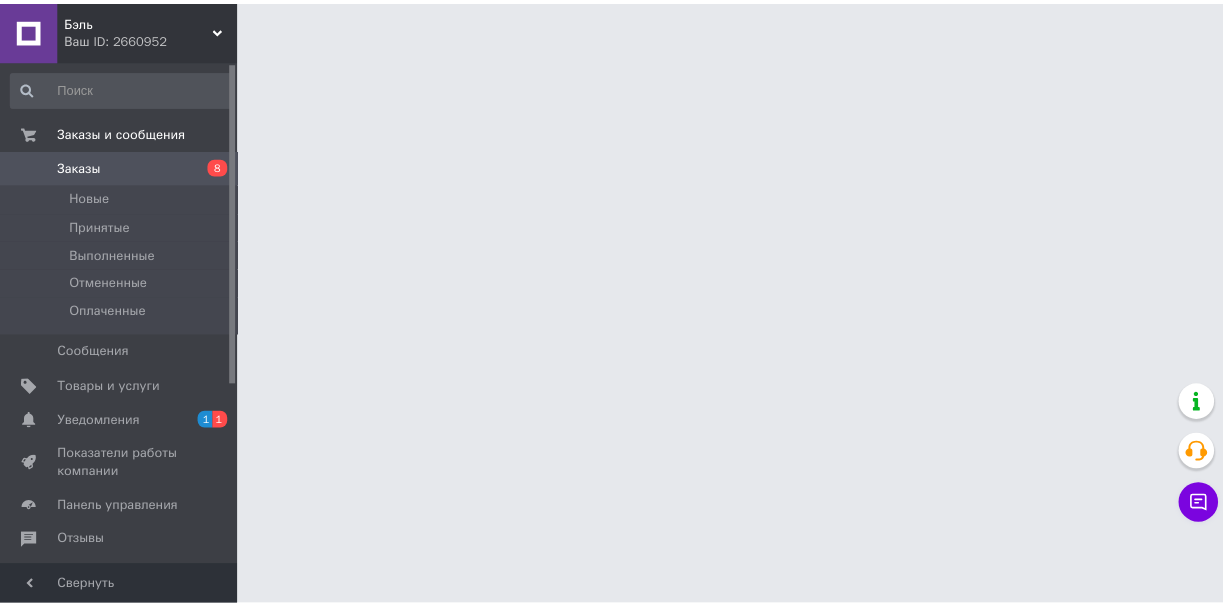 scroll, scrollTop: 0, scrollLeft: 0, axis: both 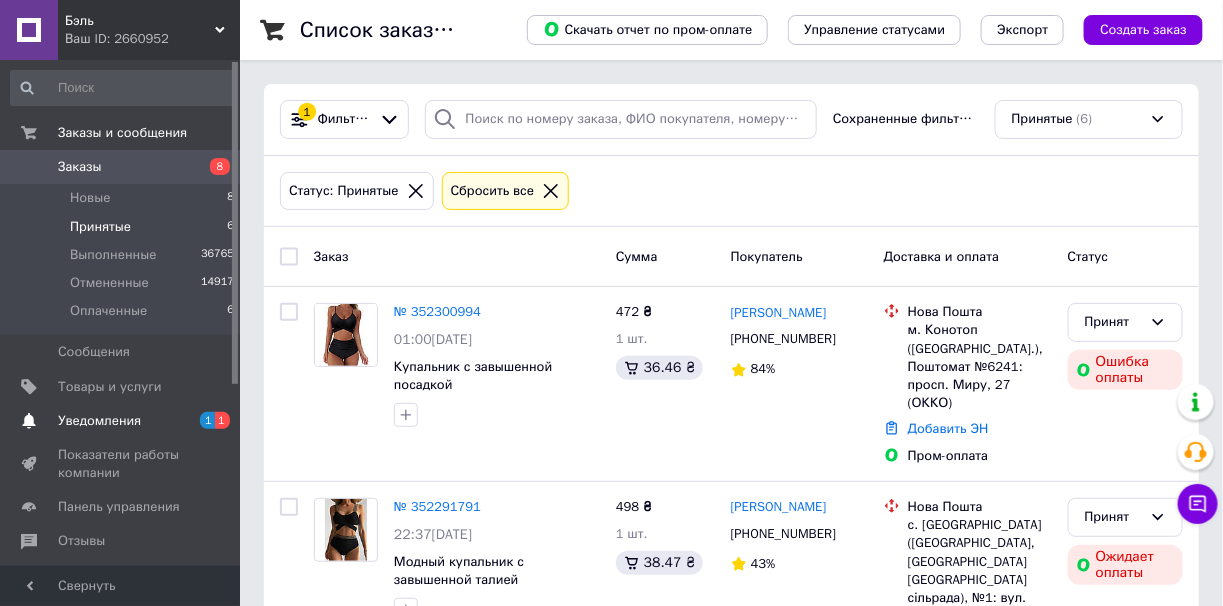 click on "Уведомления" at bounding box center (99, 421) 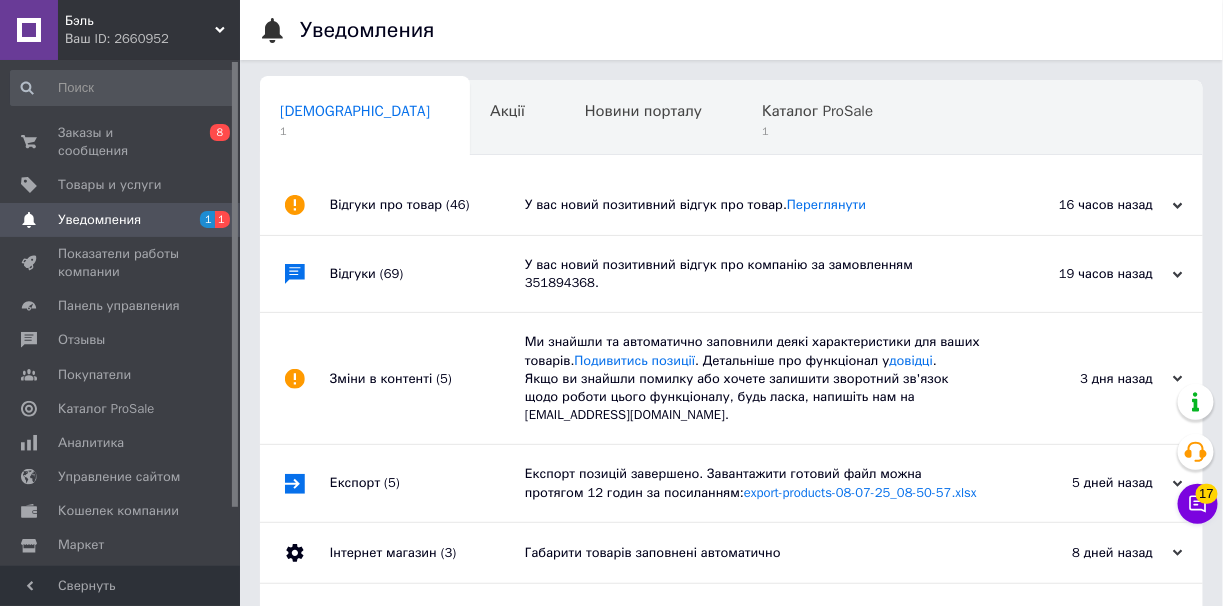 scroll, scrollTop: 0, scrollLeft: 7, axis: horizontal 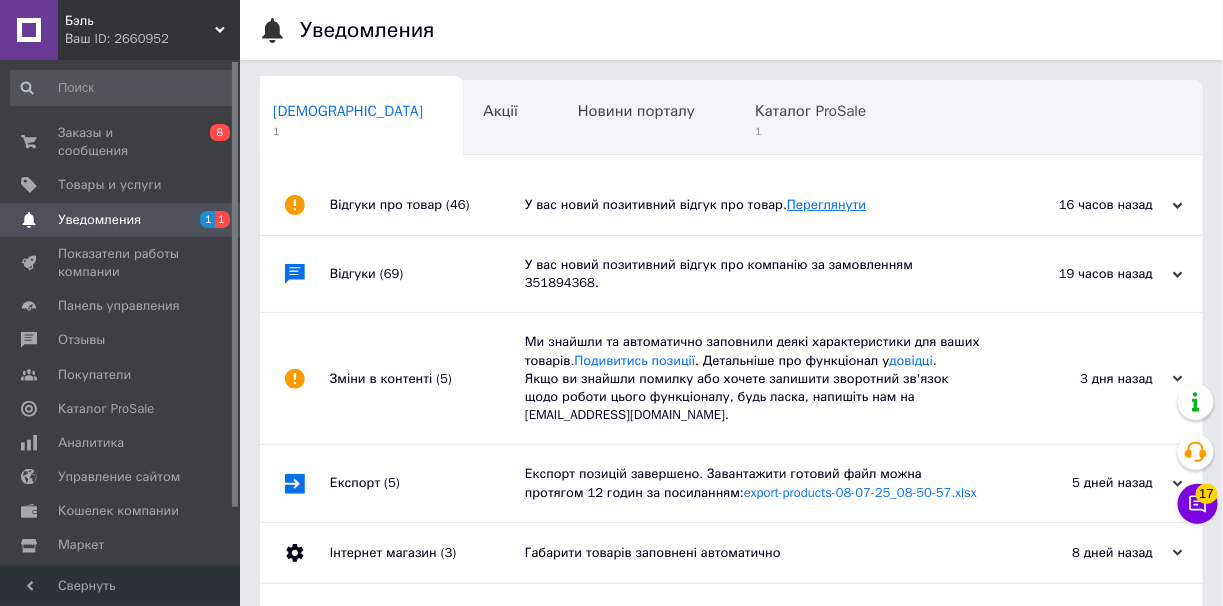 click on "Переглянути" at bounding box center [826, 204] 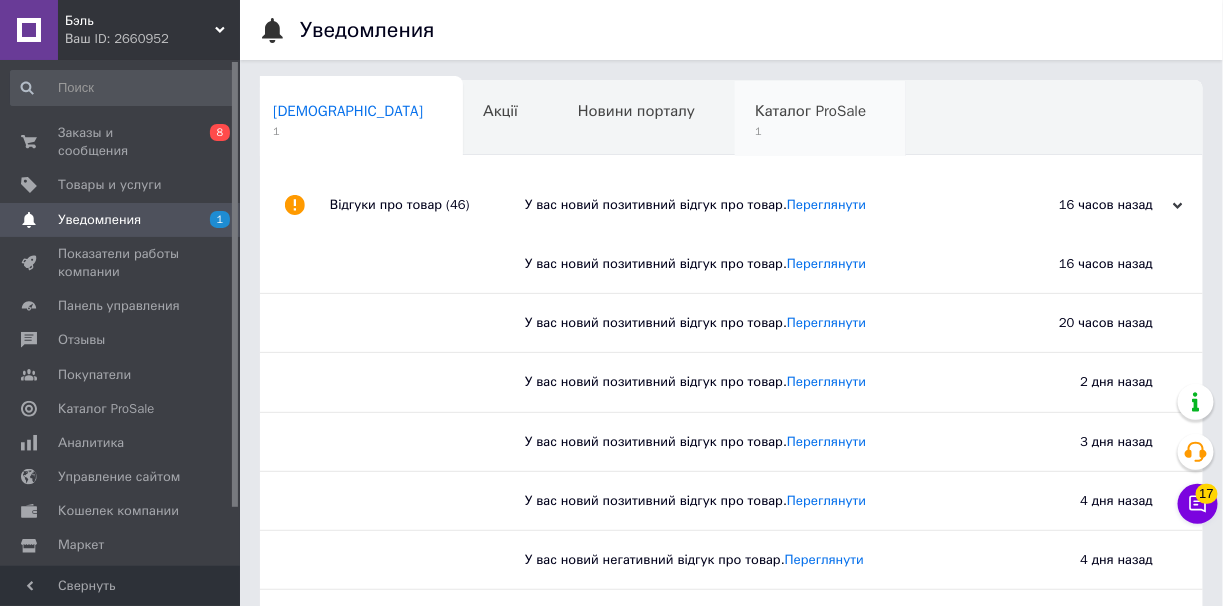 click on "Каталог ProSale" at bounding box center [810, 111] 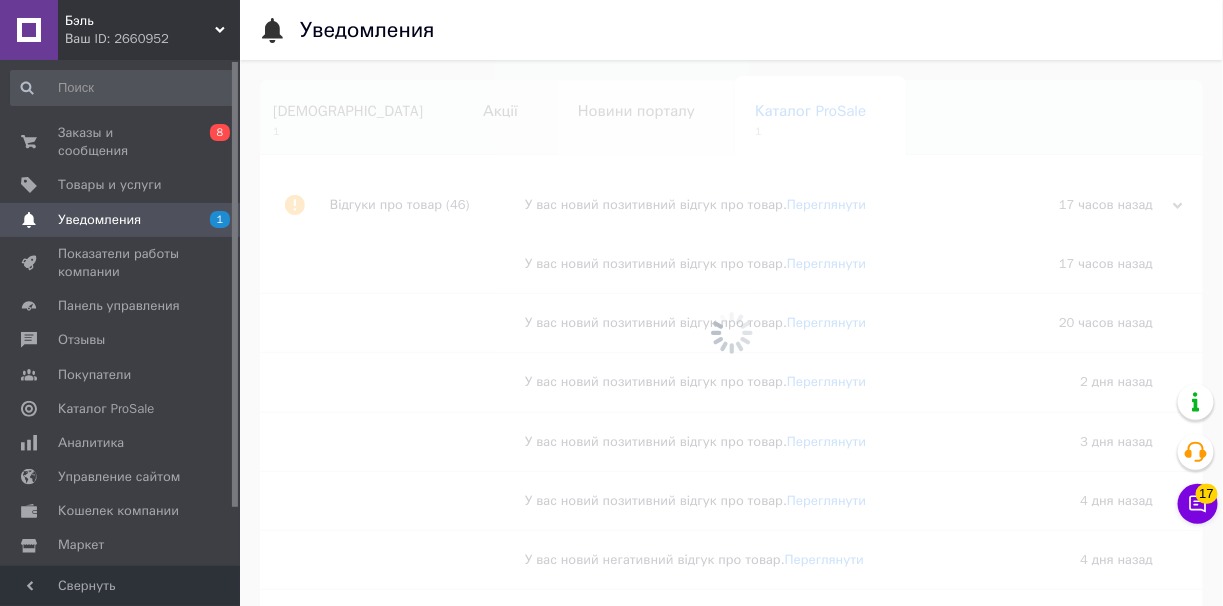 click on "Новини порталу" at bounding box center [636, 111] 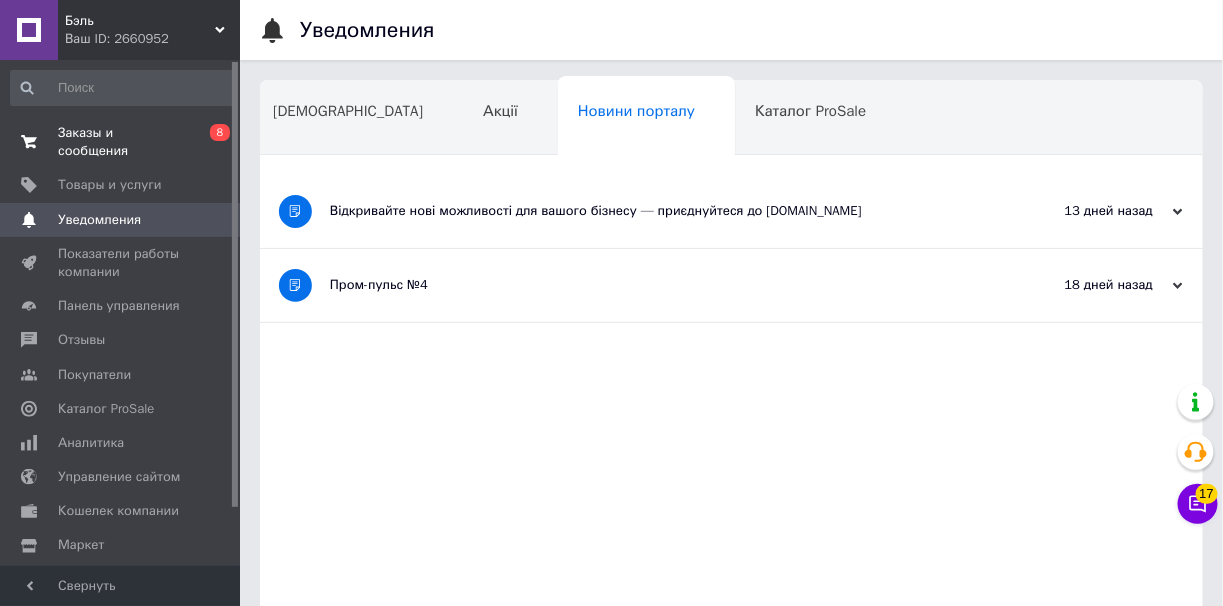 click on "Заказы и сообщения 0 8" at bounding box center (123, 142) 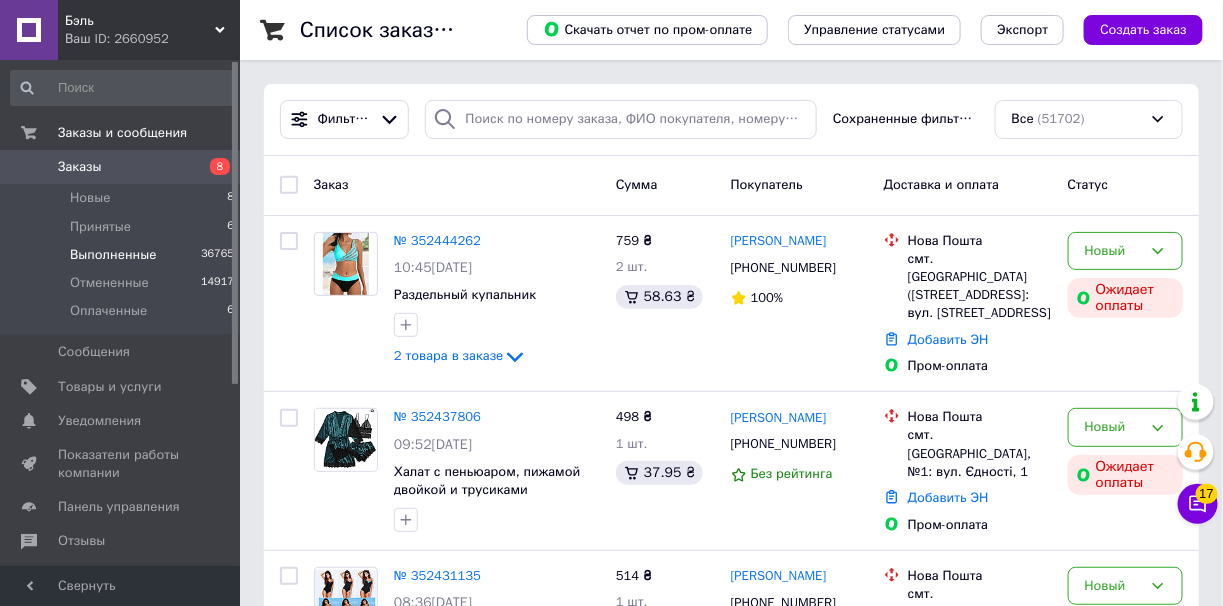 click on "Выполненные" at bounding box center [113, 255] 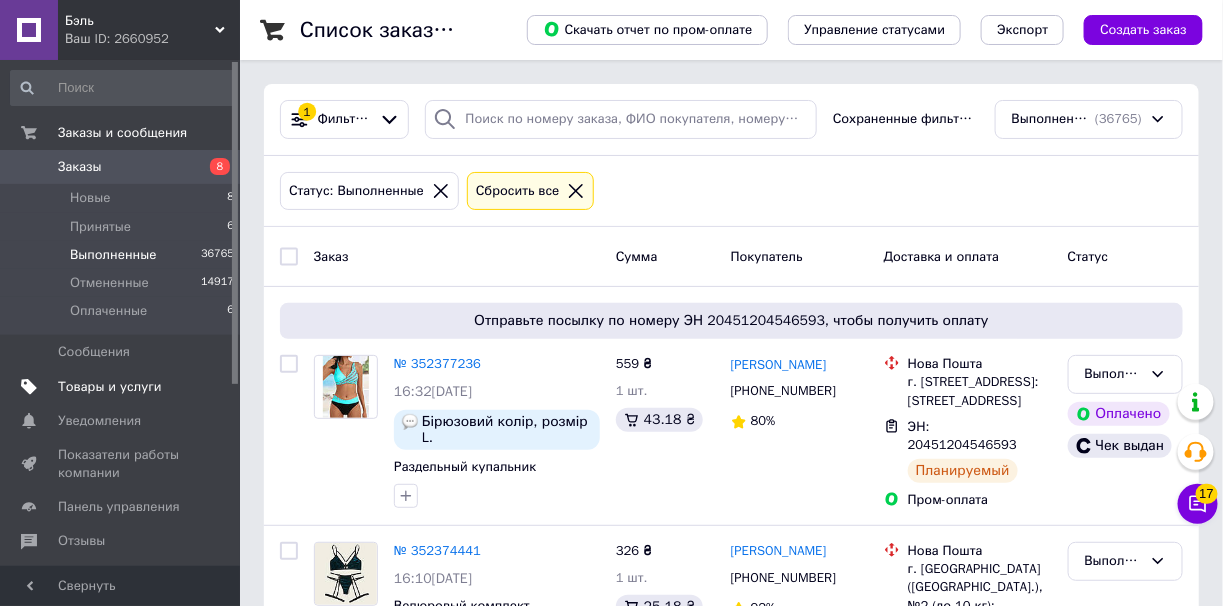 click on "Товары и услуги" at bounding box center [110, 387] 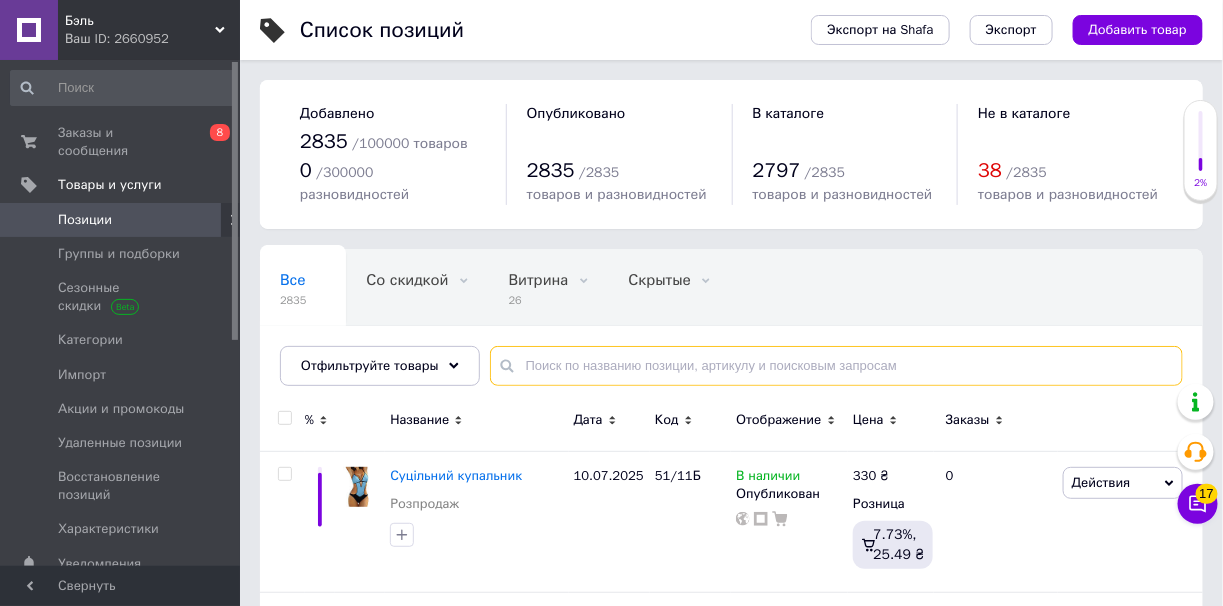 paste on "троценко" 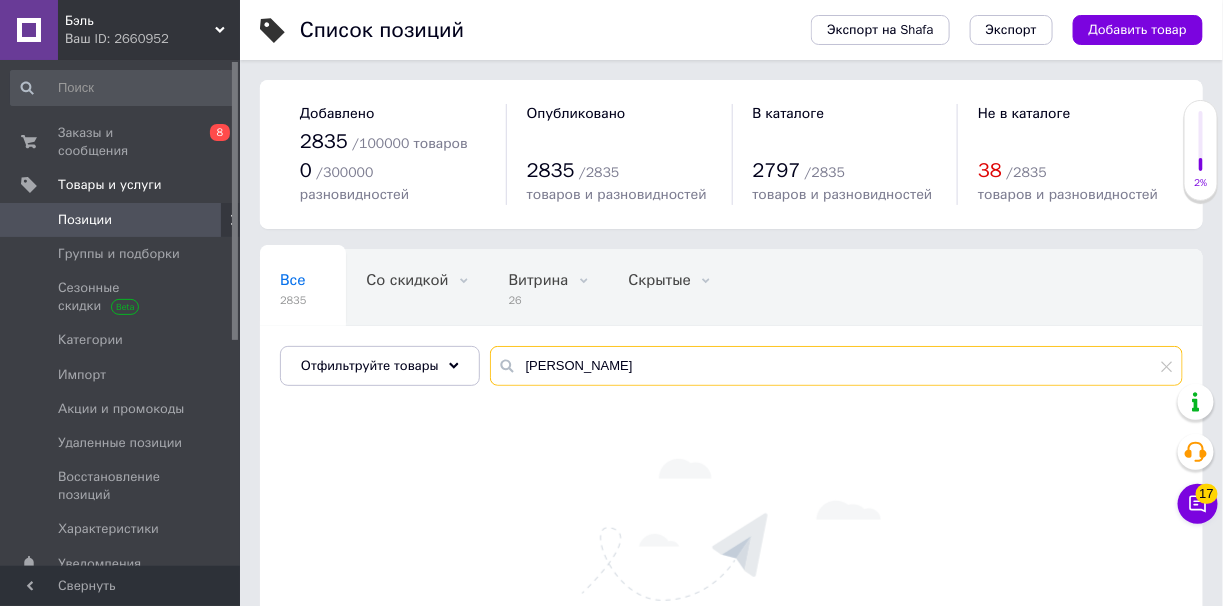 type on "троценко" 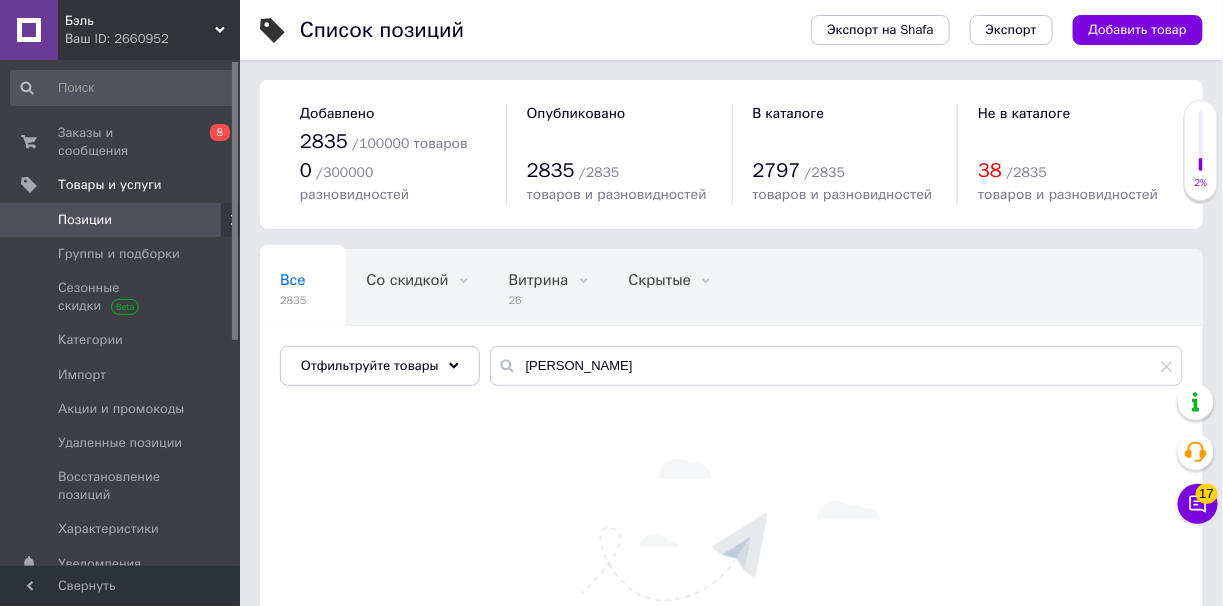 click on "Заказы и сообщения 0 8 Товары и услуги Позиции Группы и подборки Сезонные скидки Категории Импорт Акции и промокоды Удаленные позиции Восстановление позиций Характеристики Уведомления 0 Показатели работы компании Панель управления Отзывы Покупатели Каталог ProSale Аналитика Управление сайтом Кошелек компании Маркет Настройки Тарифы и счета Prom топ" at bounding box center (123, 316) 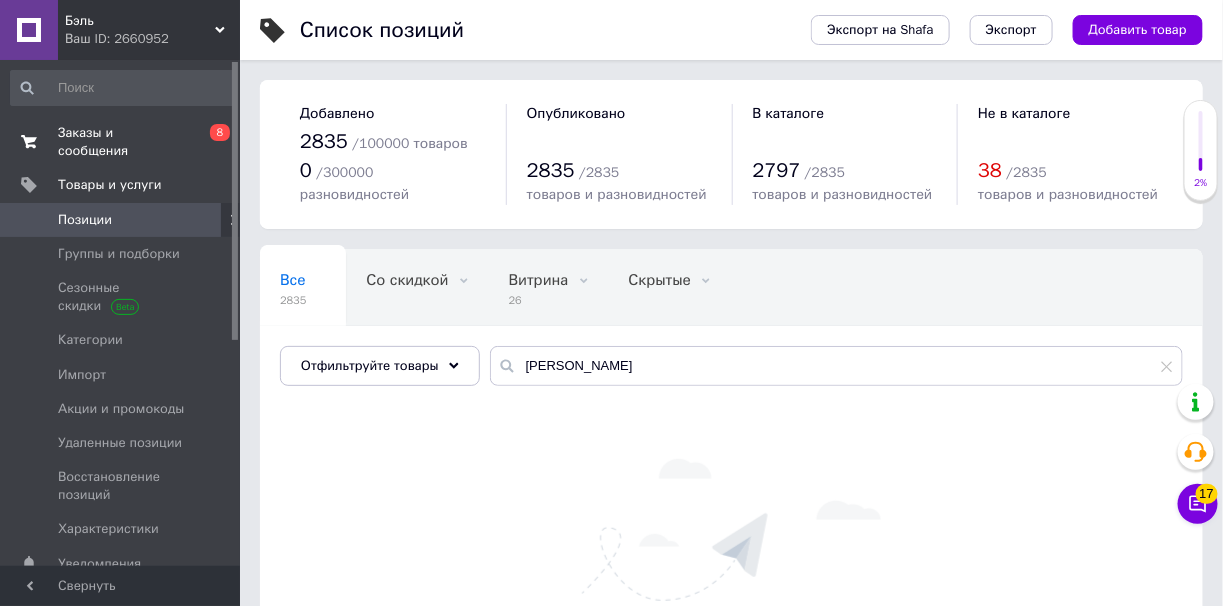 click on "Заказы и сообщения" at bounding box center [121, 142] 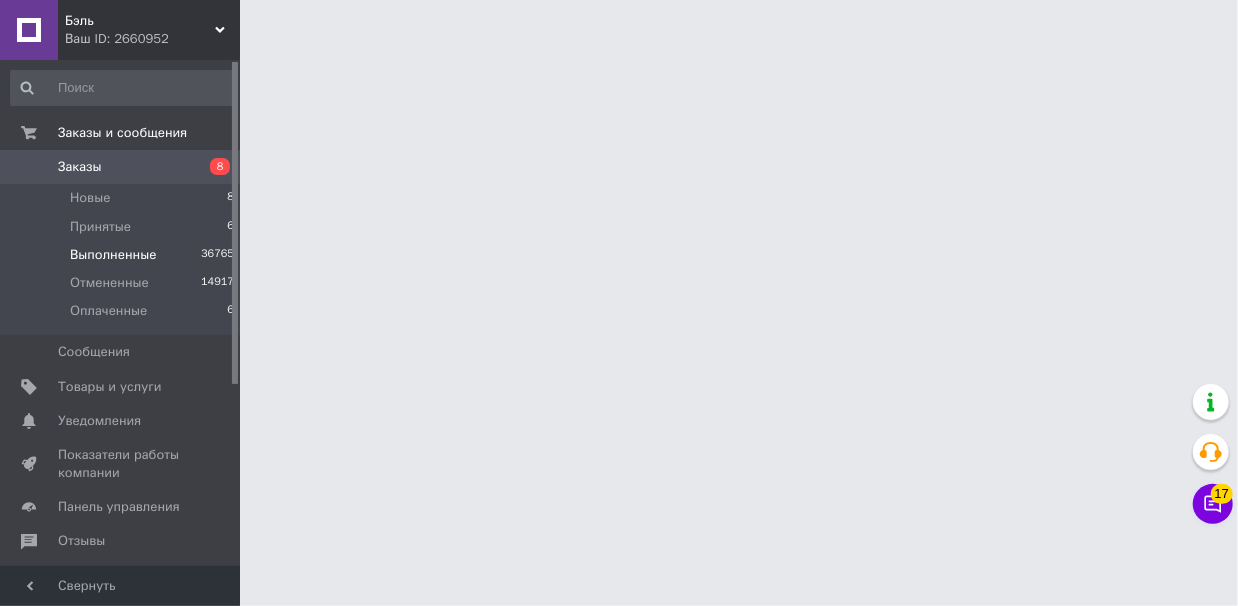 click on "Выполненные" at bounding box center (113, 255) 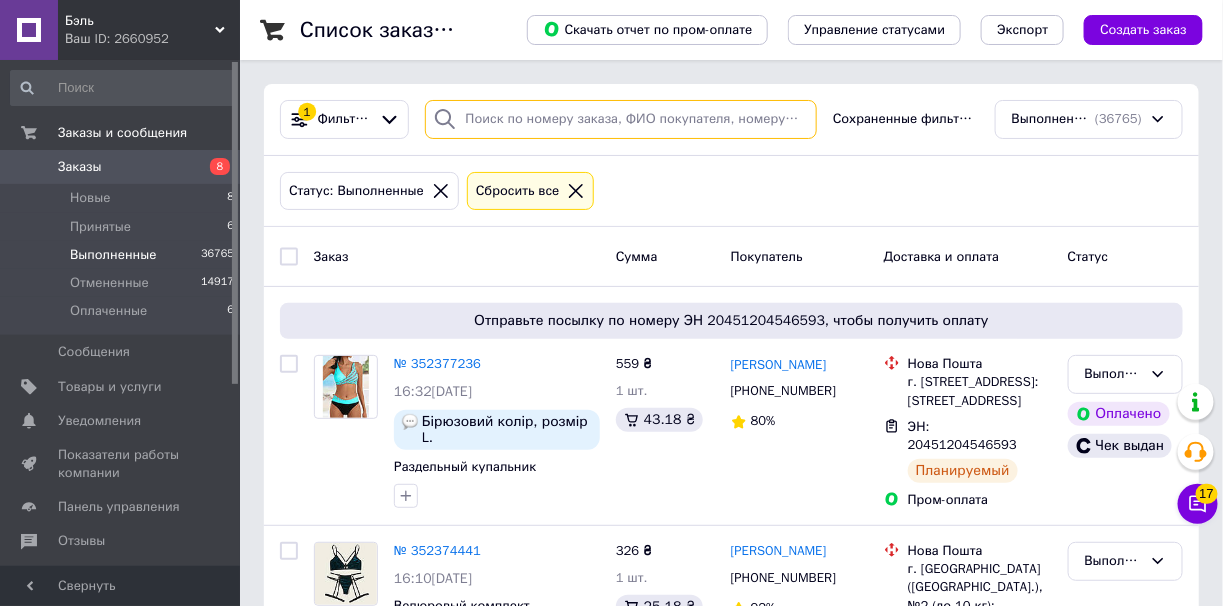 paste on "троценко" 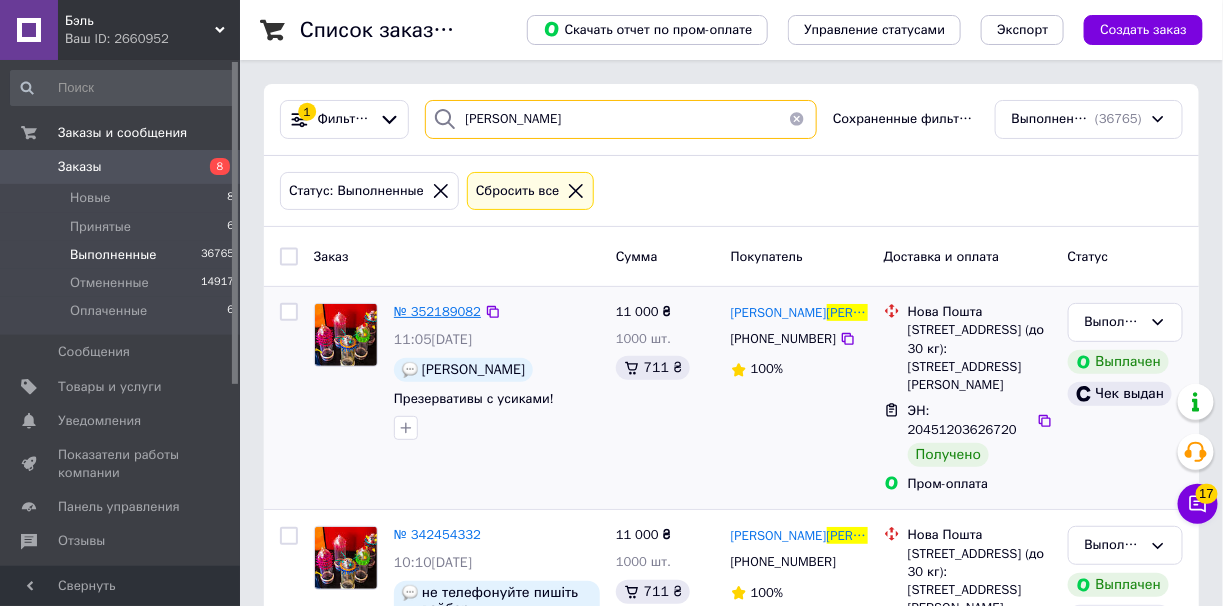 type on "троценко" 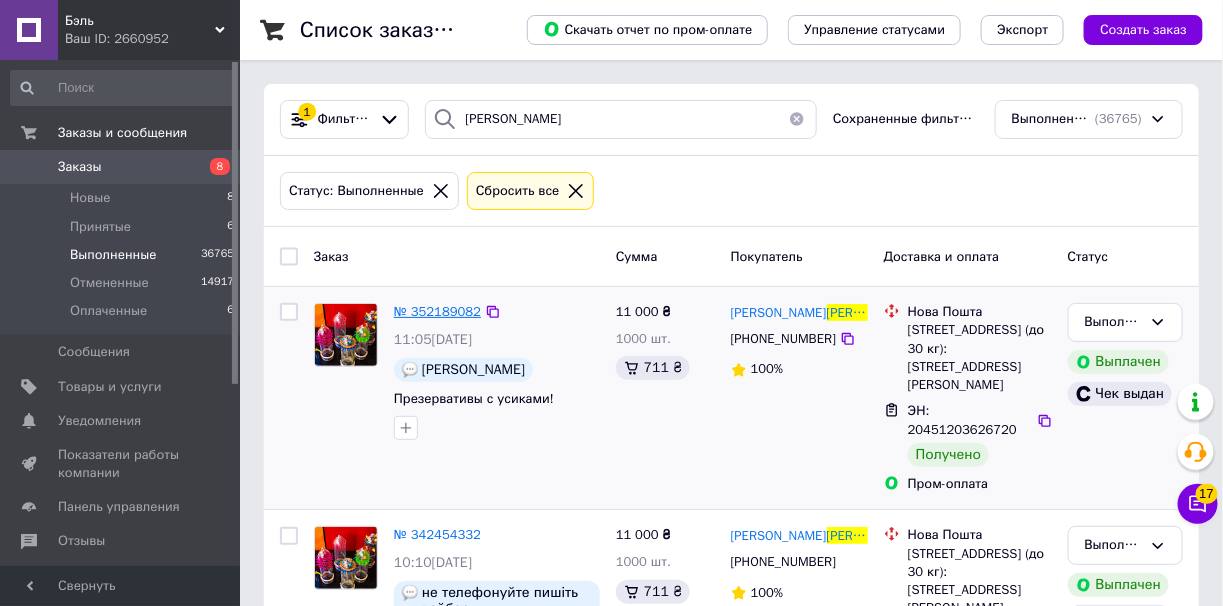 click on "№ 352189082" at bounding box center (437, 311) 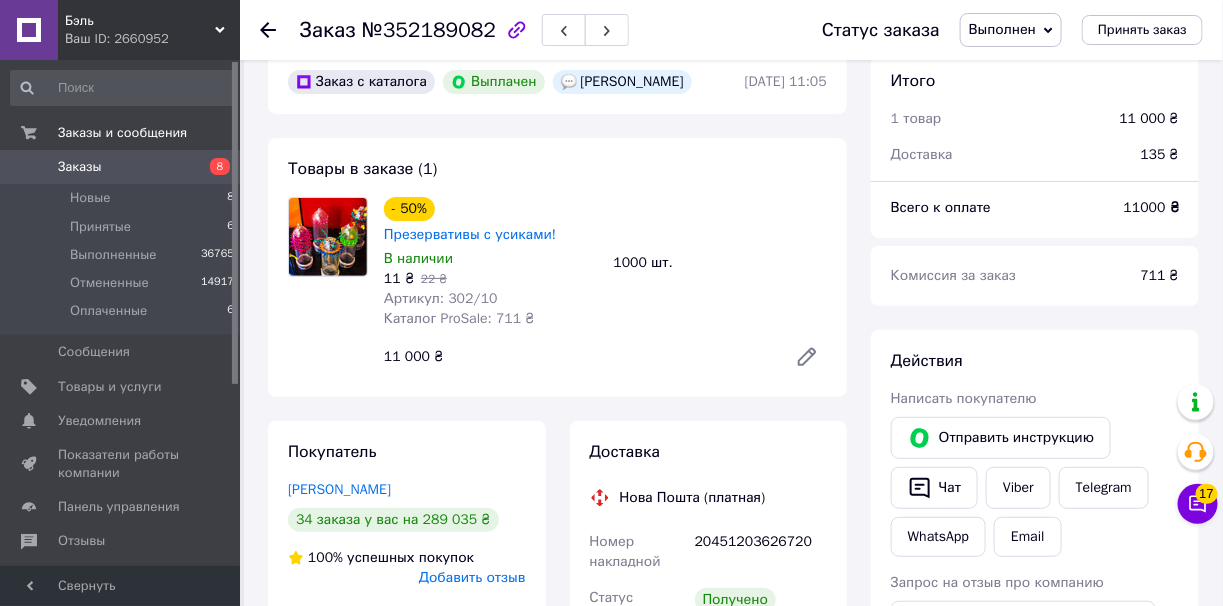 scroll, scrollTop: 0, scrollLeft: 0, axis: both 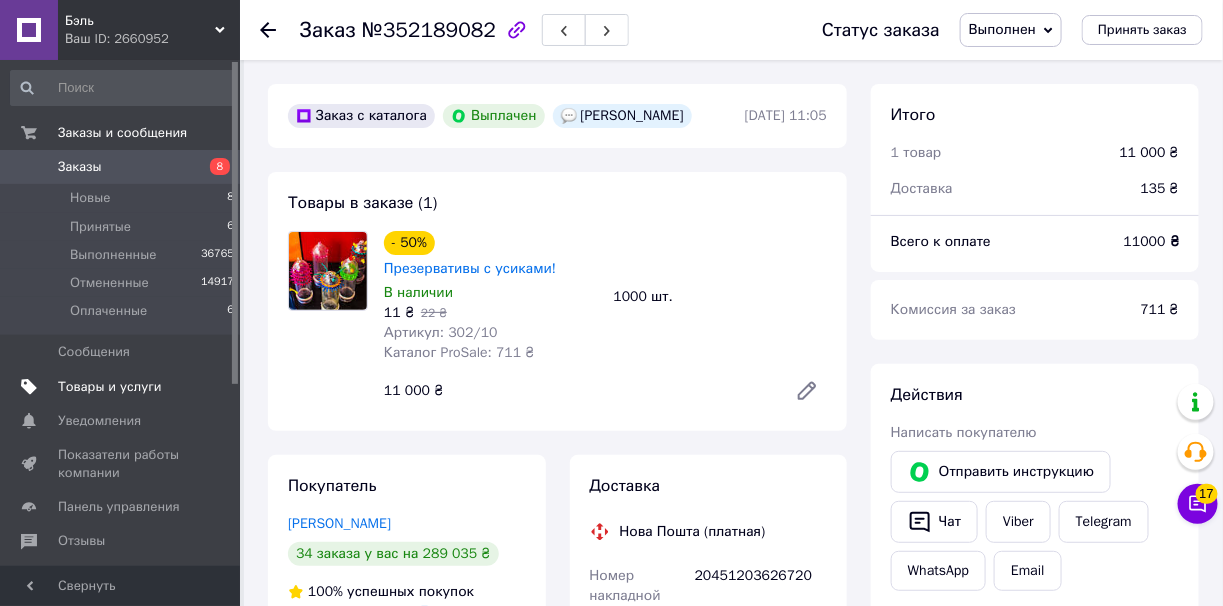 click on "Товары и услуги" at bounding box center (110, 387) 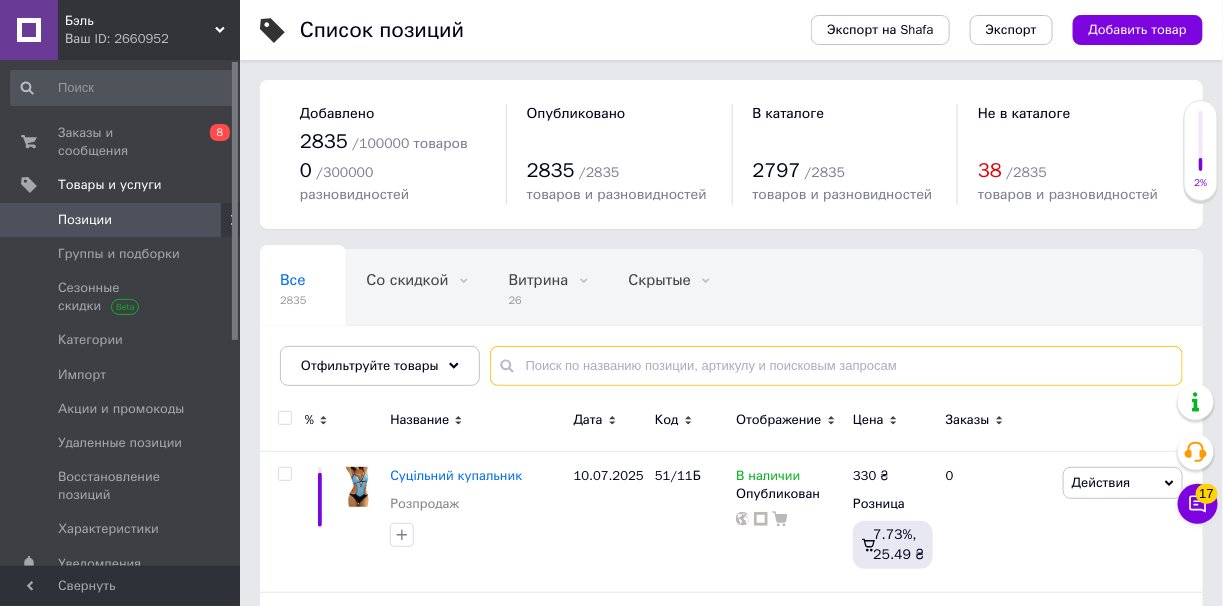paste on "100\10" 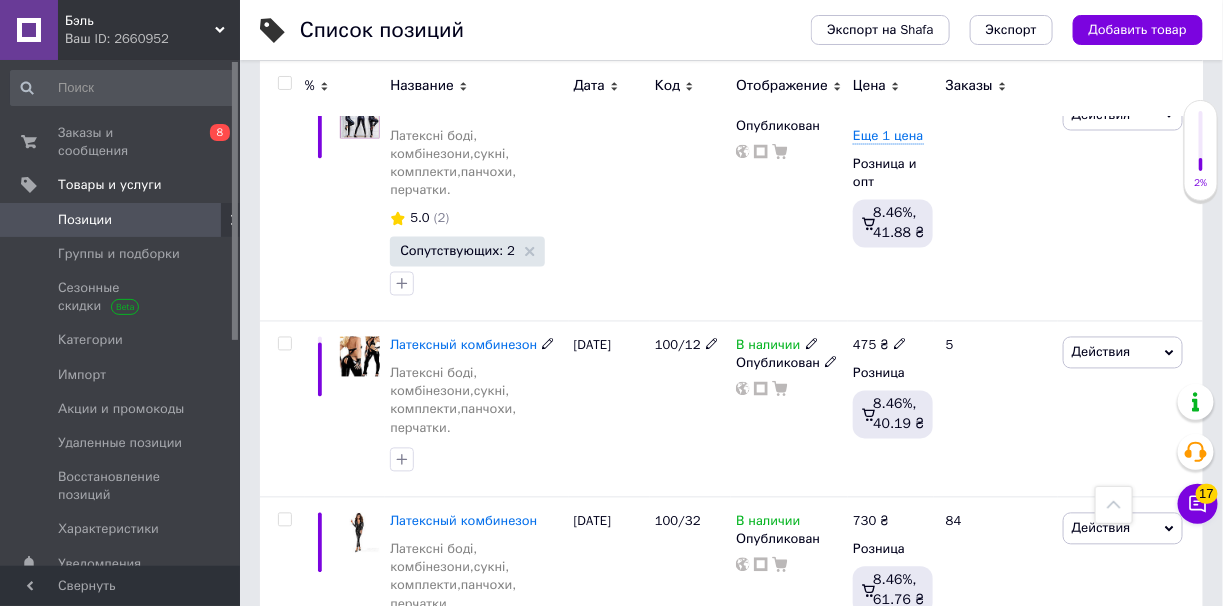 scroll, scrollTop: 3300, scrollLeft: 0, axis: vertical 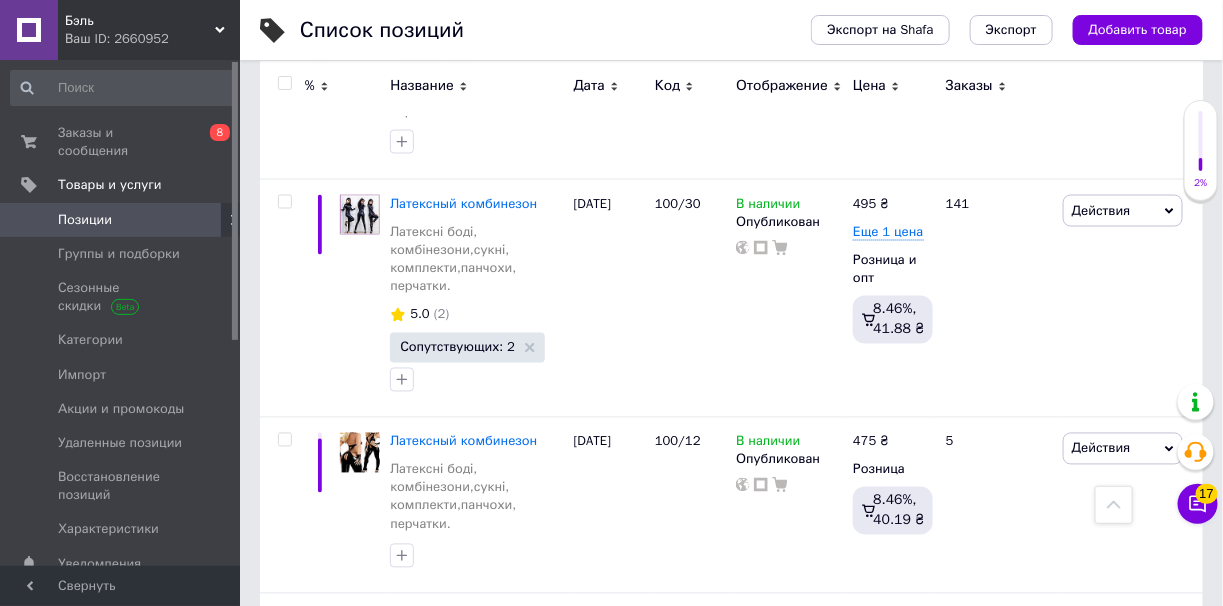 type on "100\10" 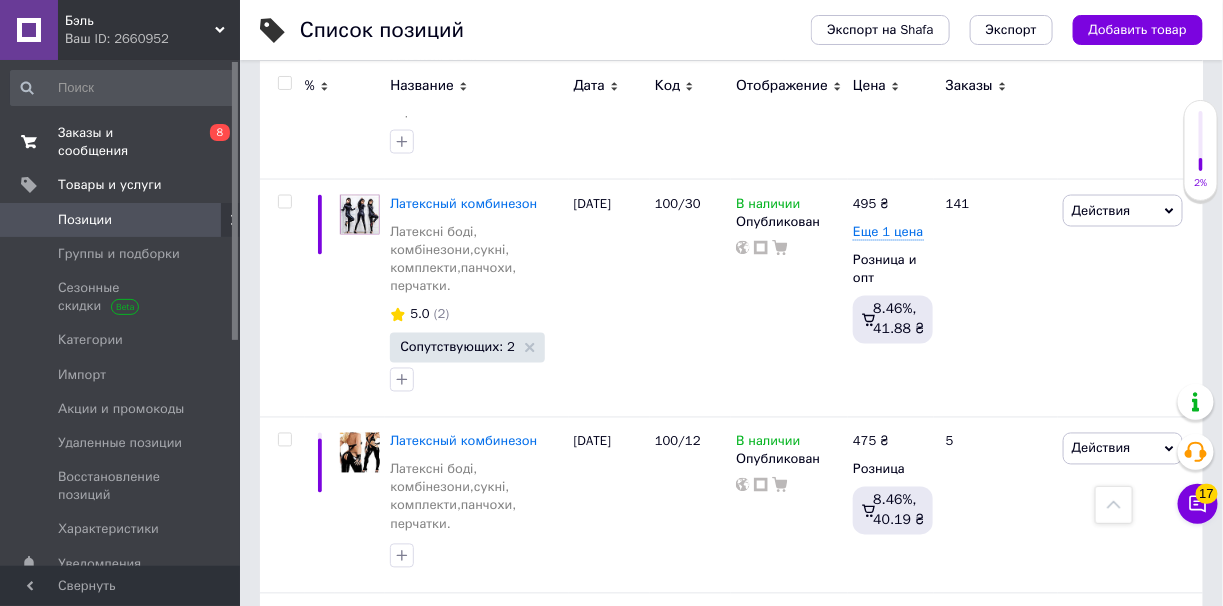 click on "Заказы и сообщения" at bounding box center [121, 142] 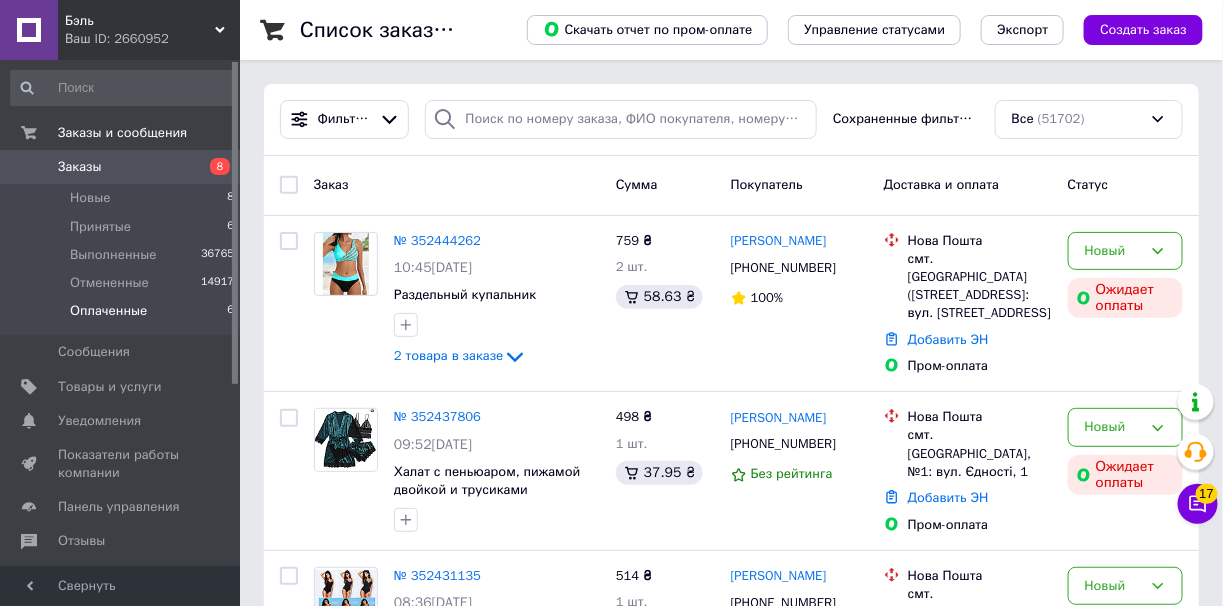 click on "Оплаченные 6" at bounding box center [123, 316] 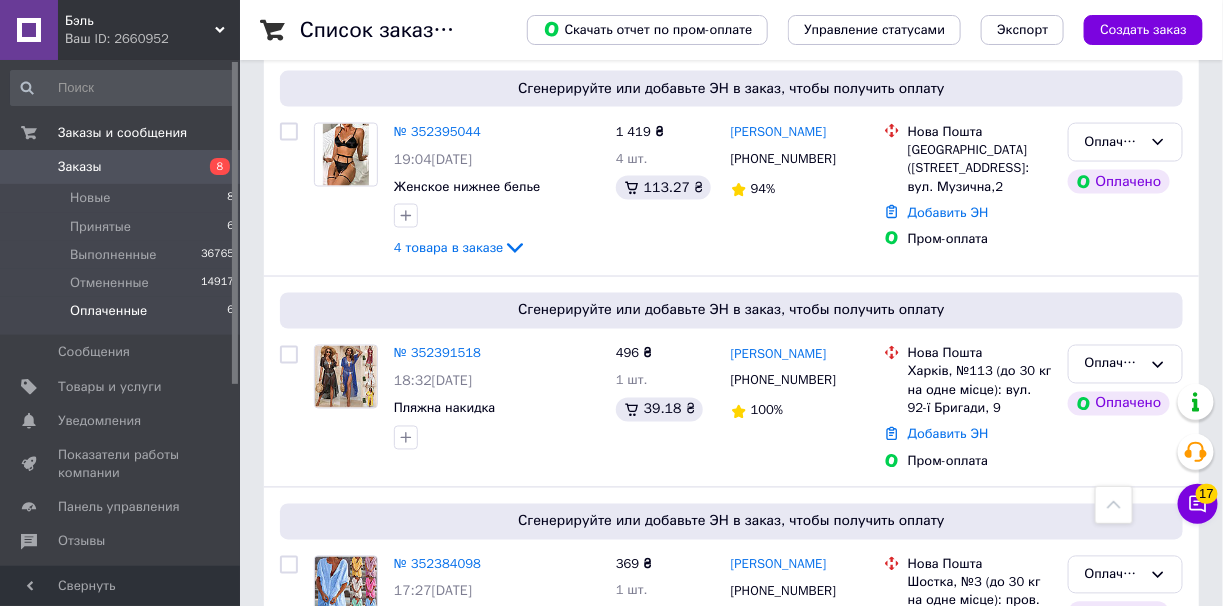 scroll, scrollTop: 974, scrollLeft: 0, axis: vertical 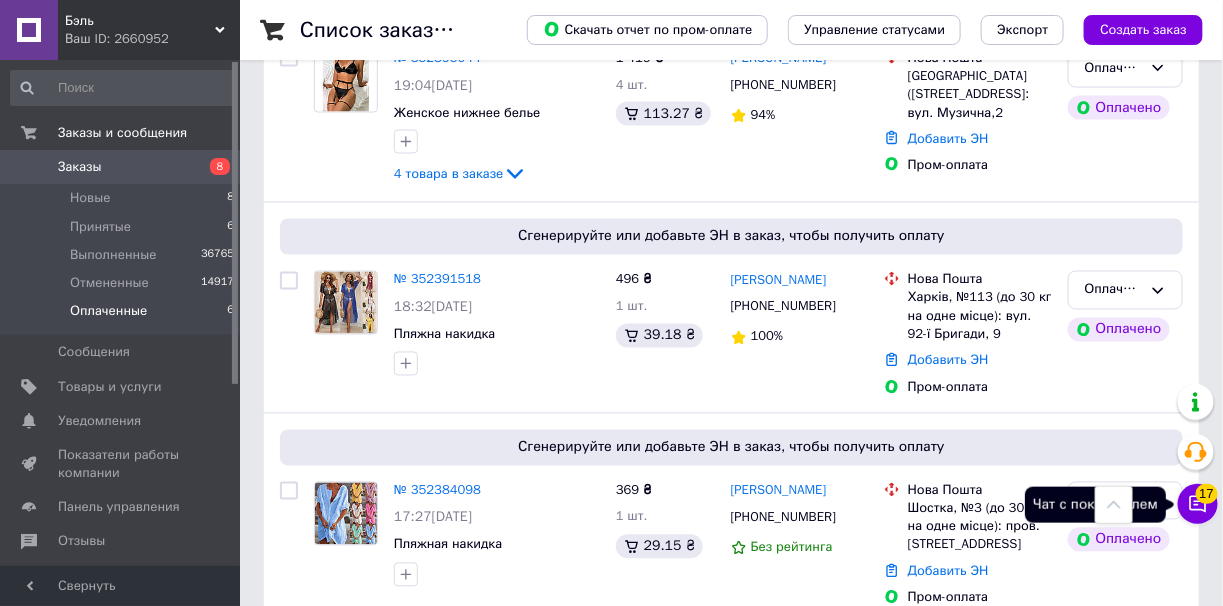 click on "Чат с покупателем 17" at bounding box center [1198, 504] 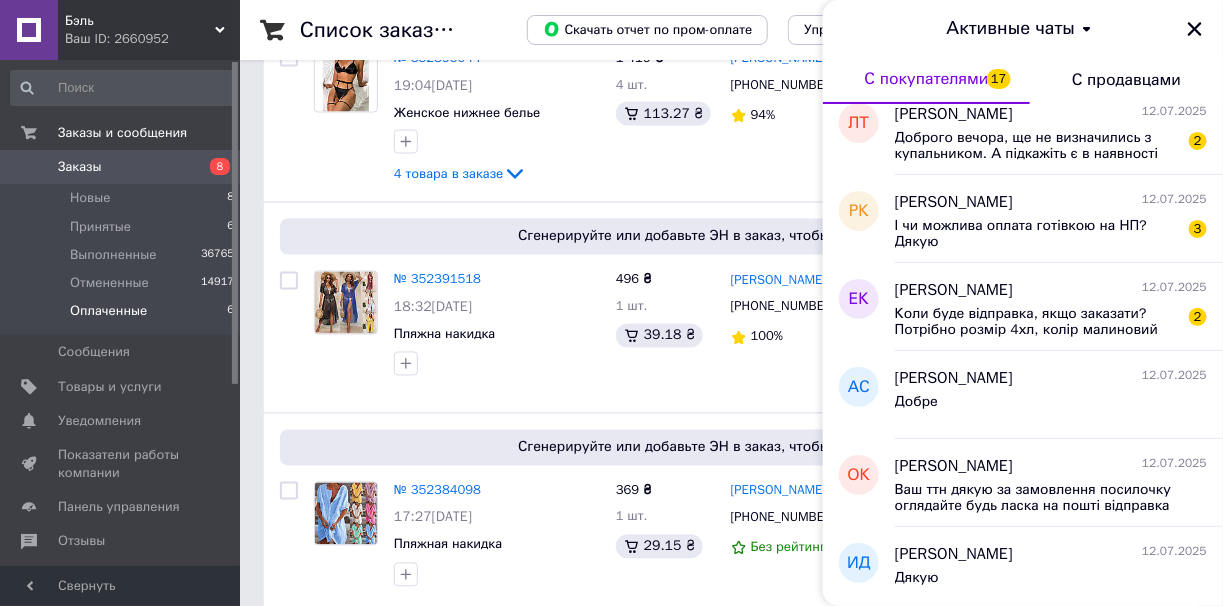 scroll, scrollTop: 400, scrollLeft: 0, axis: vertical 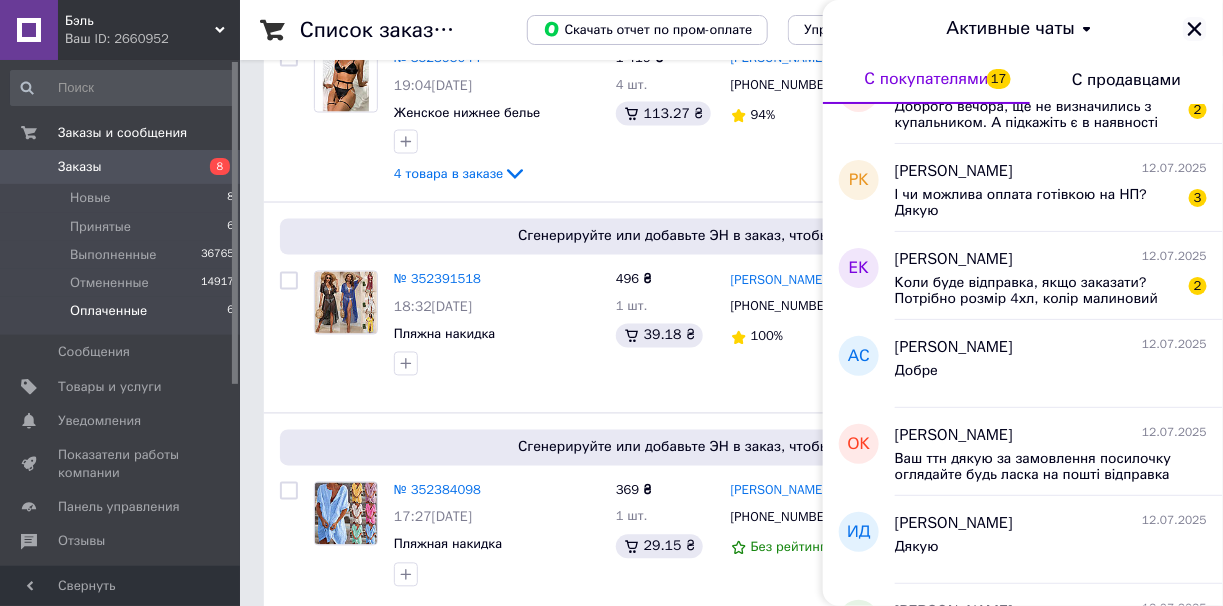 click 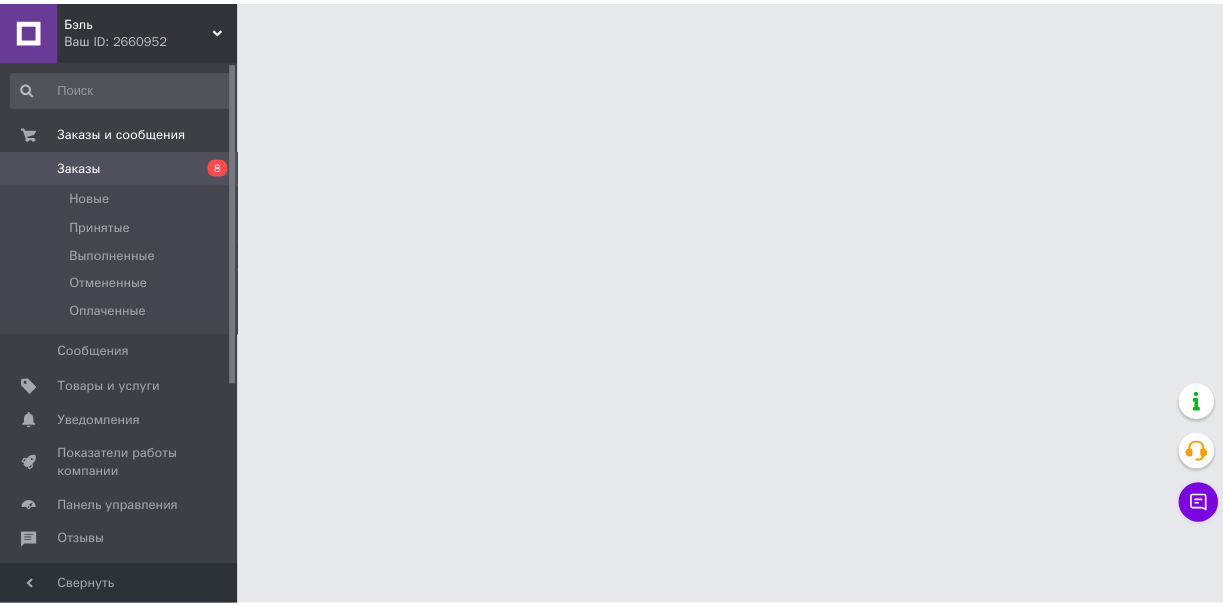 scroll, scrollTop: 0, scrollLeft: 0, axis: both 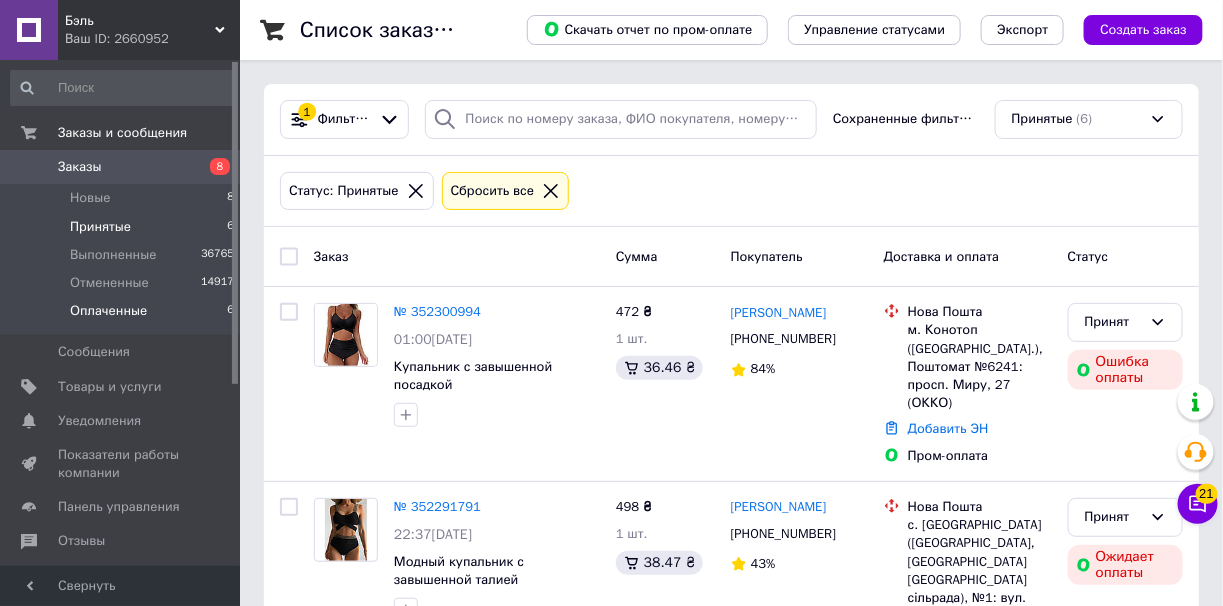 click on "Оплаченные" at bounding box center [108, 311] 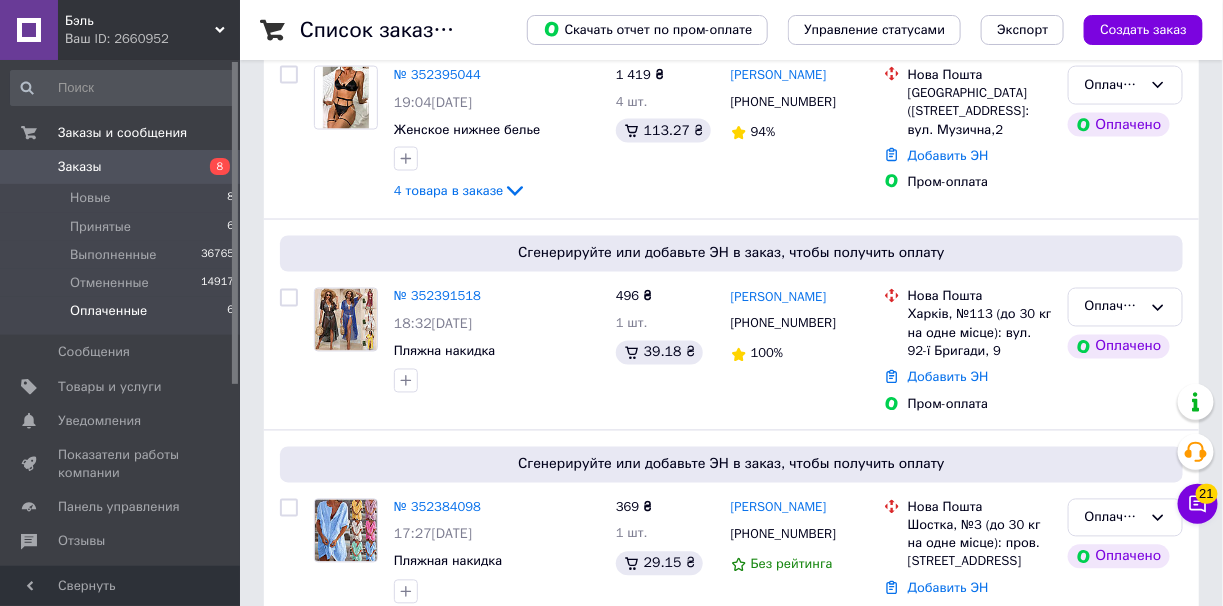 scroll, scrollTop: 974, scrollLeft: 0, axis: vertical 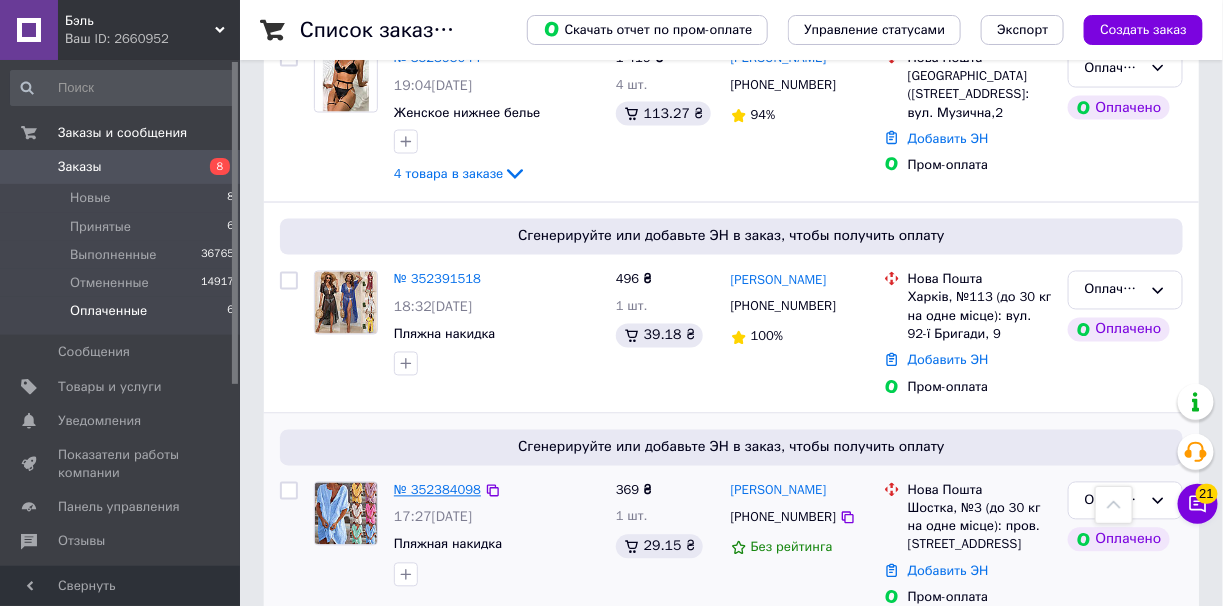 click on "№ 352384098" at bounding box center [437, 490] 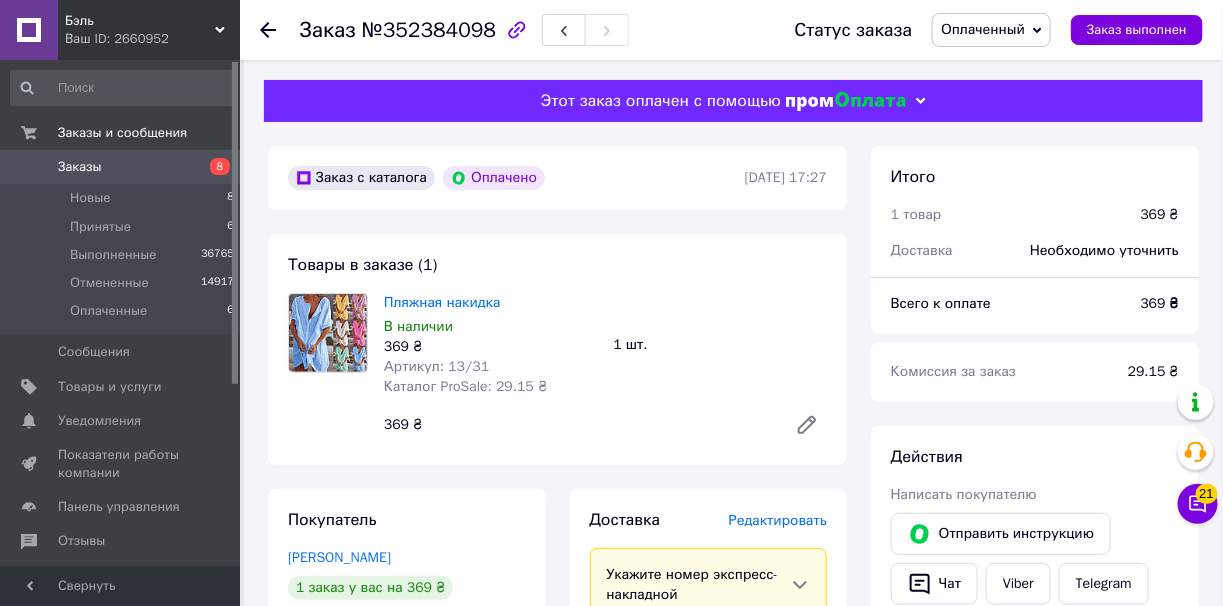 scroll, scrollTop: 199, scrollLeft: 0, axis: vertical 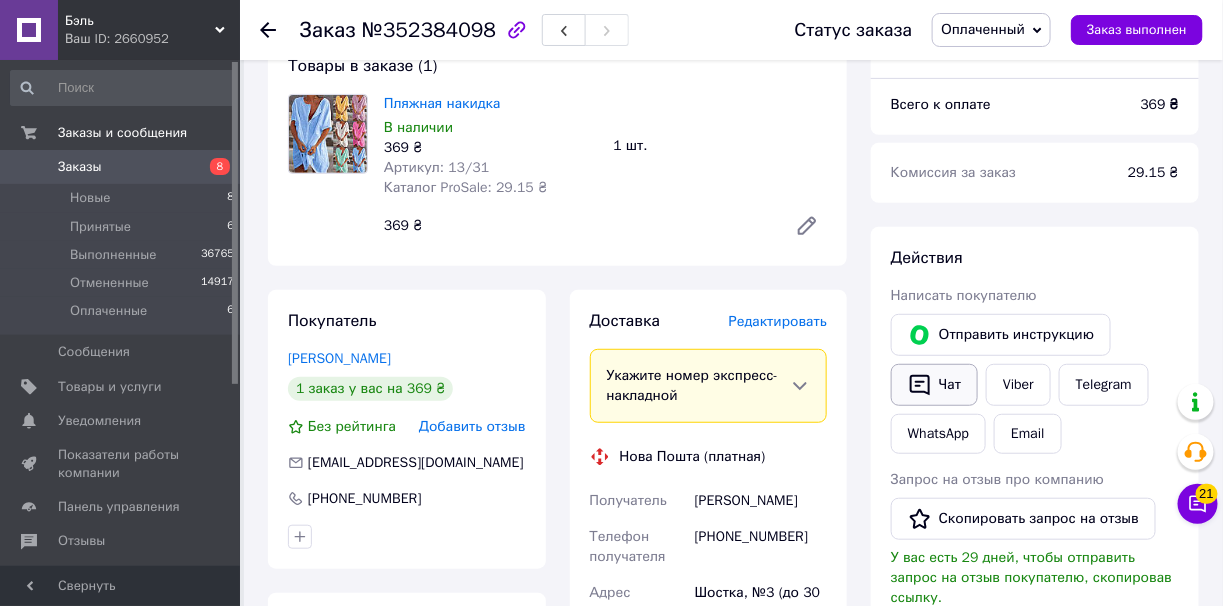 click 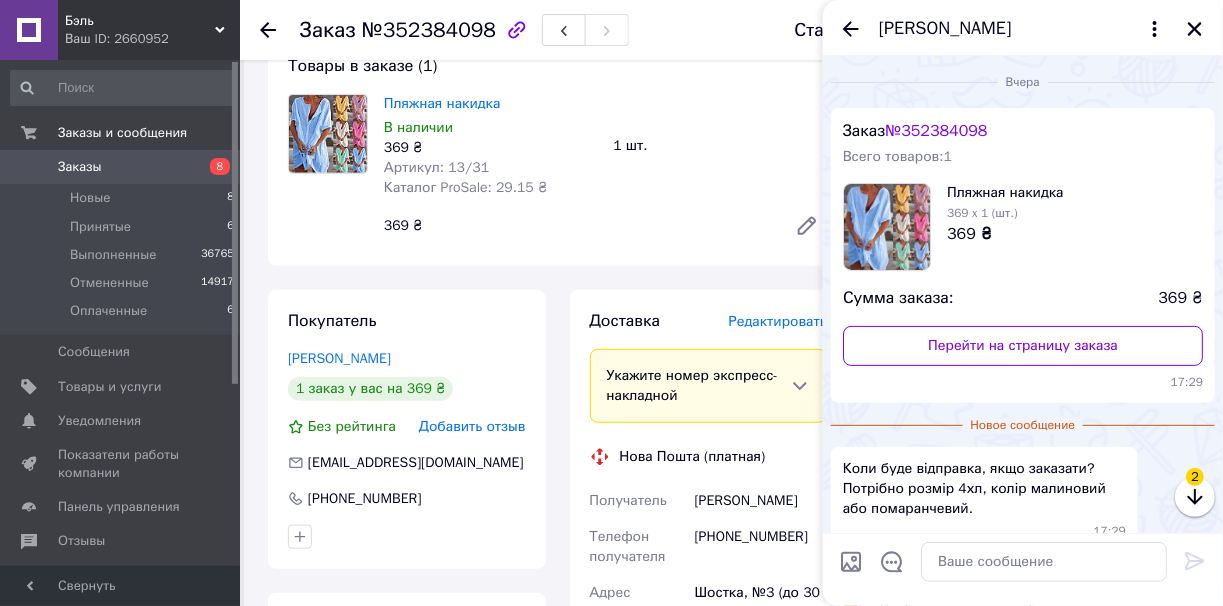 scroll, scrollTop: 99, scrollLeft: 0, axis: vertical 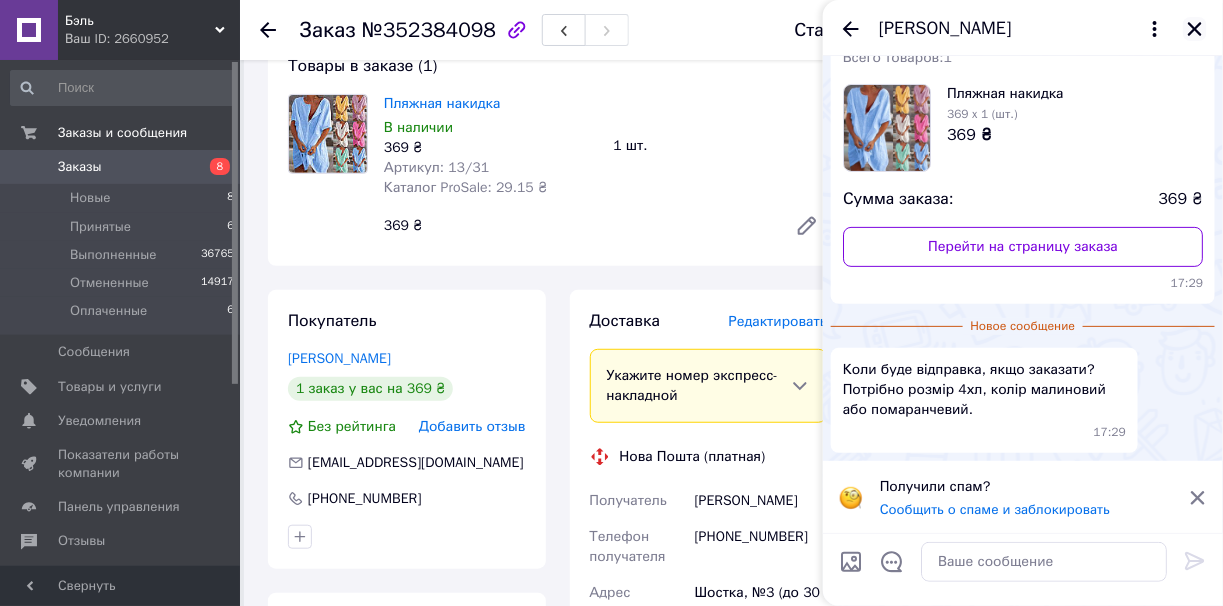 click 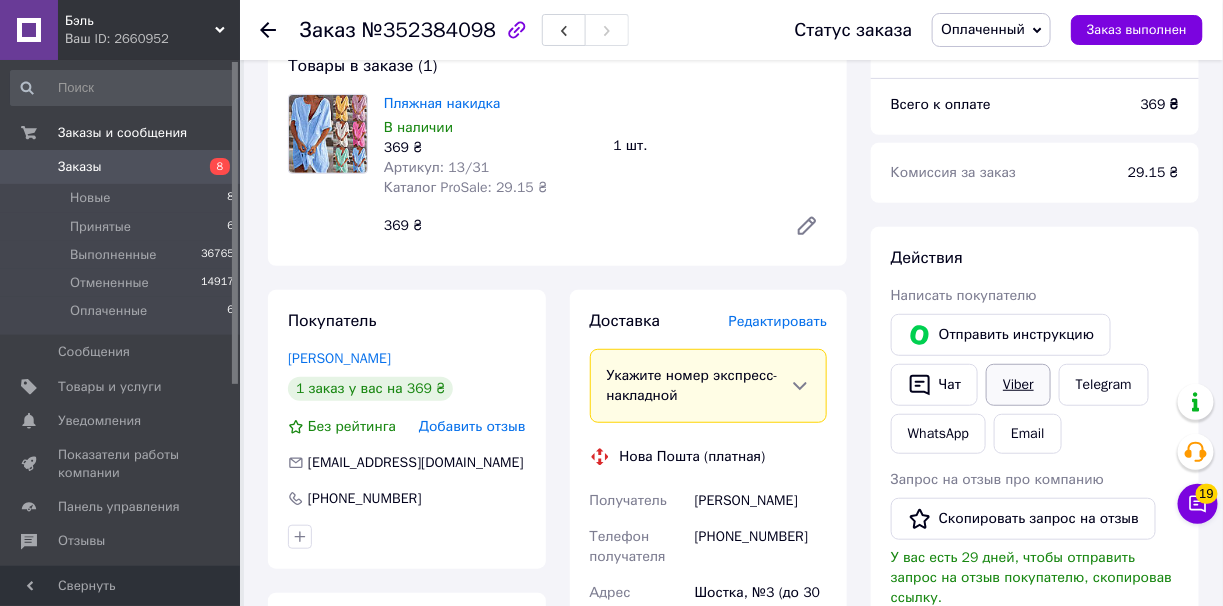 click on "Viber" at bounding box center [1018, 385] 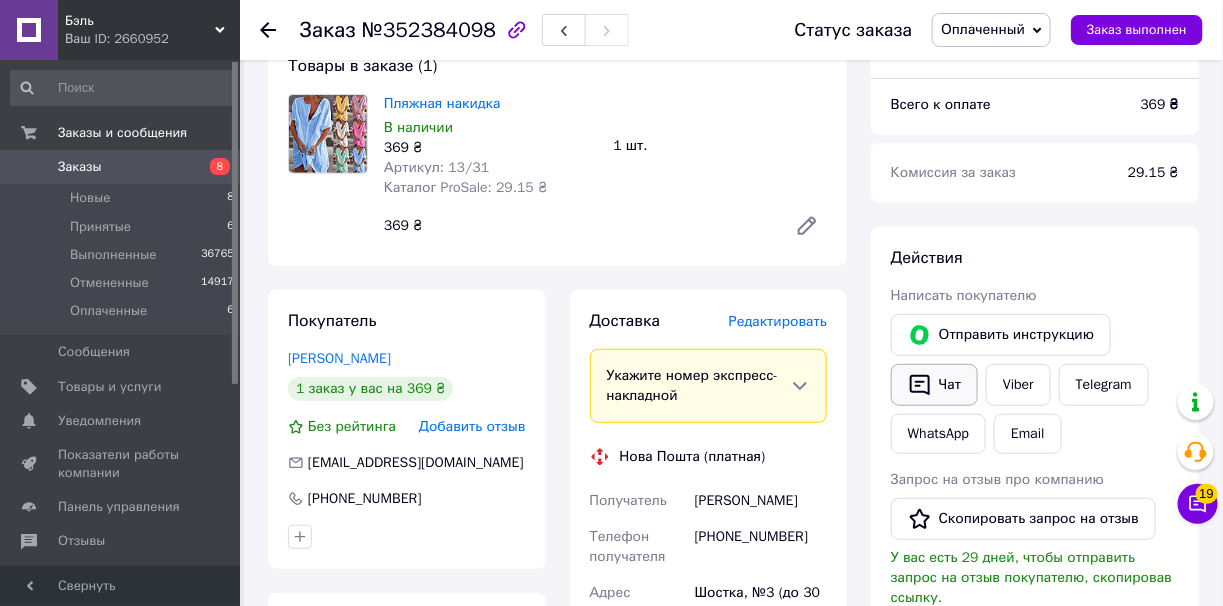 click on "Чат" at bounding box center (934, 385) 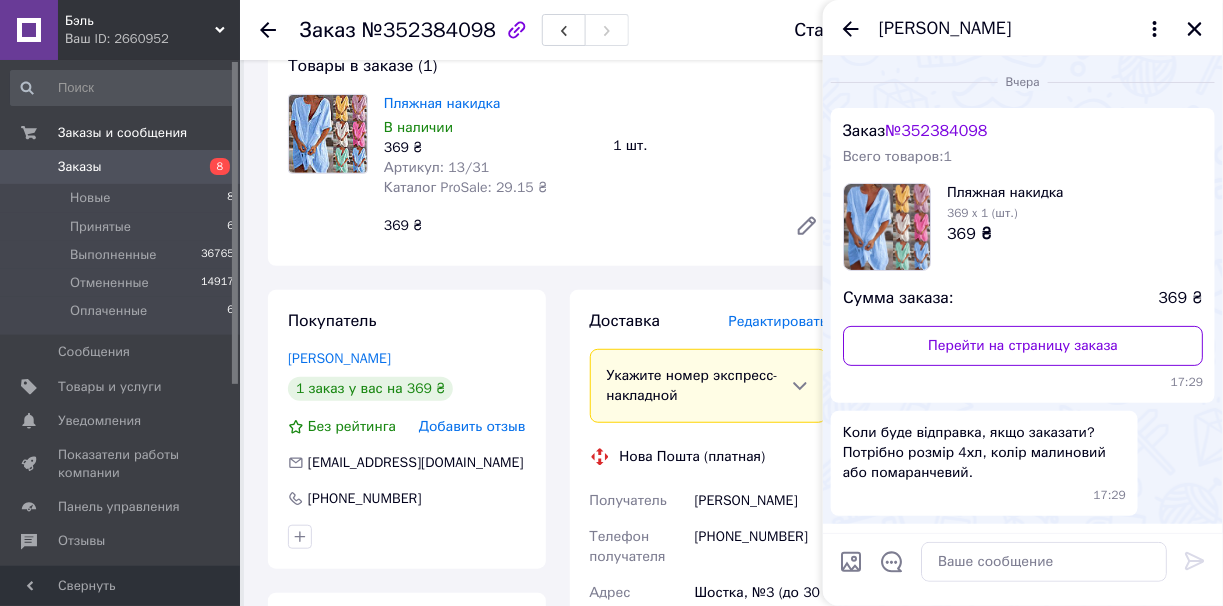 scroll, scrollTop: 63, scrollLeft: 0, axis: vertical 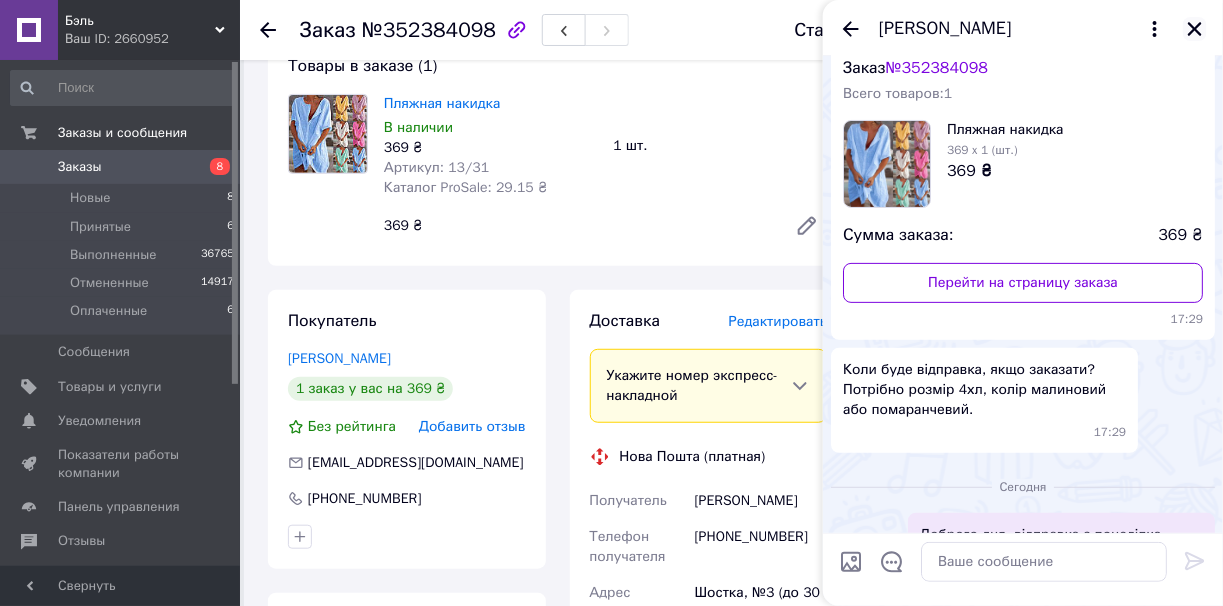 click 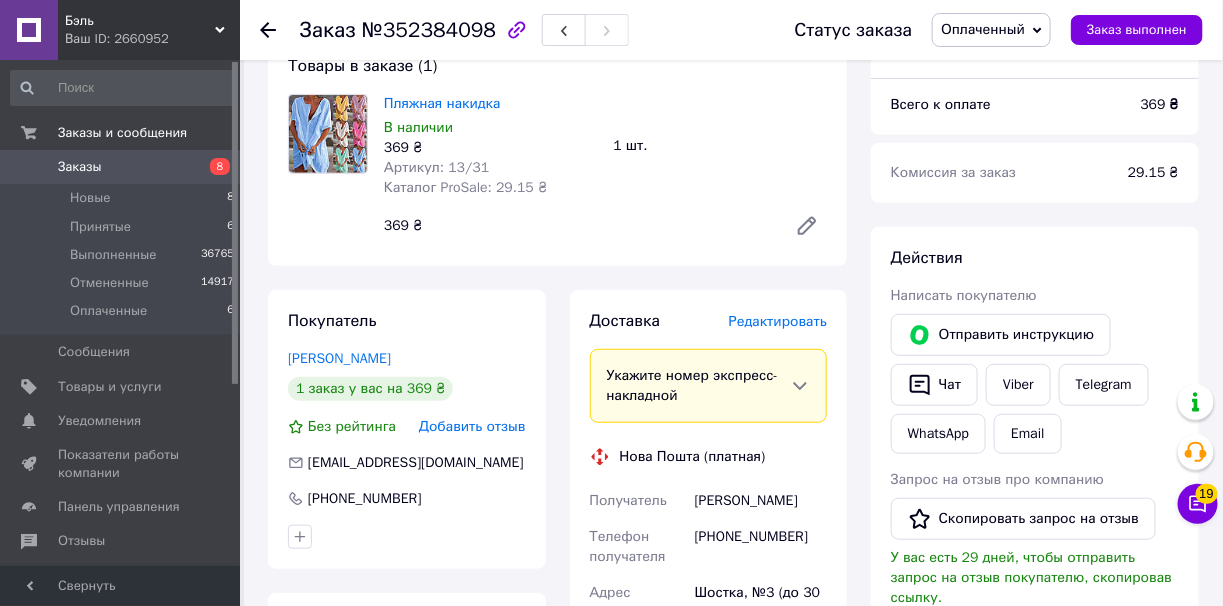 click on "Оплаченный" at bounding box center [991, 30] 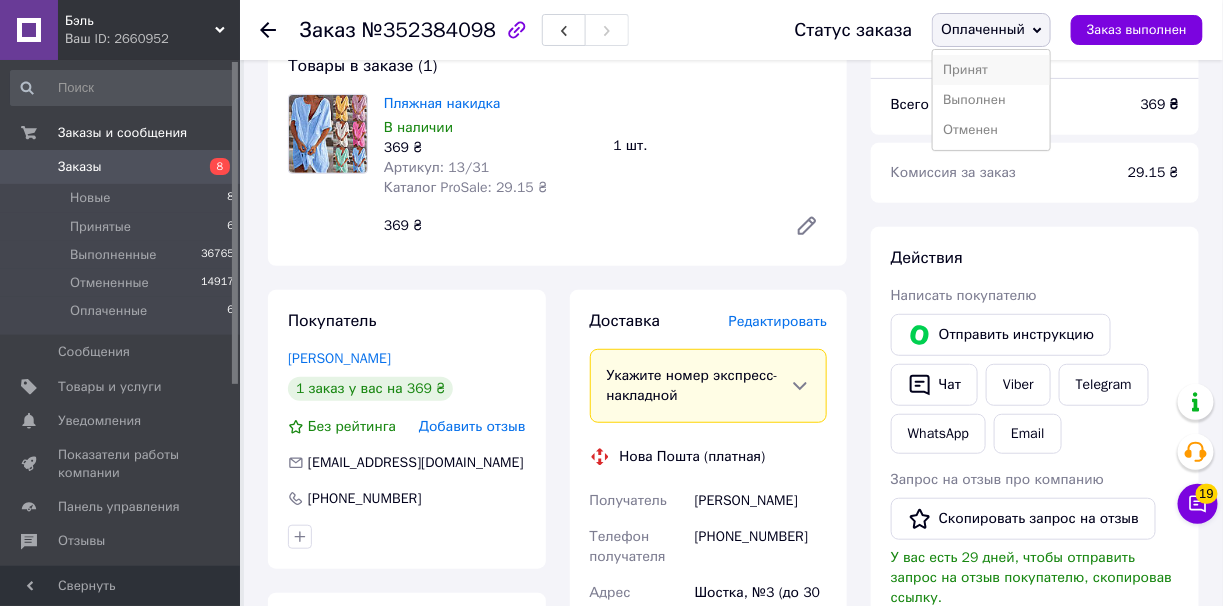 click on "Принят" at bounding box center [991, 70] 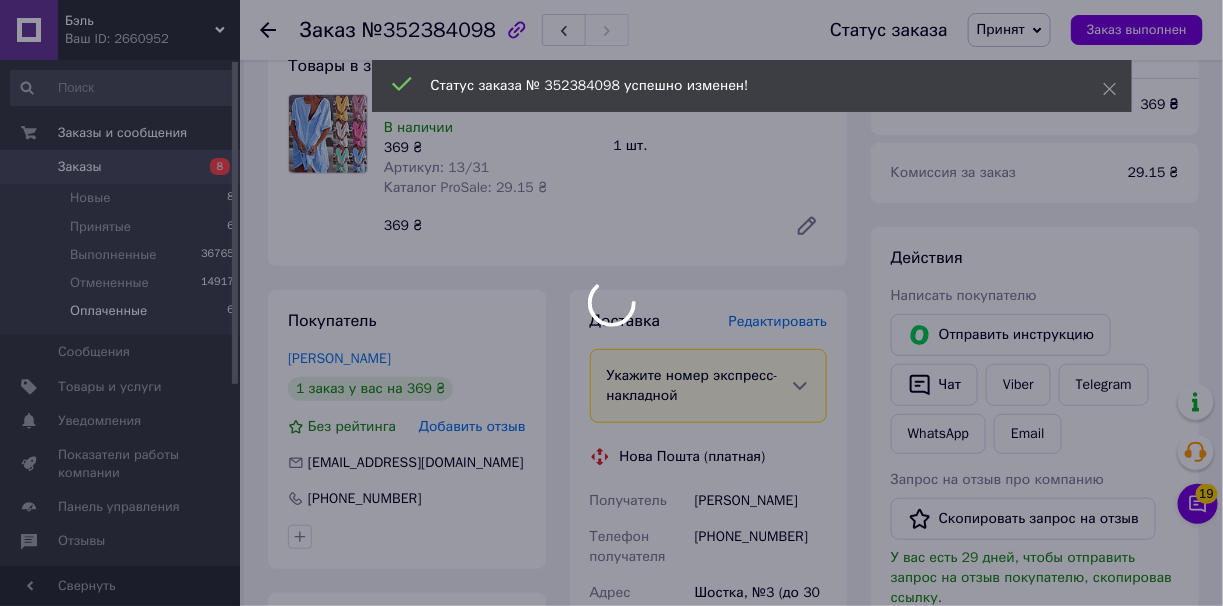 click at bounding box center [611, 303] 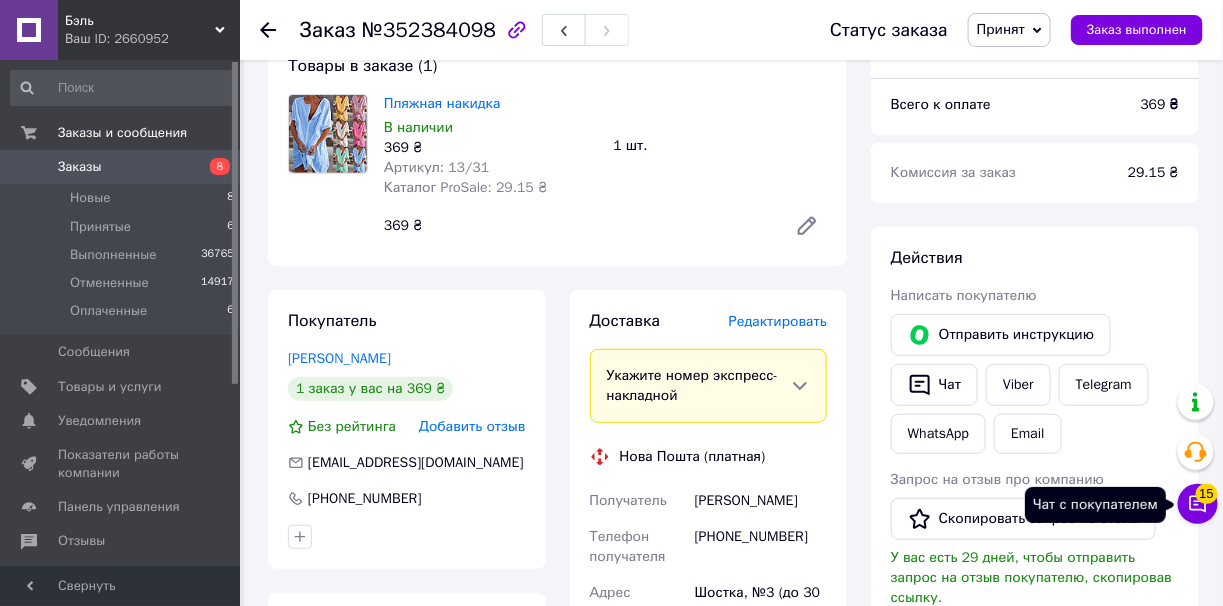 click on "Чат с покупателем 15" at bounding box center [1198, 504] 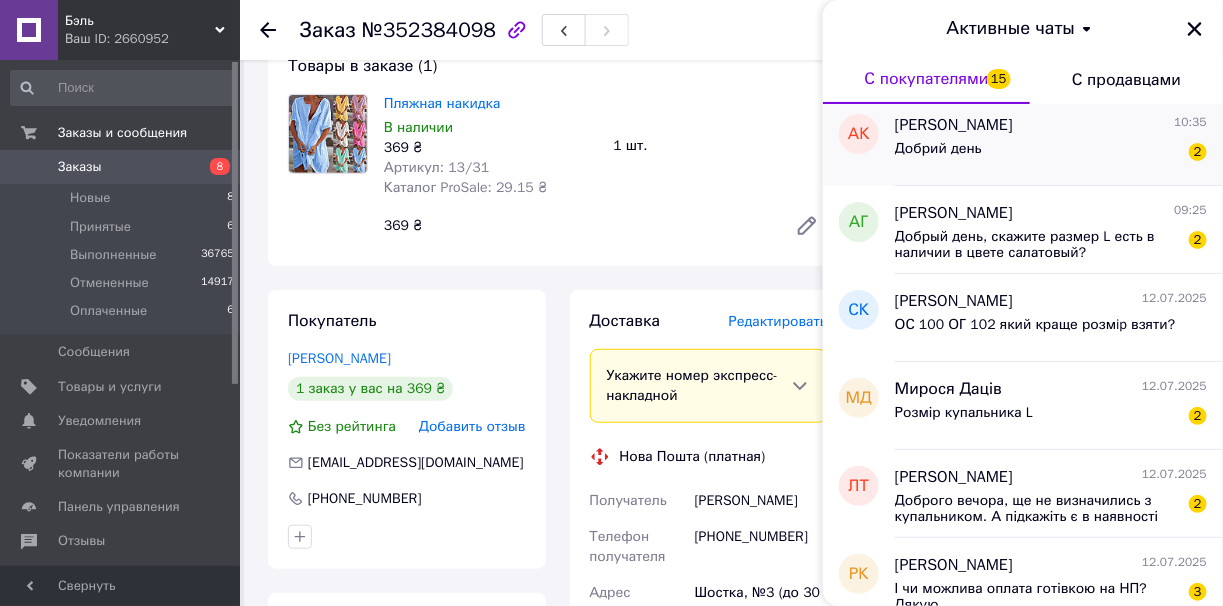 scroll, scrollTop: 300, scrollLeft: 0, axis: vertical 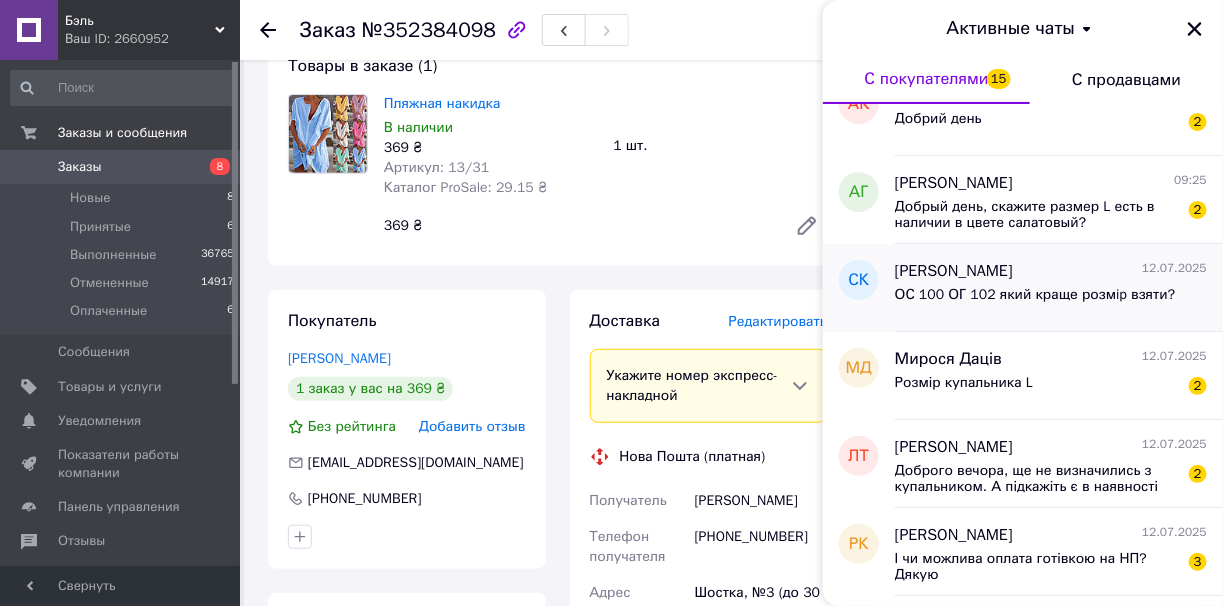 click on "ОС 100 ОГ 102 який краще розмip взяти?" at bounding box center [1035, 295] 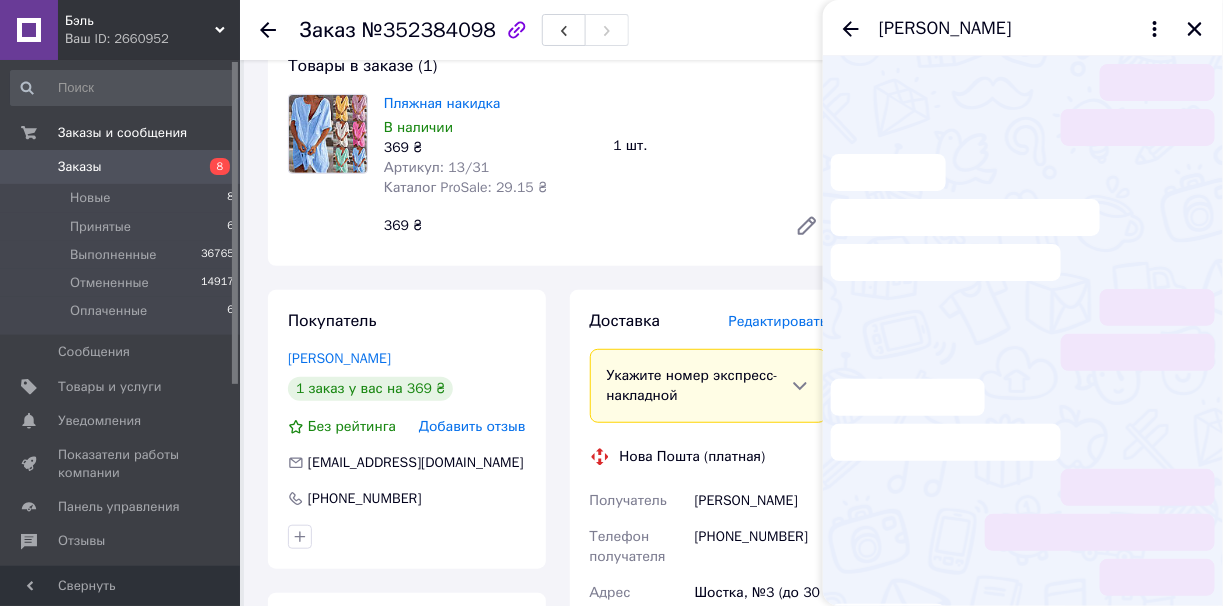 scroll, scrollTop: 494, scrollLeft: 0, axis: vertical 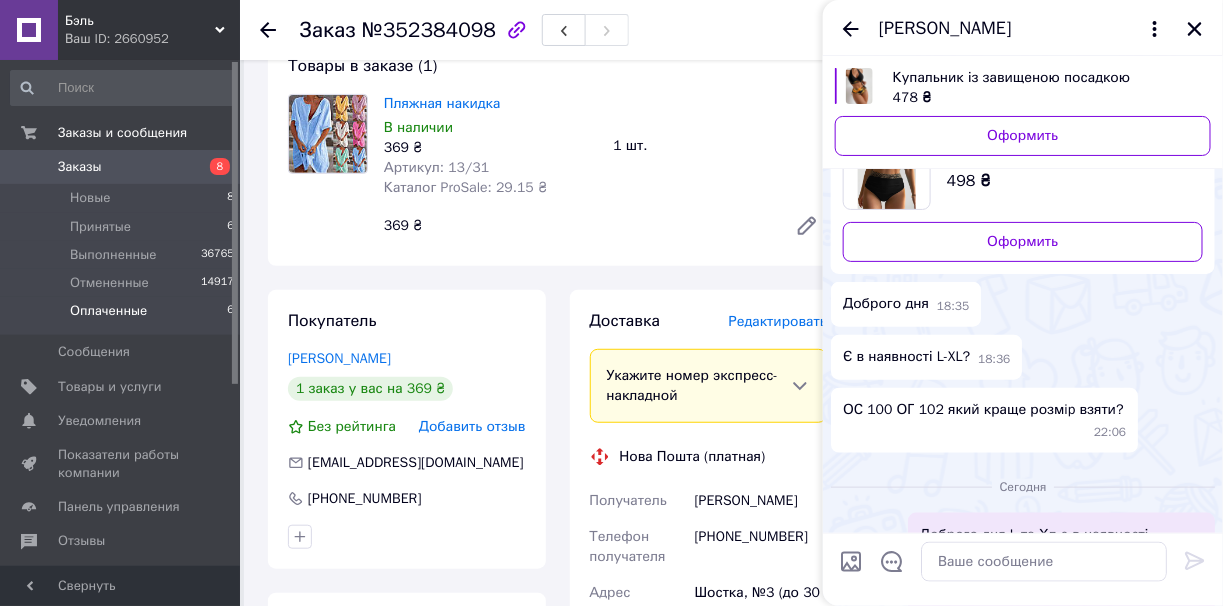 click on "Оплаченные 6" at bounding box center (123, 316) 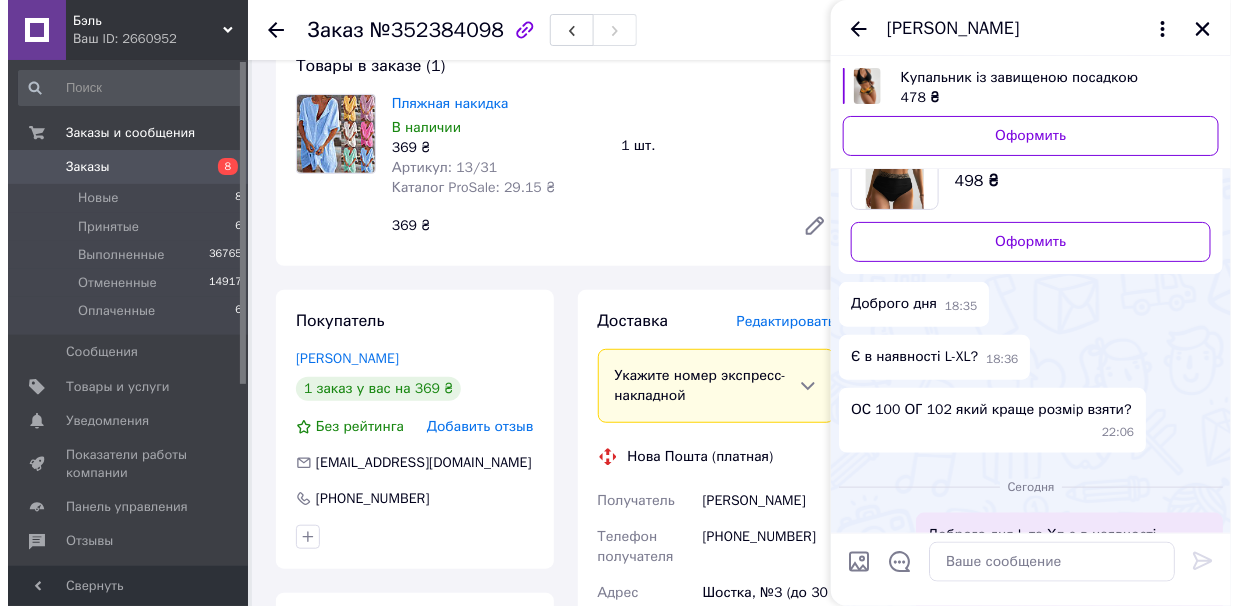 scroll, scrollTop: 0, scrollLeft: 0, axis: both 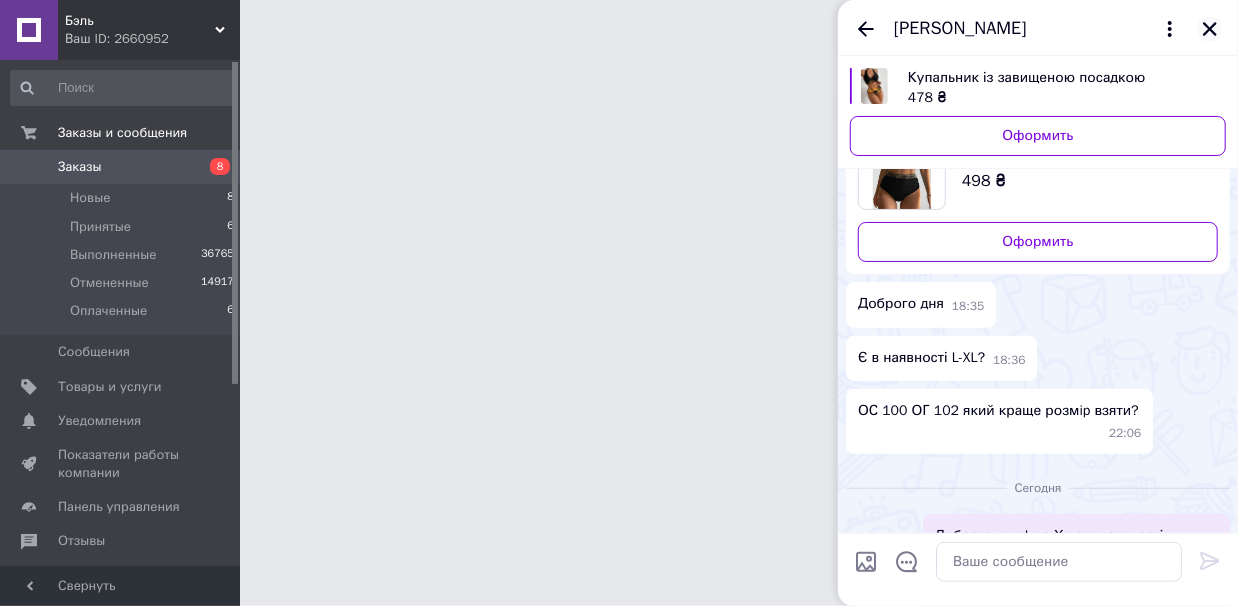 click 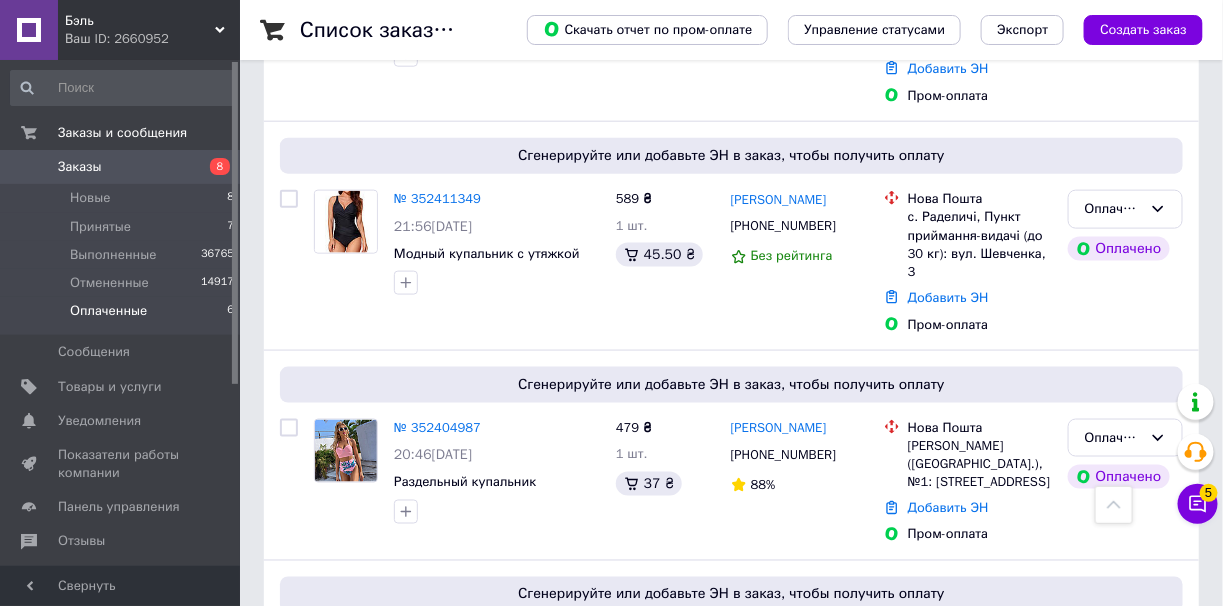 scroll, scrollTop: 699, scrollLeft: 0, axis: vertical 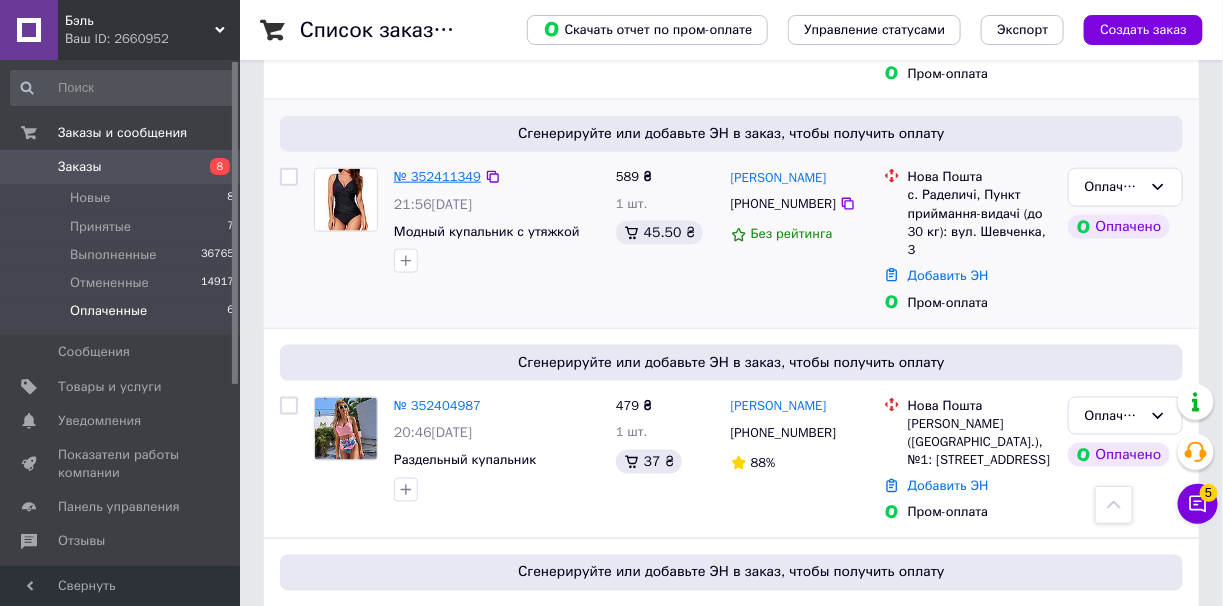 click on "№ 352411349" at bounding box center [437, 176] 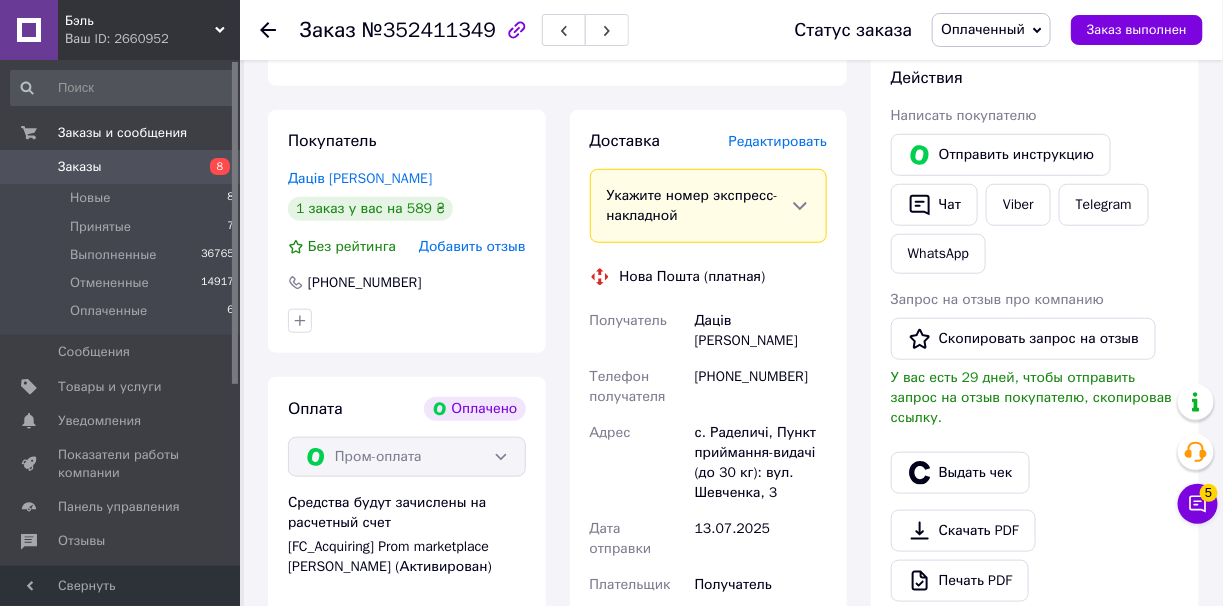 scroll, scrollTop: 0, scrollLeft: 0, axis: both 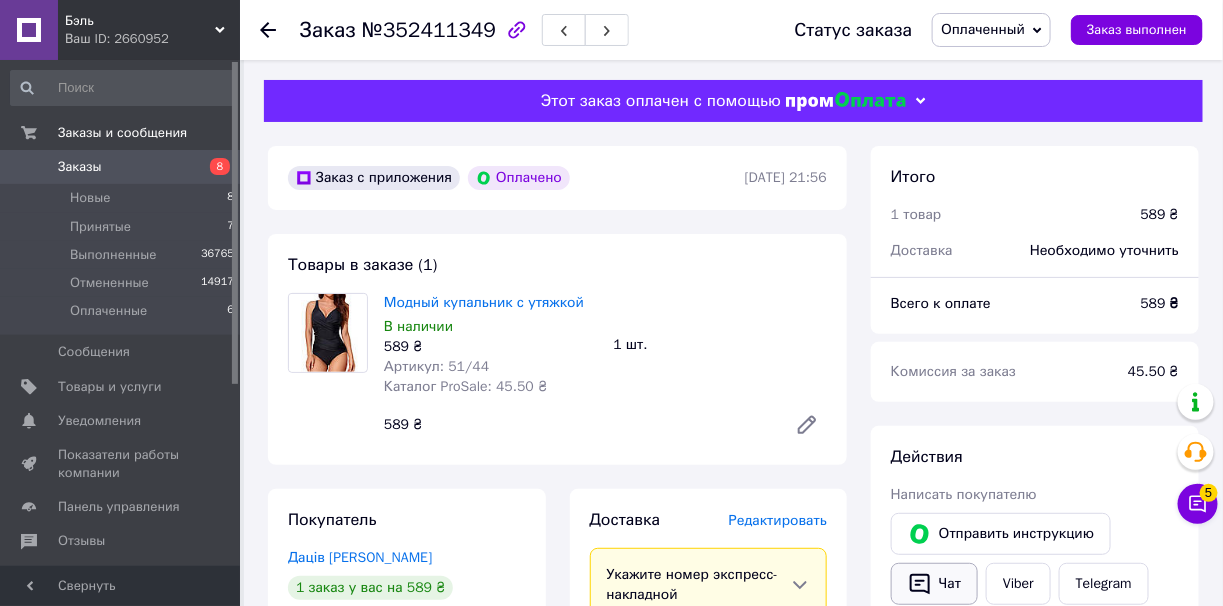 click on "Чат" at bounding box center (934, 584) 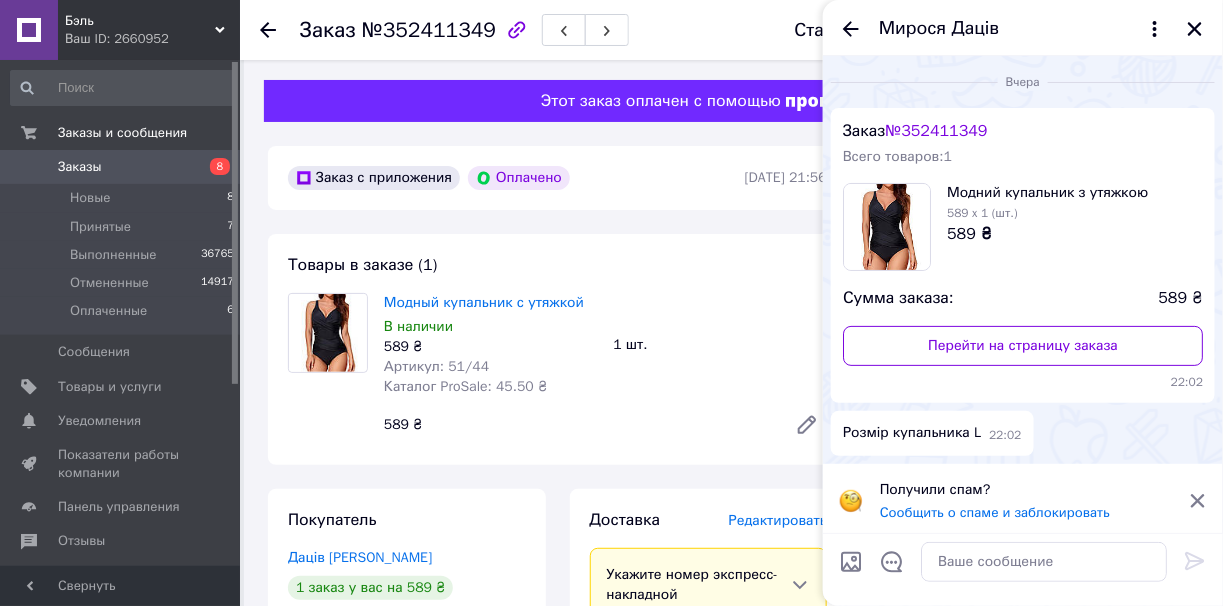 scroll, scrollTop: 3, scrollLeft: 0, axis: vertical 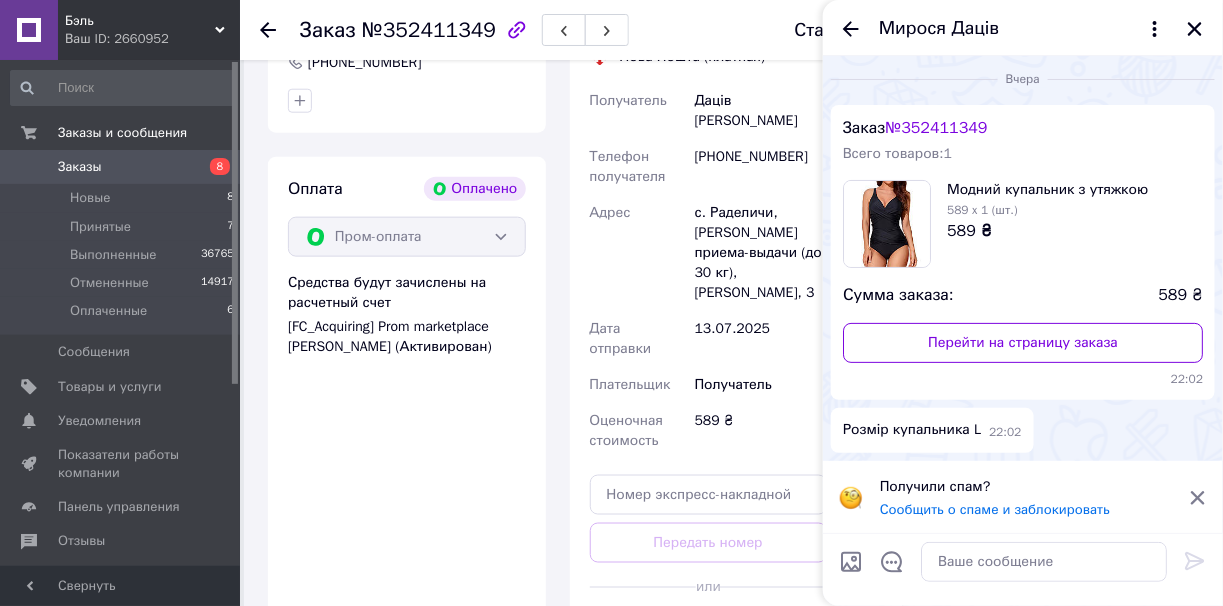 click on "Сгенерировать ЭН" at bounding box center (709, 632) 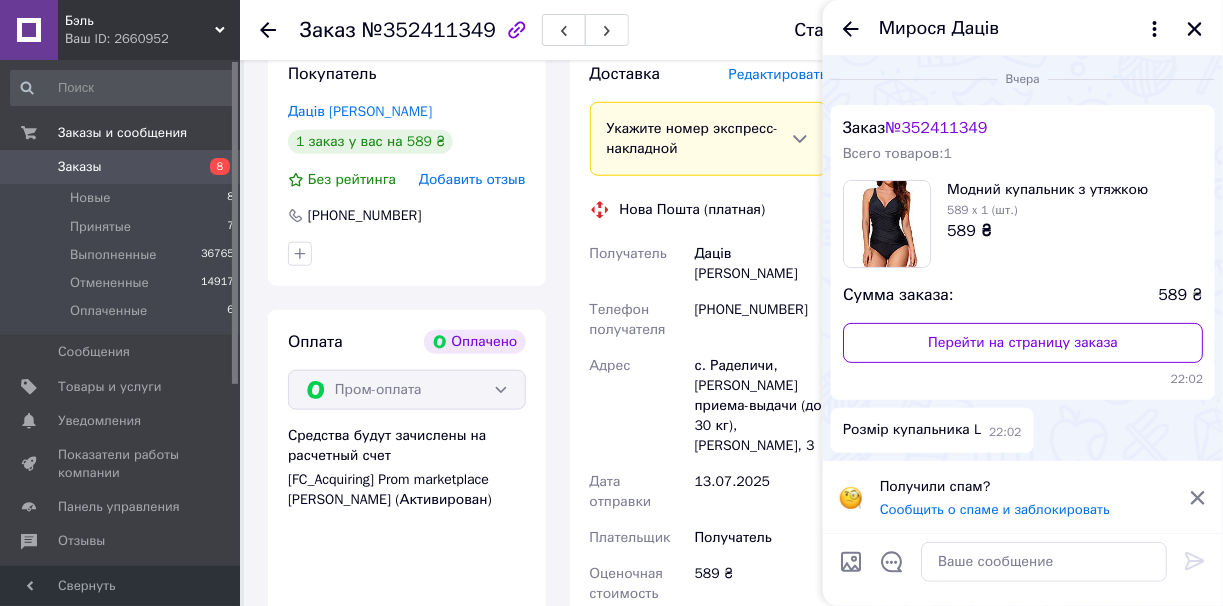 scroll, scrollTop: 199, scrollLeft: 0, axis: vertical 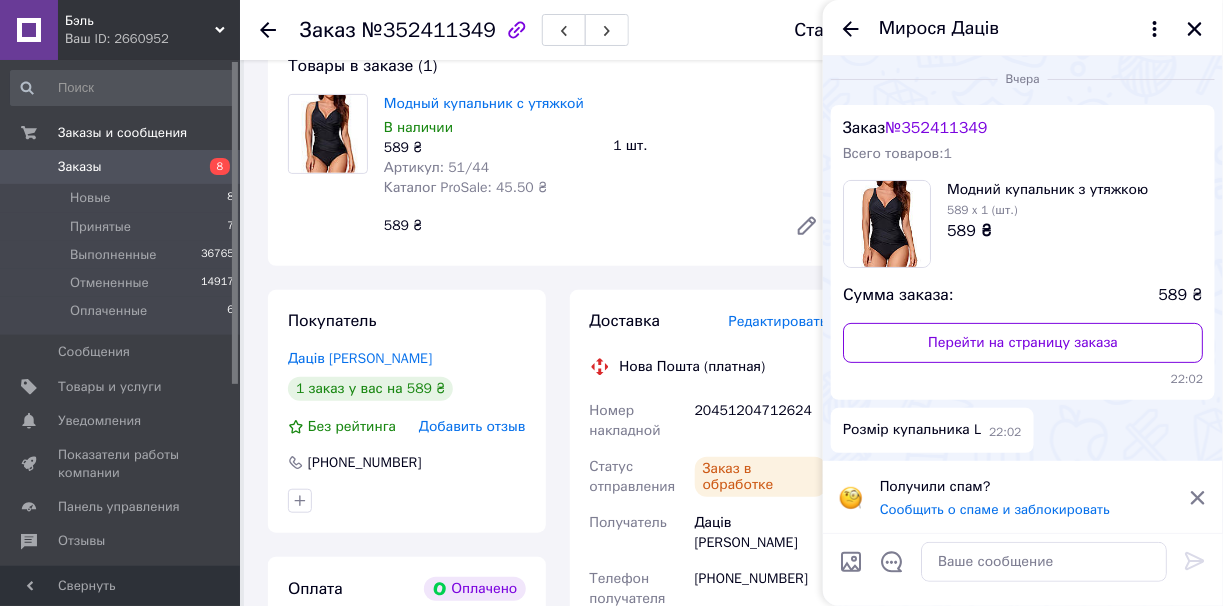 click on "20451204712624" at bounding box center [761, 421] 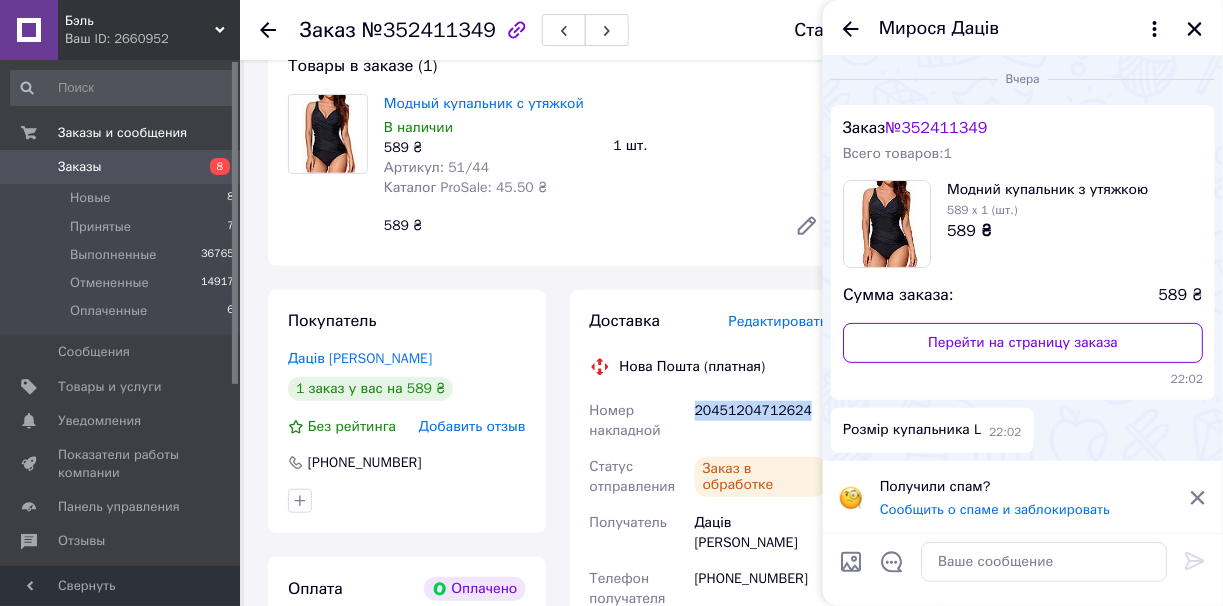 click on "20451204712624" at bounding box center (761, 421) 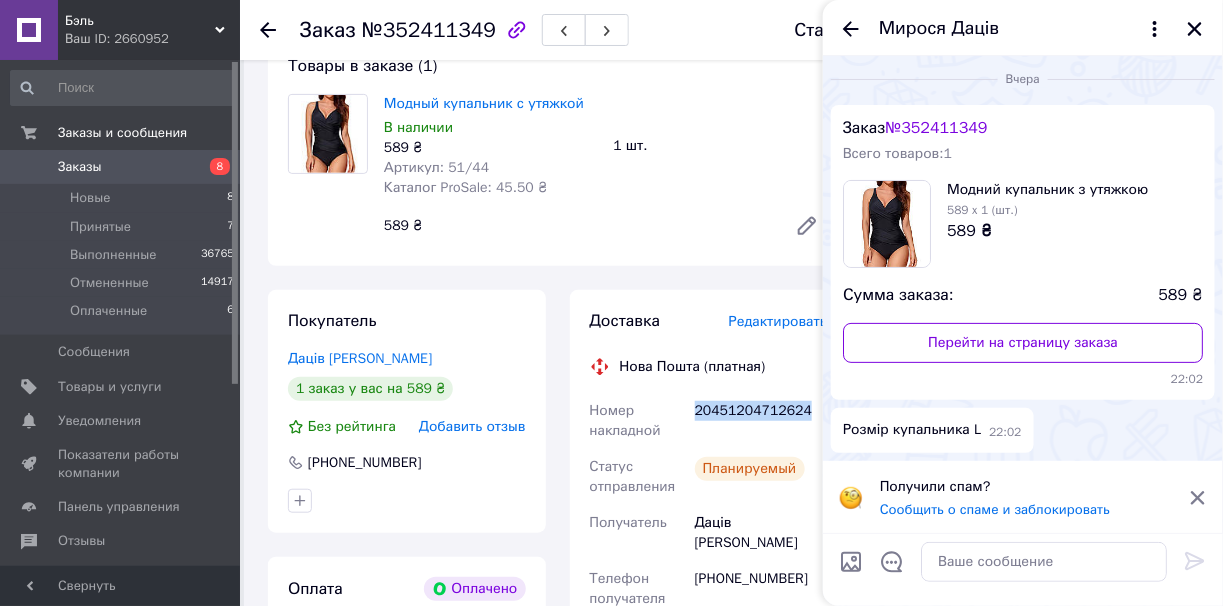 copy on "20451204712624" 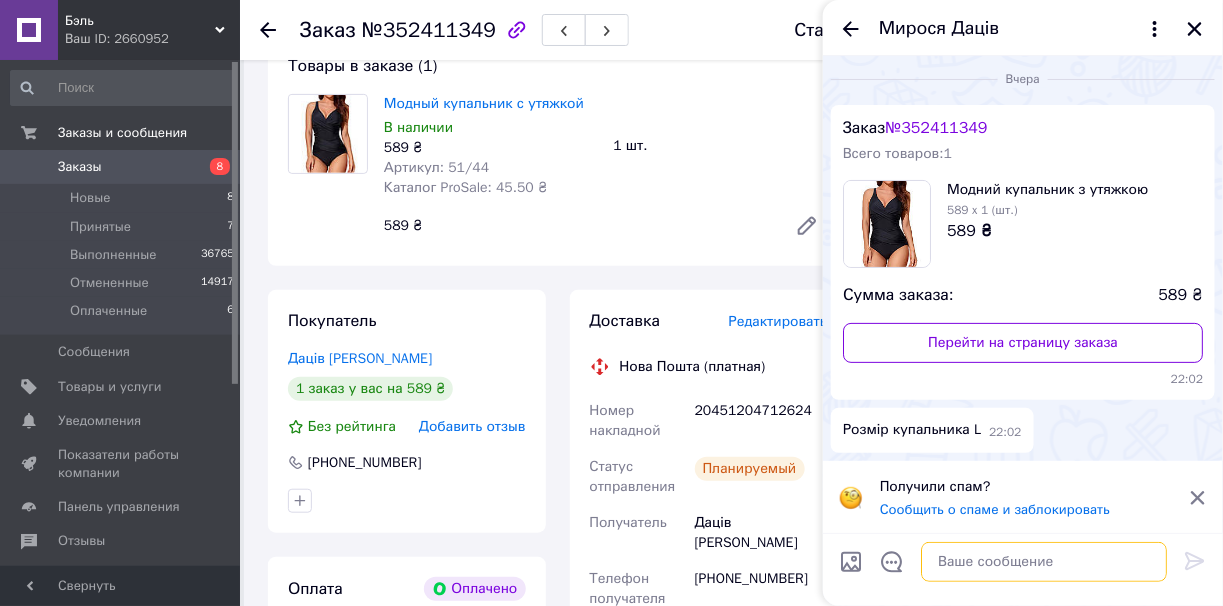paste on "20451204712624" 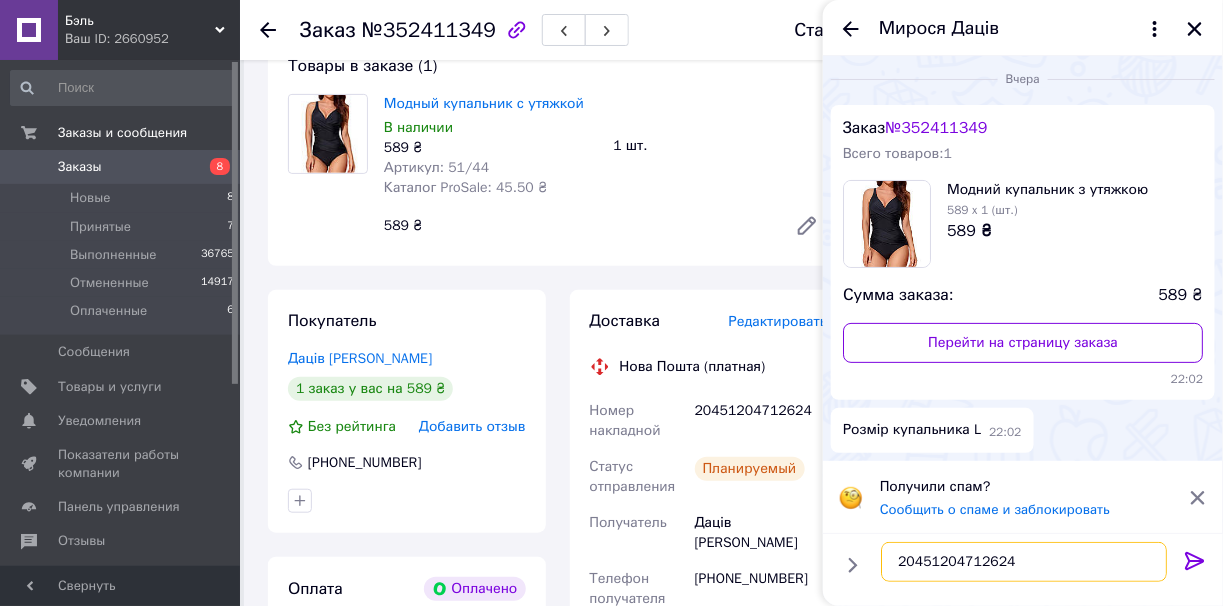 type on "20451204712624" 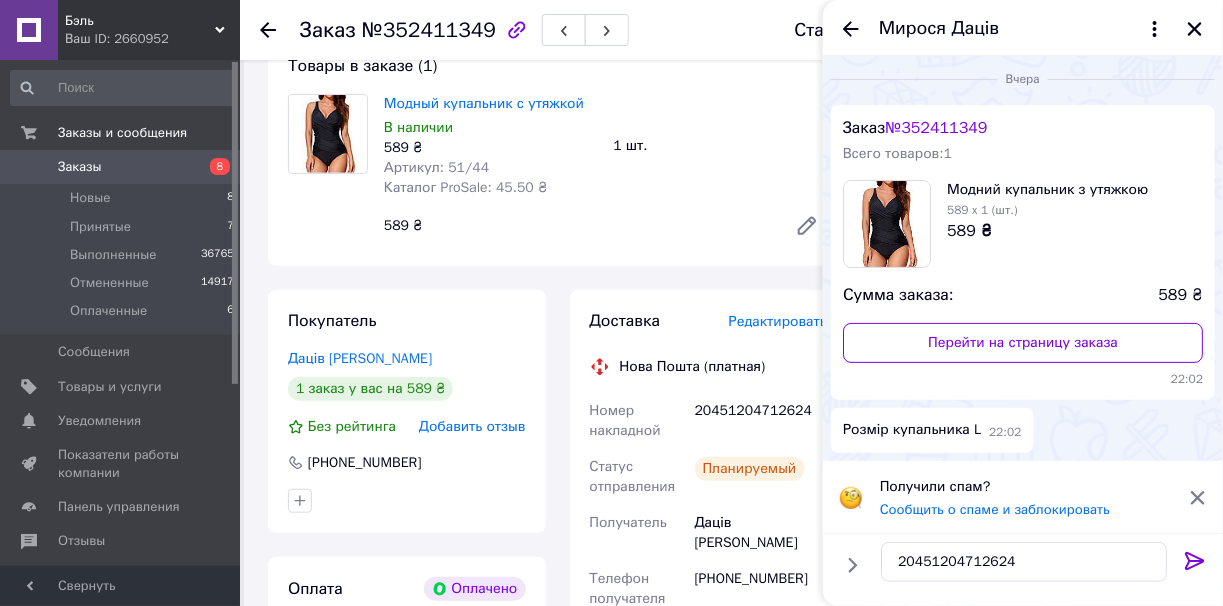 click 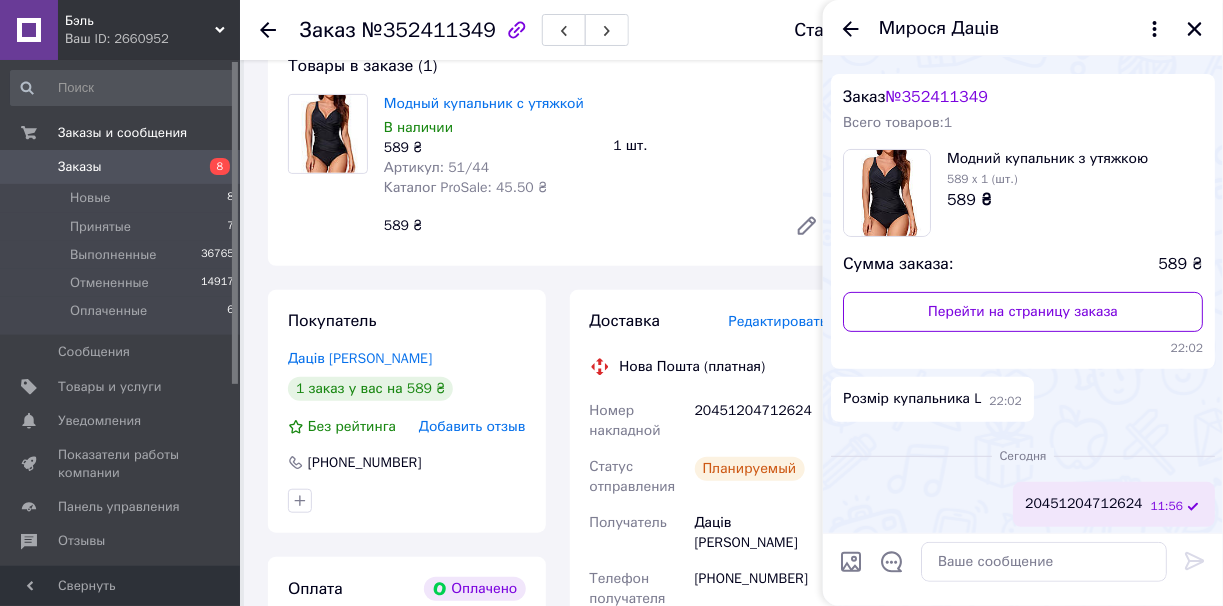 scroll, scrollTop: 148, scrollLeft: 0, axis: vertical 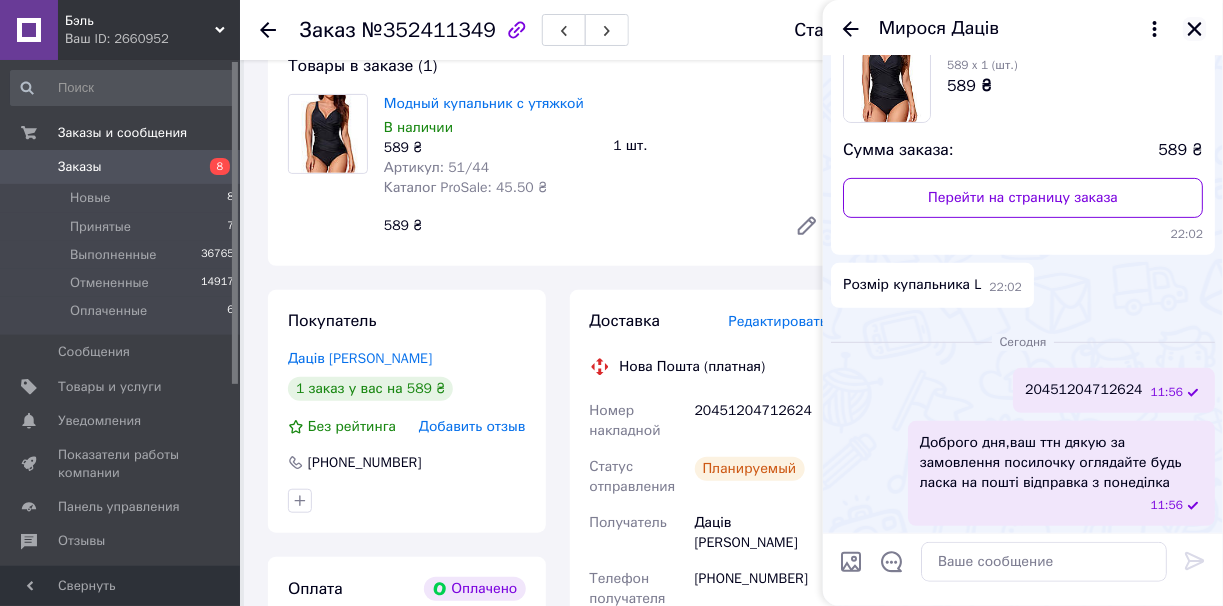 click at bounding box center [1195, 29] 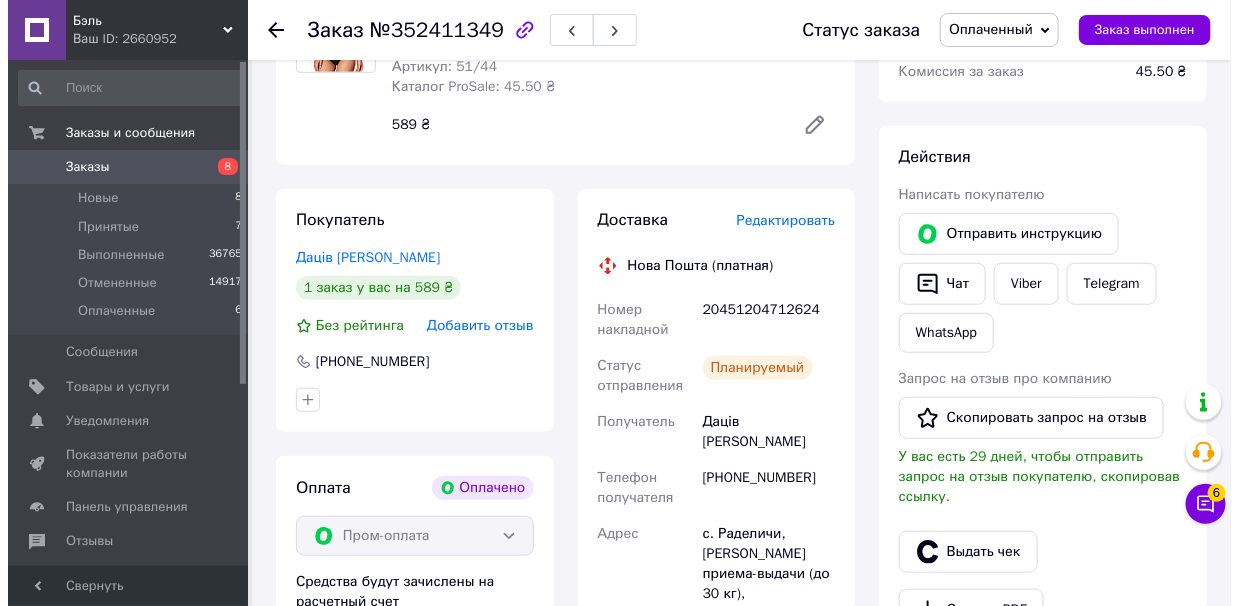 scroll, scrollTop: 400, scrollLeft: 0, axis: vertical 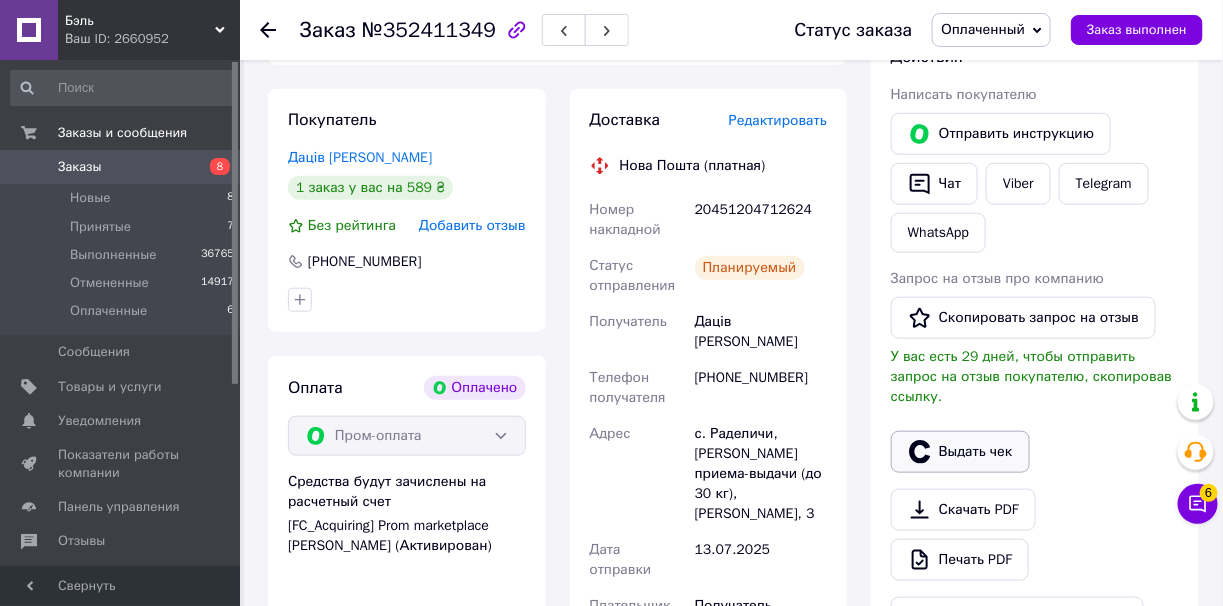 click on "Выдать чек" at bounding box center [960, 452] 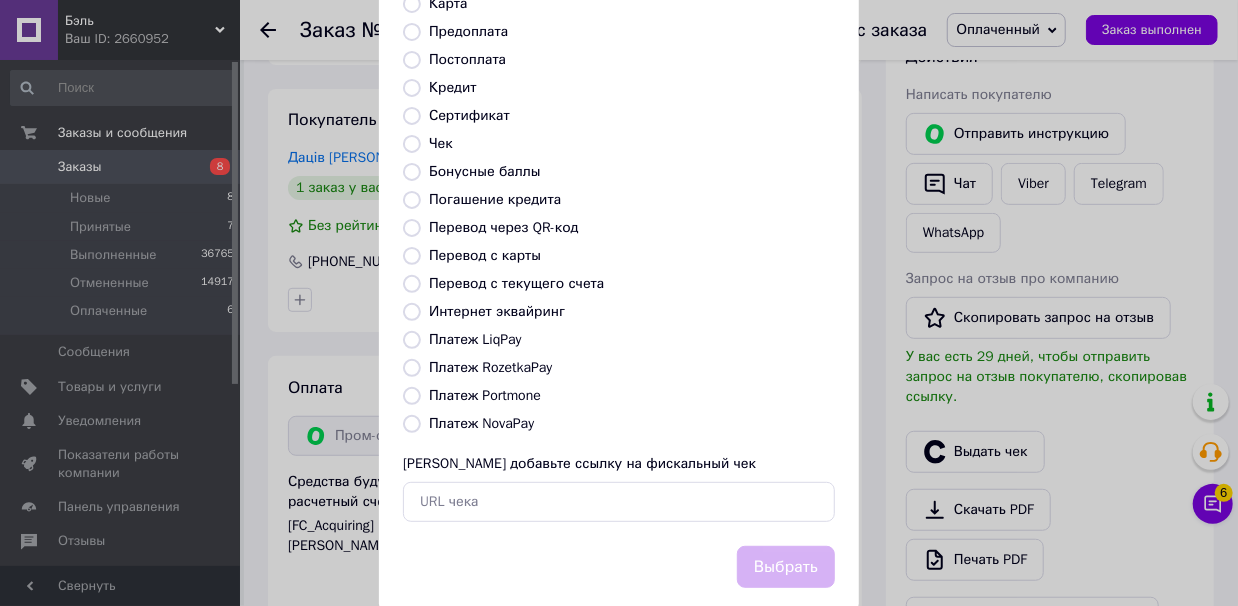 scroll, scrollTop: 152, scrollLeft: 0, axis: vertical 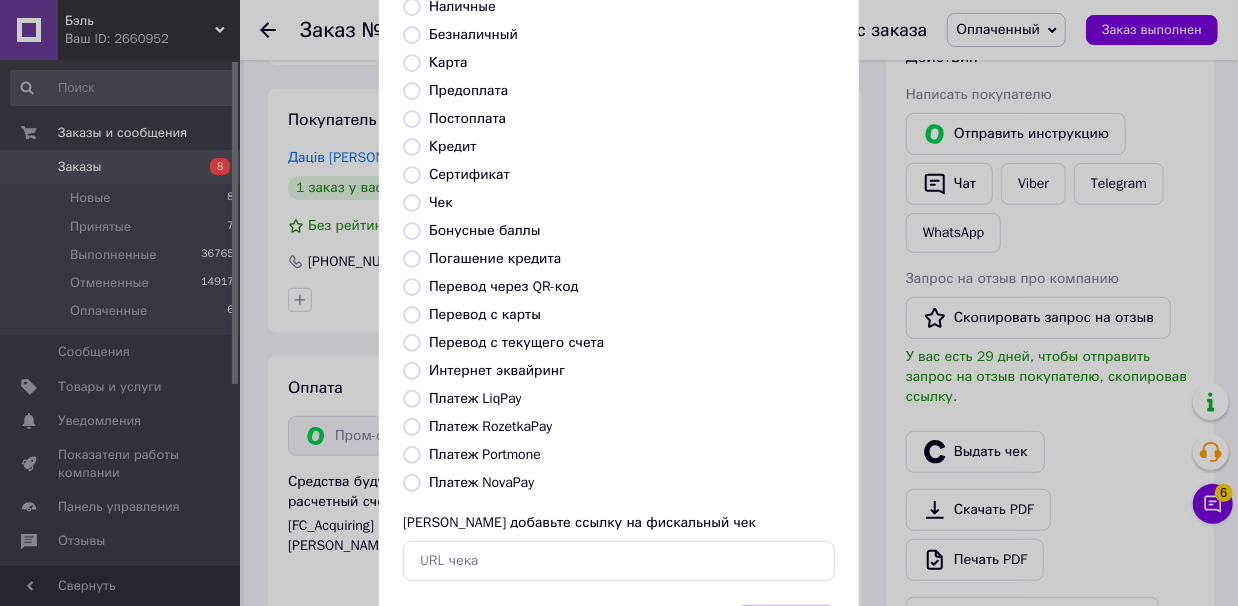 click on "Платеж RozetkaPay" at bounding box center (412, 427) 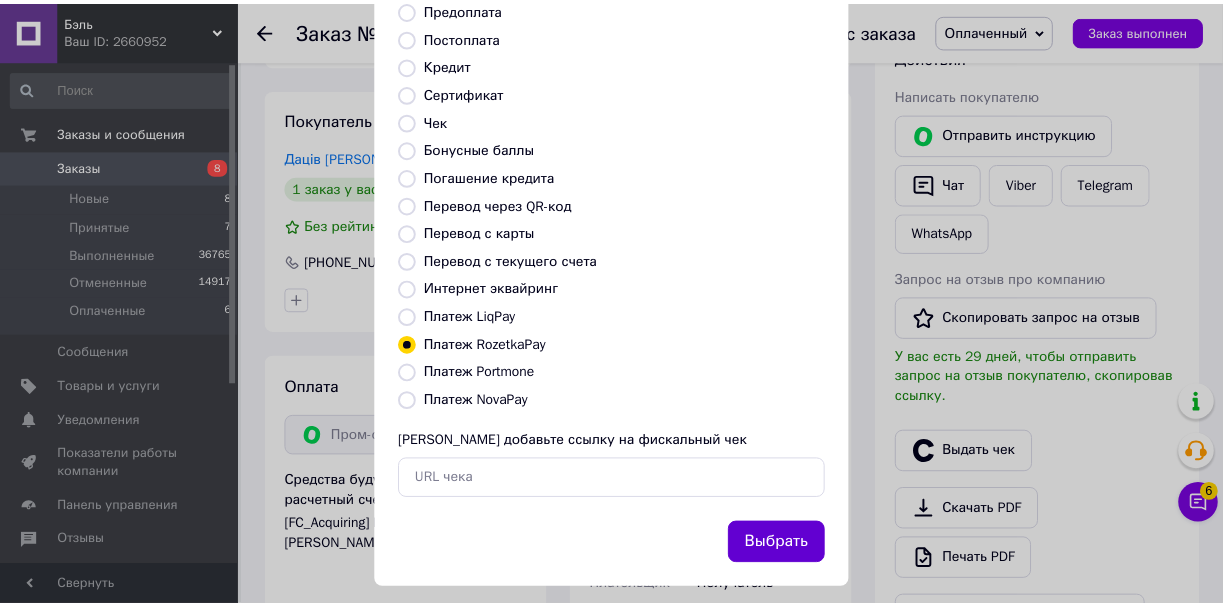scroll, scrollTop: 251, scrollLeft: 0, axis: vertical 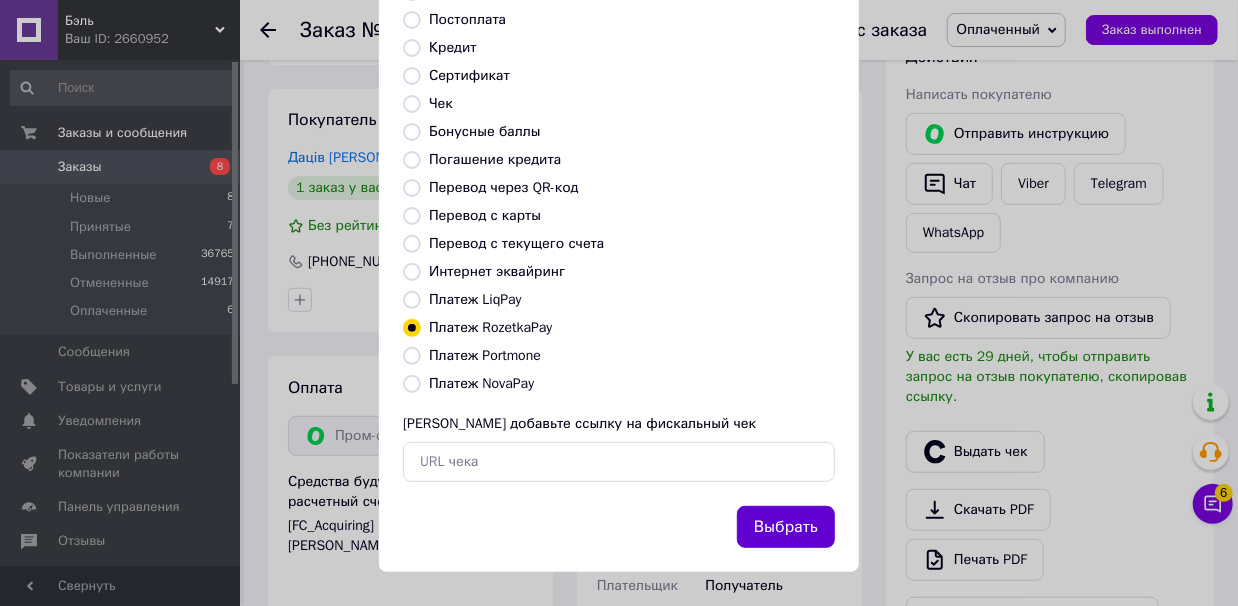 click on "Выбрать" at bounding box center (786, 527) 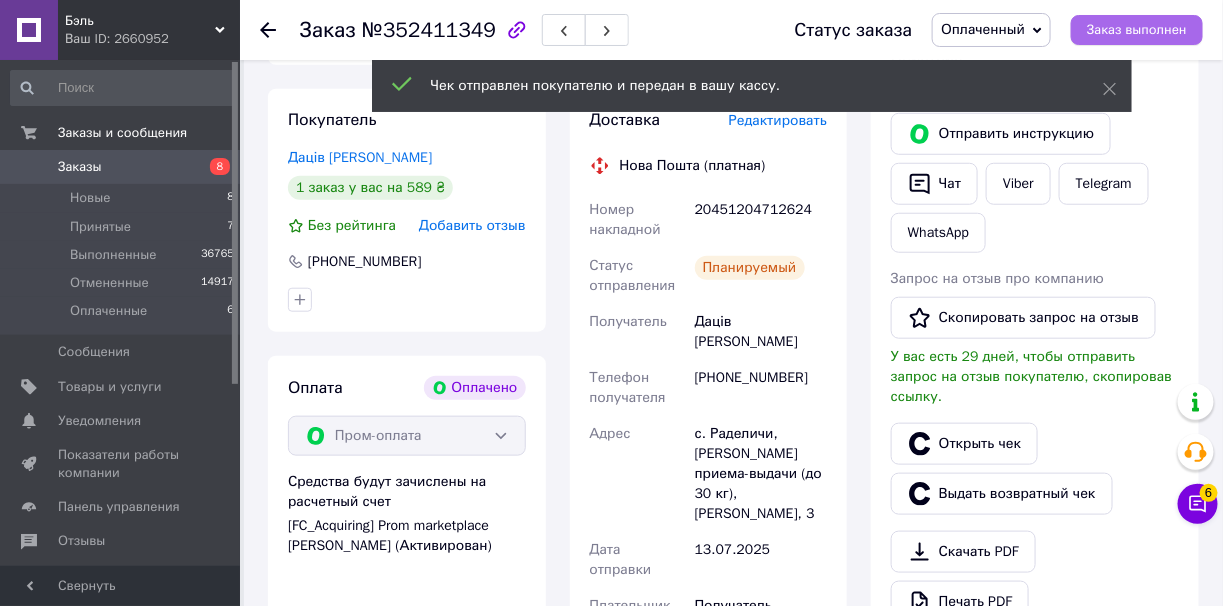 click on "Заказ выполнен" at bounding box center [1137, 30] 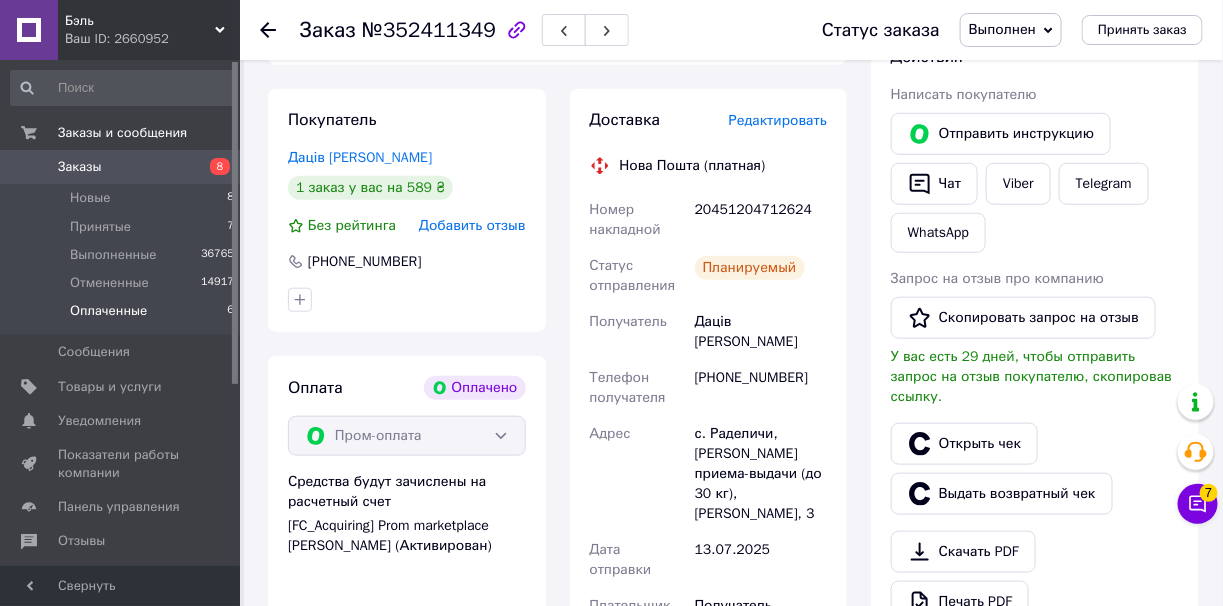 click on "Оплаченные" at bounding box center [108, 311] 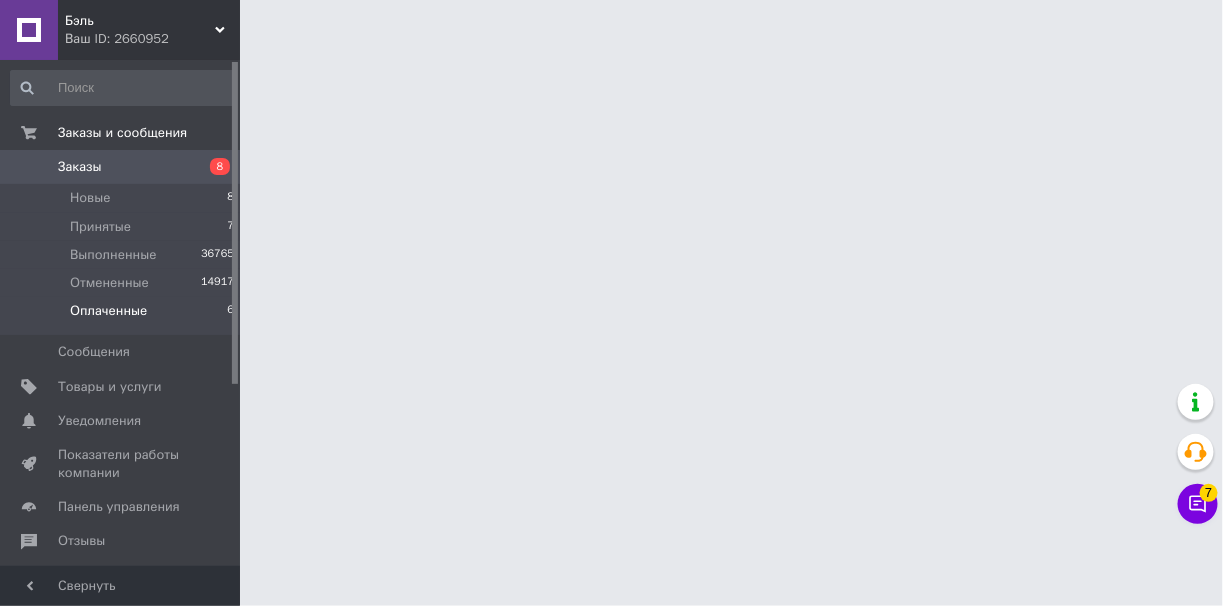 scroll, scrollTop: 0, scrollLeft: 0, axis: both 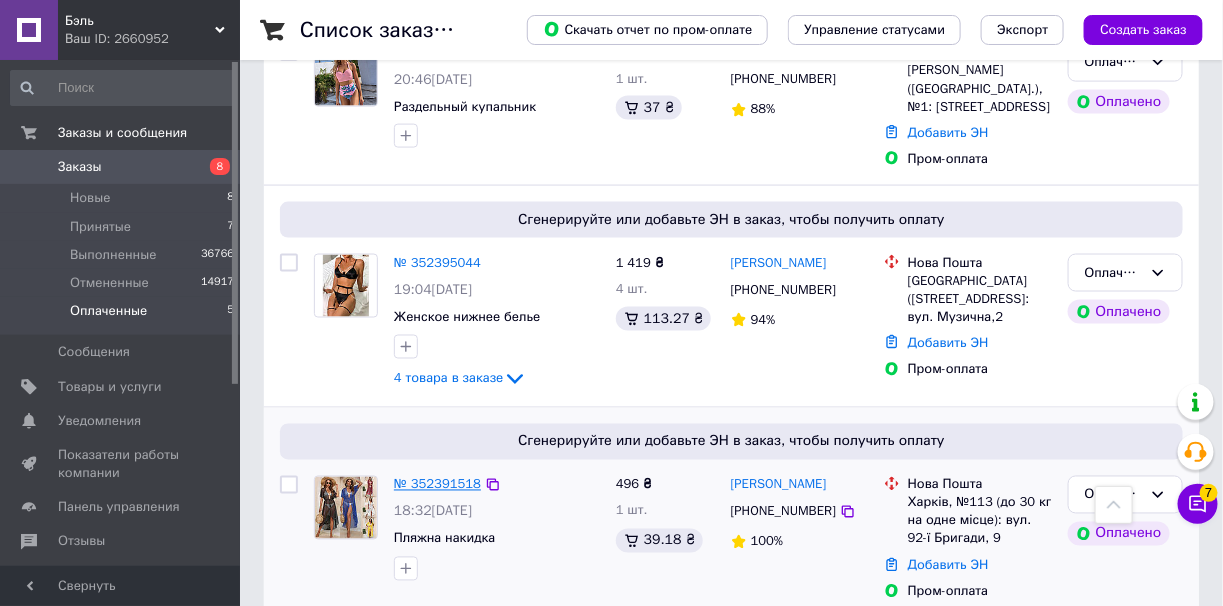 click on "№ 352391518" at bounding box center [437, 484] 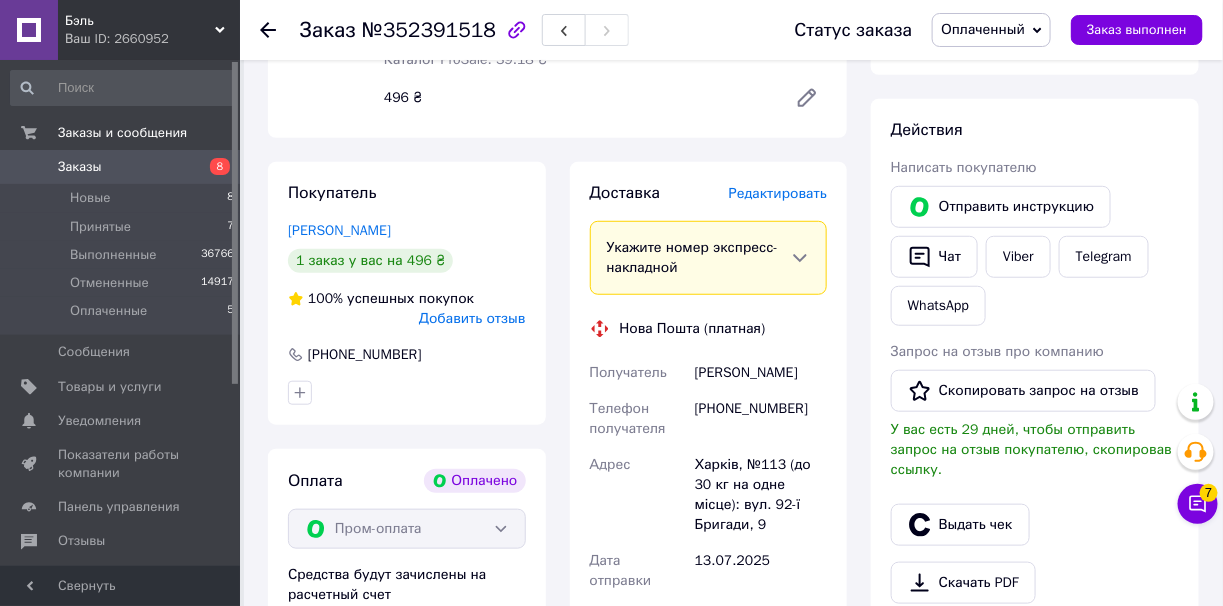 scroll, scrollTop: 324, scrollLeft: 0, axis: vertical 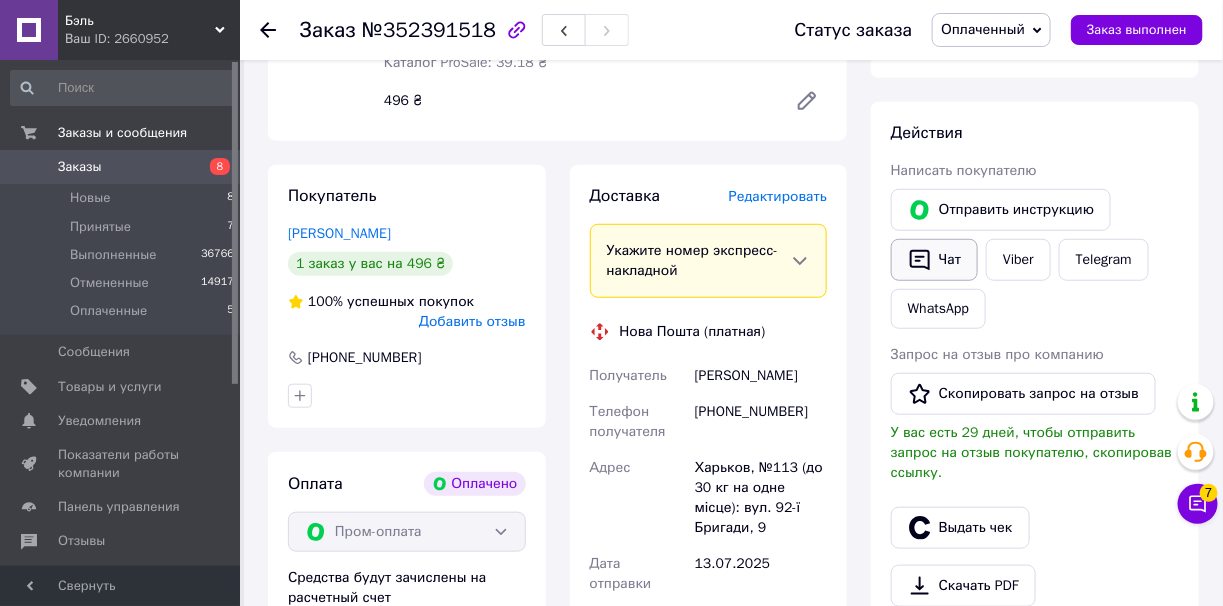 click on "Чат" at bounding box center [934, 260] 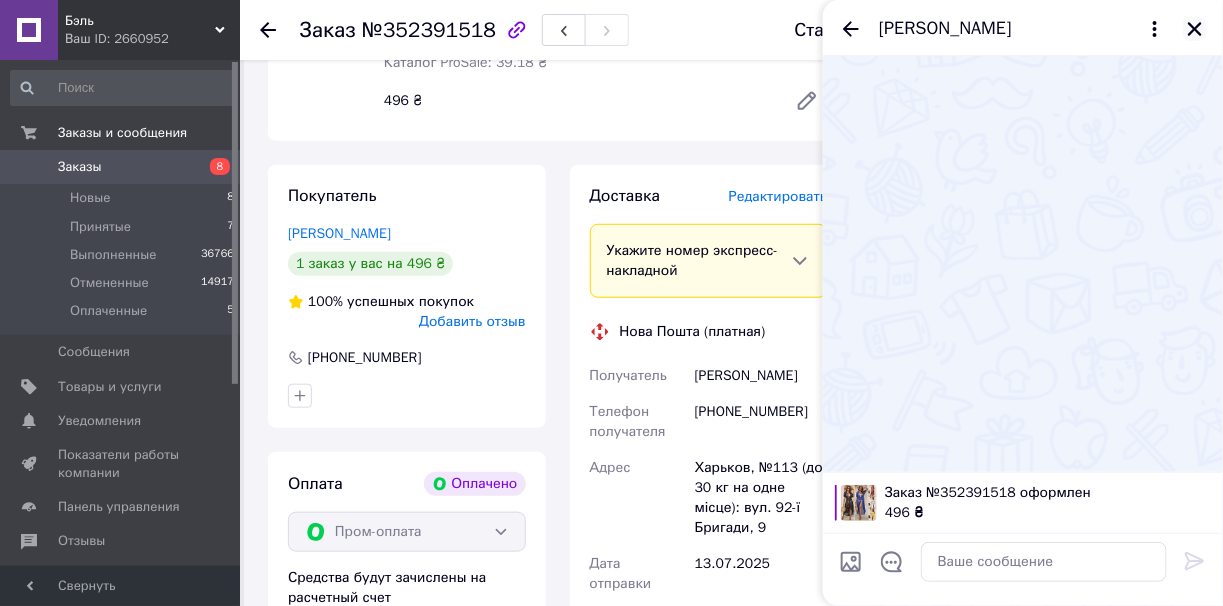 click 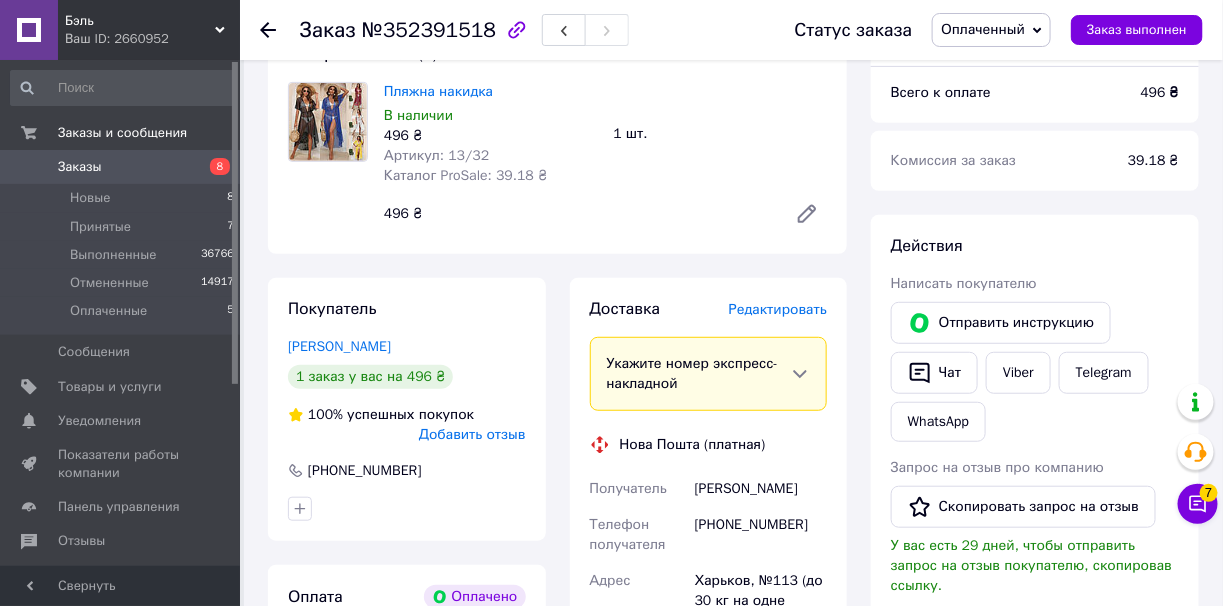 scroll, scrollTop: 124, scrollLeft: 0, axis: vertical 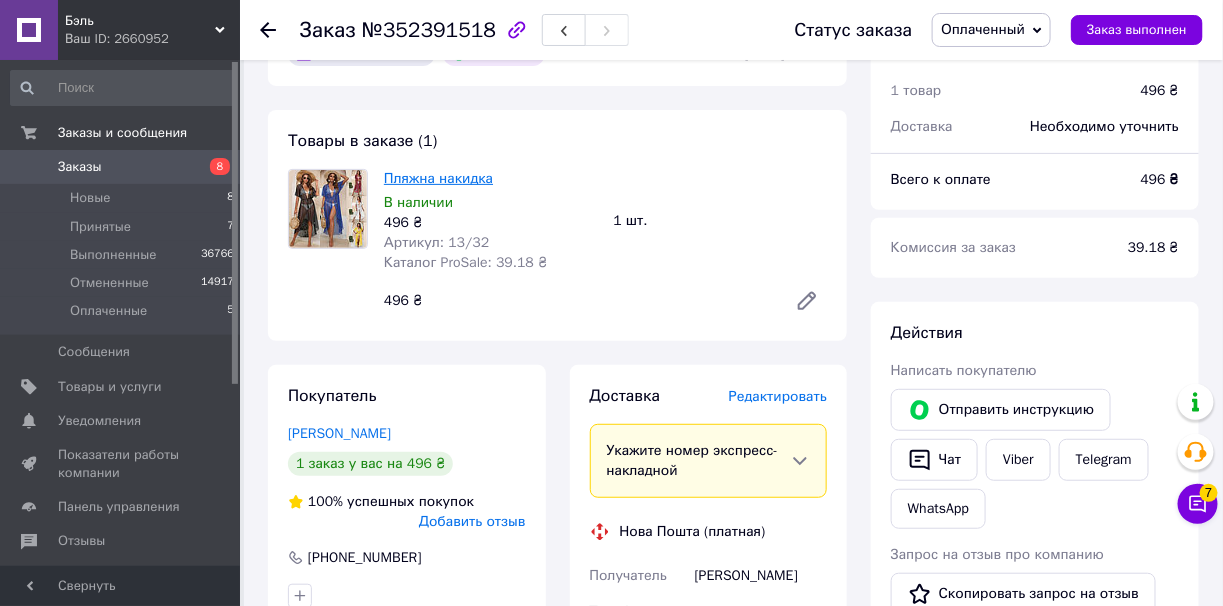 click on "Пляжна накидка" at bounding box center (438, 178) 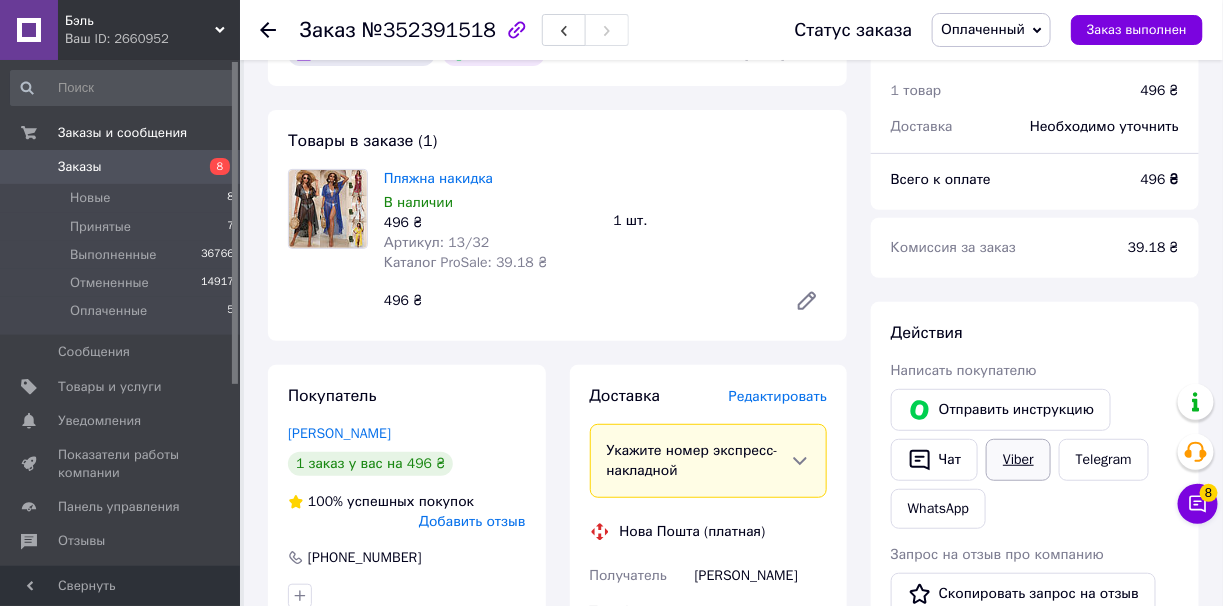 click on "Viber" at bounding box center (1018, 460) 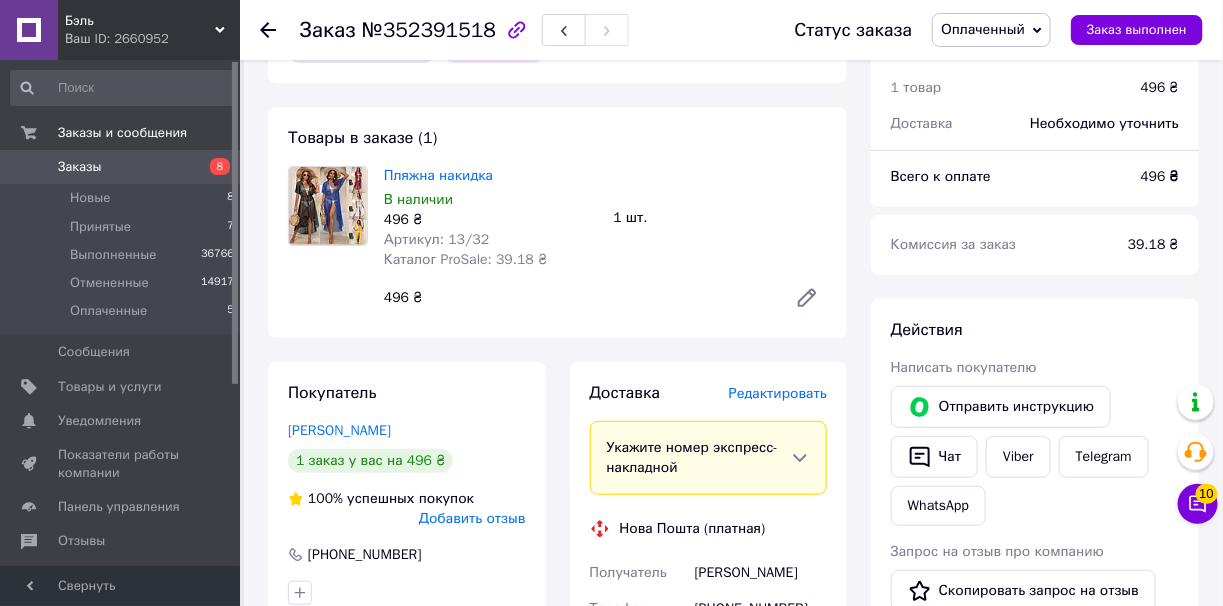 scroll, scrollTop: 124, scrollLeft: 0, axis: vertical 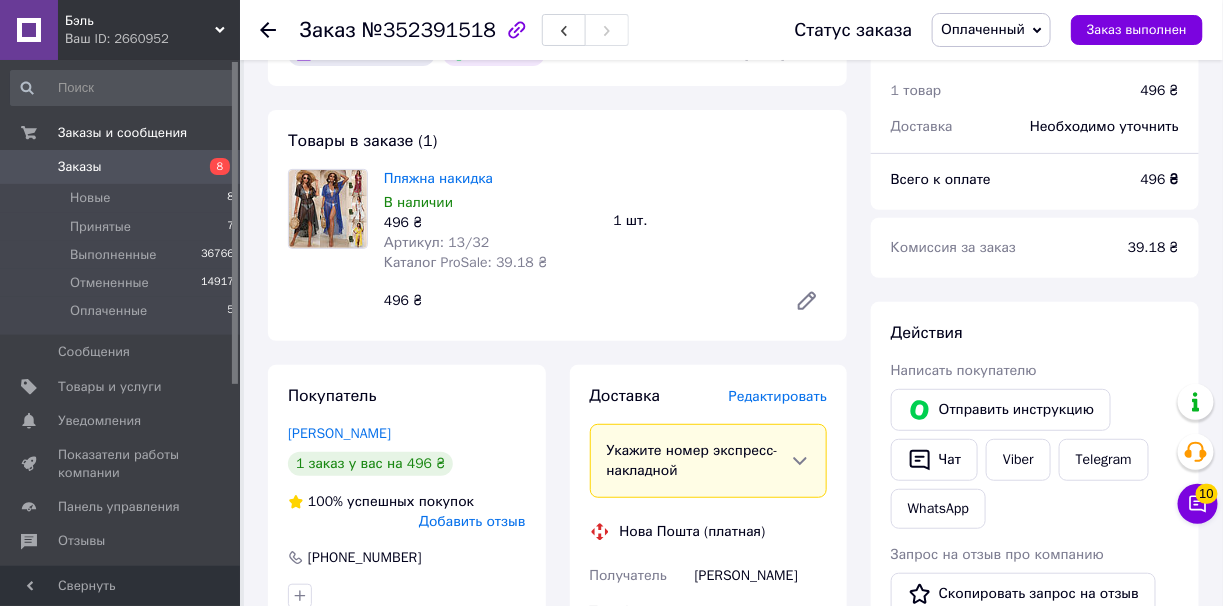 click on "Оплаченный" at bounding box center (991, 30) 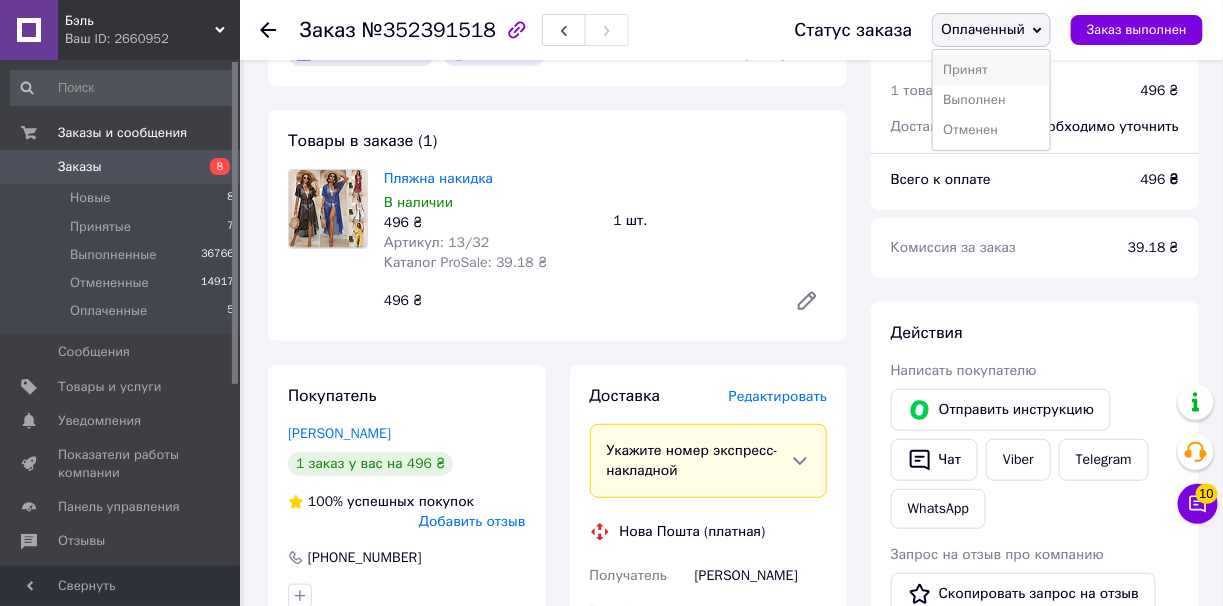 click on "Принят" at bounding box center (991, 70) 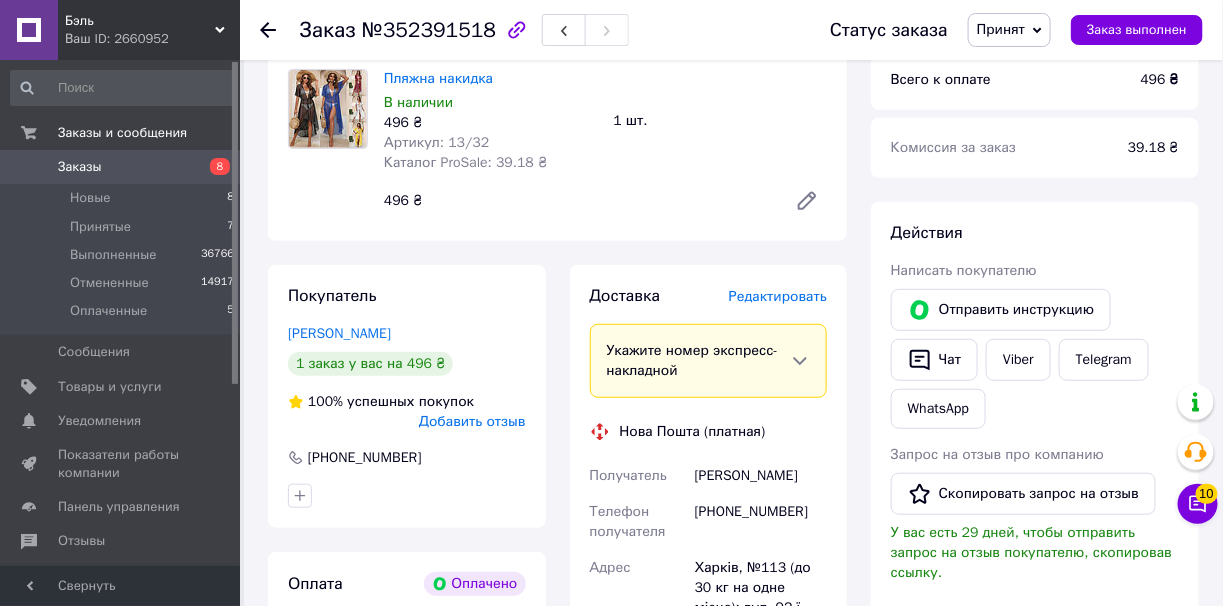 scroll, scrollTop: 124, scrollLeft: 0, axis: vertical 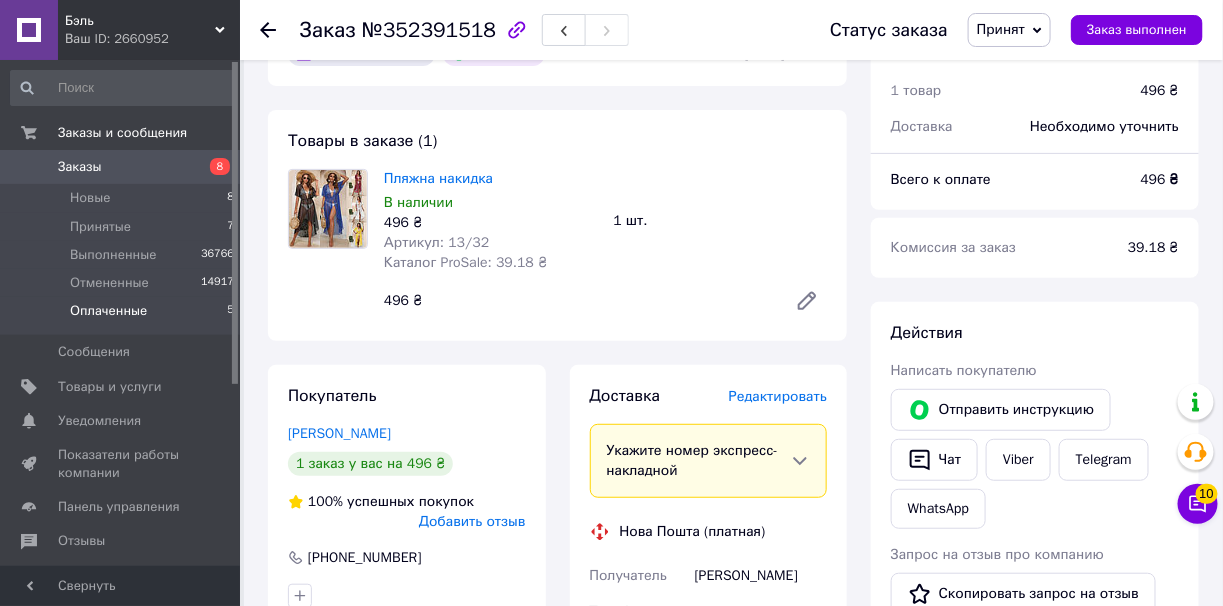 click on "Оплаченные 5" at bounding box center [123, 316] 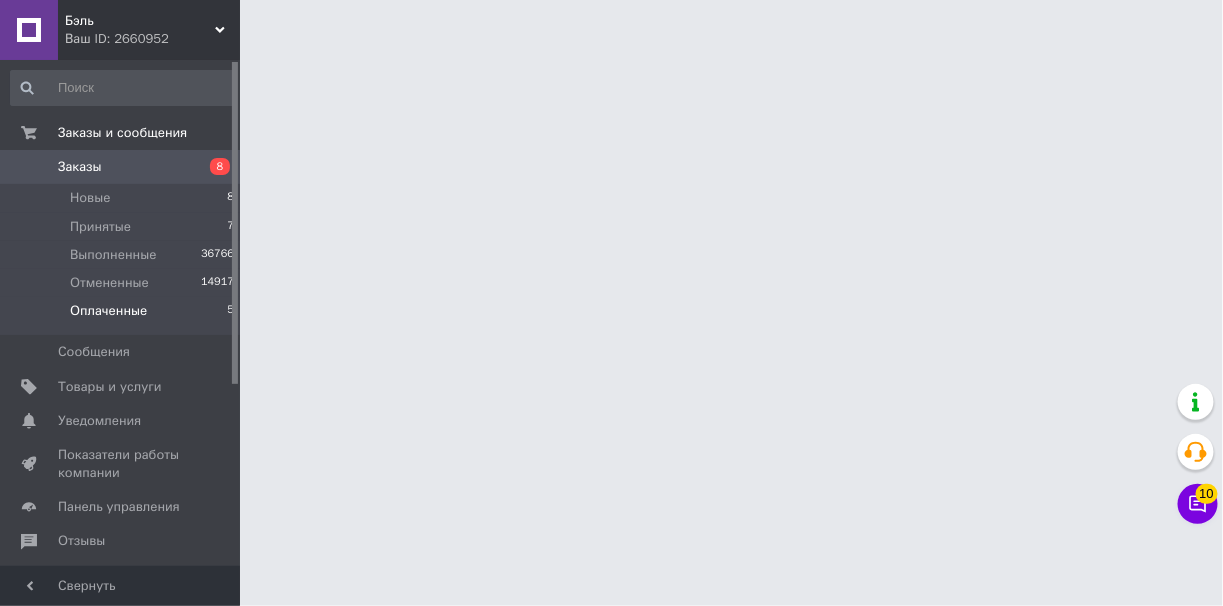 scroll, scrollTop: 0, scrollLeft: 0, axis: both 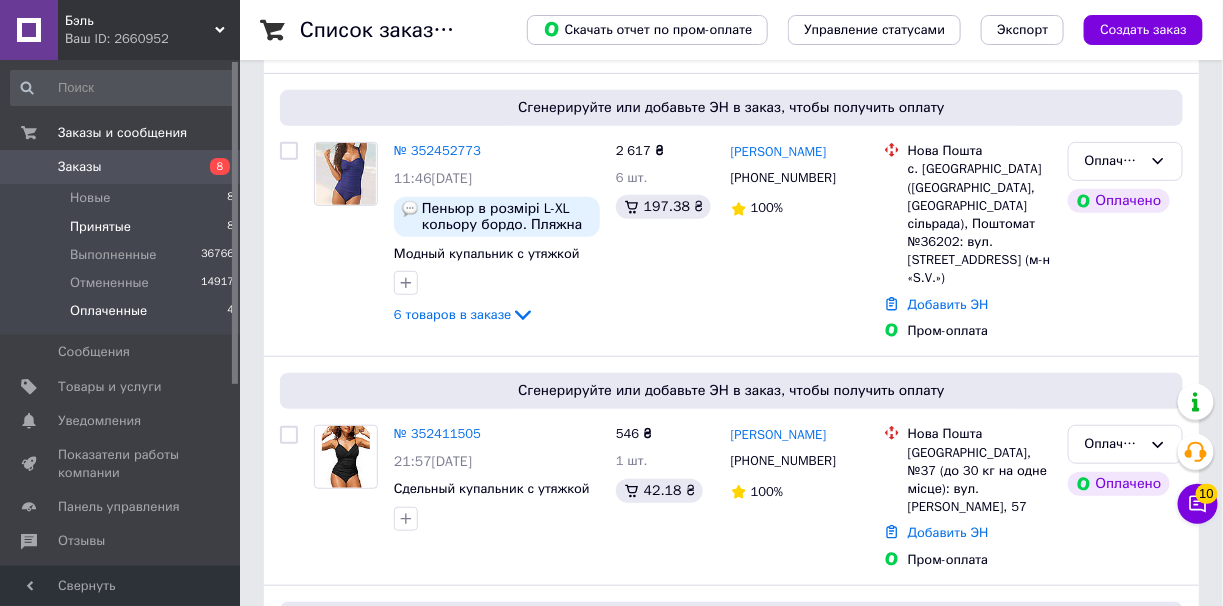 click on "Принятые 8" at bounding box center (123, 227) 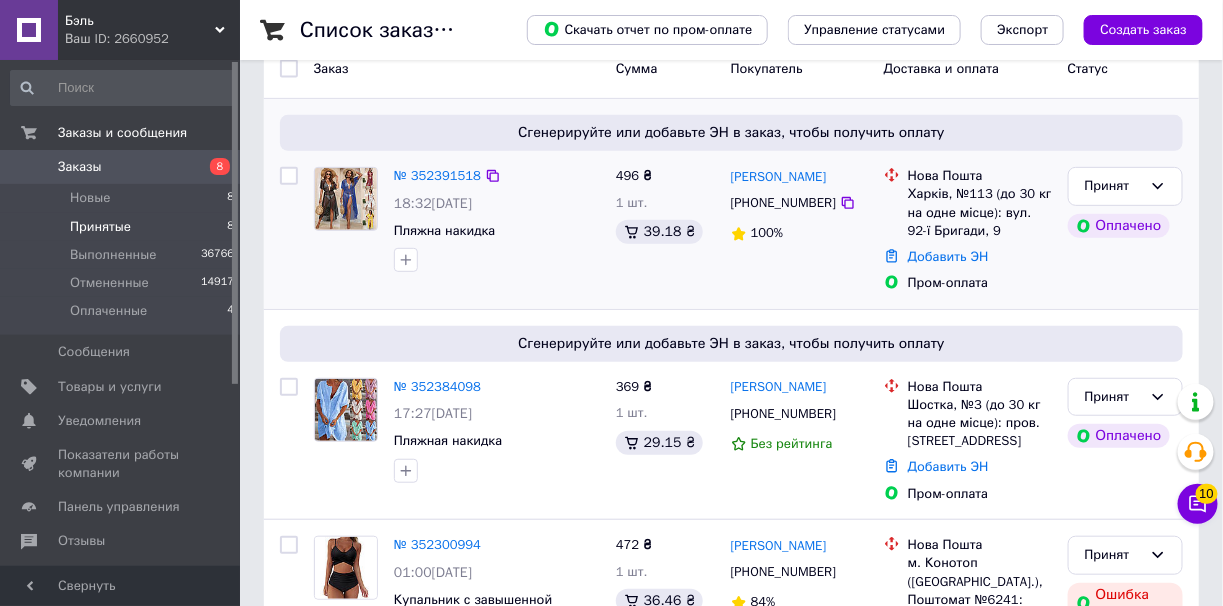 scroll, scrollTop: 200, scrollLeft: 0, axis: vertical 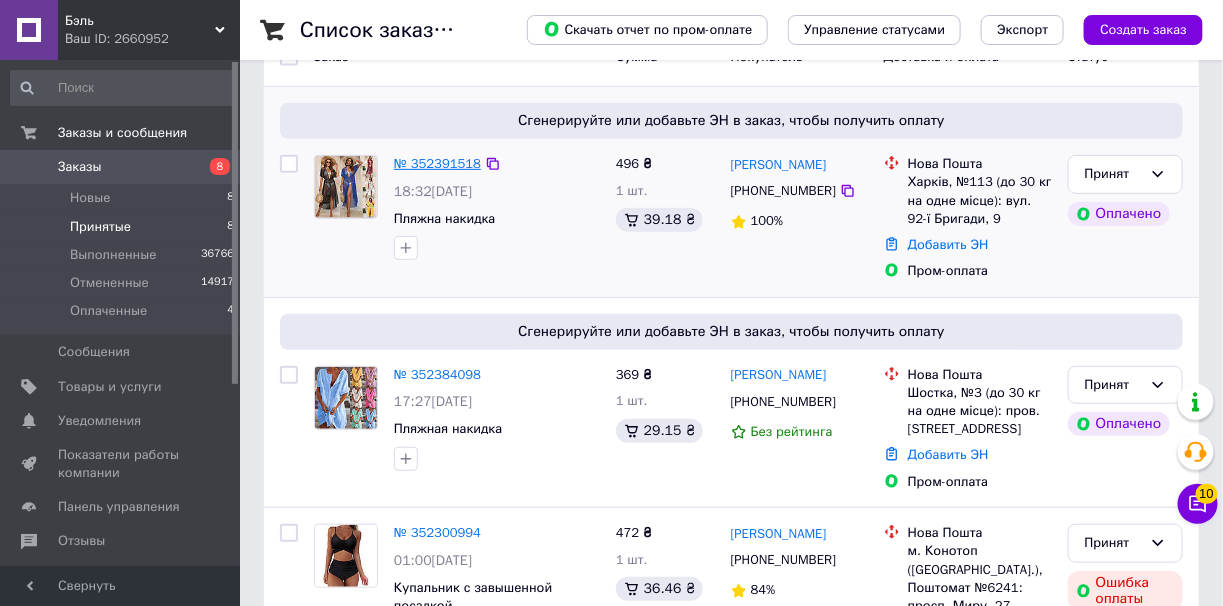 click on "№ 352391518" at bounding box center (437, 163) 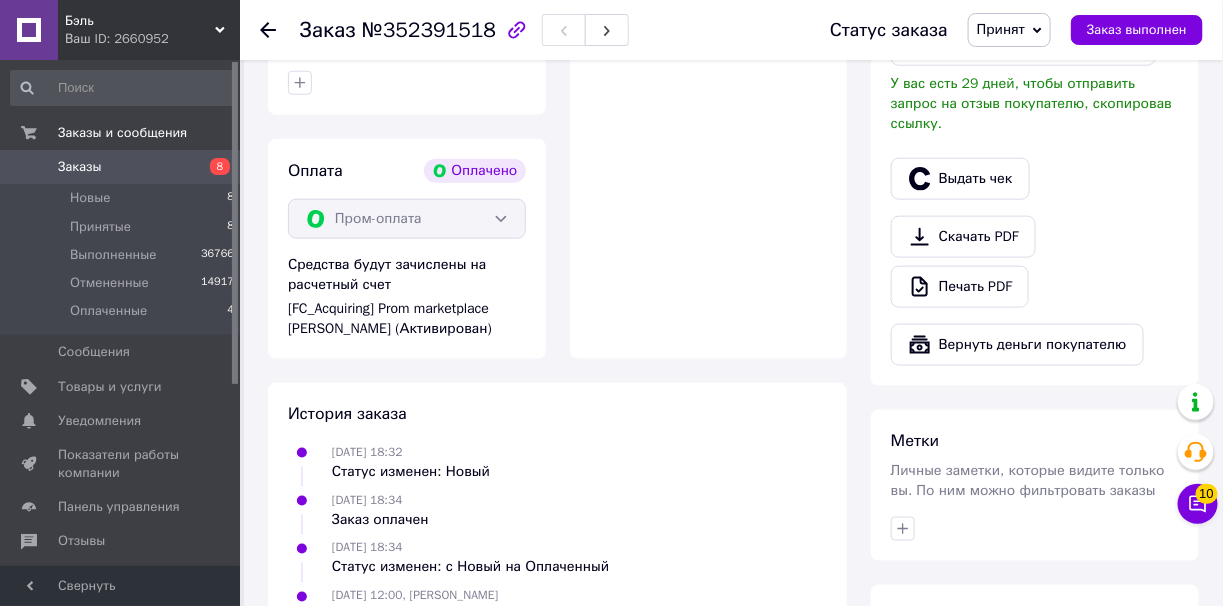 scroll, scrollTop: 721, scrollLeft: 0, axis: vertical 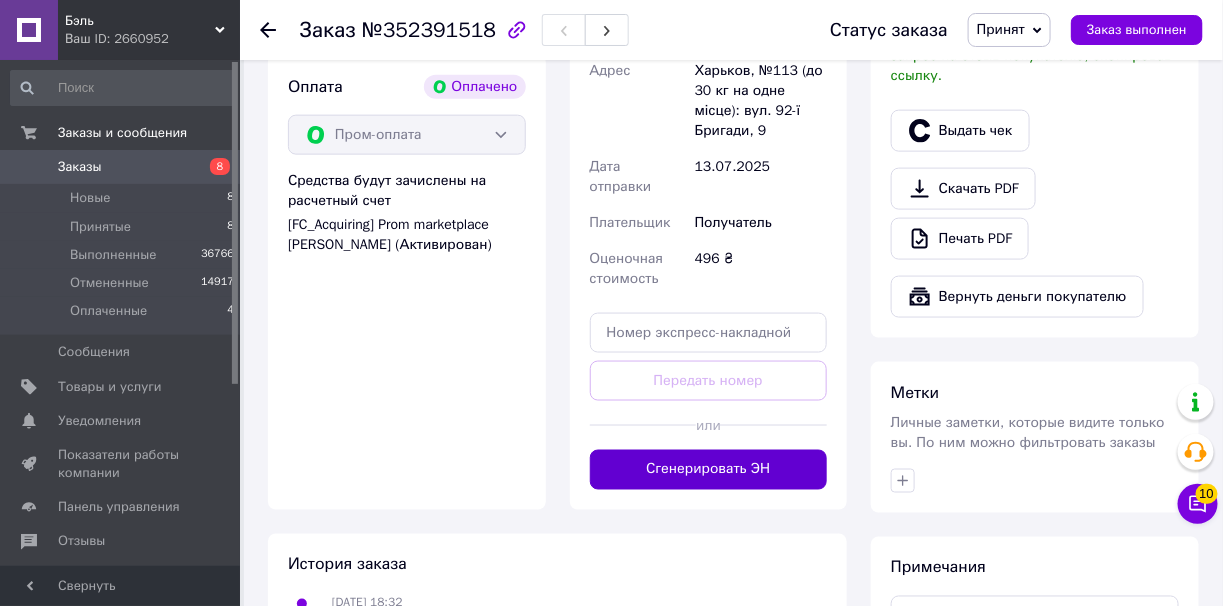 click on "Сгенерировать ЭН" at bounding box center (709, 470) 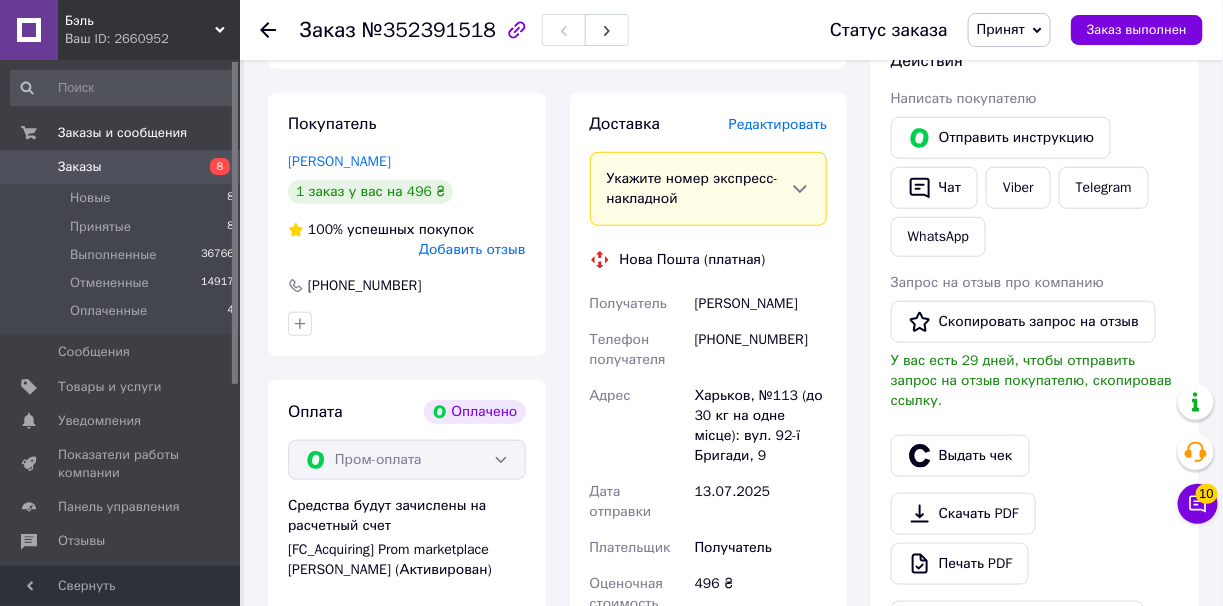 scroll, scrollTop: 321, scrollLeft: 0, axis: vertical 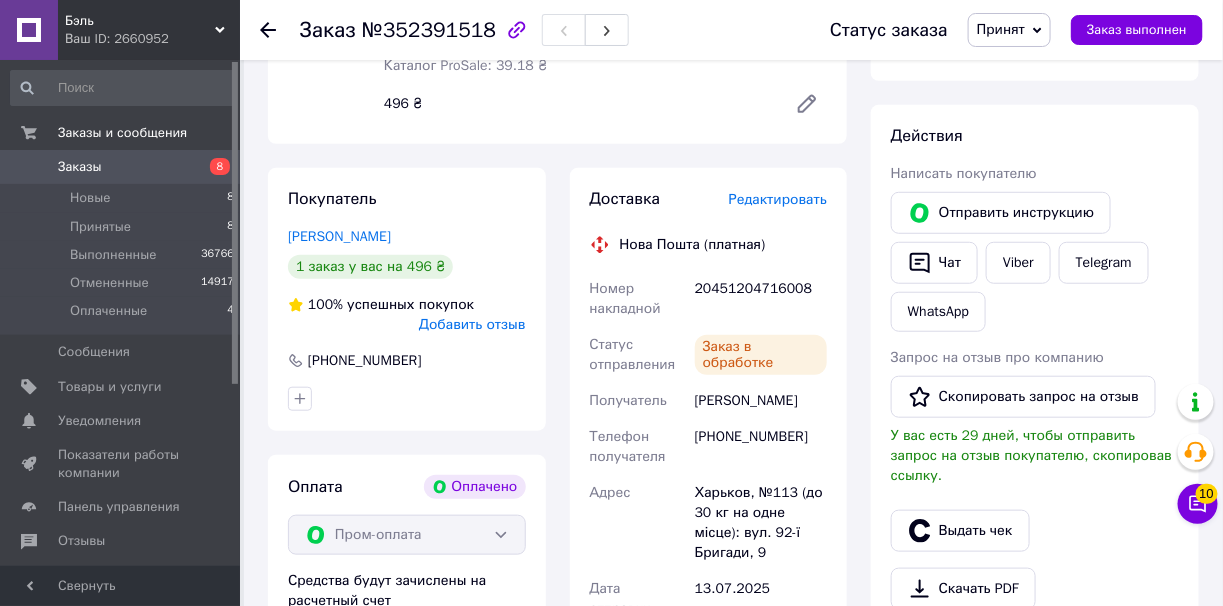 click on "20451204716008" at bounding box center [761, 299] 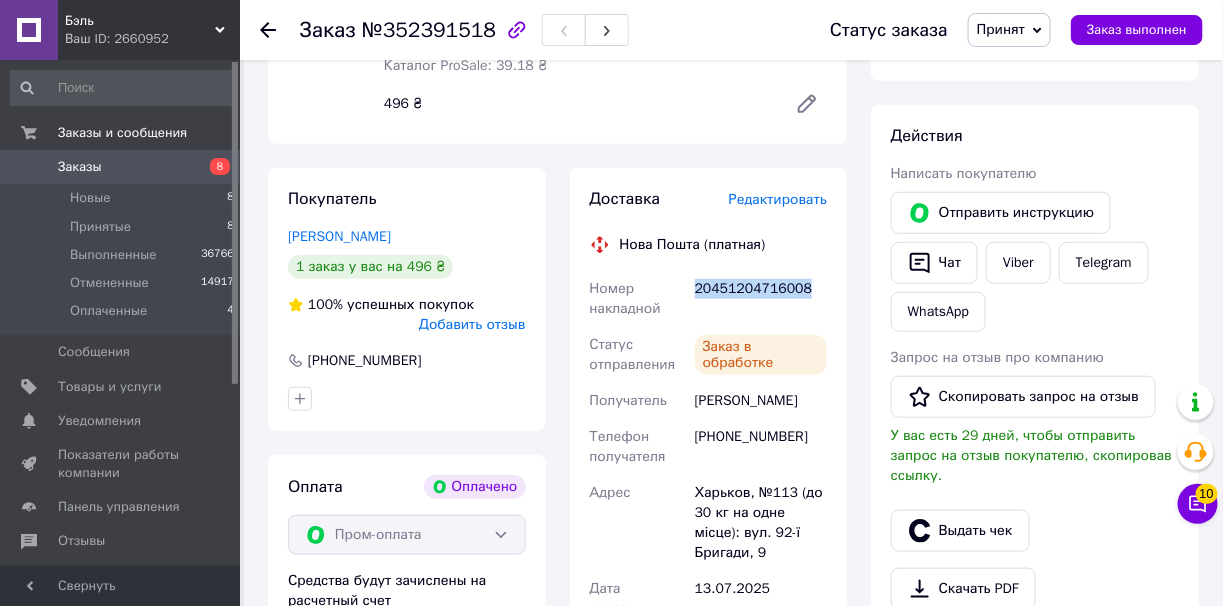 click on "20451204716008" at bounding box center (761, 299) 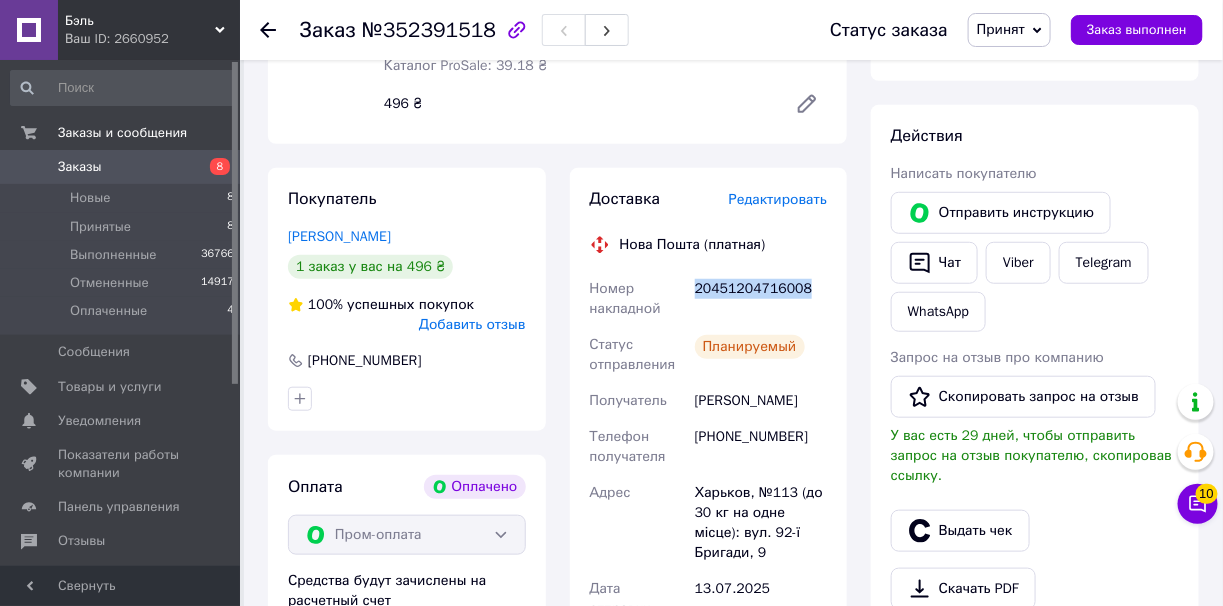 copy on "20451204716008" 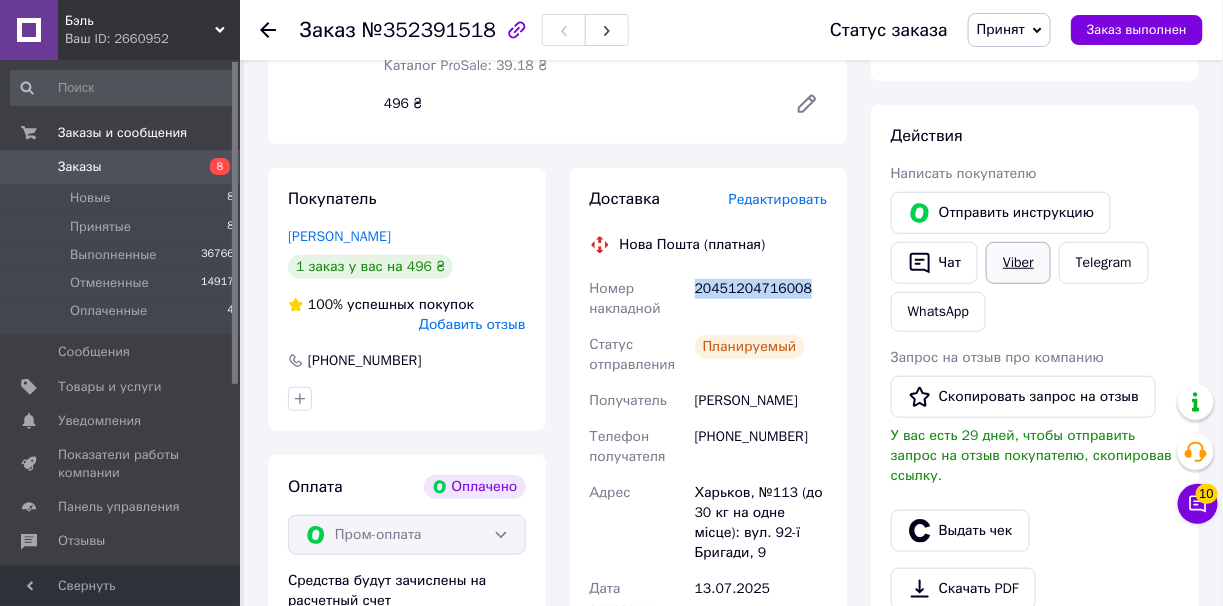 click on "Viber" at bounding box center [1018, 263] 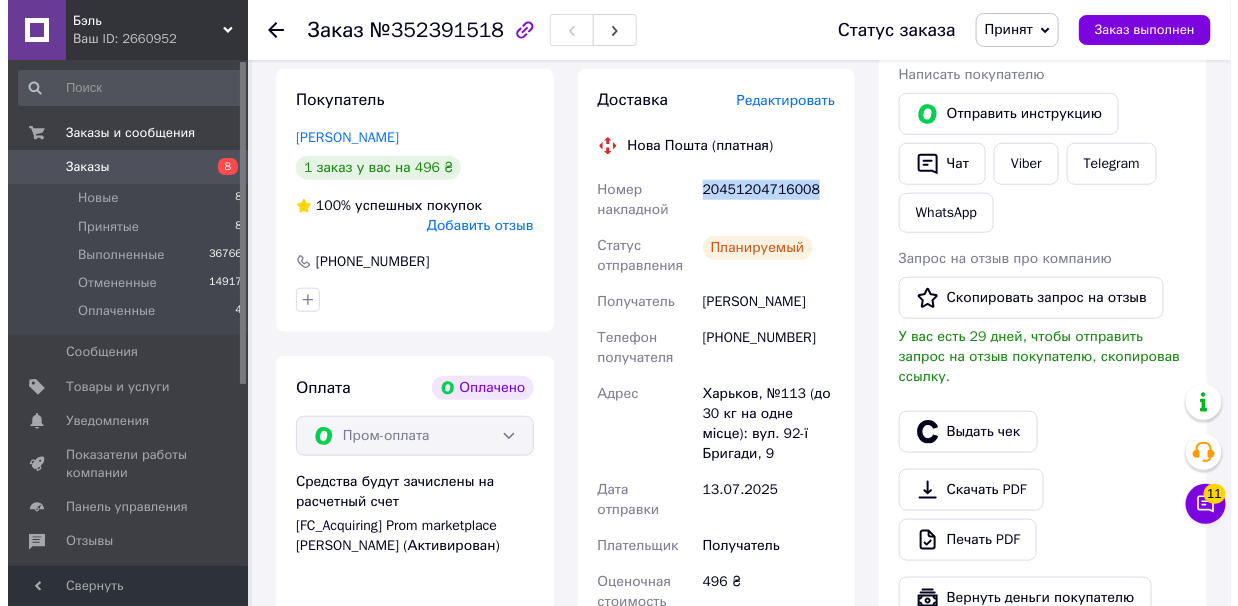 scroll, scrollTop: 421, scrollLeft: 0, axis: vertical 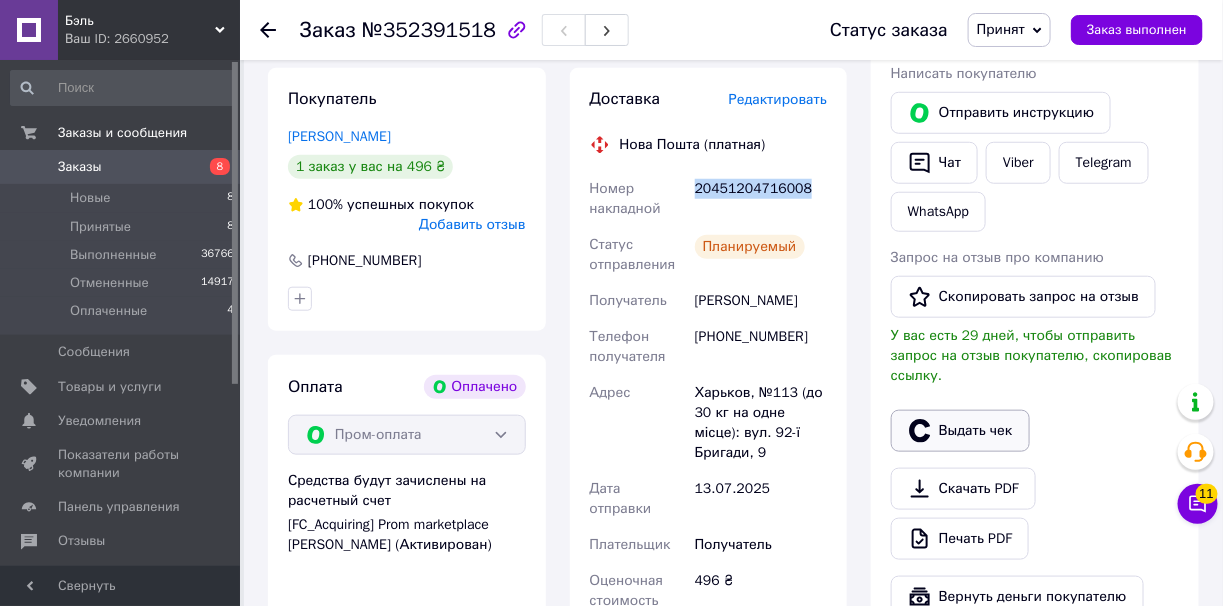 click on "Выдать чек" at bounding box center [960, 431] 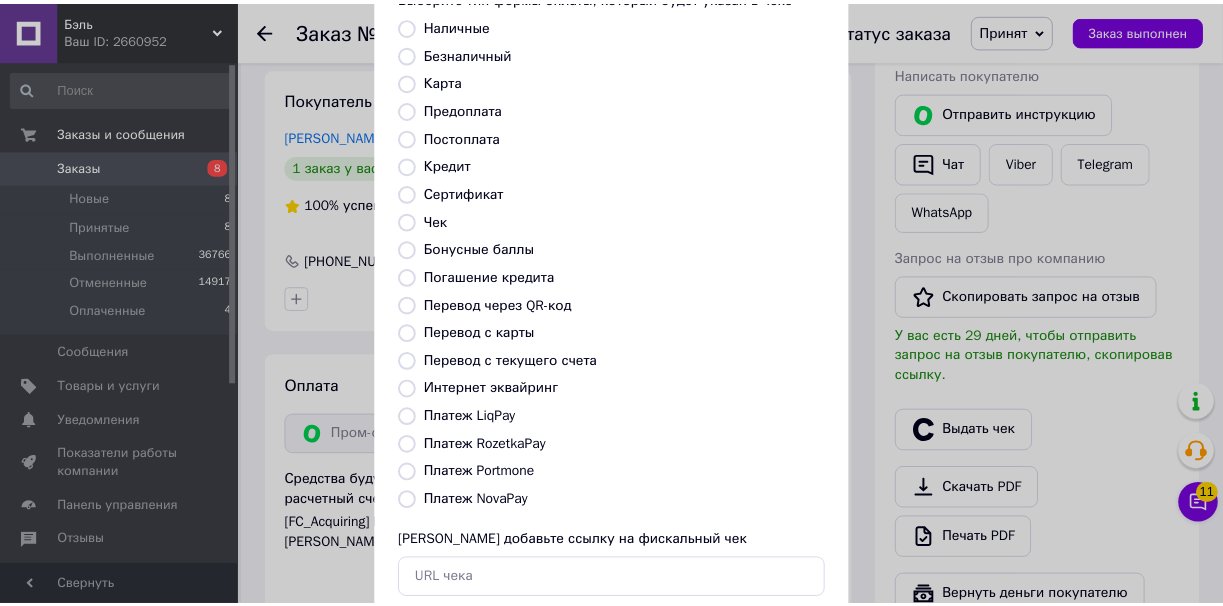 scroll, scrollTop: 251, scrollLeft: 0, axis: vertical 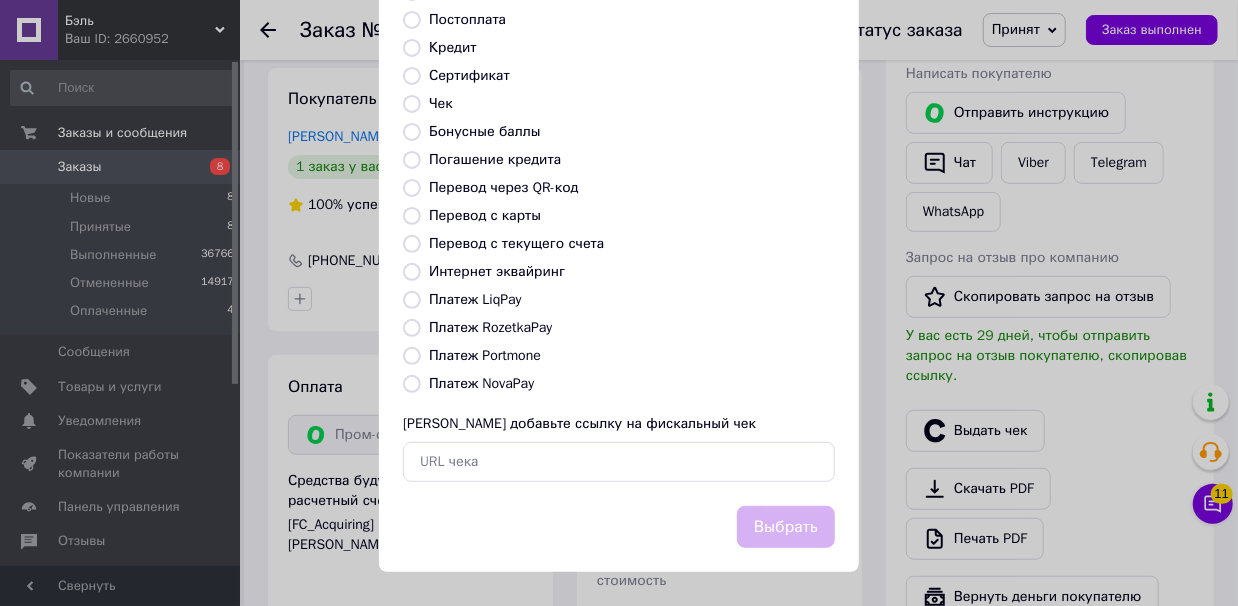 click on "Платеж RozetkaPay" at bounding box center [412, 328] 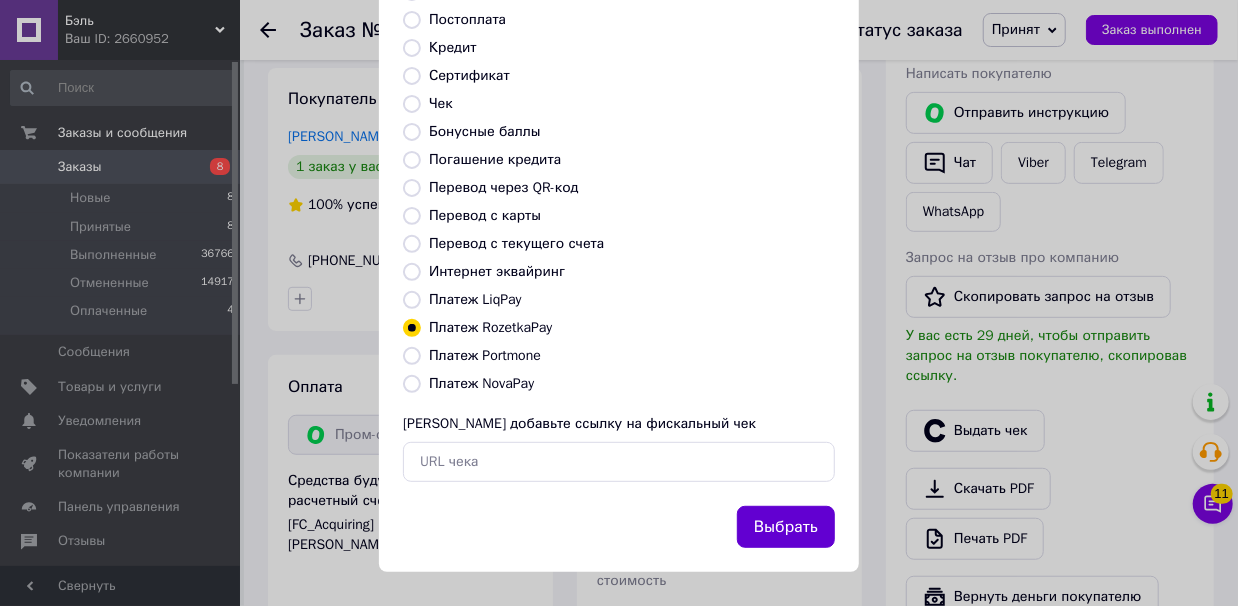 click on "Выбрать" at bounding box center (786, 527) 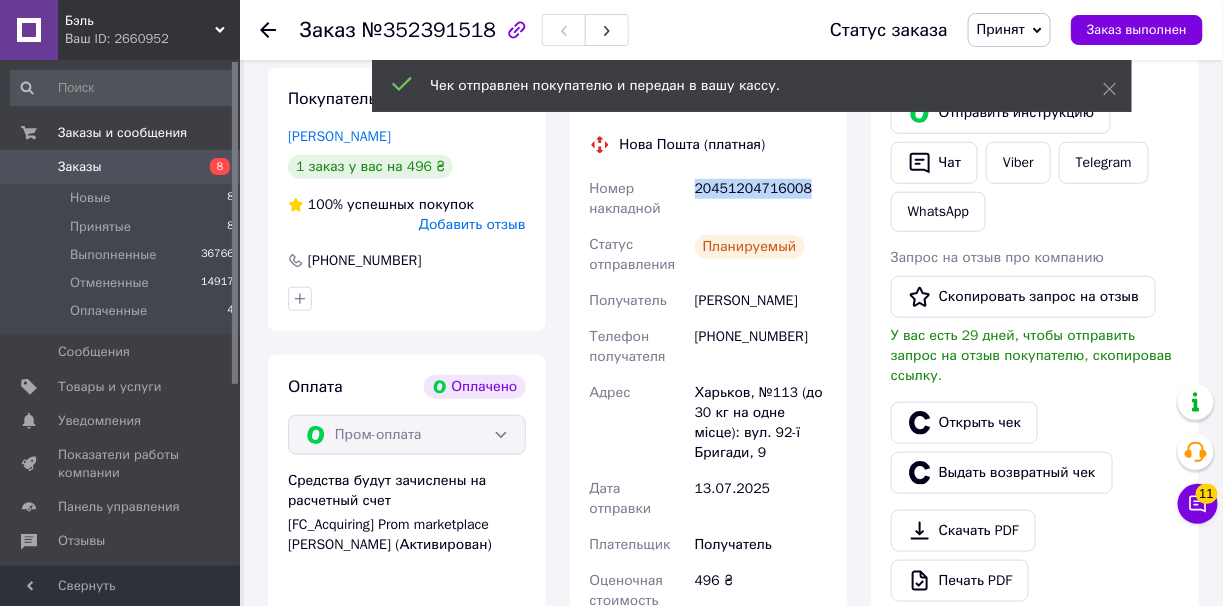click on "Заказ выполнен" at bounding box center (1137, 30) 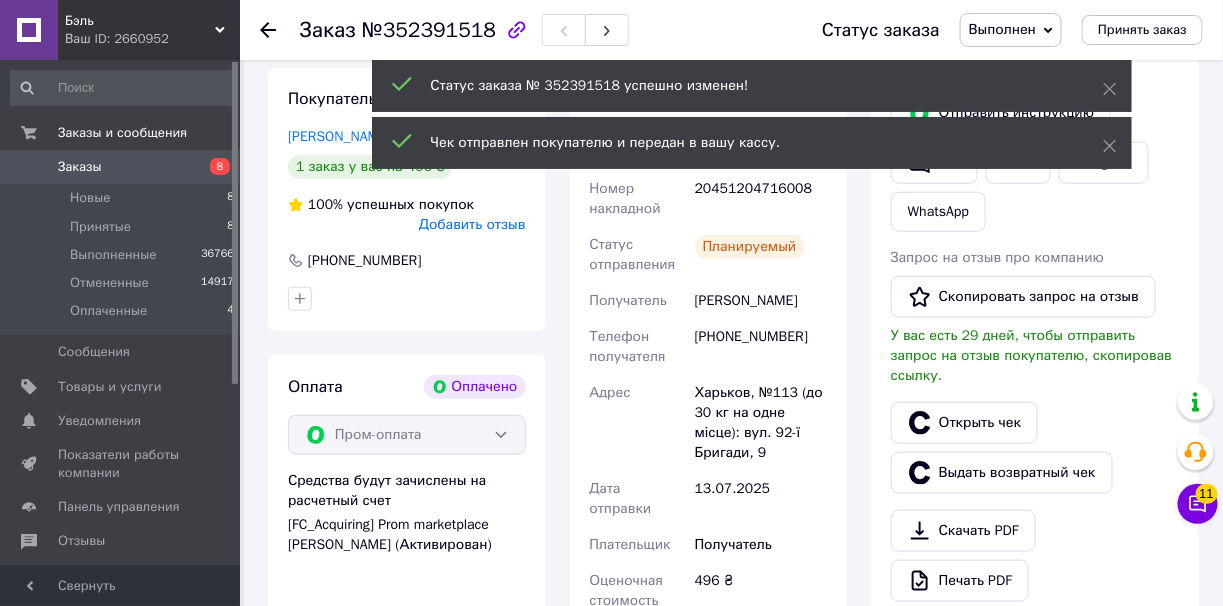 click on "Оплаченные" at bounding box center (108, 311) 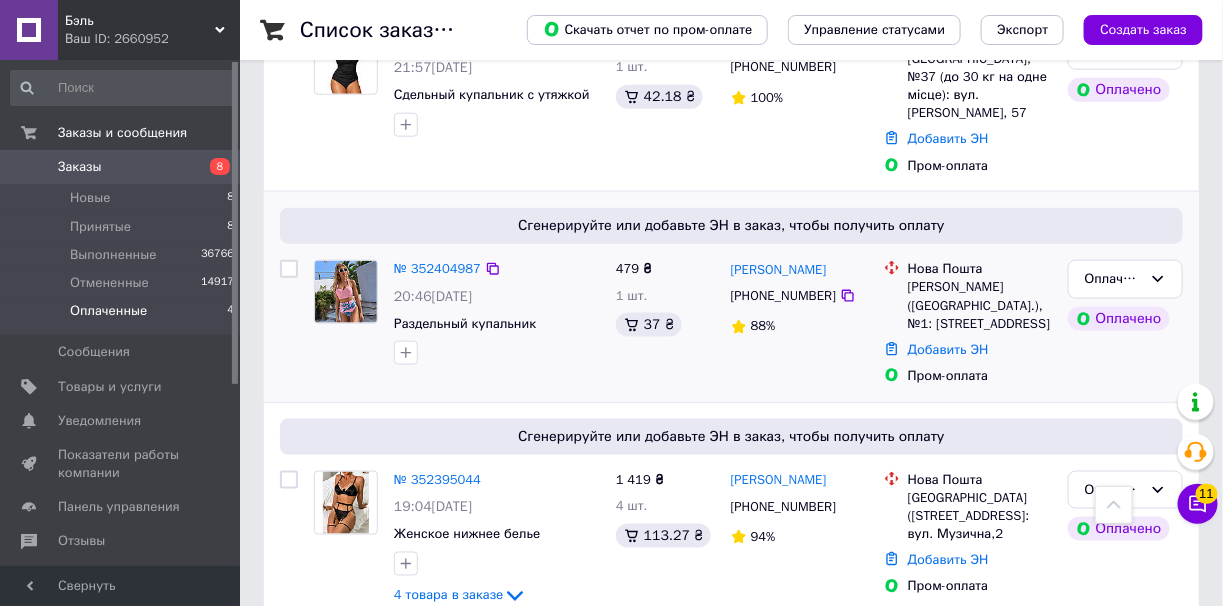 scroll, scrollTop: 614, scrollLeft: 0, axis: vertical 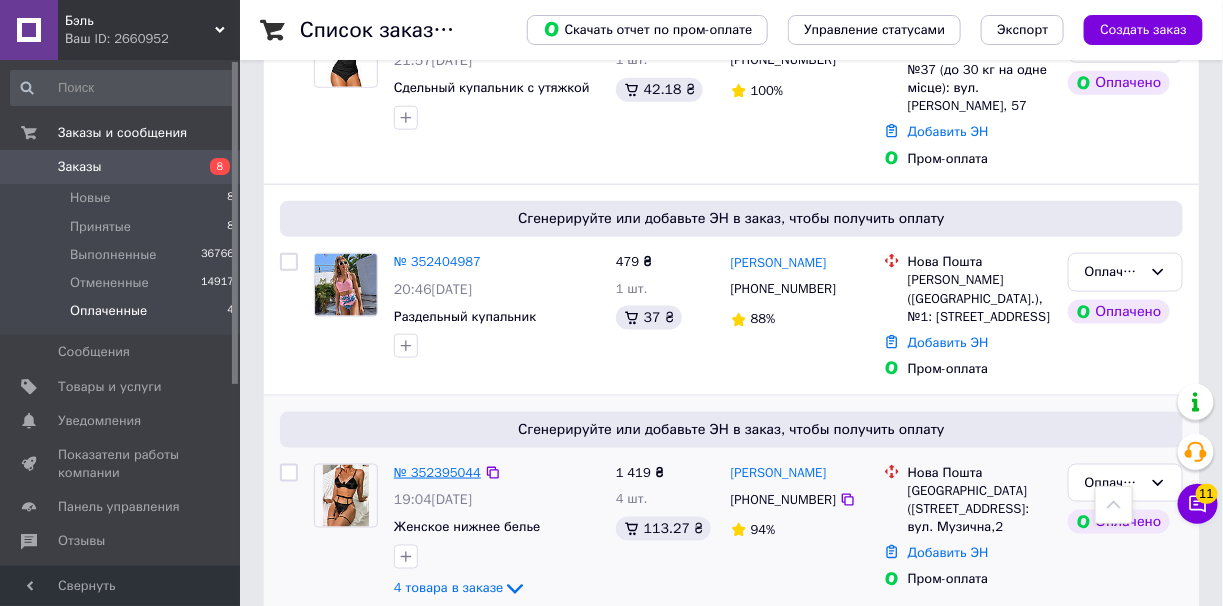 click on "№ 352395044" at bounding box center [437, 472] 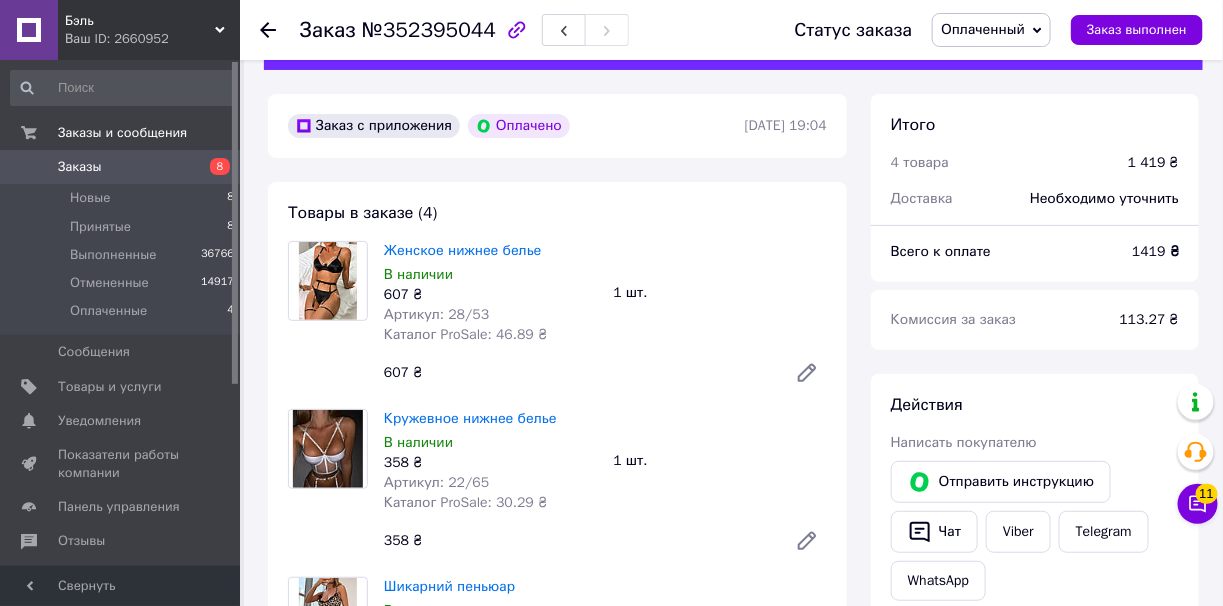 scroll, scrollTop: 14, scrollLeft: 0, axis: vertical 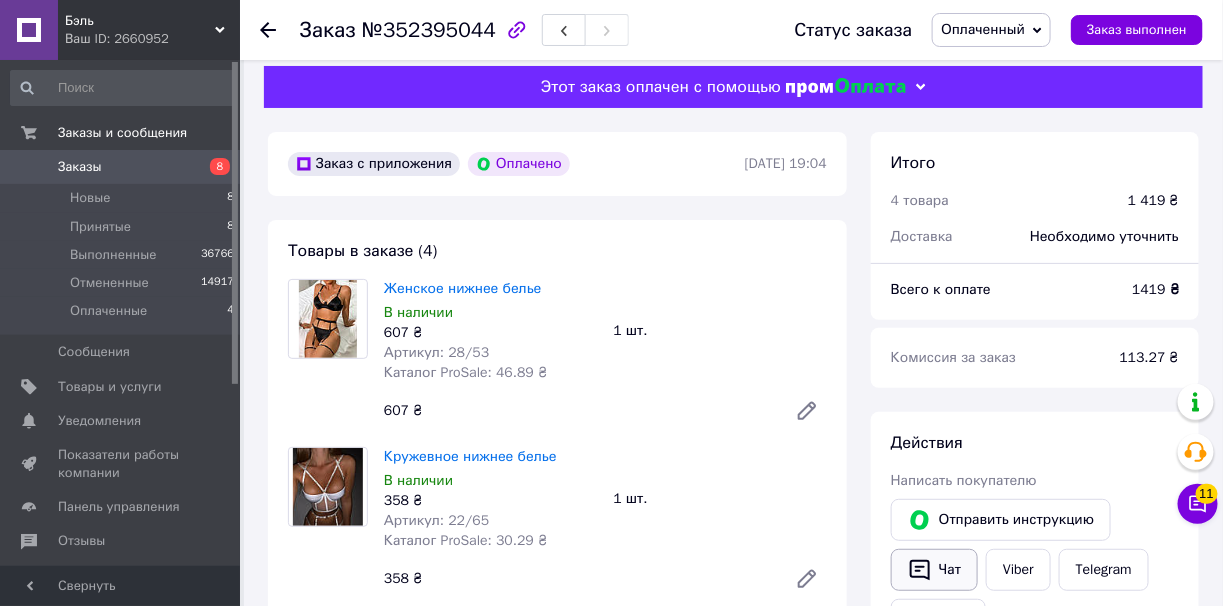 click on "Чат" at bounding box center [934, 570] 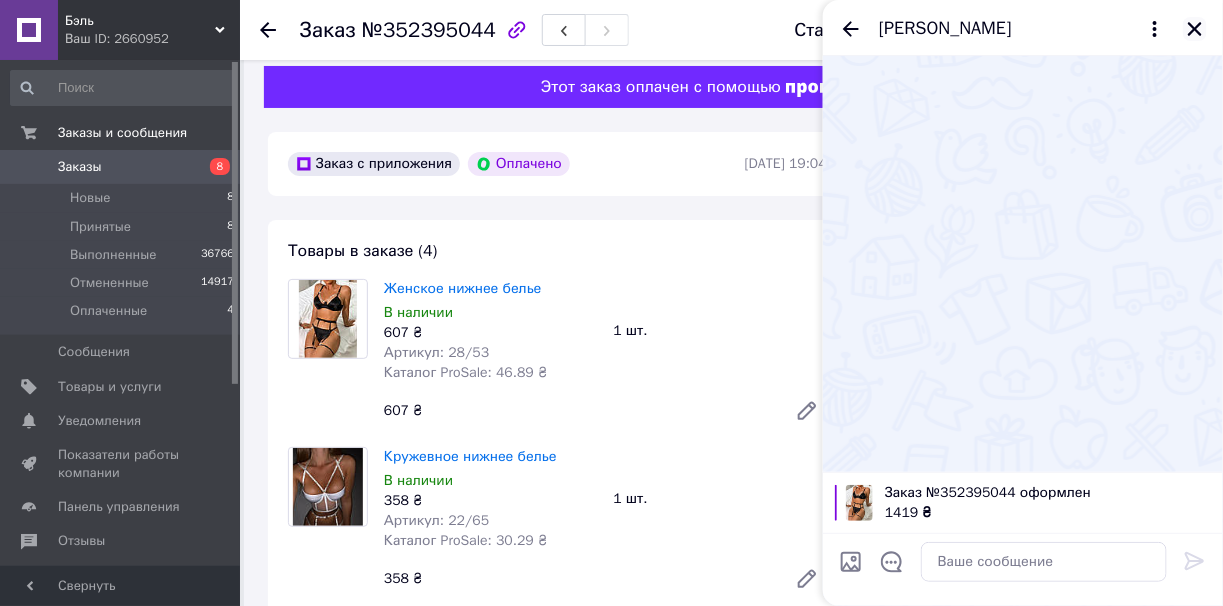click 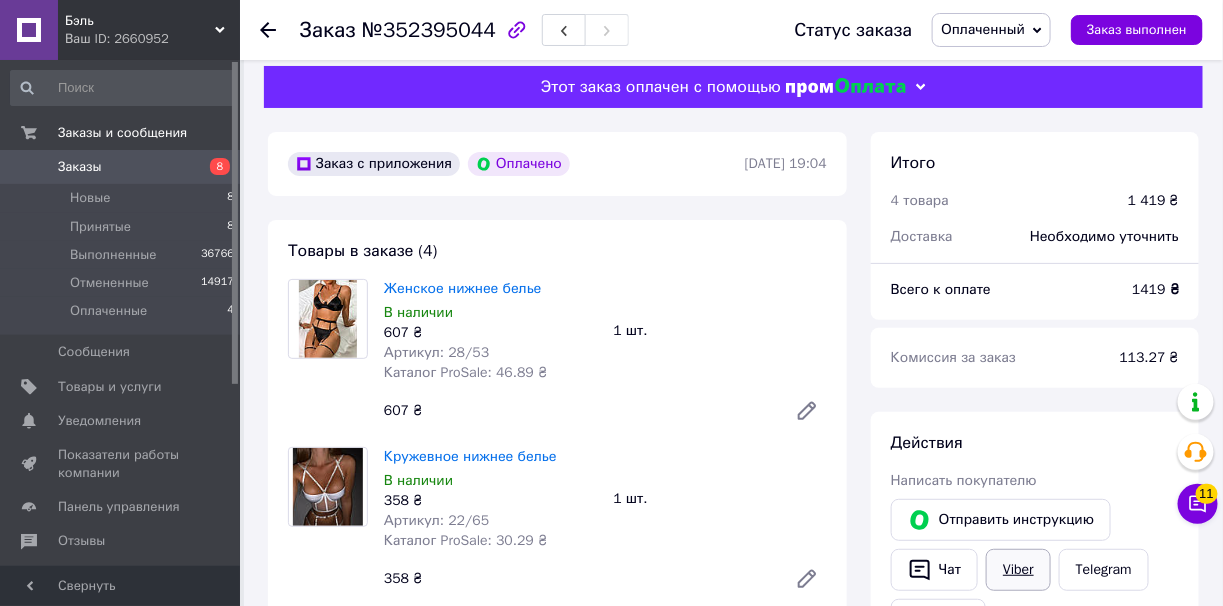 click on "Viber" at bounding box center (1018, 570) 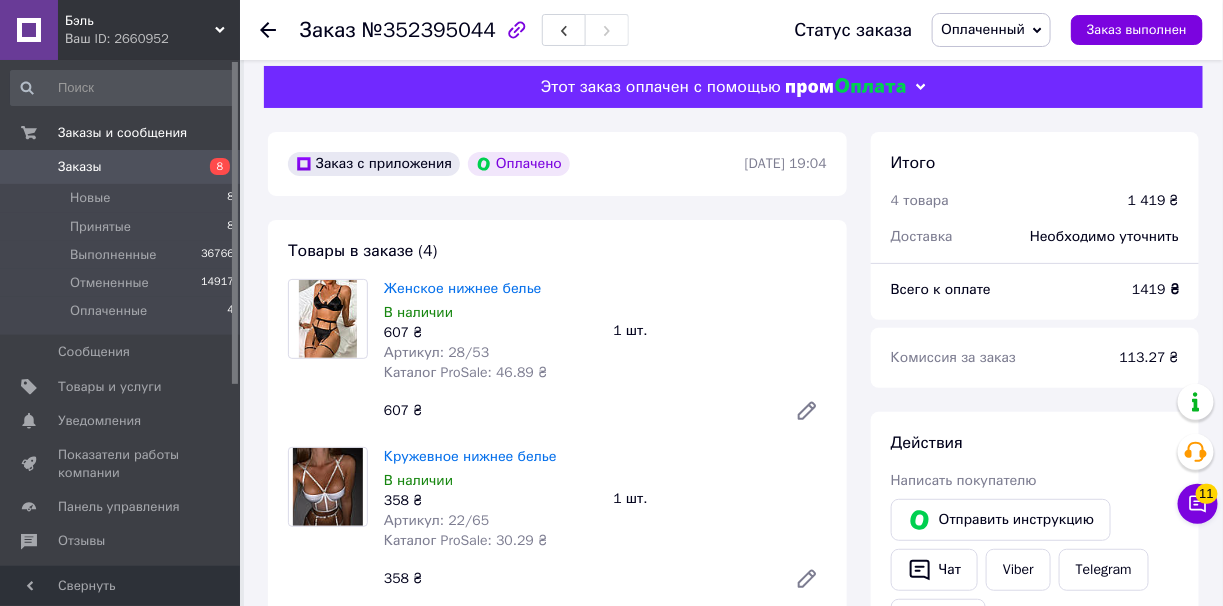 click on "Оплаченный" at bounding box center (991, 30) 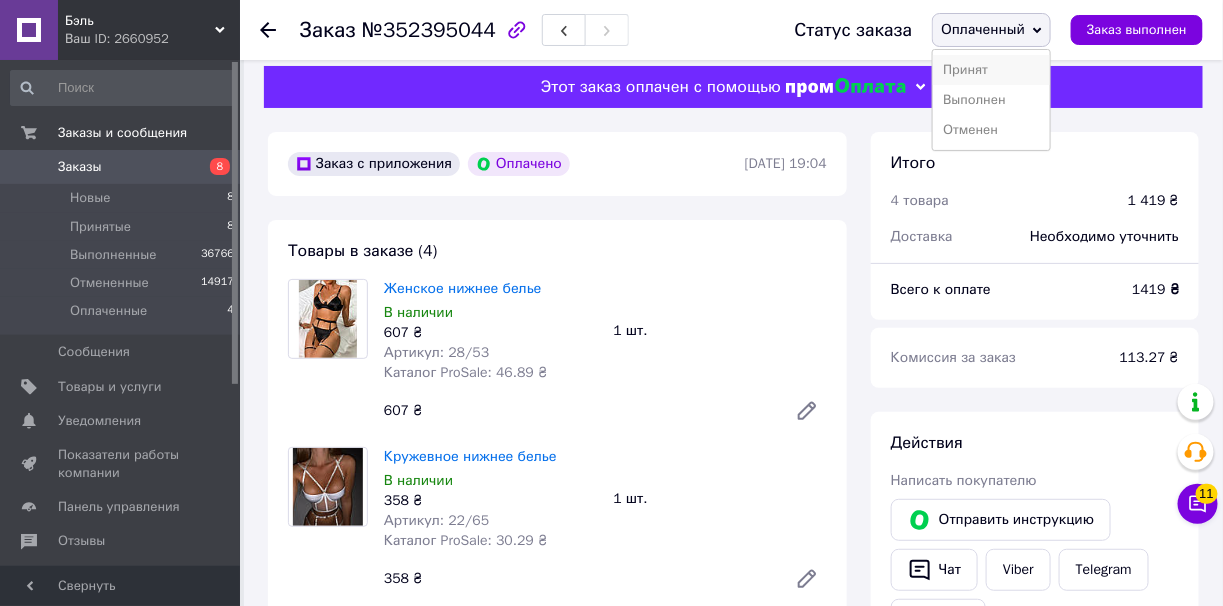 click on "Принят" at bounding box center [991, 70] 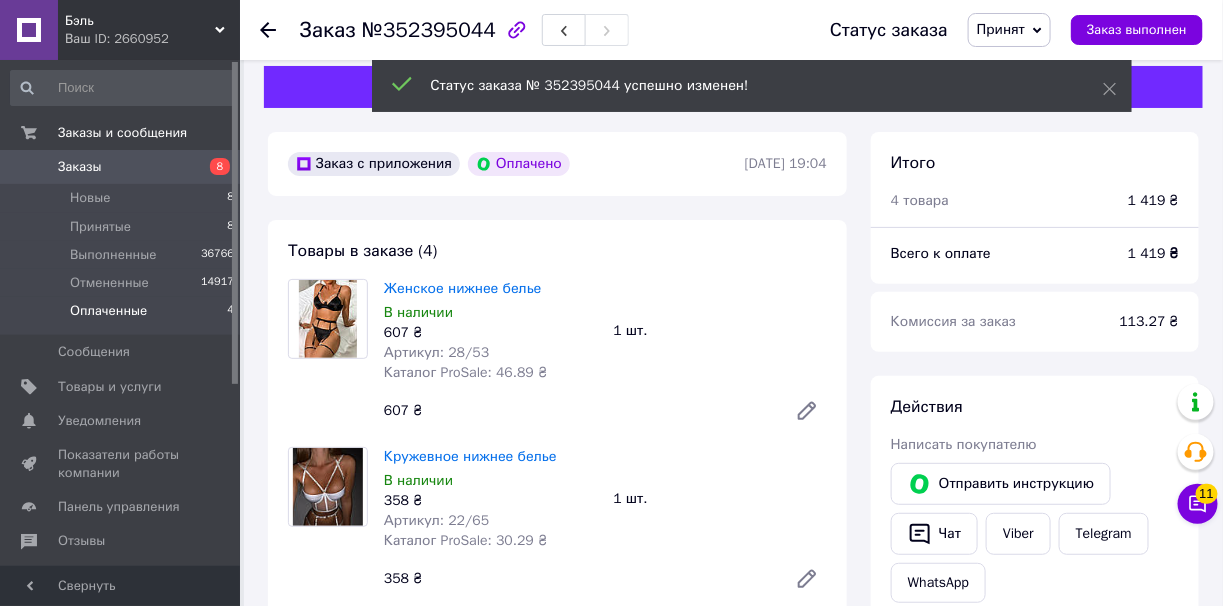 click on "Оплаченные 4" at bounding box center (123, 316) 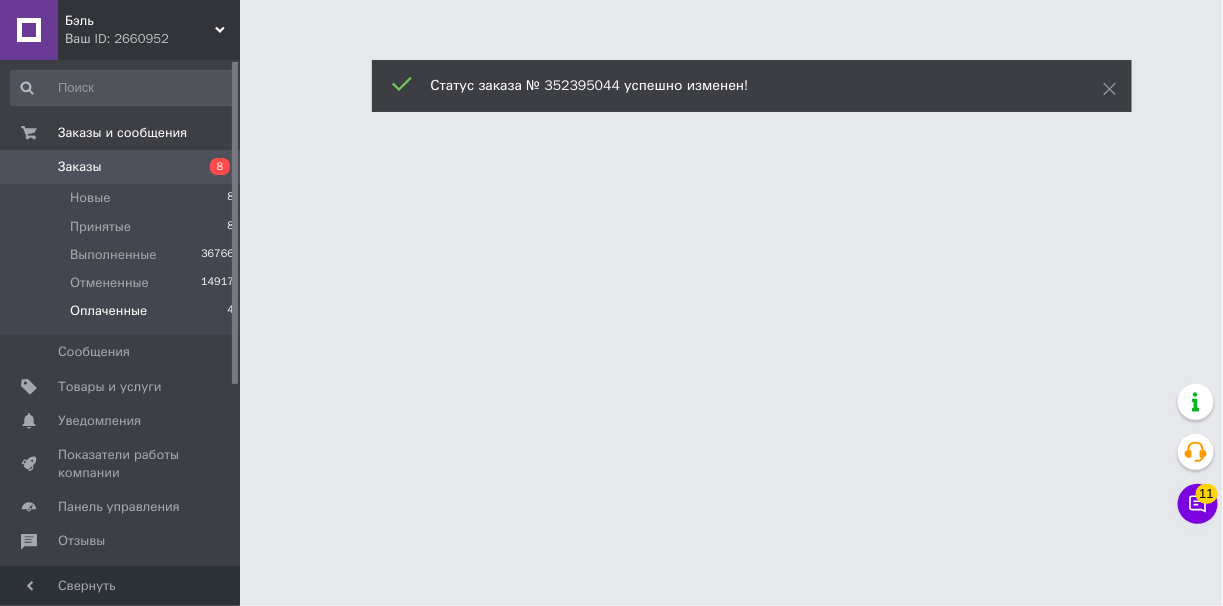 scroll, scrollTop: 0, scrollLeft: 0, axis: both 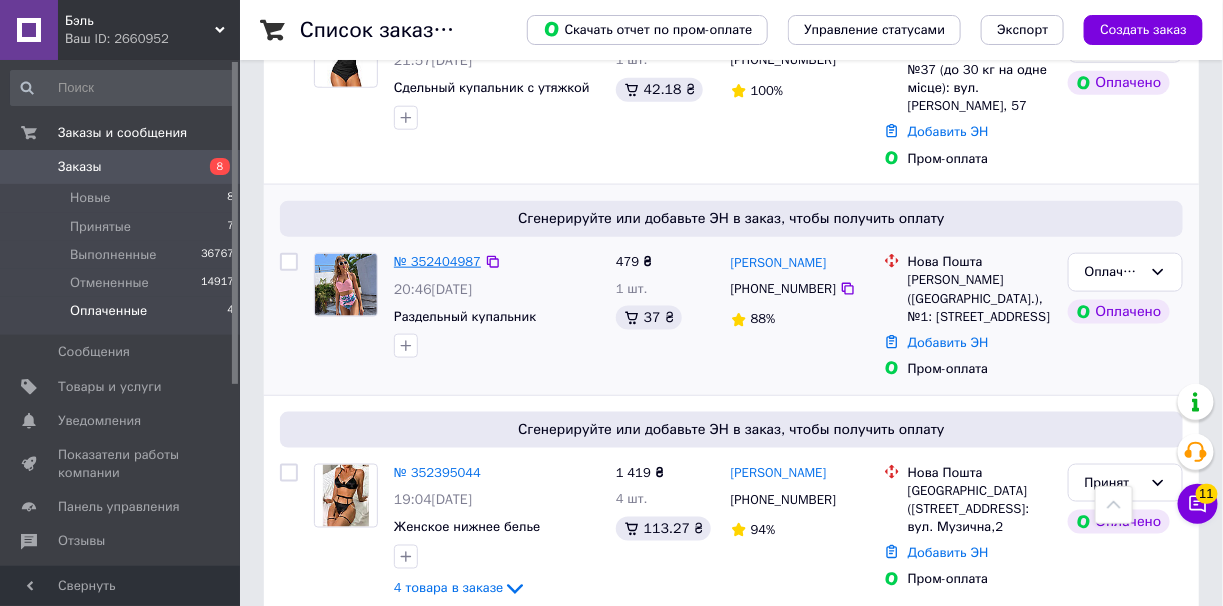 click on "№ 352404987" at bounding box center (437, 261) 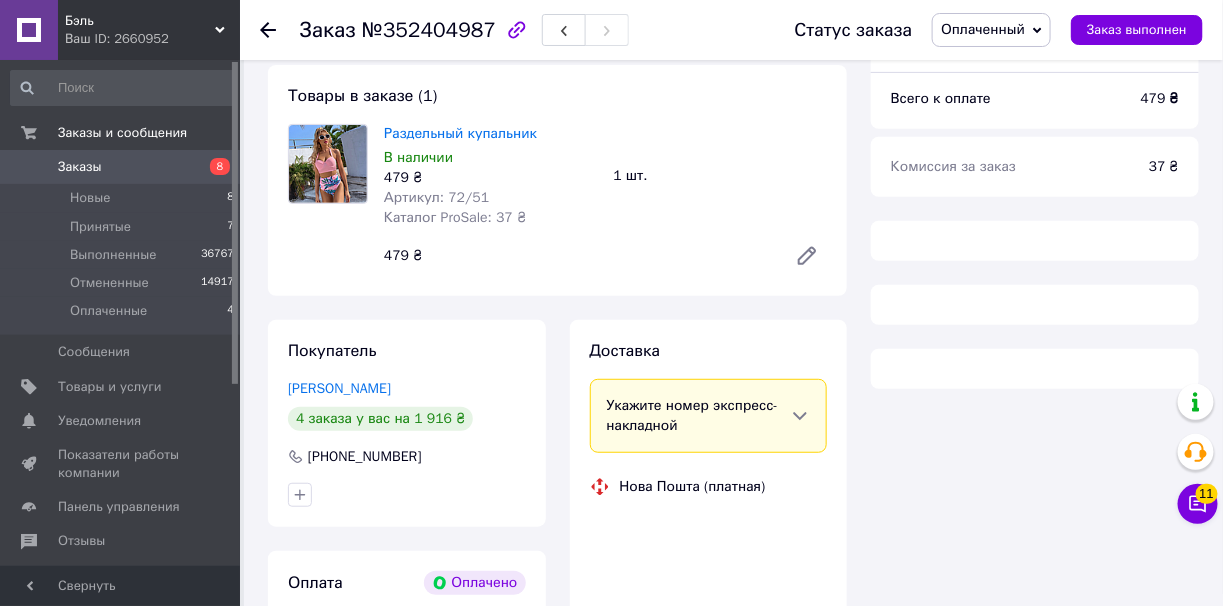 scroll, scrollTop: 121, scrollLeft: 0, axis: vertical 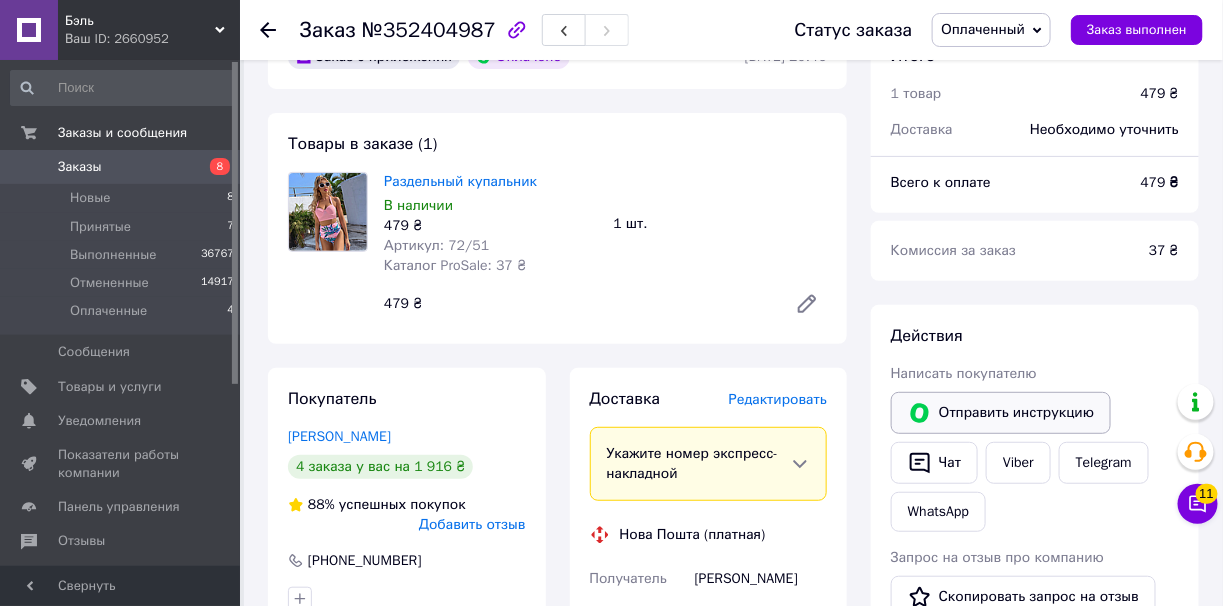 click on "Отправить инструкцию" at bounding box center (1001, 413) 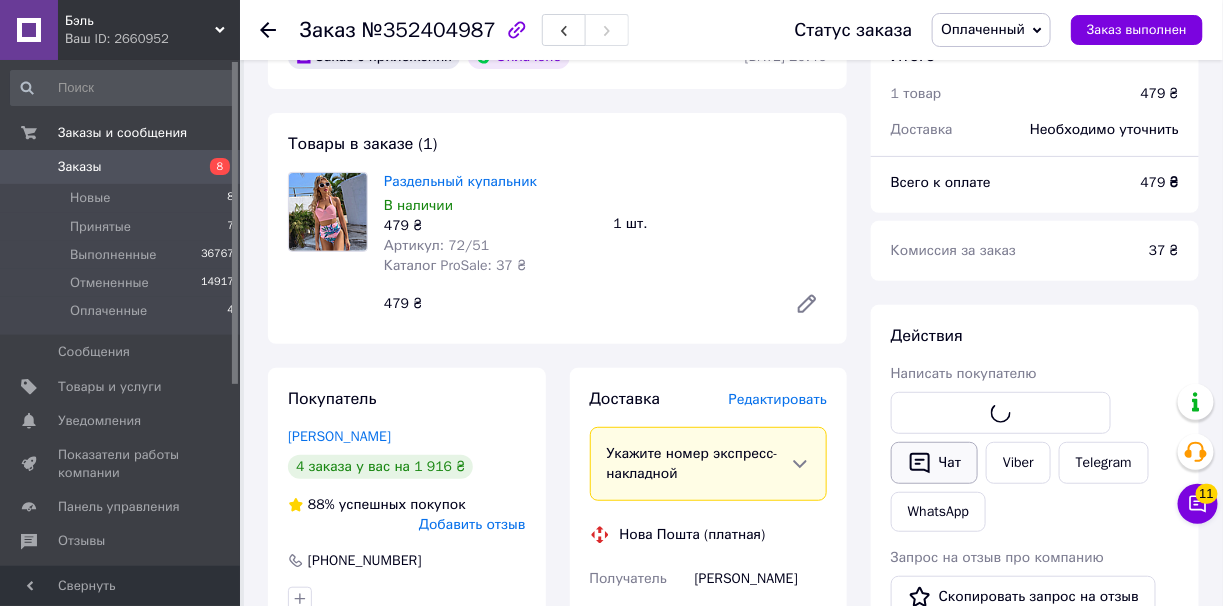 click 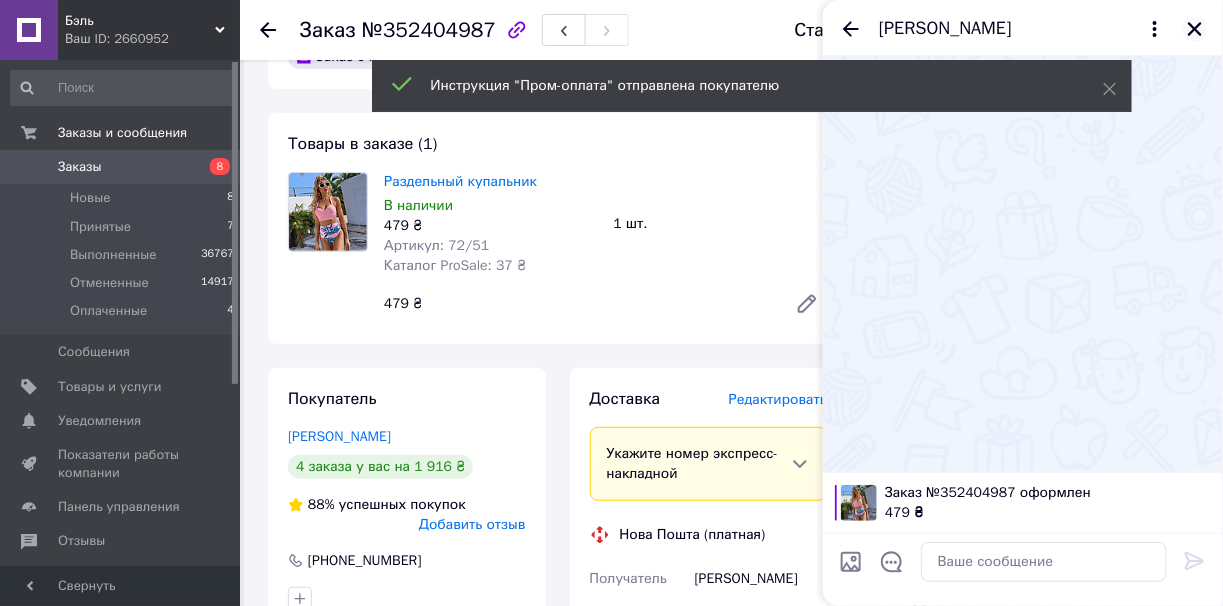 click 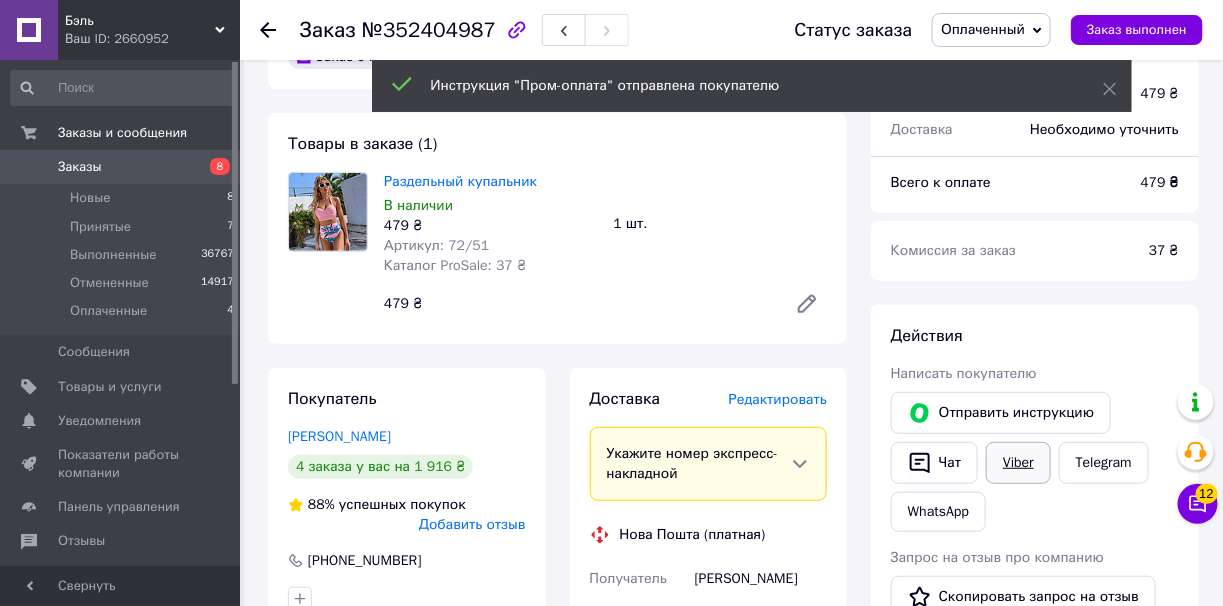 click on "Viber" at bounding box center [1018, 463] 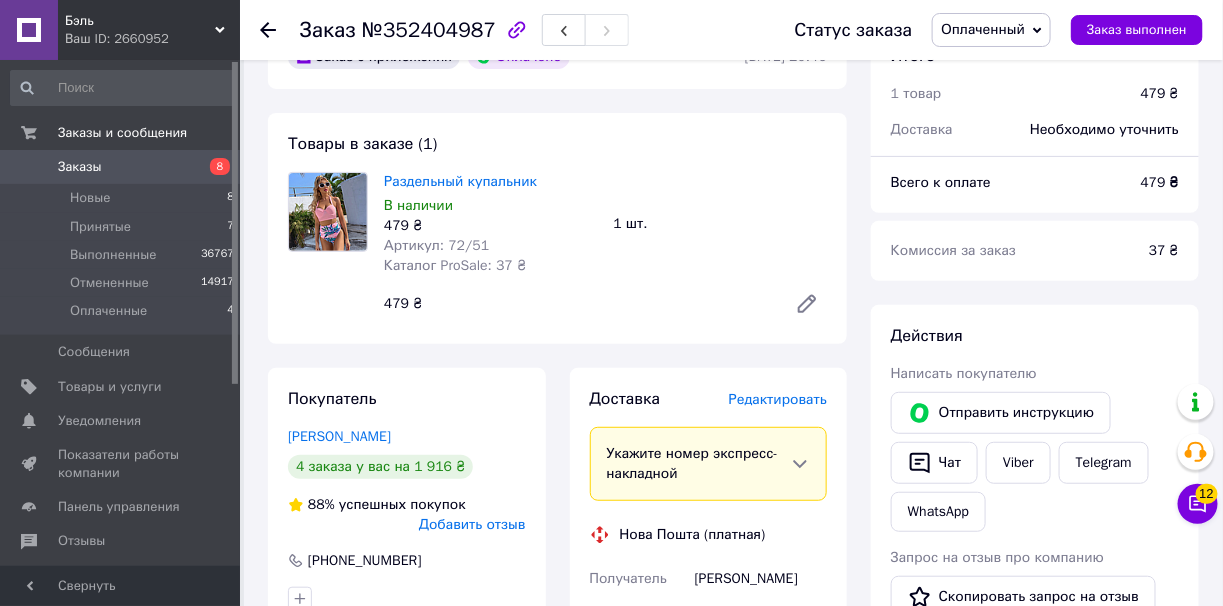 click on "Оплаченный" at bounding box center (983, 29) 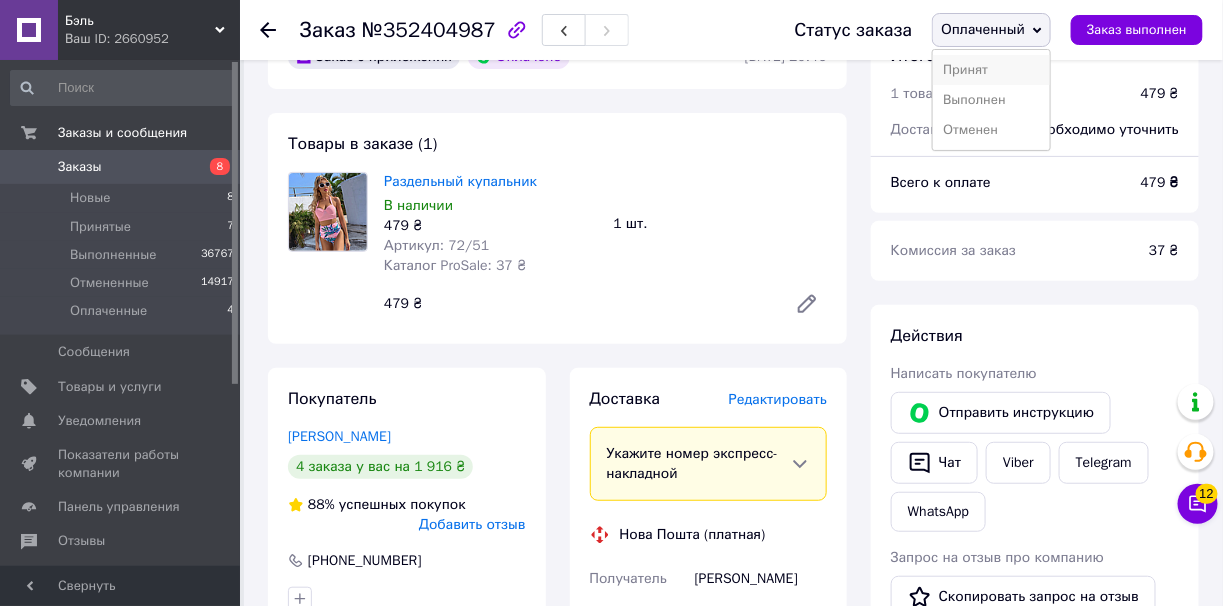 click on "Принят" at bounding box center (991, 70) 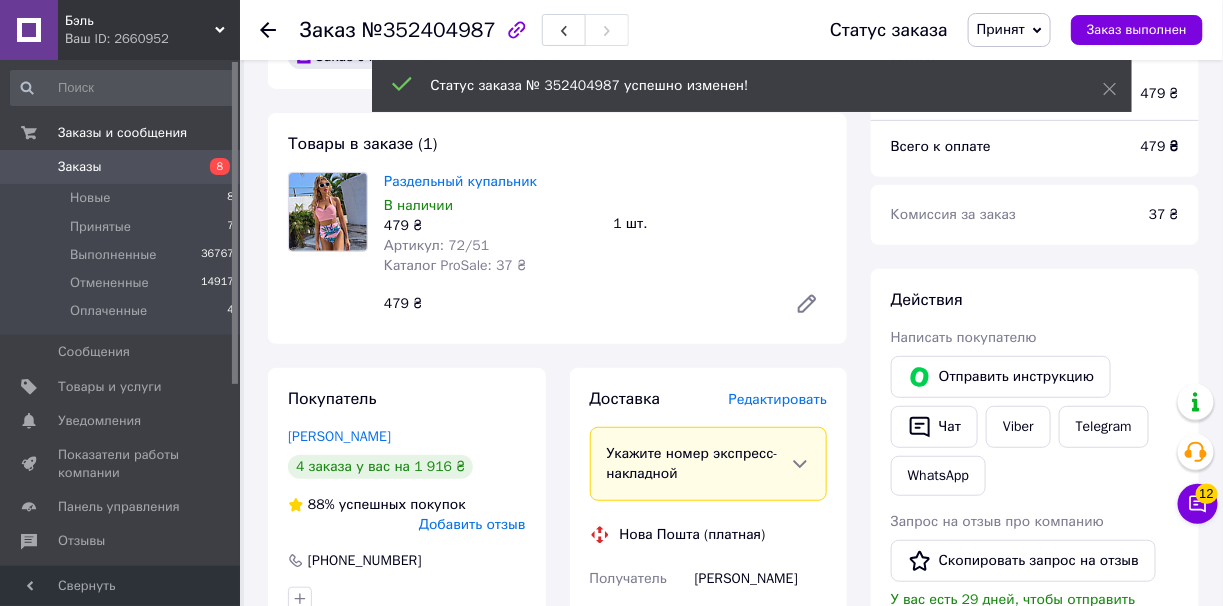 click on "Оплаченные 4" at bounding box center (123, 316) 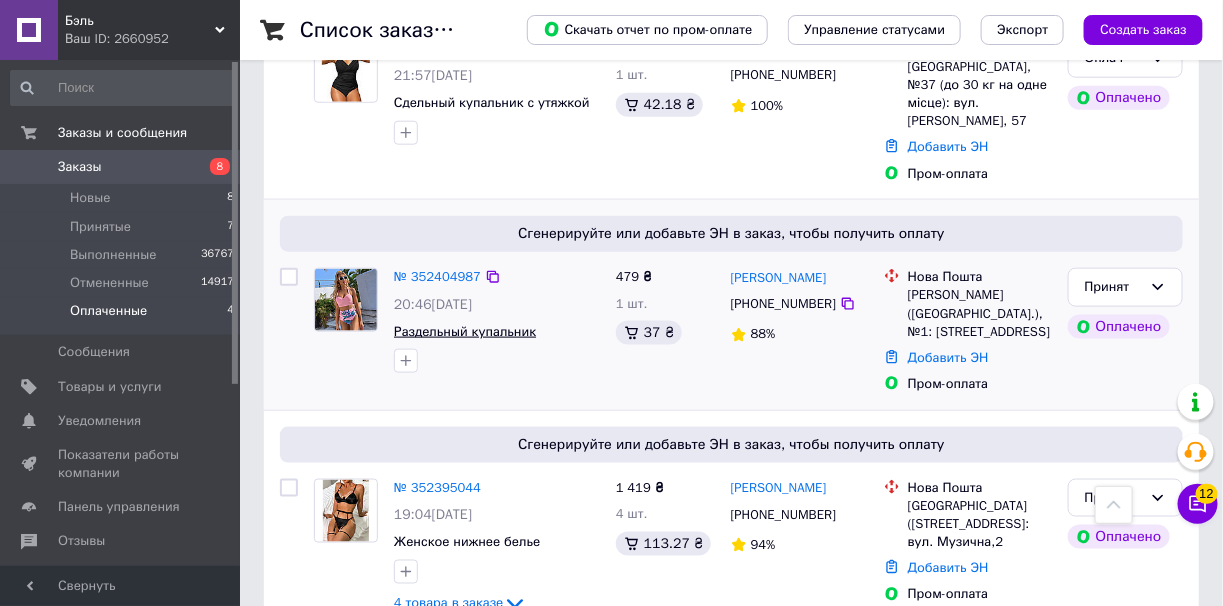 scroll, scrollTop: 400, scrollLeft: 0, axis: vertical 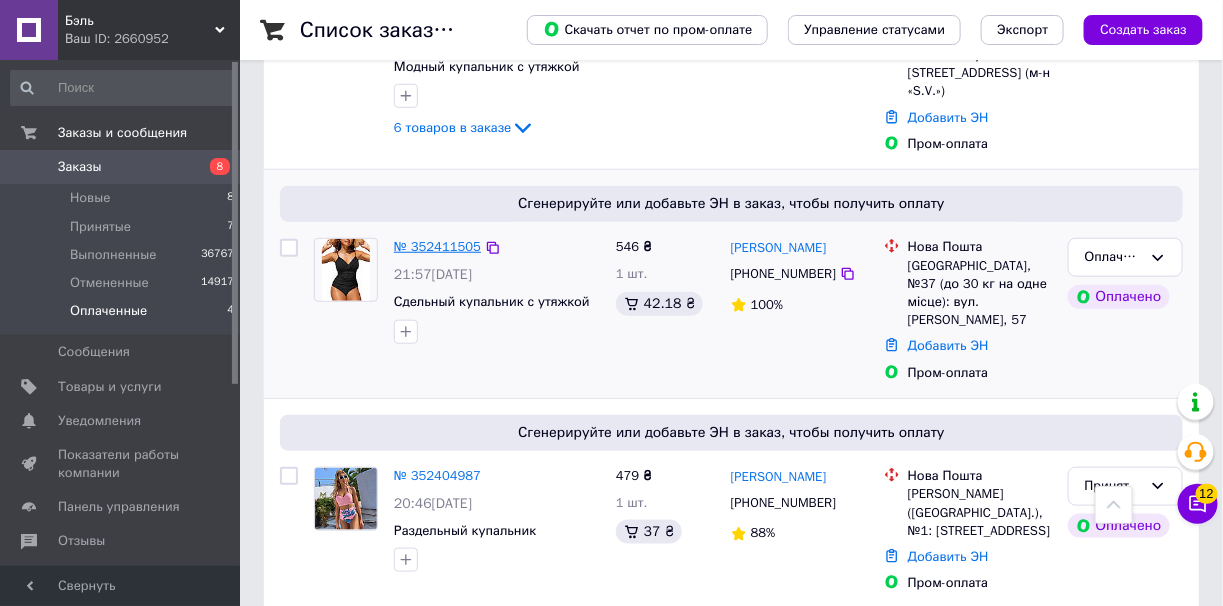 click on "№ 352411505" at bounding box center [437, 246] 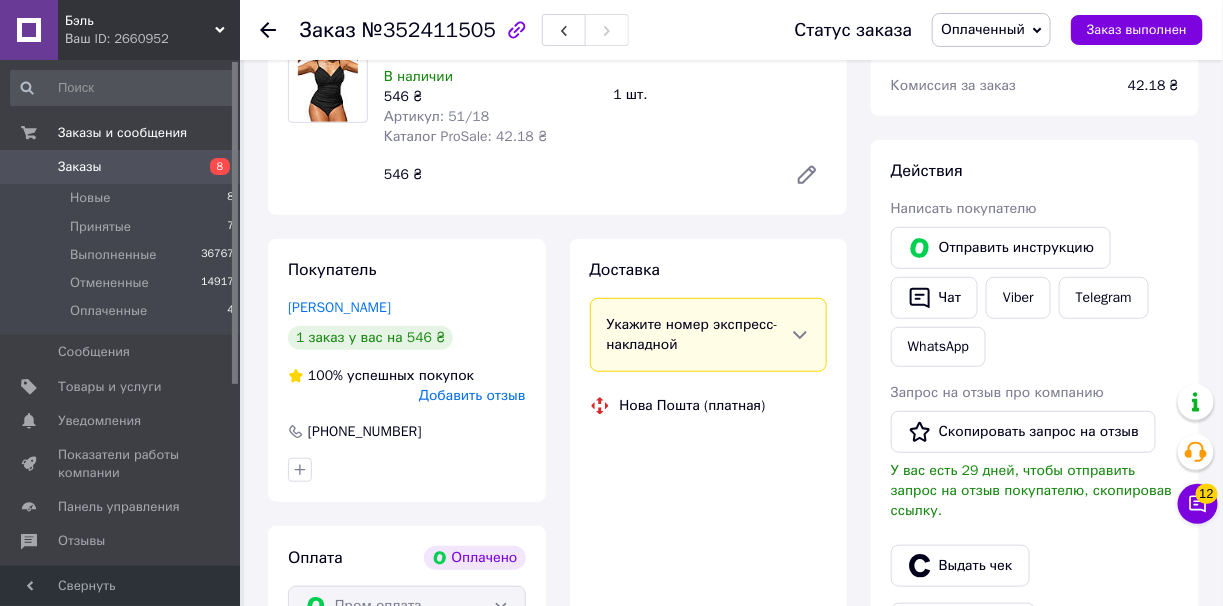 scroll, scrollTop: 21, scrollLeft: 0, axis: vertical 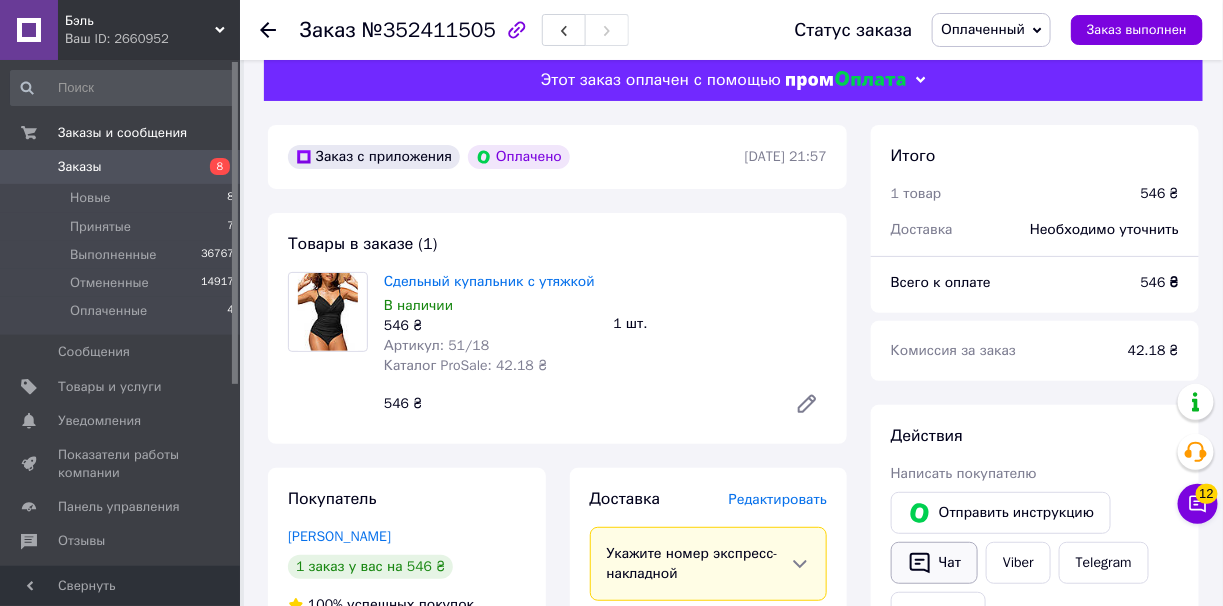 click on "Чат" at bounding box center [934, 563] 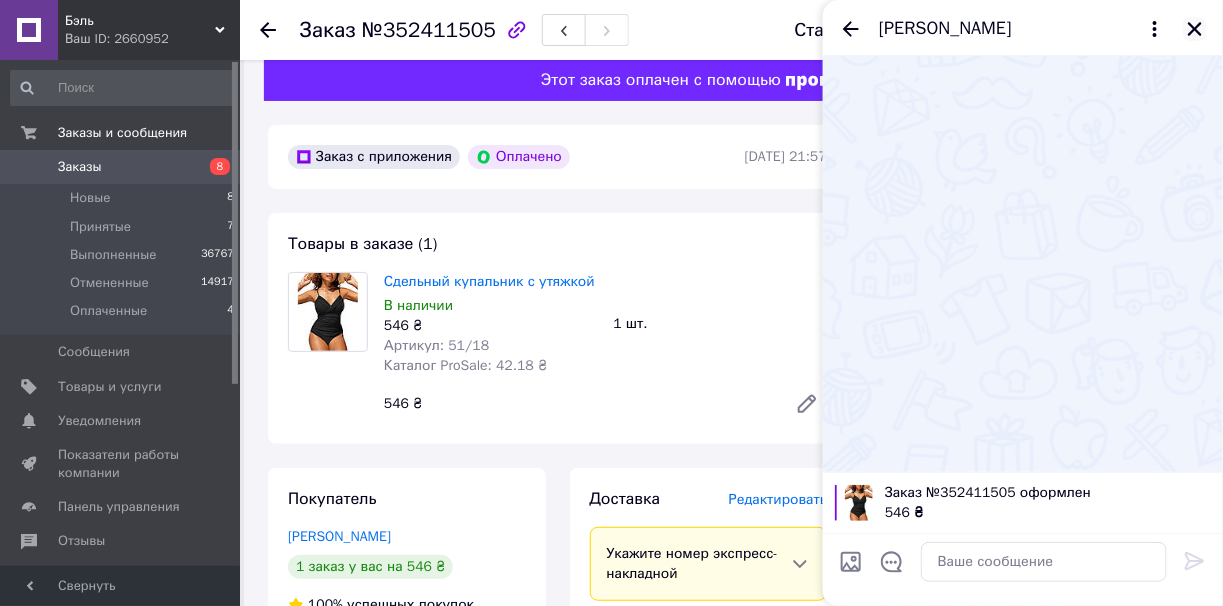 click 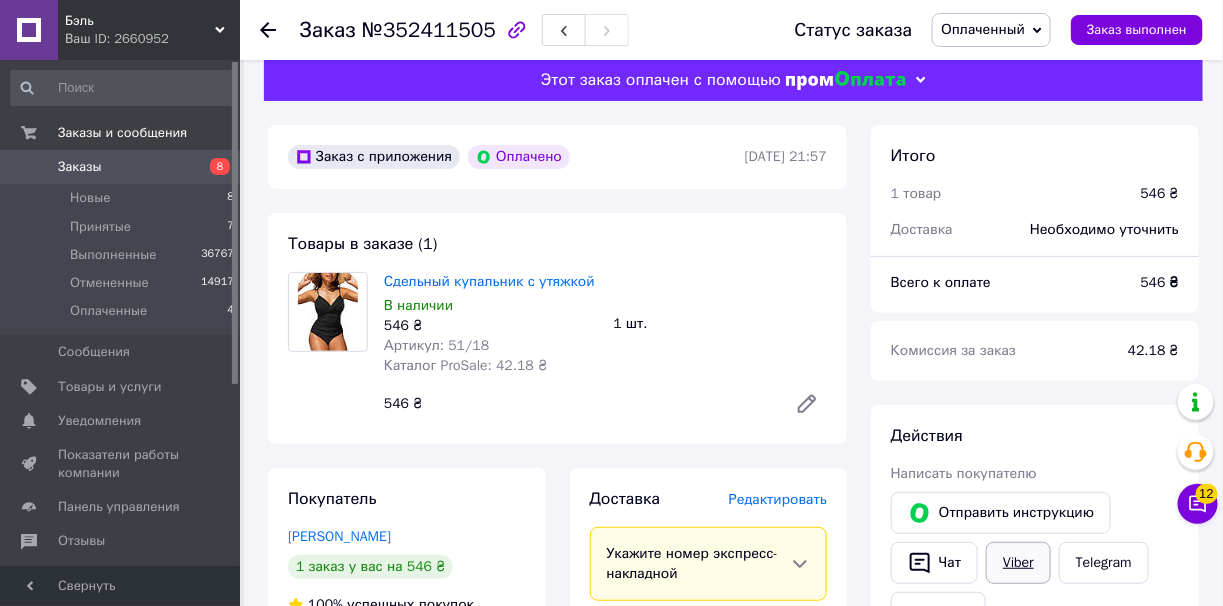 click on "Viber" at bounding box center (1018, 563) 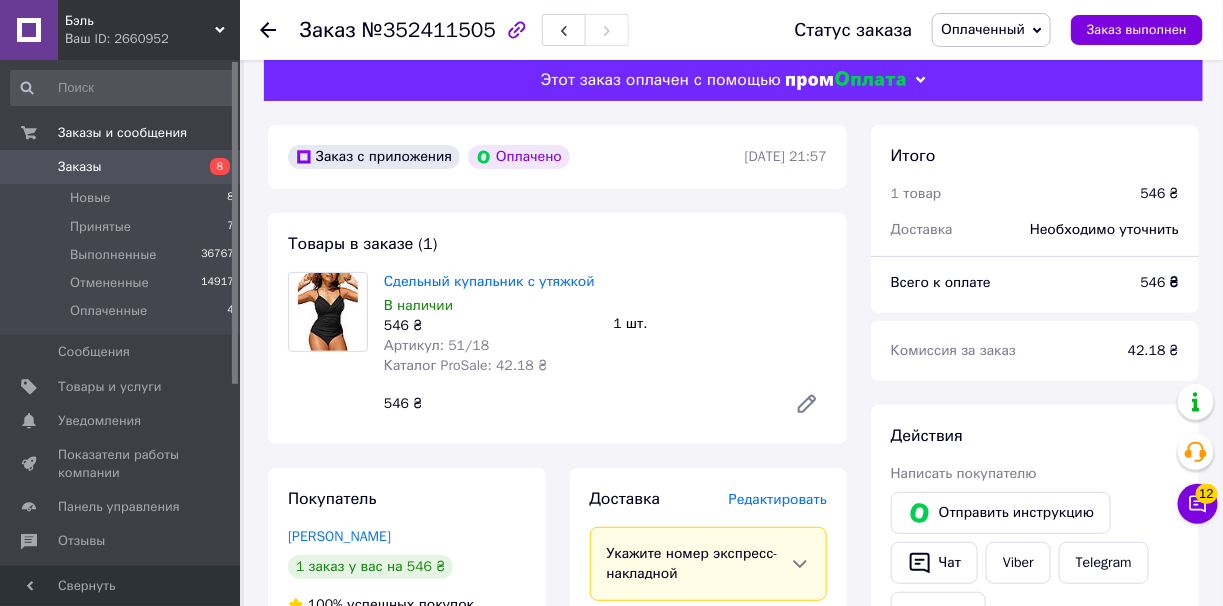 click on "Оплаченный" at bounding box center (991, 30) 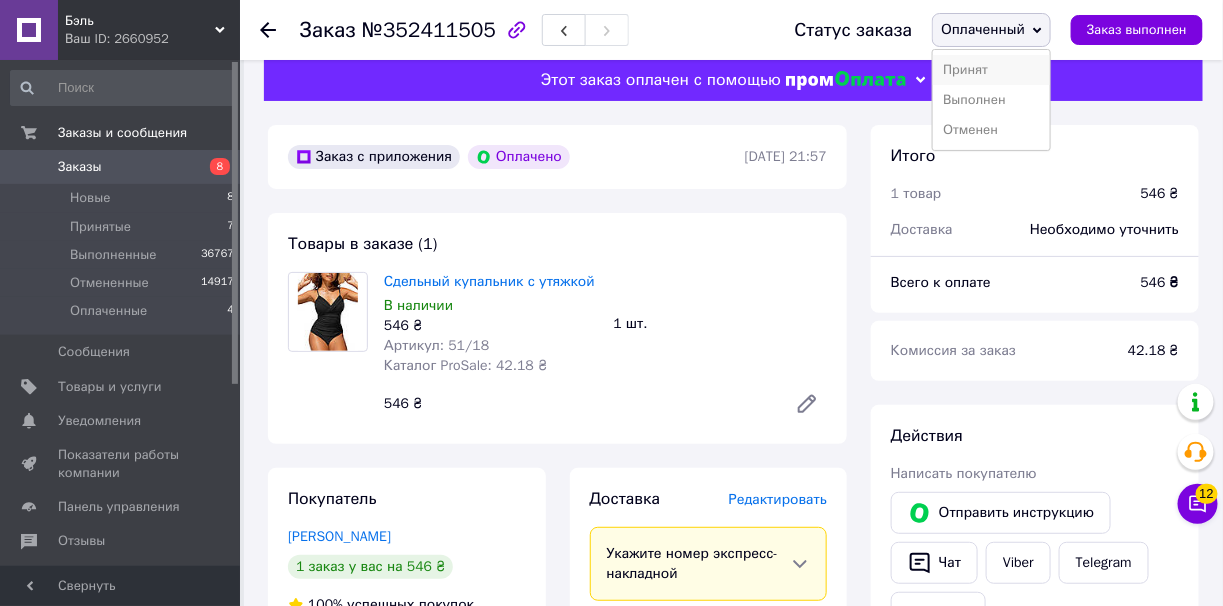 click on "Принят" at bounding box center [991, 70] 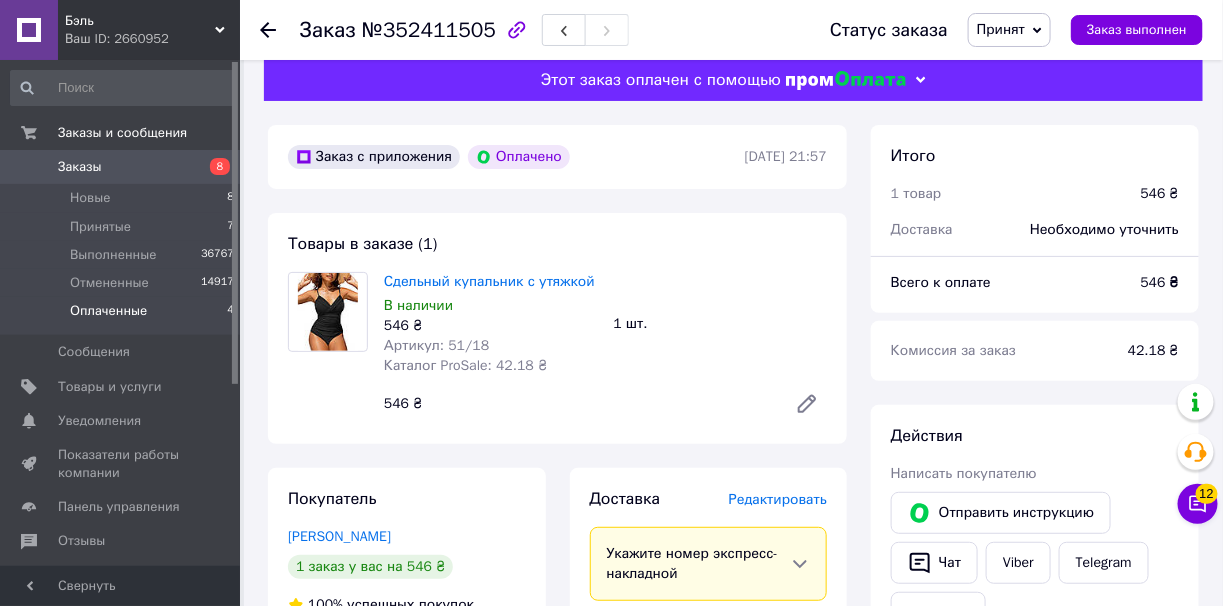 click on "Оплаченные" at bounding box center [108, 311] 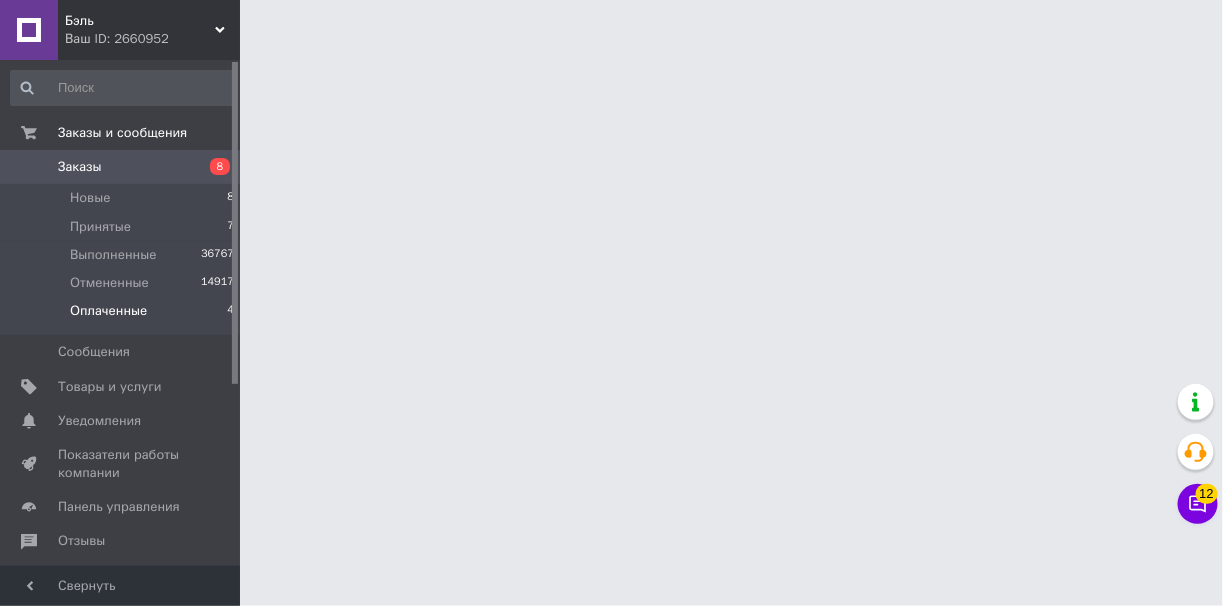 scroll, scrollTop: 0, scrollLeft: 0, axis: both 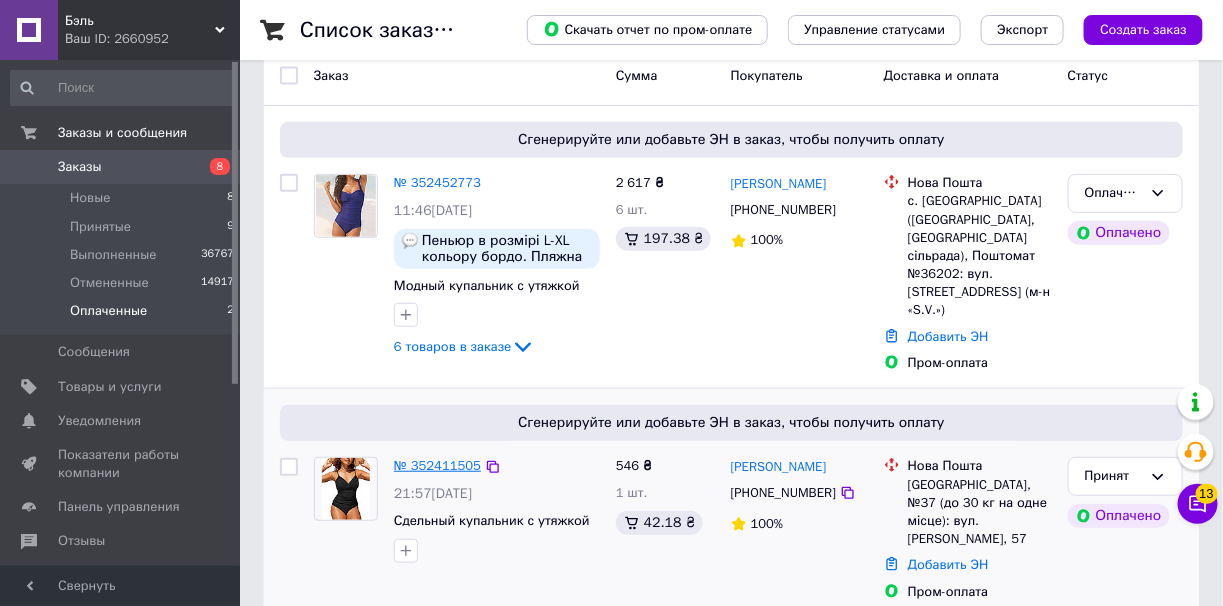 click on "№ 352411505" at bounding box center (437, 465) 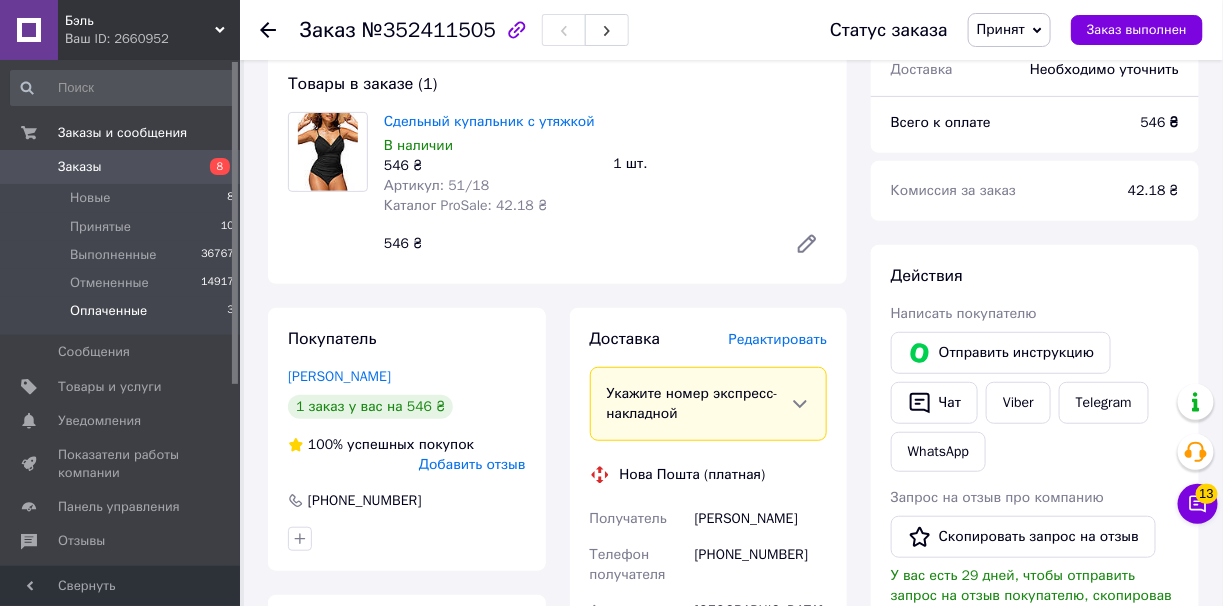click on "Оплаченные 3" at bounding box center (123, 316) 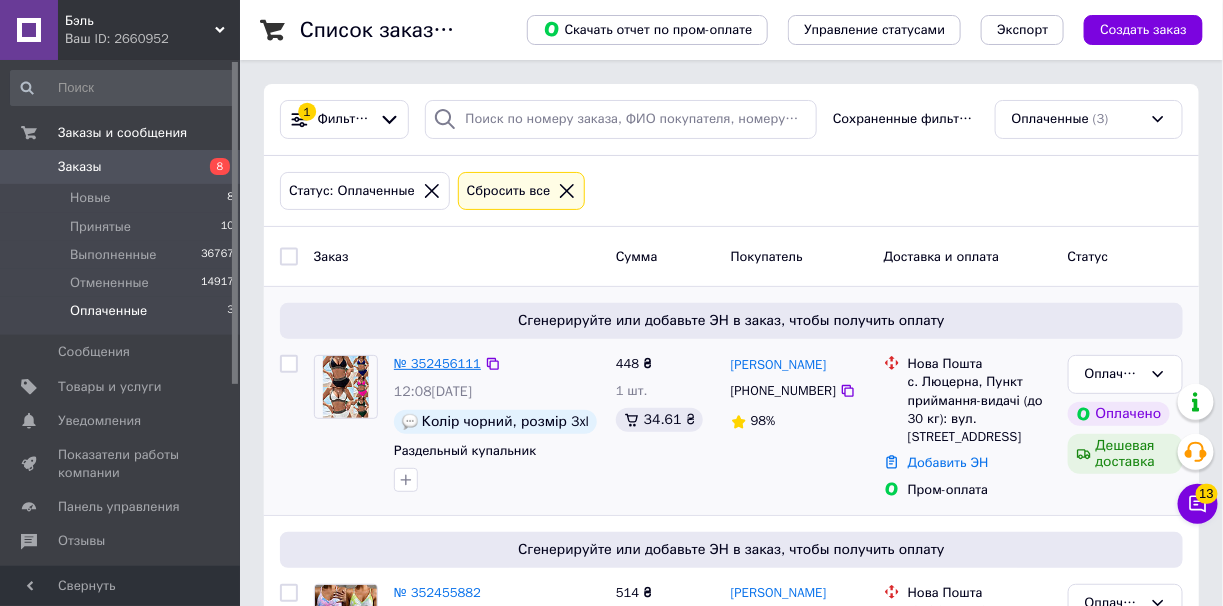 click on "№ 352456111" at bounding box center (437, 363) 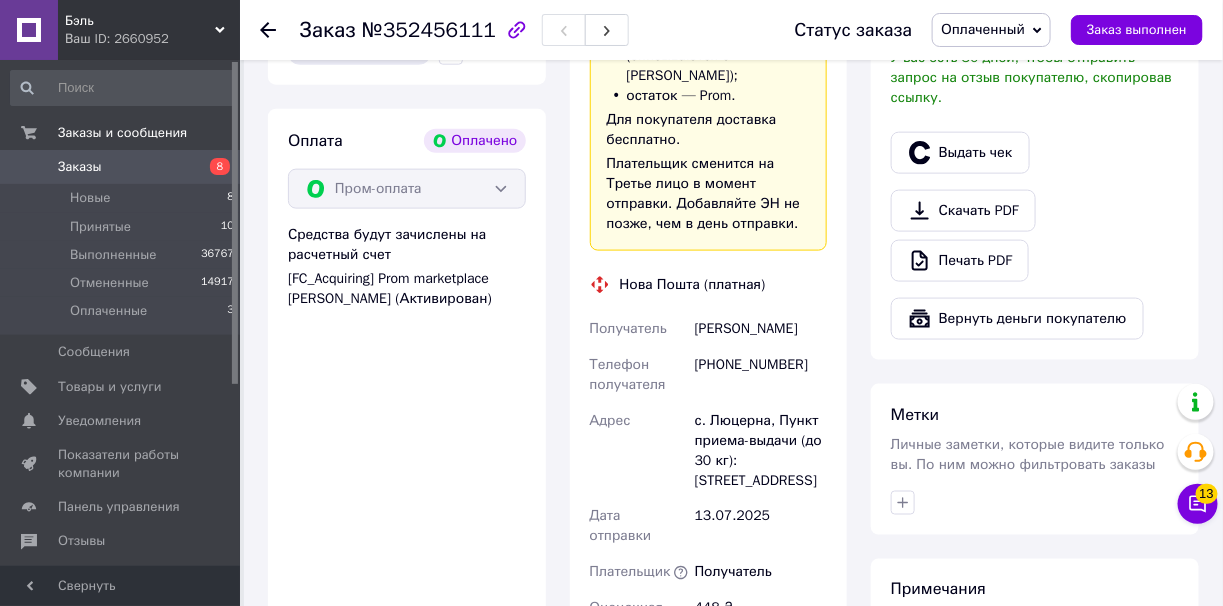 scroll, scrollTop: 1099, scrollLeft: 0, axis: vertical 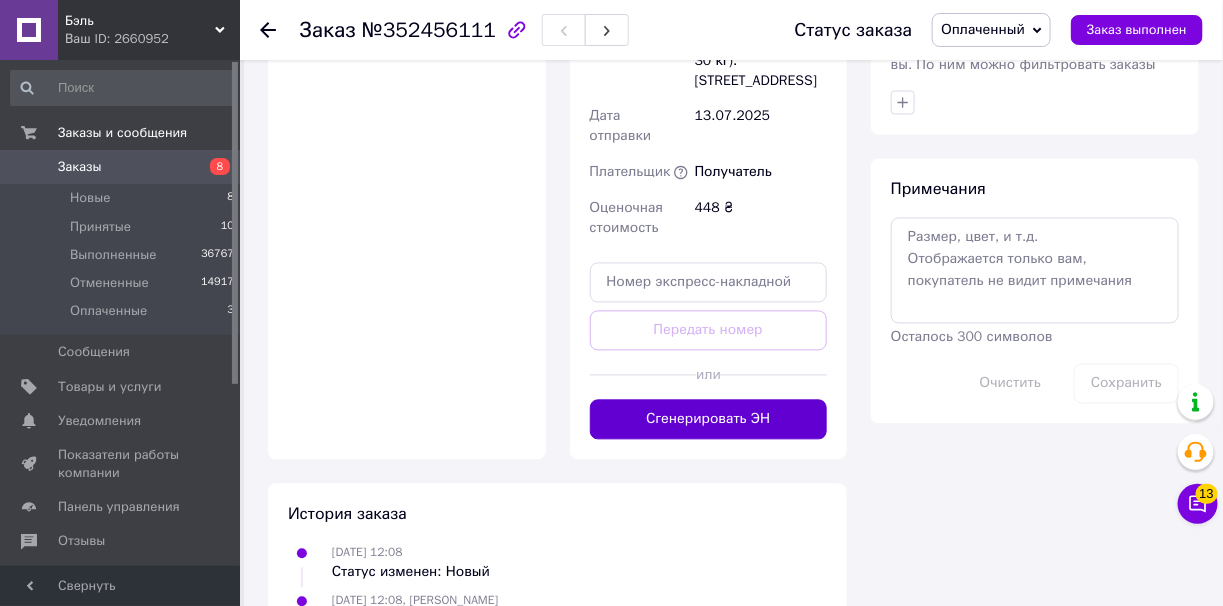 click on "Сгенерировать ЭН" at bounding box center (709, 420) 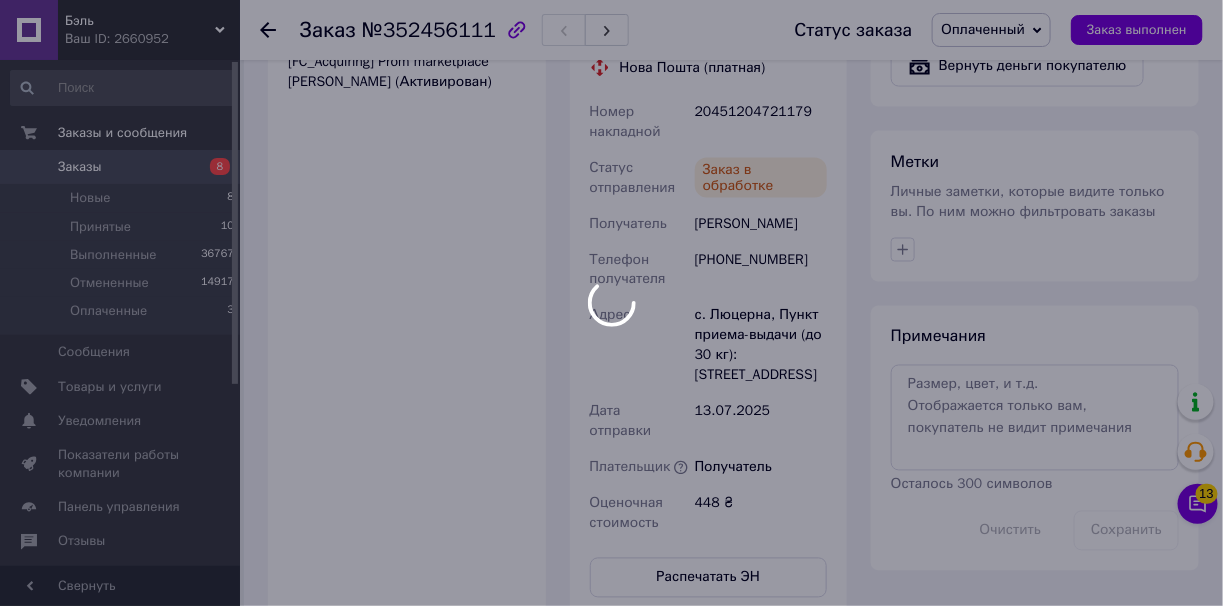 scroll, scrollTop: 800, scrollLeft: 0, axis: vertical 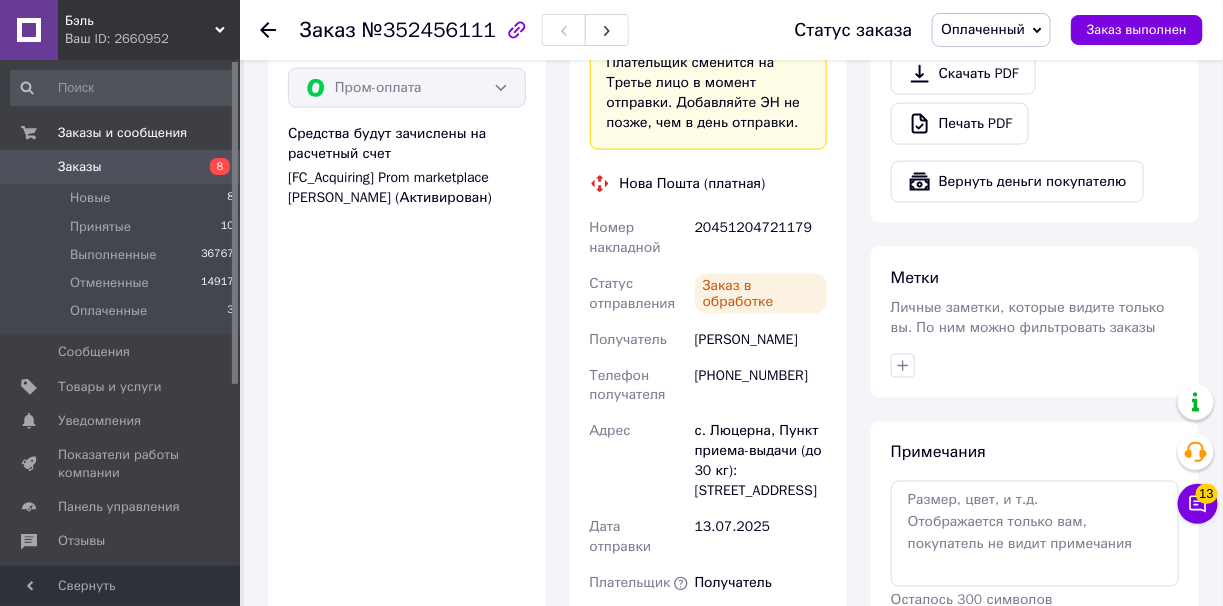 click on "20451204721179" at bounding box center [761, 238] 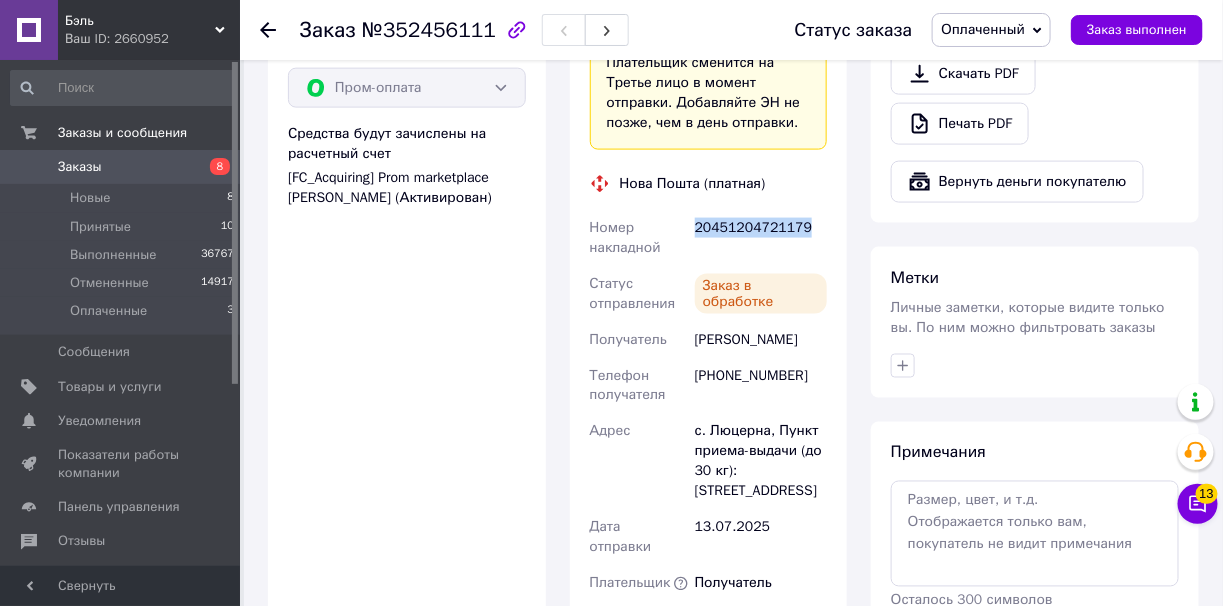 click on "20451204721179" at bounding box center [761, 238] 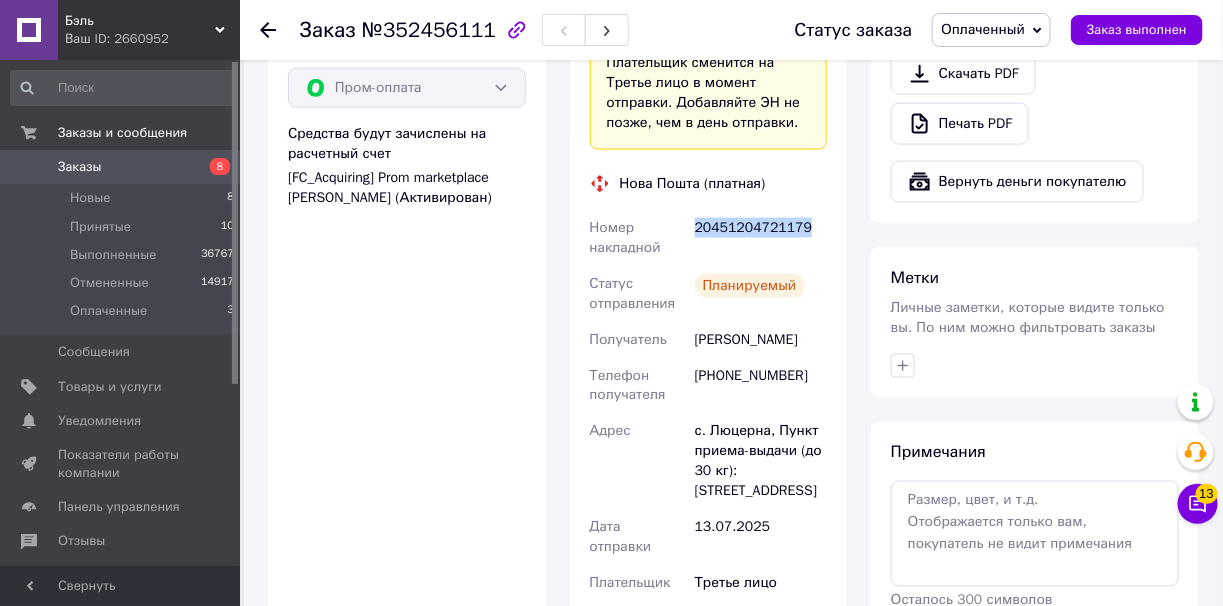 copy on "20451204721179" 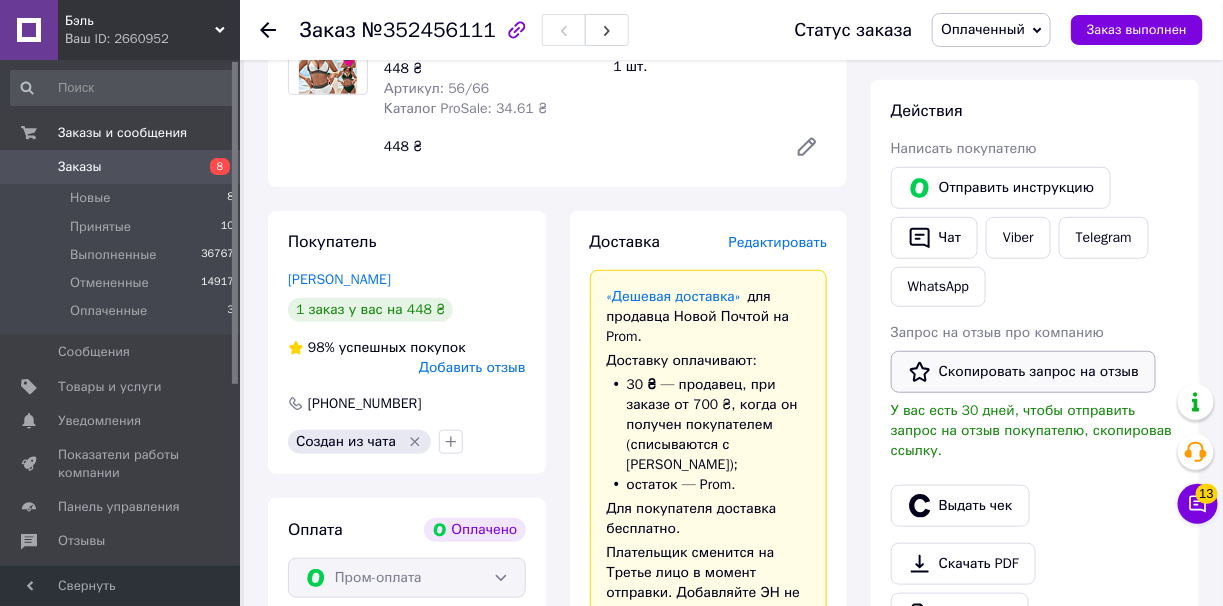 scroll, scrollTop: 300, scrollLeft: 0, axis: vertical 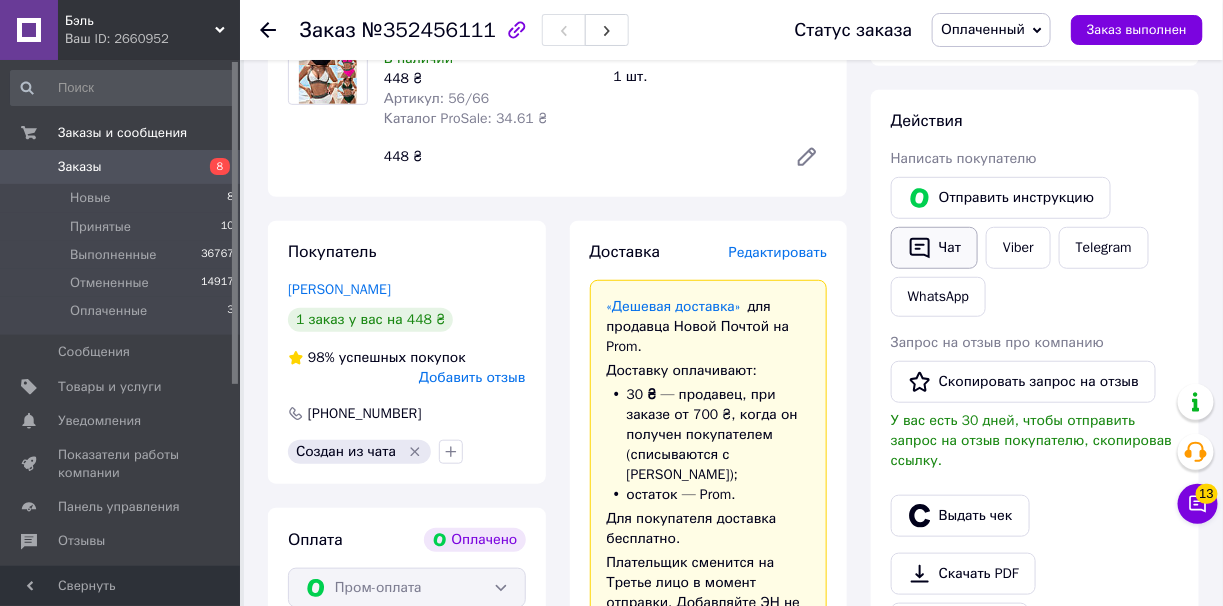 click on "Чат" at bounding box center [934, 248] 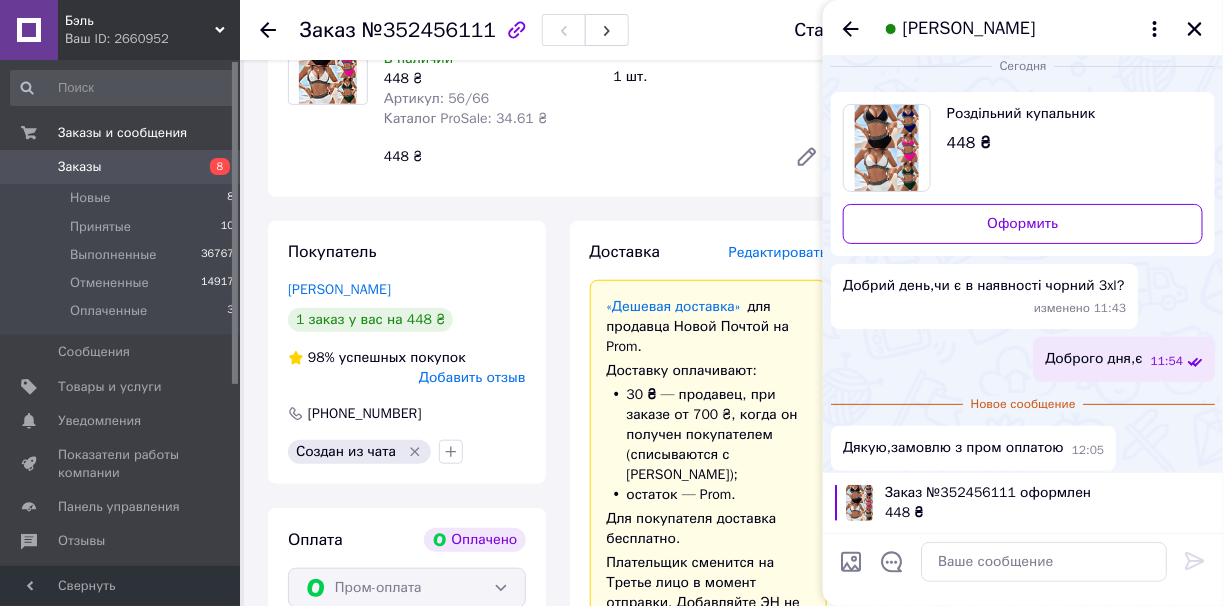 scroll, scrollTop: 21, scrollLeft: 0, axis: vertical 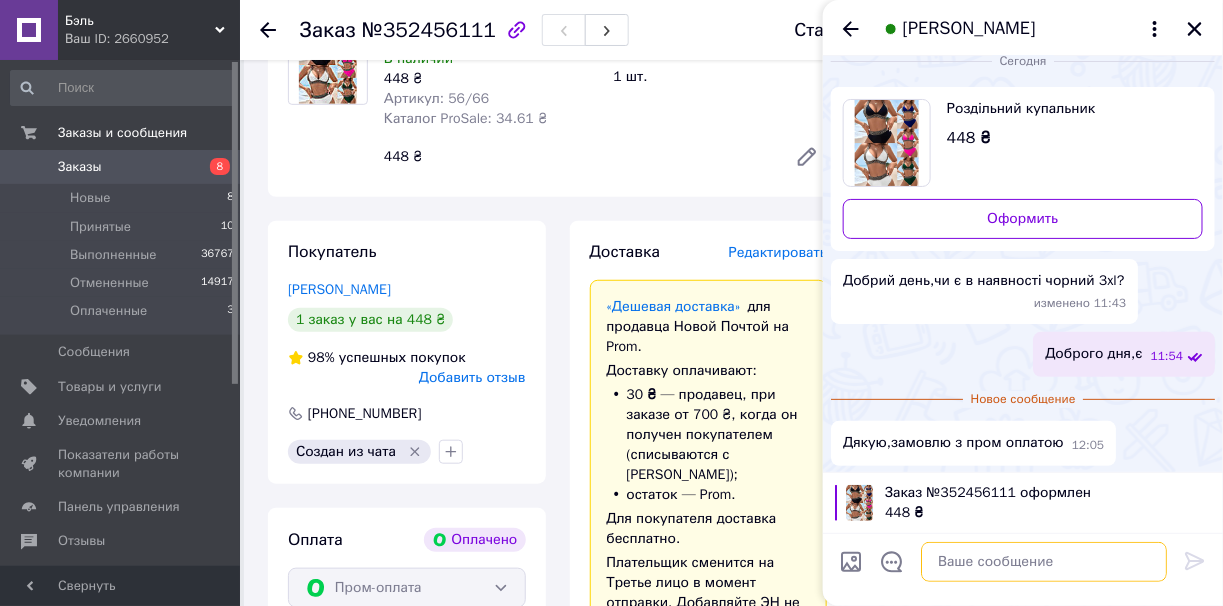 paste on "20451204721179" 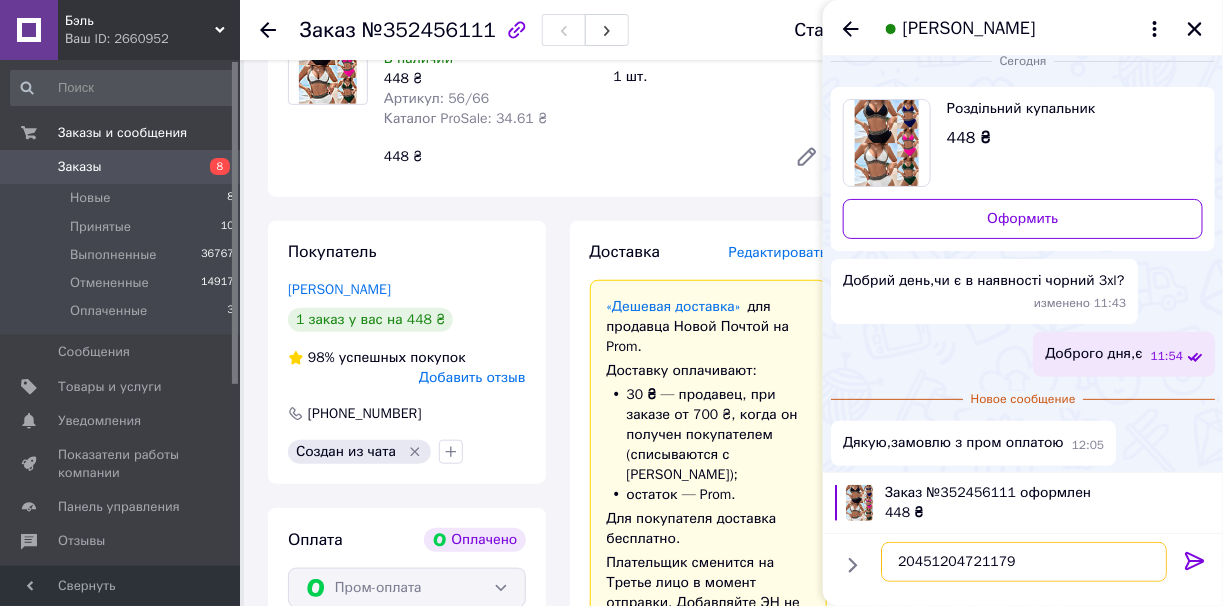 type on "20451204721179" 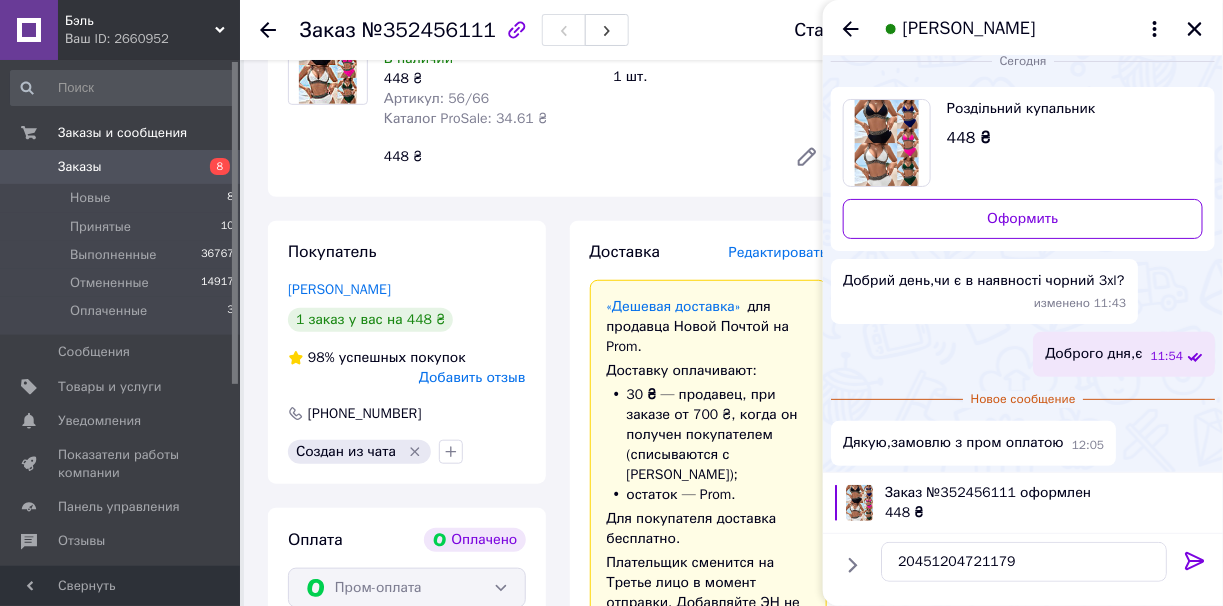 click 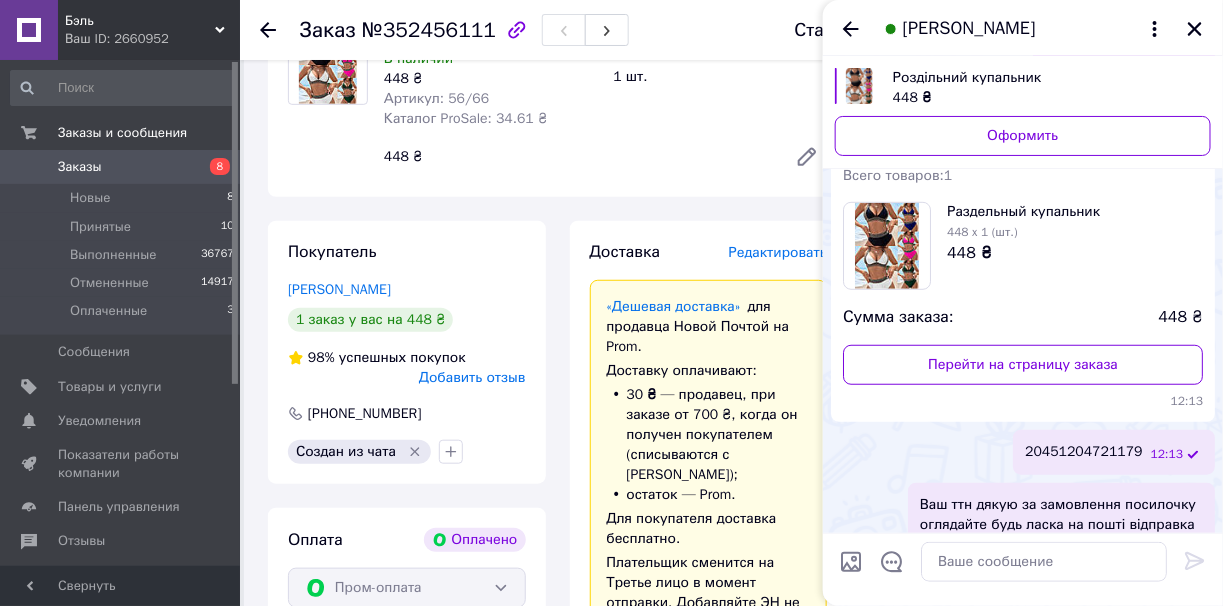 scroll, scrollTop: 342, scrollLeft: 0, axis: vertical 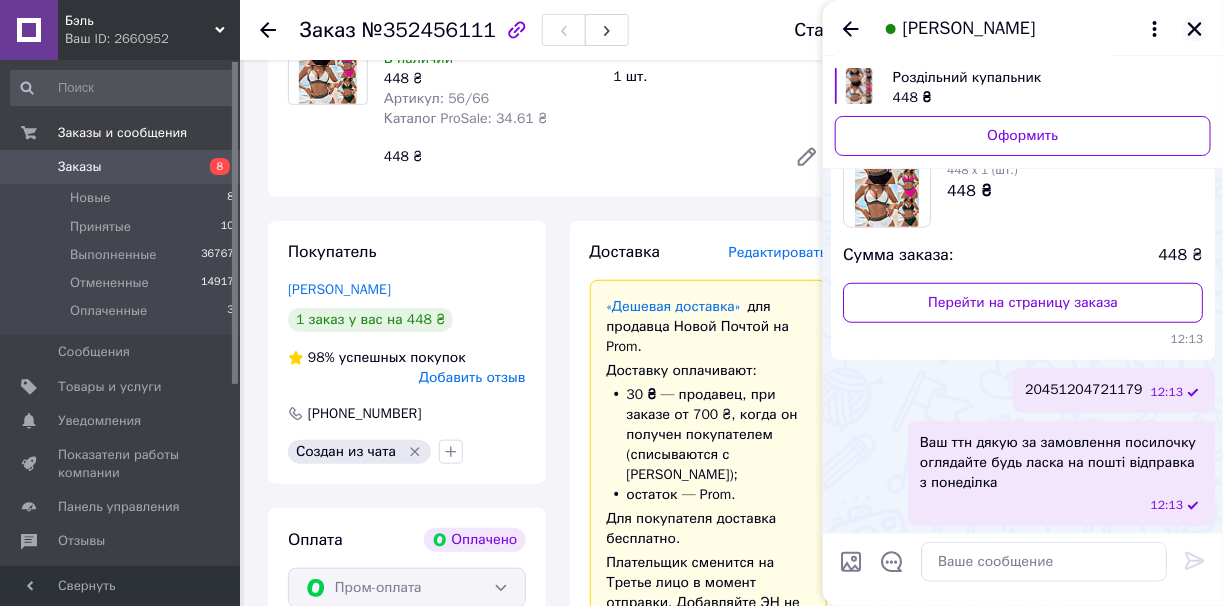 click 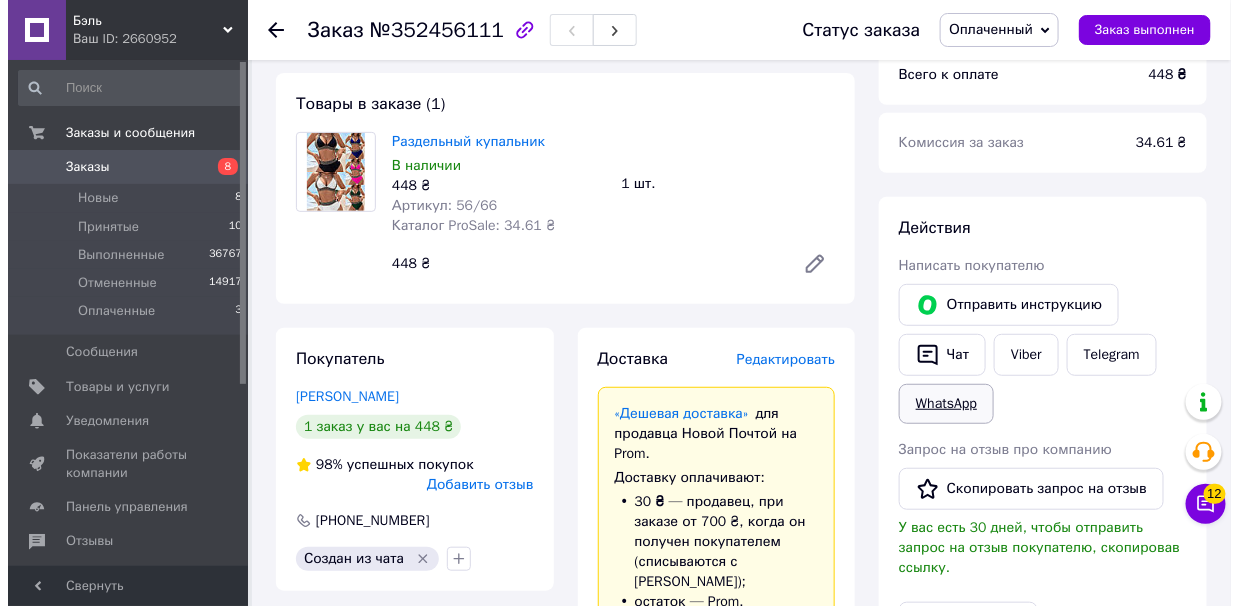 scroll, scrollTop: 300, scrollLeft: 0, axis: vertical 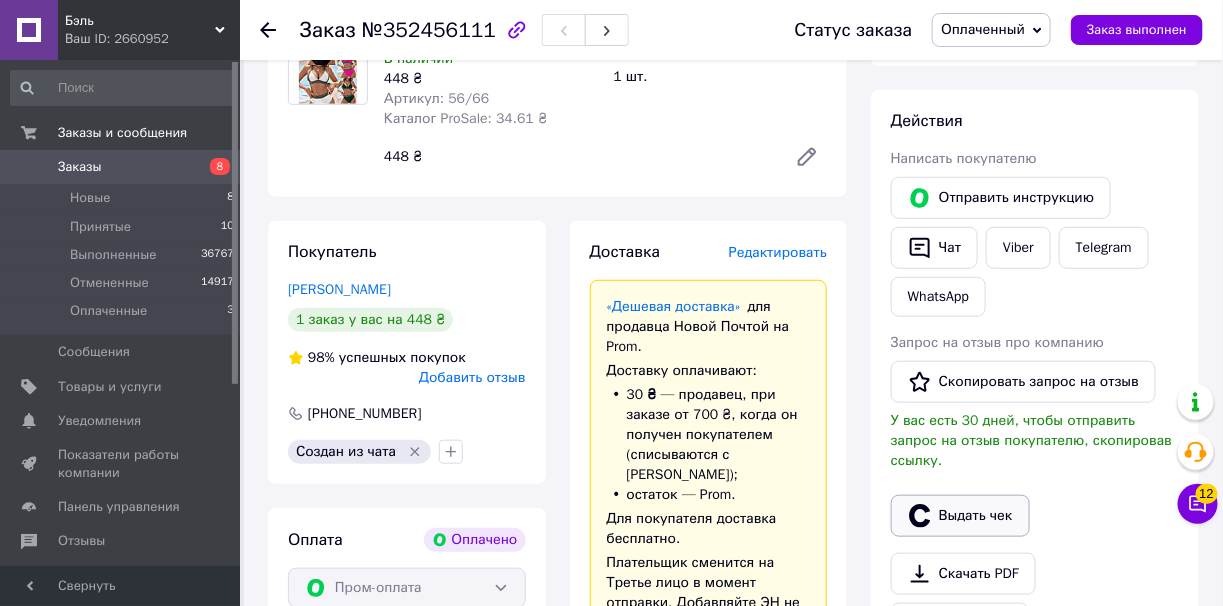 click 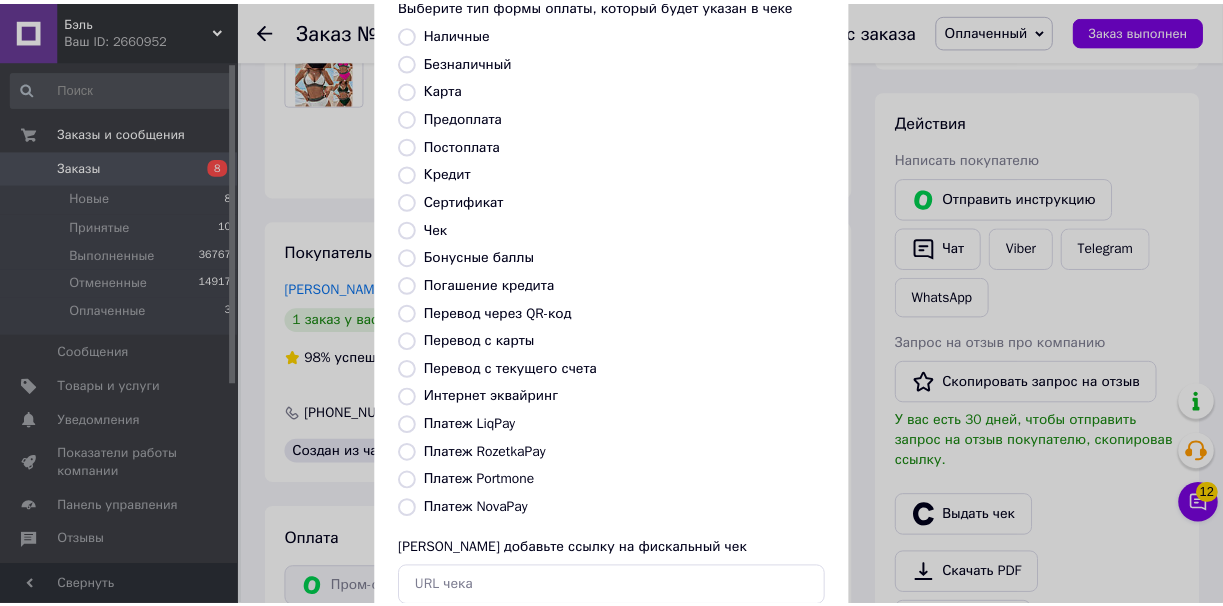 scroll, scrollTop: 251, scrollLeft: 0, axis: vertical 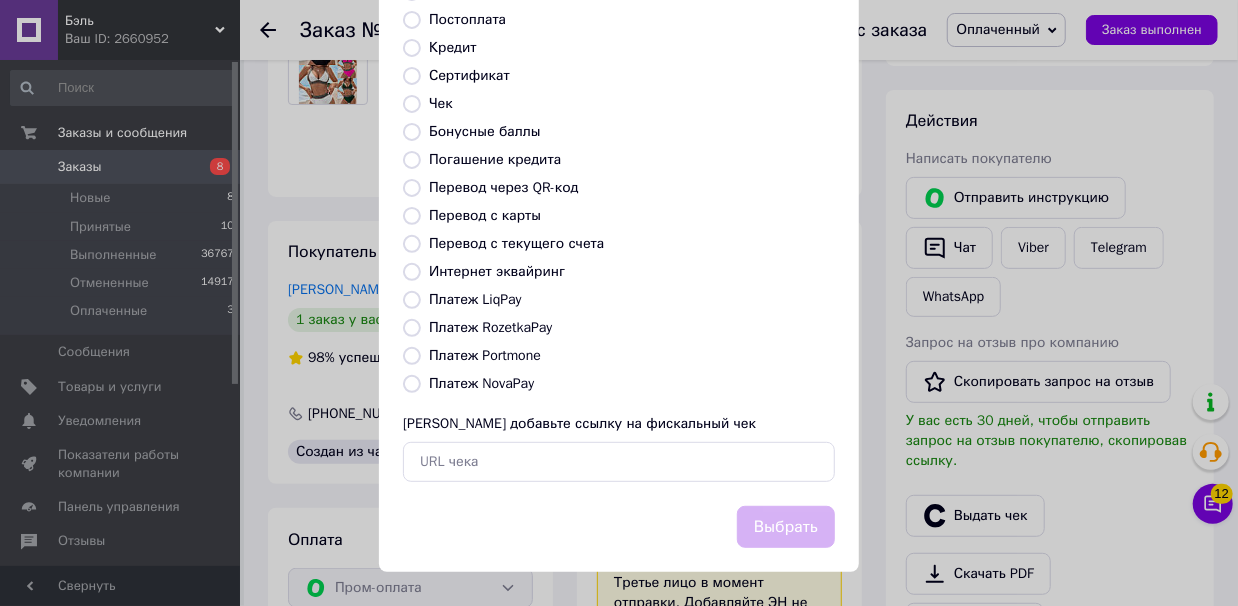 click on "Платеж RozetkaPay" at bounding box center [412, 328] 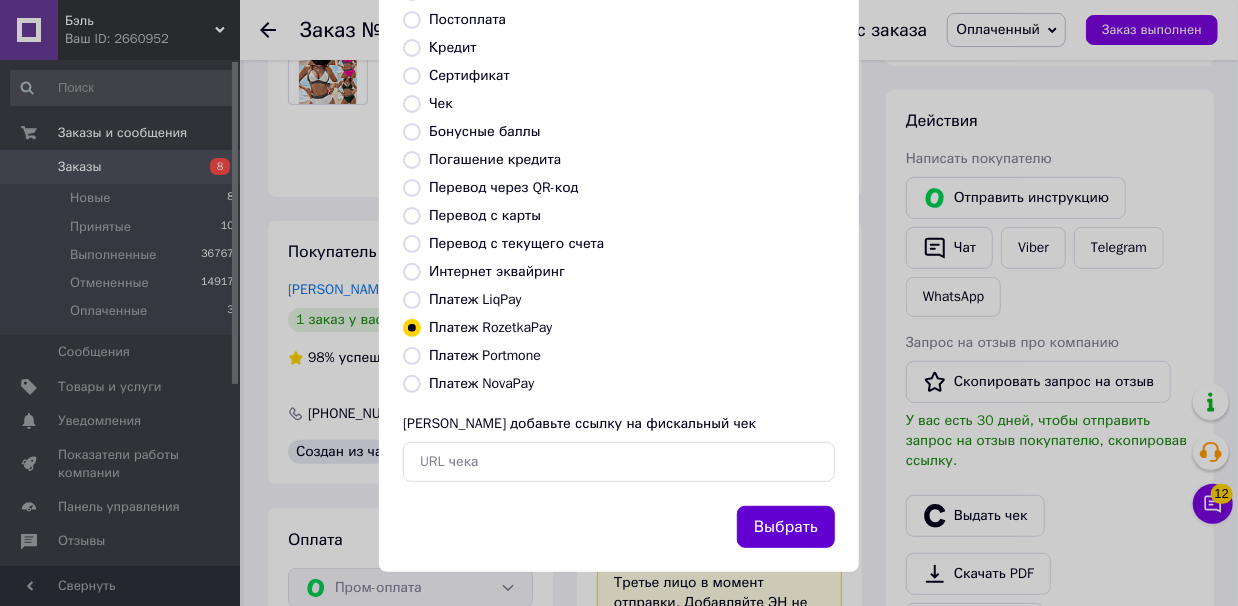 click on "Выбрать" at bounding box center (786, 527) 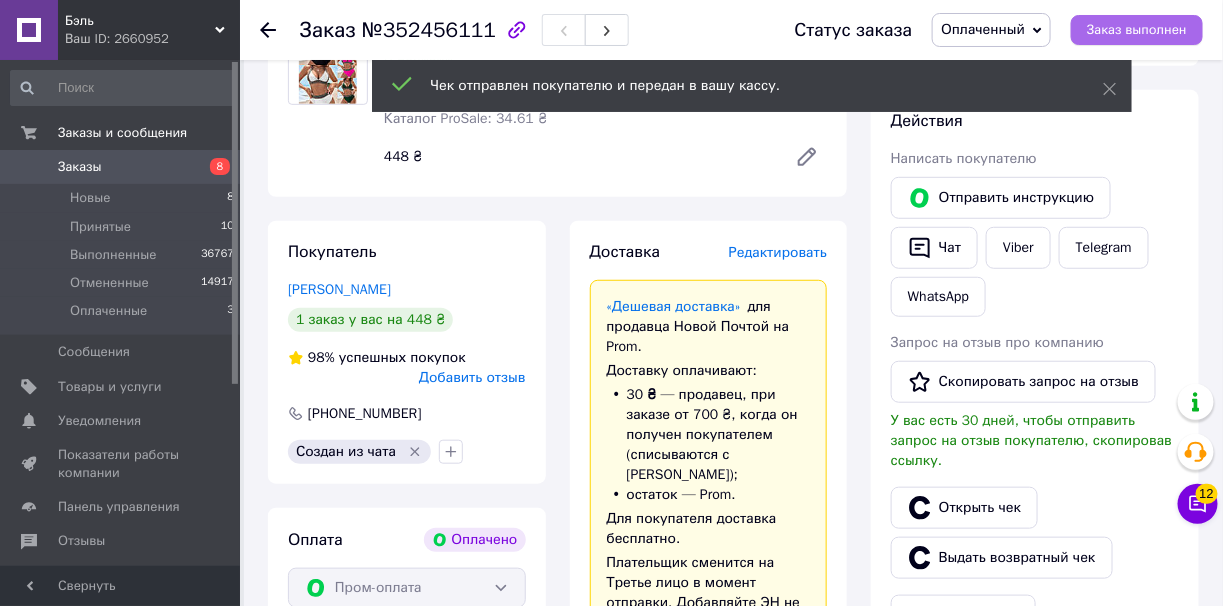 click on "Заказ выполнен" at bounding box center (1137, 30) 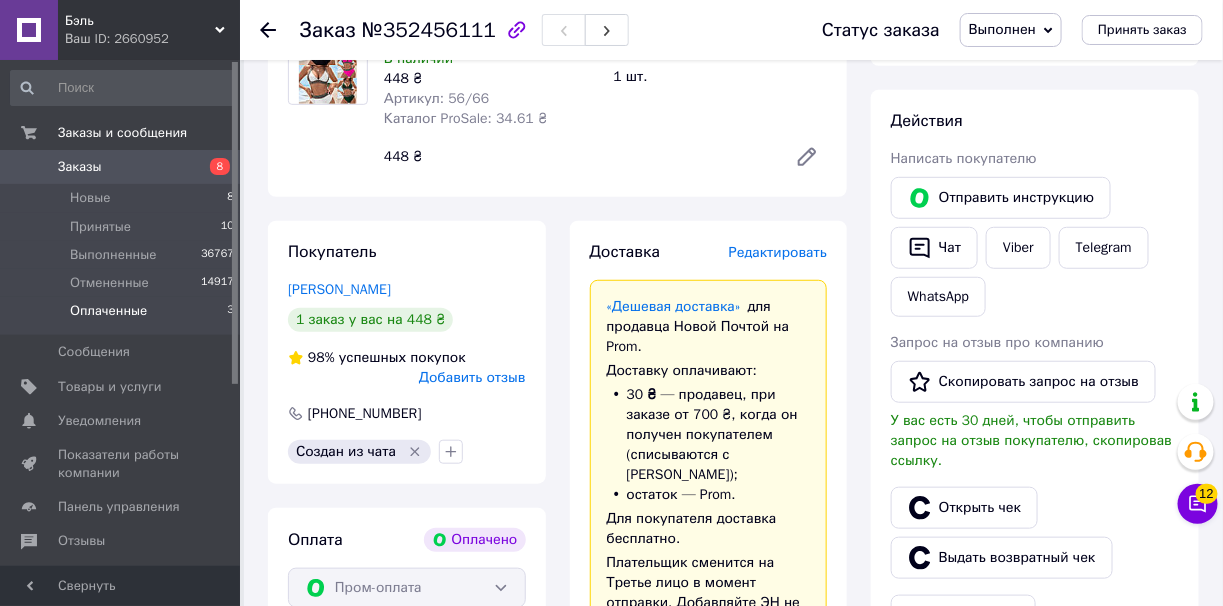 click on "Оплаченные 3" at bounding box center [123, 316] 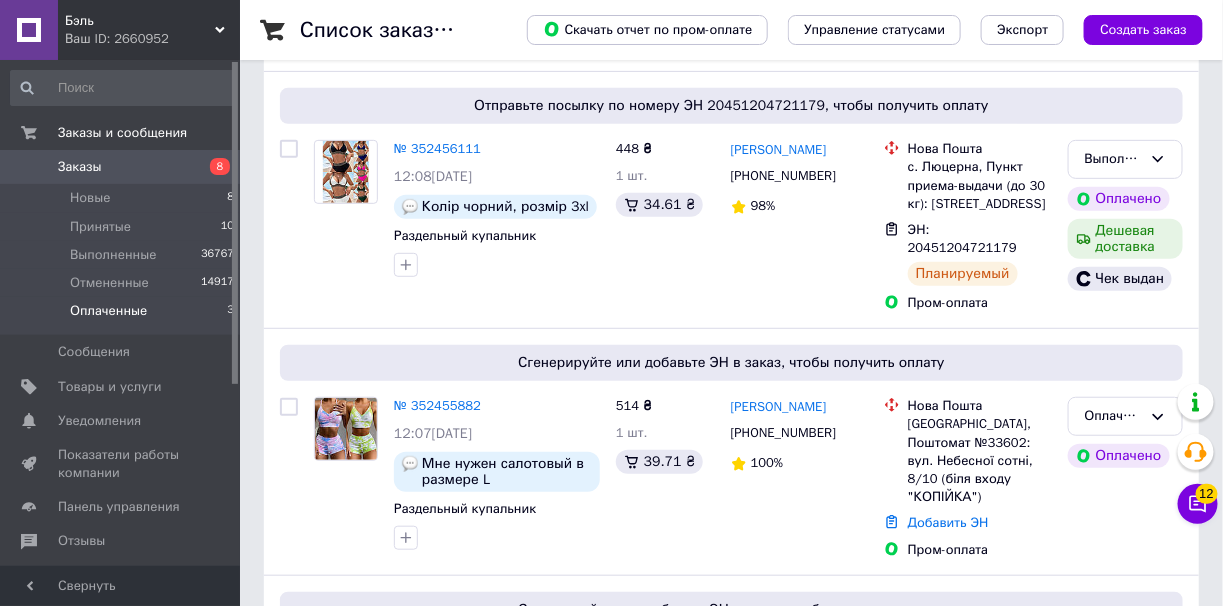 scroll, scrollTop: 300, scrollLeft: 0, axis: vertical 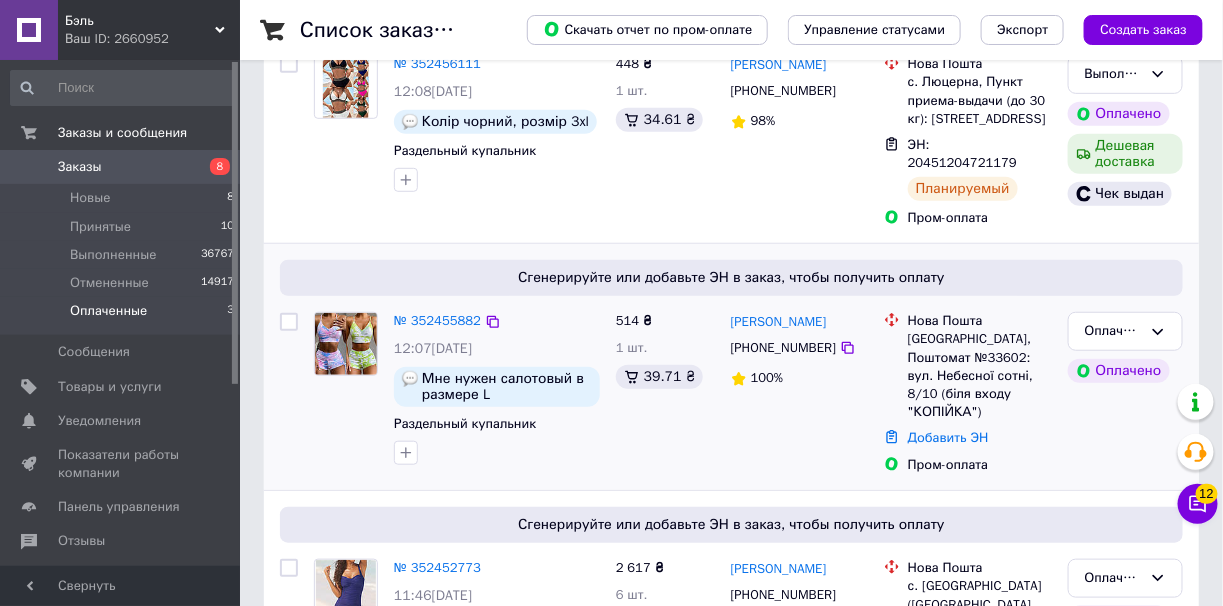 click on "№ 352455882" at bounding box center (437, 321) 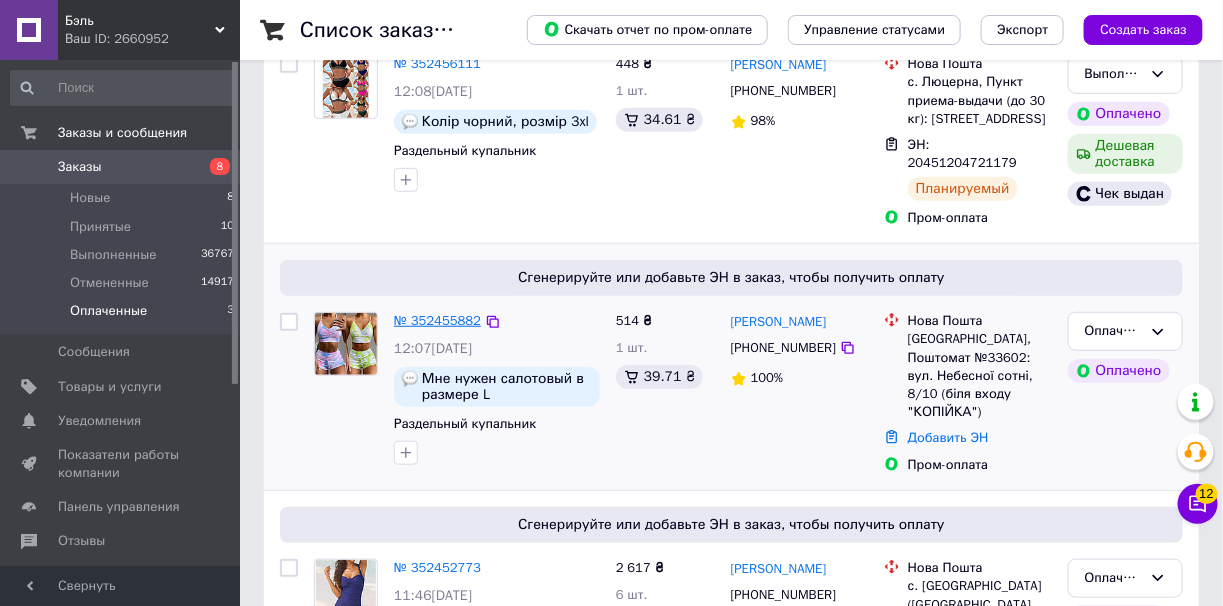 click on "№ 352455882" at bounding box center (437, 320) 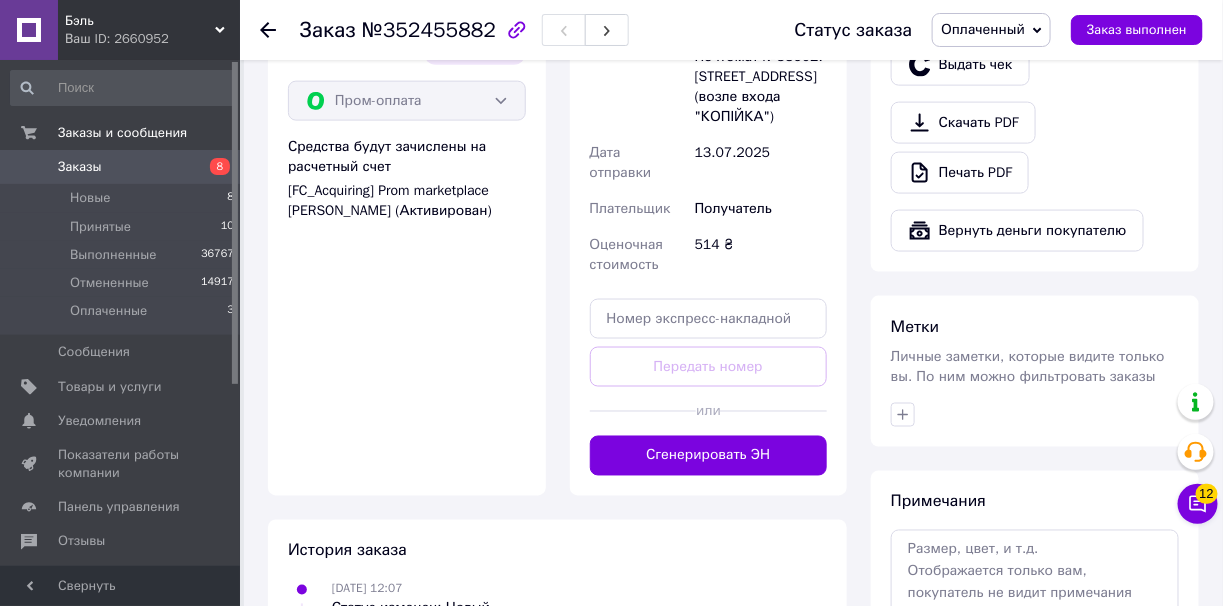 scroll, scrollTop: 900, scrollLeft: 0, axis: vertical 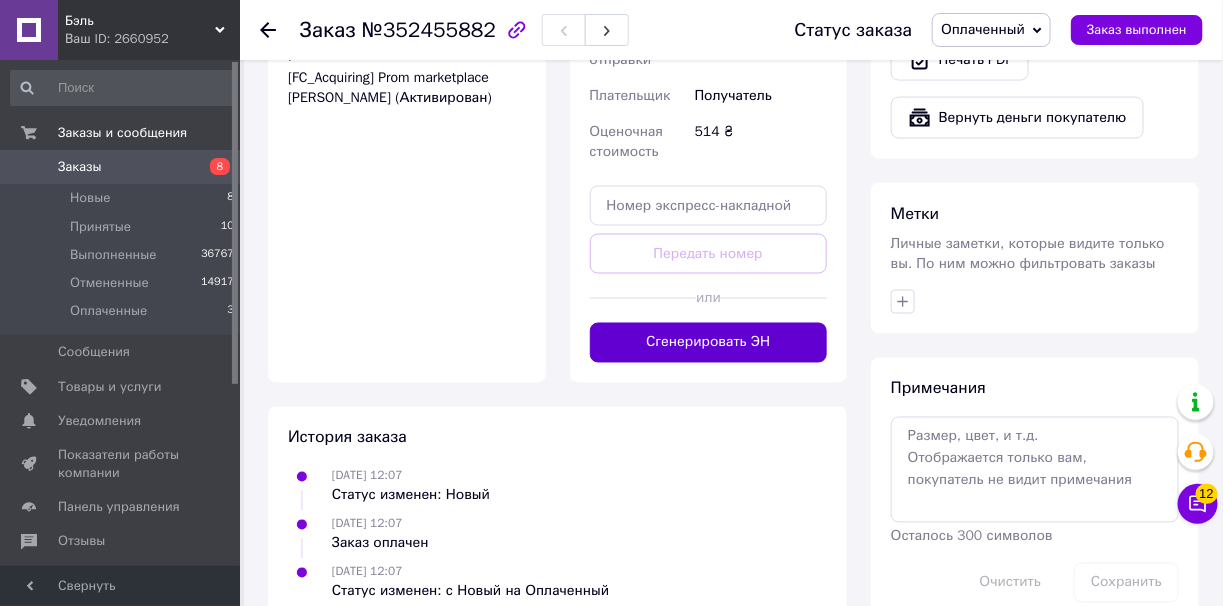 click on "Сгенерировать ЭН" at bounding box center (709, 343) 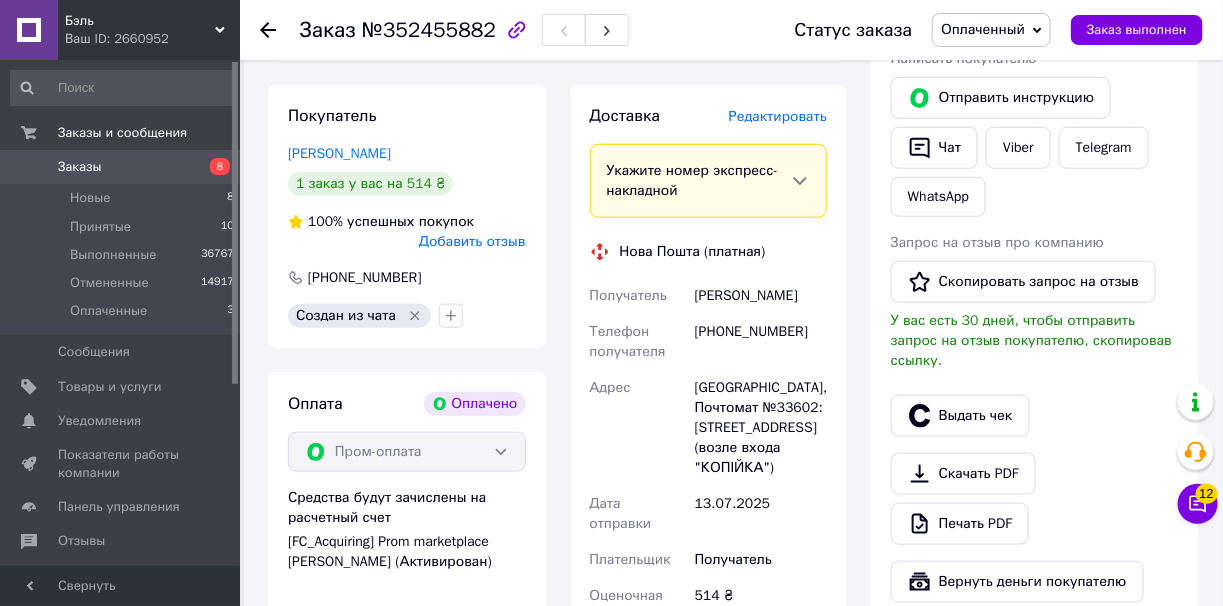 scroll, scrollTop: 300, scrollLeft: 0, axis: vertical 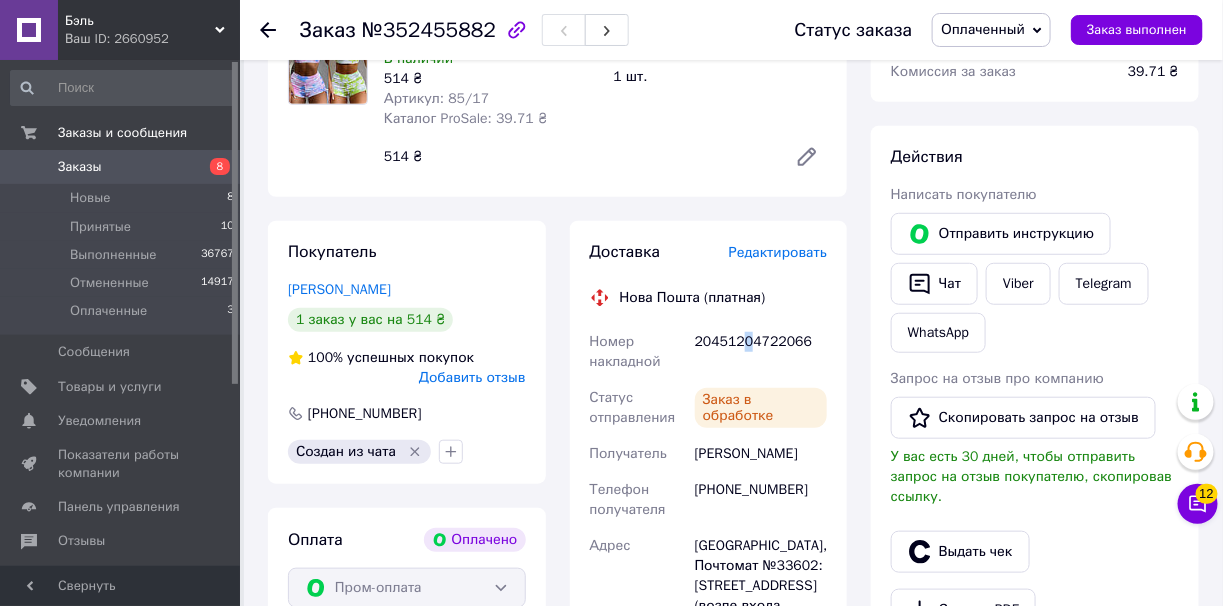 click on "20451204722066" at bounding box center (761, 352) 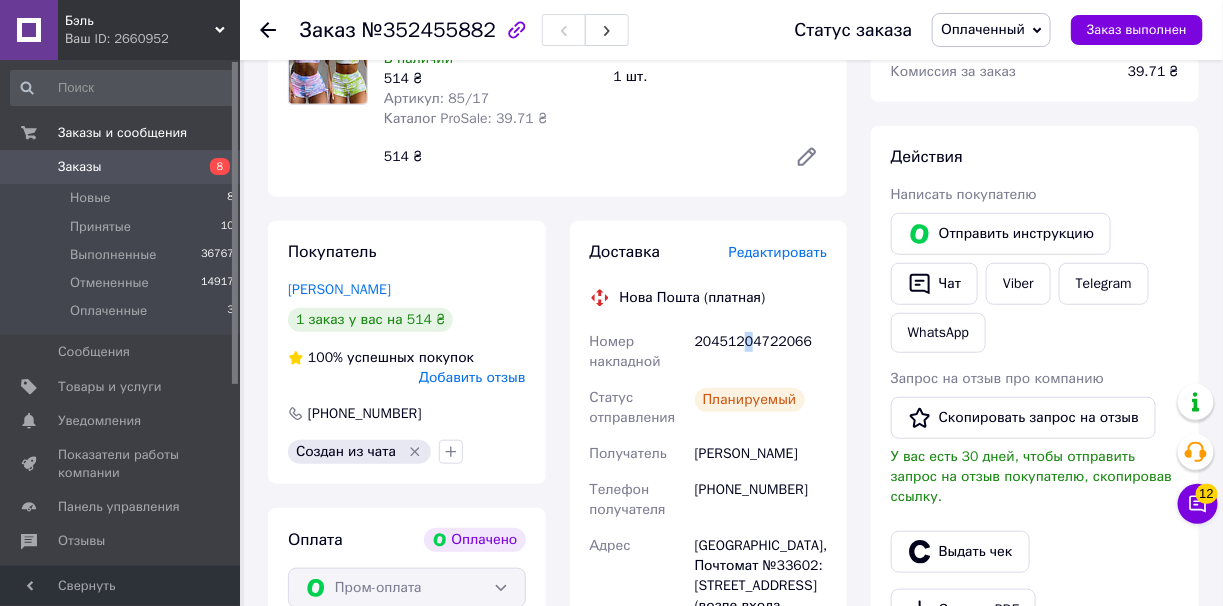 click on "20451204722066" at bounding box center [761, 352] 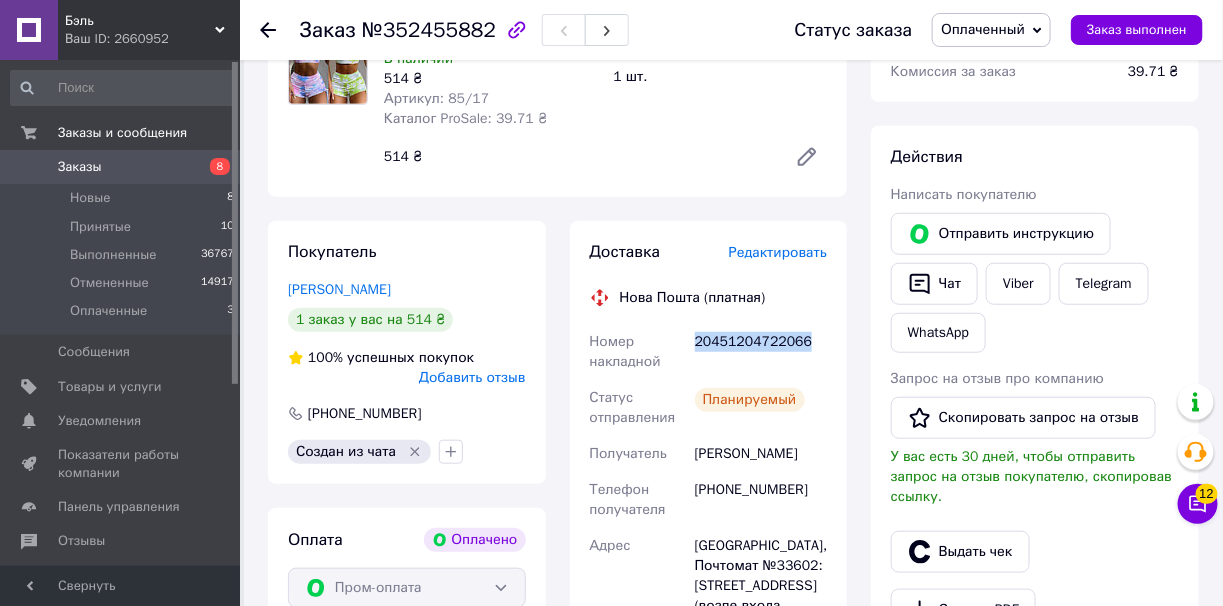 click on "20451204722066" at bounding box center [761, 352] 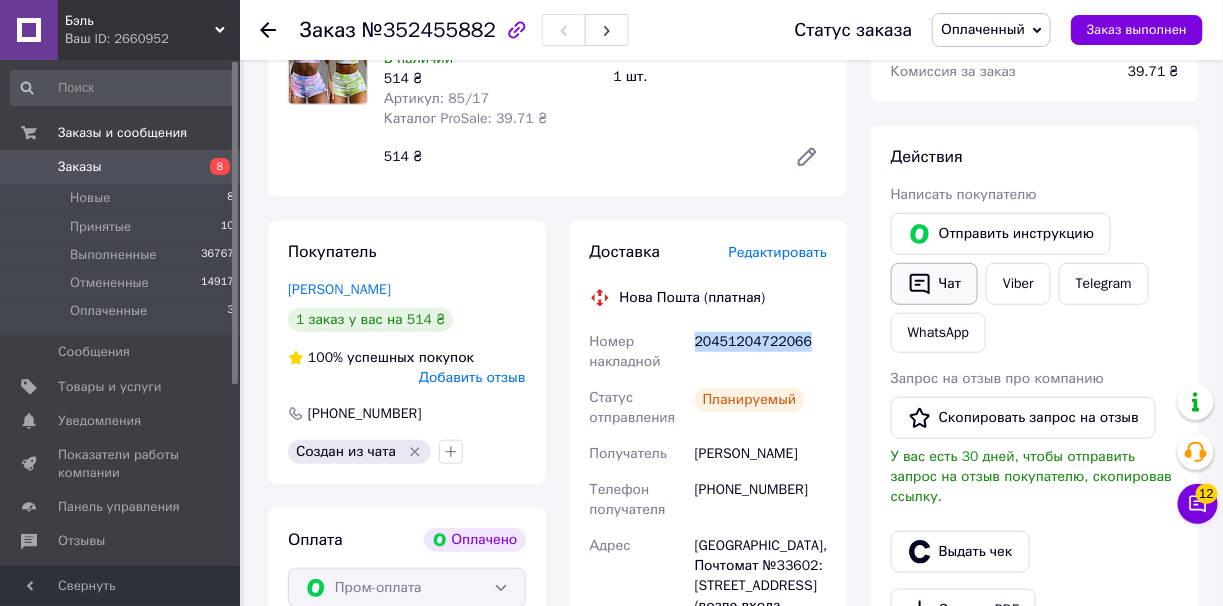 click on "Чат" at bounding box center (934, 284) 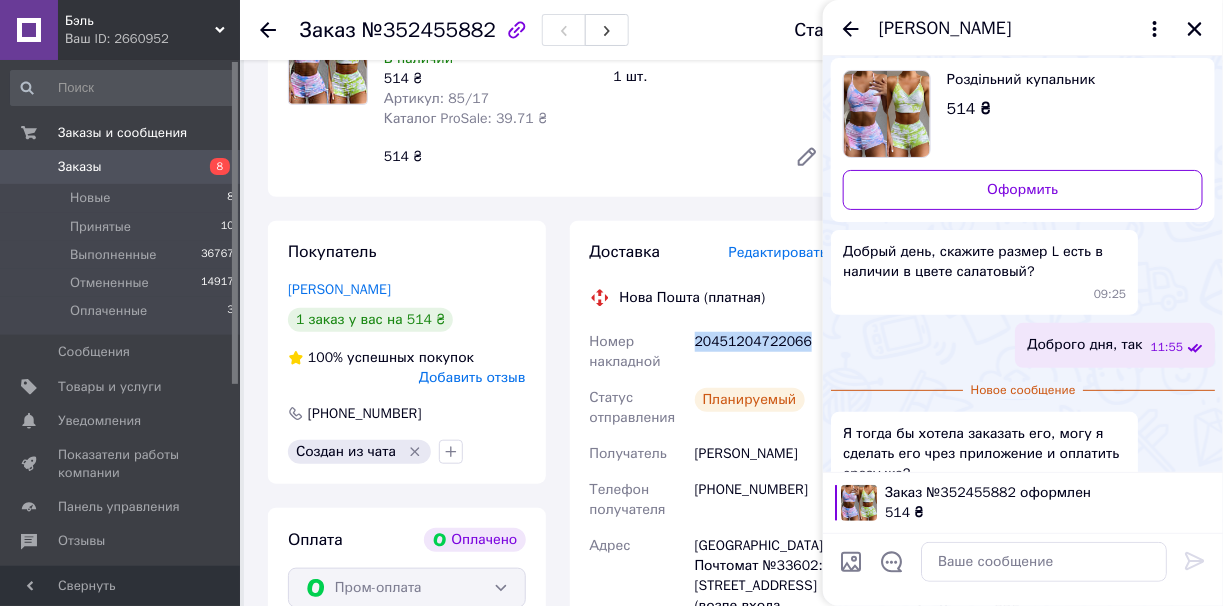 scroll, scrollTop: 50, scrollLeft: 0, axis: vertical 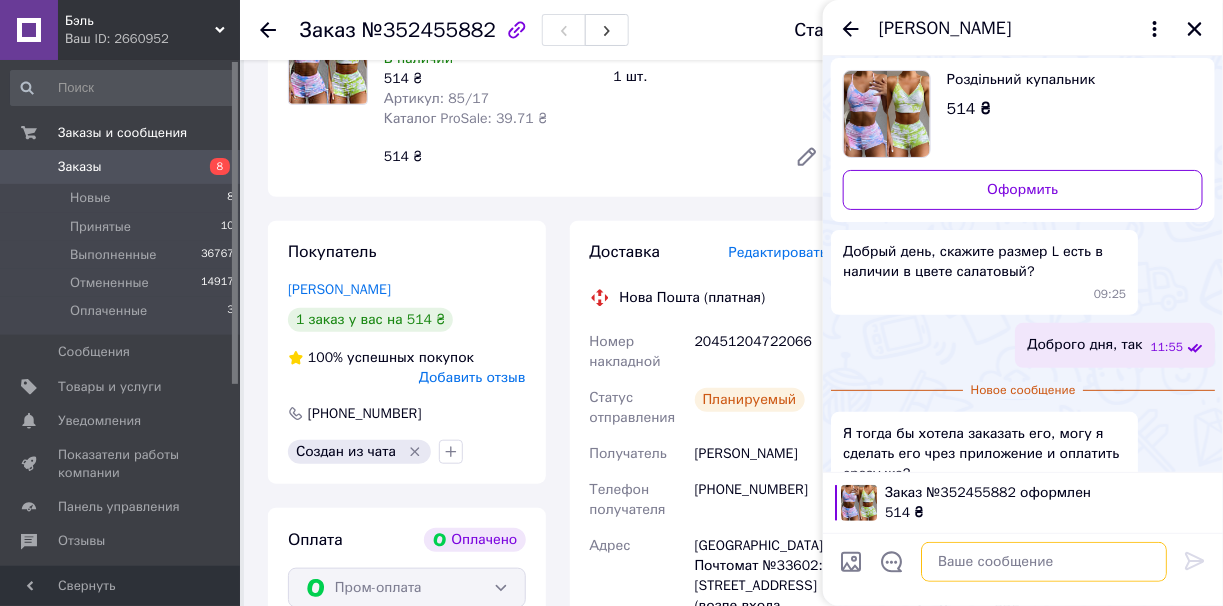 paste on "20451204722066" 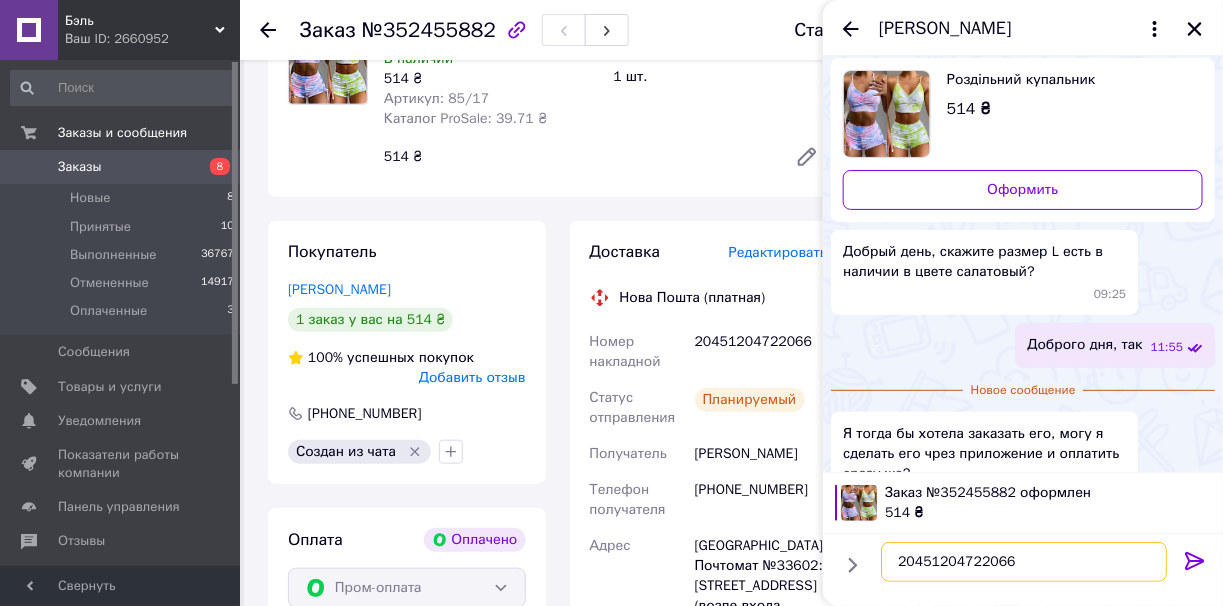 type on "20451204722066" 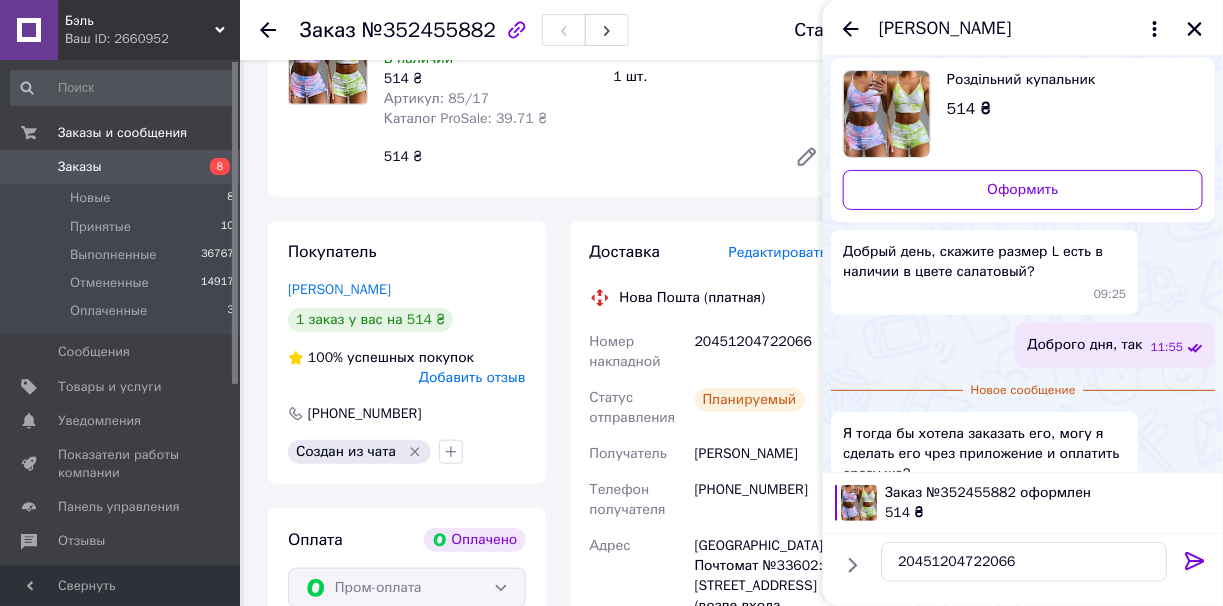 click at bounding box center (1195, 563) 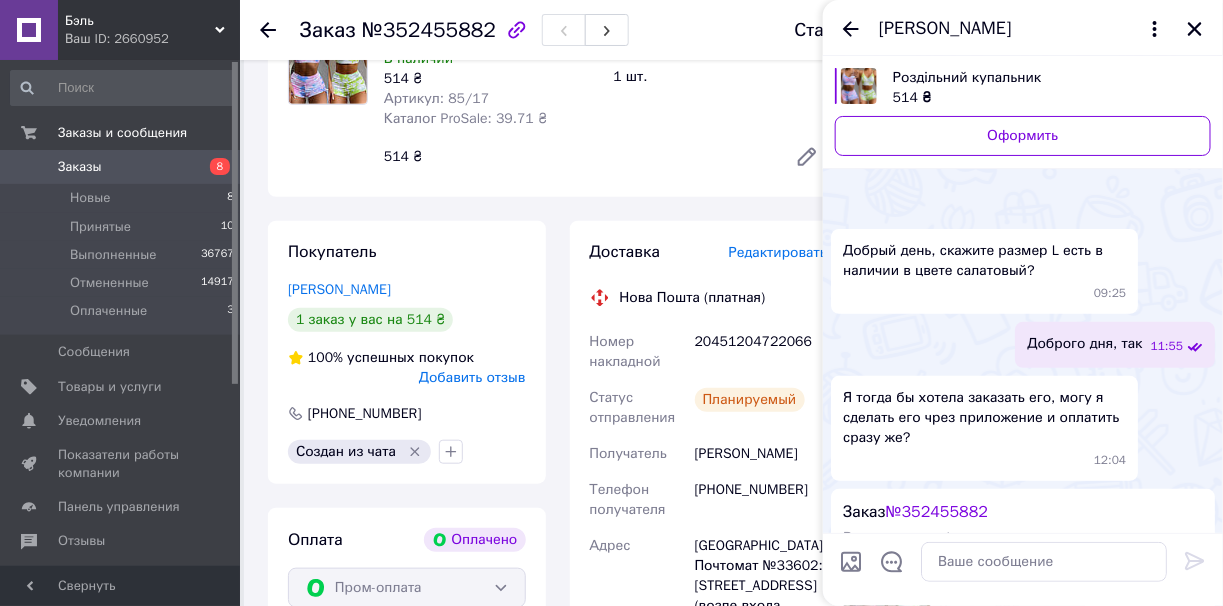scroll, scrollTop: 473, scrollLeft: 0, axis: vertical 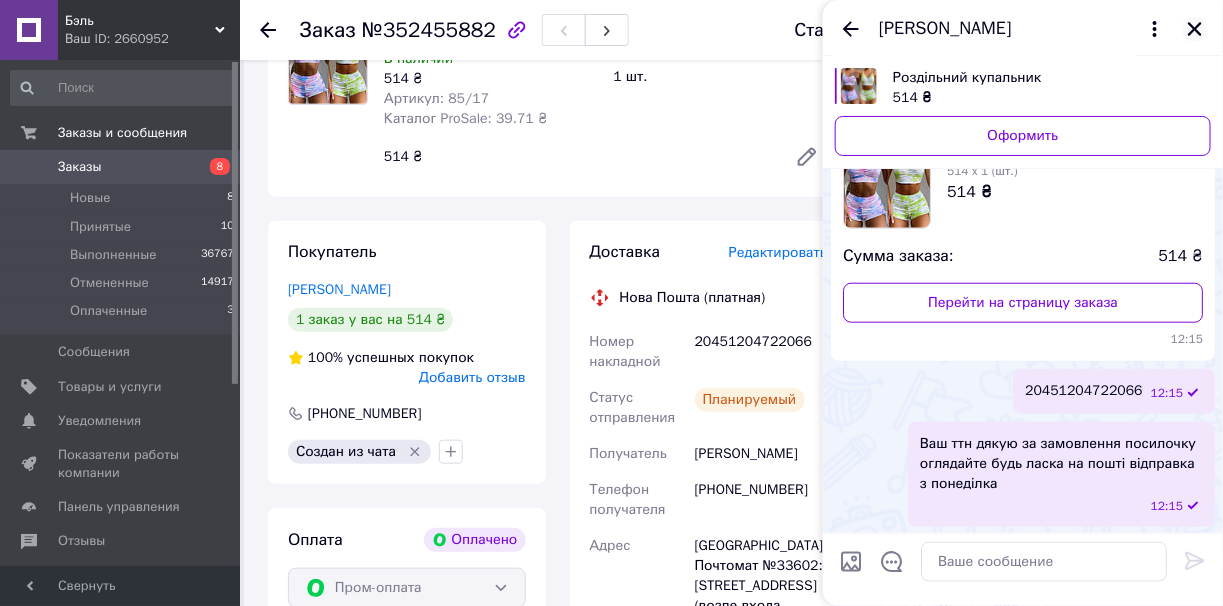 click 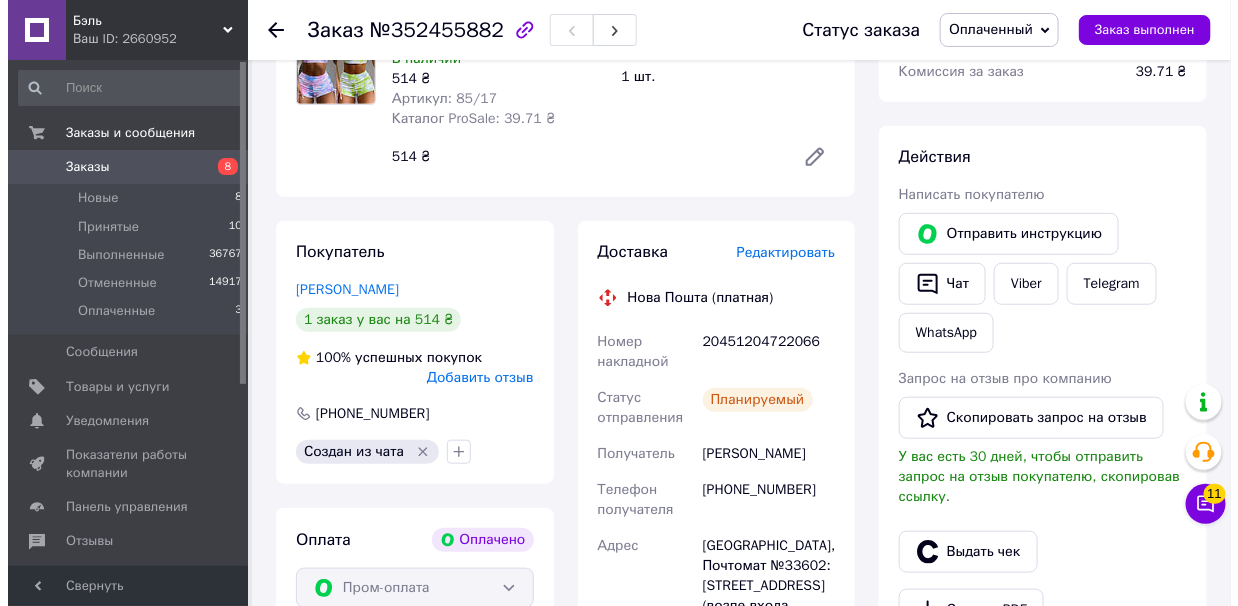 scroll, scrollTop: 599, scrollLeft: 0, axis: vertical 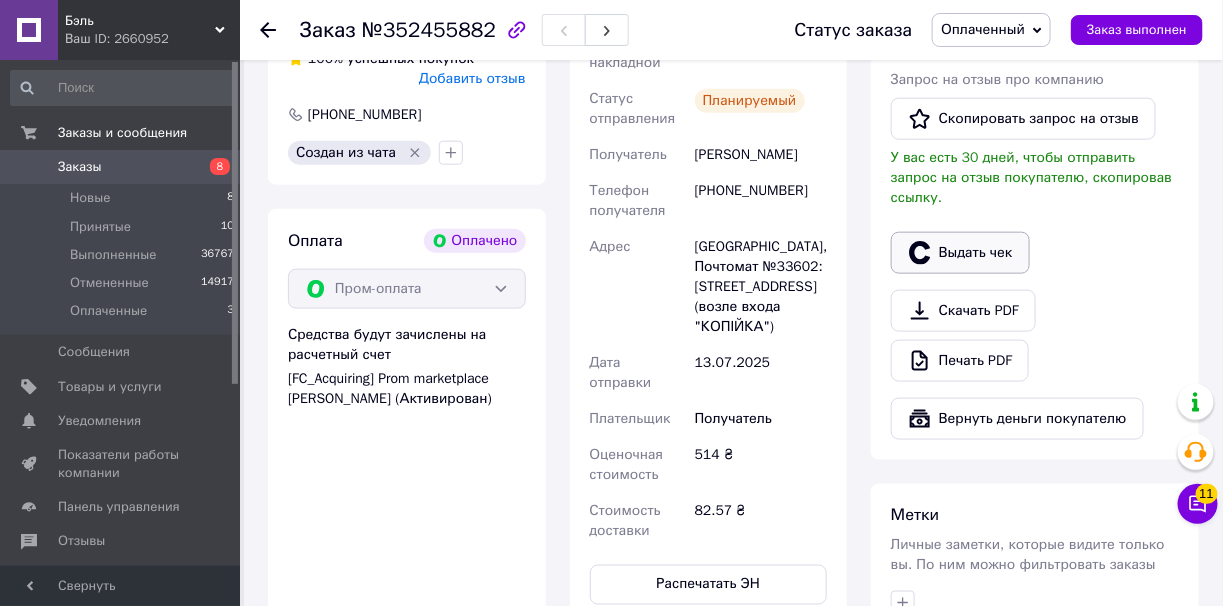 click on "Выдать чек" at bounding box center (960, 253) 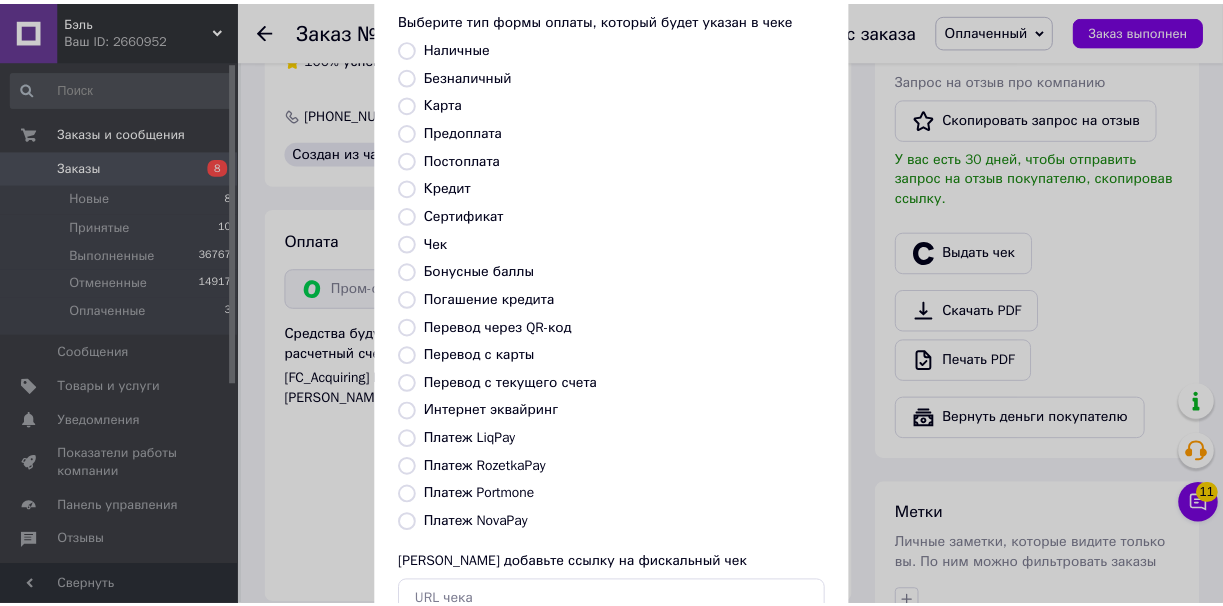 scroll, scrollTop: 251, scrollLeft: 0, axis: vertical 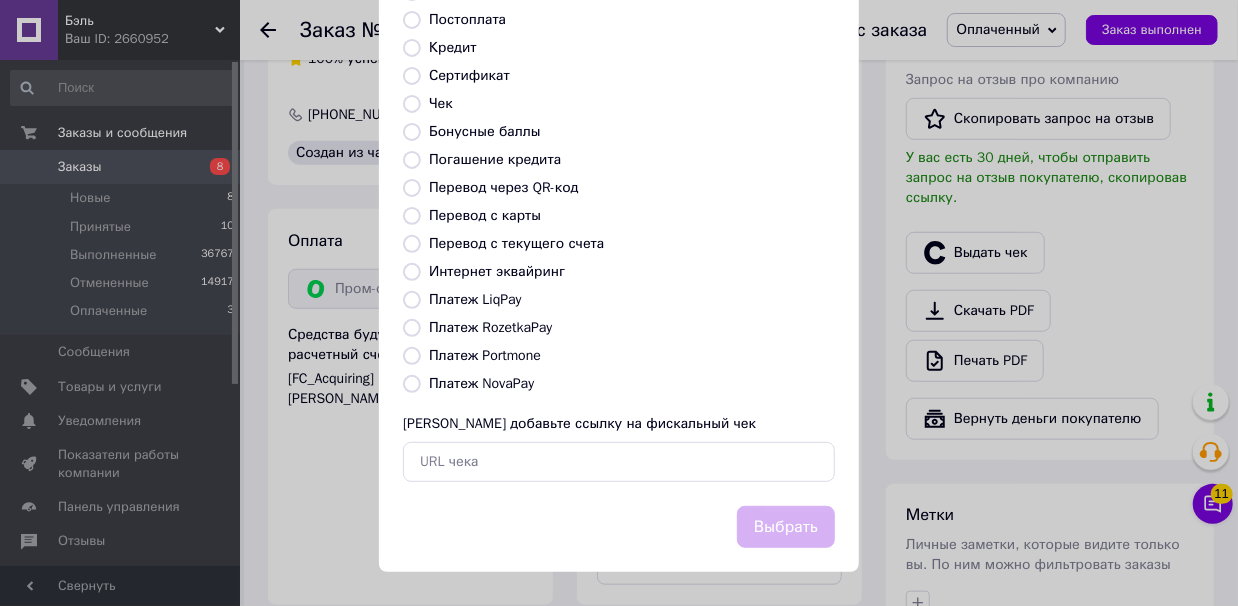 click at bounding box center [412, 328] 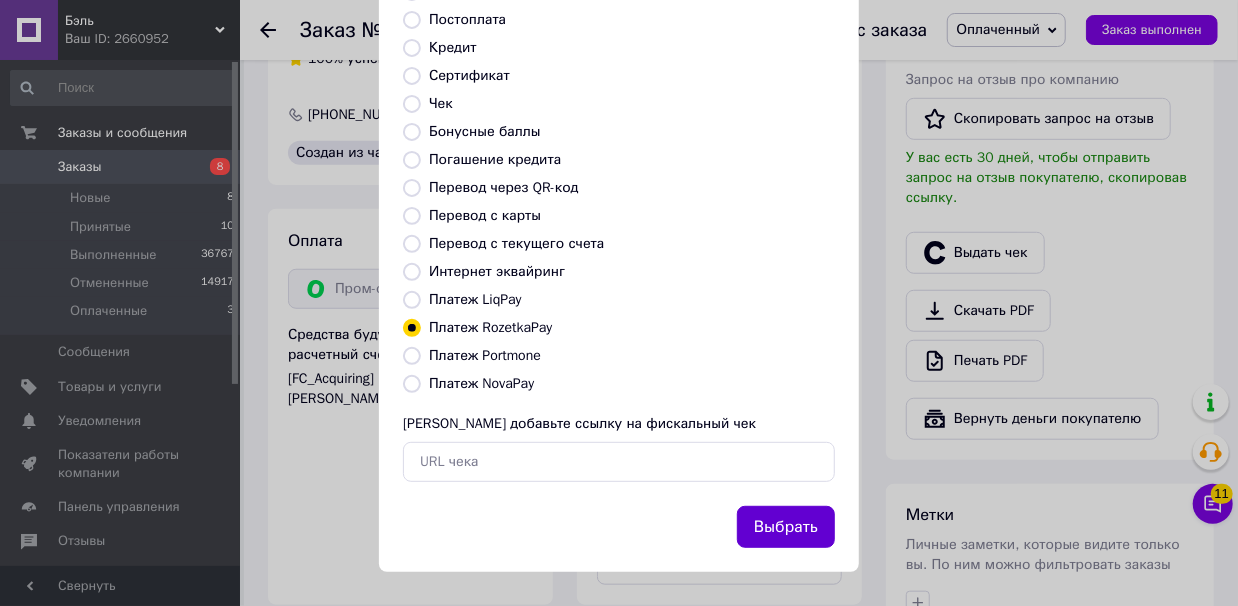 click on "Выбрать" at bounding box center [786, 527] 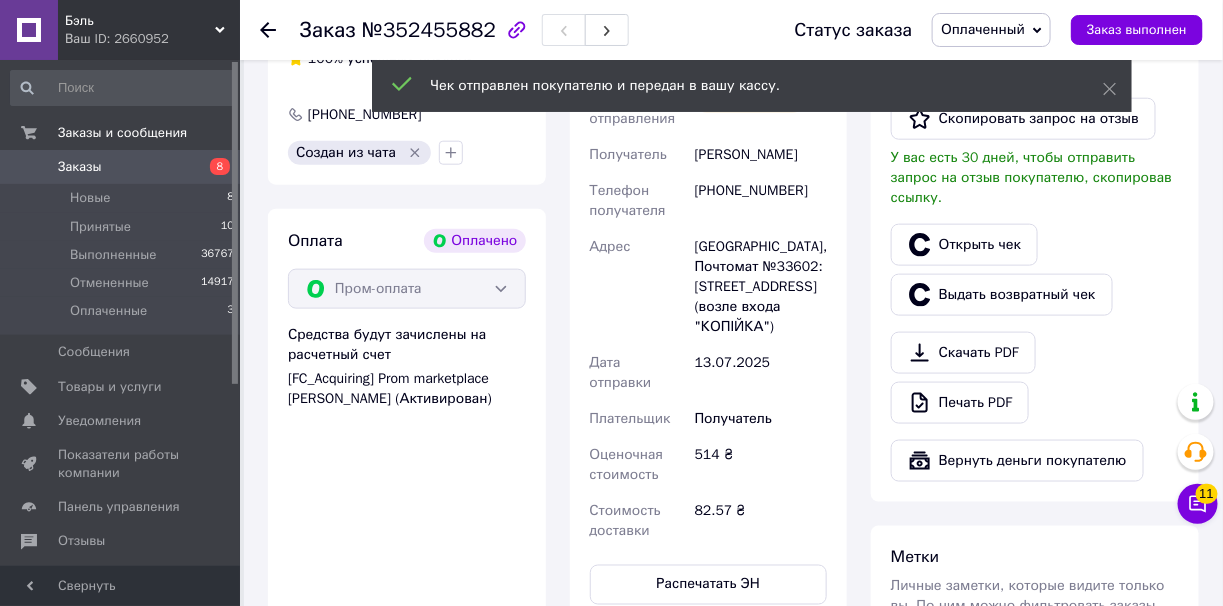 click on "Заказ выполнен" at bounding box center (1137, 30) 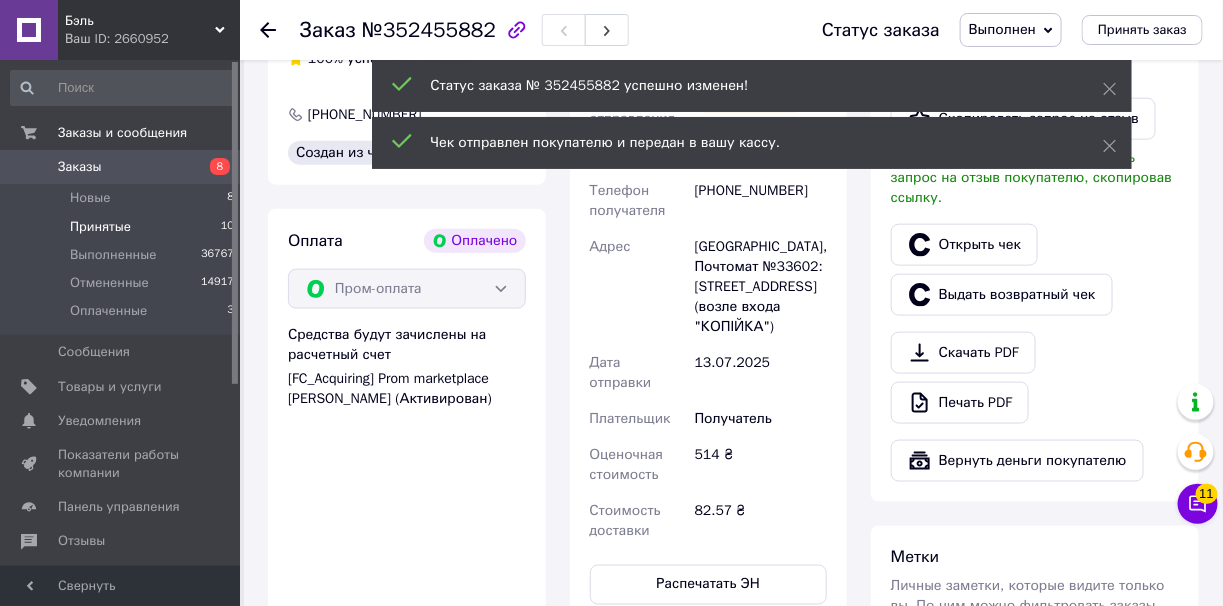 click on "Принятые 10" at bounding box center [123, 227] 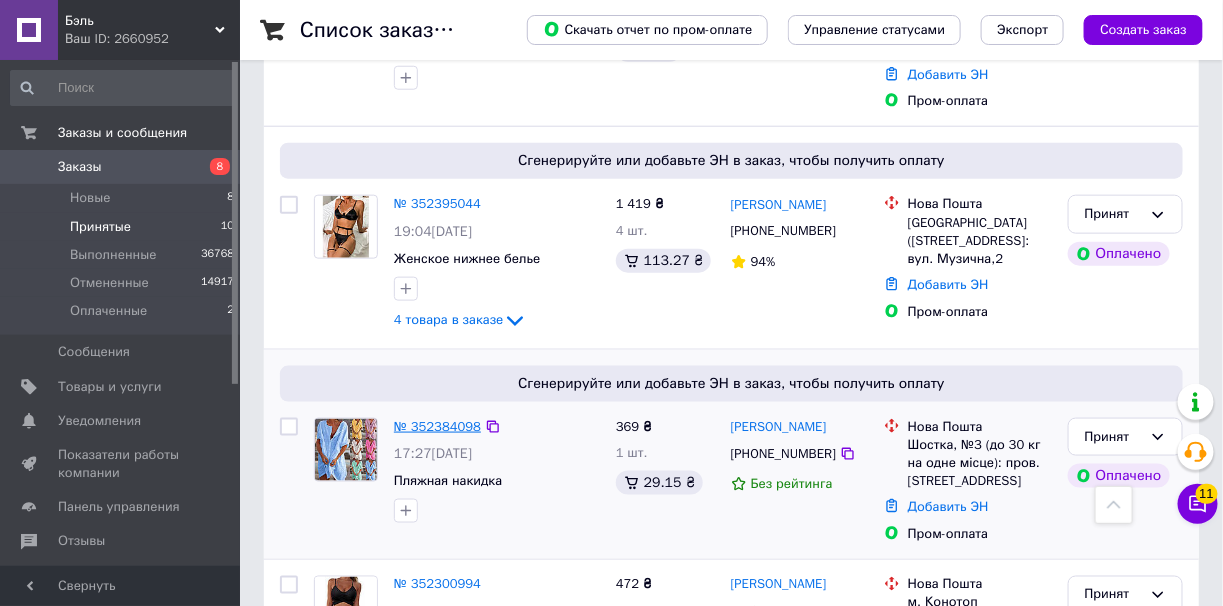 click on "№ 352384098" at bounding box center [437, 426] 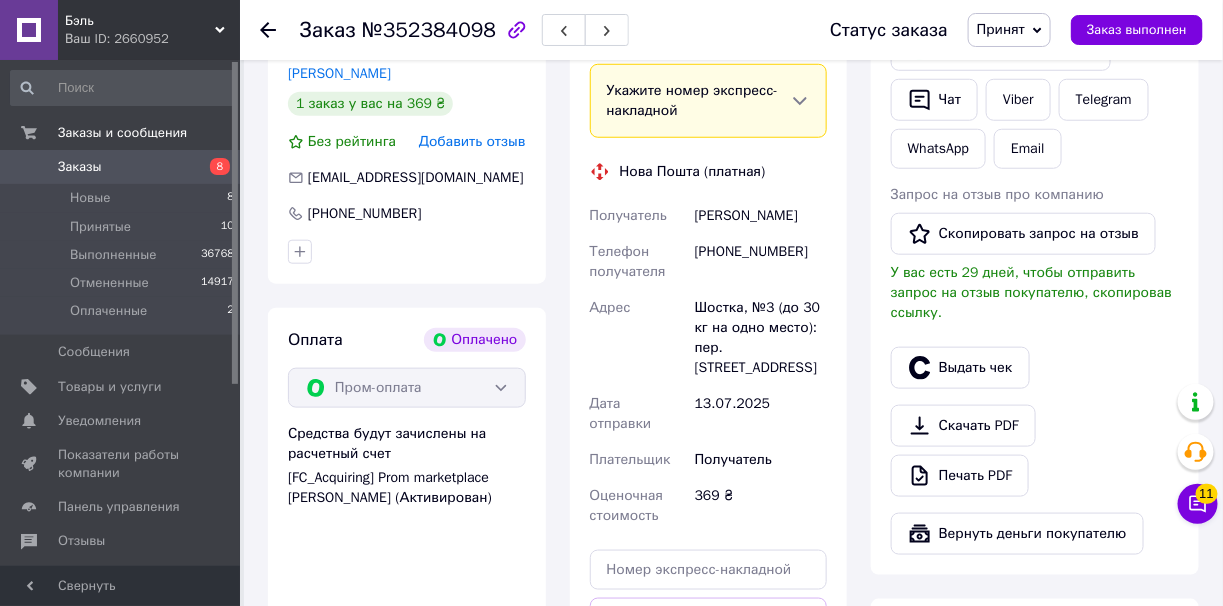 scroll, scrollTop: 299, scrollLeft: 0, axis: vertical 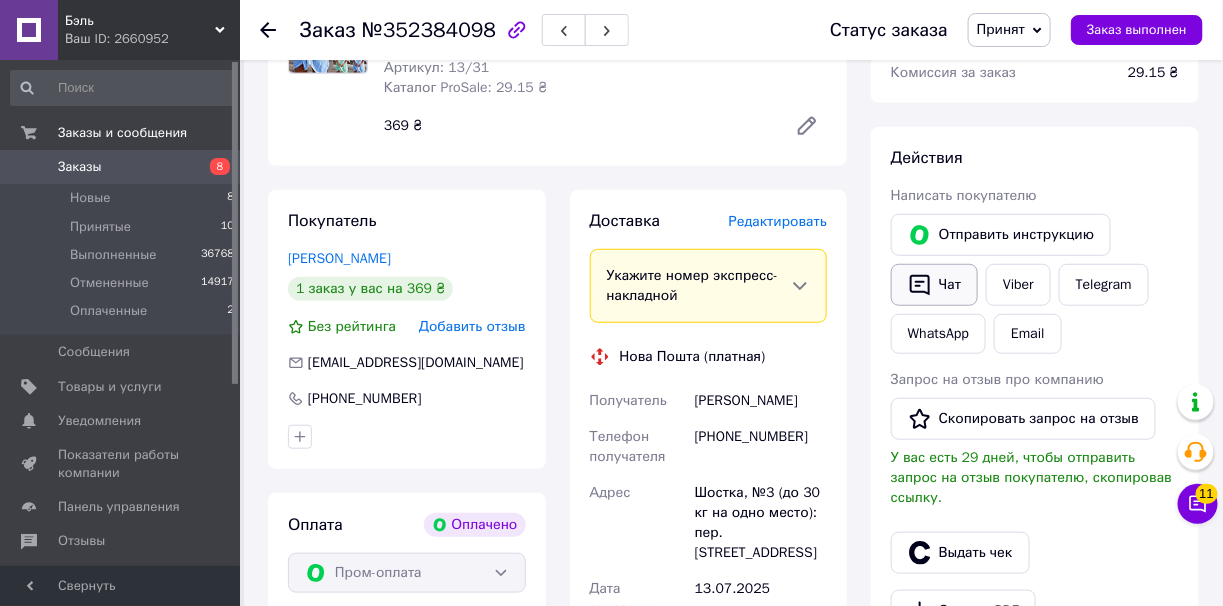 click on "Чат" at bounding box center [934, 285] 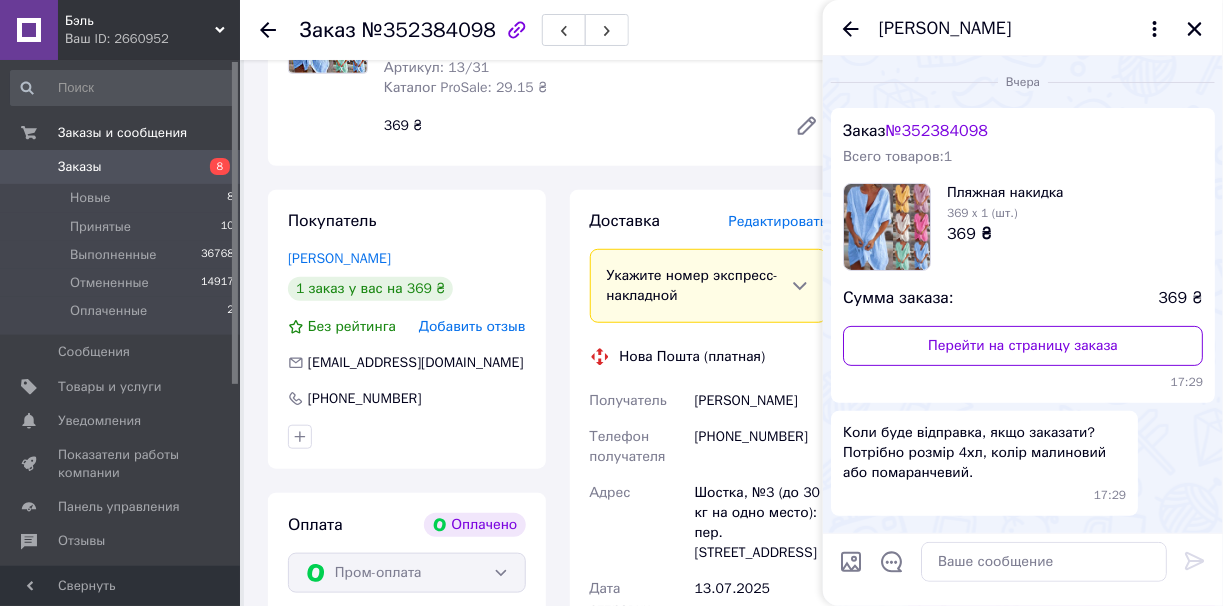 scroll, scrollTop: 134, scrollLeft: 0, axis: vertical 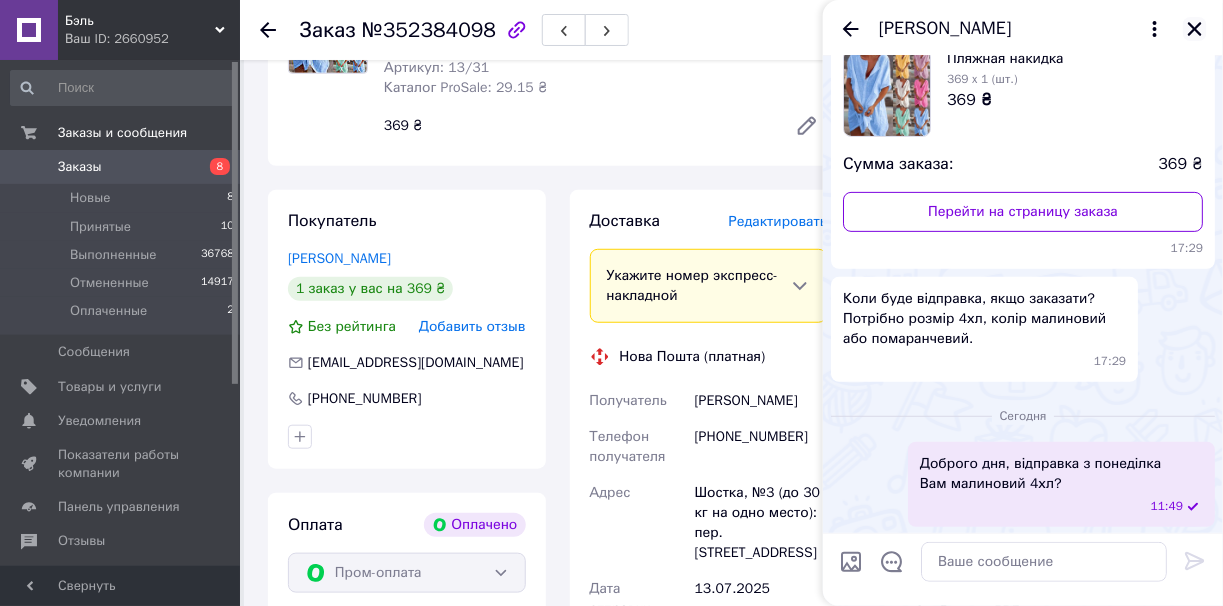 click 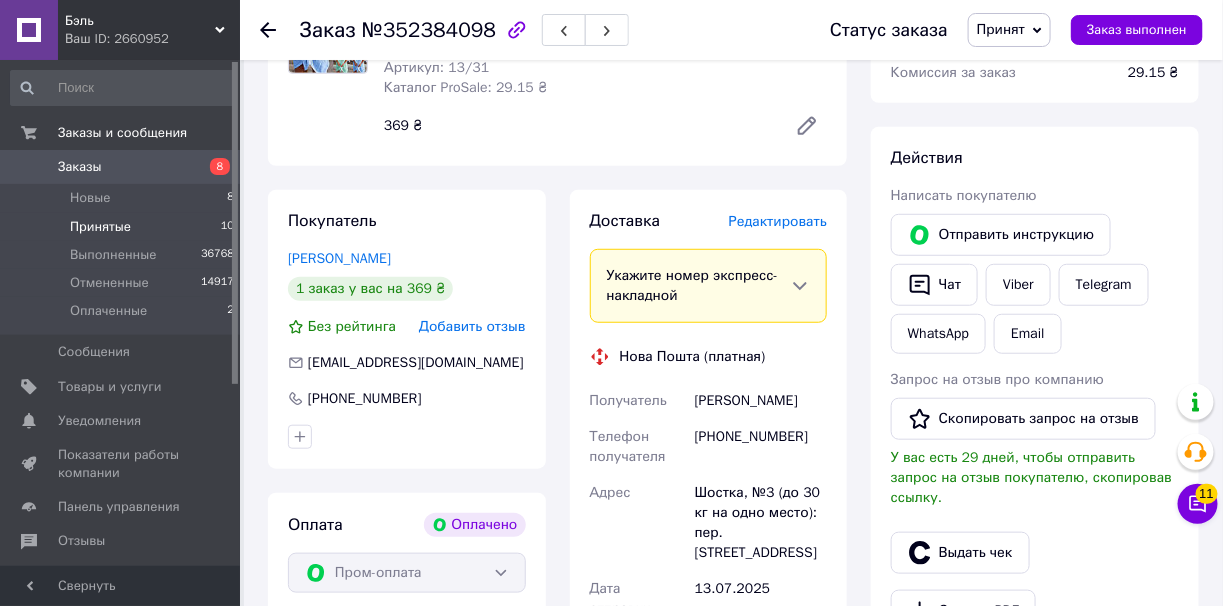 scroll, scrollTop: 199, scrollLeft: 0, axis: vertical 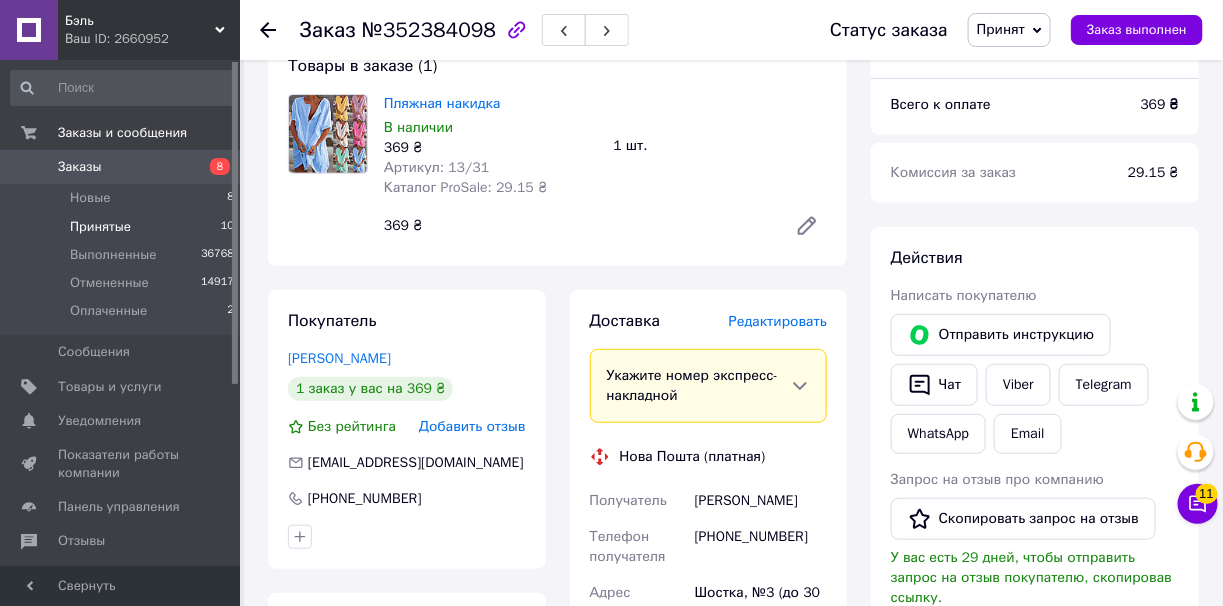 click on "Принятые" at bounding box center (100, 227) 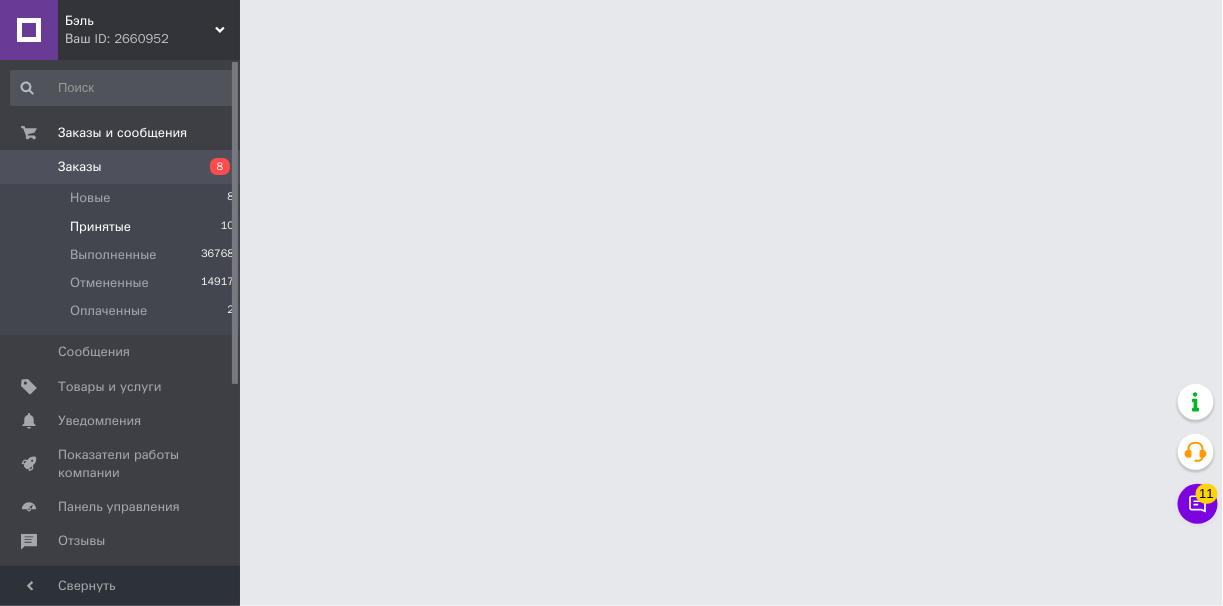 scroll, scrollTop: 0, scrollLeft: 0, axis: both 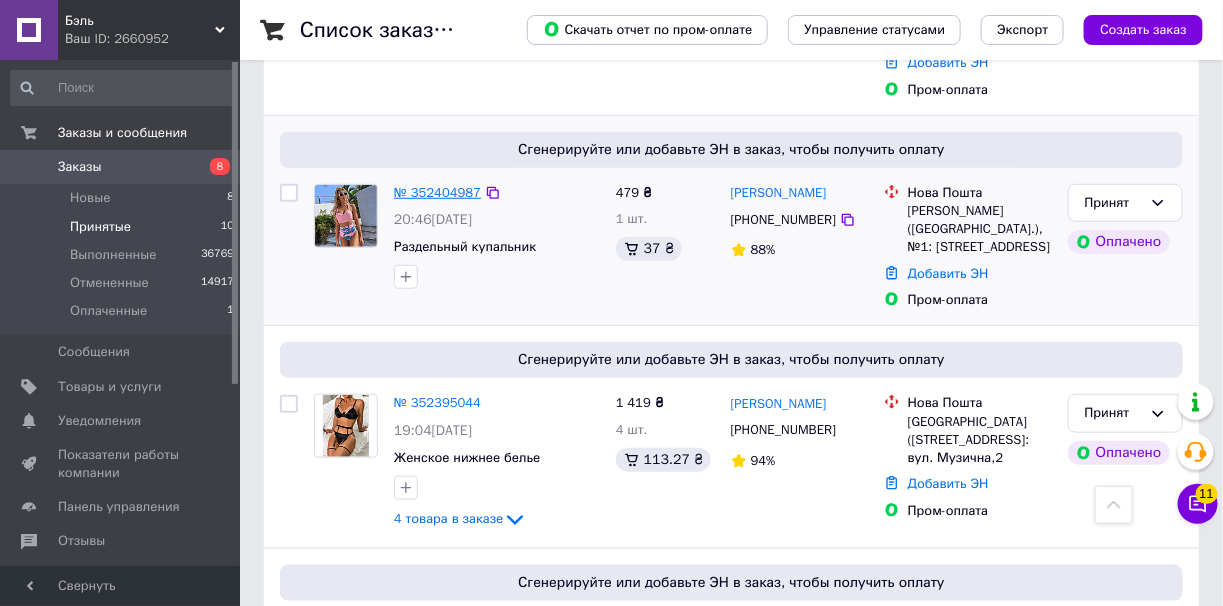 click on "№ 352404987" at bounding box center [437, 192] 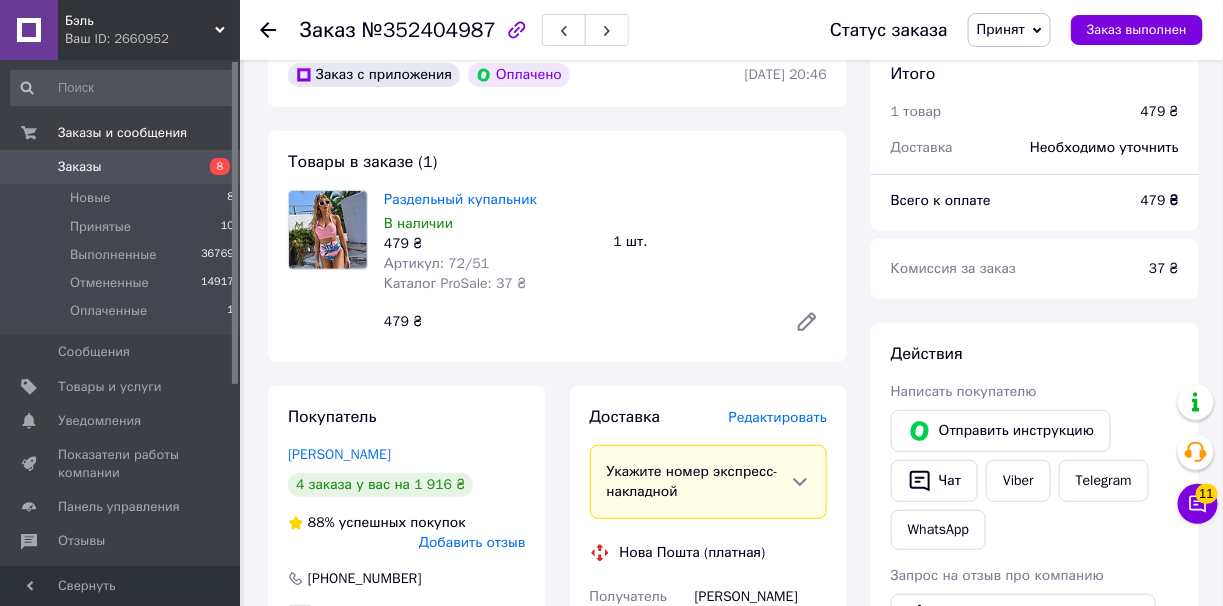 scroll, scrollTop: 99, scrollLeft: 0, axis: vertical 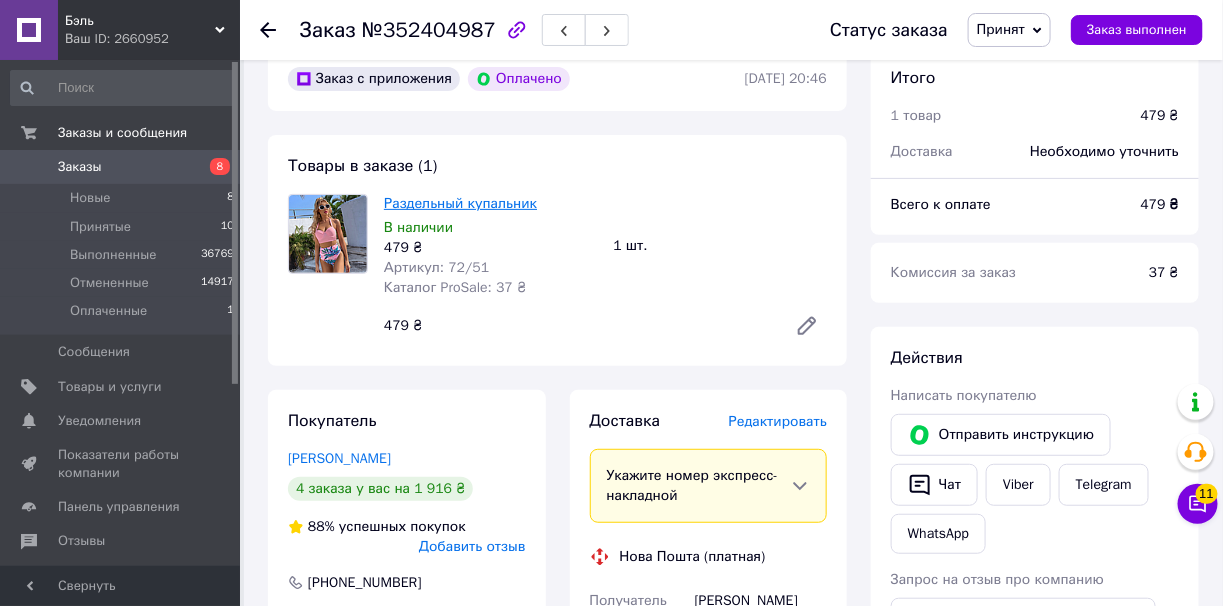 click on "Раздельный купальник" at bounding box center [460, 203] 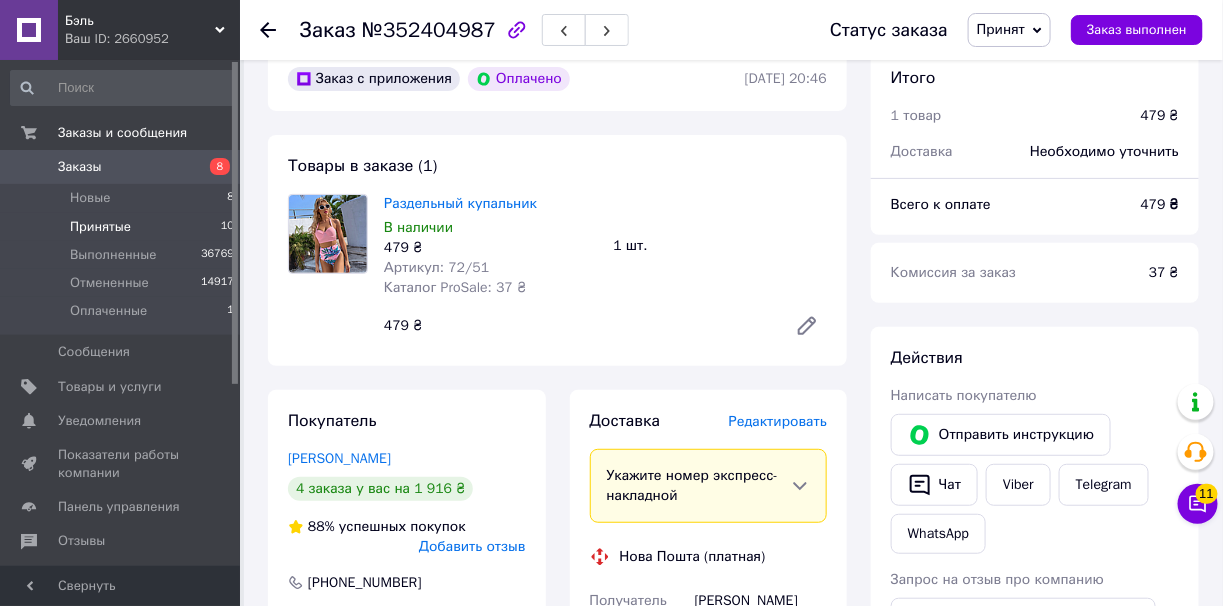 click on "Принятые 10" at bounding box center [123, 227] 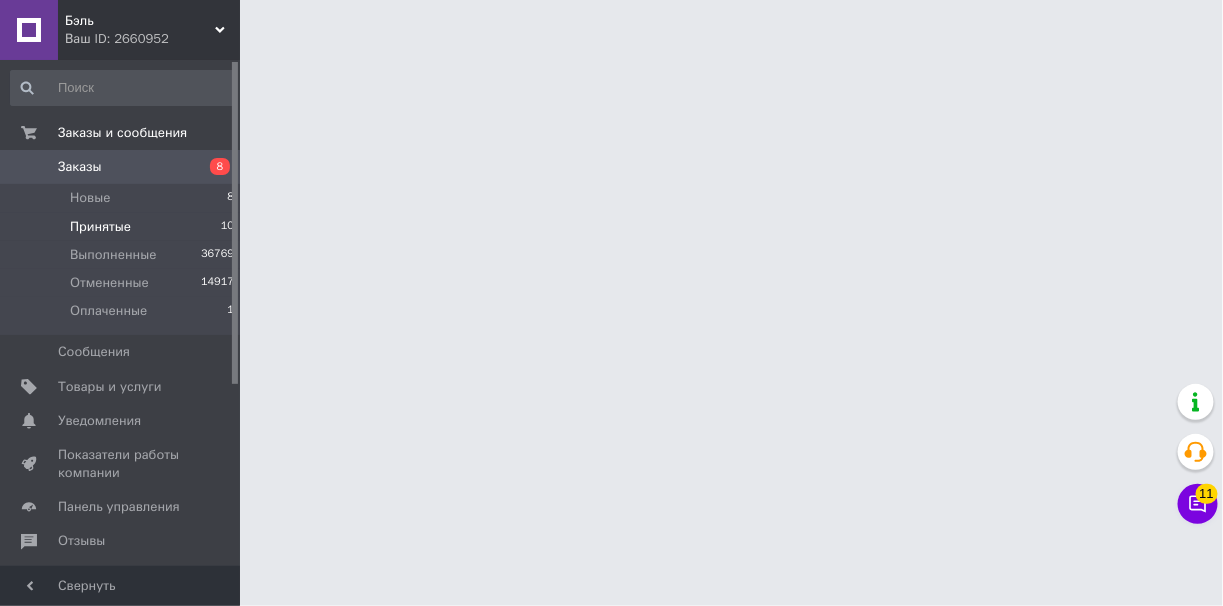 scroll, scrollTop: 0, scrollLeft: 0, axis: both 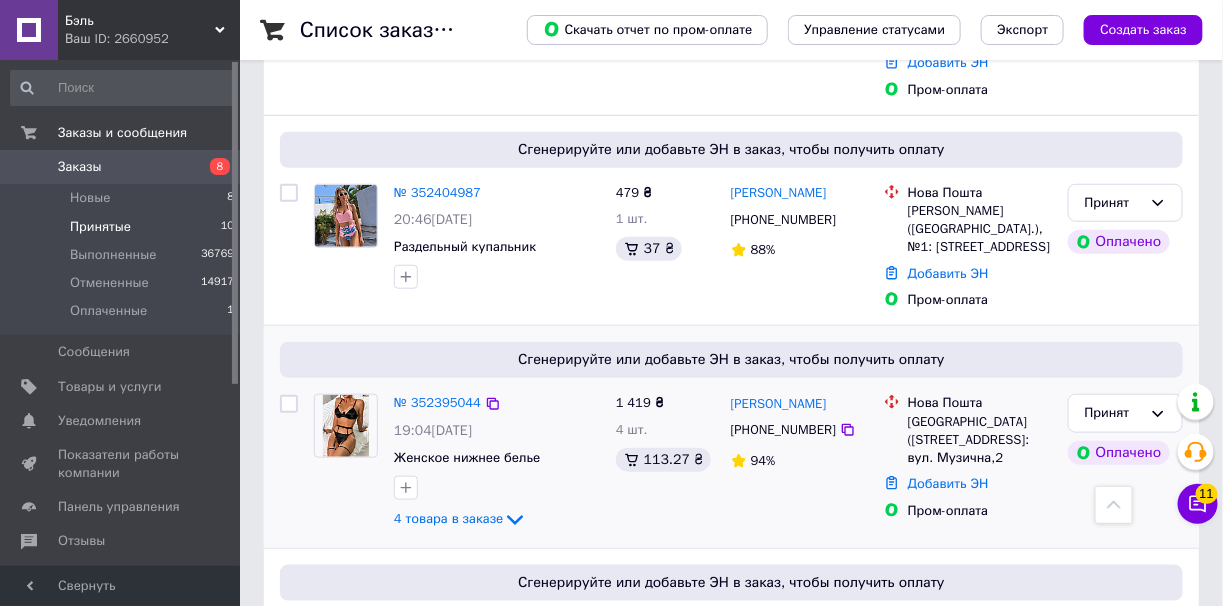 click on "№ 352395044 19:04, 12.07.2025 Женское нижнее белье 4 товара в заказе" at bounding box center (497, 462) 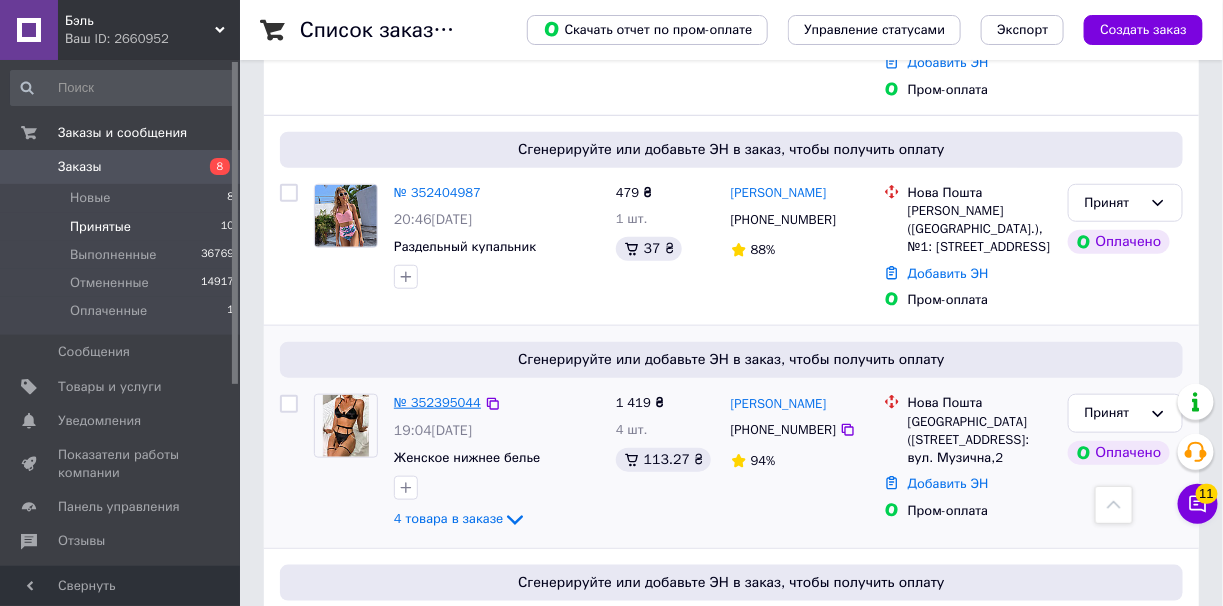 click on "№ 352395044" at bounding box center (437, 402) 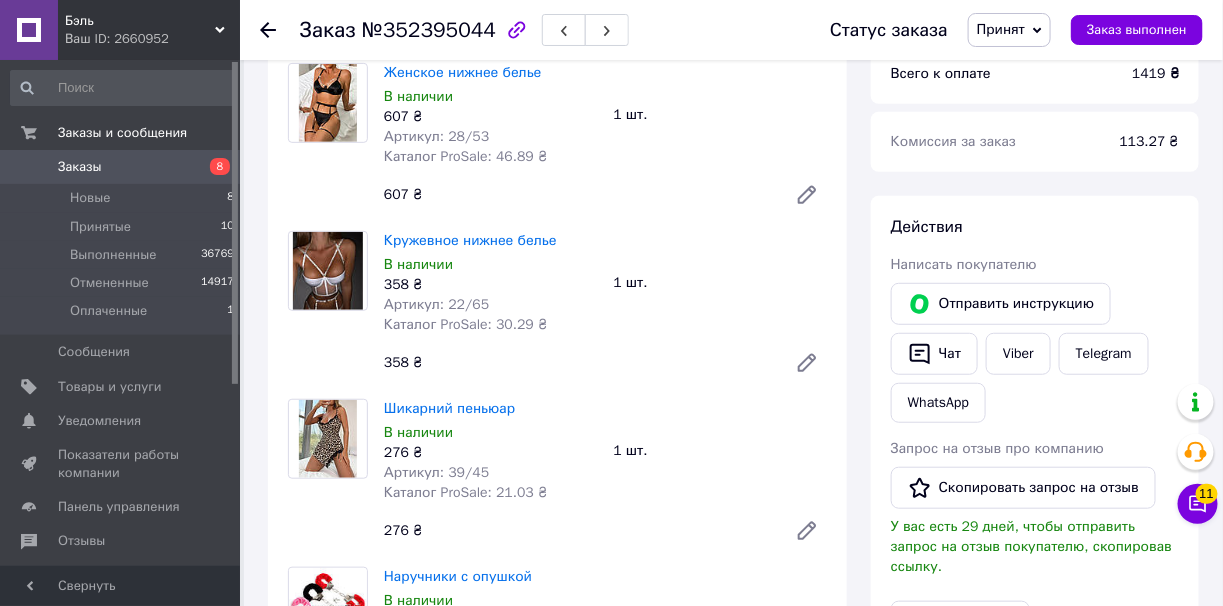 scroll, scrollTop: 199, scrollLeft: 0, axis: vertical 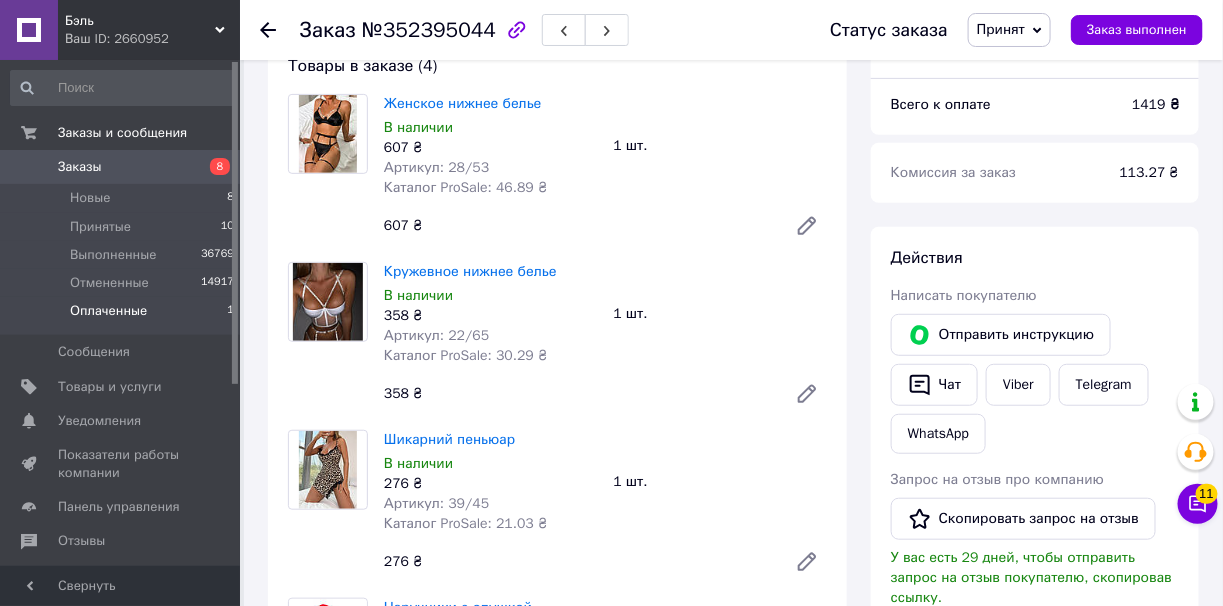 click on "Оплаченные 1" at bounding box center (123, 316) 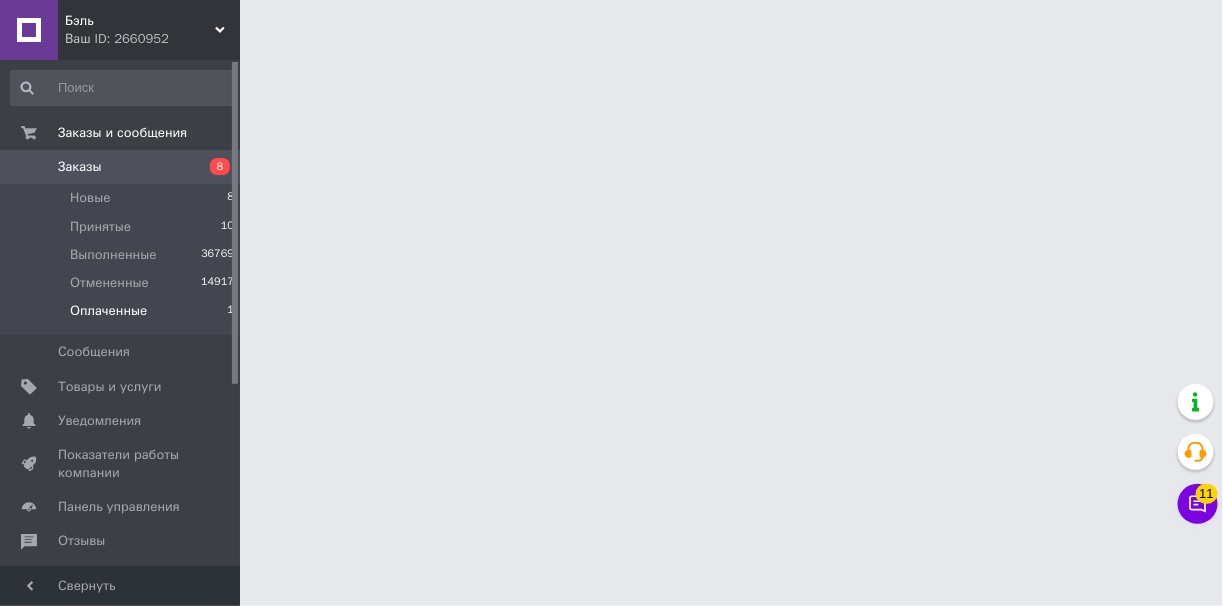 scroll, scrollTop: 0, scrollLeft: 0, axis: both 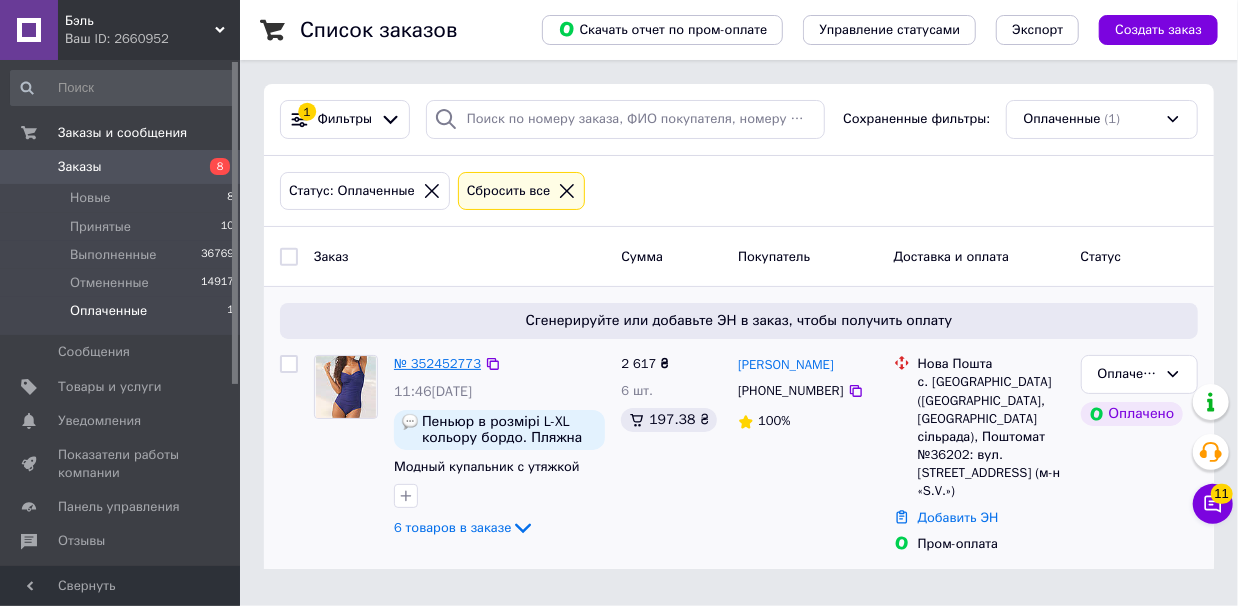 click on "№ 352452773" at bounding box center [437, 363] 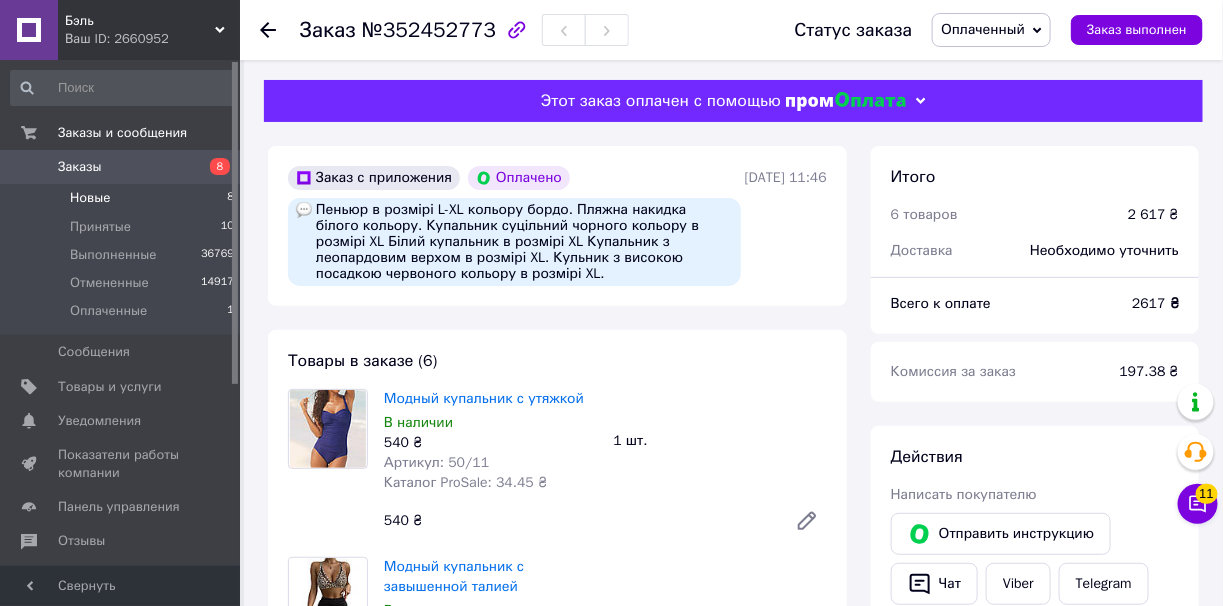 click on "Новые 8" at bounding box center [123, 198] 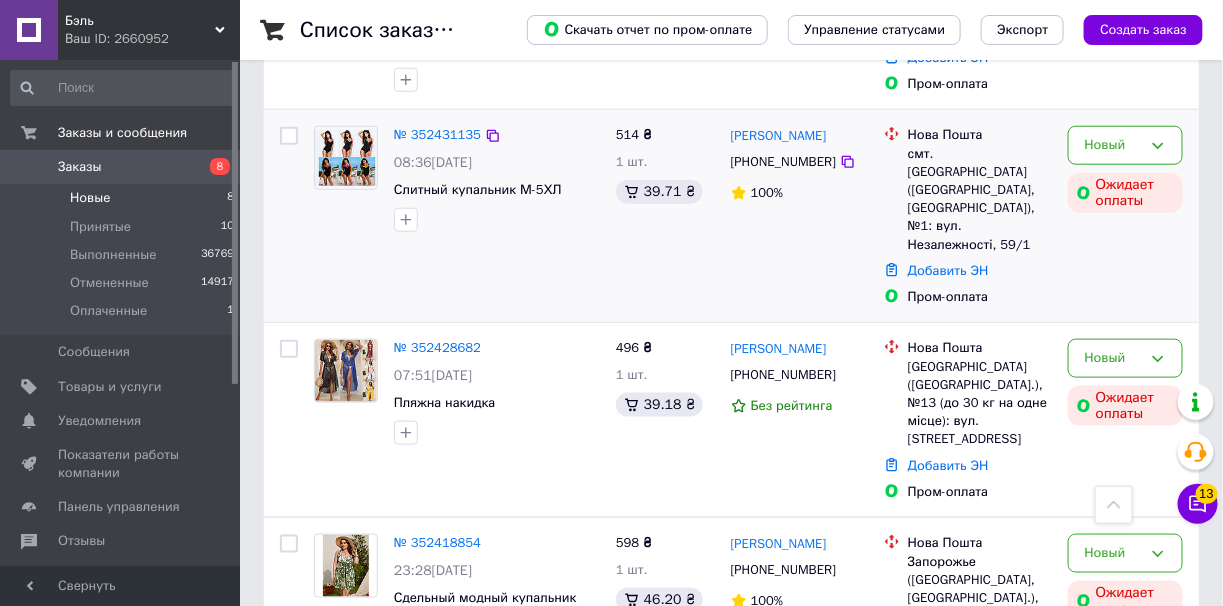 scroll, scrollTop: 412, scrollLeft: 0, axis: vertical 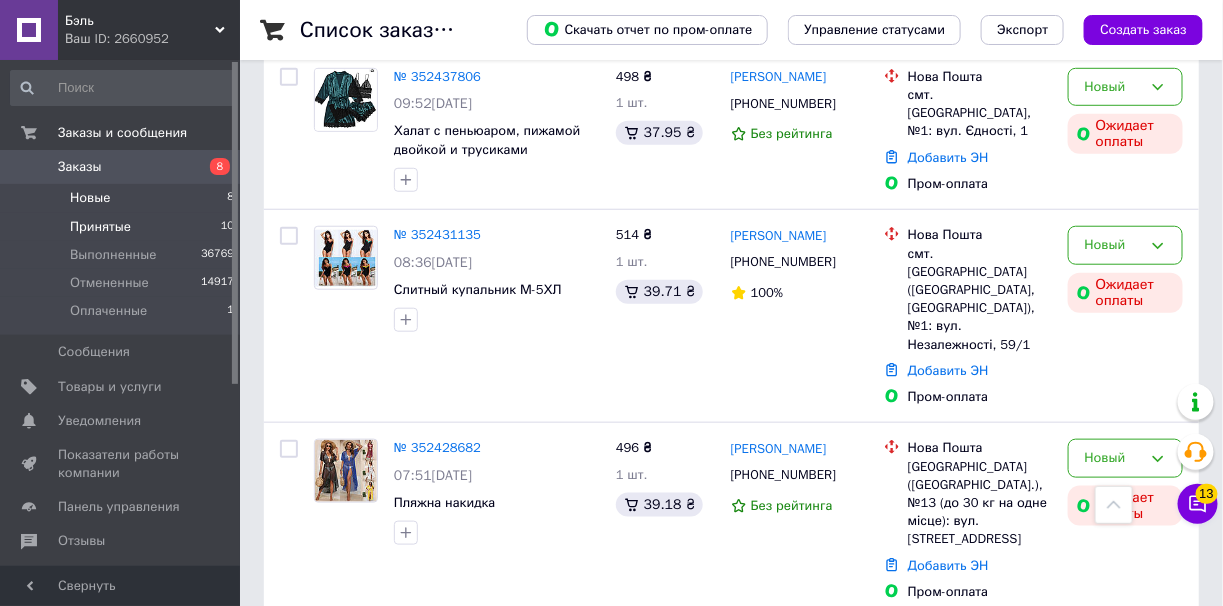 click on "Принятые" at bounding box center (100, 227) 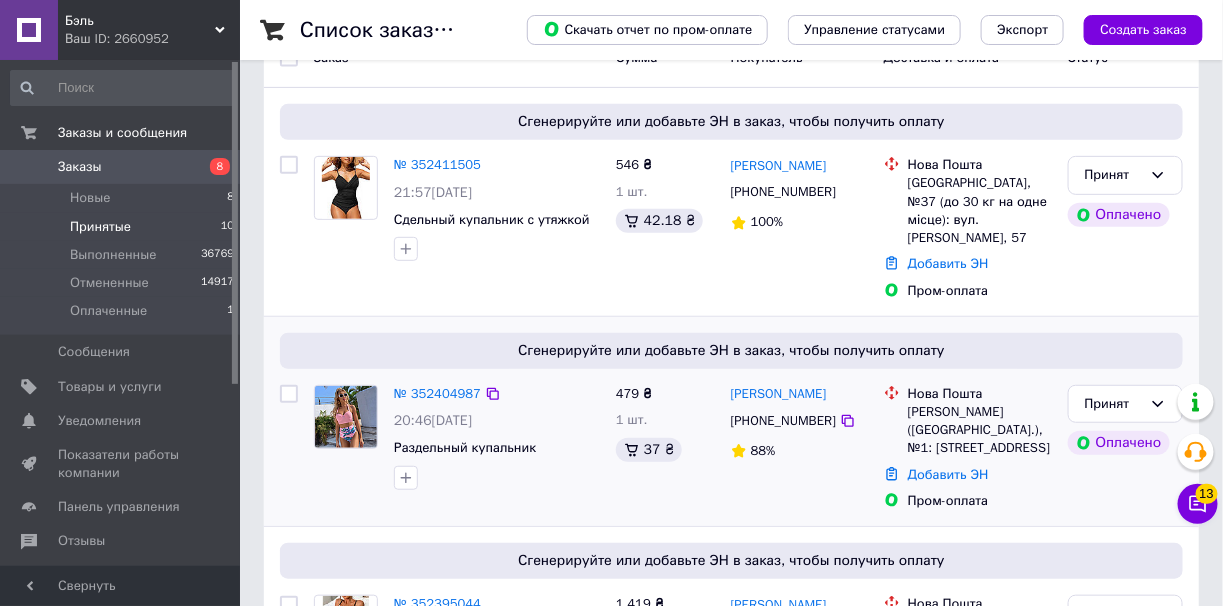 scroll, scrollTop: 400, scrollLeft: 0, axis: vertical 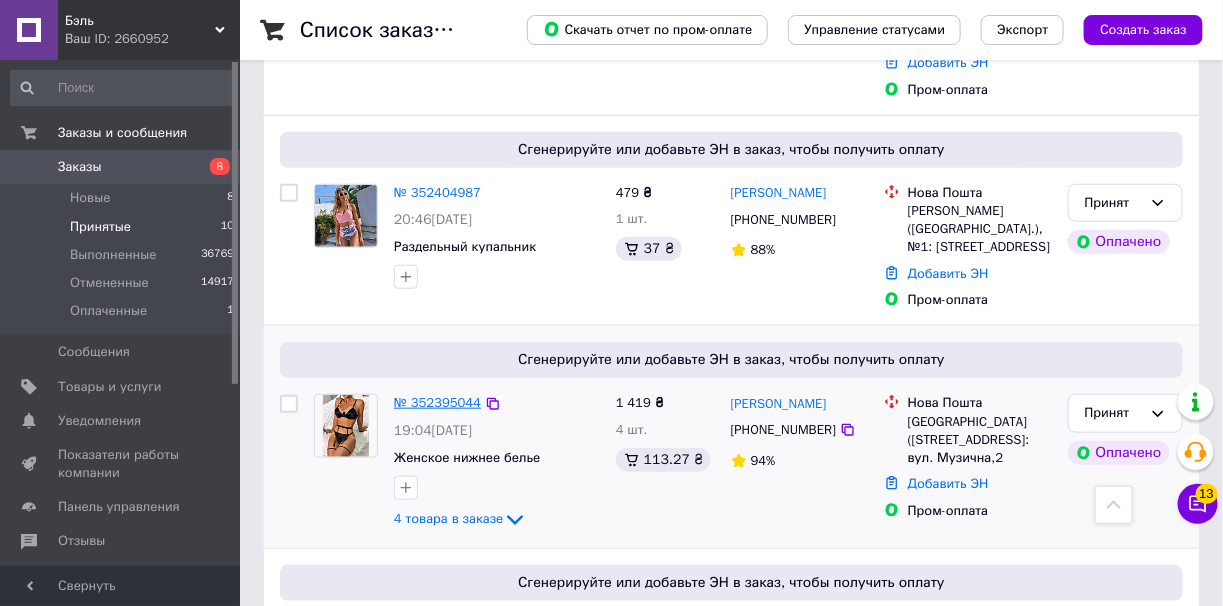 click on "№ 352395044" at bounding box center (437, 402) 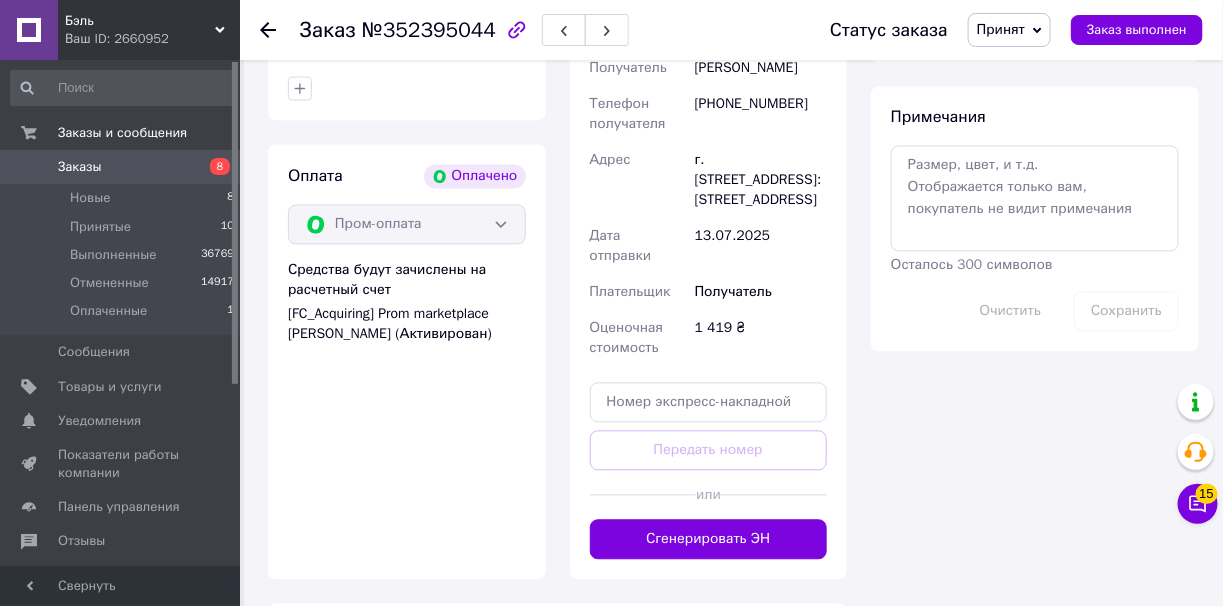 scroll, scrollTop: 1200, scrollLeft: 0, axis: vertical 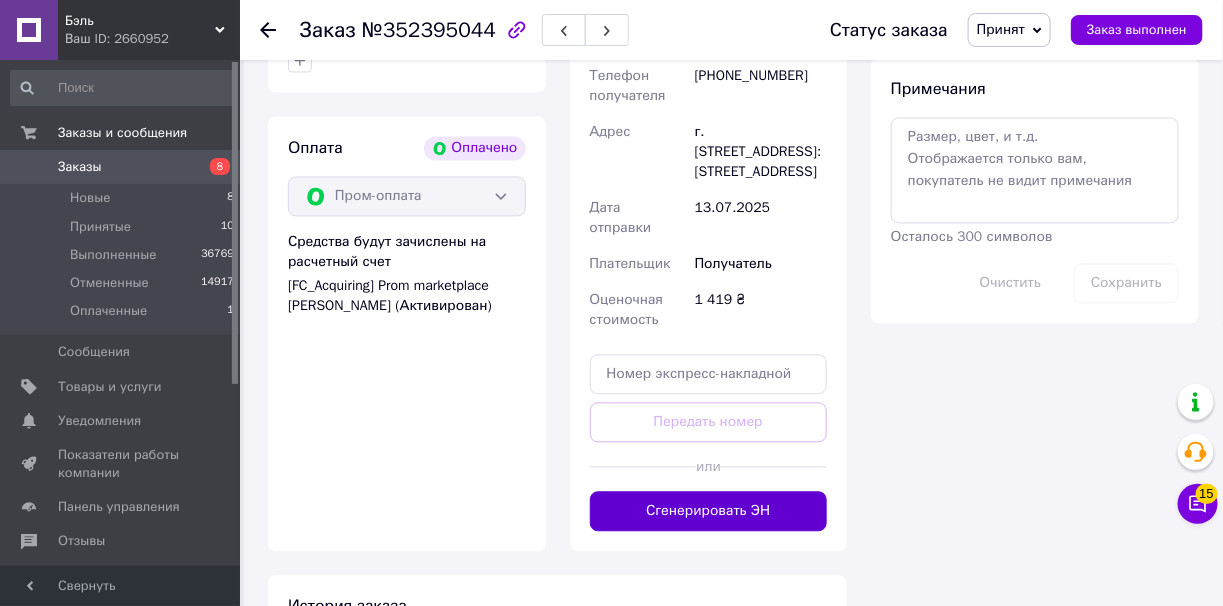click on "Сгенерировать ЭН" at bounding box center [709, 511] 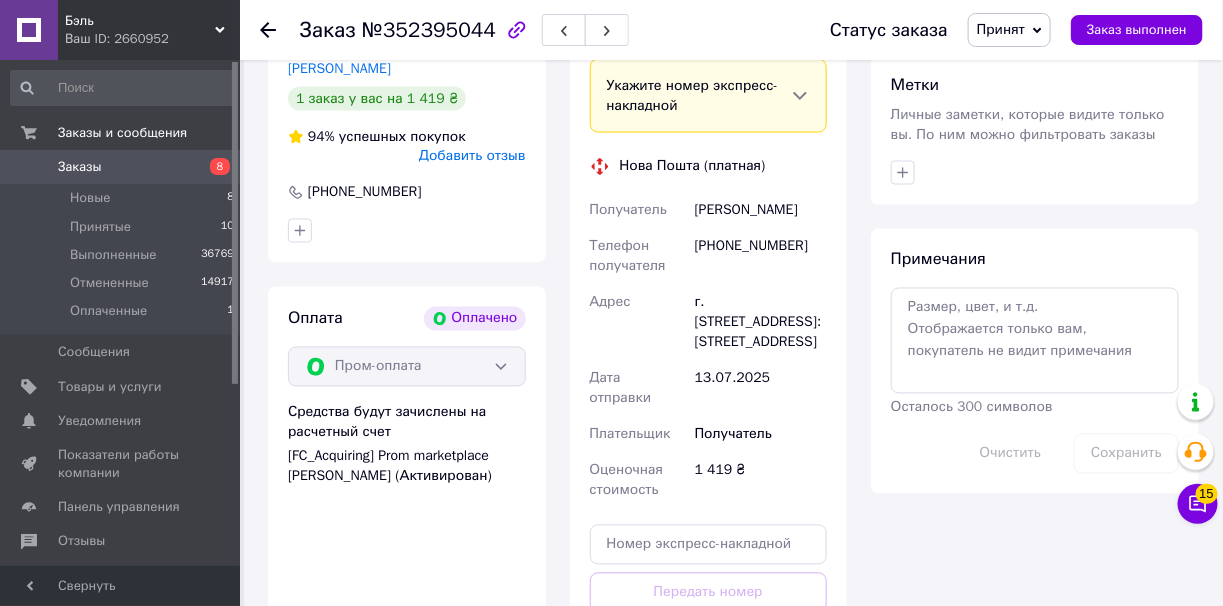 scroll, scrollTop: 900, scrollLeft: 0, axis: vertical 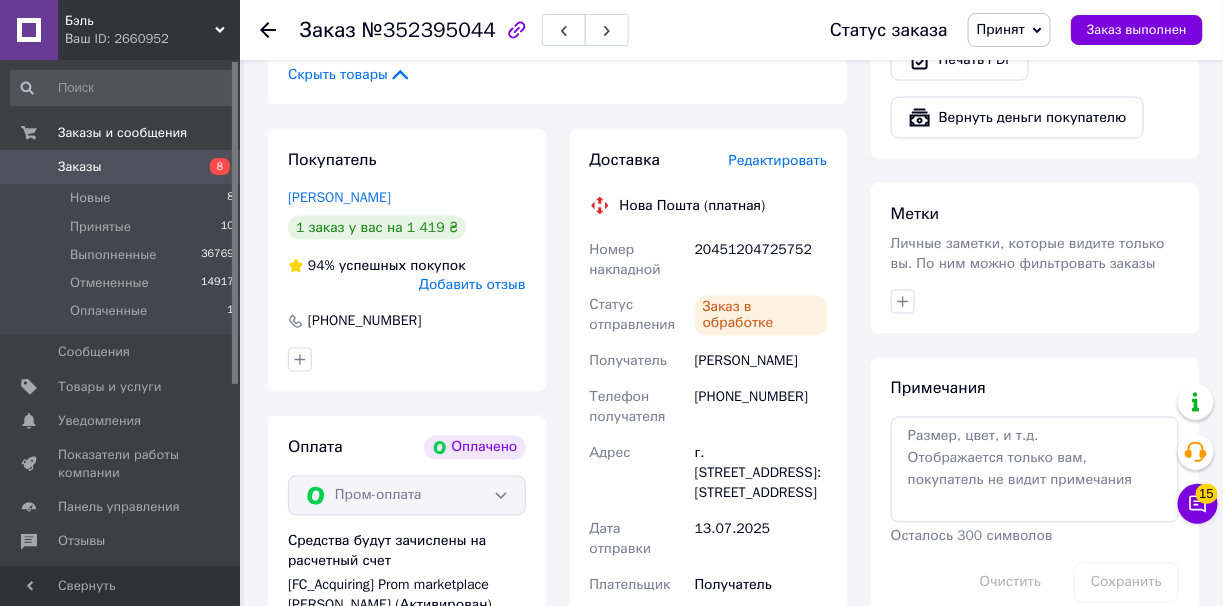 click on "20451204725752" at bounding box center [761, 260] 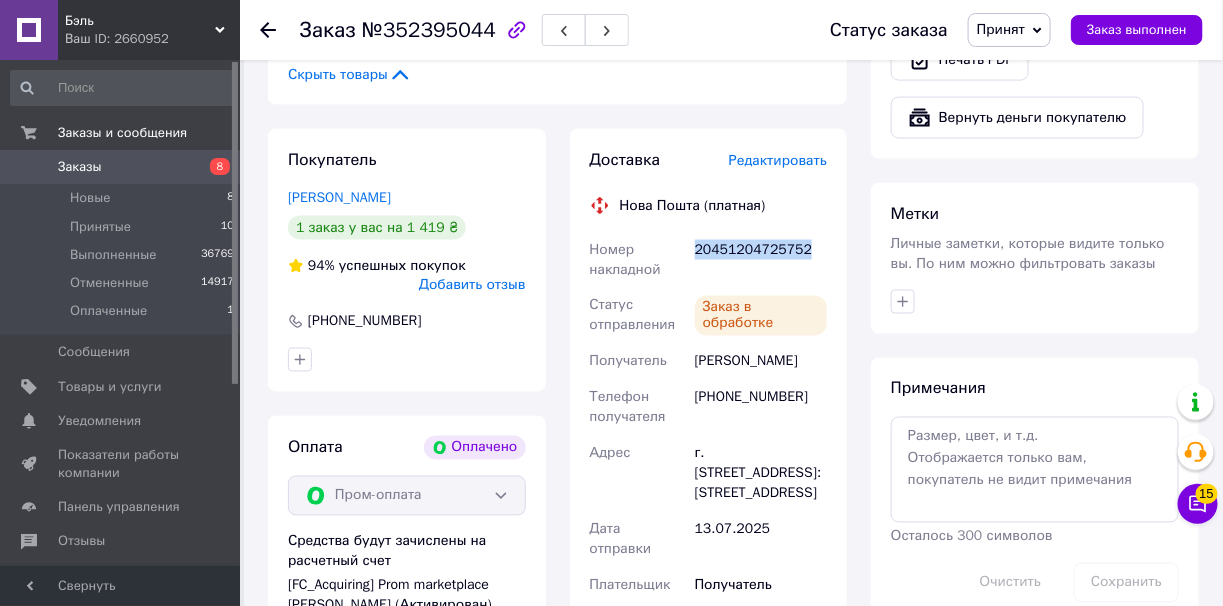 click on "20451204725752" at bounding box center (761, 260) 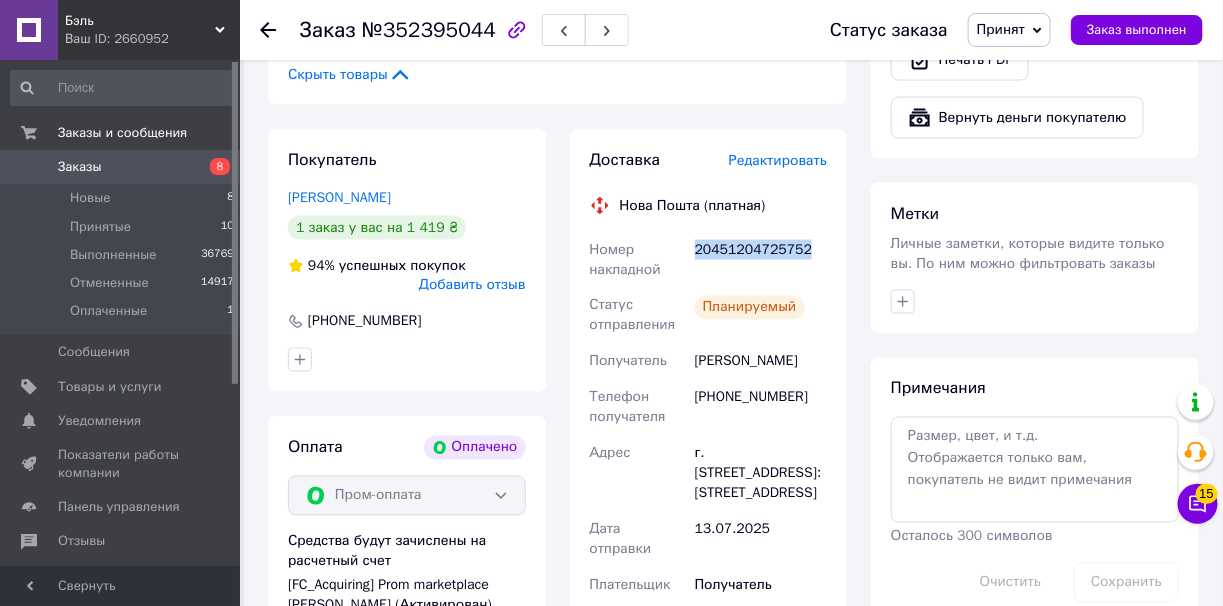copy on "20451204725752" 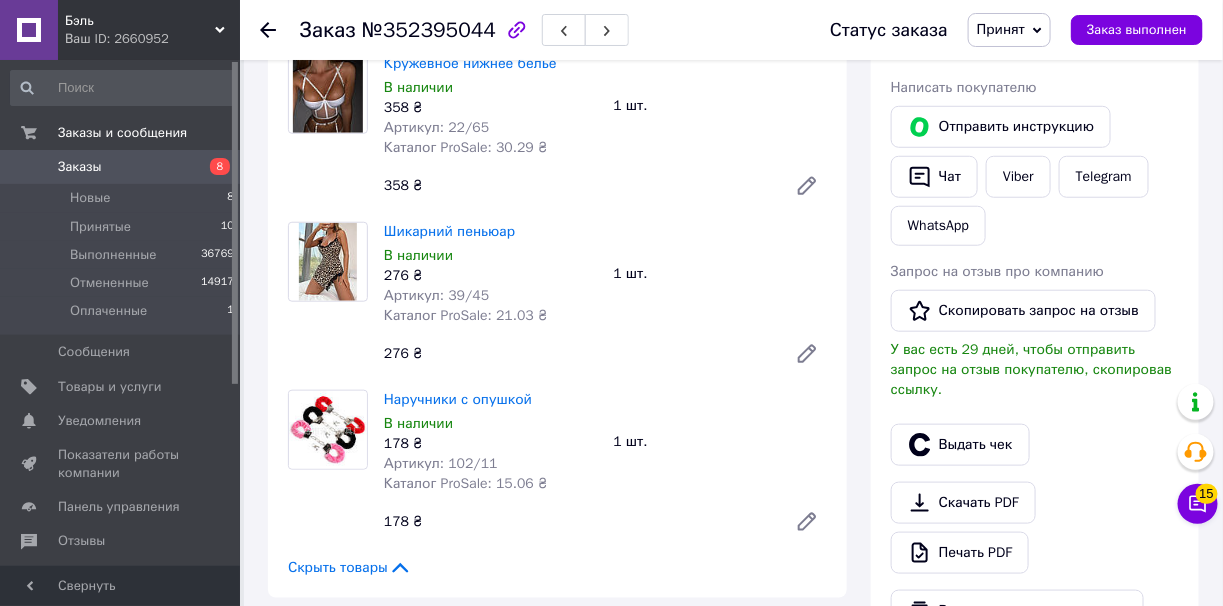 scroll, scrollTop: 400, scrollLeft: 0, axis: vertical 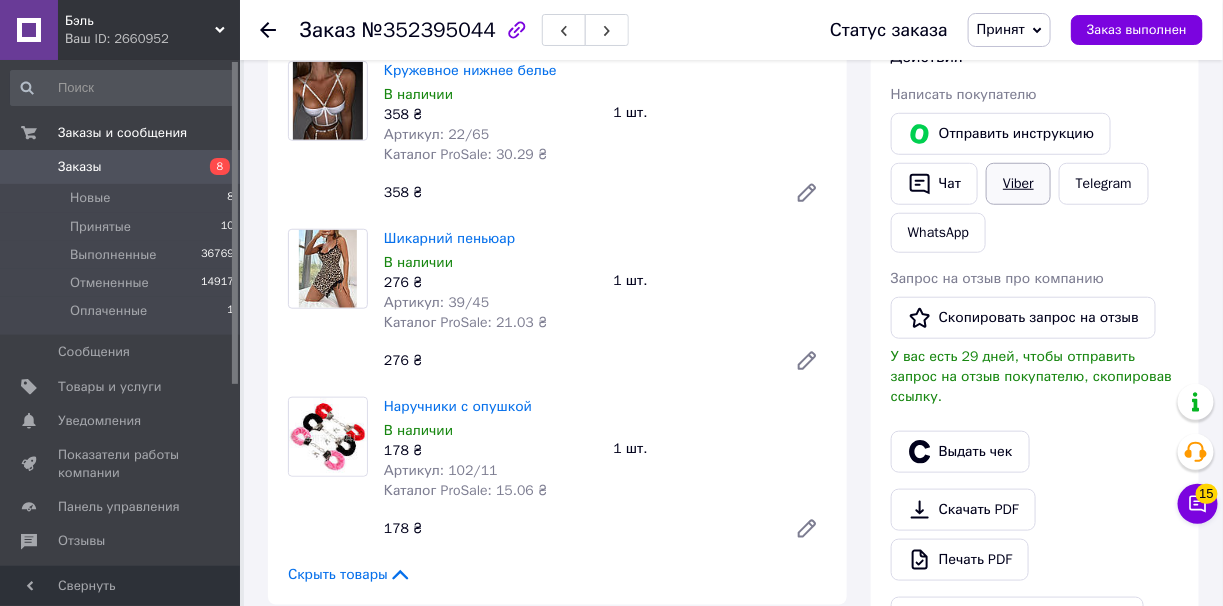 click on "Viber" at bounding box center (1018, 184) 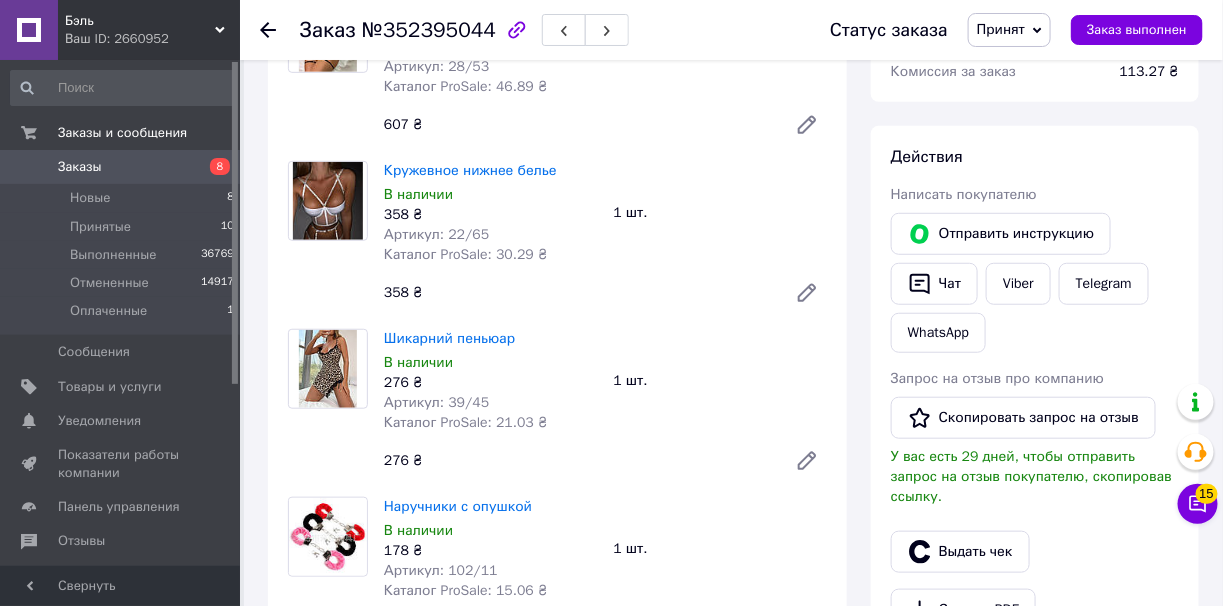 scroll, scrollTop: 0, scrollLeft: 0, axis: both 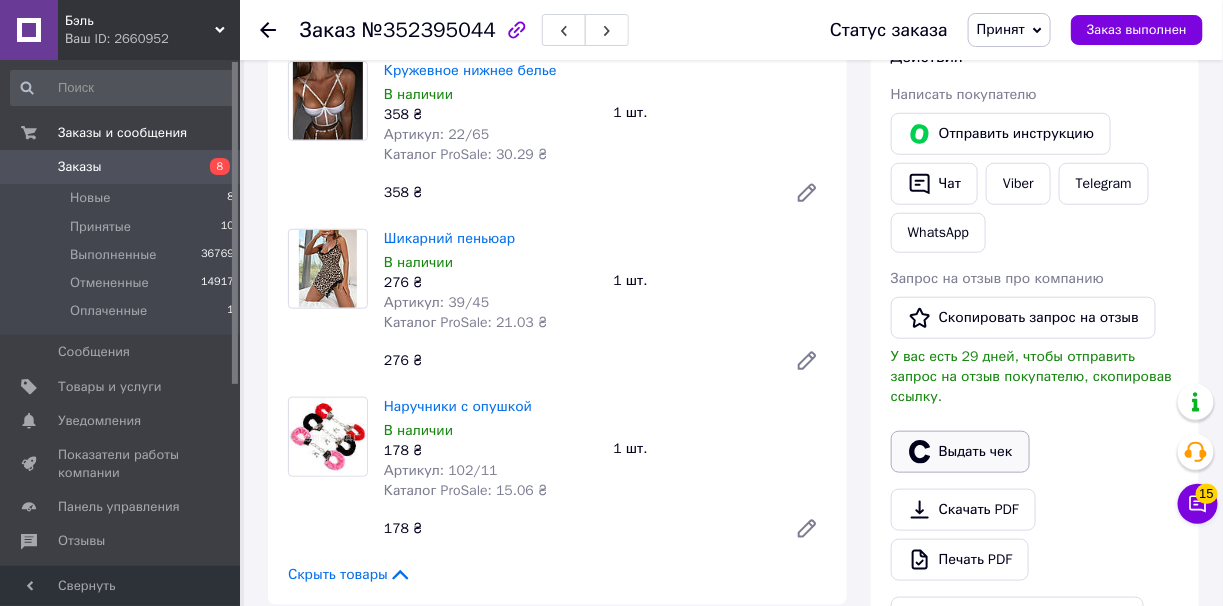 click on "Выдать чек" at bounding box center [960, 452] 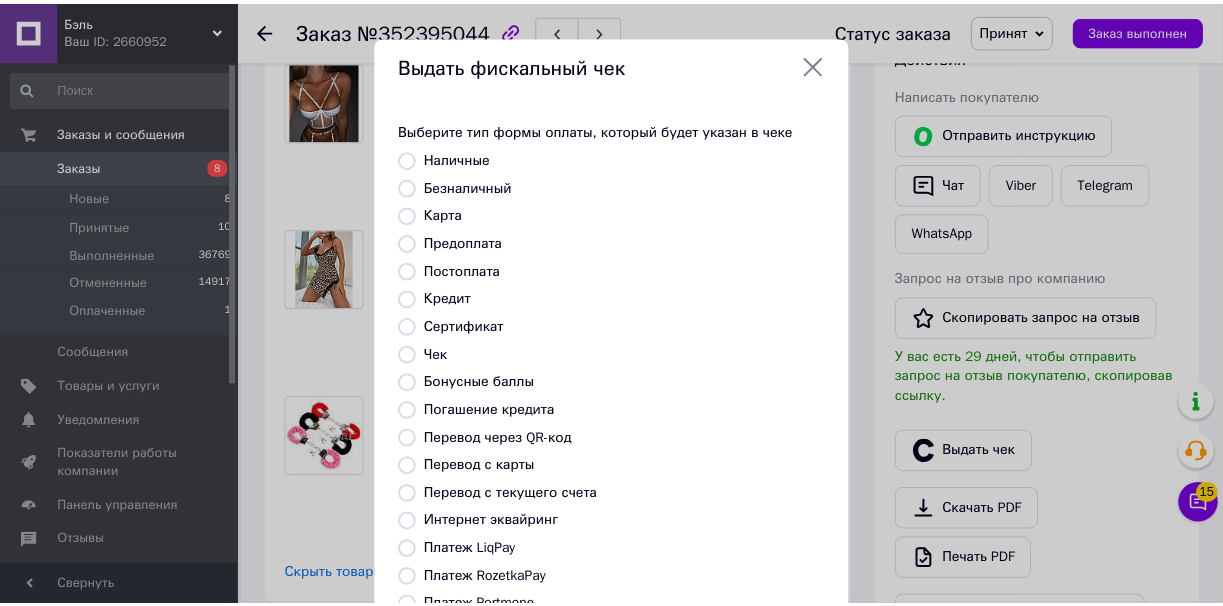 scroll, scrollTop: 199, scrollLeft: 0, axis: vertical 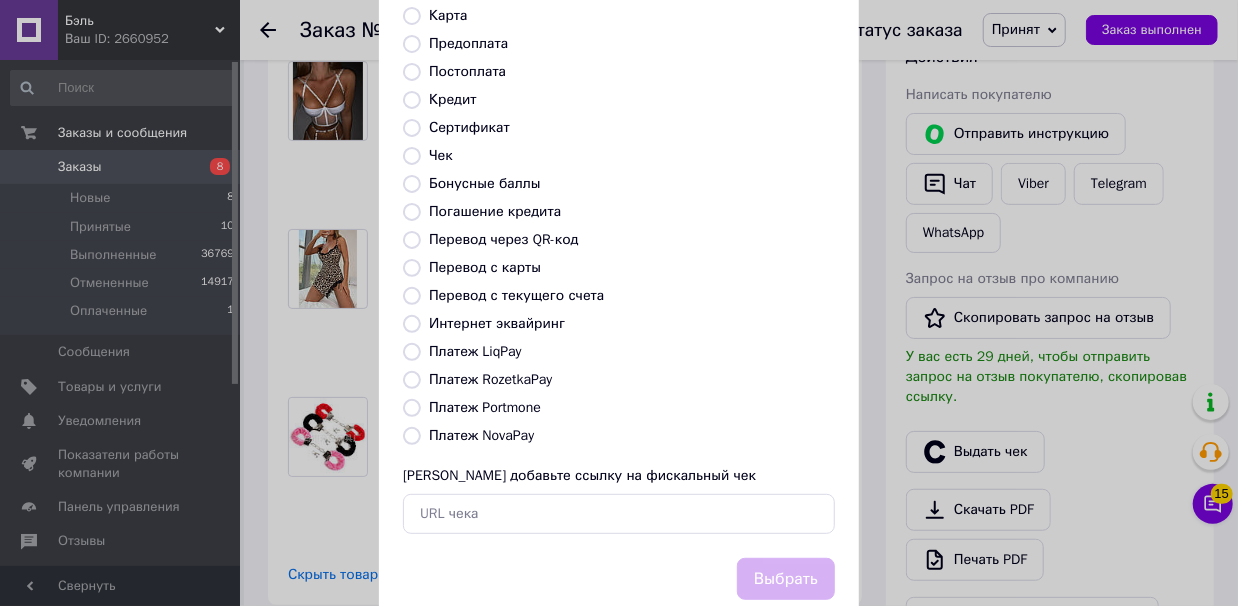 click on "Платеж RozetkaPay" at bounding box center (412, 380) 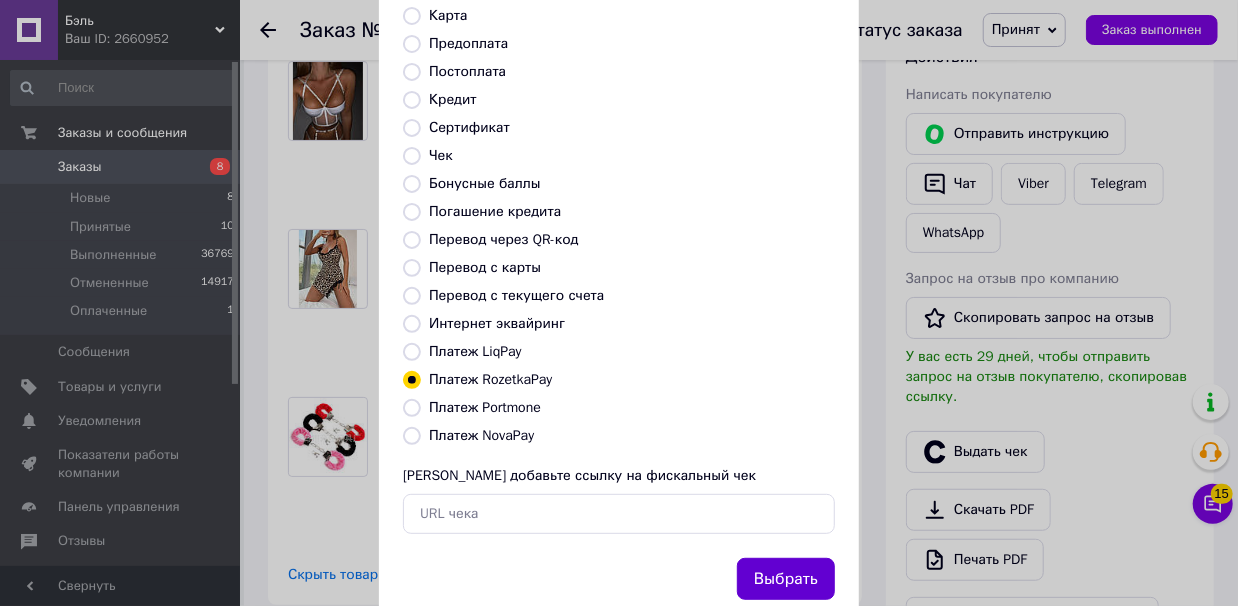 click on "Выбрать" at bounding box center (786, 579) 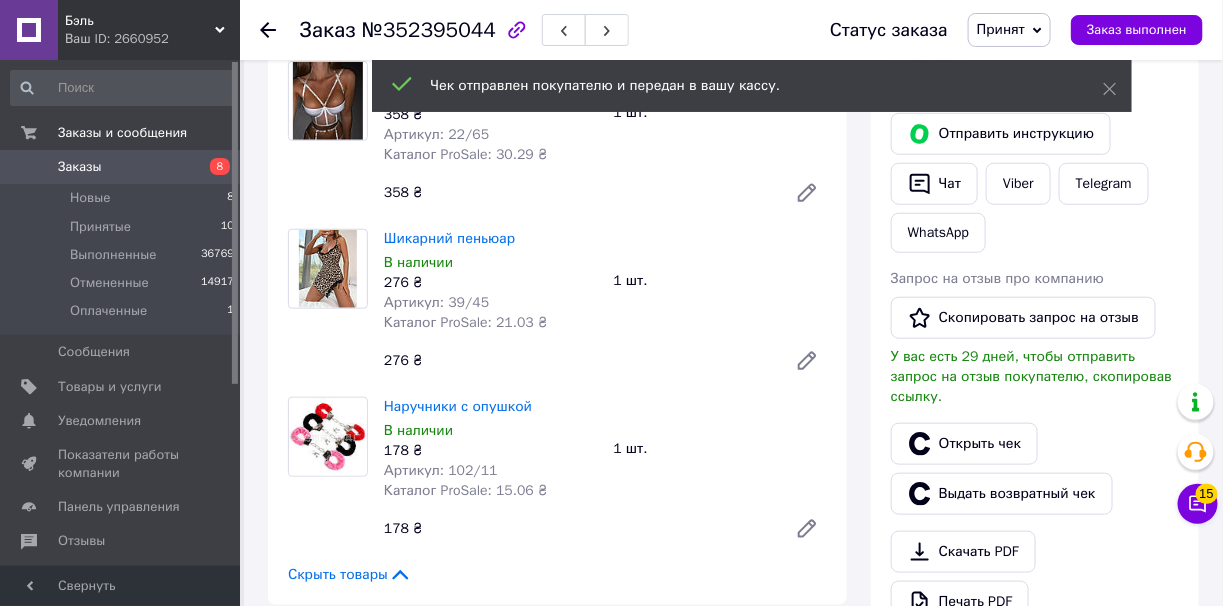 click on "Заказ выполнен" at bounding box center (1137, 30) 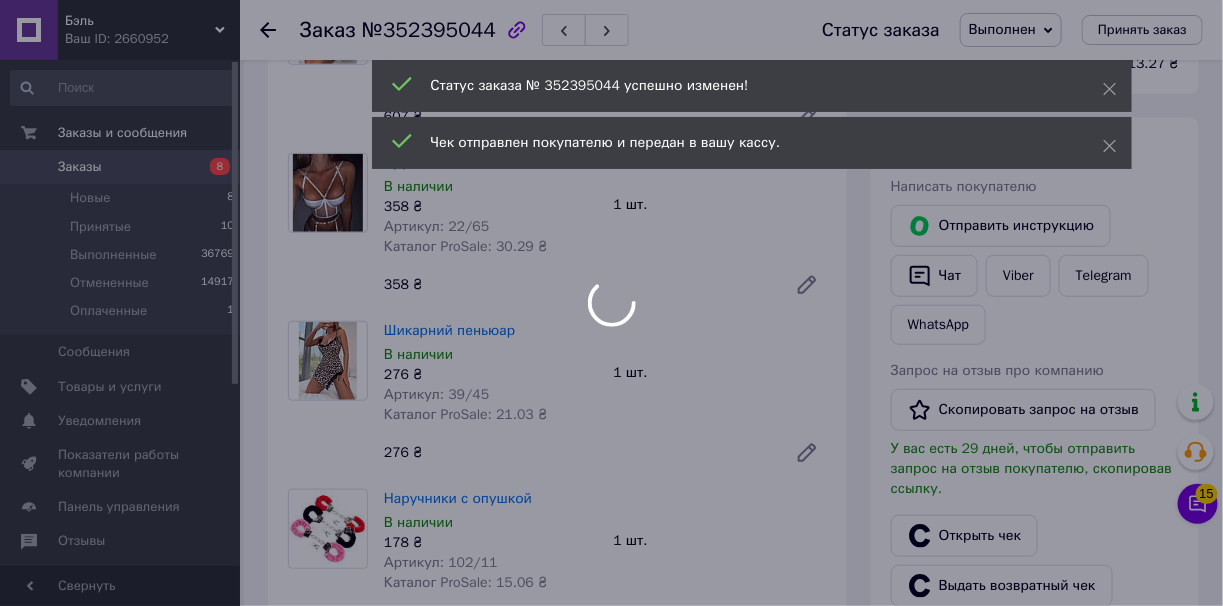 scroll, scrollTop: 199, scrollLeft: 0, axis: vertical 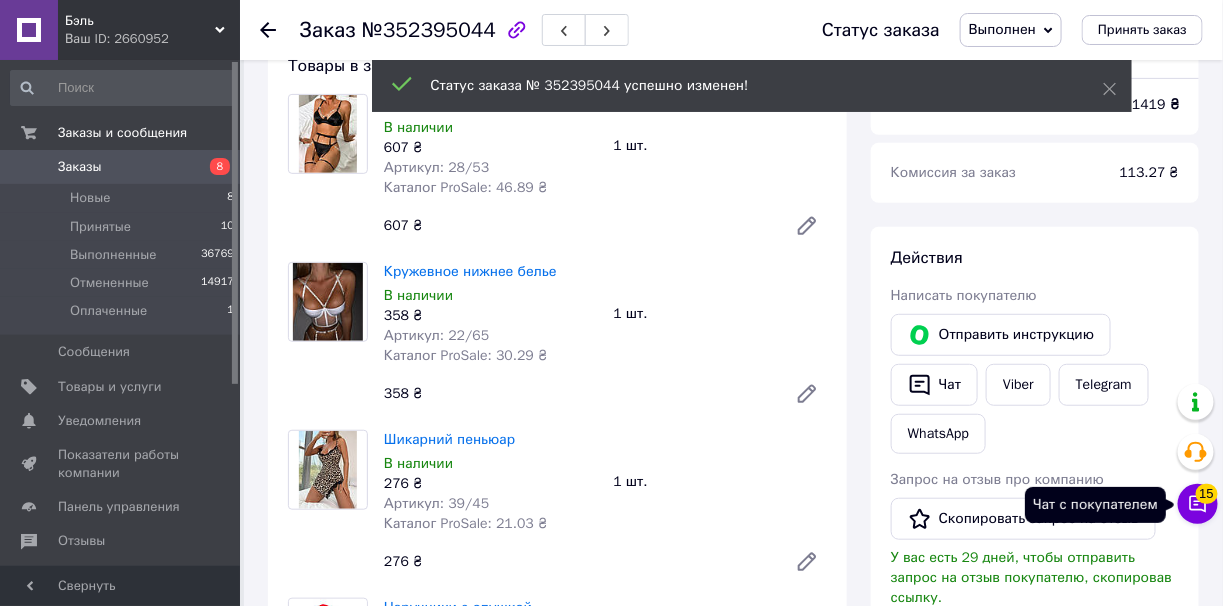 click on "Чат с покупателем 15" at bounding box center [1198, 504] 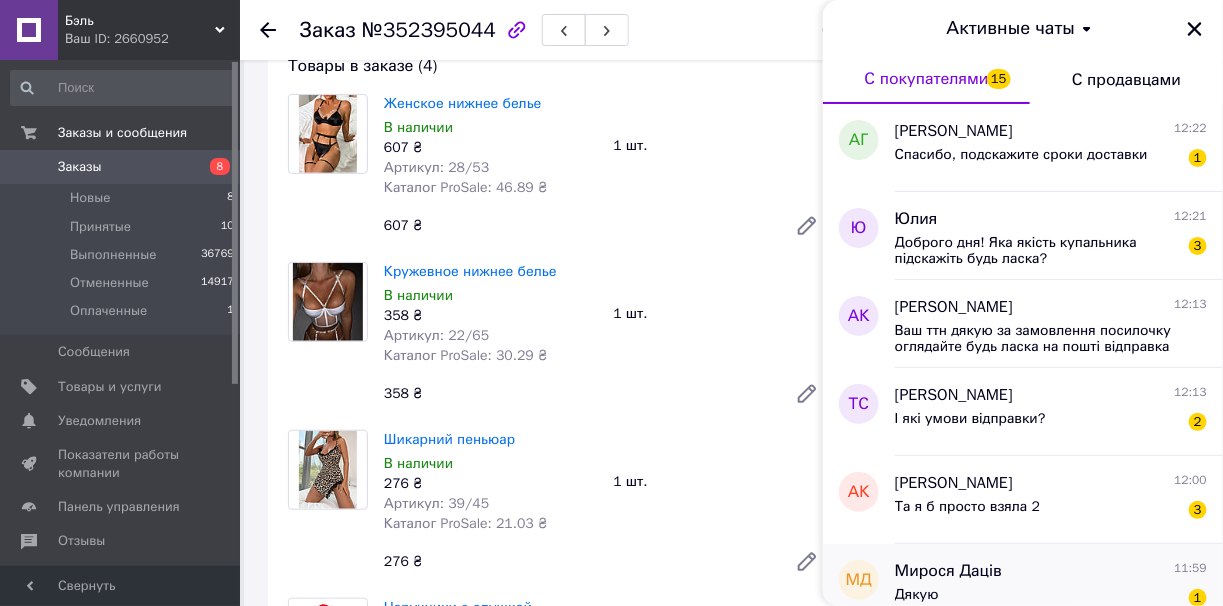 click on "Мирося Даців 11:59" at bounding box center [1051, 571] 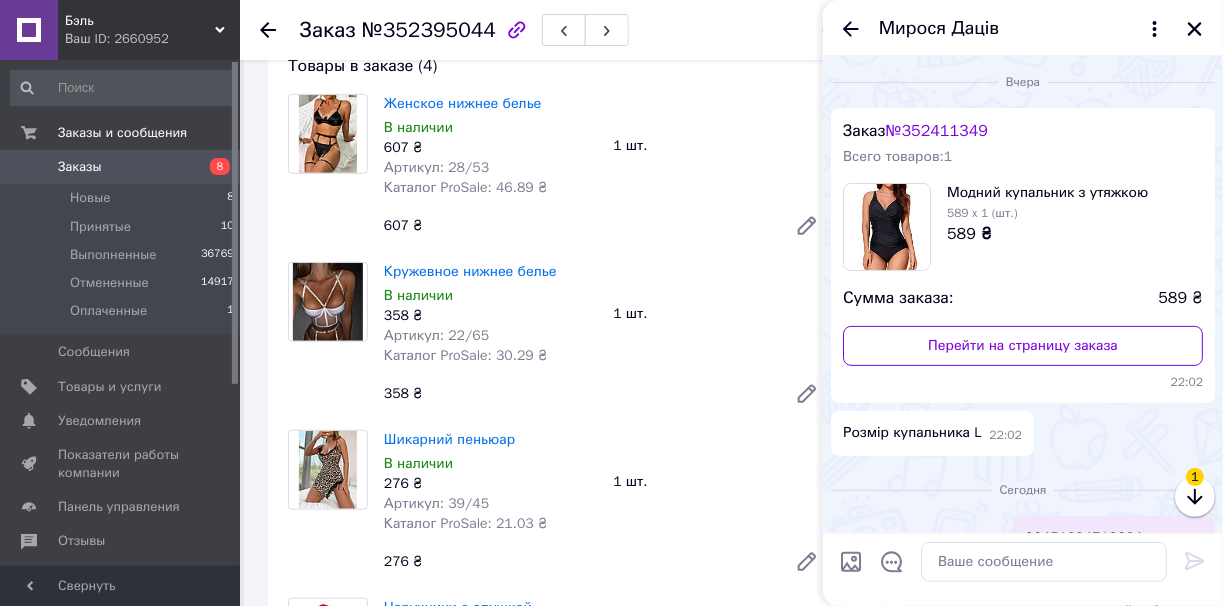 scroll, scrollTop: 237, scrollLeft: 0, axis: vertical 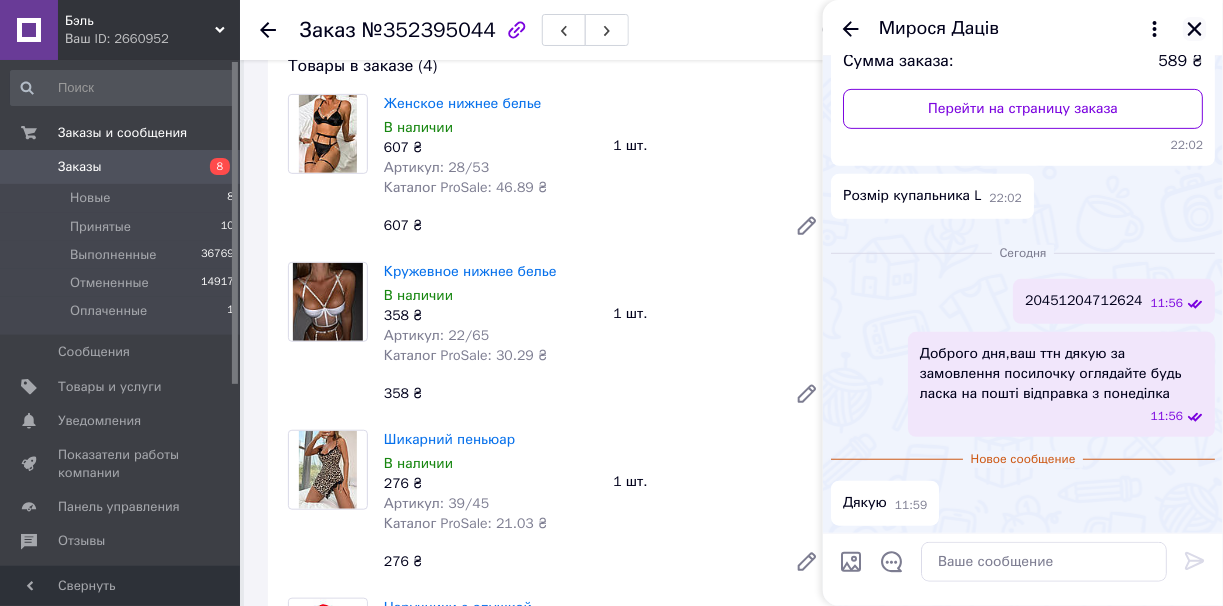 click 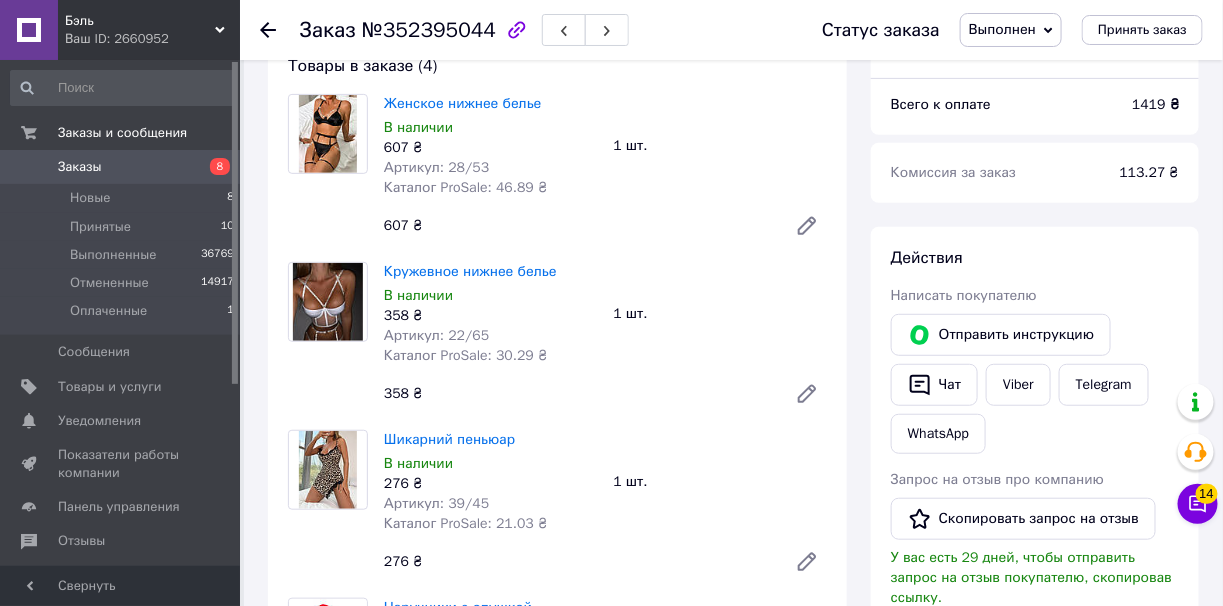 scroll, scrollTop: 300, scrollLeft: 0, axis: vertical 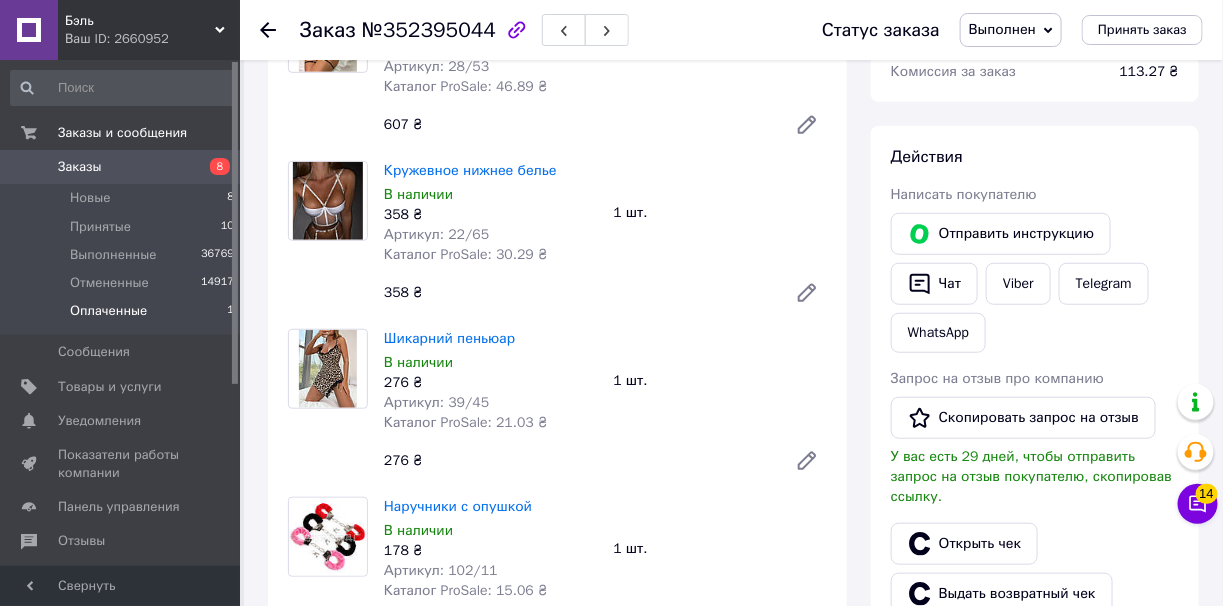 click on "Оплаченные 1" at bounding box center (123, 316) 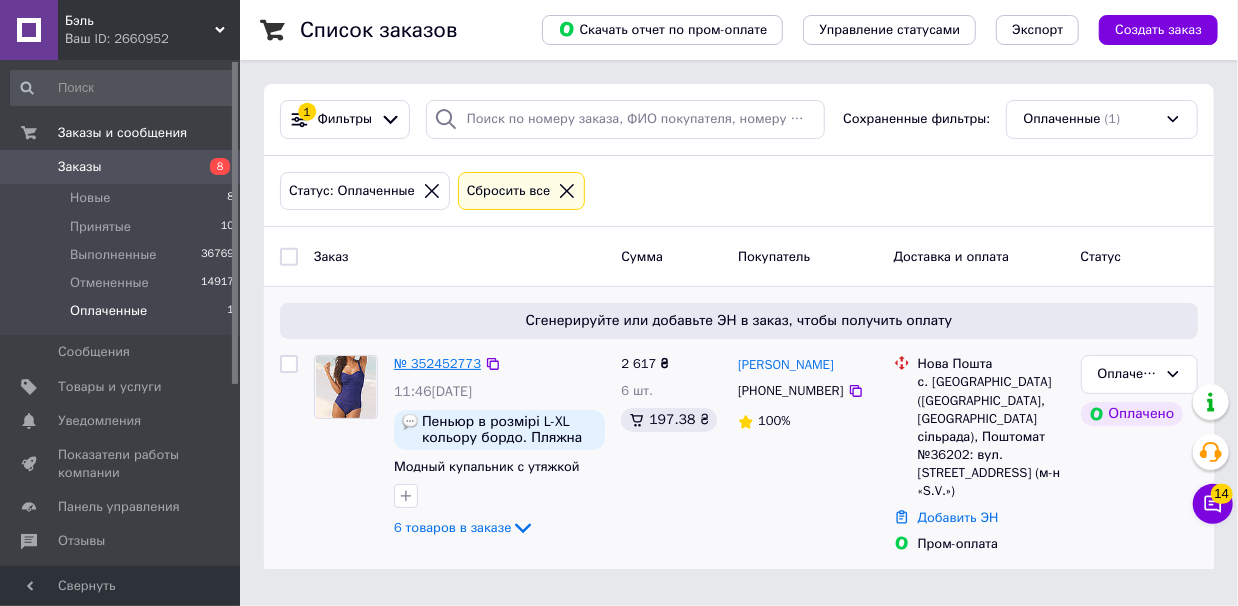 click on "№ 352452773" at bounding box center [437, 363] 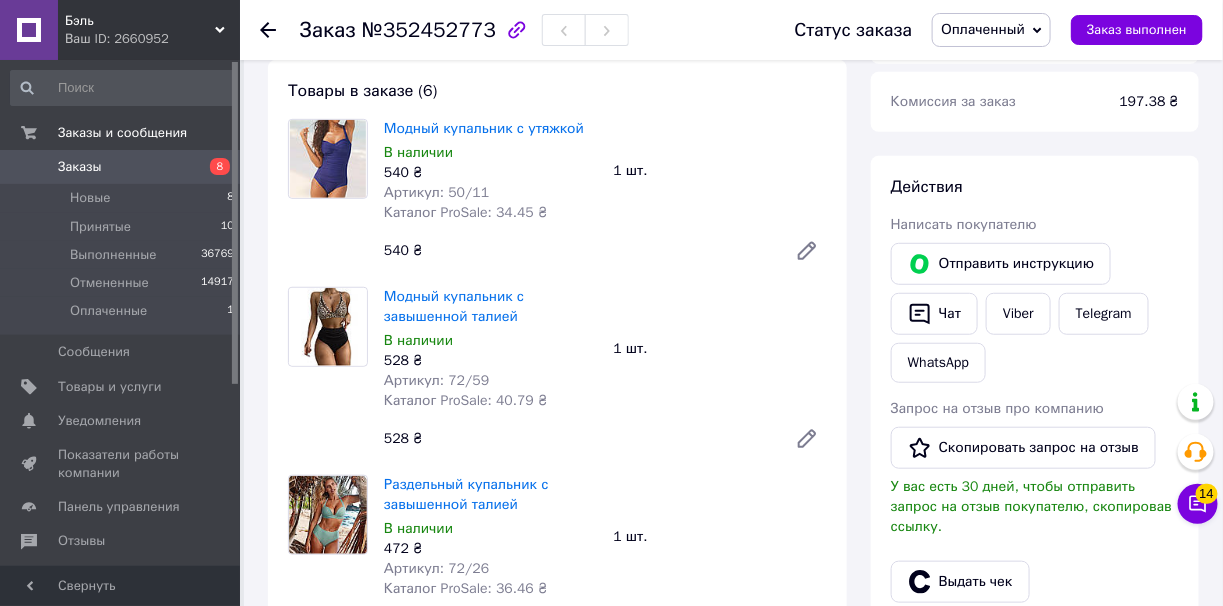 scroll, scrollTop: 300, scrollLeft: 0, axis: vertical 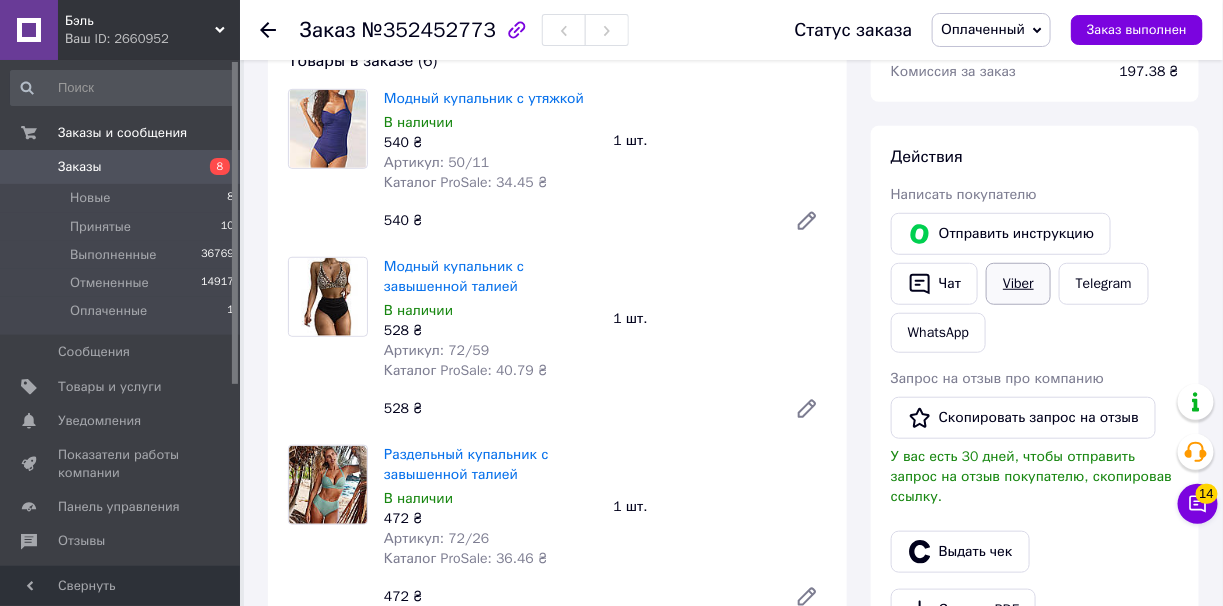 click on "Viber" at bounding box center [1018, 284] 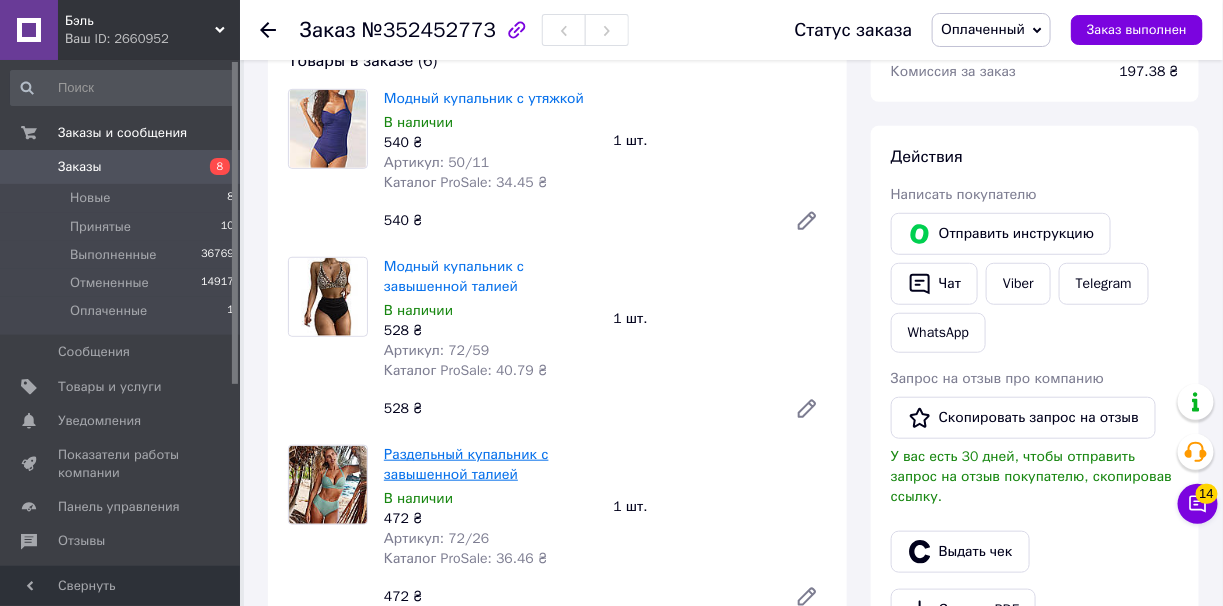 click on "Раздельный купальник с завышенной талией" at bounding box center [466, 464] 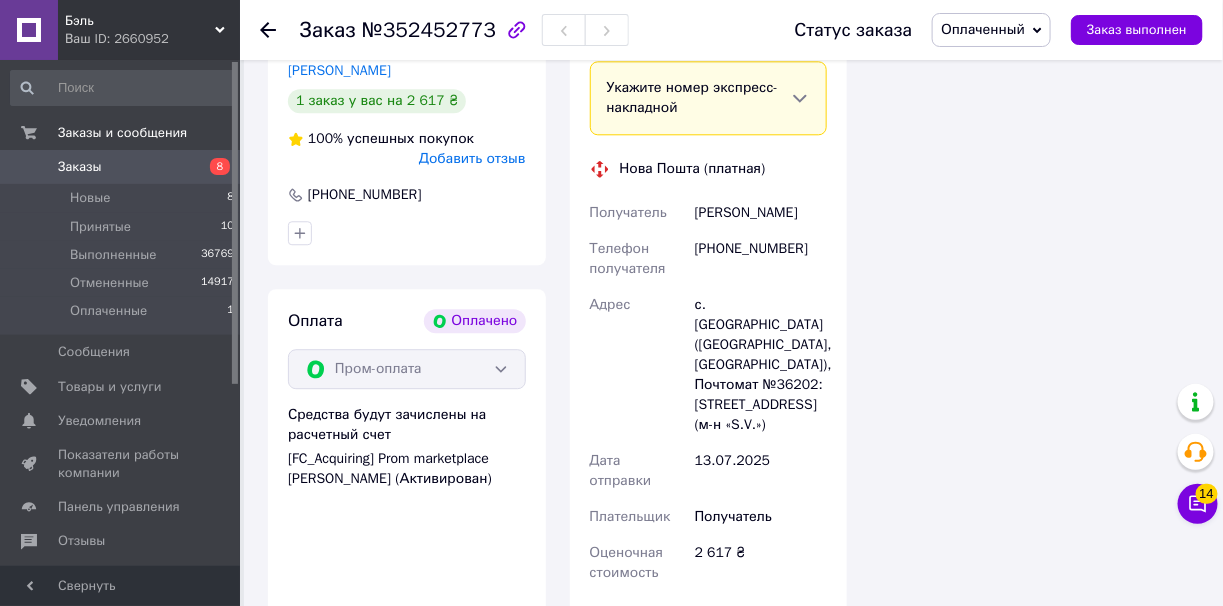 scroll, scrollTop: 1800, scrollLeft: 0, axis: vertical 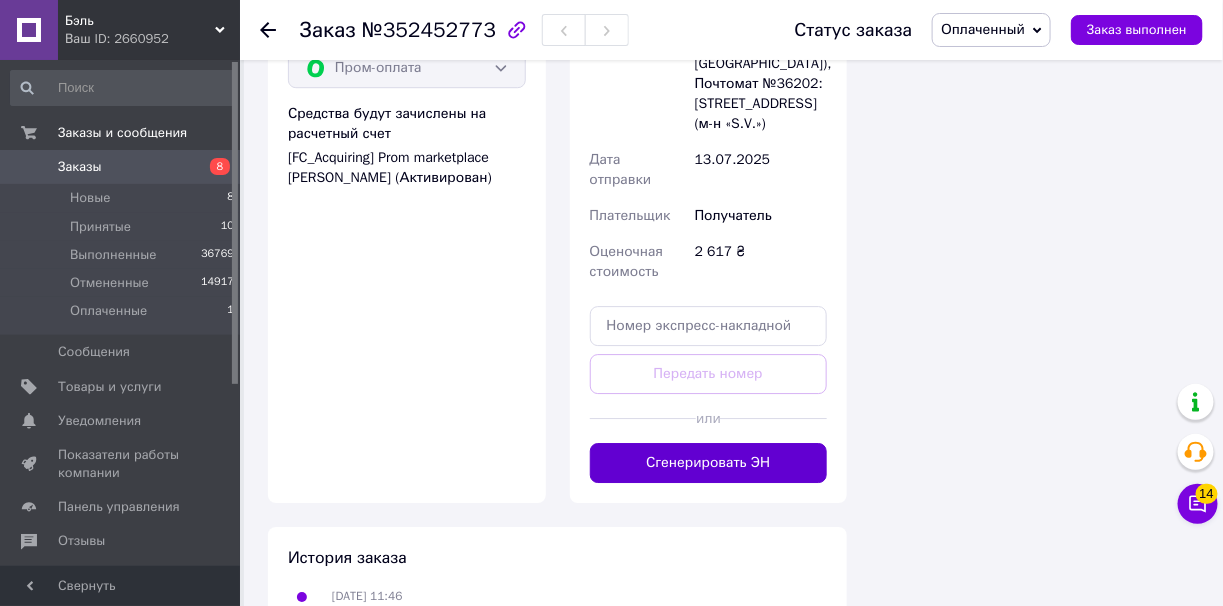 click on "Сгенерировать ЭН" at bounding box center (709, 463) 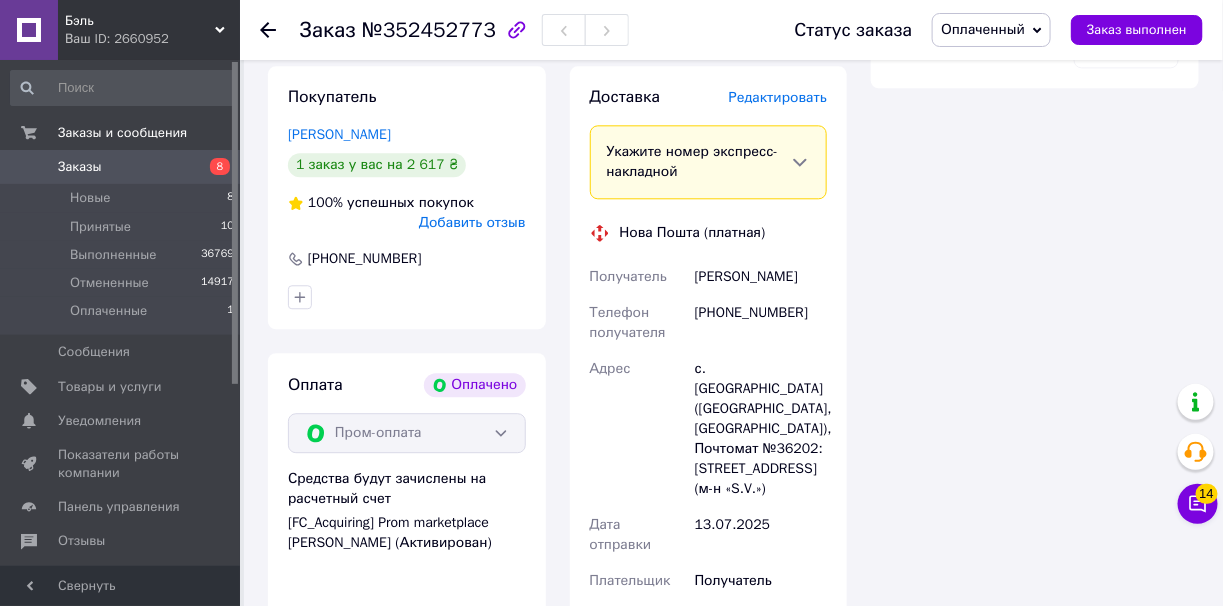 scroll, scrollTop: 1400, scrollLeft: 0, axis: vertical 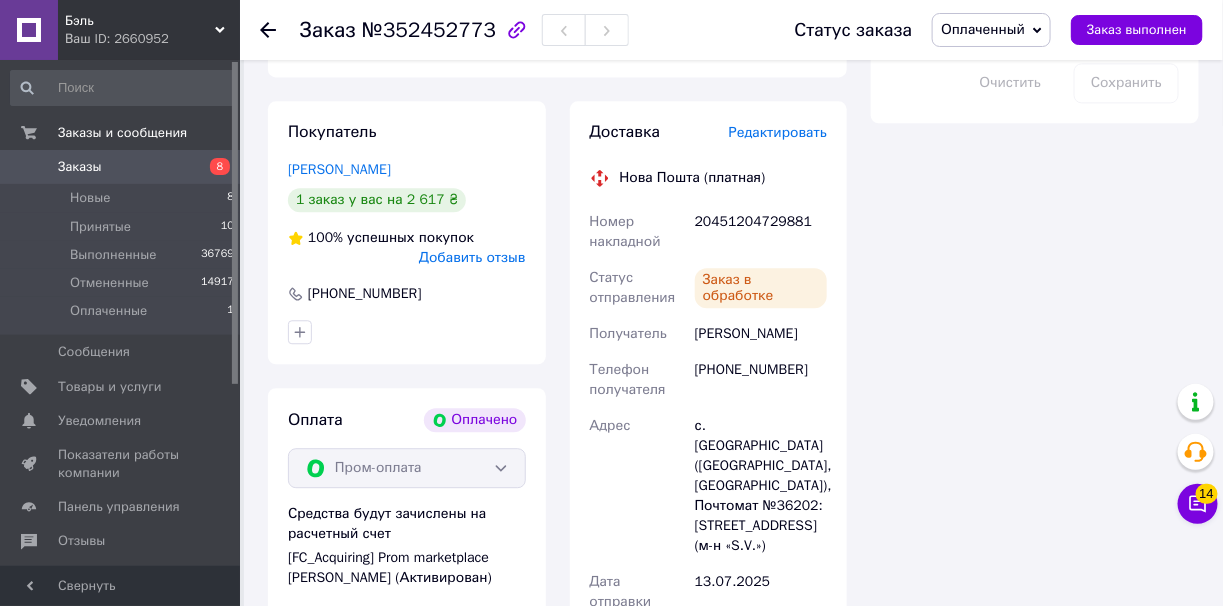 click on "20451204729881" at bounding box center (761, 232) 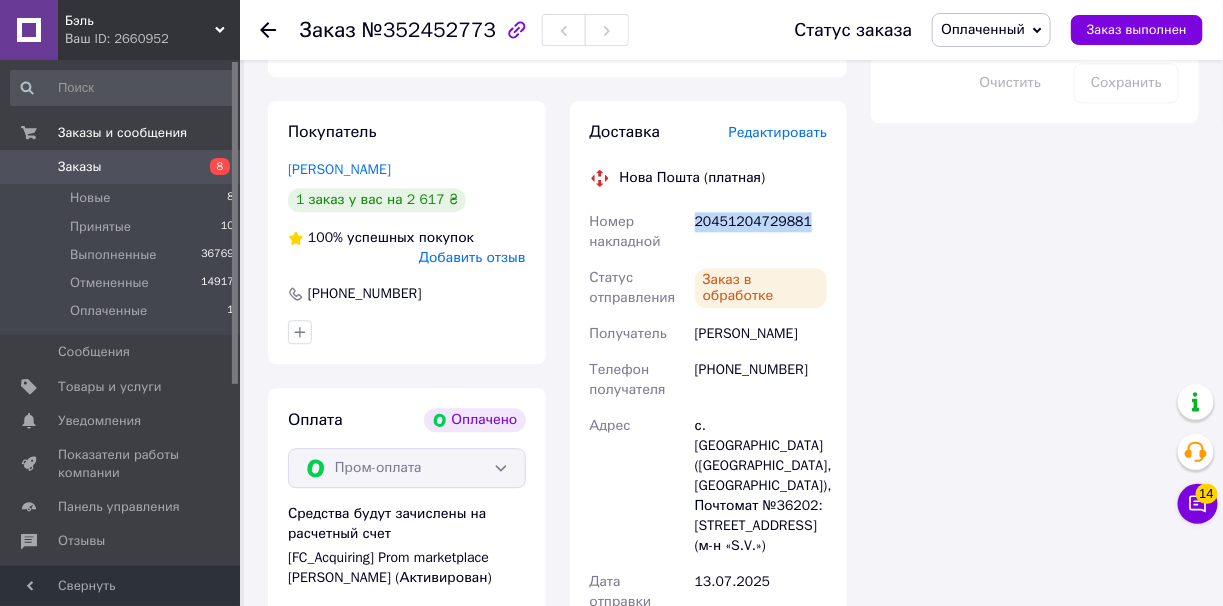 click on "20451204729881" at bounding box center [761, 232] 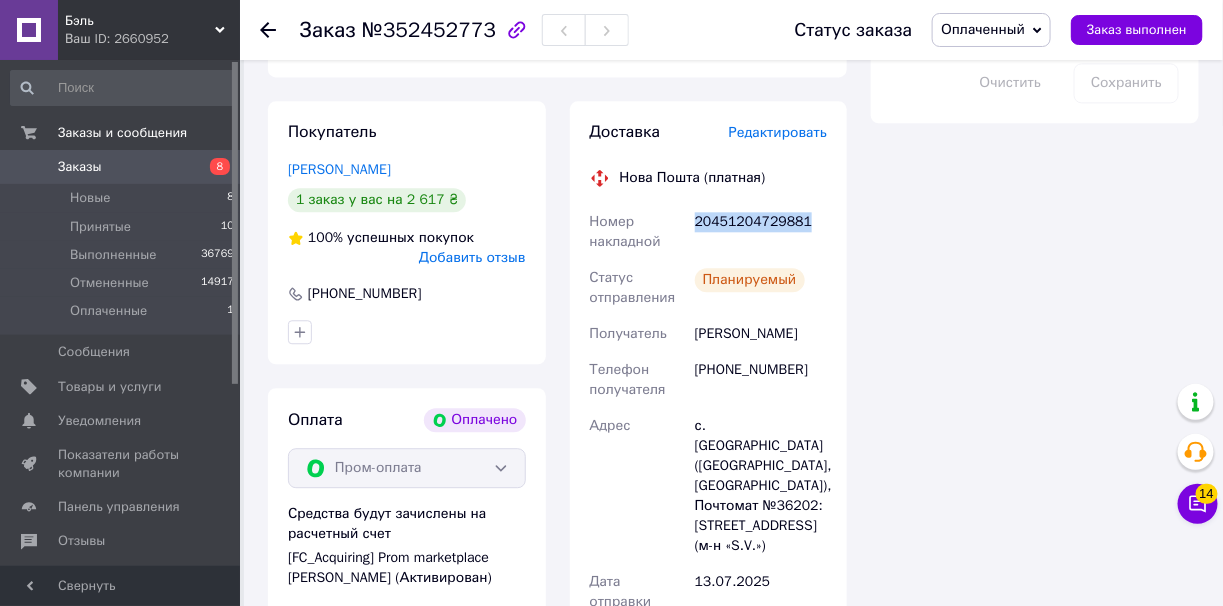 copy on "20451204729881" 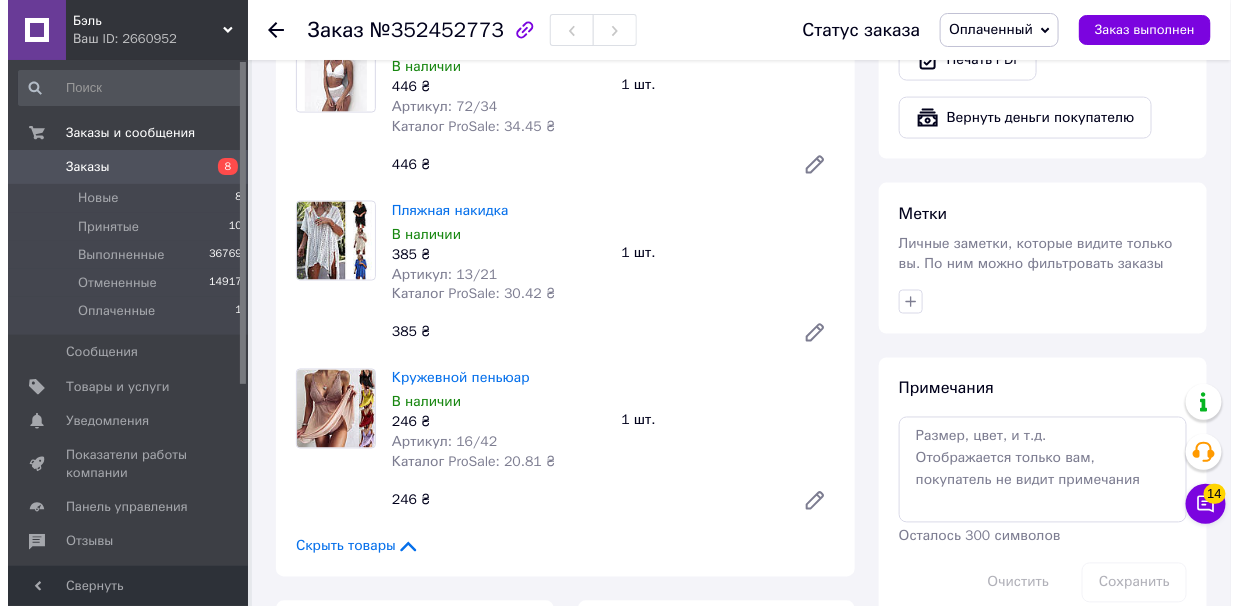 scroll, scrollTop: 599, scrollLeft: 0, axis: vertical 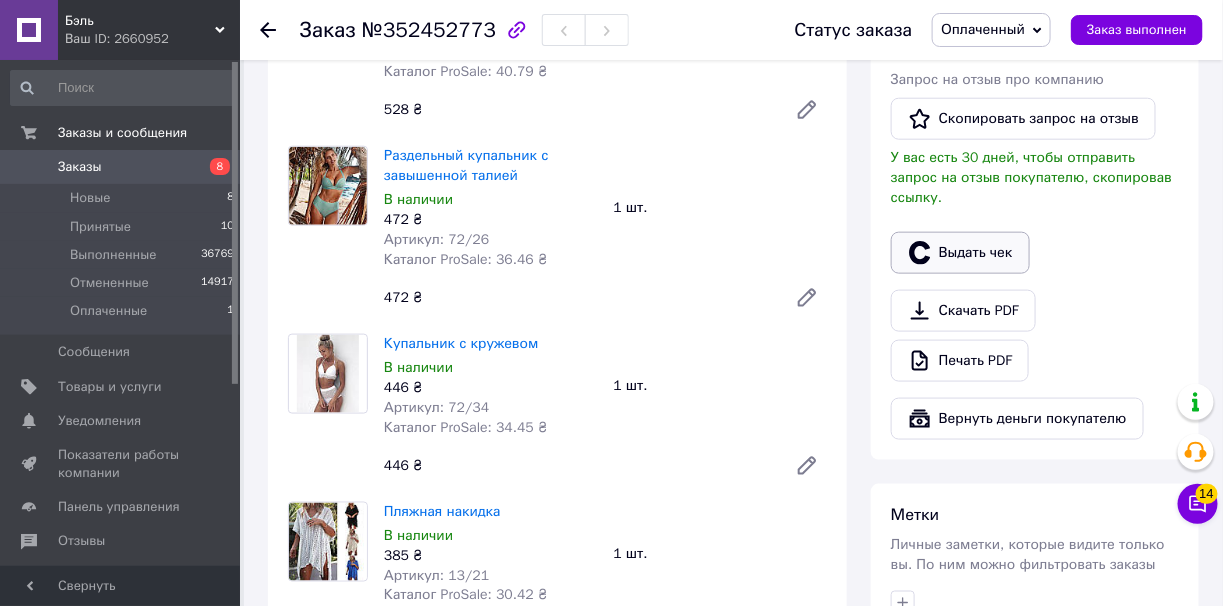 click on "Выдать чек" at bounding box center (960, 253) 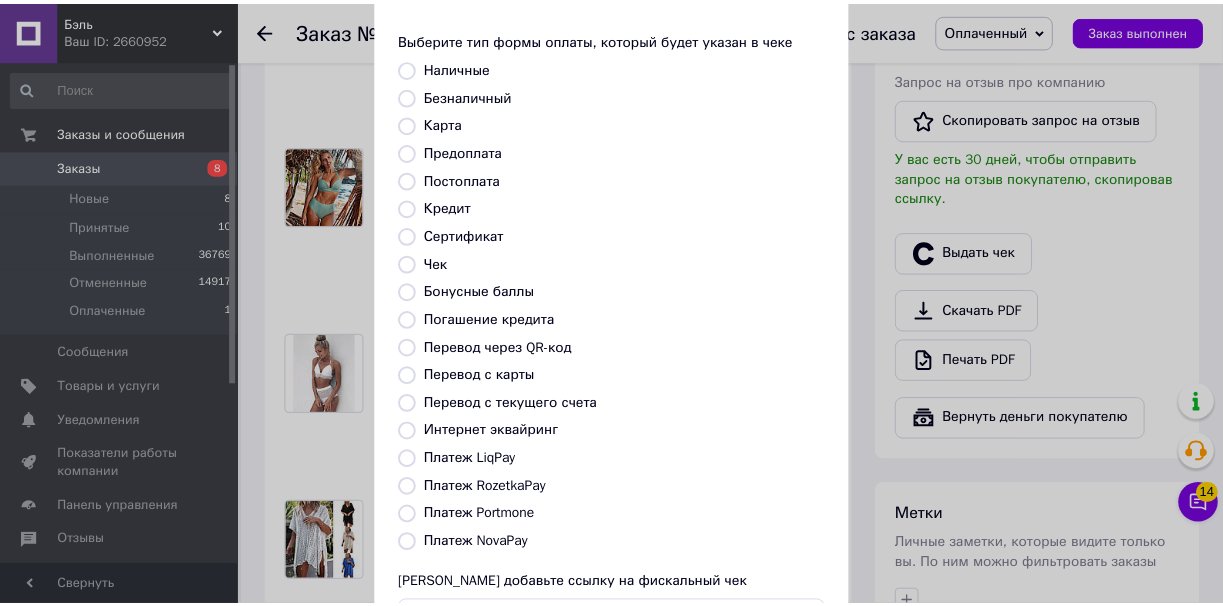 scroll, scrollTop: 199, scrollLeft: 0, axis: vertical 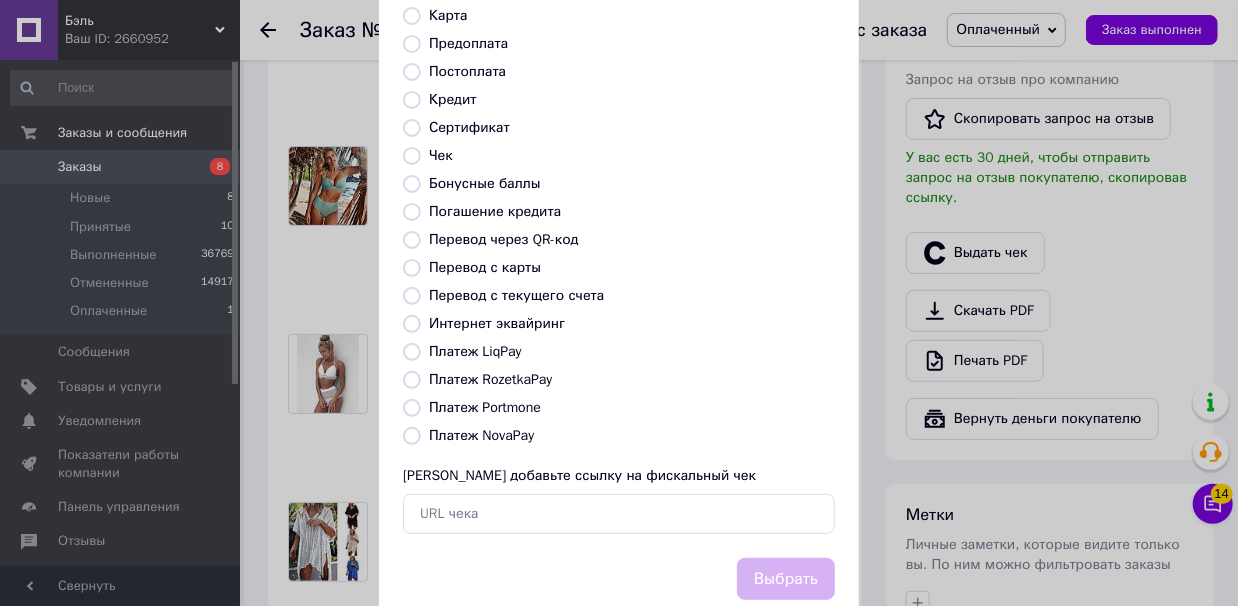 click on "Платеж RozetkaPay" at bounding box center [412, 380] 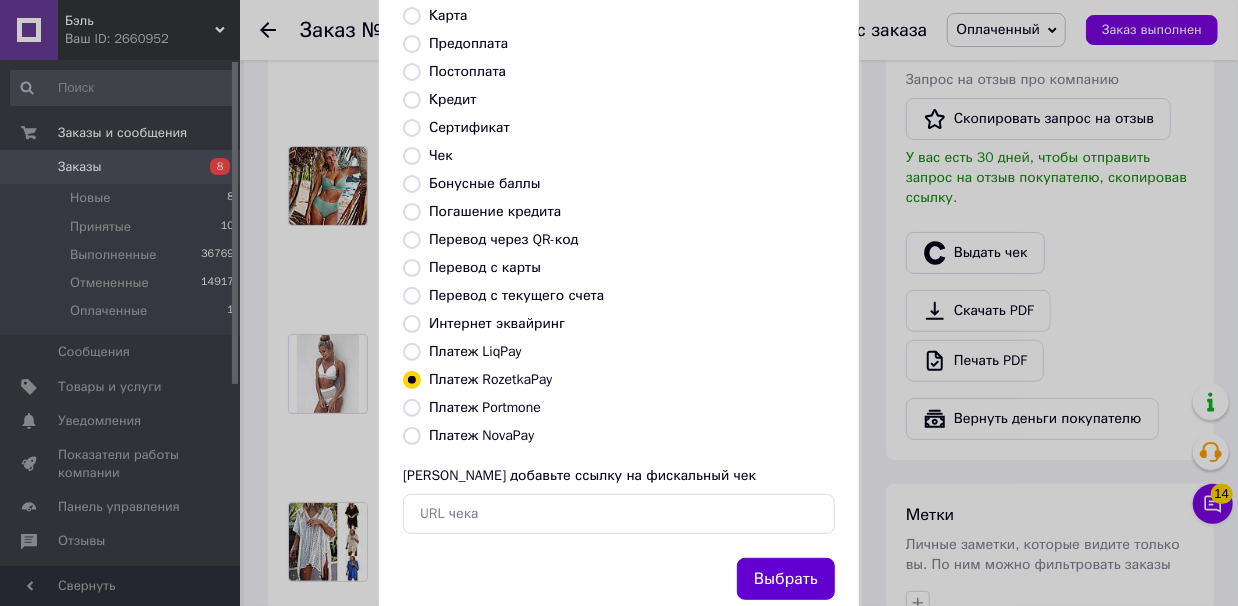click on "Выбрать" at bounding box center (786, 579) 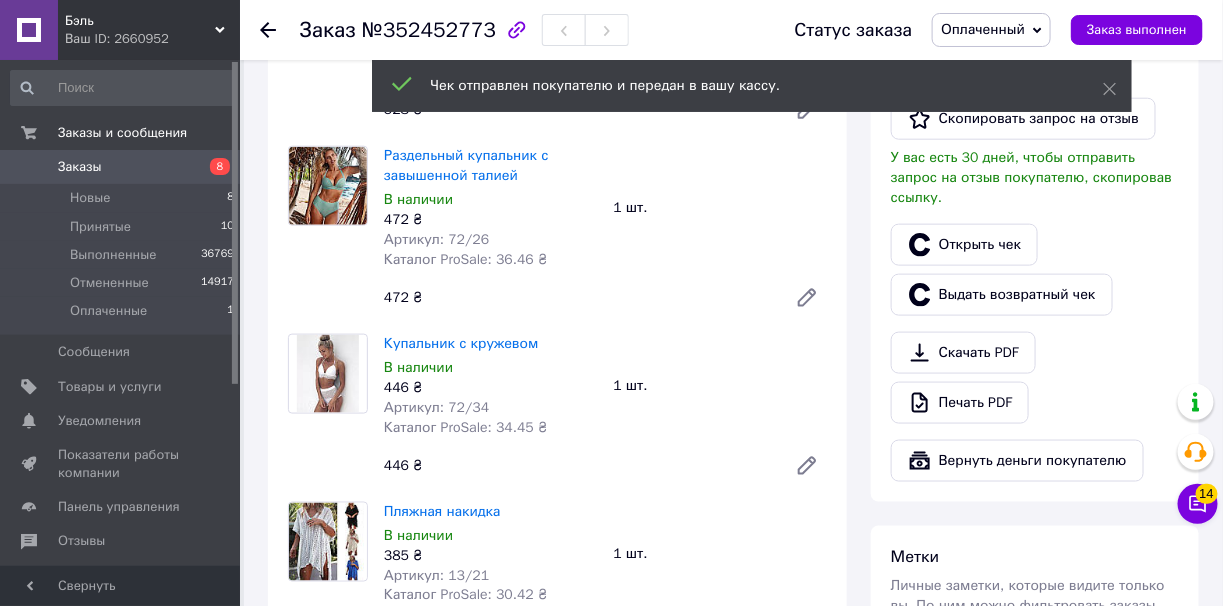 click on "Заказ выполнен" at bounding box center [1137, 30] 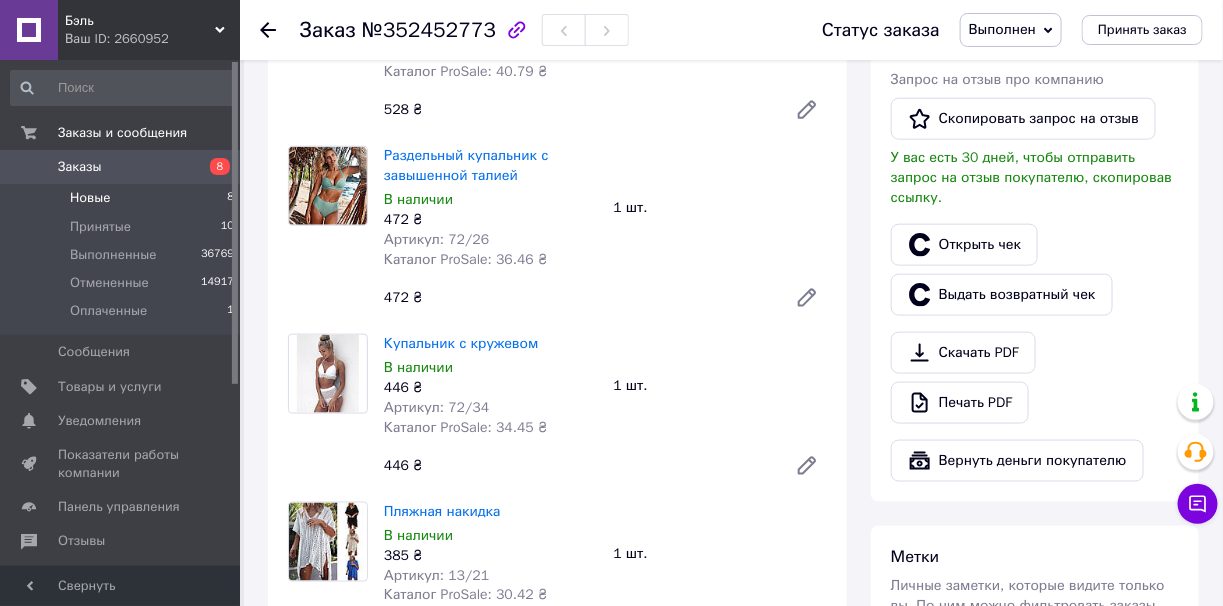 click on "Новые 8" at bounding box center (123, 198) 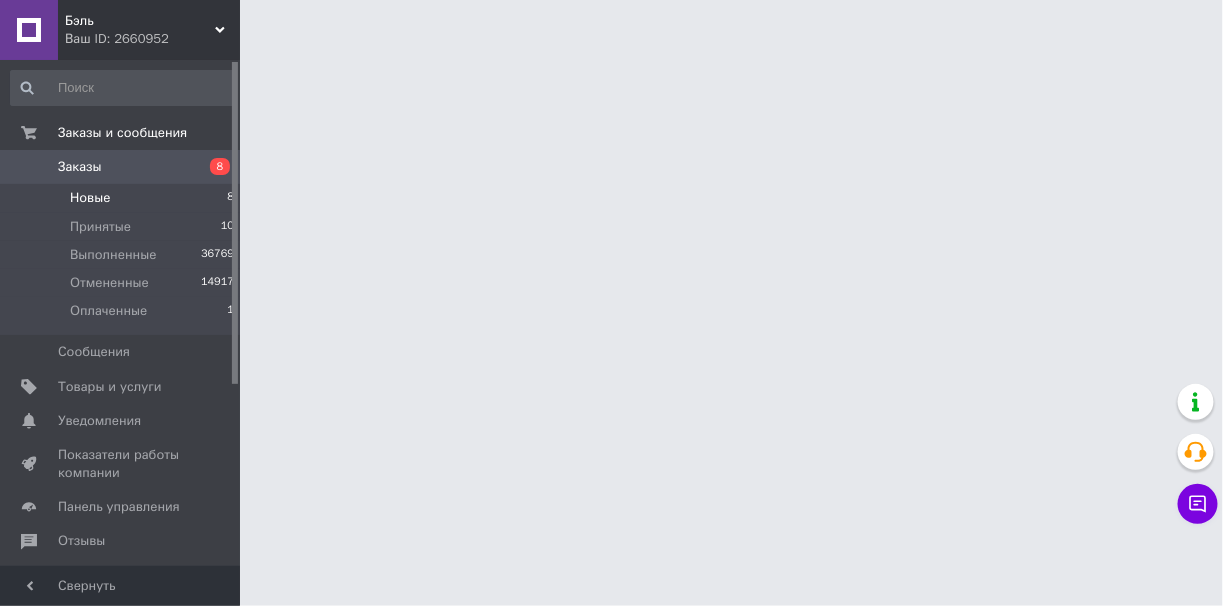 scroll, scrollTop: 0, scrollLeft: 0, axis: both 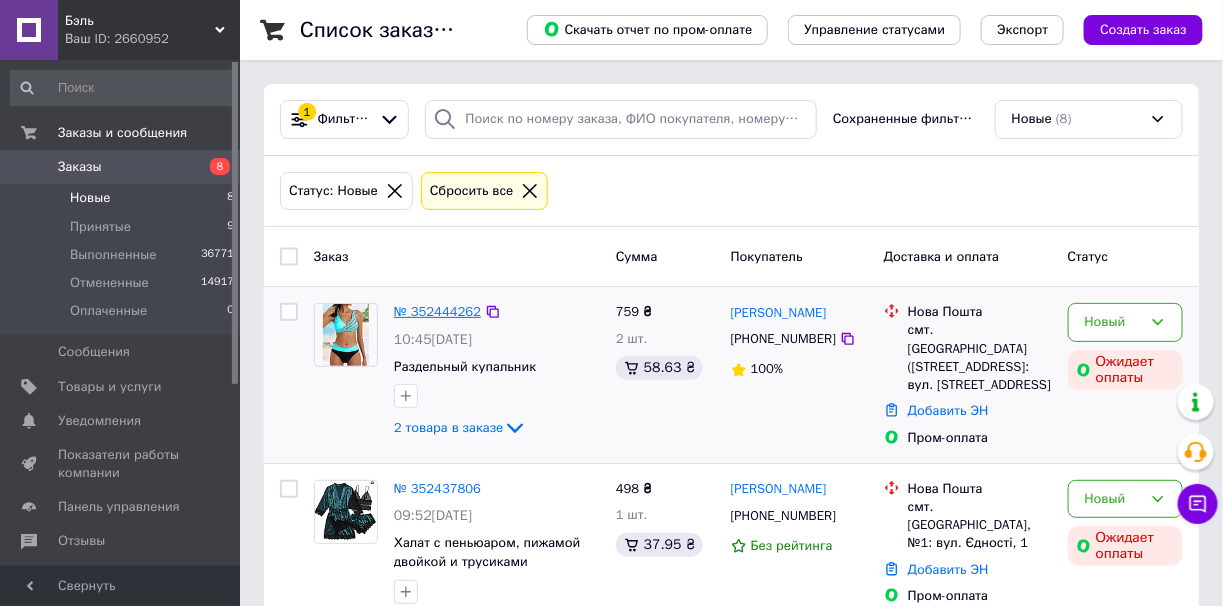 click on "№ 352444262" at bounding box center (437, 311) 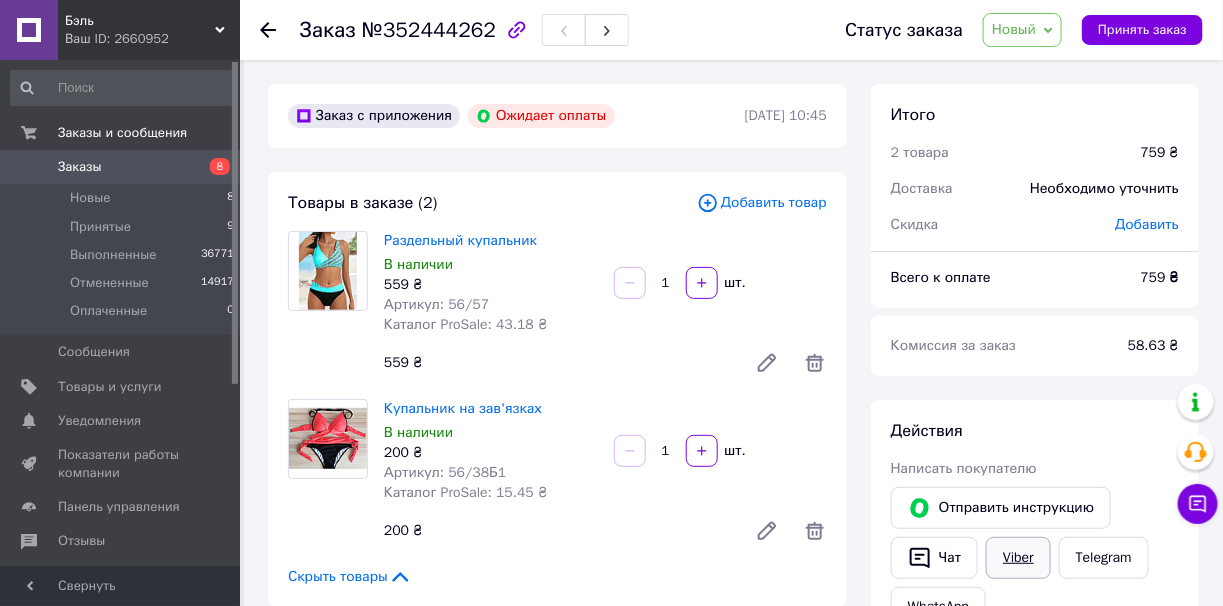 click on "Viber" at bounding box center [1018, 558] 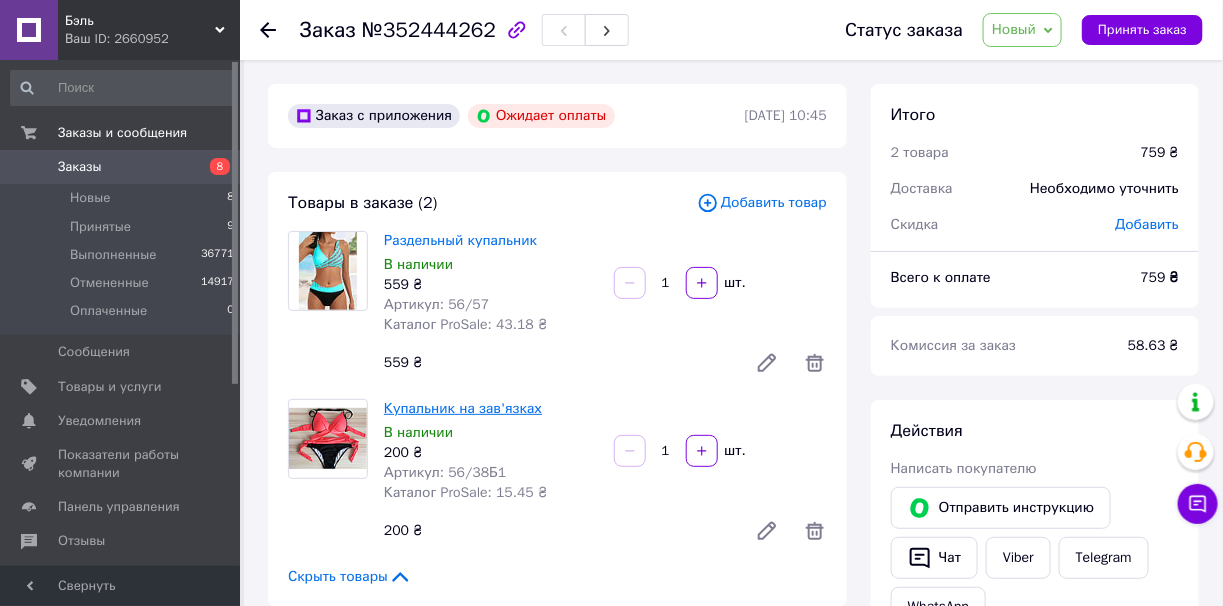 click on "Купальник на зав'язках" at bounding box center [463, 408] 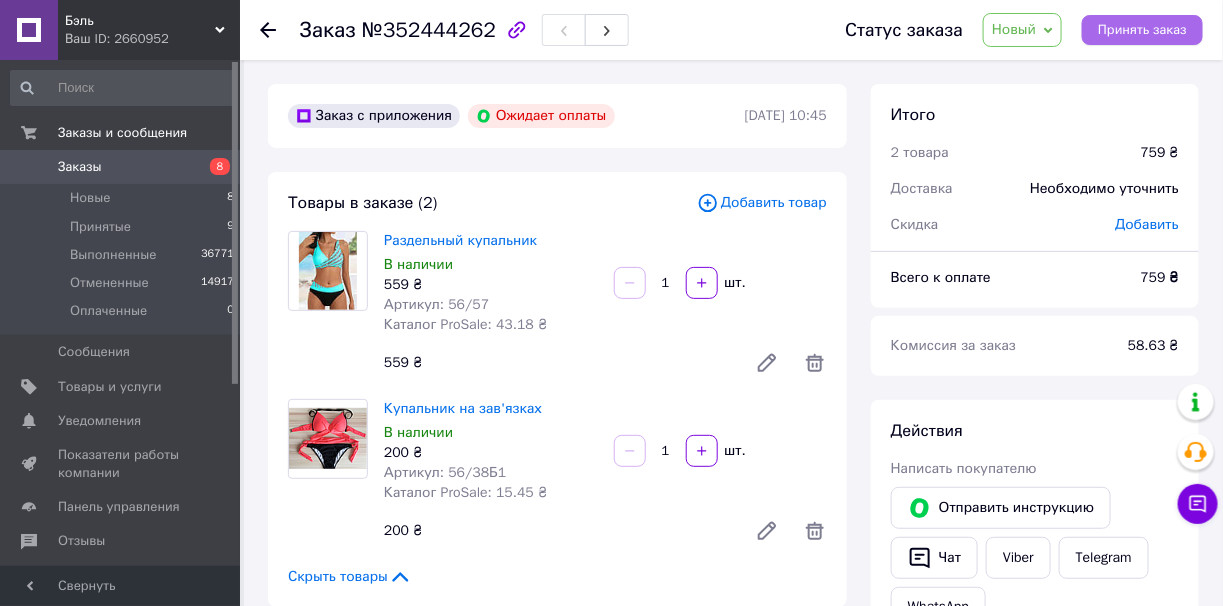click on "Принять заказ" at bounding box center (1142, 30) 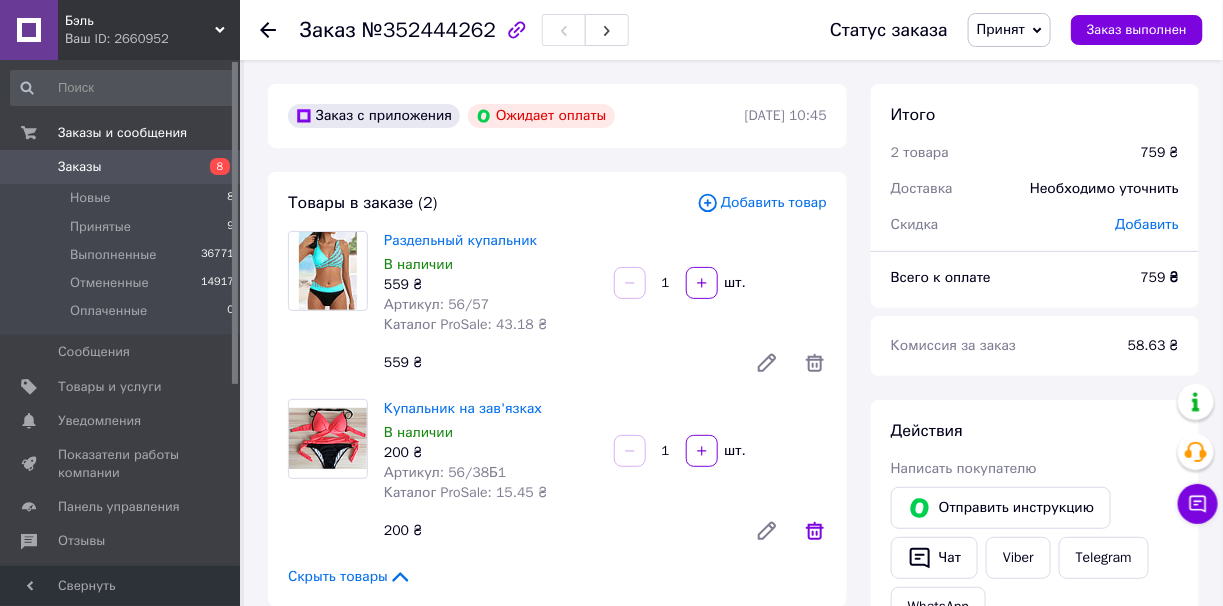 click 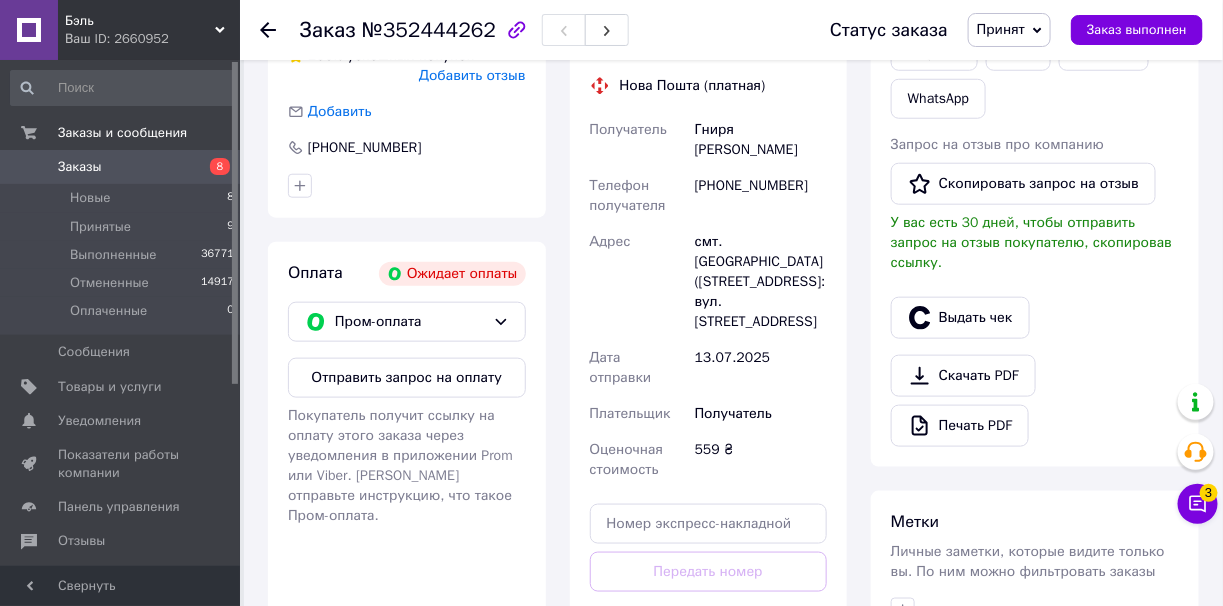 scroll, scrollTop: 599, scrollLeft: 0, axis: vertical 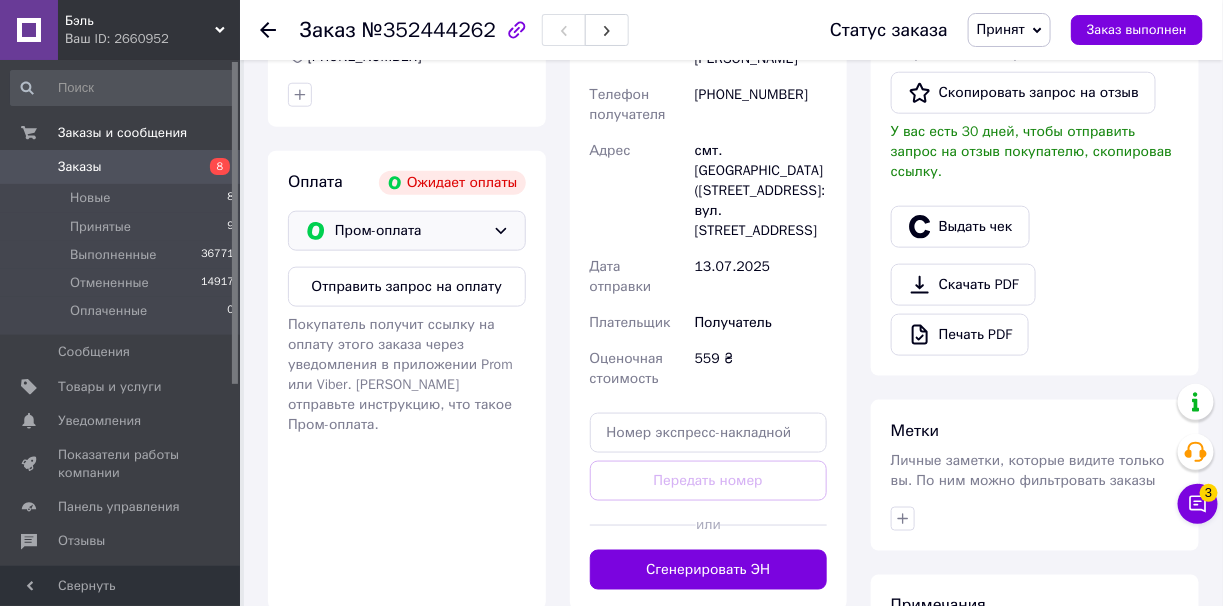 click on "Пром-оплата" at bounding box center [410, 231] 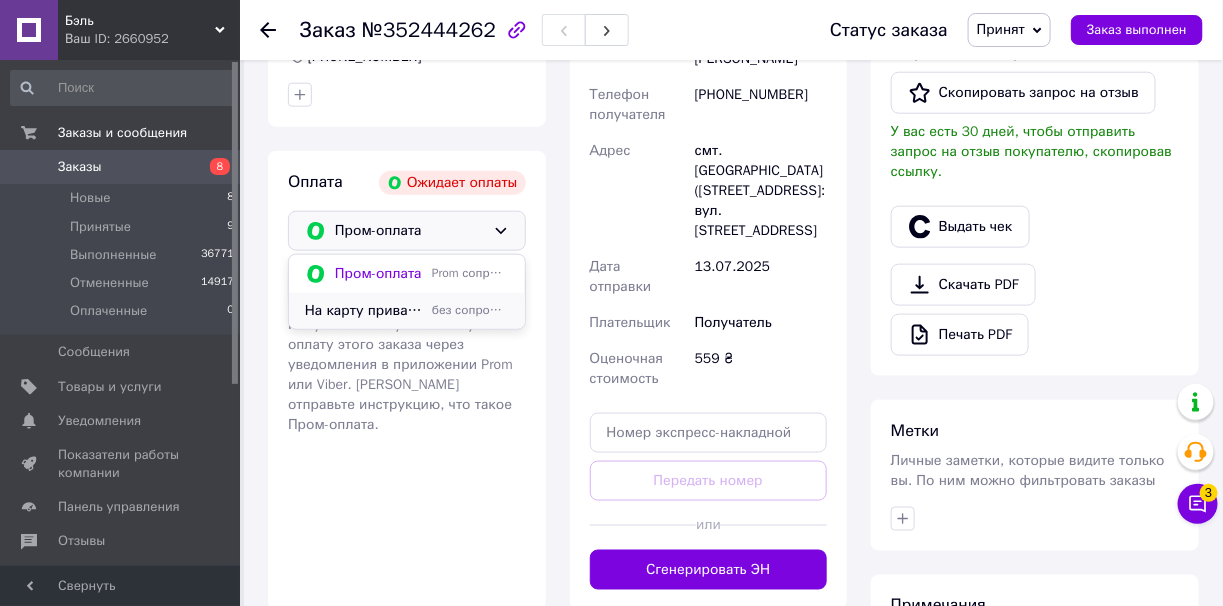click on "без сопровождения Prom" at bounding box center (470, 310) 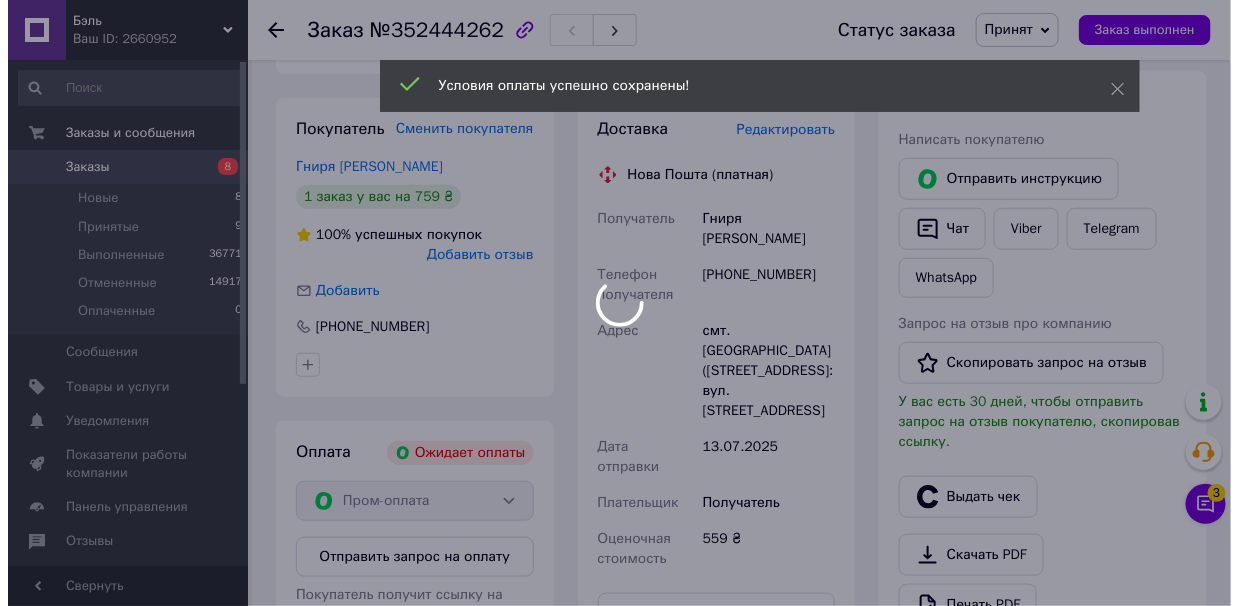 scroll, scrollTop: 300, scrollLeft: 0, axis: vertical 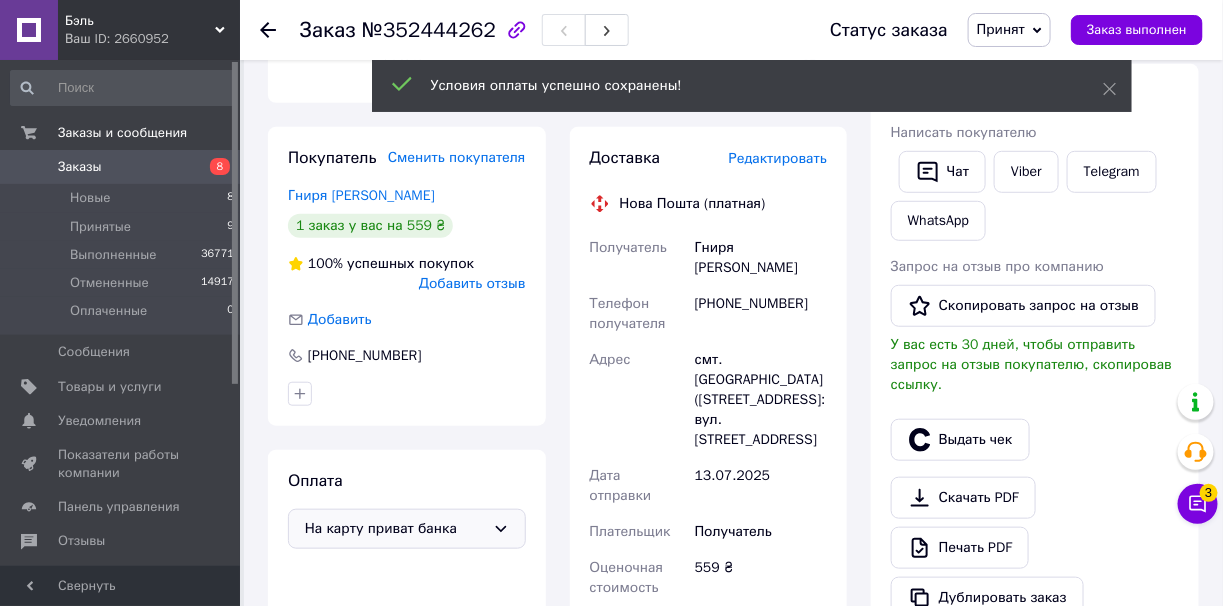 click on "Редактировать" at bounding box center (778, 158) 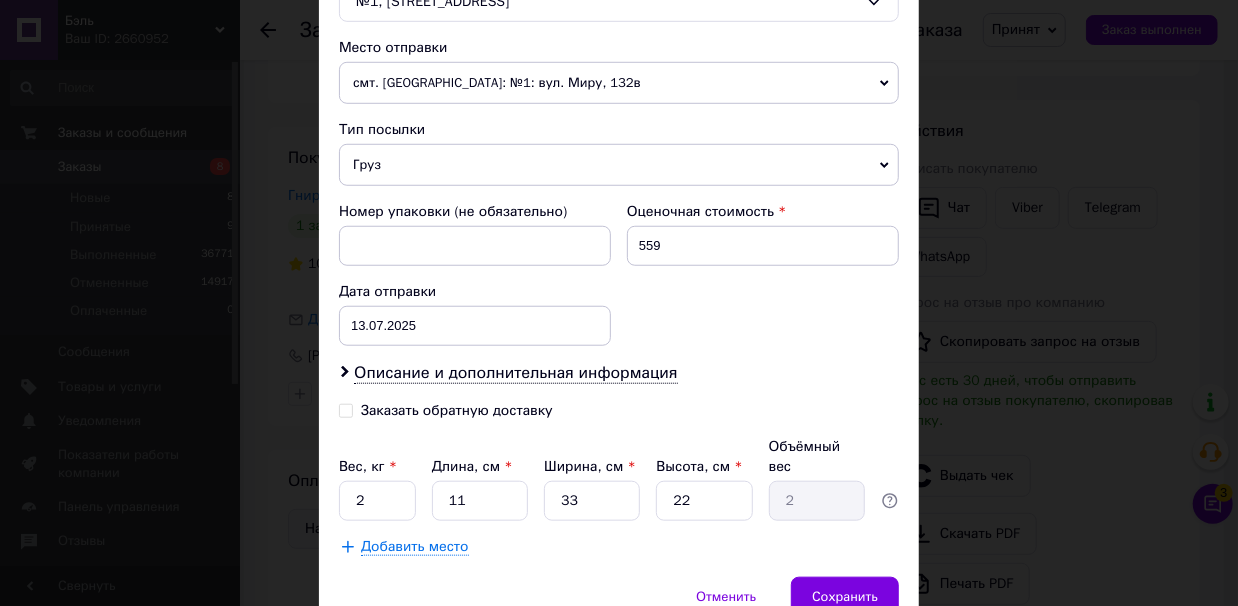 scroll, scrollTop: 748, scrollLeft: 0, axis: vertical 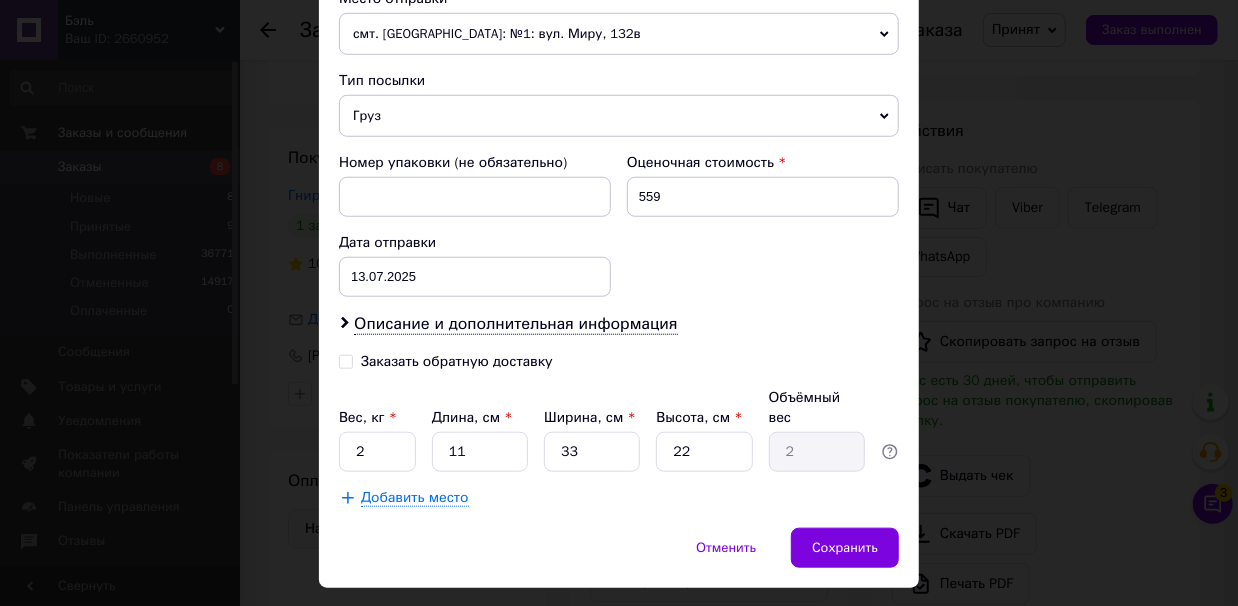 click on "Заказать обратную доставку" at bounding box center (479, 362) 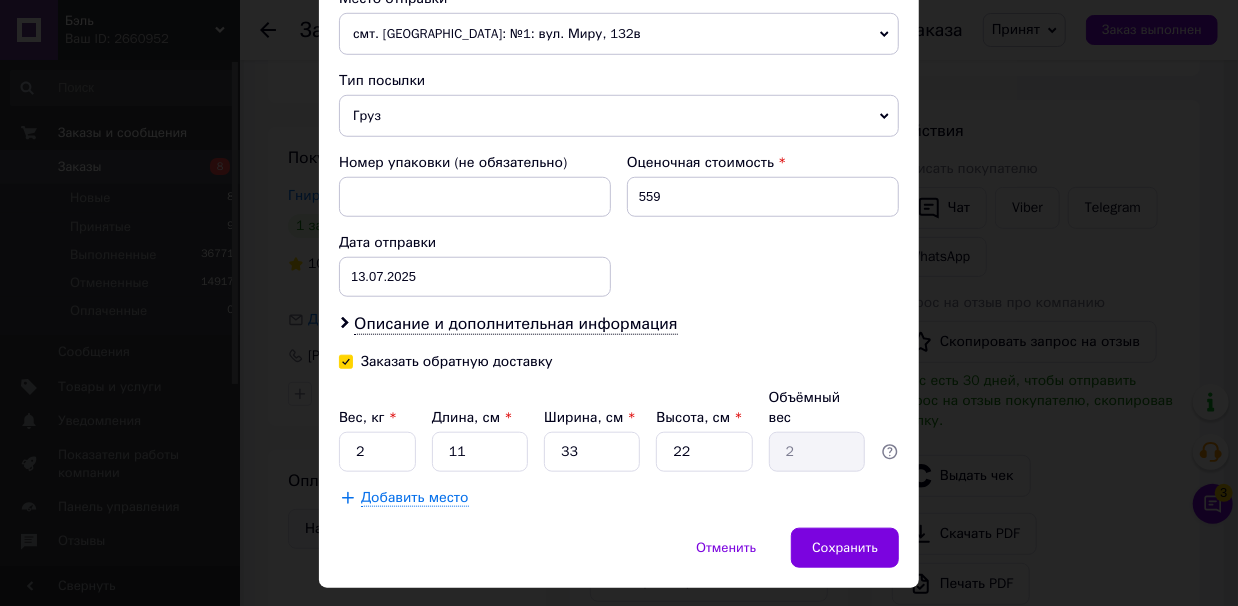 checkbox on "true" 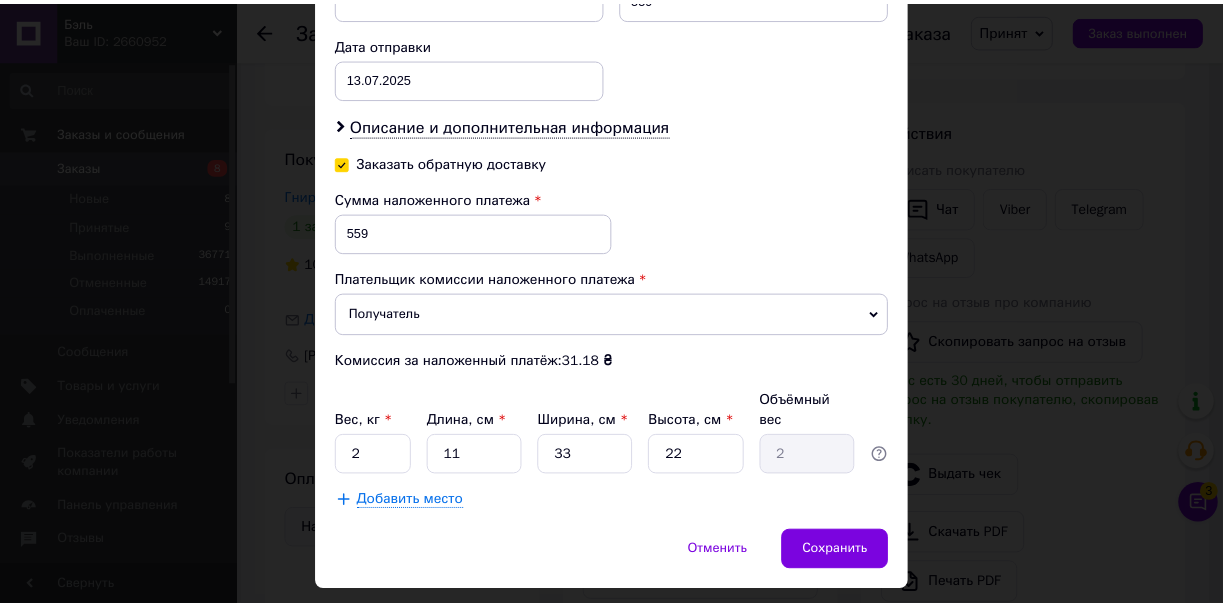 scroll, scrollTop: 948, scrollLeft: 0, axis: vertical 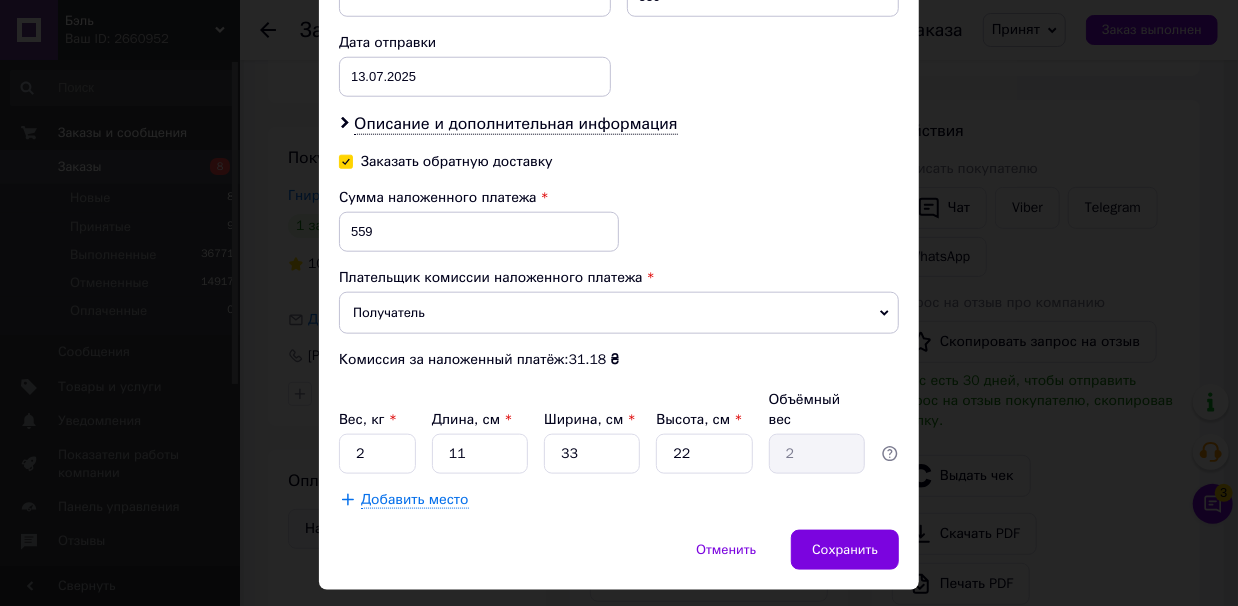 click on "Сохранить" at bounding box center [845, 550] 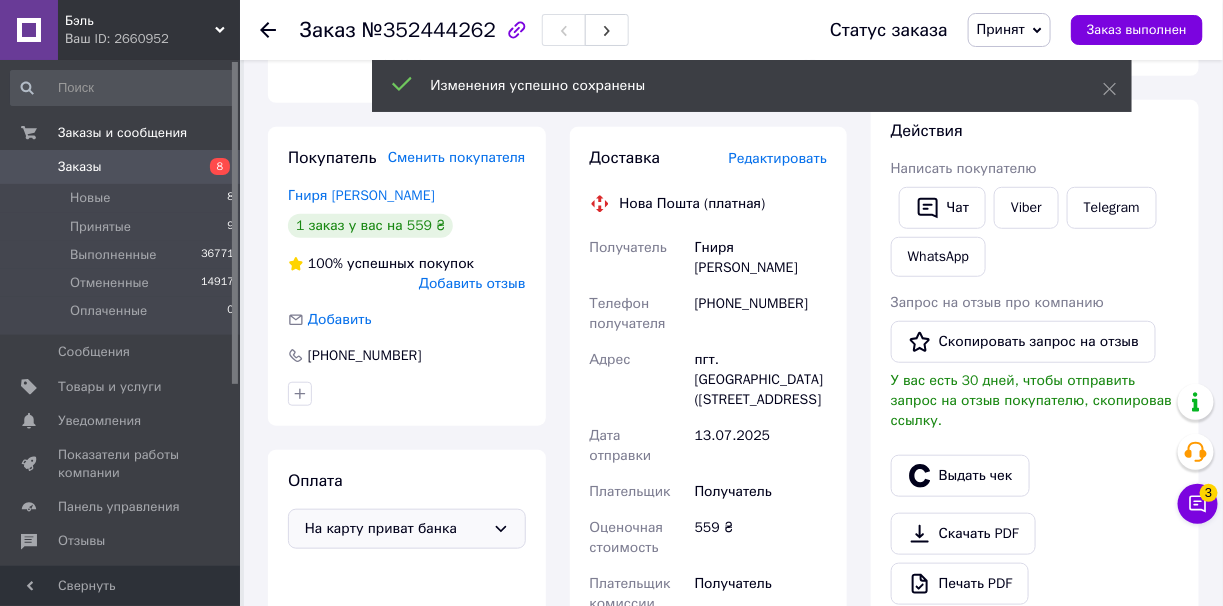 scroll, scrollTop: 900, scrollLeft: 0, axis: vertical 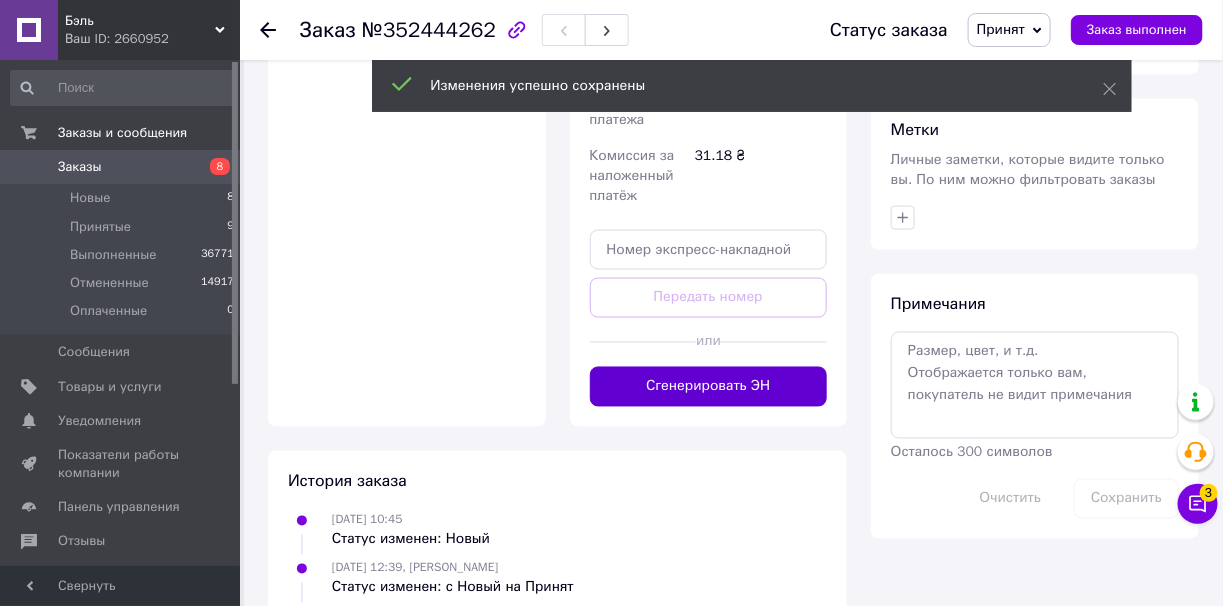 click on "Сгенерировать ЭН" at bounding box center (709, 387) 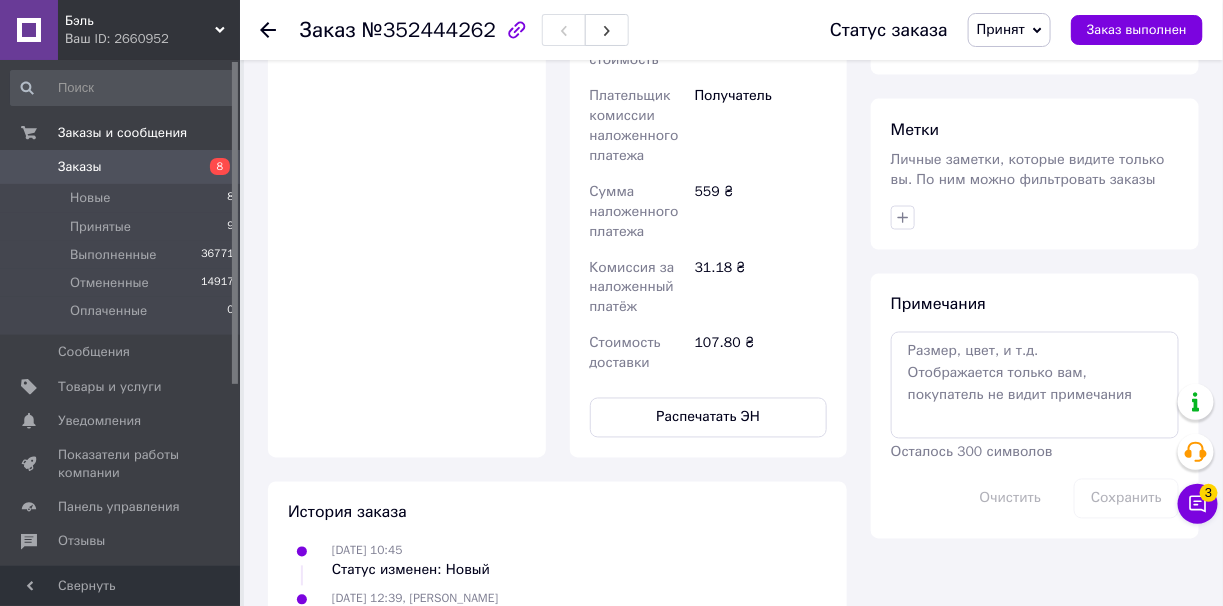 scroll, scrollTop: 400, scrollLeft: 0, axis: vertical 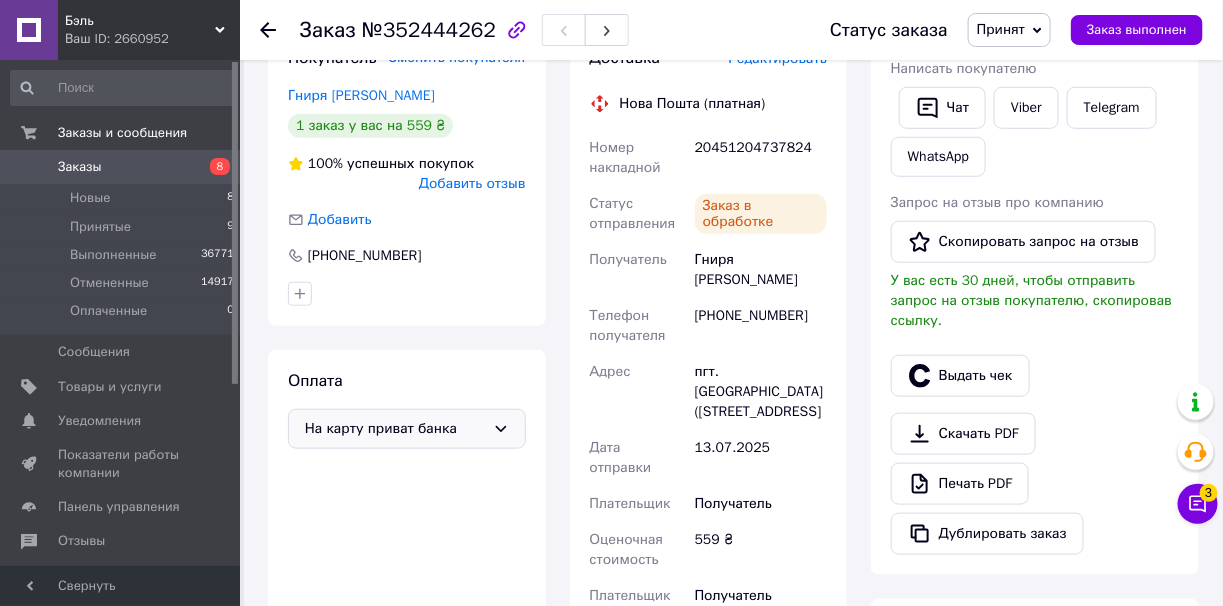 click on "20451204737824" at bounding box center [761, 158] 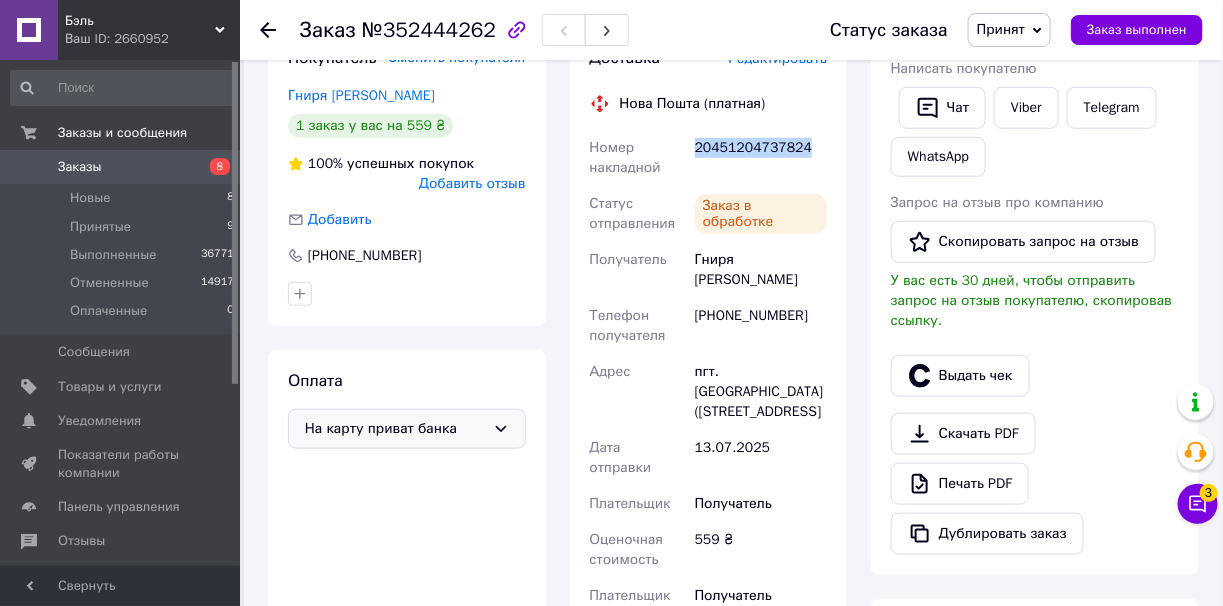 click on "20451204737824" at bounding box center (761, 158) 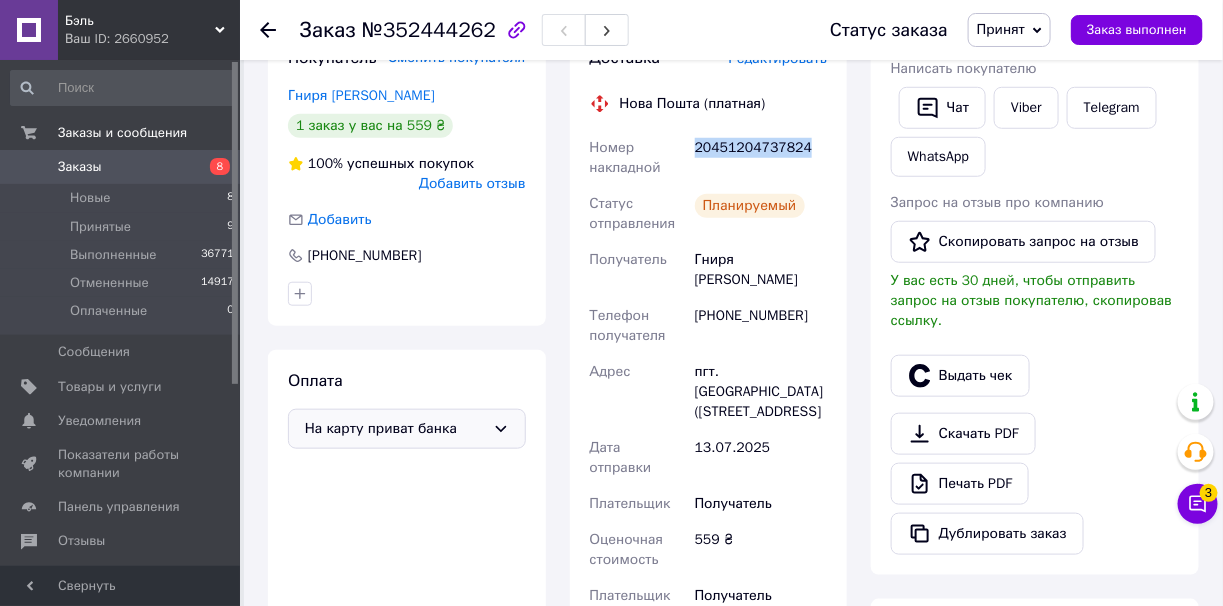 copy on "20451204737824" 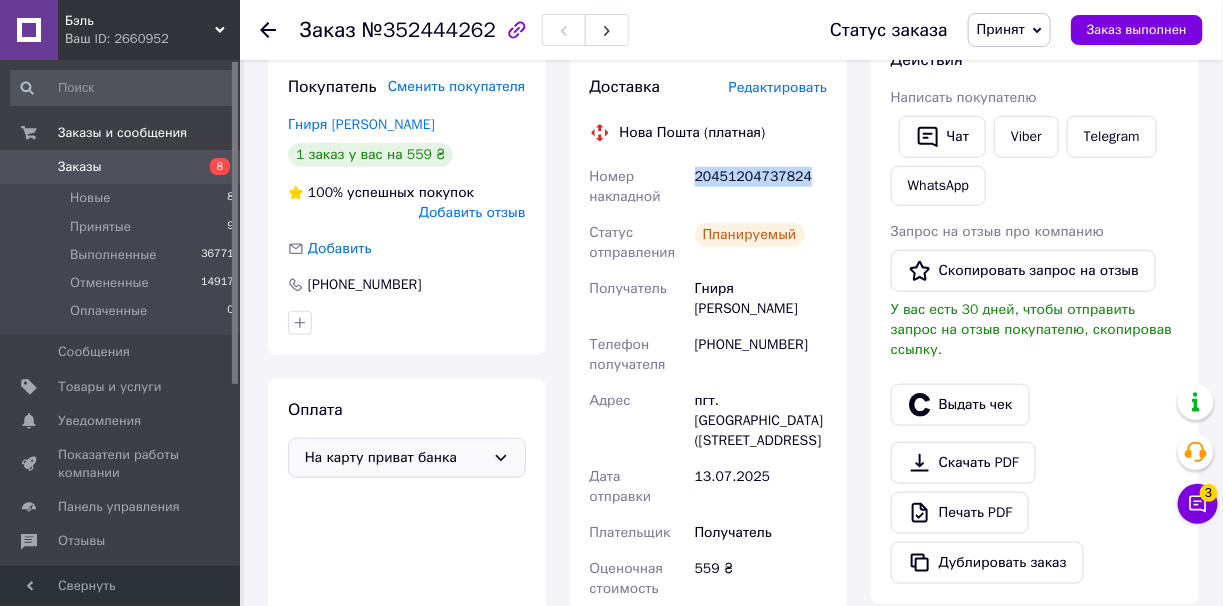 scroll, scrollTop: 199, scrollLeft: 0, axis: vertical 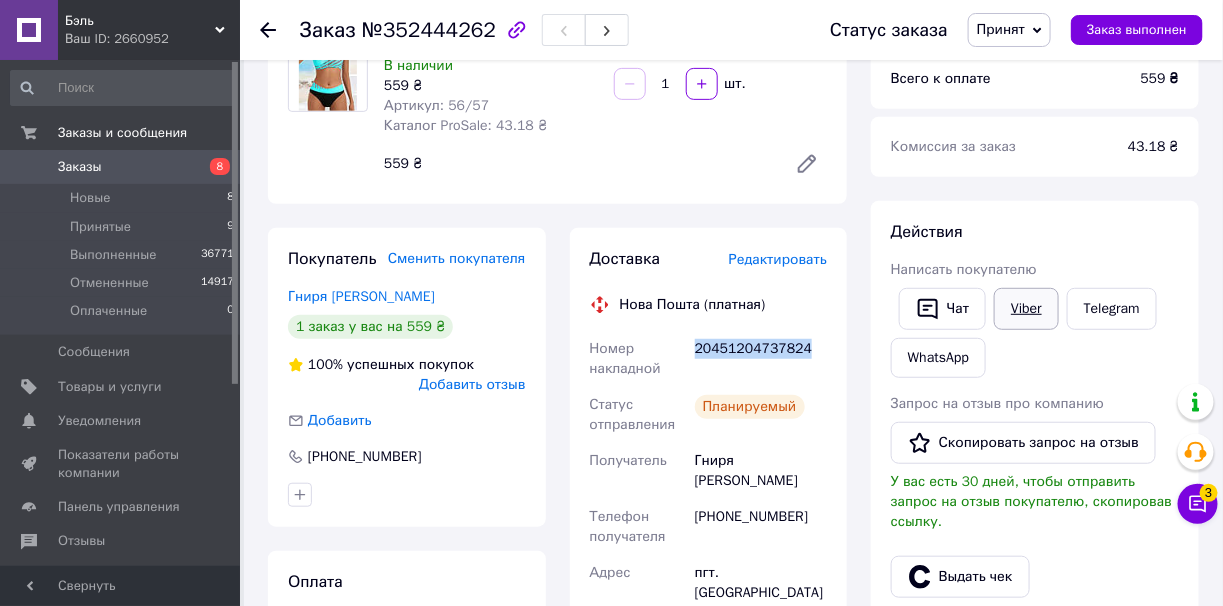 click on "Viber" at bounding box center [1026, 309] 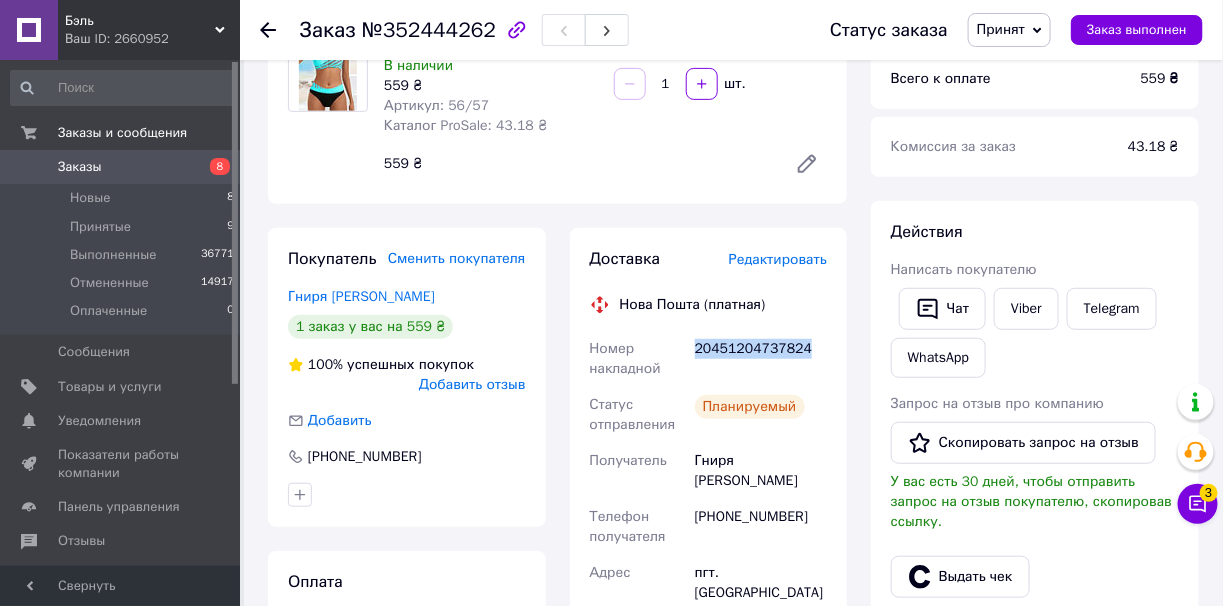 copy on "20451204737824" 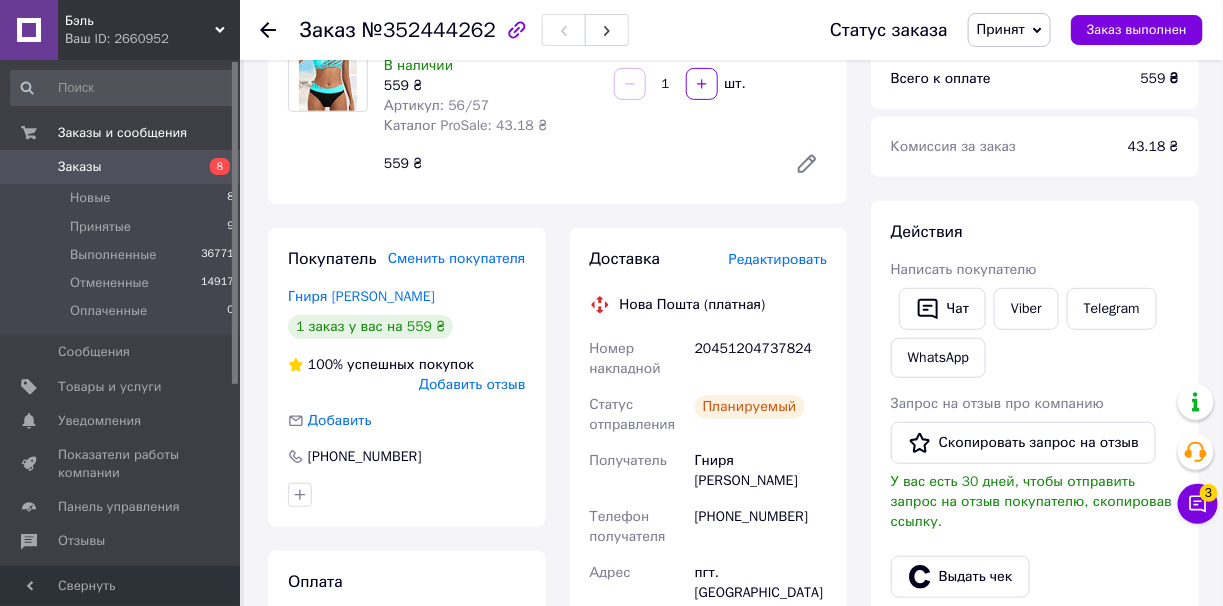 click on "559 ₴" at bounding box center [577, 164] 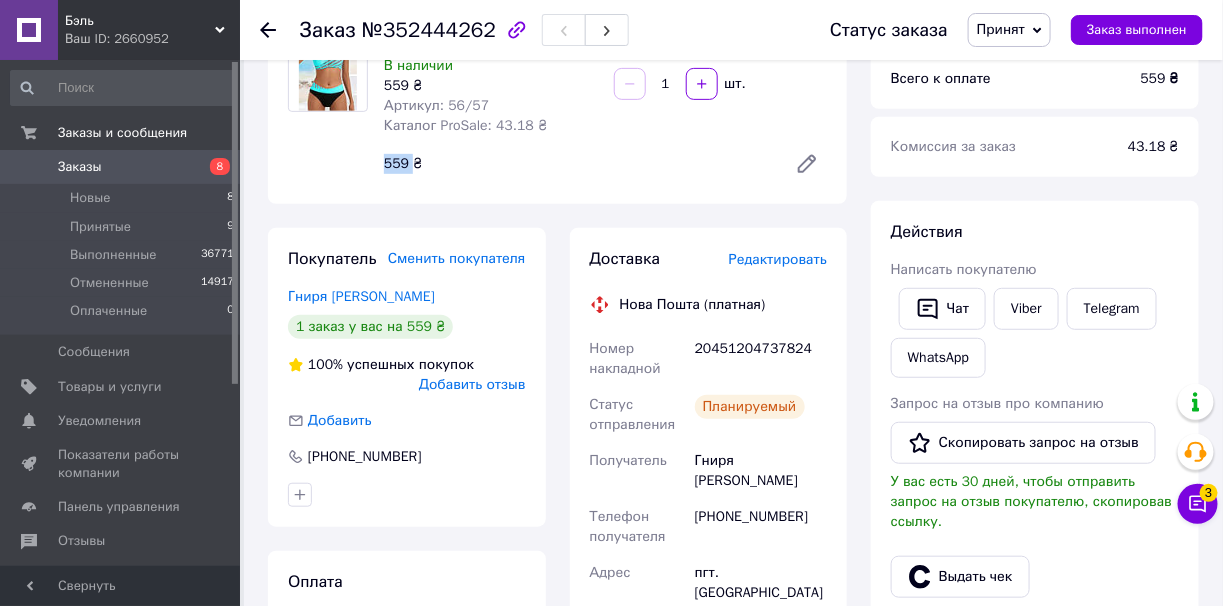 click on "559 ₴" at bounding box center [577, 164] 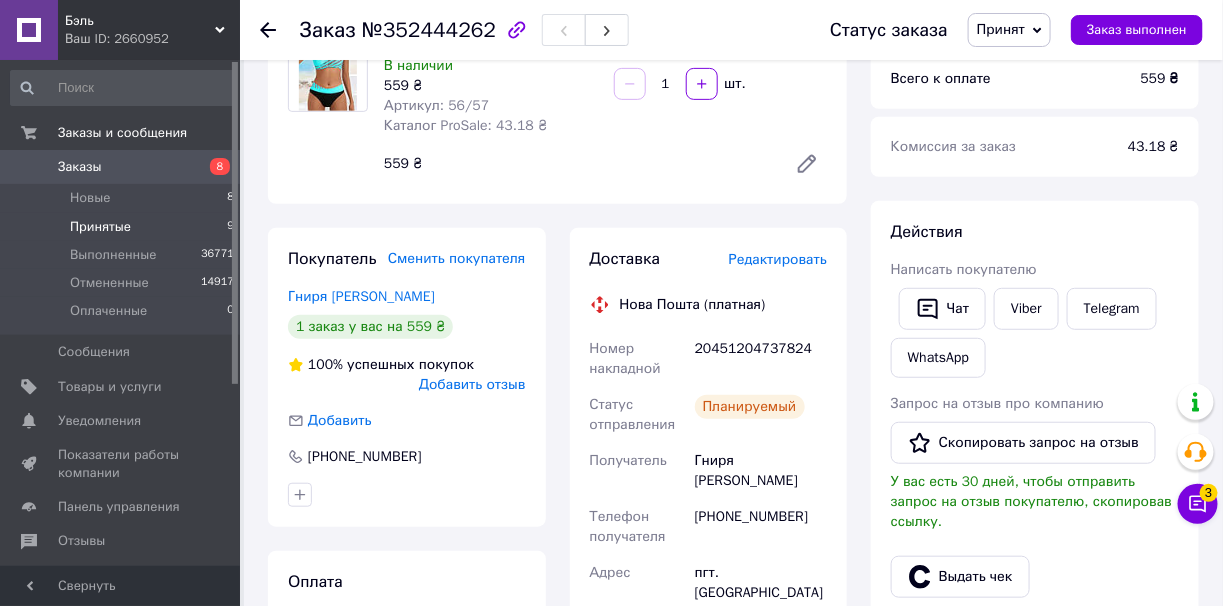 click on "Принятые 9" at bounding box center [123, 227] 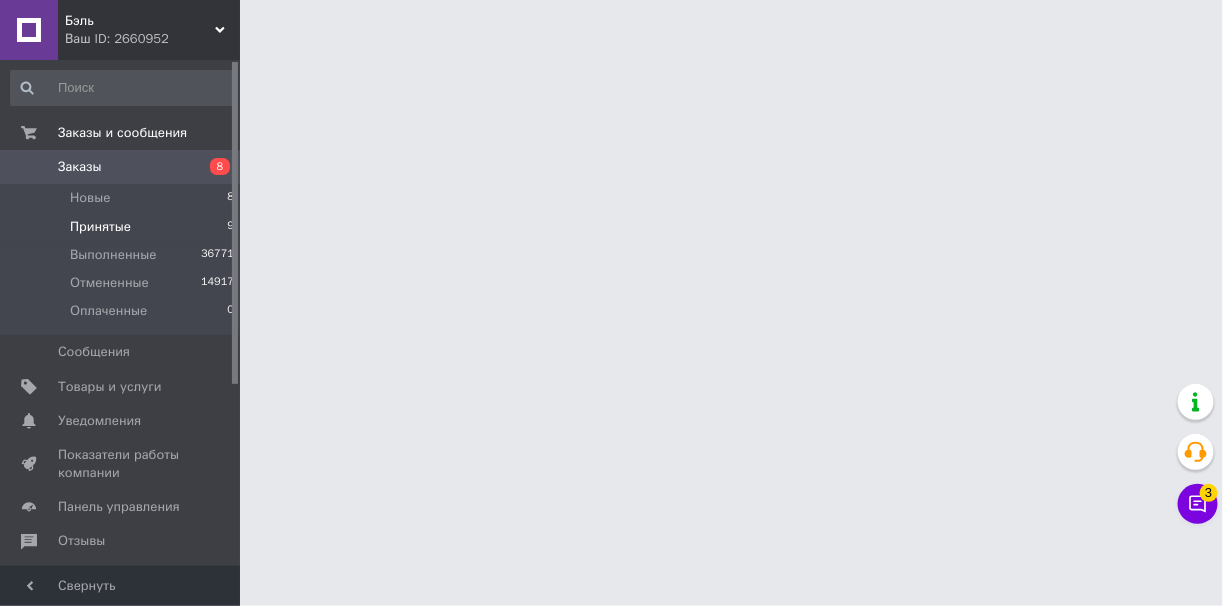 scroll, scrollTop: 0, scrollLeft: 0, axis: both 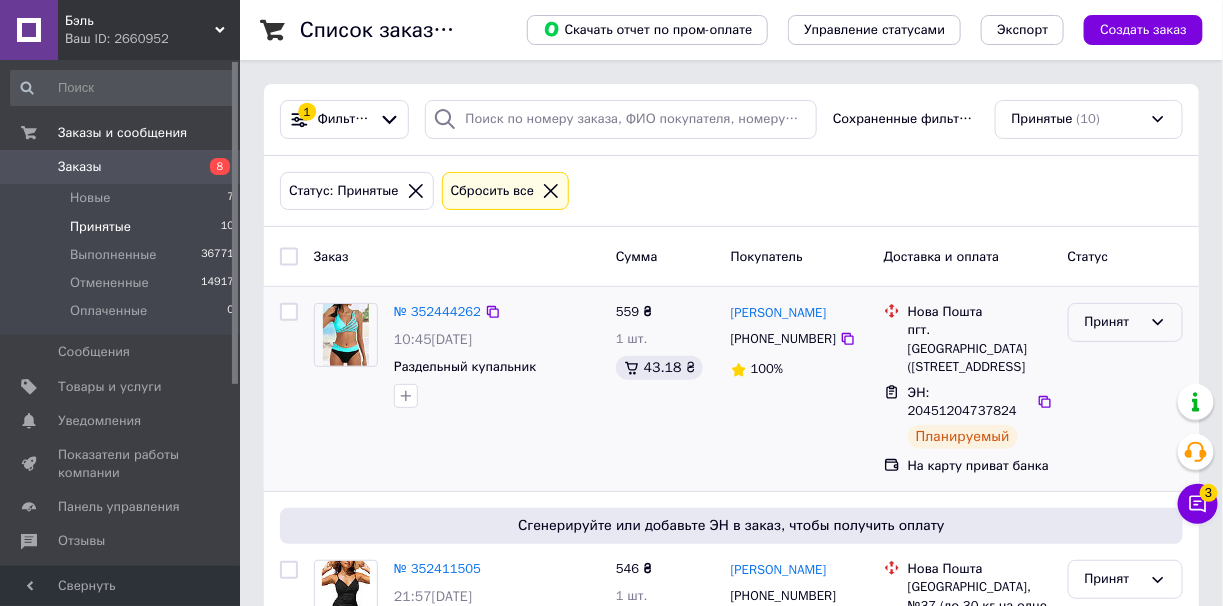 click on "Принят" at bounding box center (1125, 322) 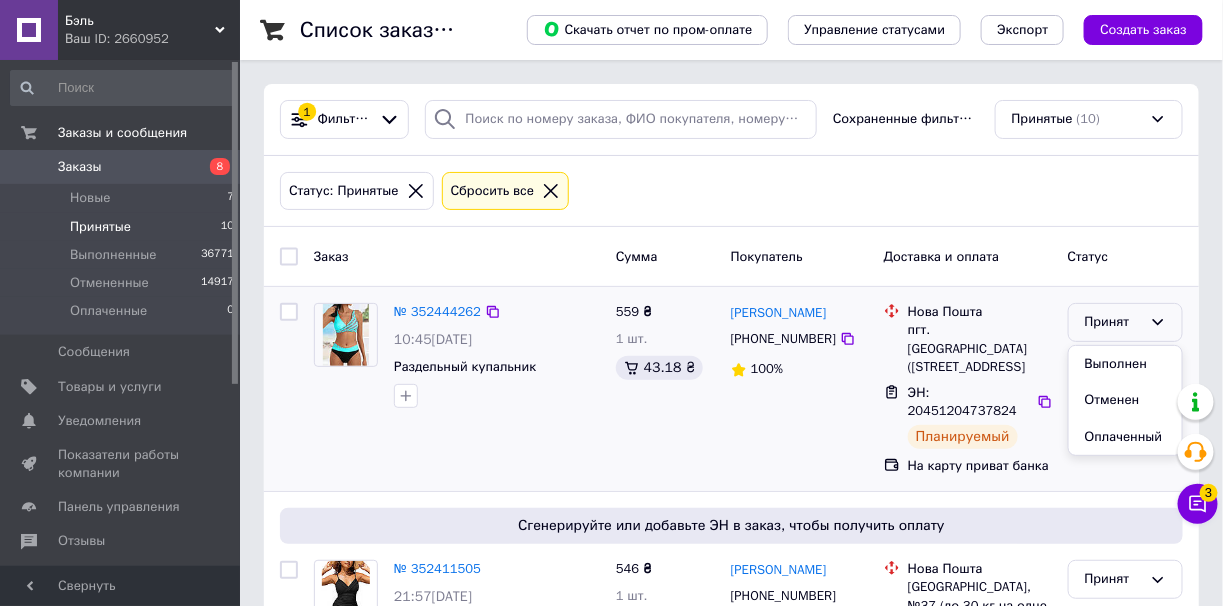 click on "Выполнен" at bounding box center (1125, 364) 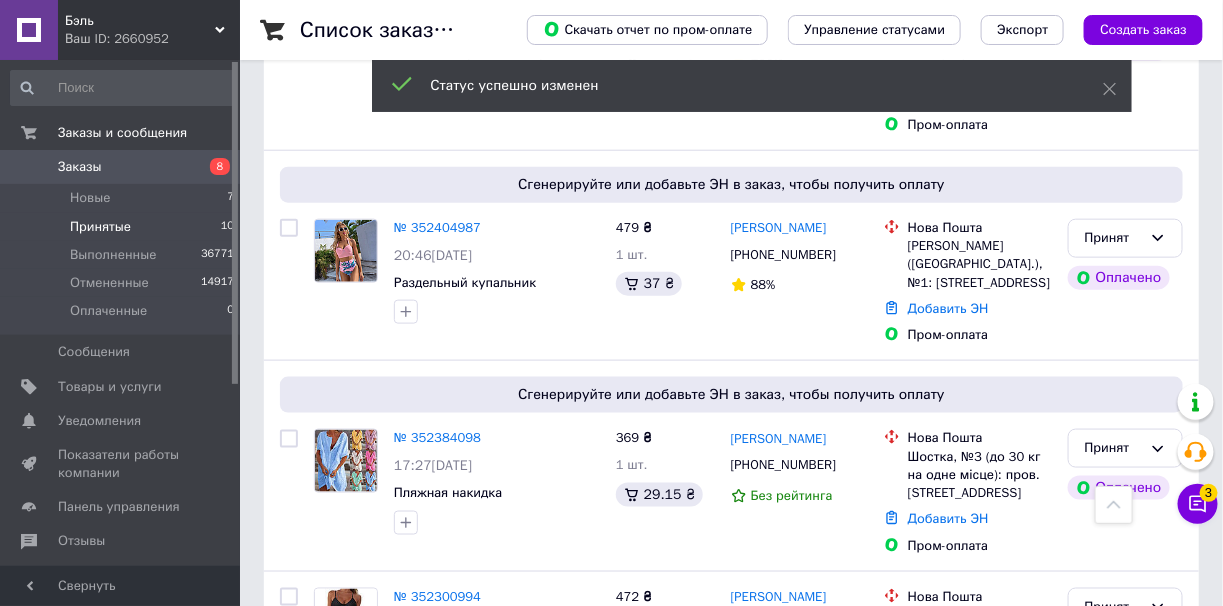 scroll, scrollTop: 599, scrollLeft: 0, axis: vertical 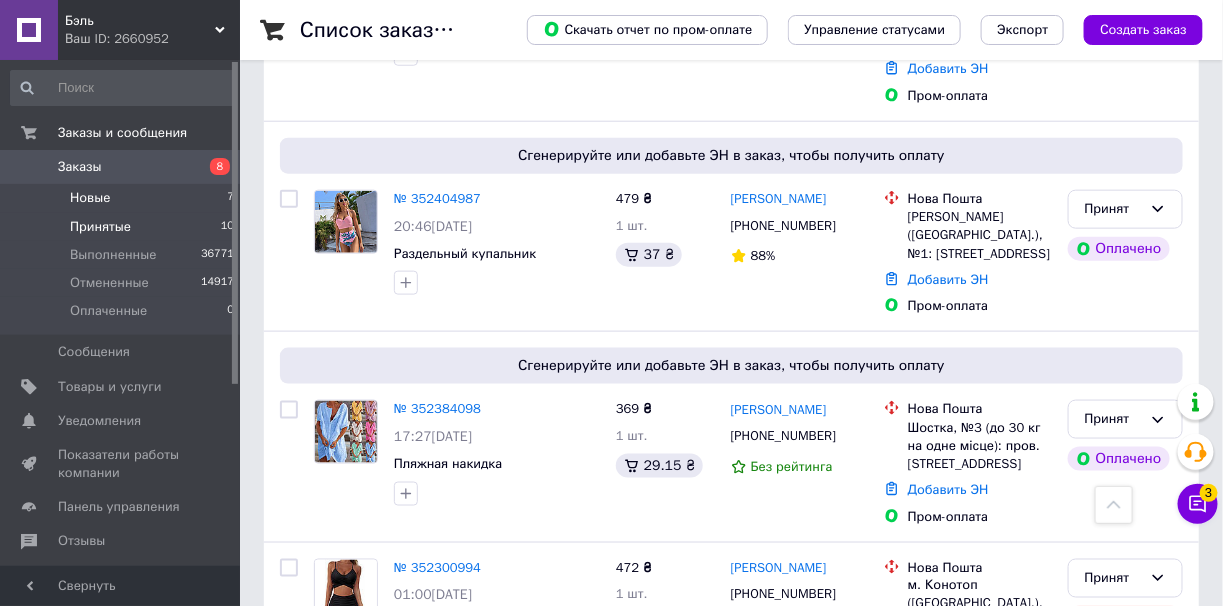 click on "Новые 7" at bounding box center [123, 198] 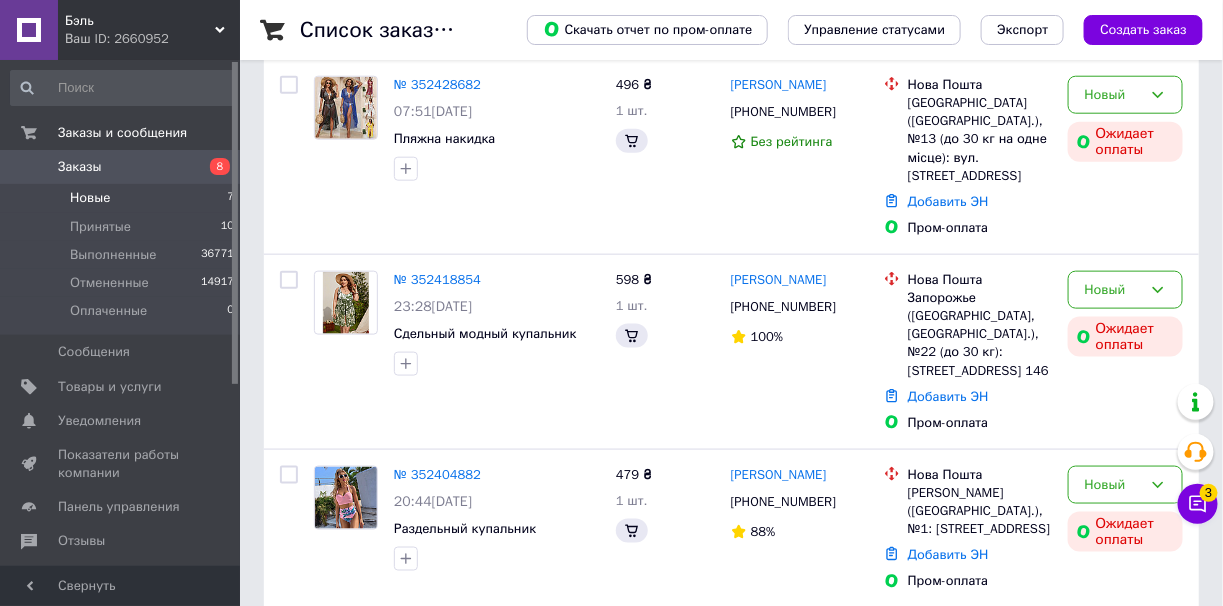 scroll, scrollTop: 0, scrollLeft: 0, axis: both 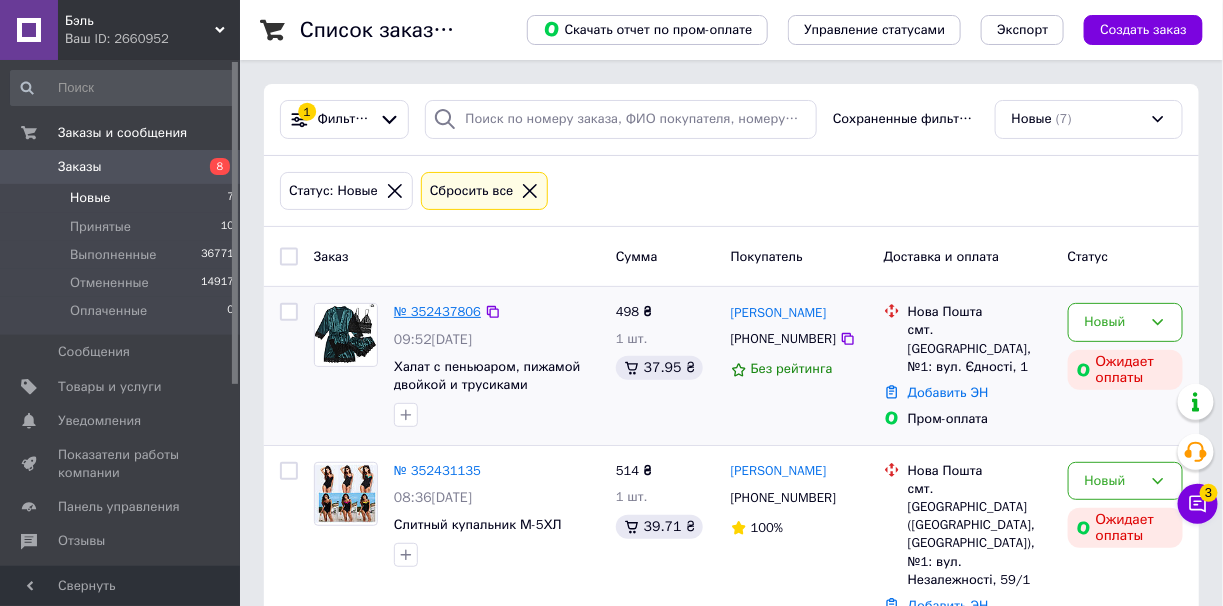 click on "№ 352437806" at bounding box center (437, 311) 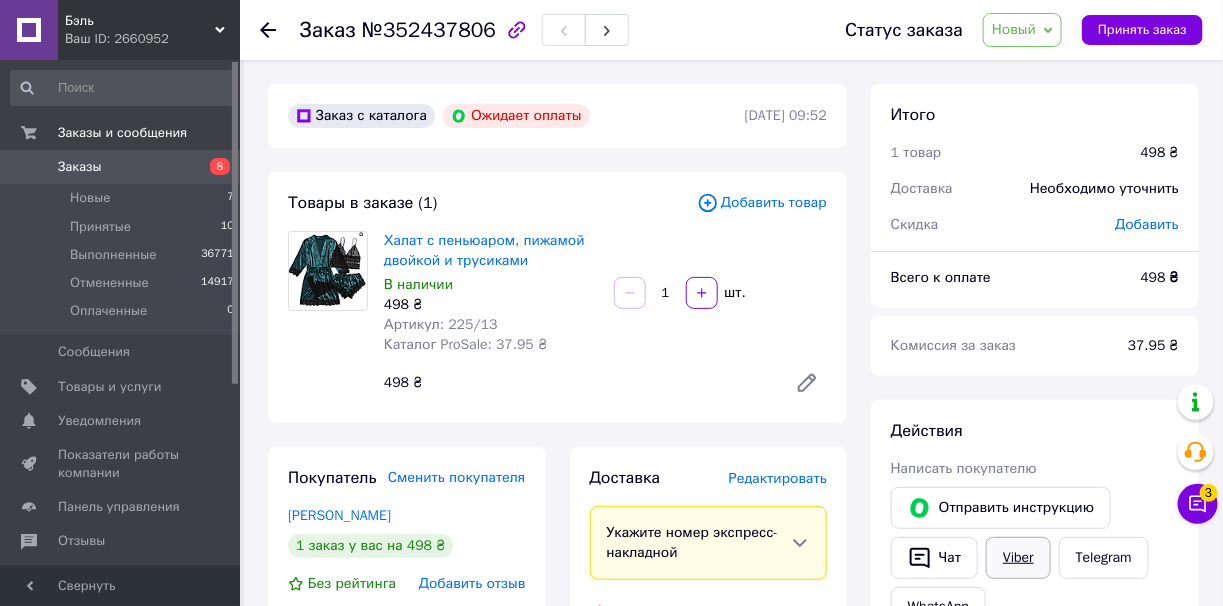 click on "Viber" at bounding box center [1018, 558] 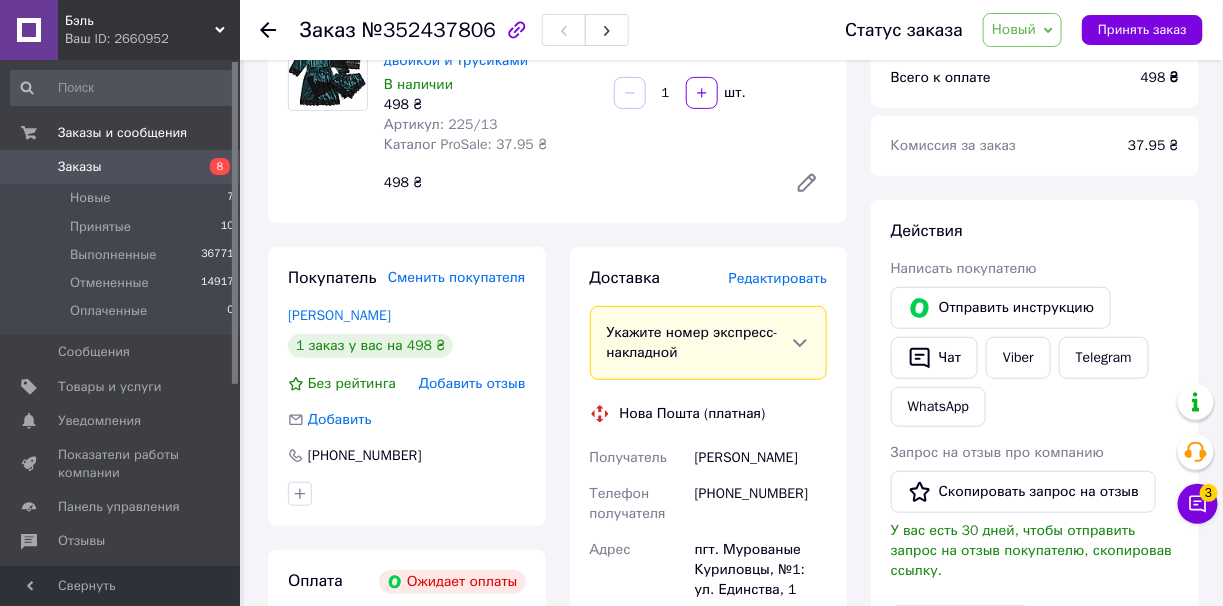 scroll, scrollTop: 99, scrollLeft: 0, axis: vertical 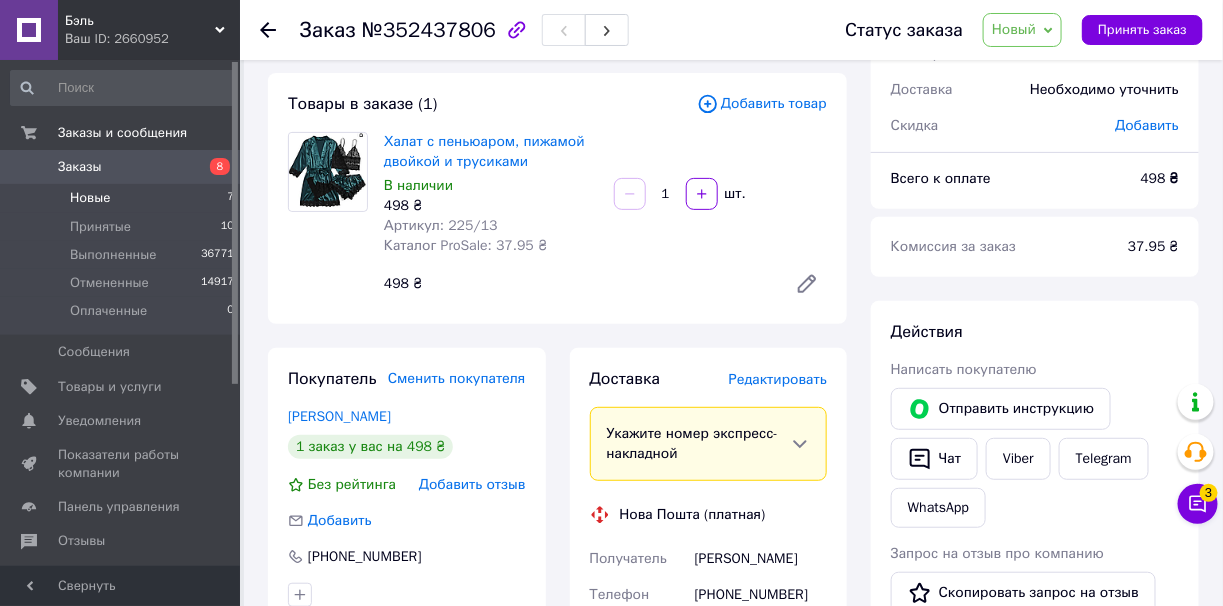 click on "Новые 7" at bounding box center (123, 198) 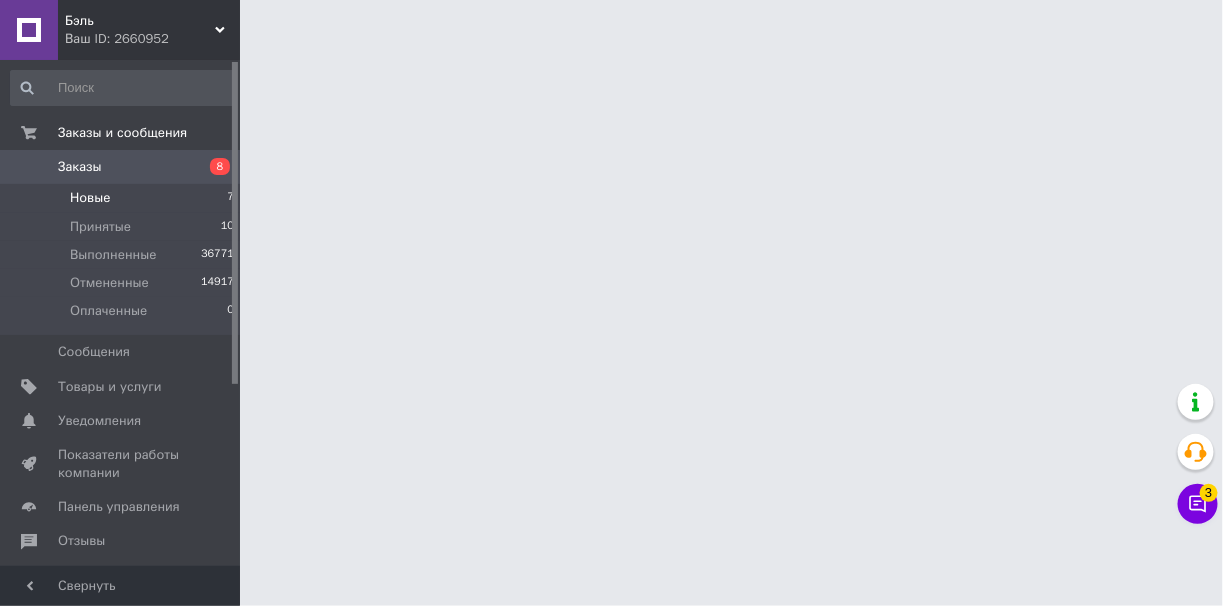 scroll, scrollTop: 0, scrollLeft: 0, axis: both 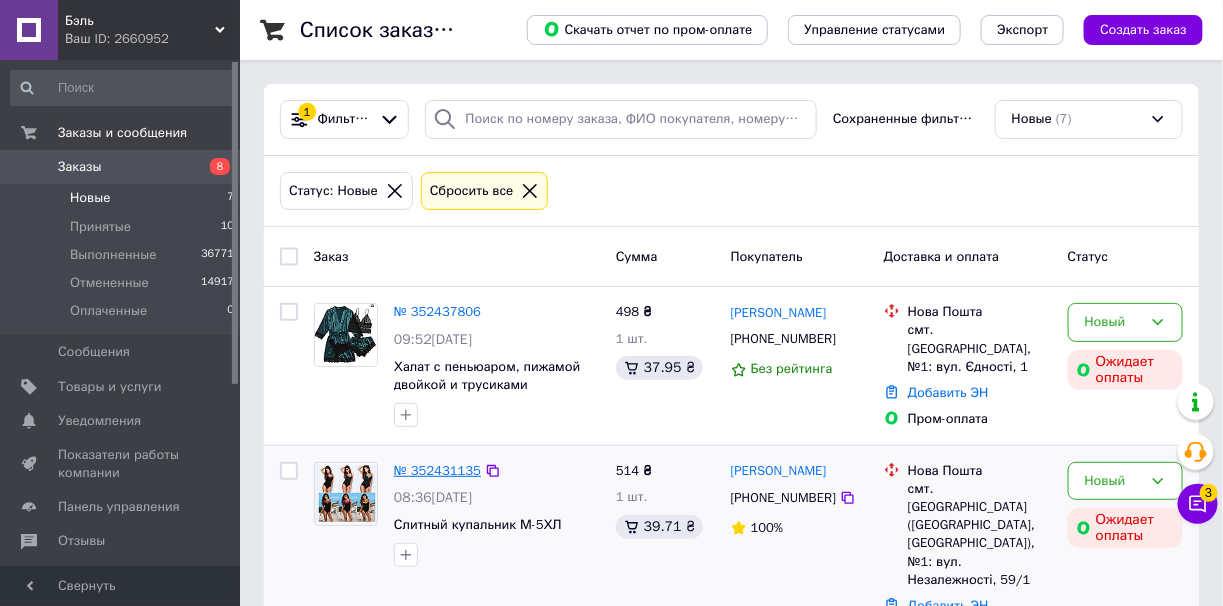 click on "№ 352431135" at bounding box center [437, 470] 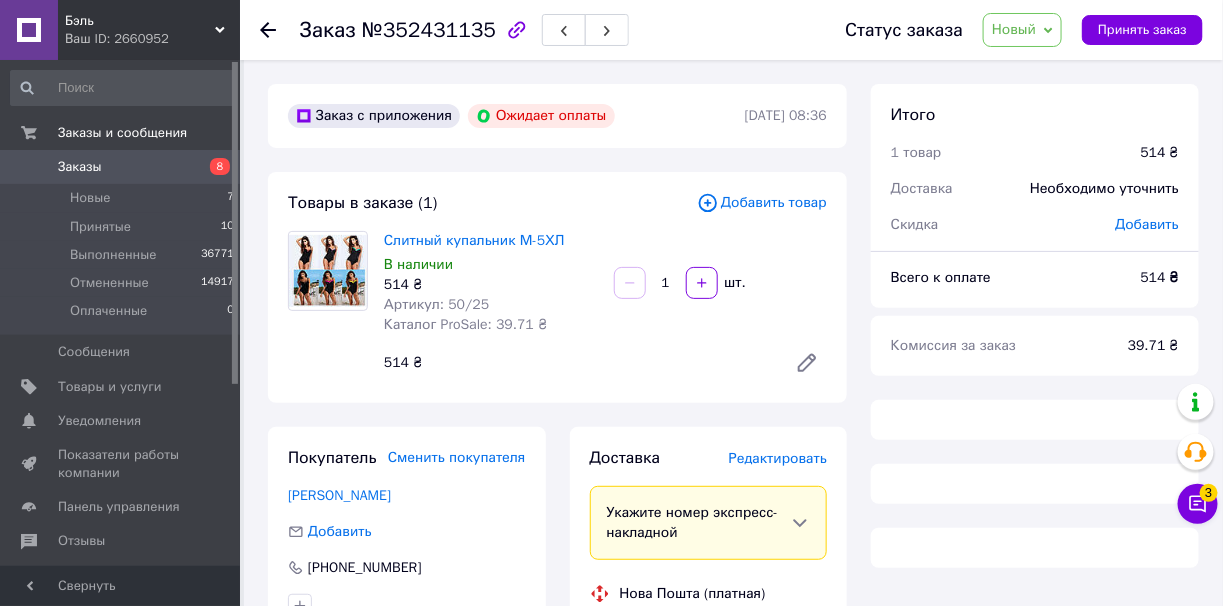scroll, scrollTop: 199, scrollLeft: 0, axis: vertical 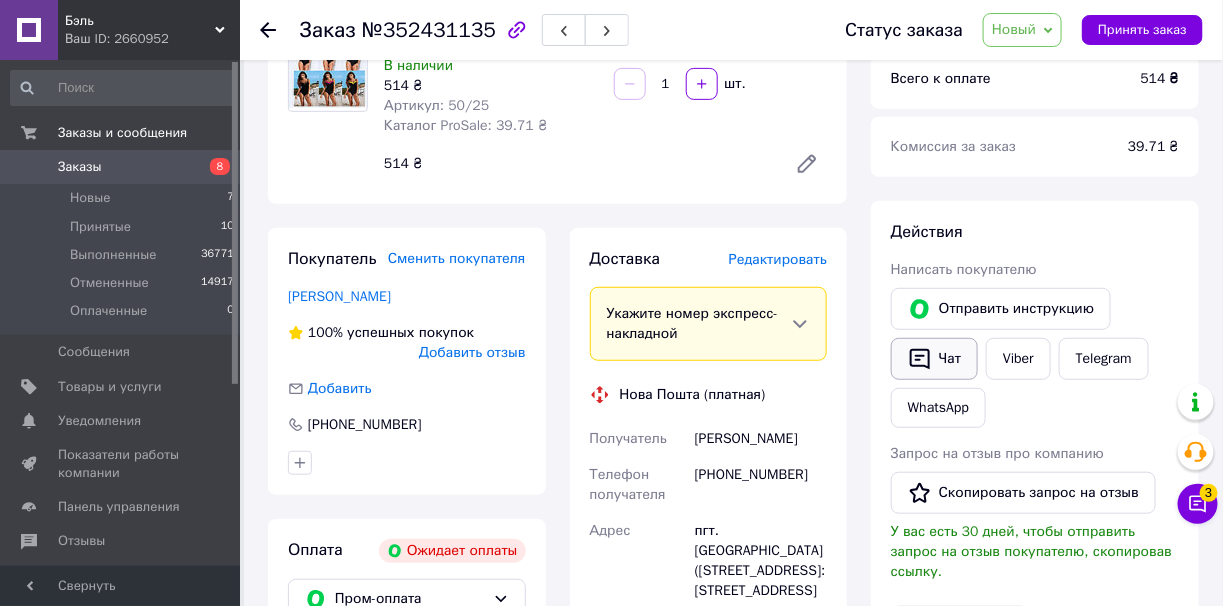 click on "Чат" at bounding box center (934, 359) 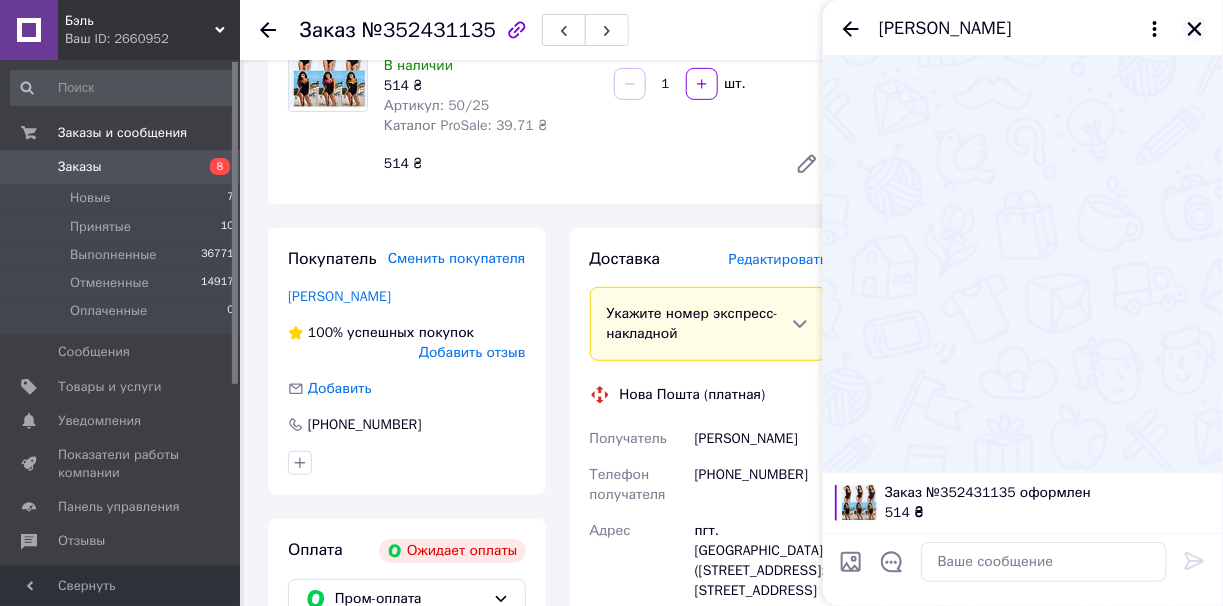 click at bounding box center [1195, 29] 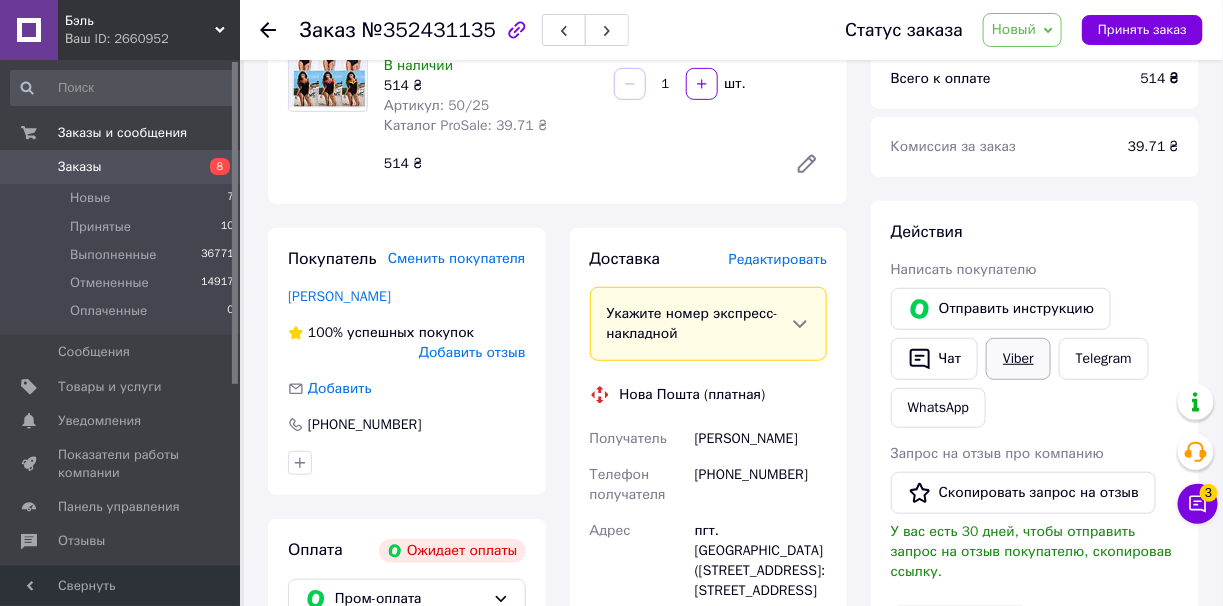 click on "Viber" at bounding box center [1018, 359] 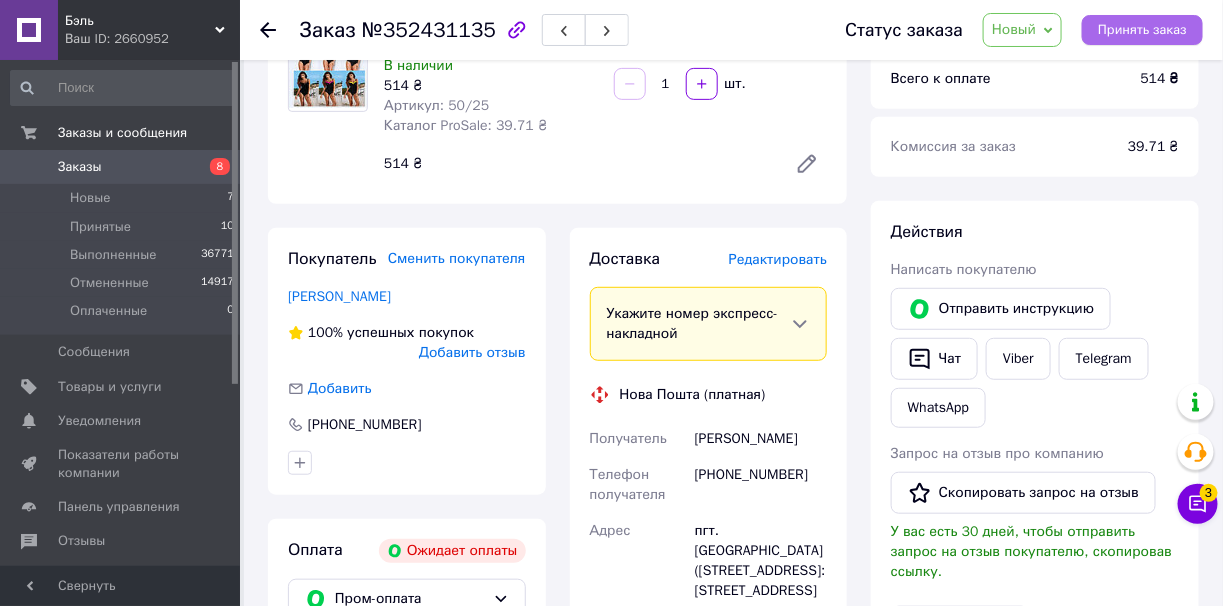click on "Принять заказ" at bounding box center (1142, 30) 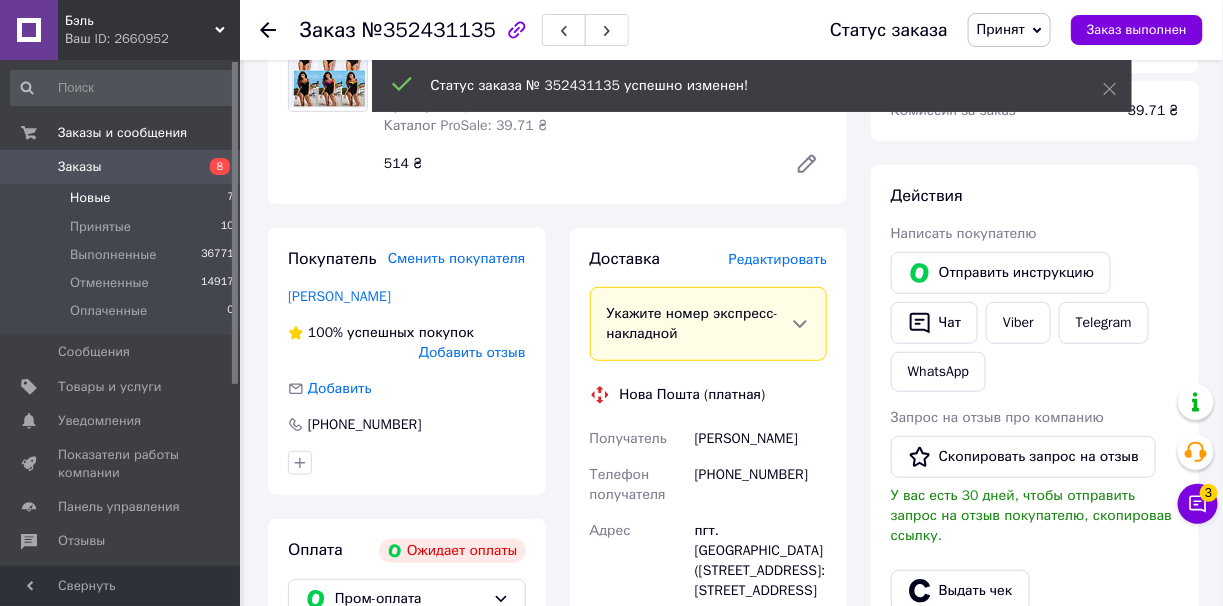 click on "Новые 7" at bounding box center [123, 198] 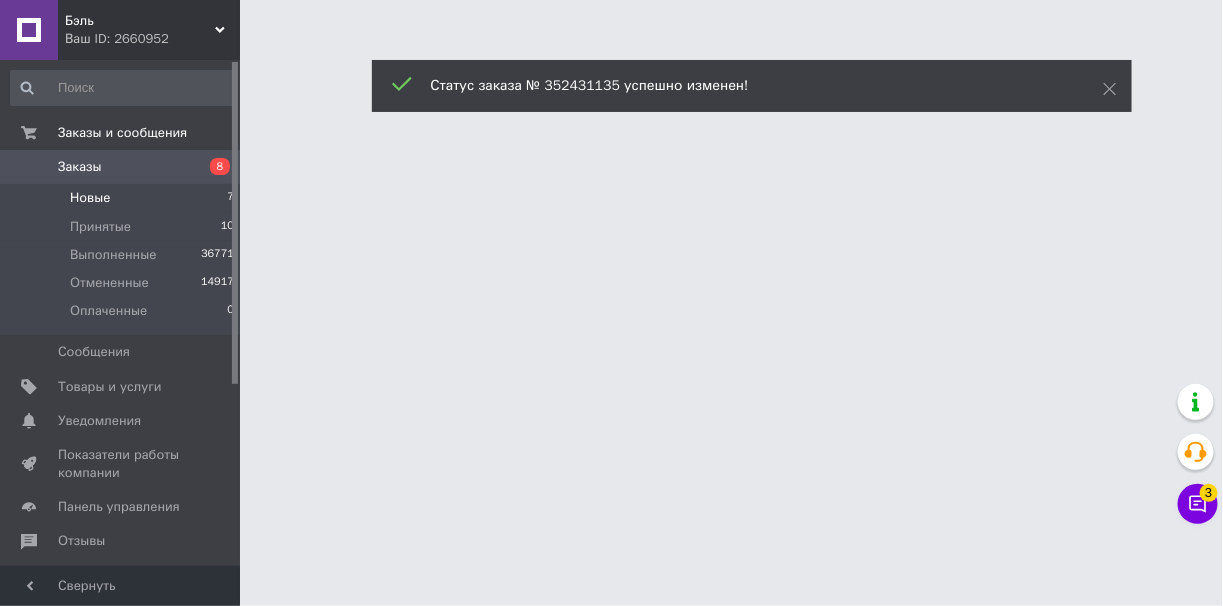 scroll, scrollTop: 0, scrollLeft: 0, axis: both 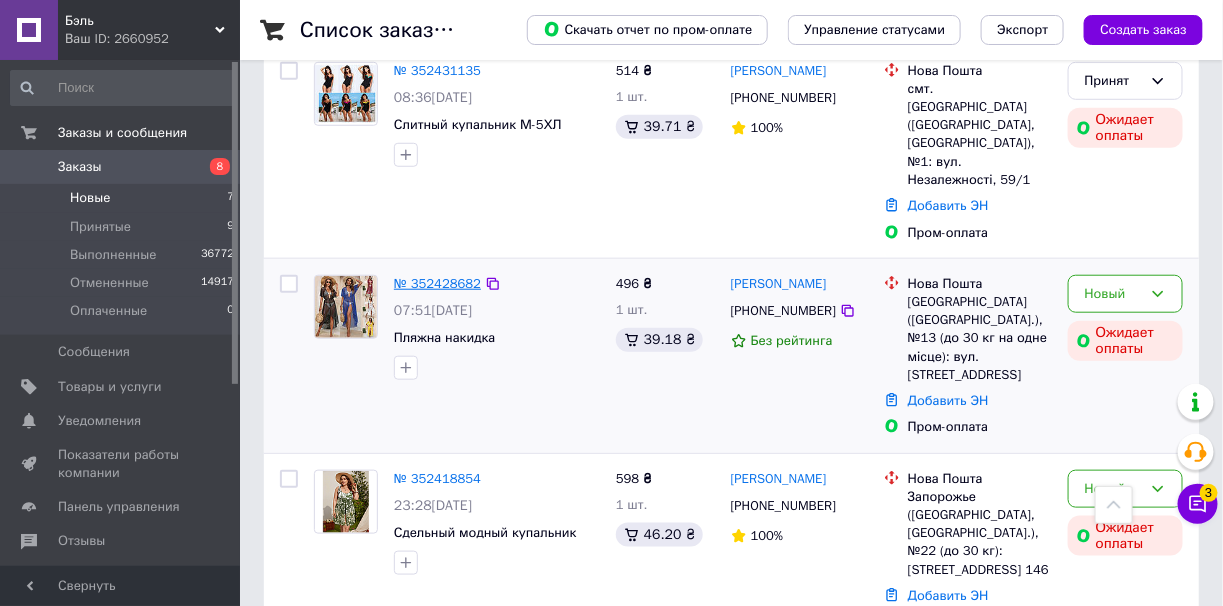 click on "№ 352428682" at bounding box center (437, 283) 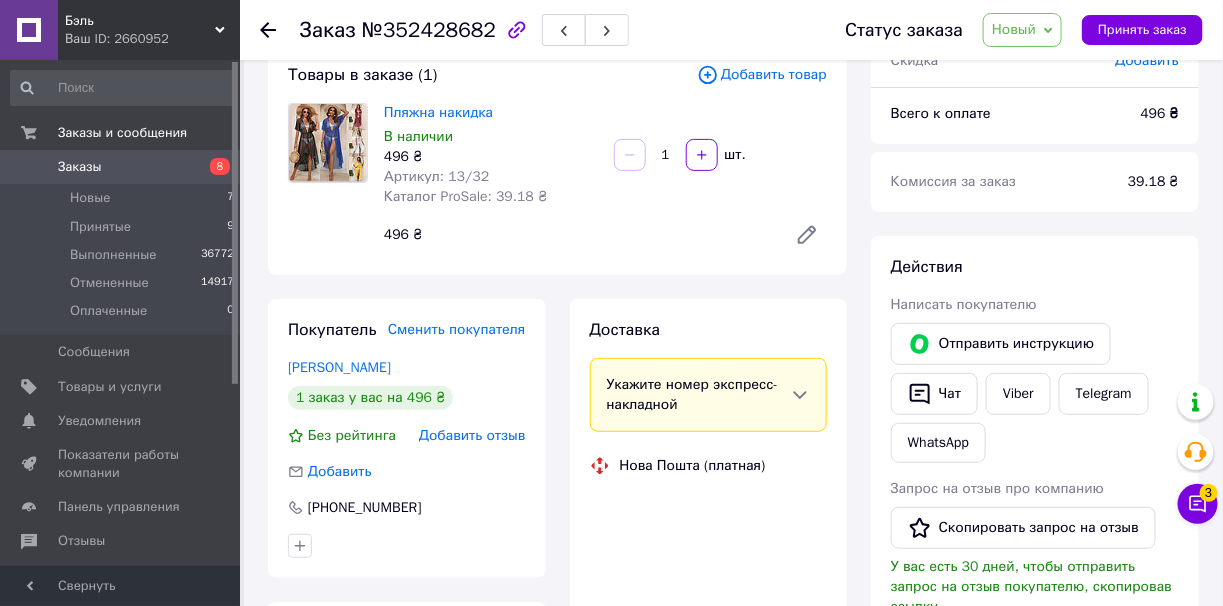 scroll, scrollTop: 99, scrollLeft: 0, axis: vertical 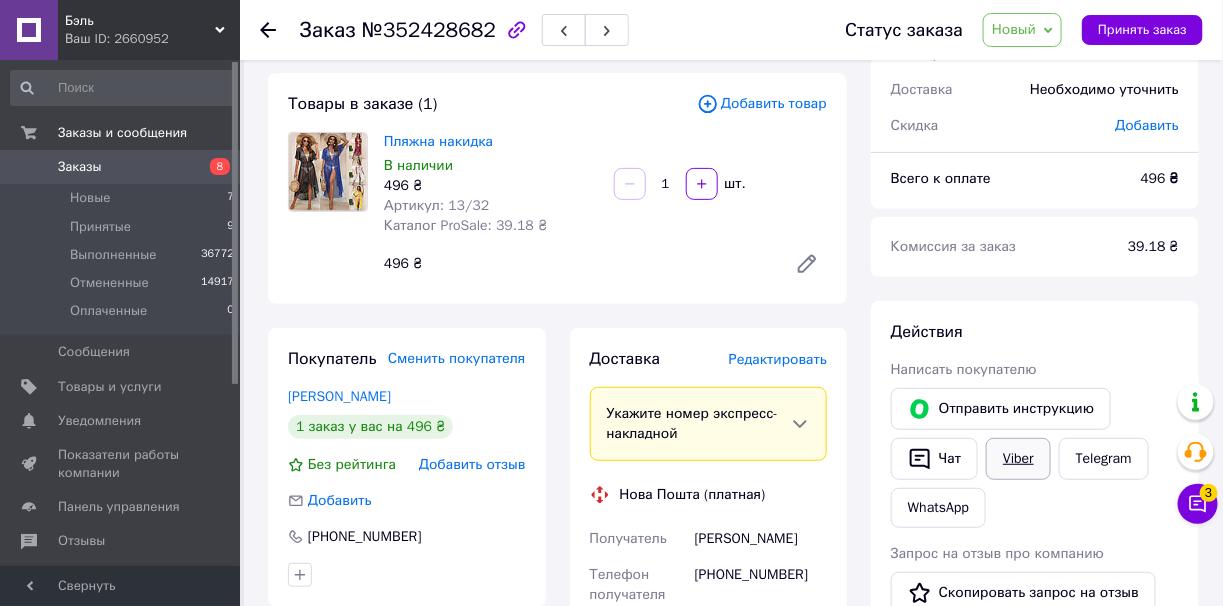 click on "Viber" at bounding box center (1018, 459) 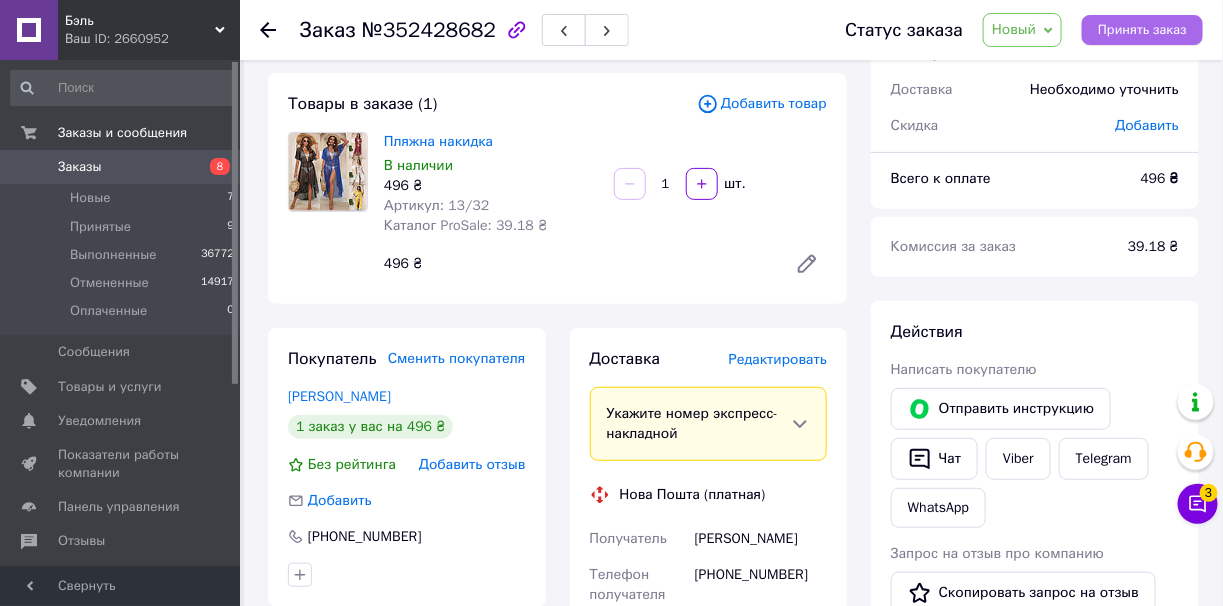 click on "Принять заказ" at bounding box center [1142, 30] 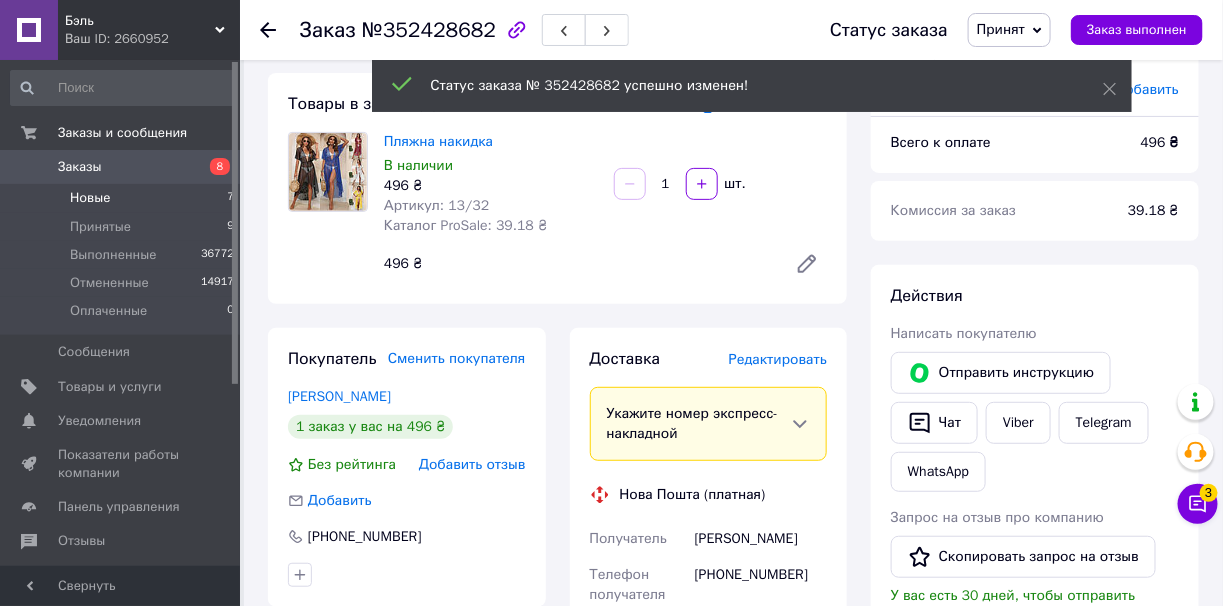 click on "Новые" at bounding box center (90, 198) 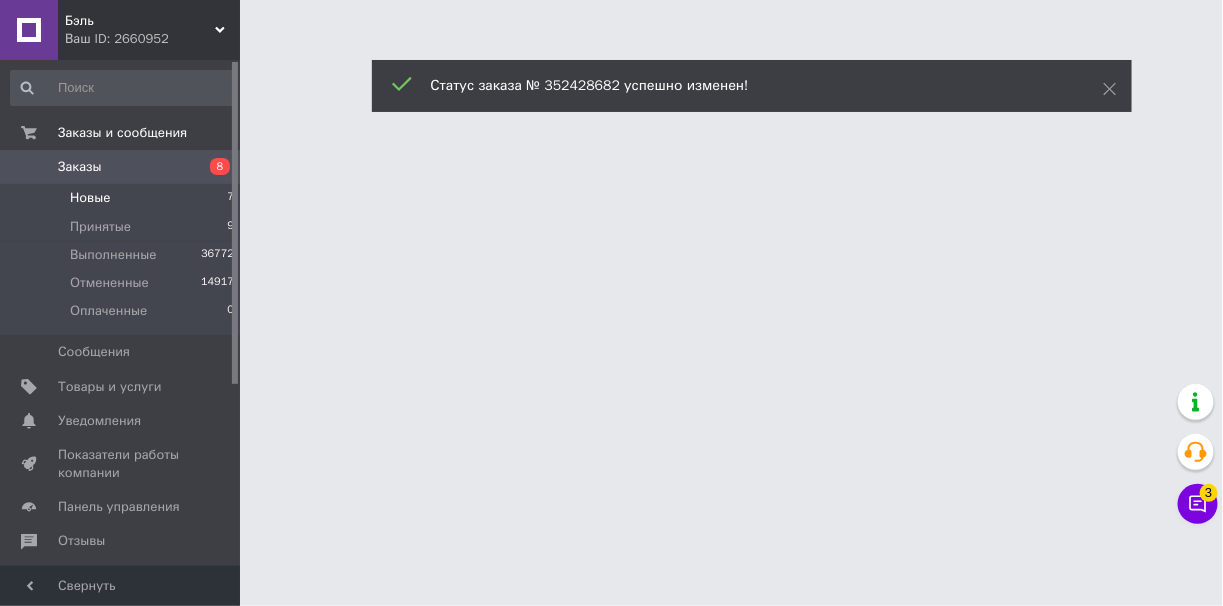 scroll, scrollTop: 0, scrollLeft: 0, axis: both 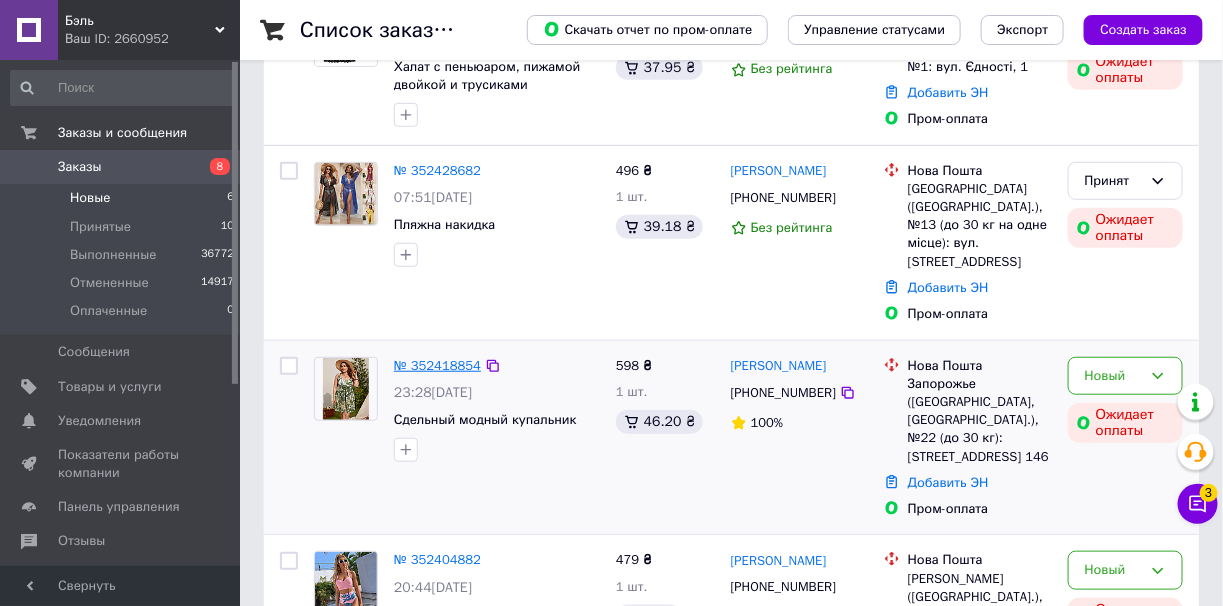 click on "№ 352418854" at bounding box center (437, 365) 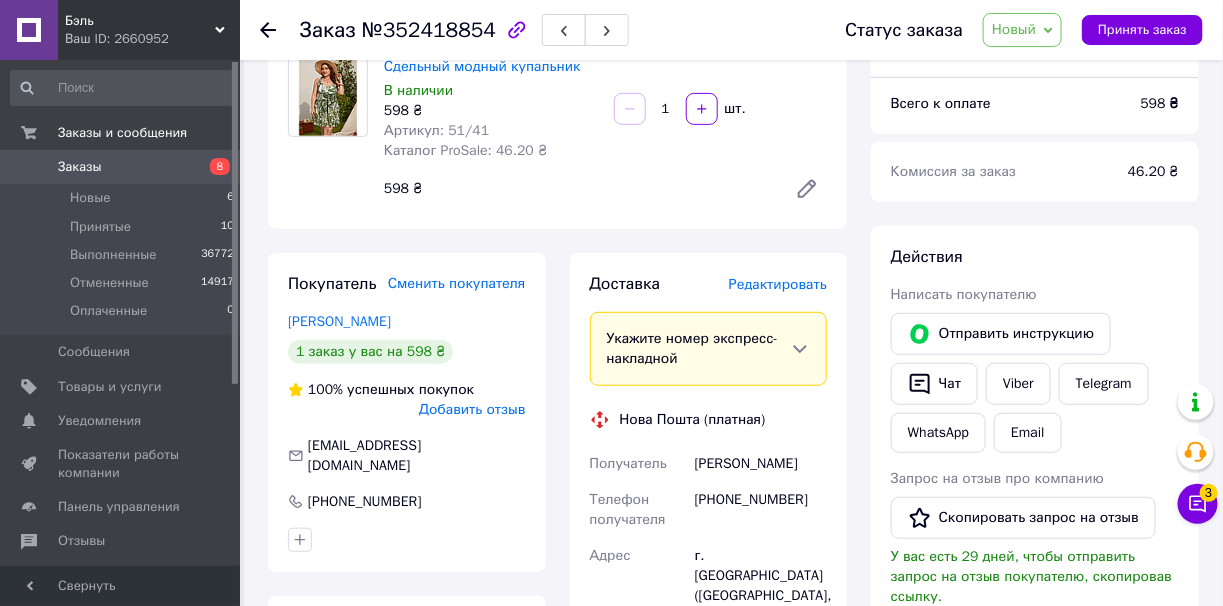 scroll, scrollTop: 0, scrollLeft: 0, axis: both 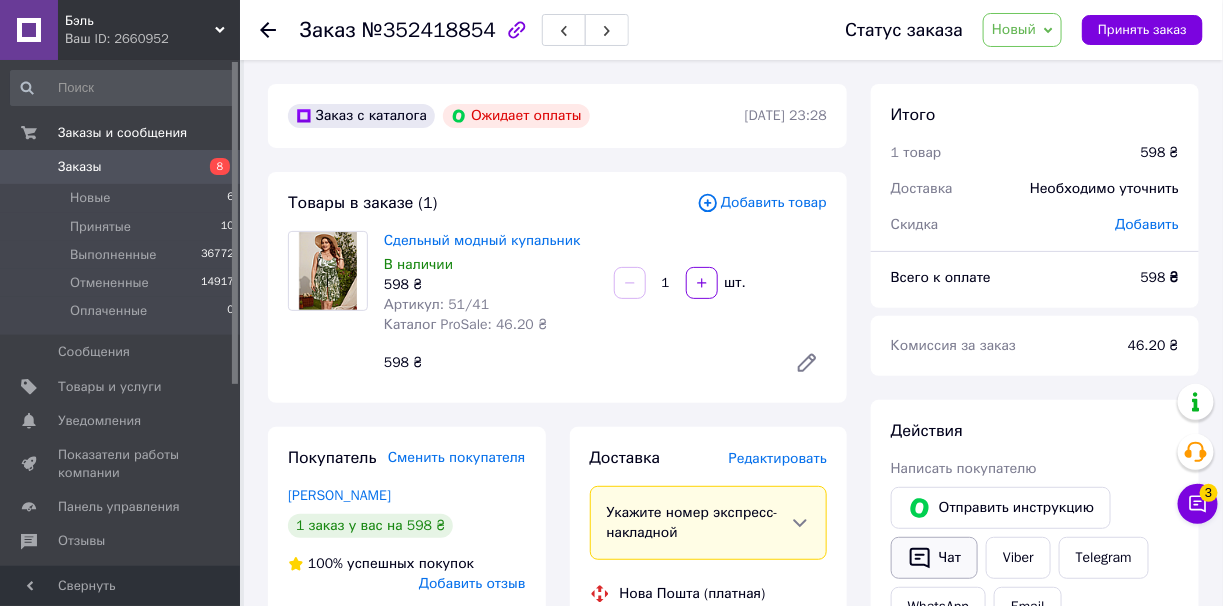 click on "Чат" at bounding box center [934, 558] 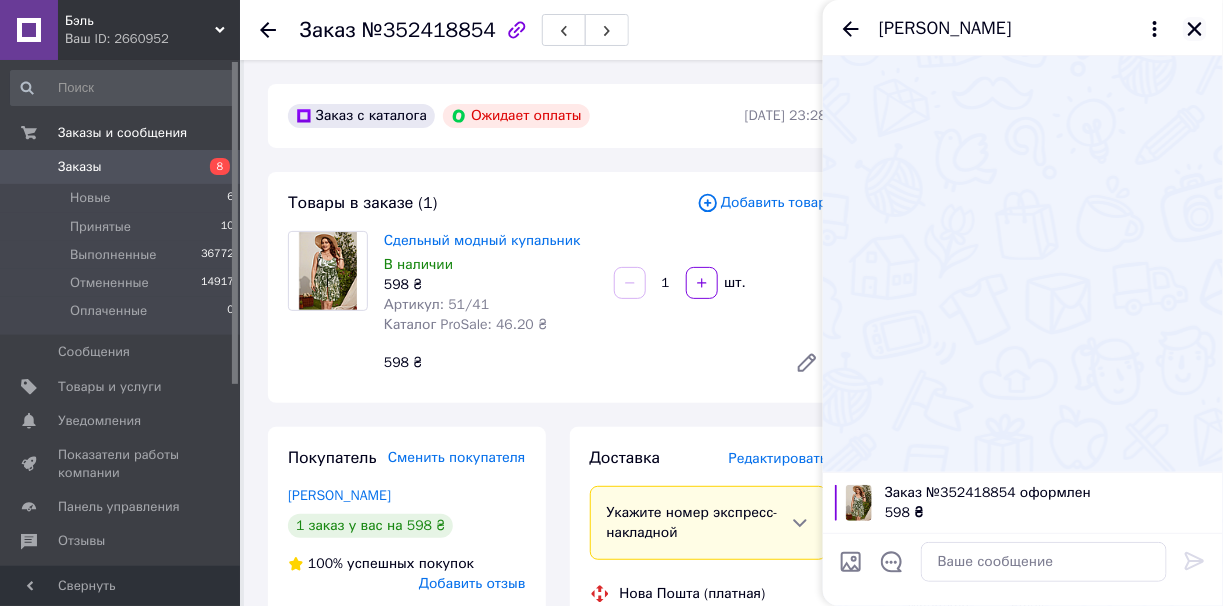 click 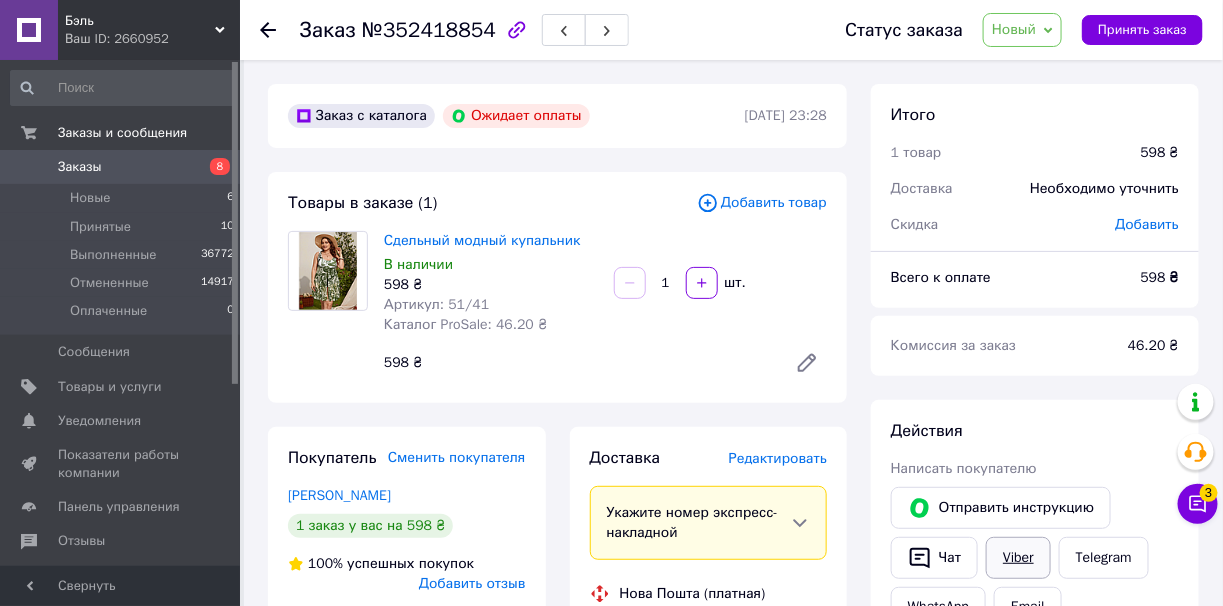 click on "Viber" at bounding box center [1018, 558] 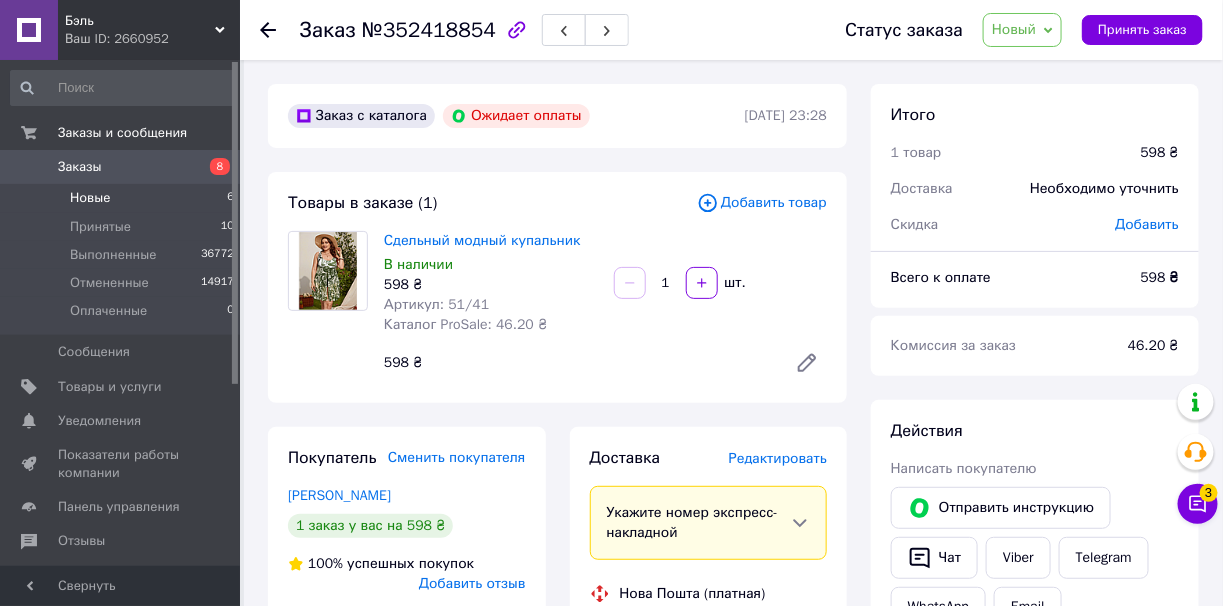 click on "Новые 6" at bounding box center (123, 198) 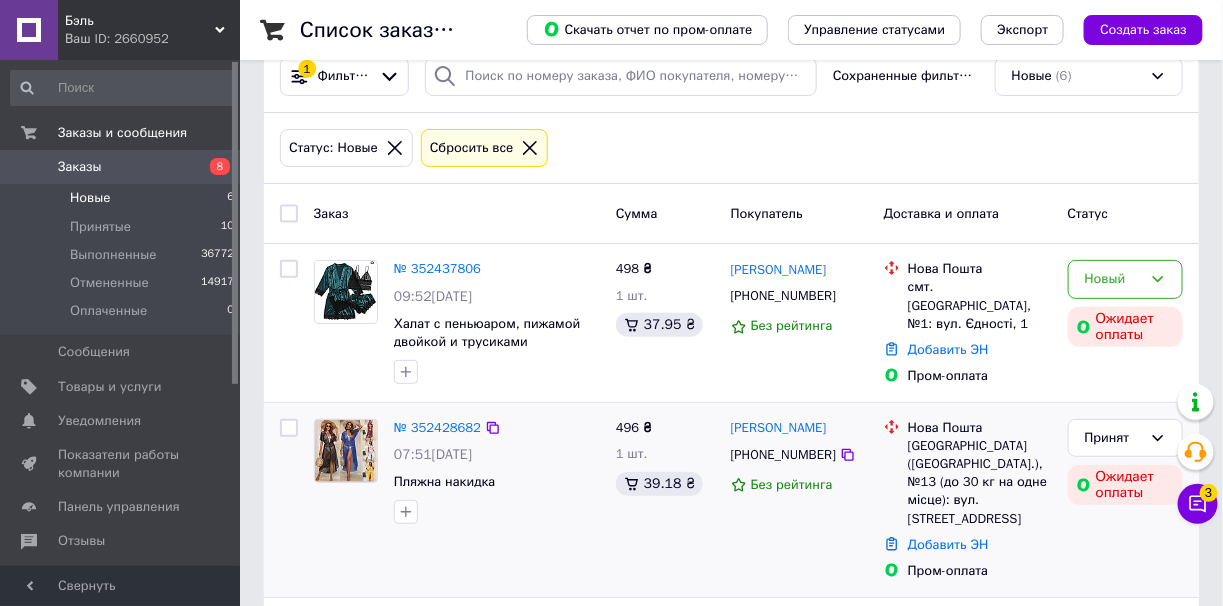 scroll, scrollTop: 0, scrollLeft: 0, axis: both 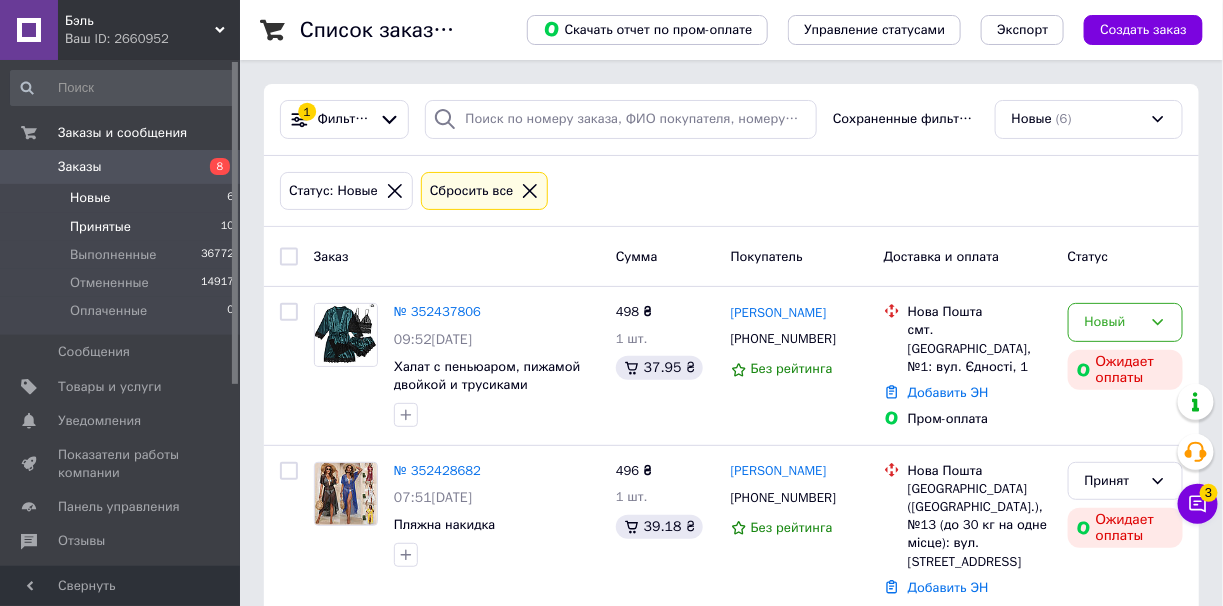 click on "Принятые 10" at bounding box center (123, 227) 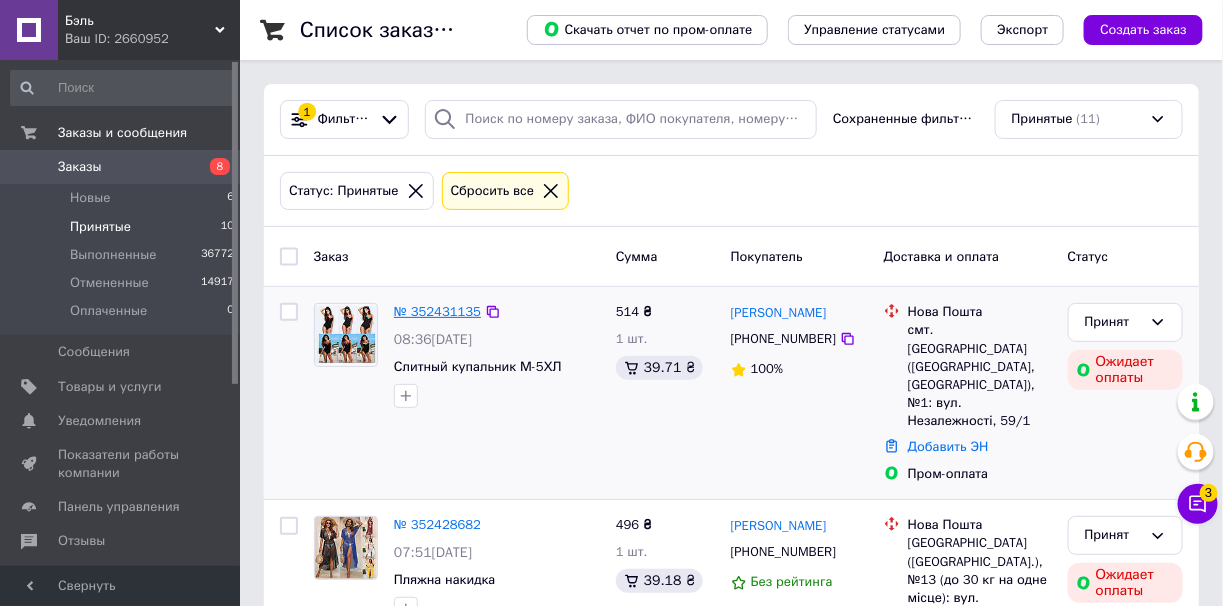 click on "№ 352431135" at bounding box center (437, 311) 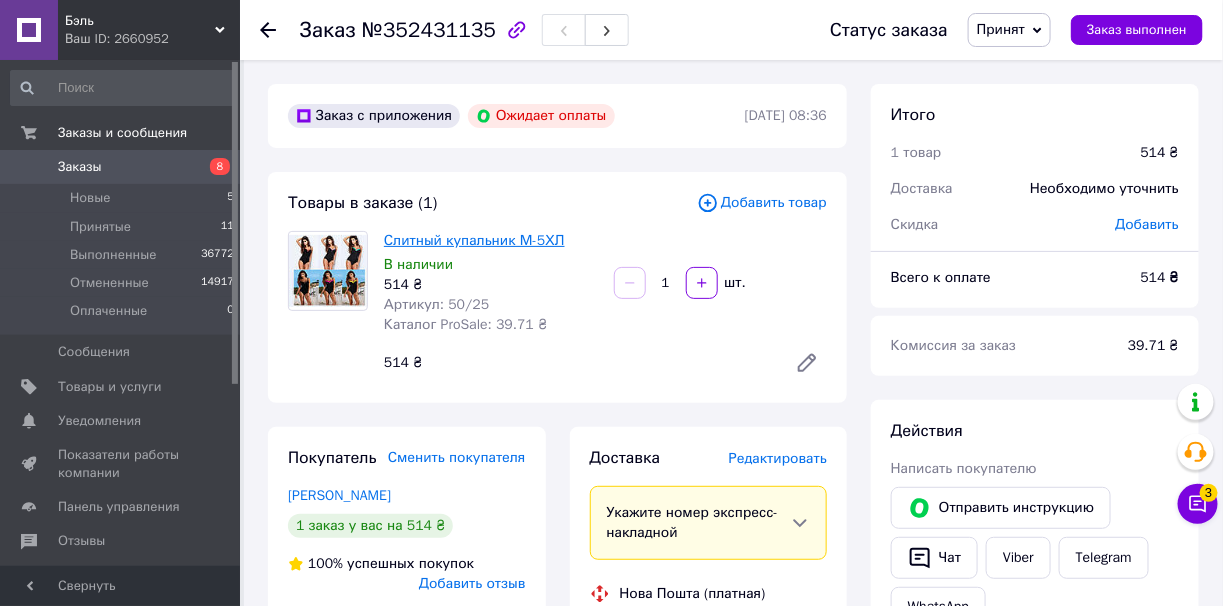click on "Слитный купальник М-5ХЛ" at bounding box center [474, 240] 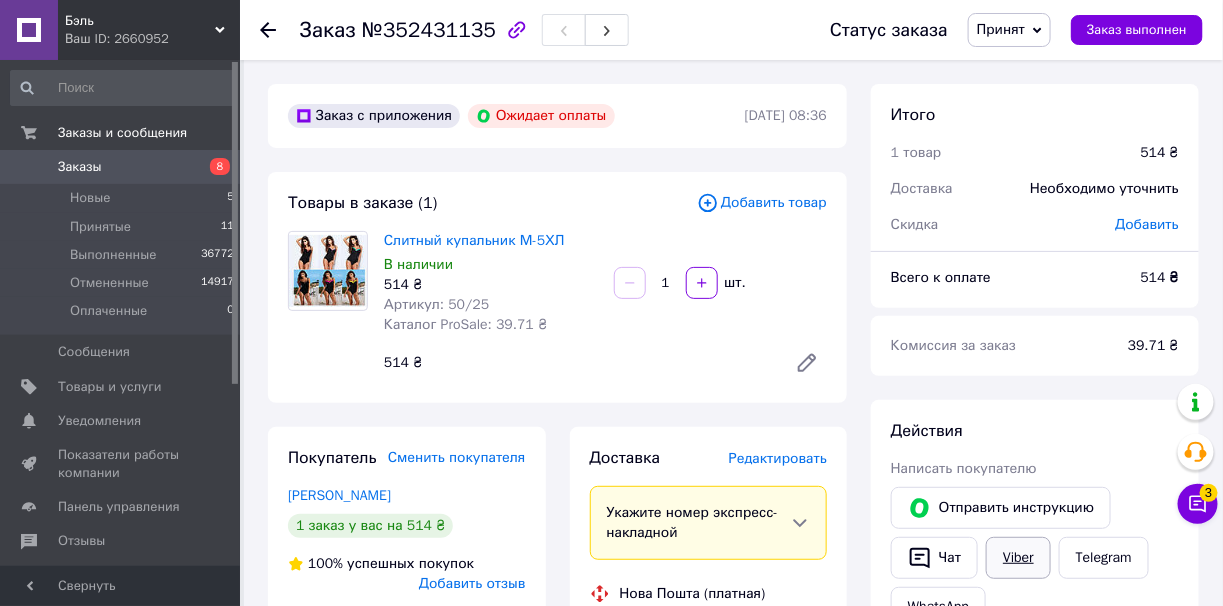 click on "Viber" at bounding box center (1018, 558) 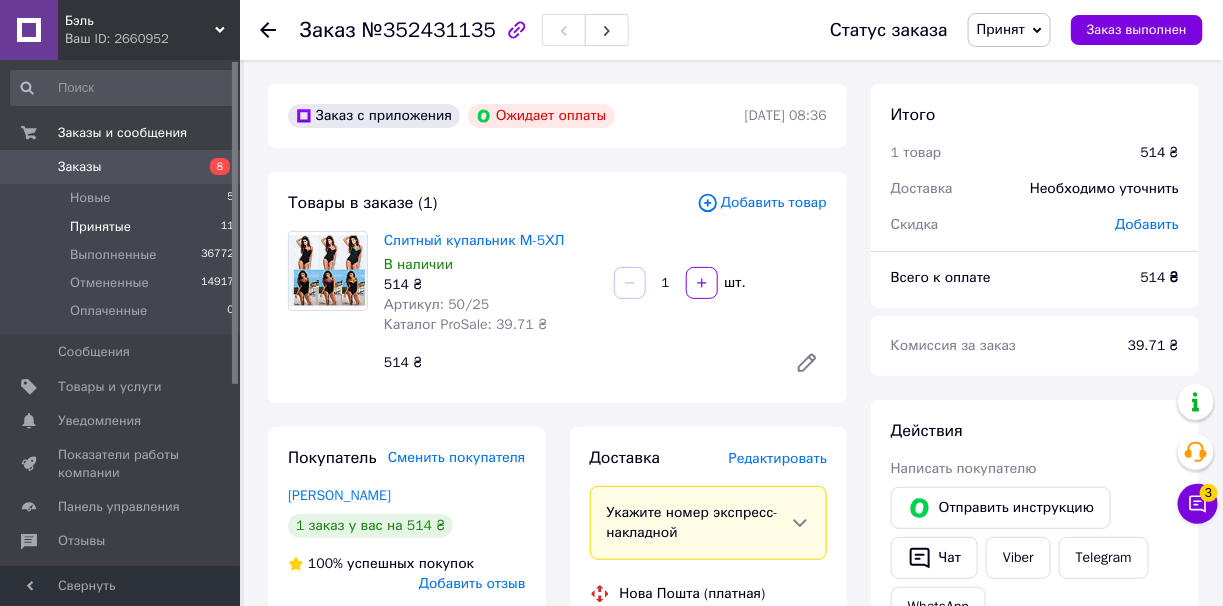 click on "Принятые 11" at bounding box center (123, 227) 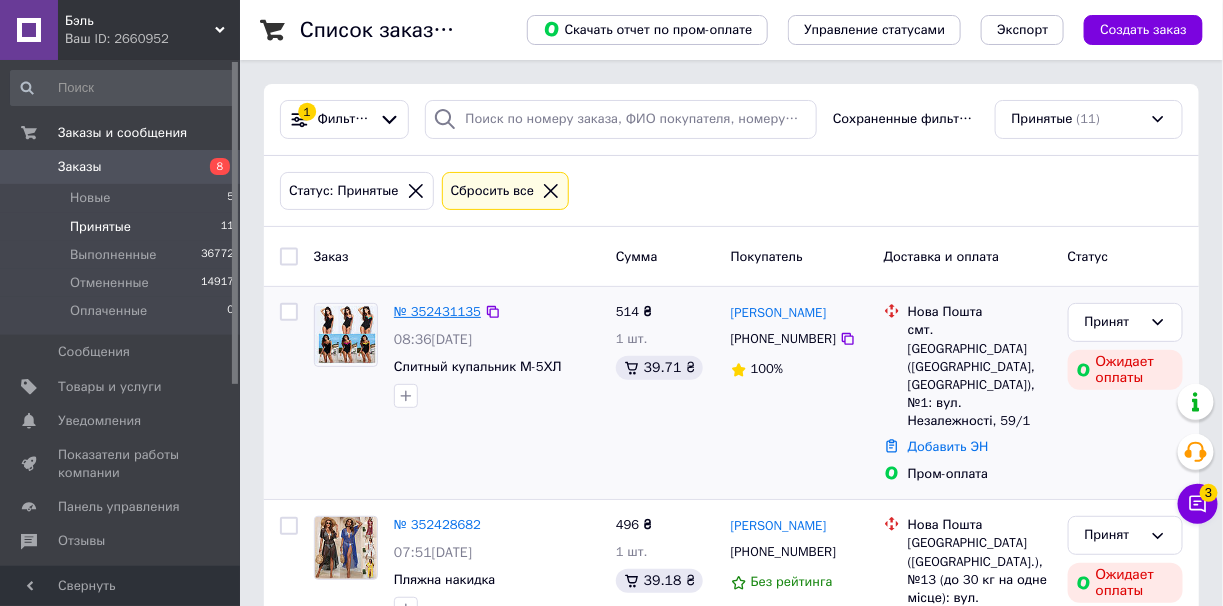 click on "№ 352431135" at bounding box center [437, 311] 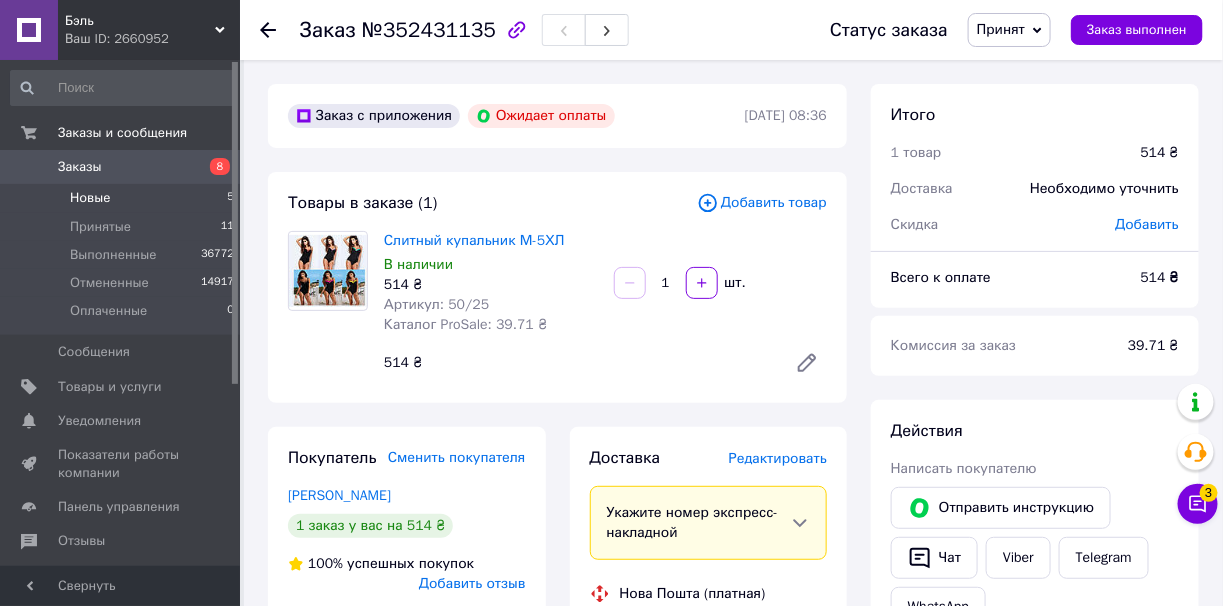 click on "Новые 5" at bounding box center [123, 198] 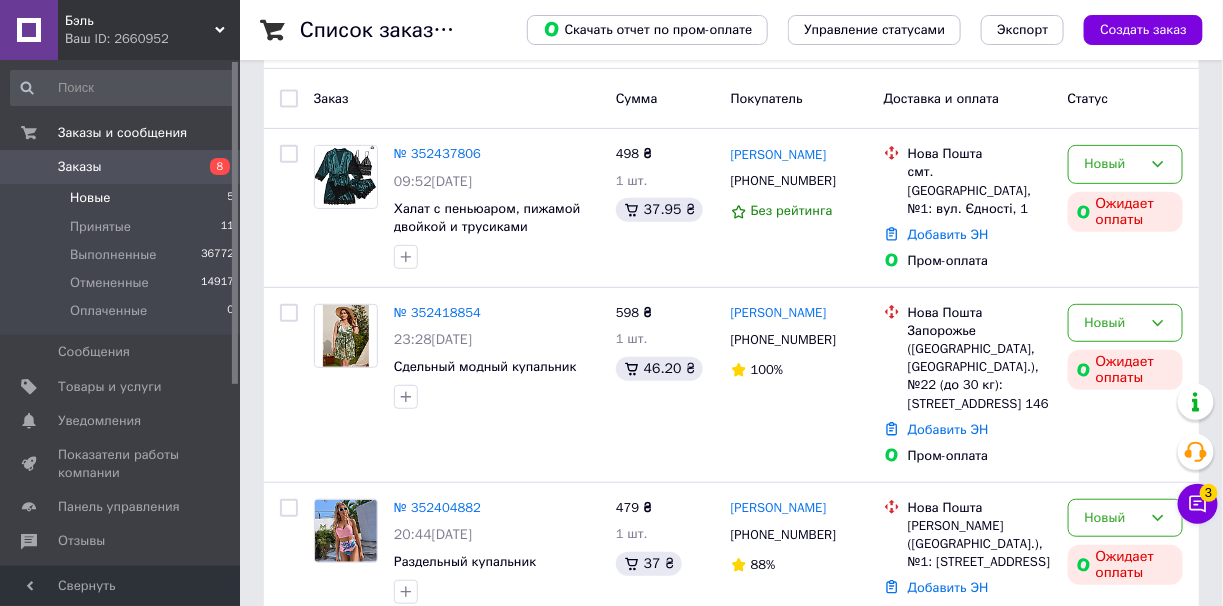 scroll, scrollTop: 199, scrollLeft: 0, axis: vertical 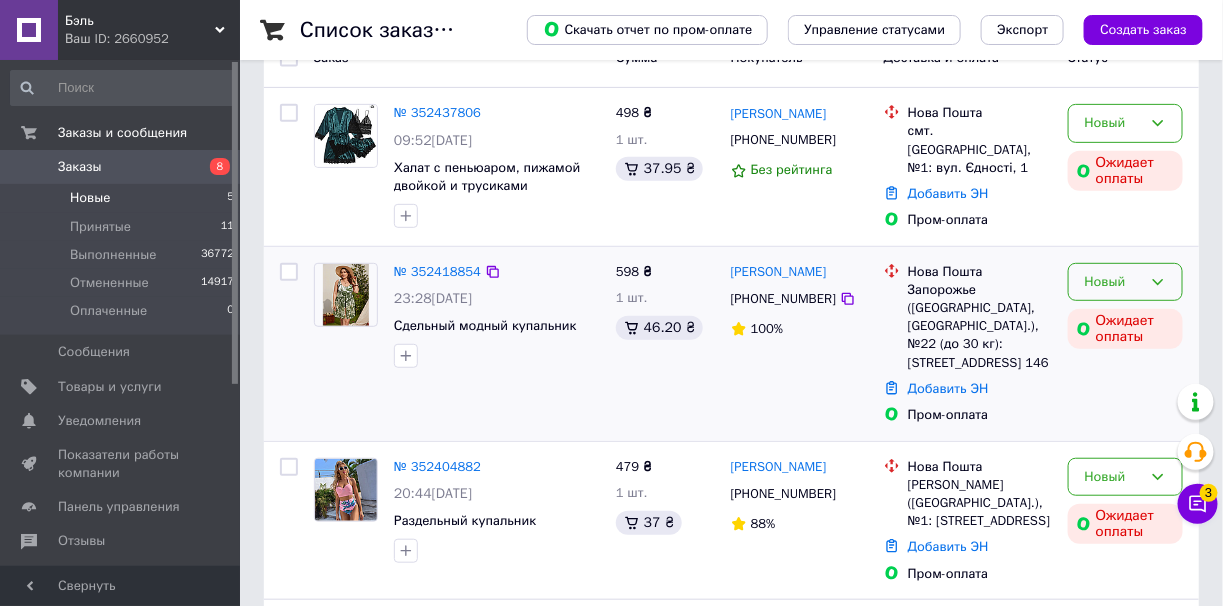click on "Новый" at bounding box center [1125, 282] 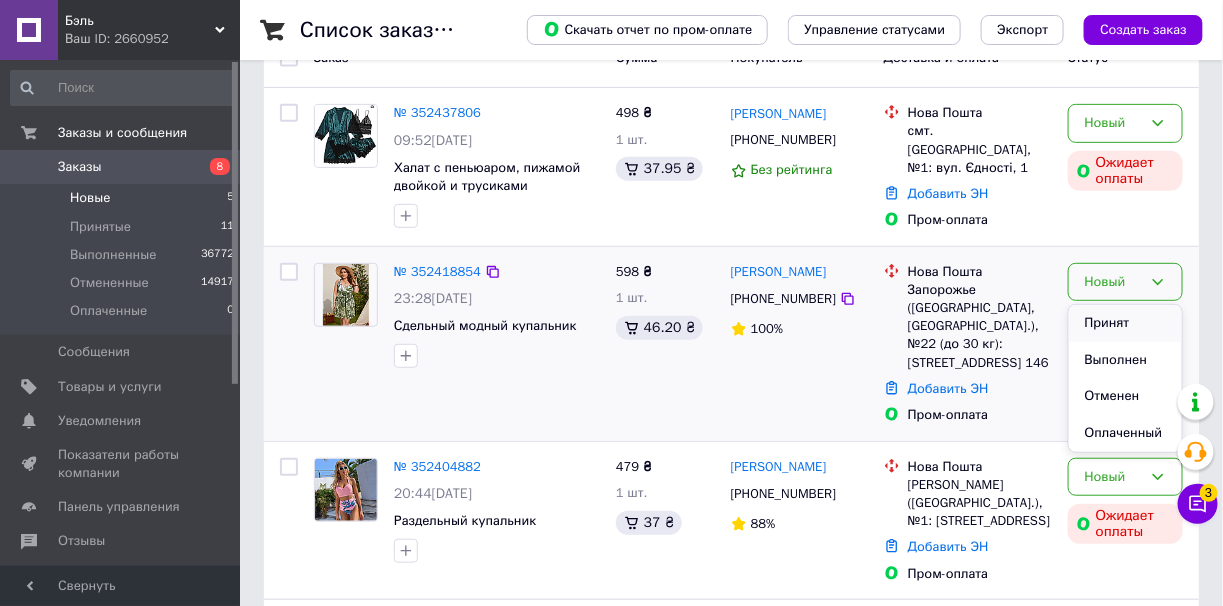 click on "Принят" at bounding box center (1125, 323) 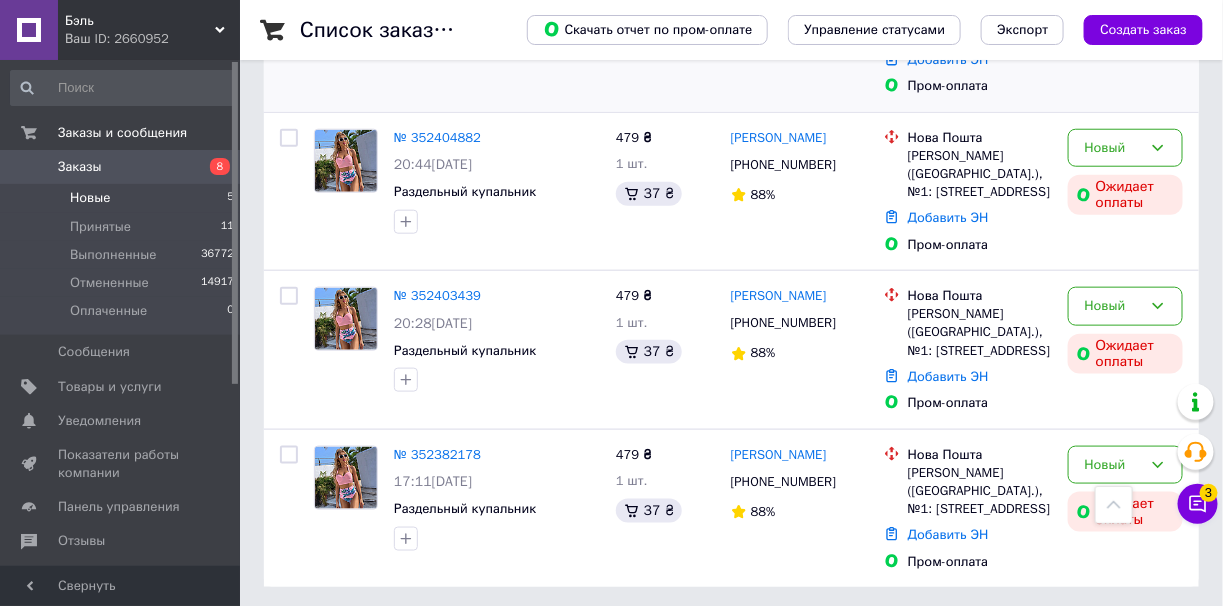 scroll, scrollTop: 528, scrollLeft: 0, axis: vertical 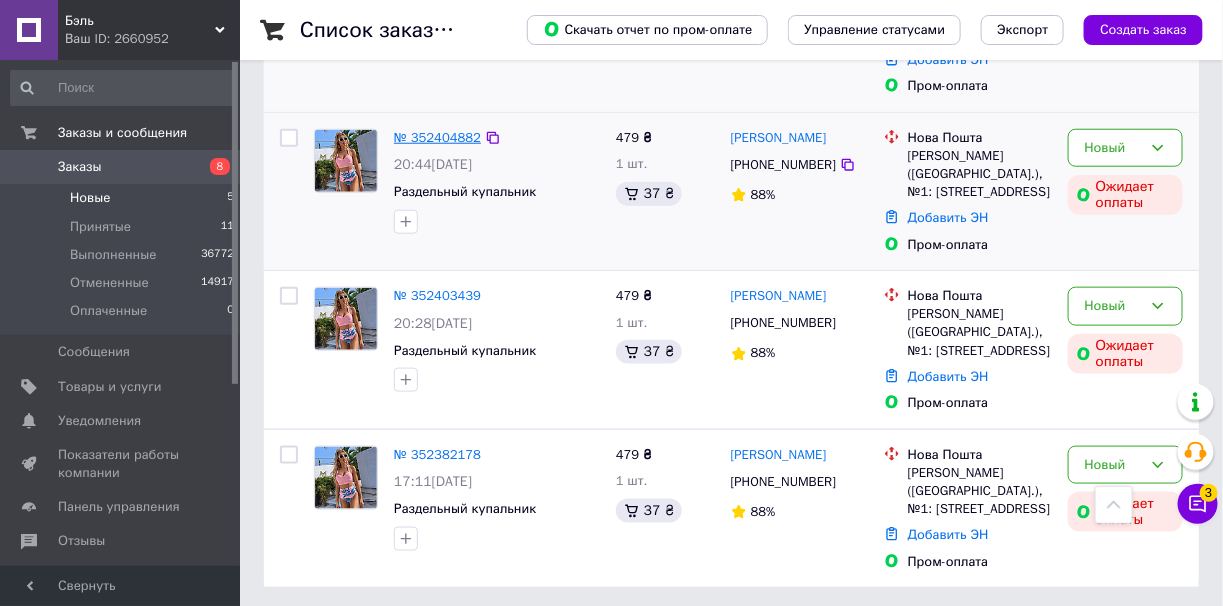 click on "№ 352404882" at bounding box center (437, 137) 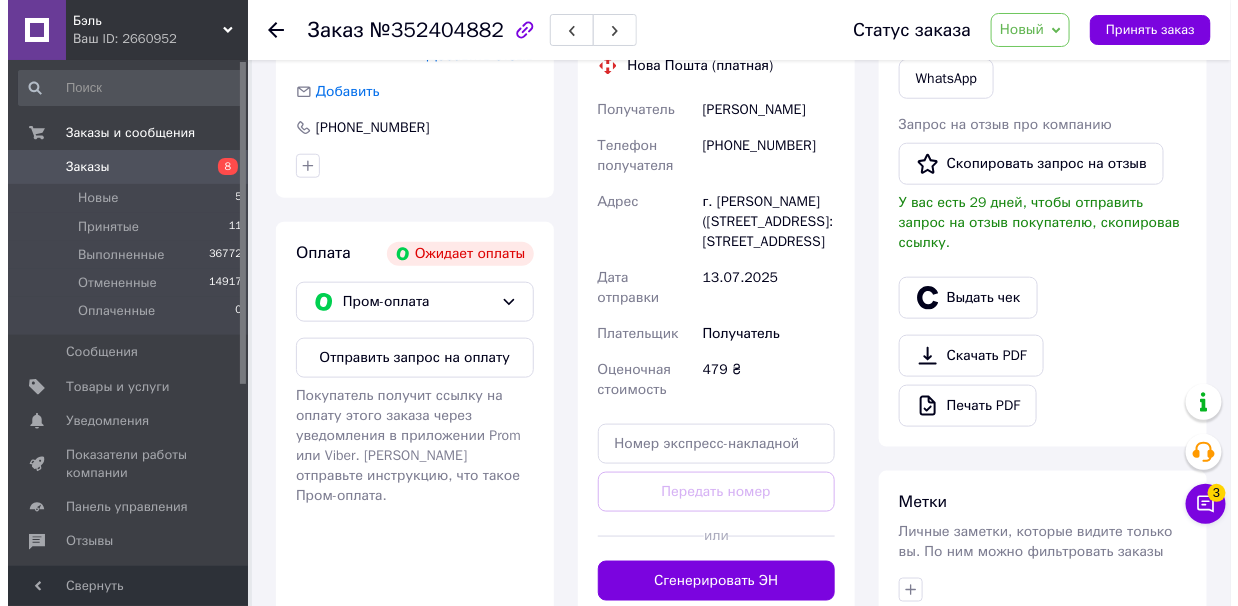 scroll, scrollTop: 329, scrollLeft: 0, axis: vertical 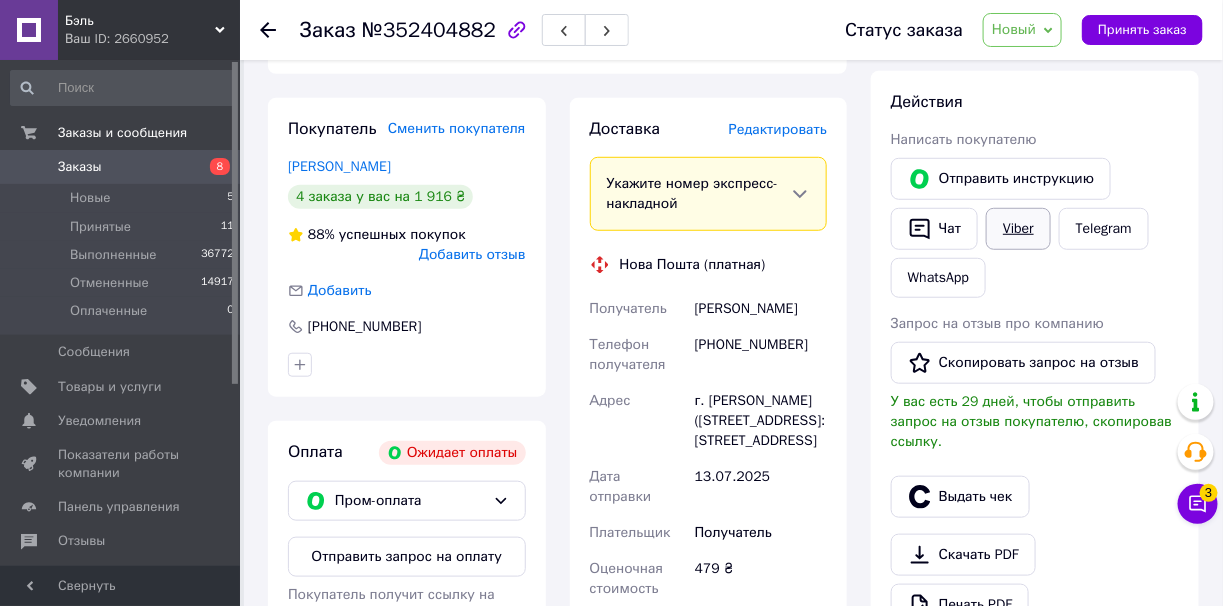 click on "Viber" at bounding box center (1018, 229) 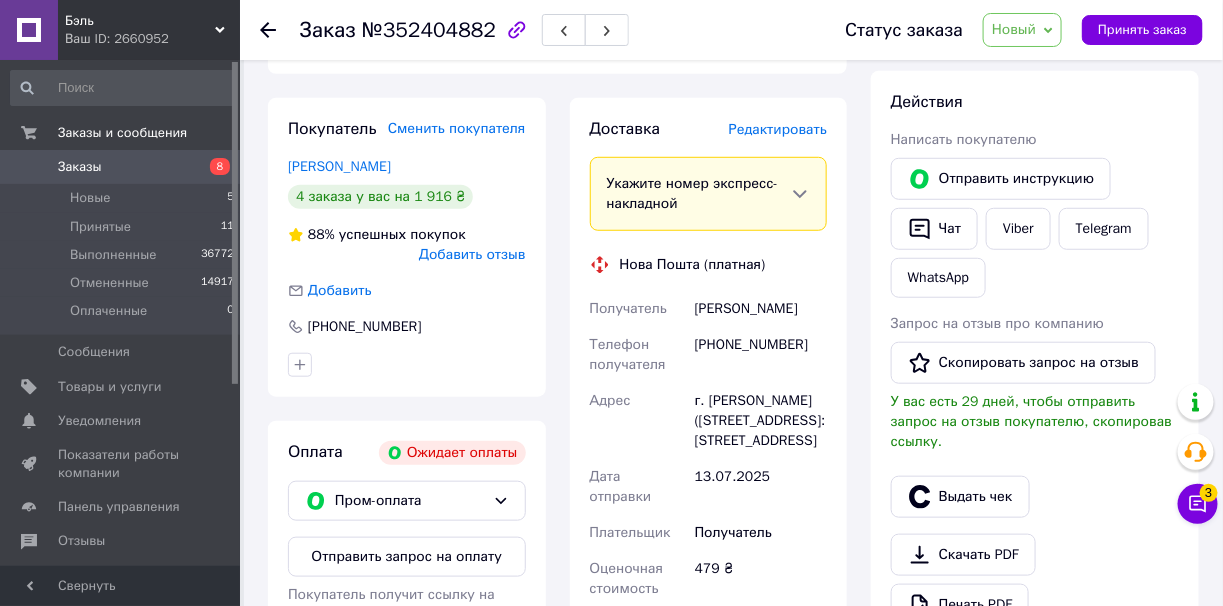 click 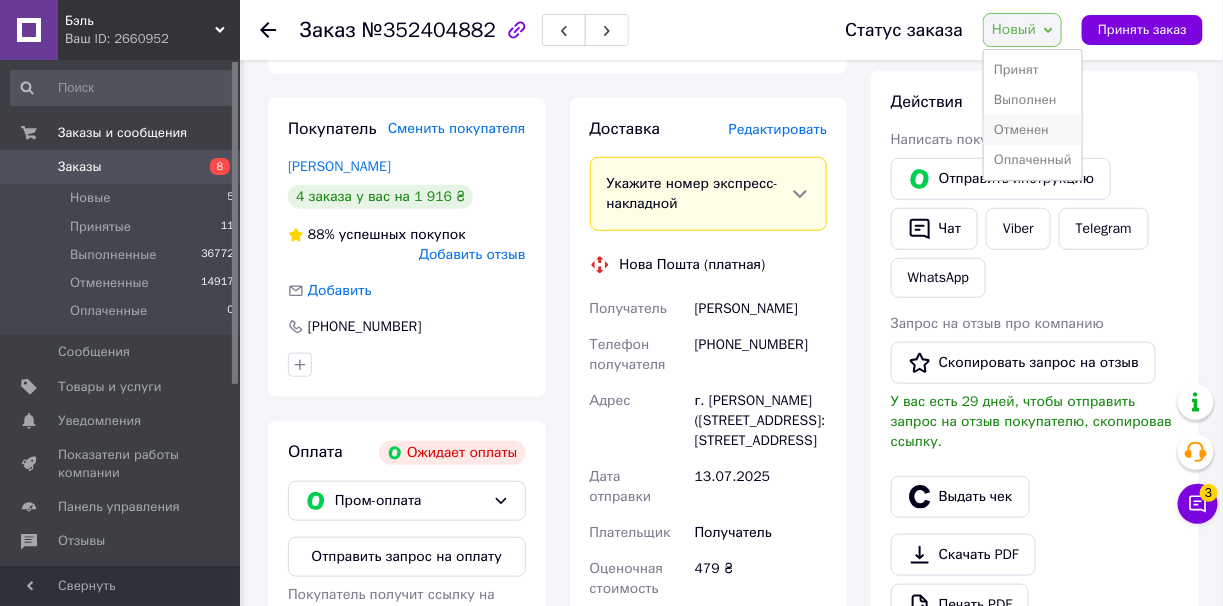 click on "Отменен" at bounding box center [1033, 130] 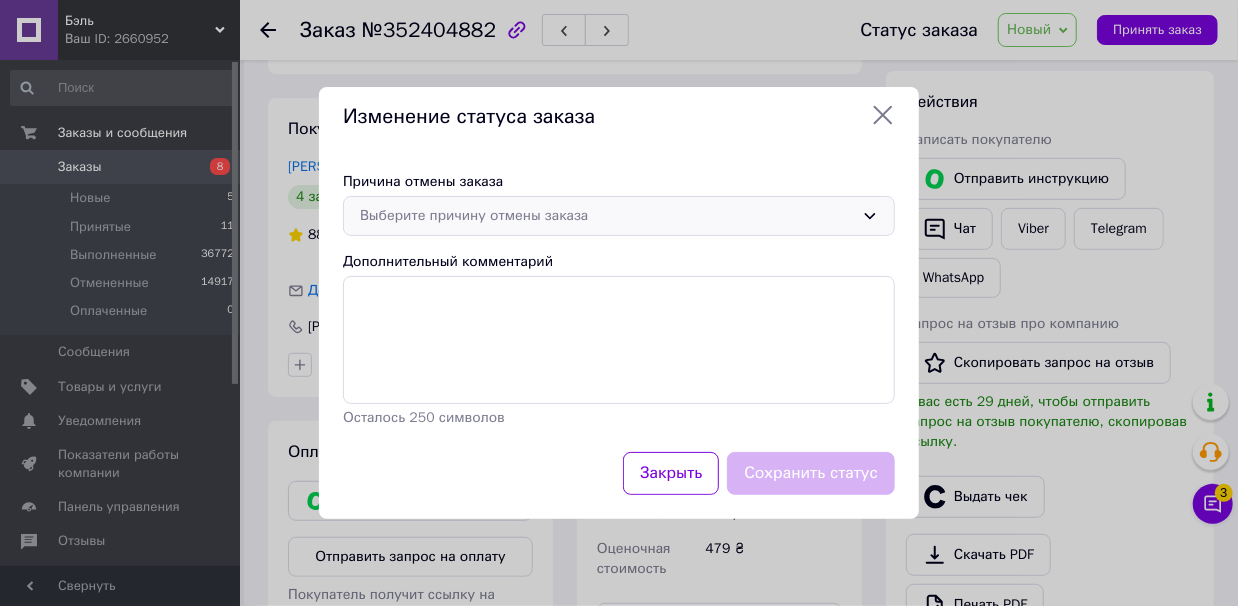 click on "Выберите причину отмены заказа" at bounding box center (607, 216) 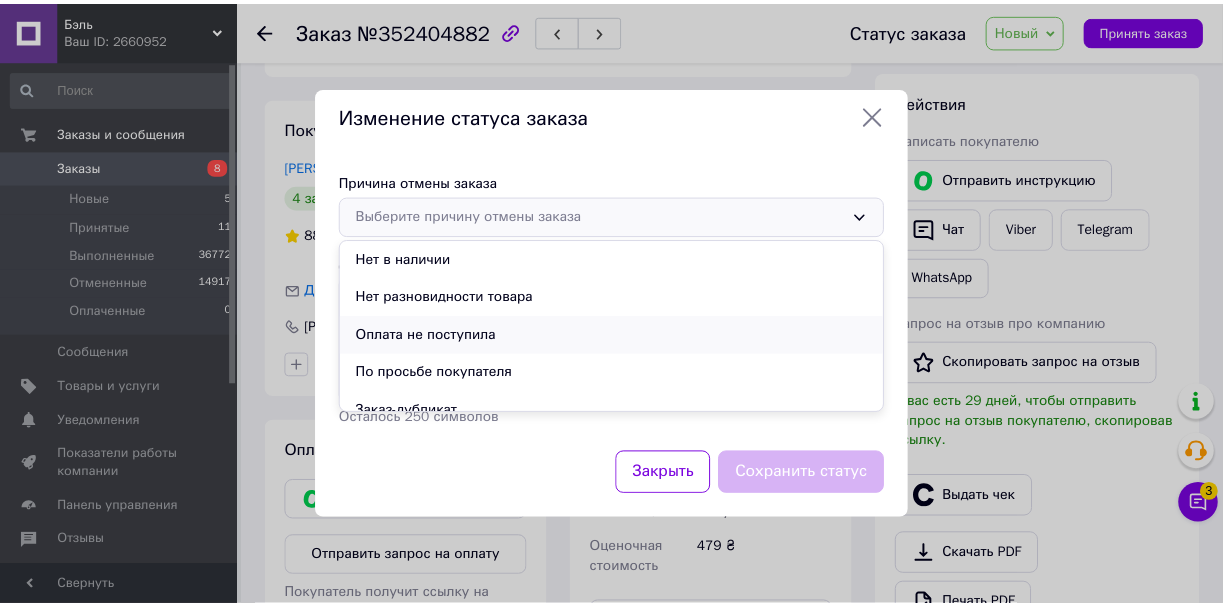 scroll, scrollTop: 94, scrollLeft: 0, axis: vertical 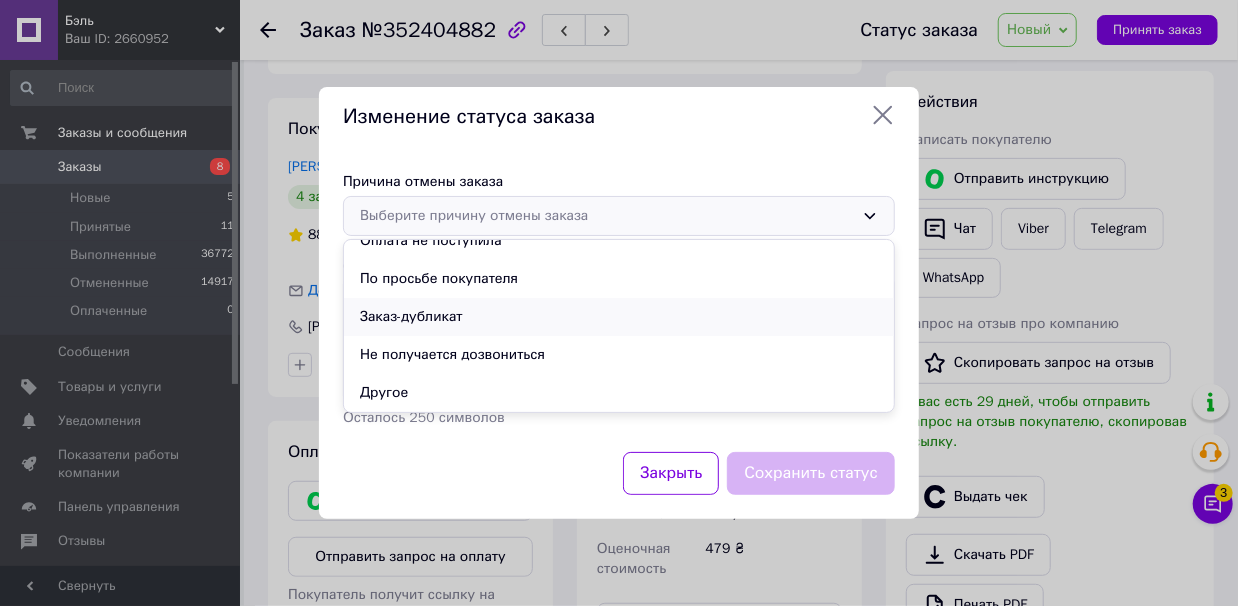 click on "Заказ-дубликат" at bounding box center (619, 317) 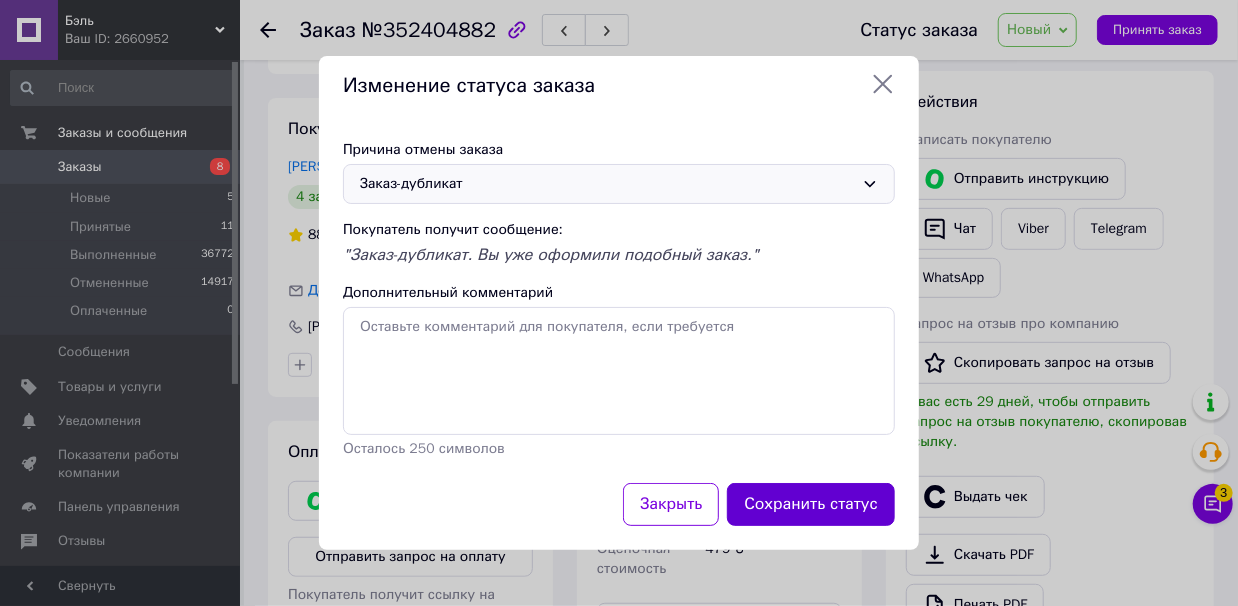 click on "Сохранить статус" at bounding box center (811, 504) 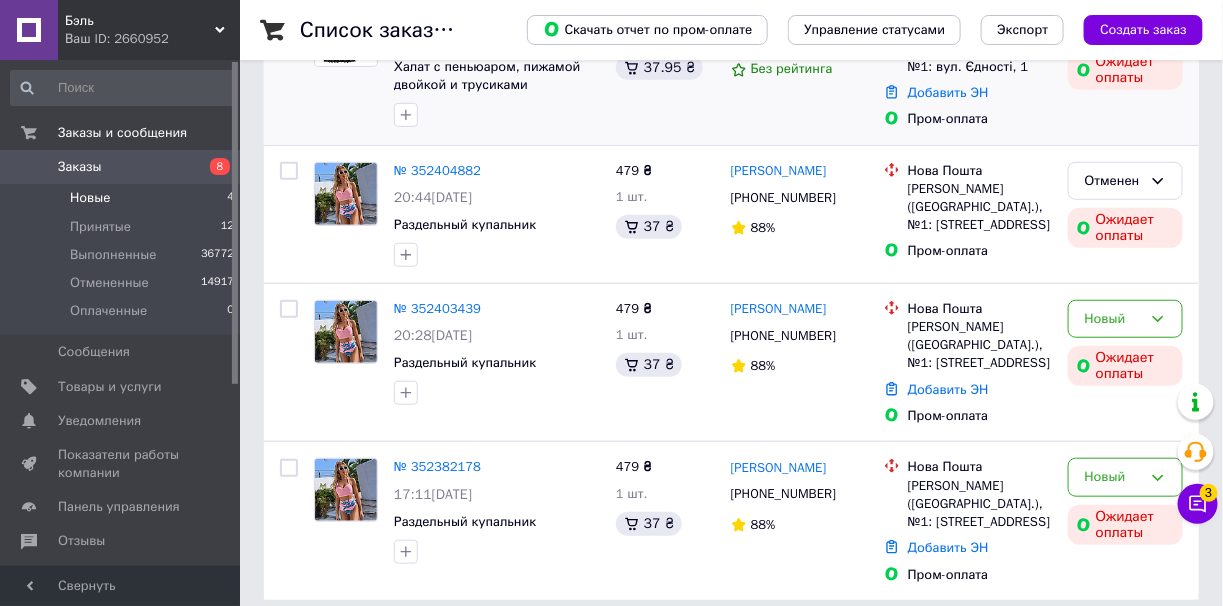 scroll, scrollTop: 314, scrollLeft: 0, axis: vertical 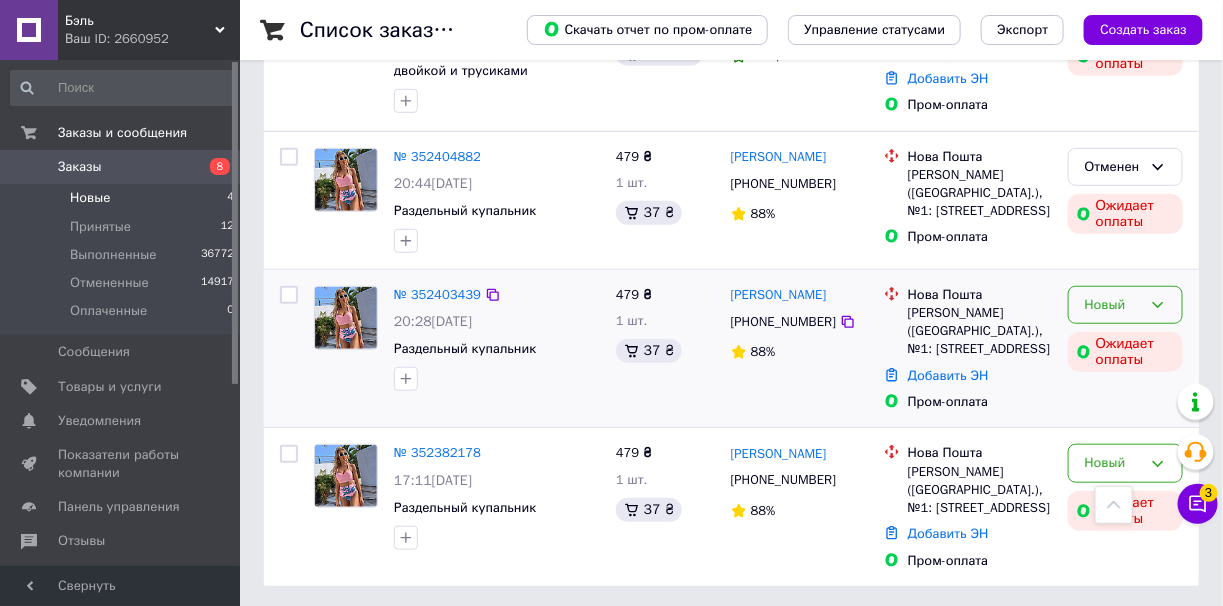 click on "Новый" at bounding box center (1113, 305) 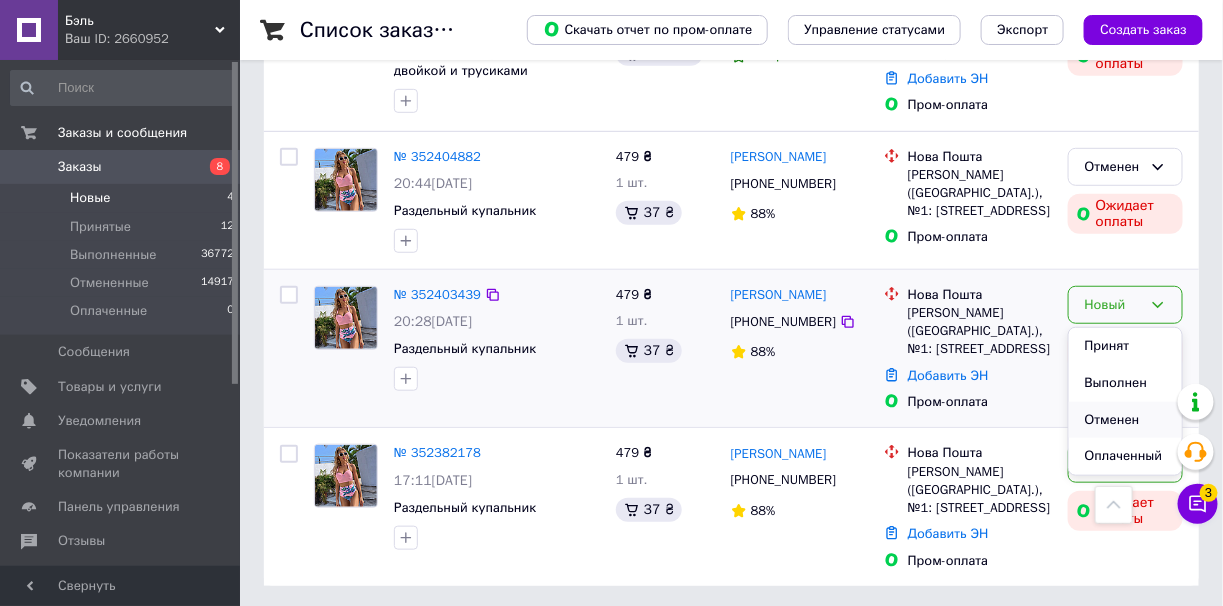 click on "Отменен" at bounding box center (1125, 420) 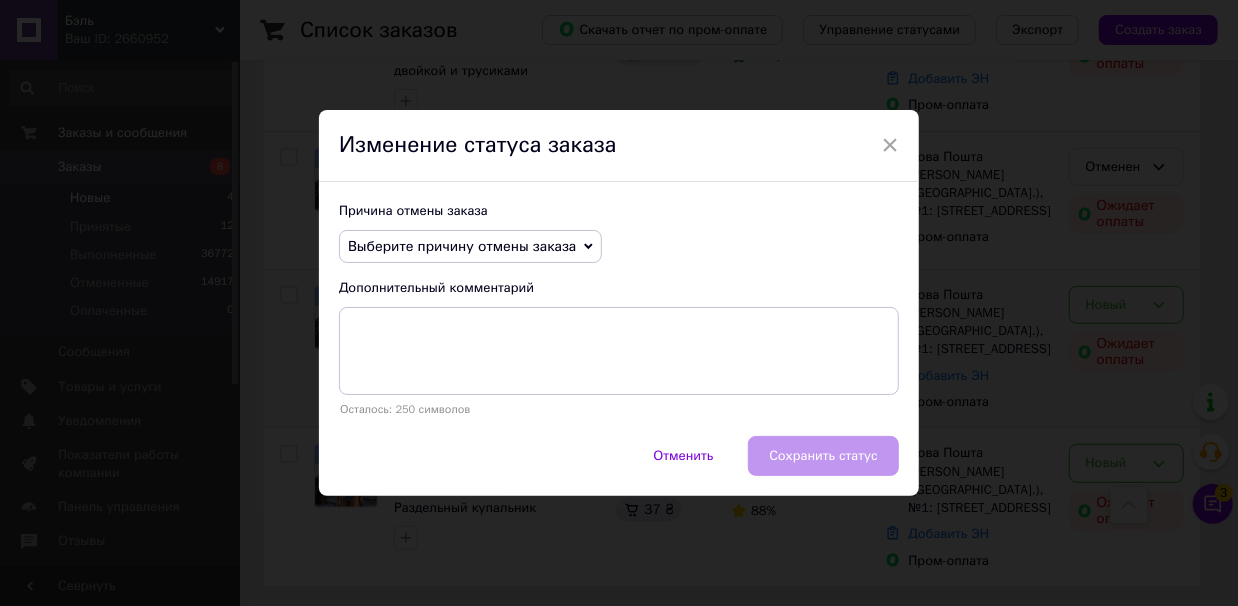 click on "Причина отмены заказа Выберите причину отмены заказа Нет в наличии Нет разновидности товара Оплата не поступила По просьбе покупателя Заказ-дубликат Не получается дозвониться Другое Дополнительный комментарий Осталось: 250 символов" at bounding box center (619, 309) 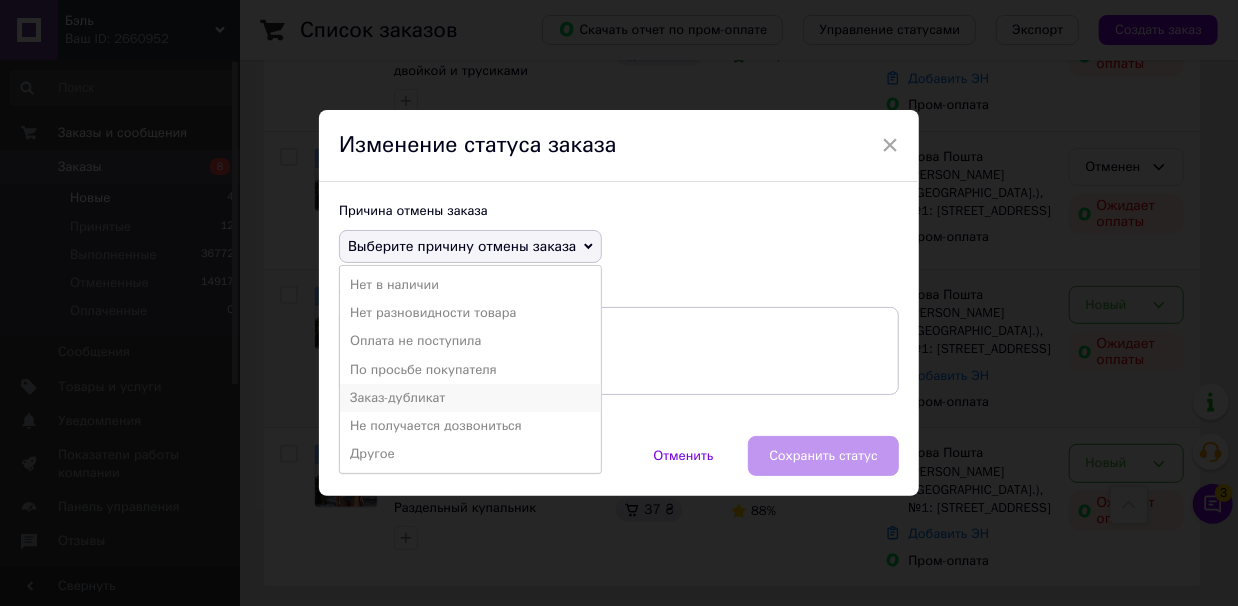 click on "Заказ-дубликат" at bounding box center [470, 398] 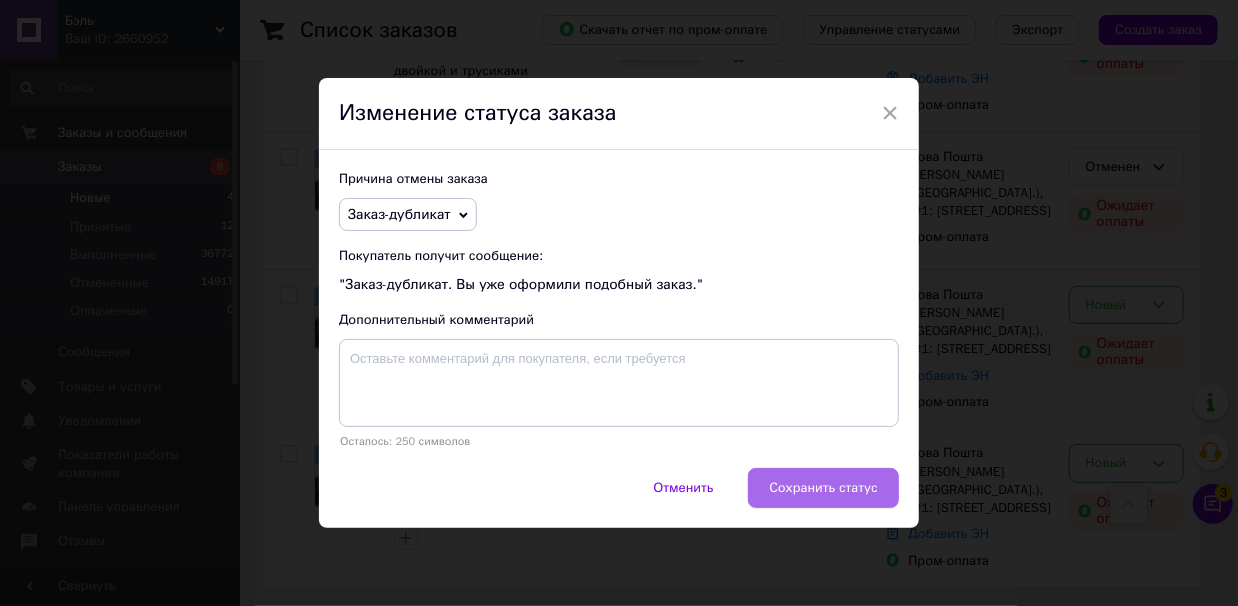 click on "Сохранить статус" at bounding box center [823, 488] 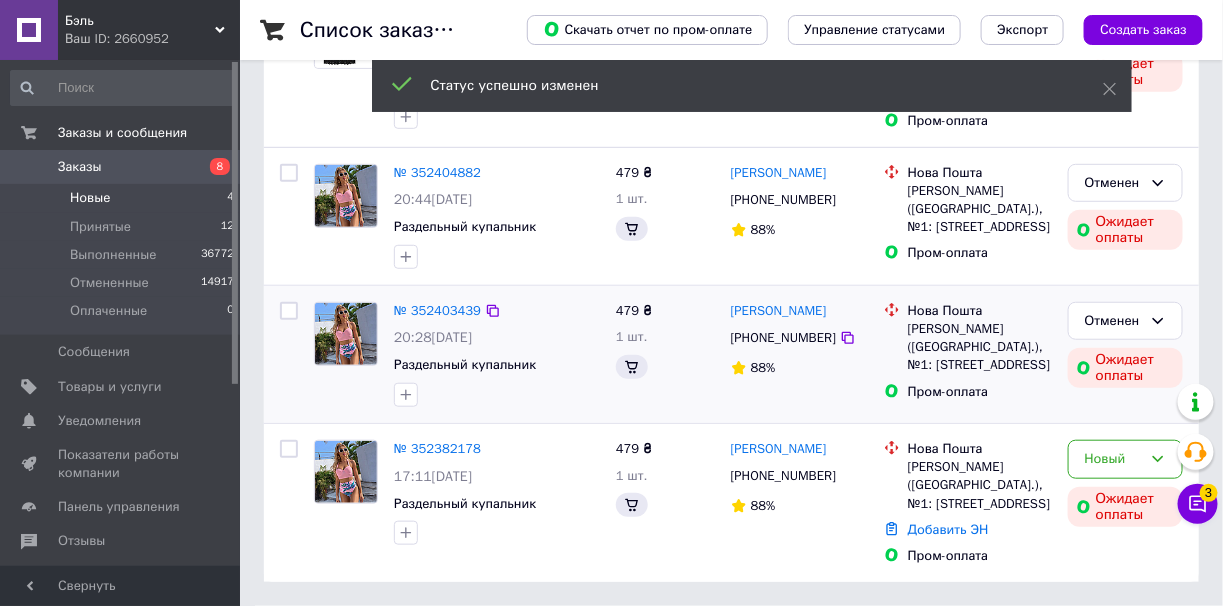 scroll, scrollTop: 293, scrollLeft: 0, axis: vertical 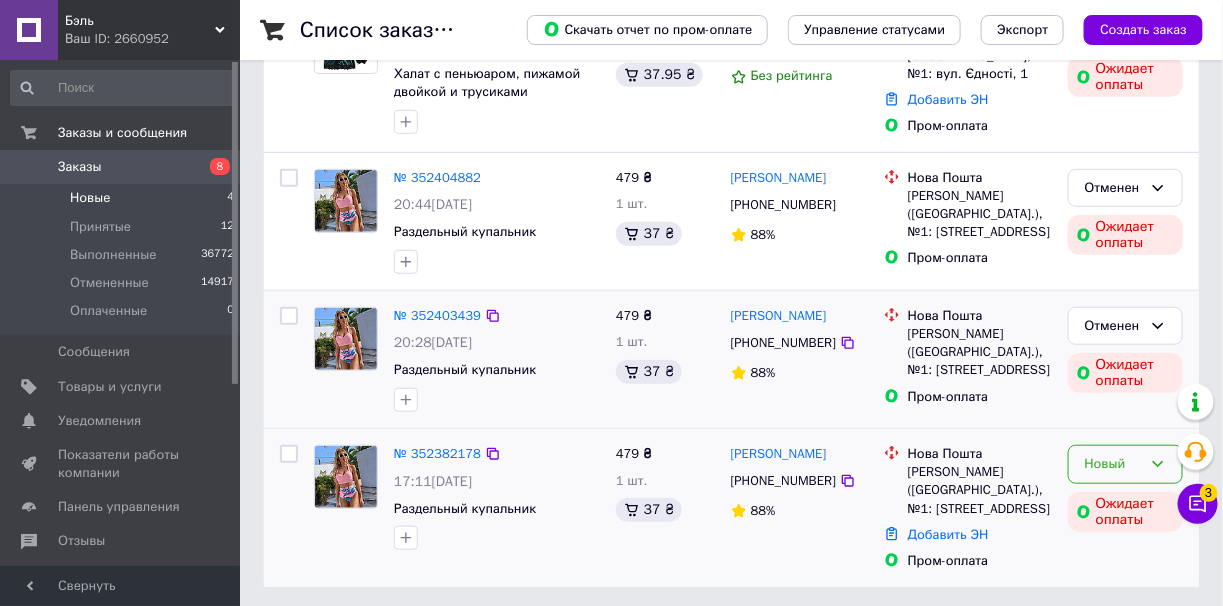 click on "Новый" at bounding box center (1113, 464) 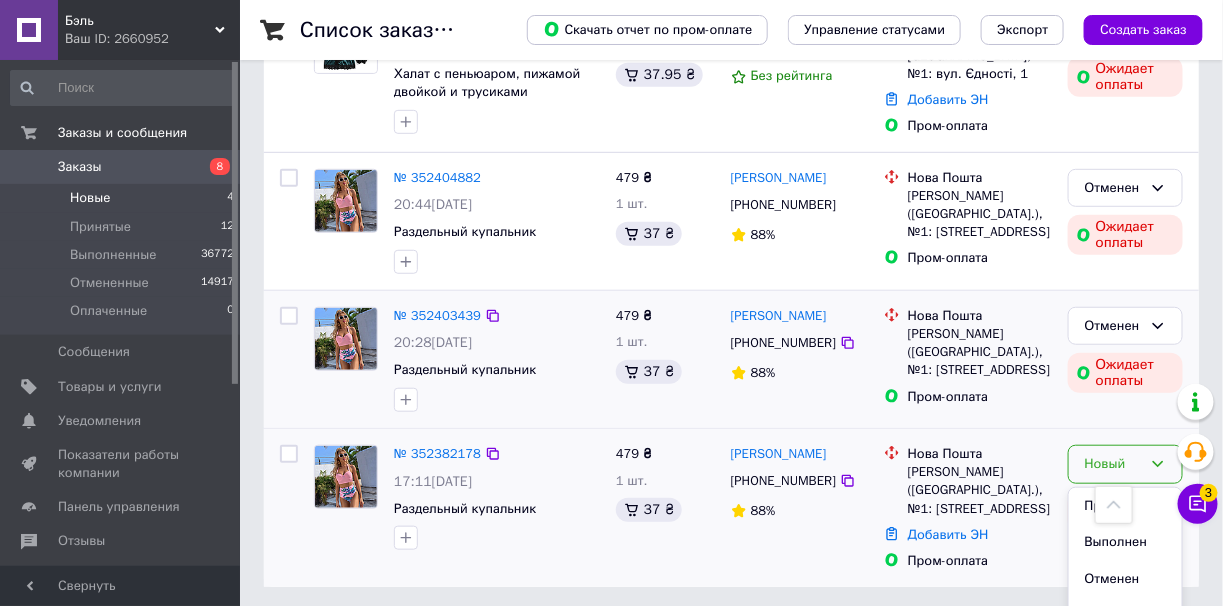 scroll, scrollTop: 314, scrollLeft: 0, axis: vertical 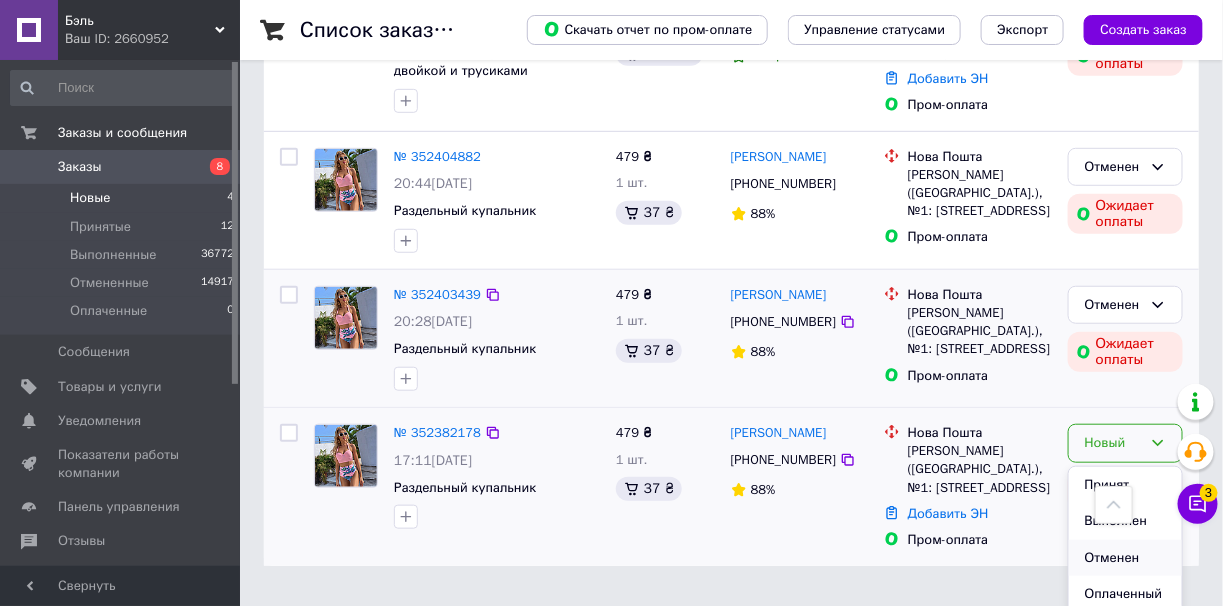 click on "Отменен" at bounding box center [1125, 558] 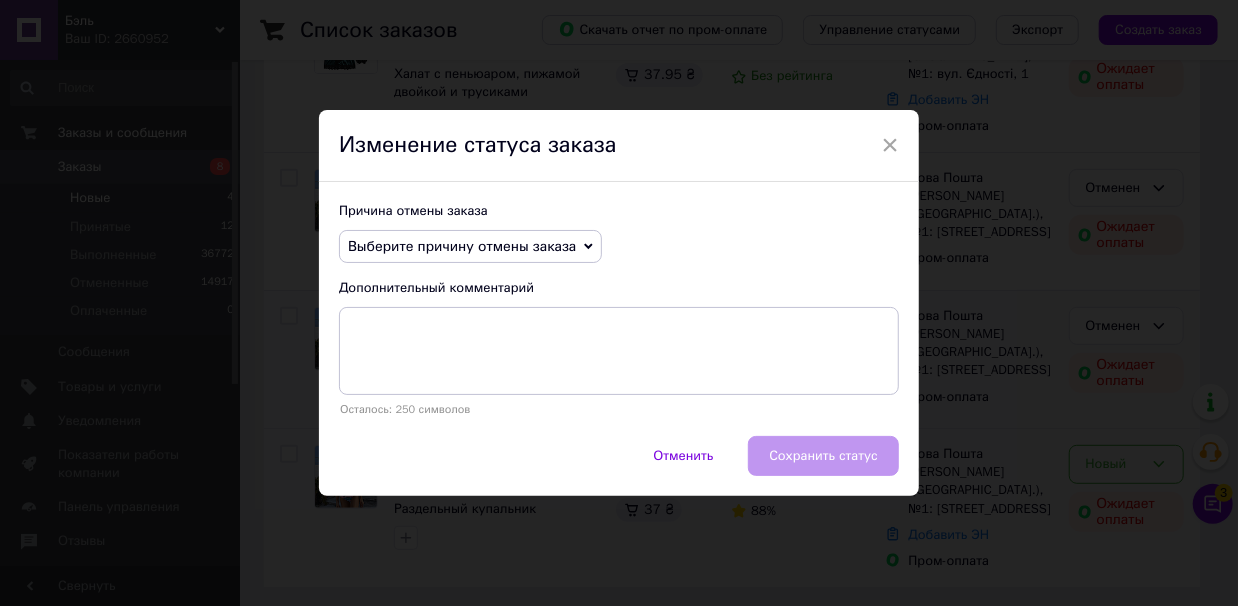 click on "Выберите причину отмены заказа" at bounding box center [470, 247] 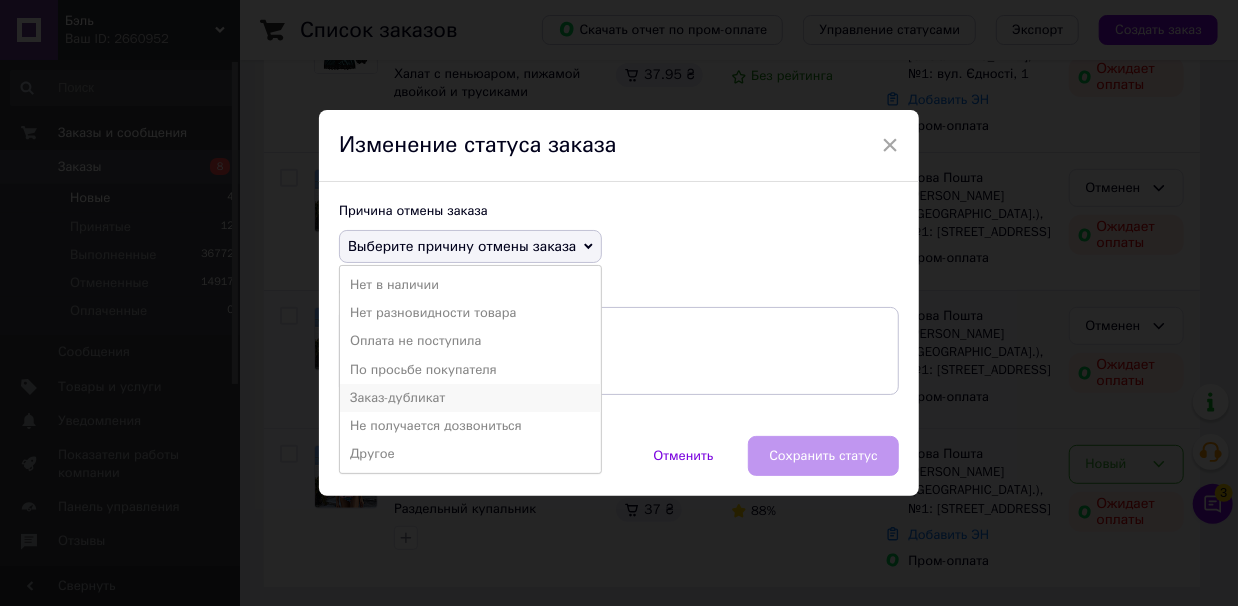 click on "Заказ-дубликат" at bounding box center [470, 398] 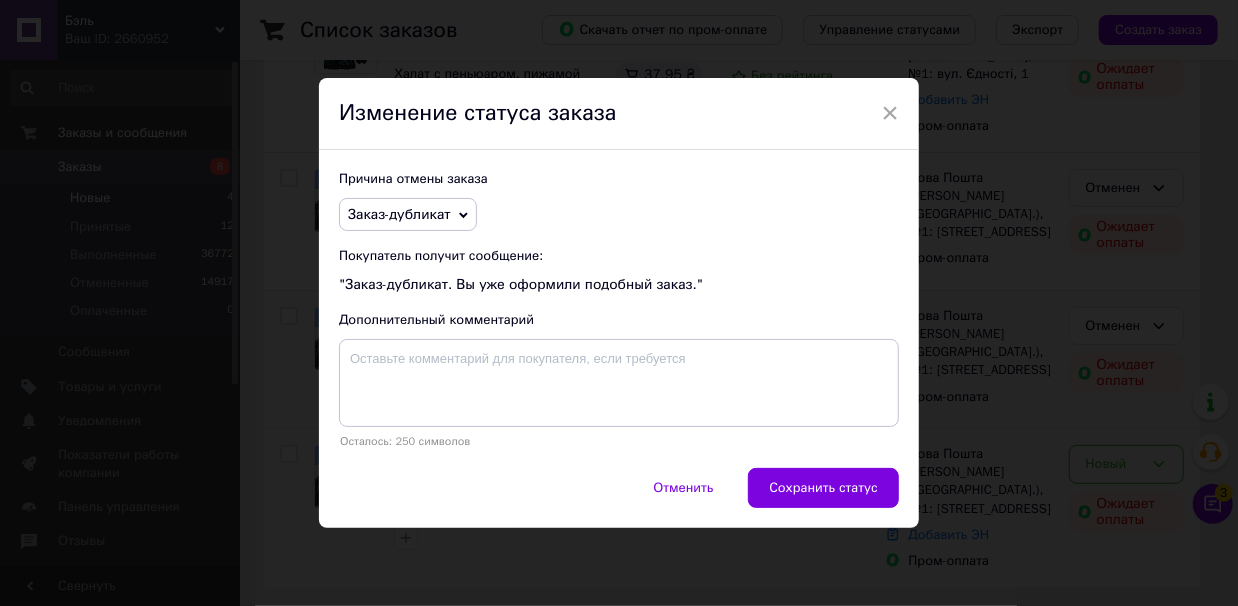 click on "Сохранить статус" at bounding box center (823, 488) 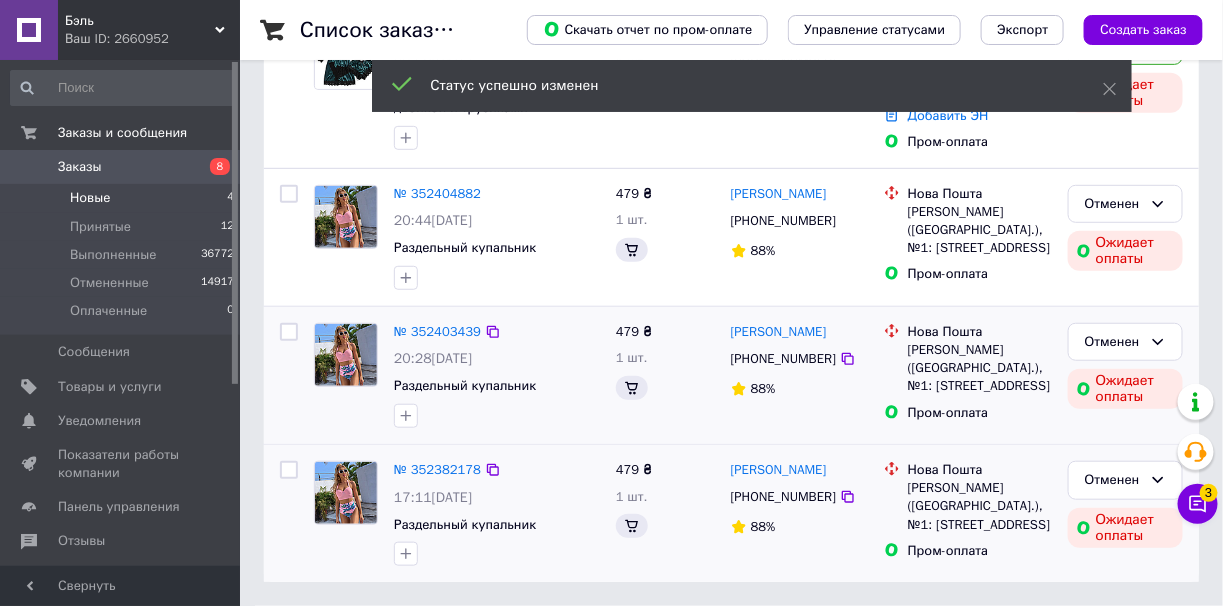 scroll, scrollTop: 273, scrollLeft: 0, axis: vertical 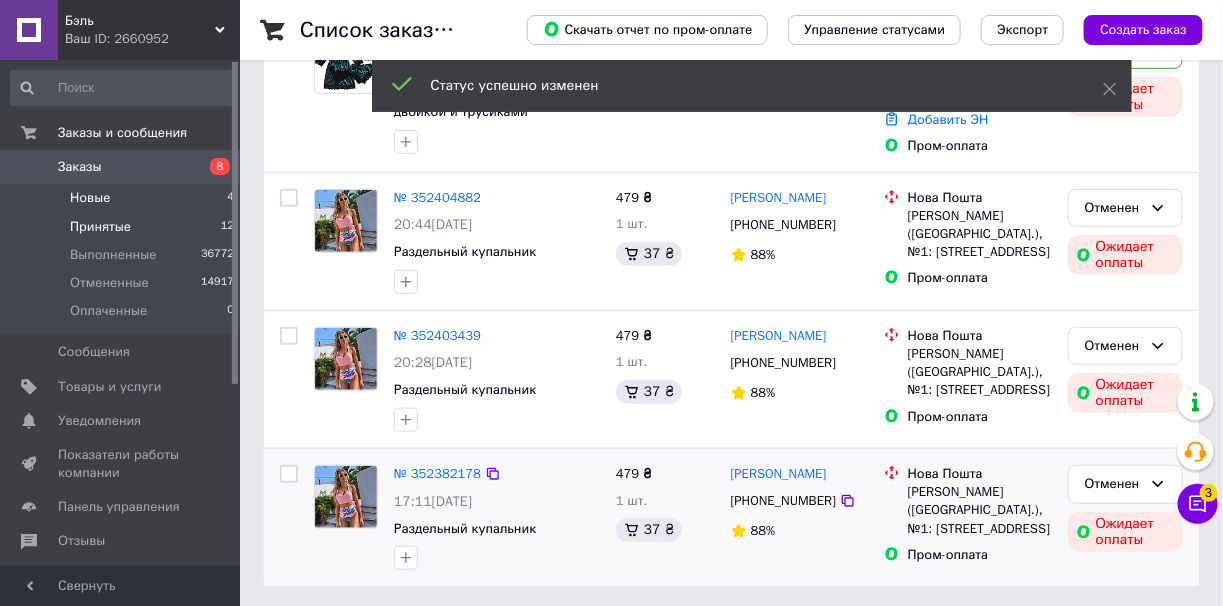 click on "Принятые 12" at bounding box center (123, 227) 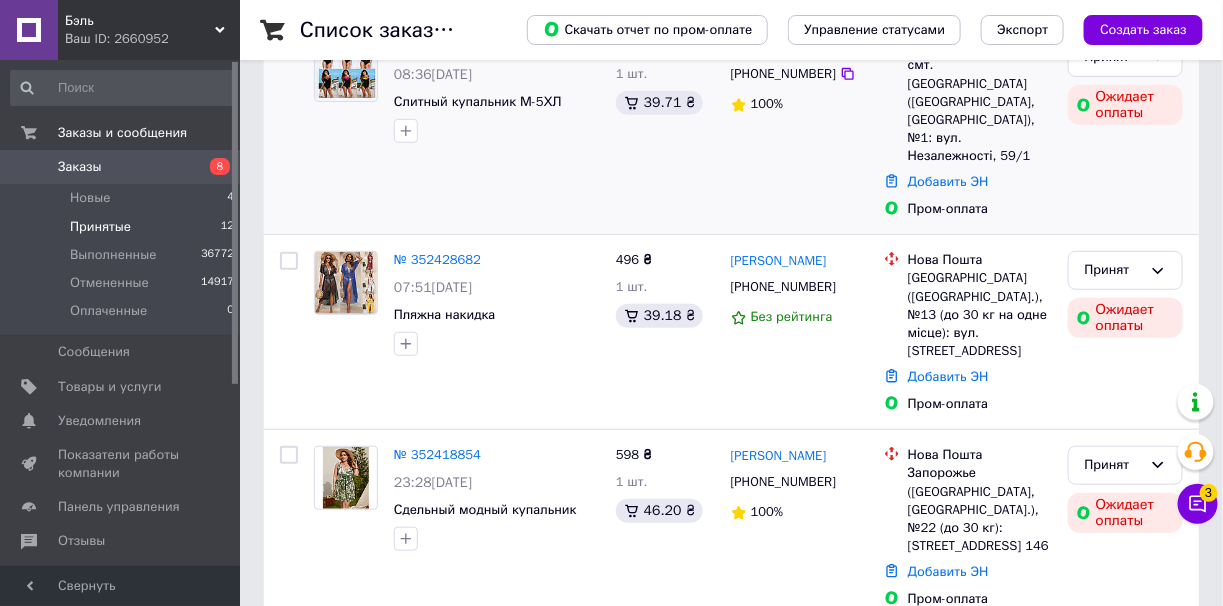 scroll, scrollTop: 300, scrollLeft: 0, axis: vertical 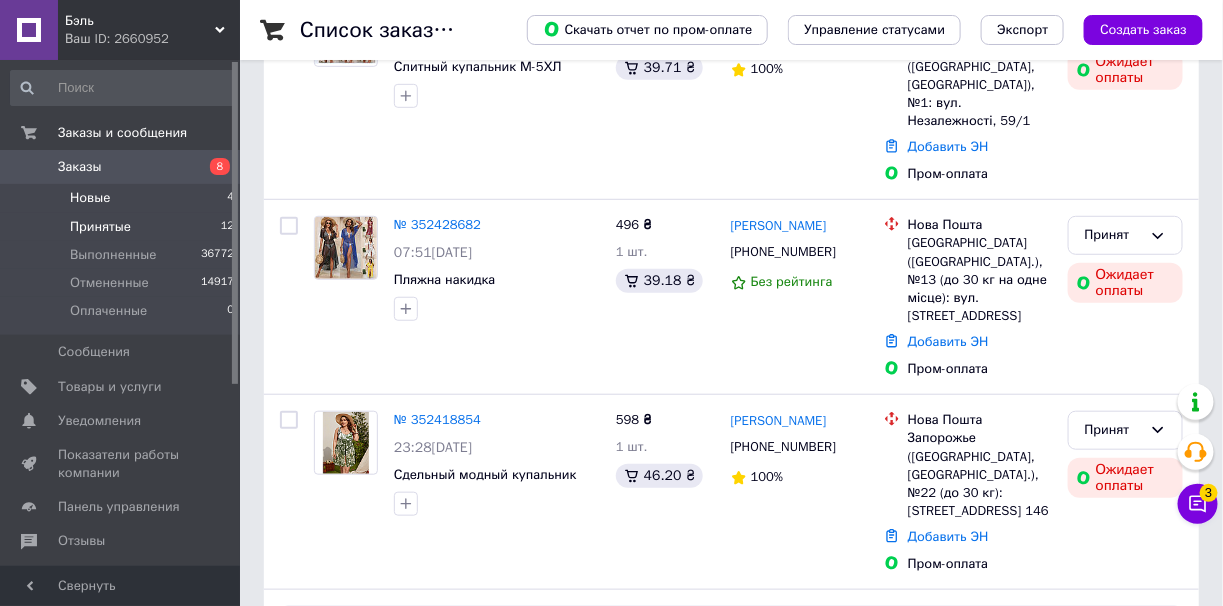 click on "Новые 4" at bounding box center (123, 198) 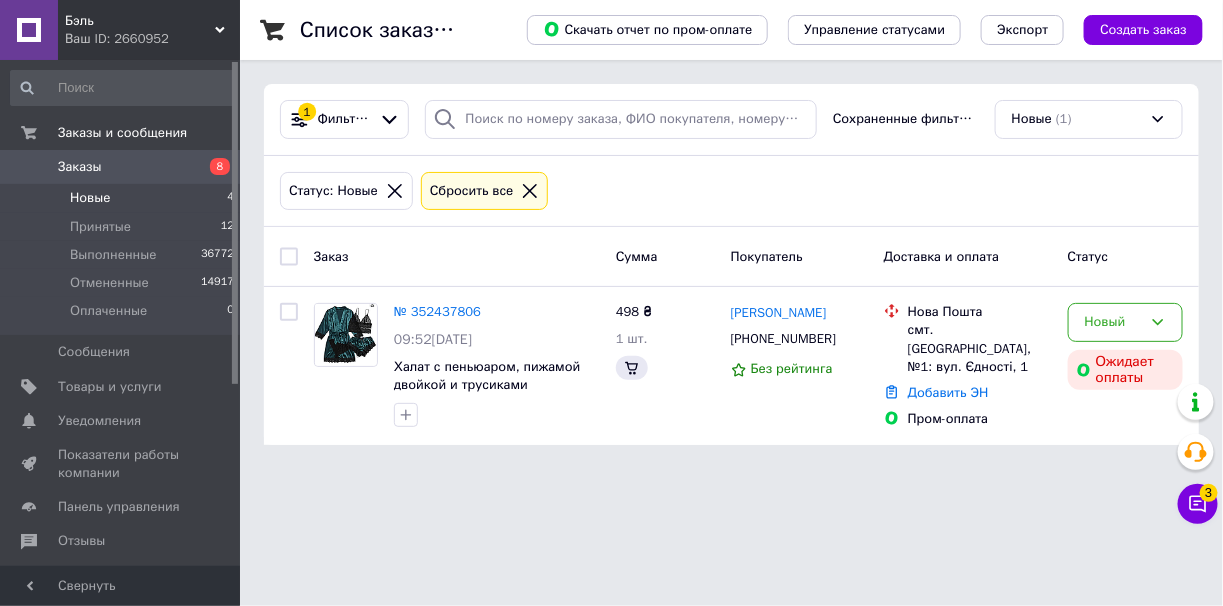 scroll, scrollTop: 0, scrollLeft: 0, axis: both 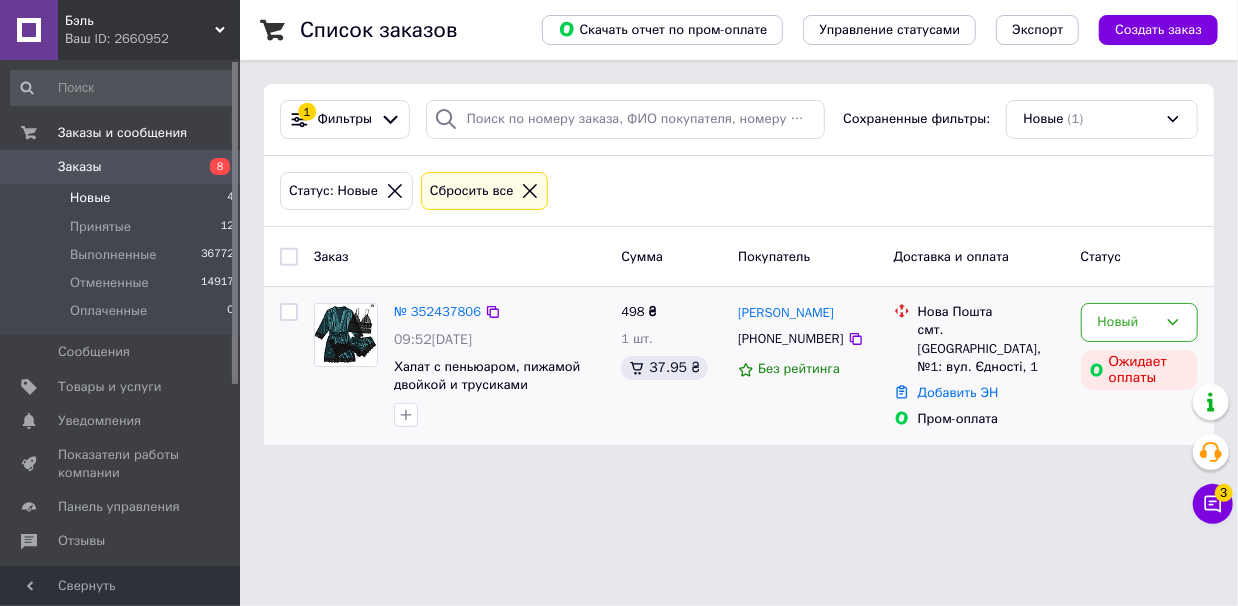 click on "№ 352437806 09:52, 13.07.2025 Халат с пеньюаром, пижамой двойкой и трусиками" at bounding box center [499, 365] 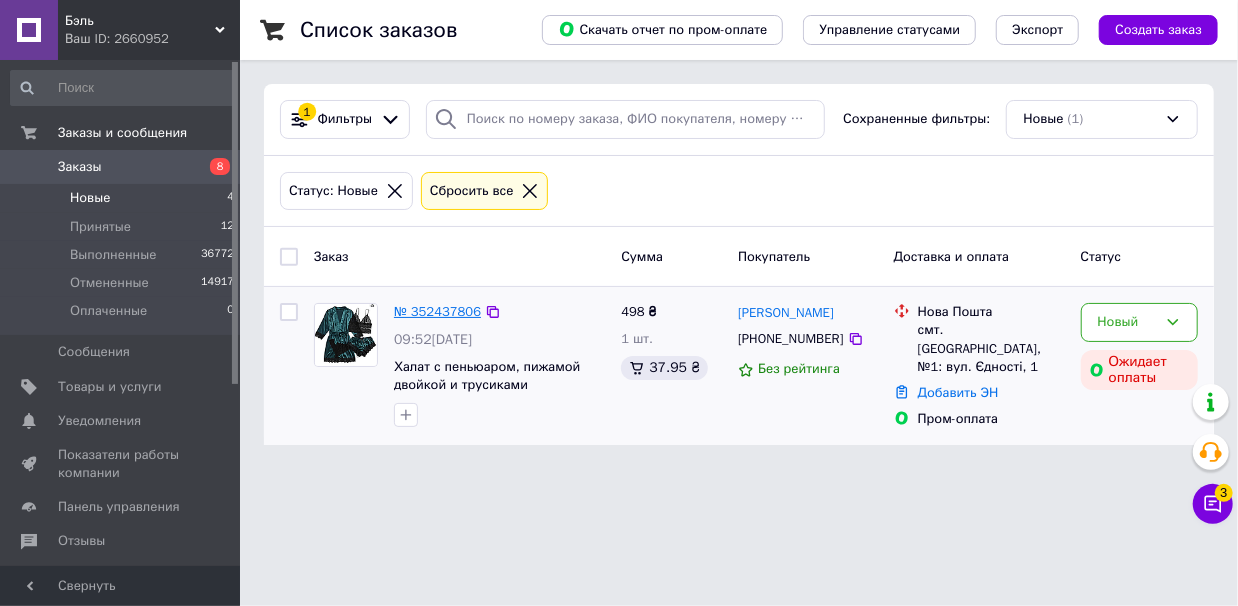 click on "№ 352437806" at bounding box center (437, 311) 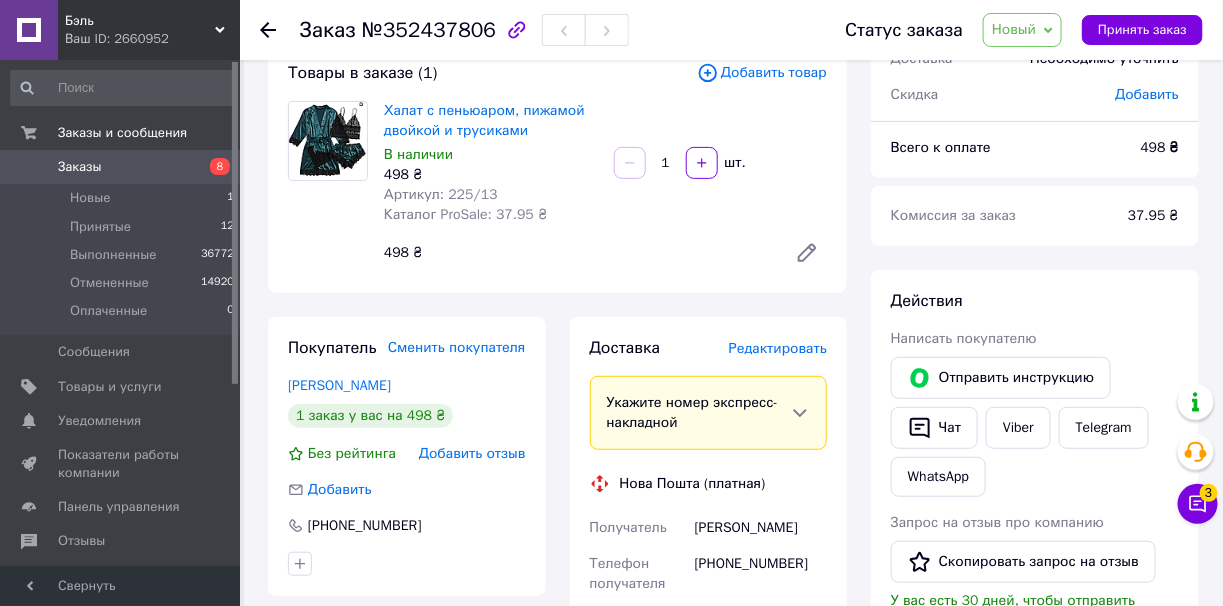 scroll, scrollTop: 99, scrollLeft: 0, axis: vertical 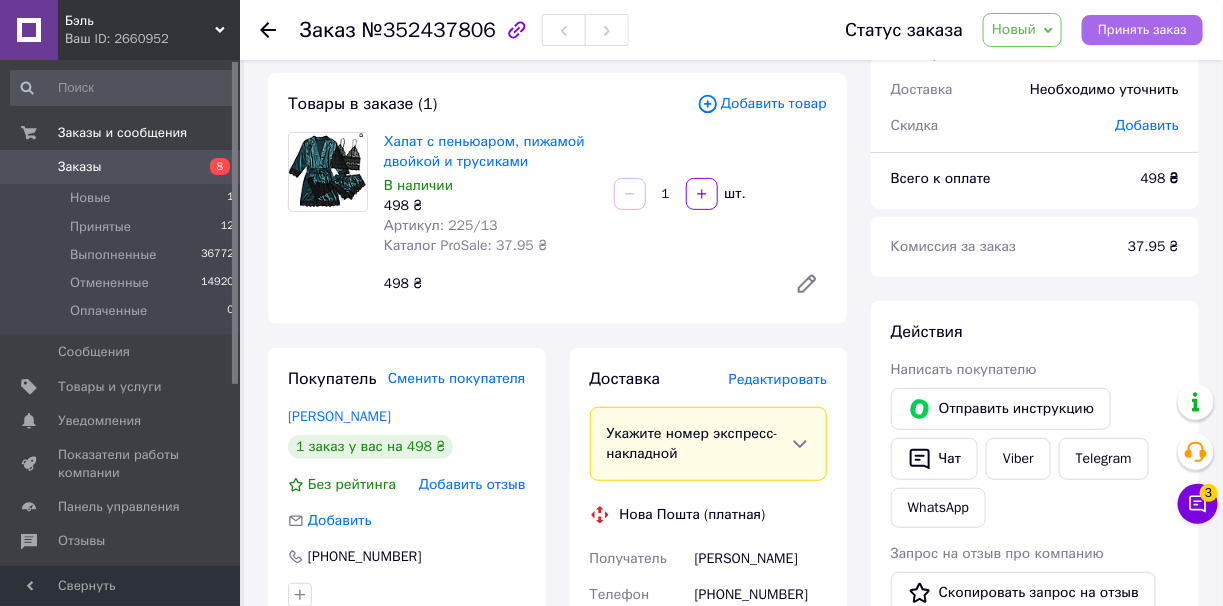 click on "Принять заказ" at bounding box center [1142, 30] 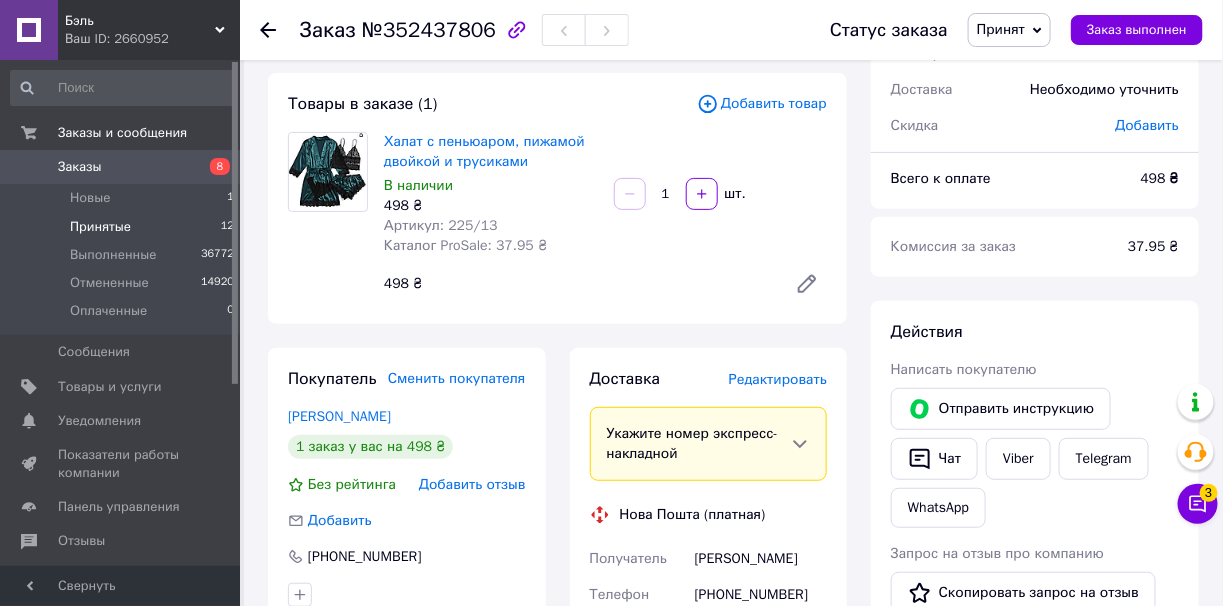 click on "Принятые 12" at bounding box center (123, 227) 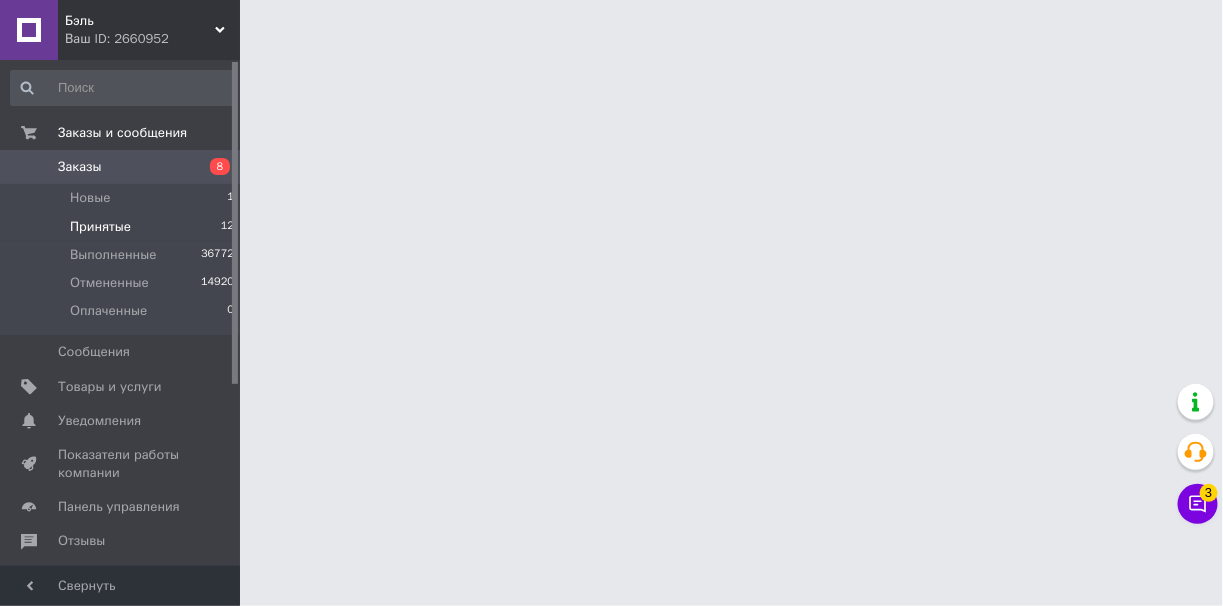 scroll, scrollTop: 0, scrollLeft: 0, axis: both 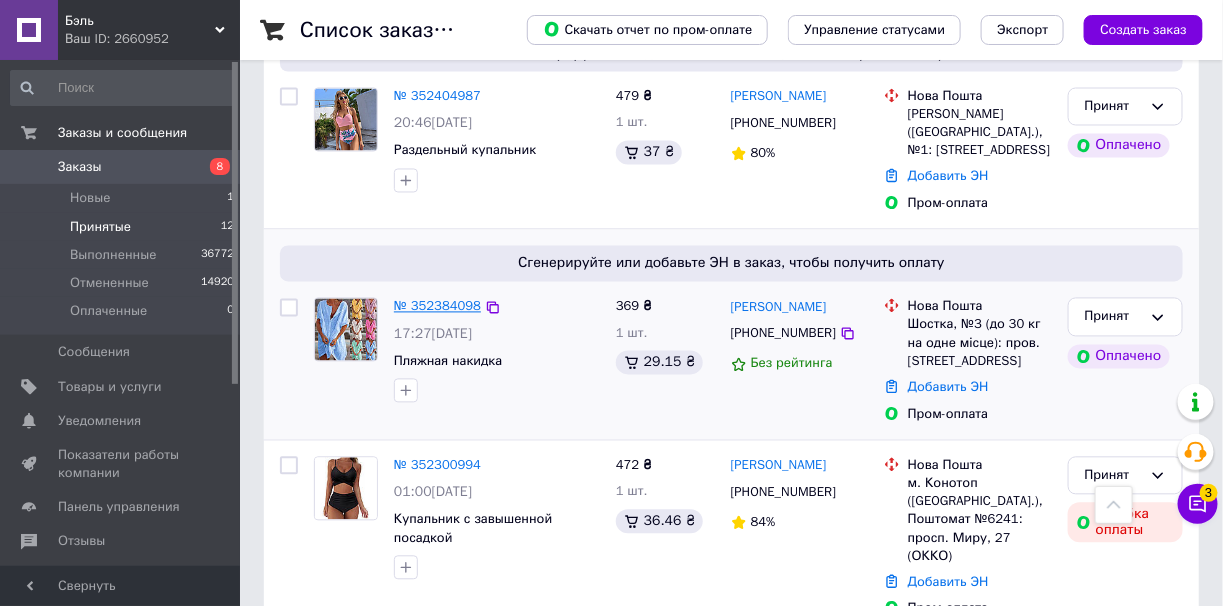 click on "№ 352384098" at bounding box center [437, 306] 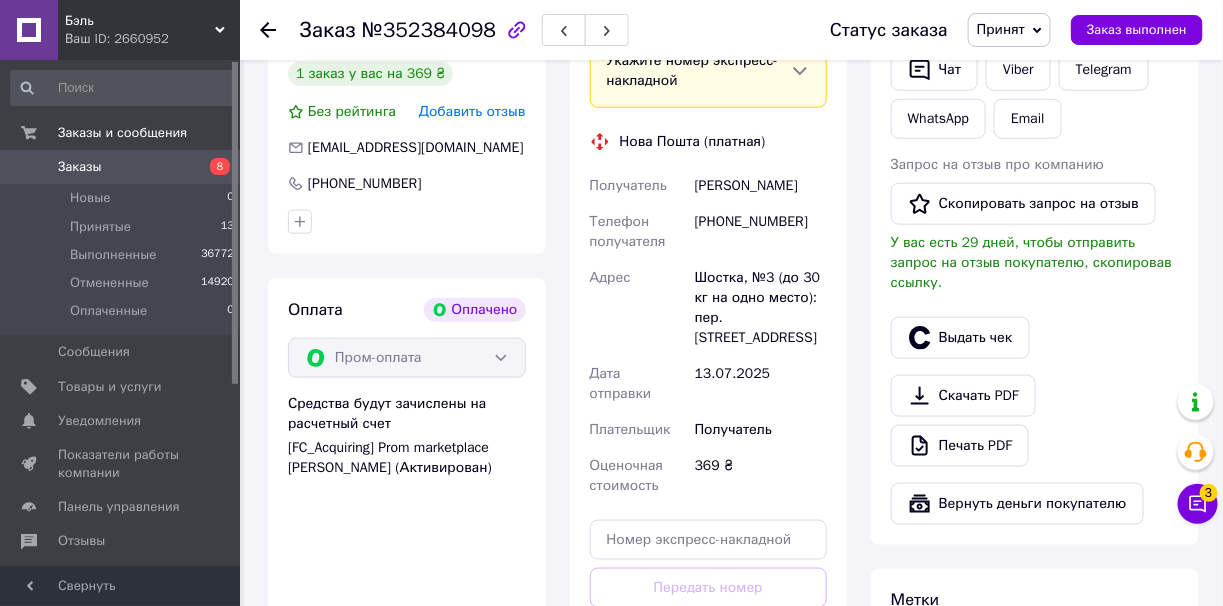 scroll, scrollTop: 414, scrollLeft: 0, axis: vertical 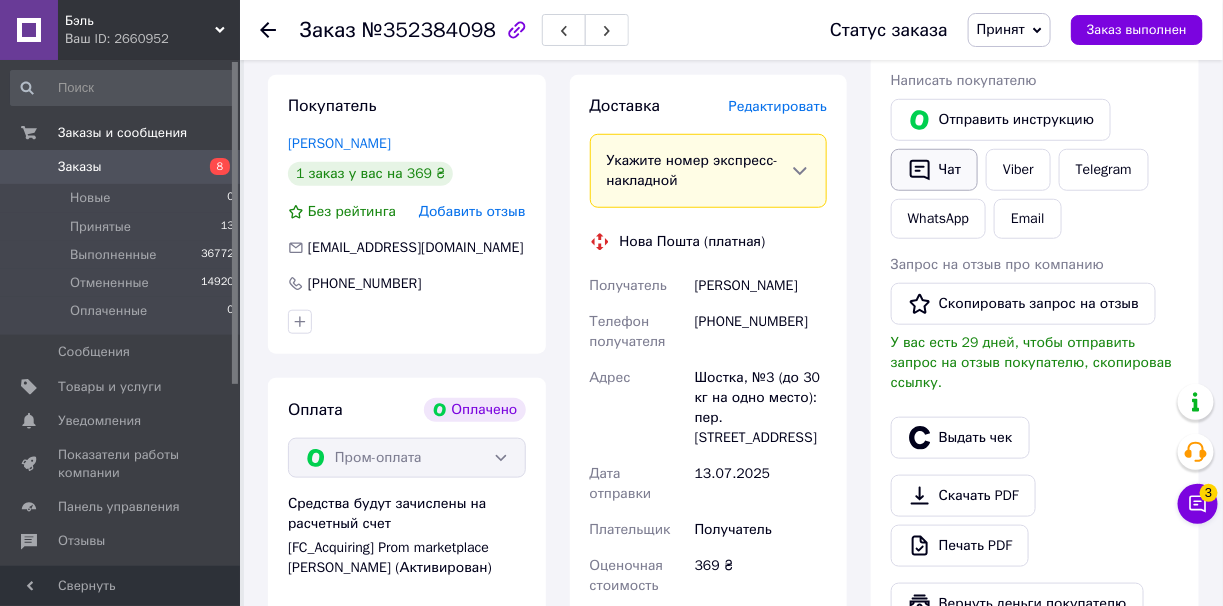 click 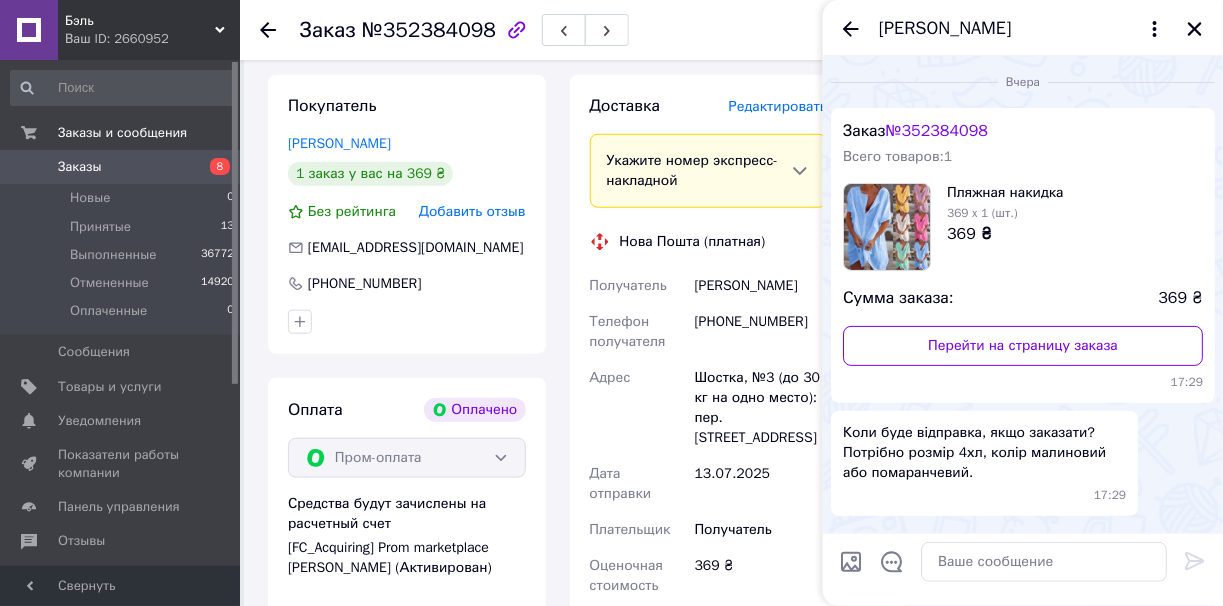 scroll, scrollTop: 134, scrollLeft: 0, axis: vertical 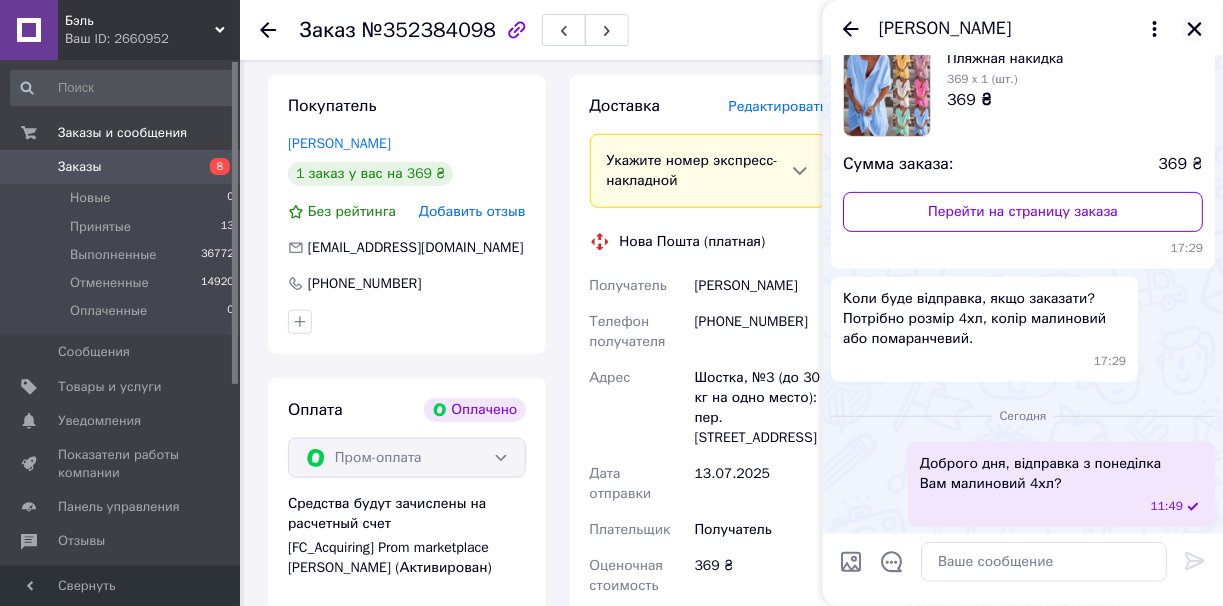 click at bounding box center (1195, 29) 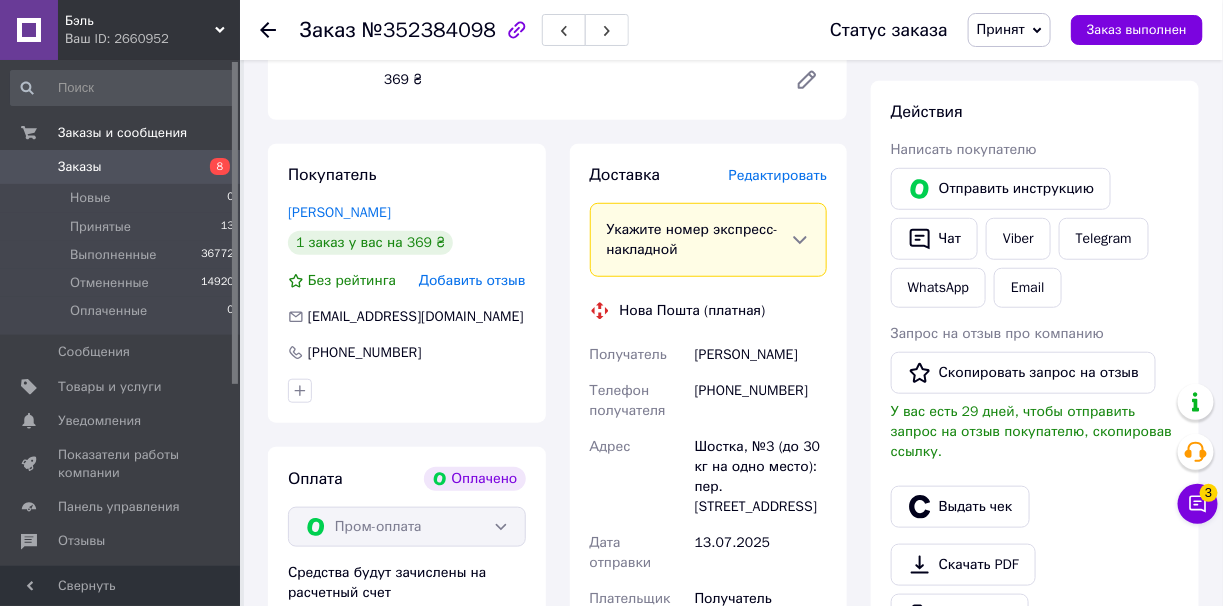 scroll, scrollTop: 315, scrollLeft: 0, axis: vertical 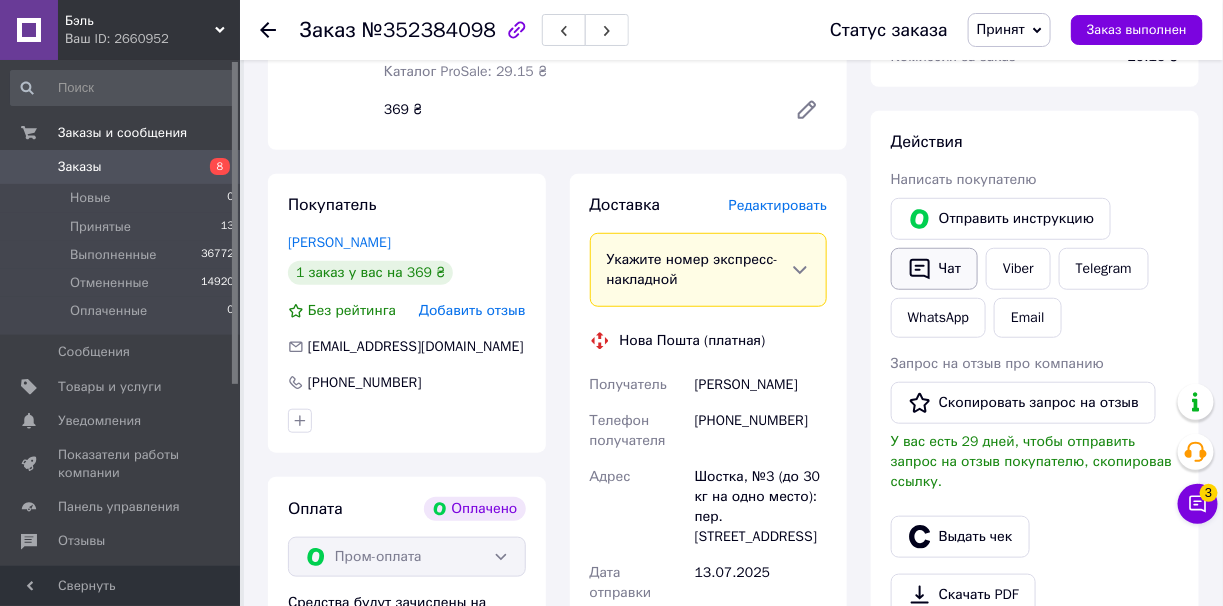 click on "Чат" at bounding box center (934, 269) 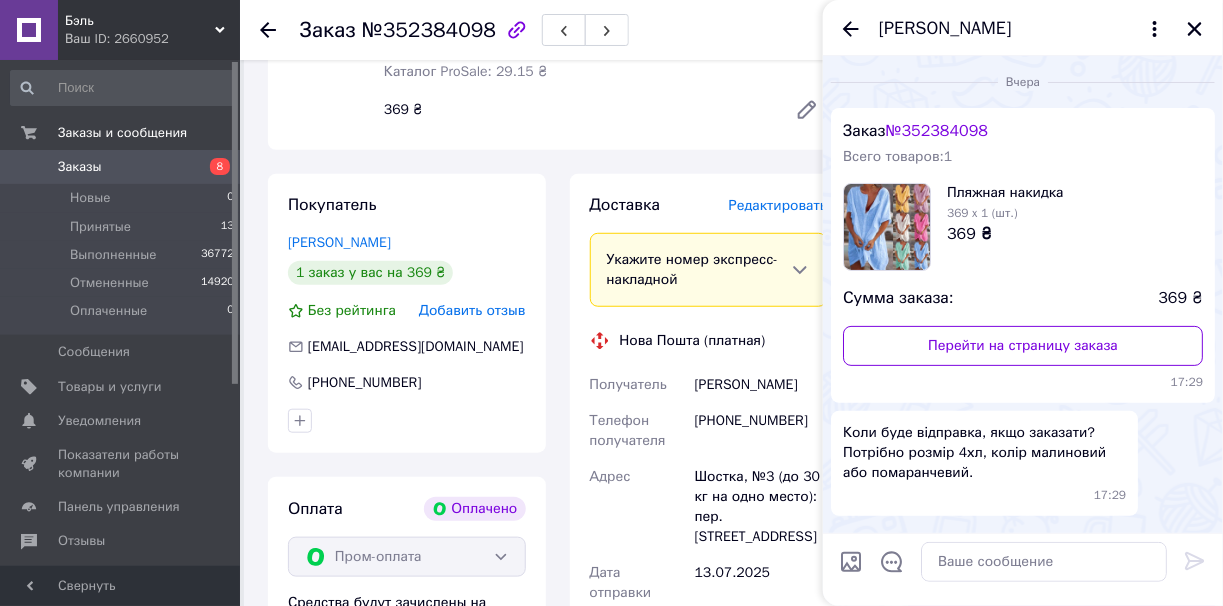 scroll, scrollTop: 134, scrollLeft: 0, axis: vertical 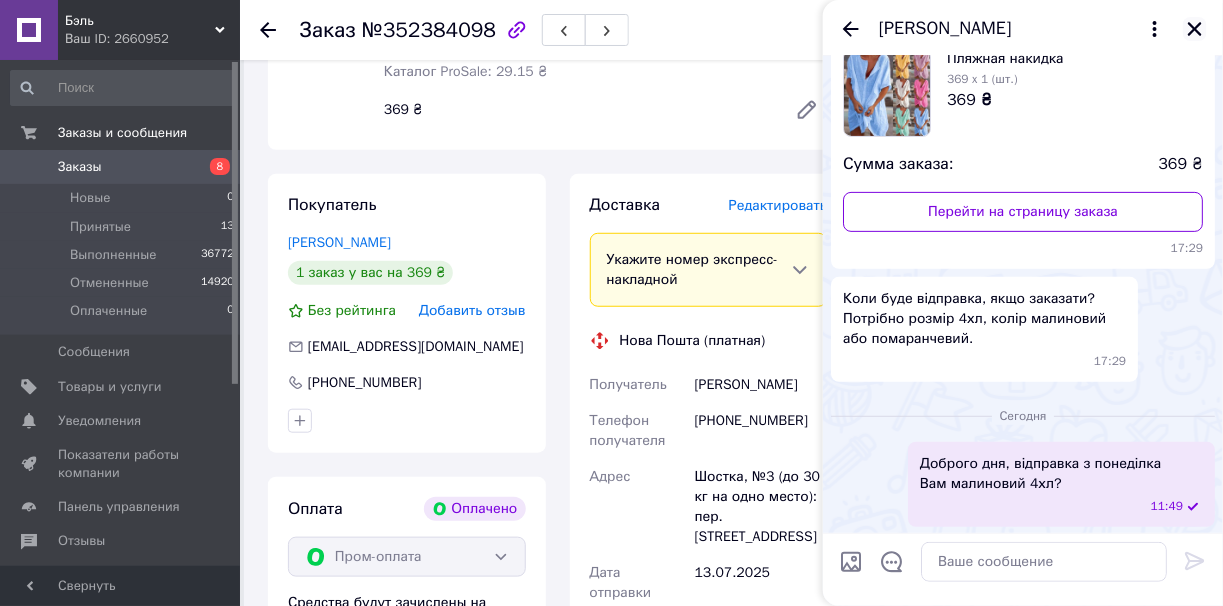 click 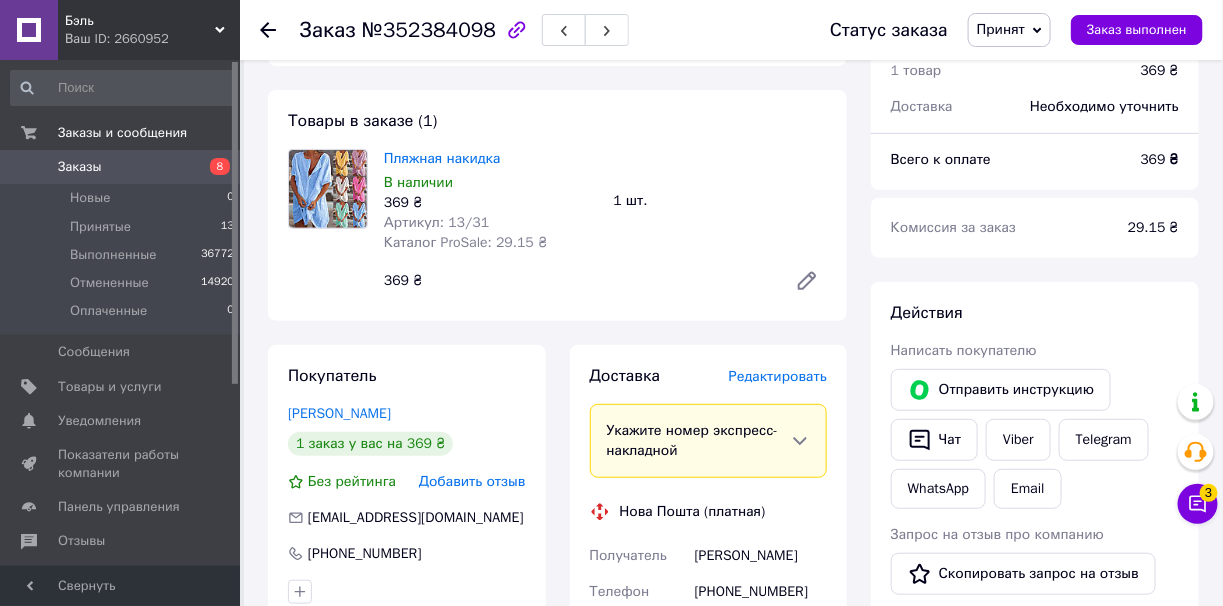 scroll, scrollTop: 114, scrollLeft: 0, axis: vertical 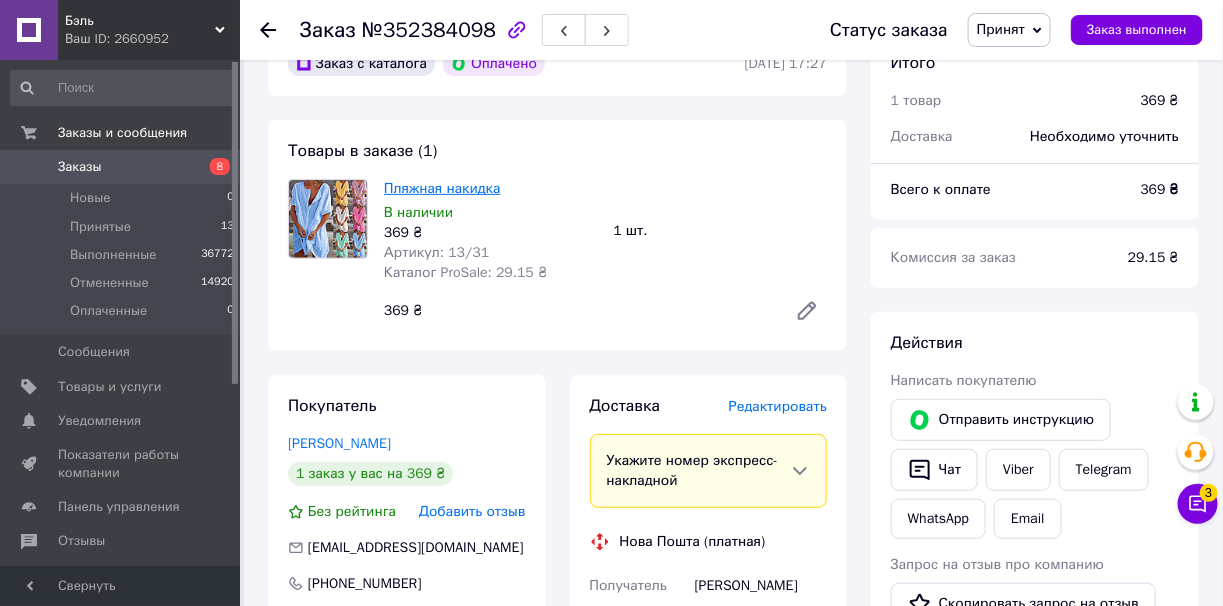 click on "Пляжная накидка" at bounding box center (442, 188) 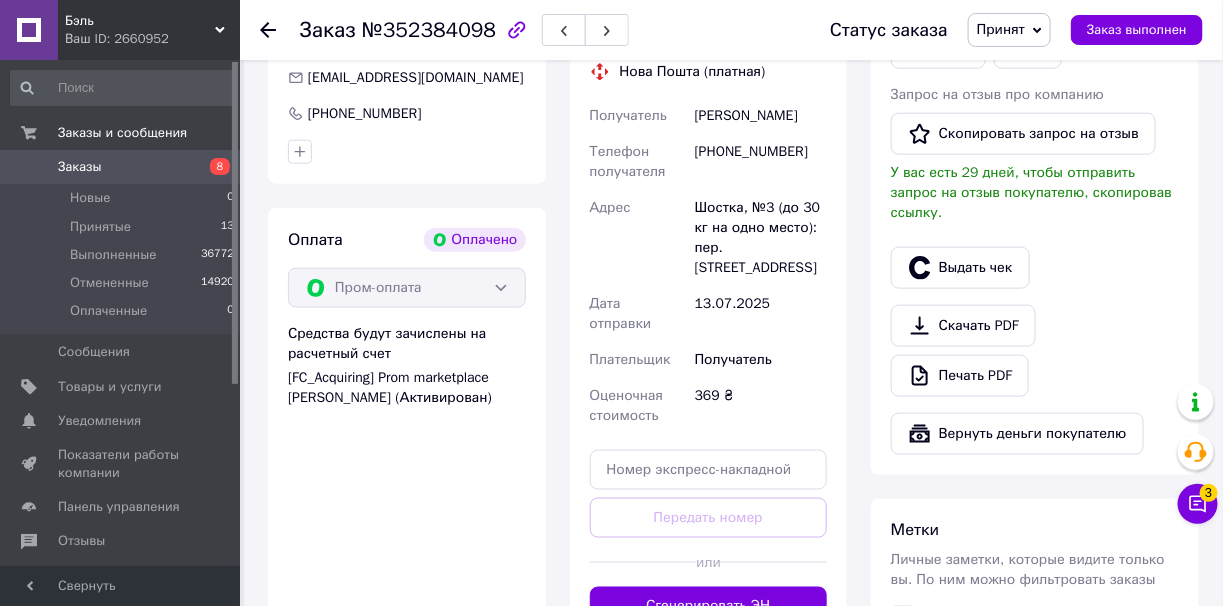 scroll, scrollTop: 614, scrollLeft: 0, axis: vertical 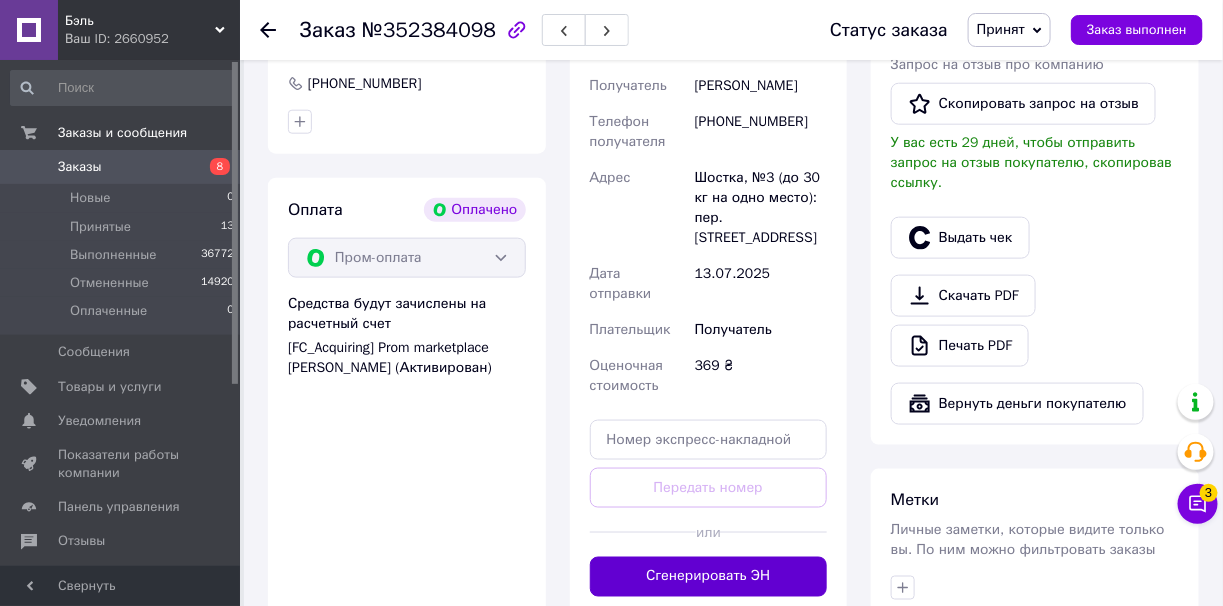 click on "Сгенерировать ЭН" at bounding box center [709, 577] 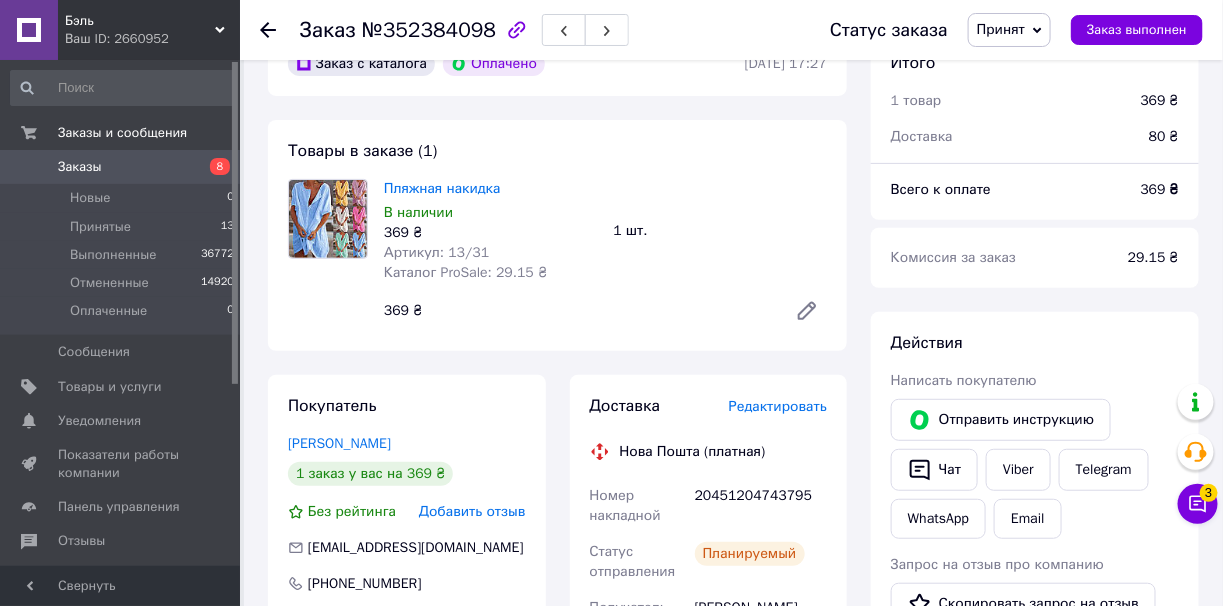 scroll, scrollTop: 215, scrollLeft: 0, axis: vertical 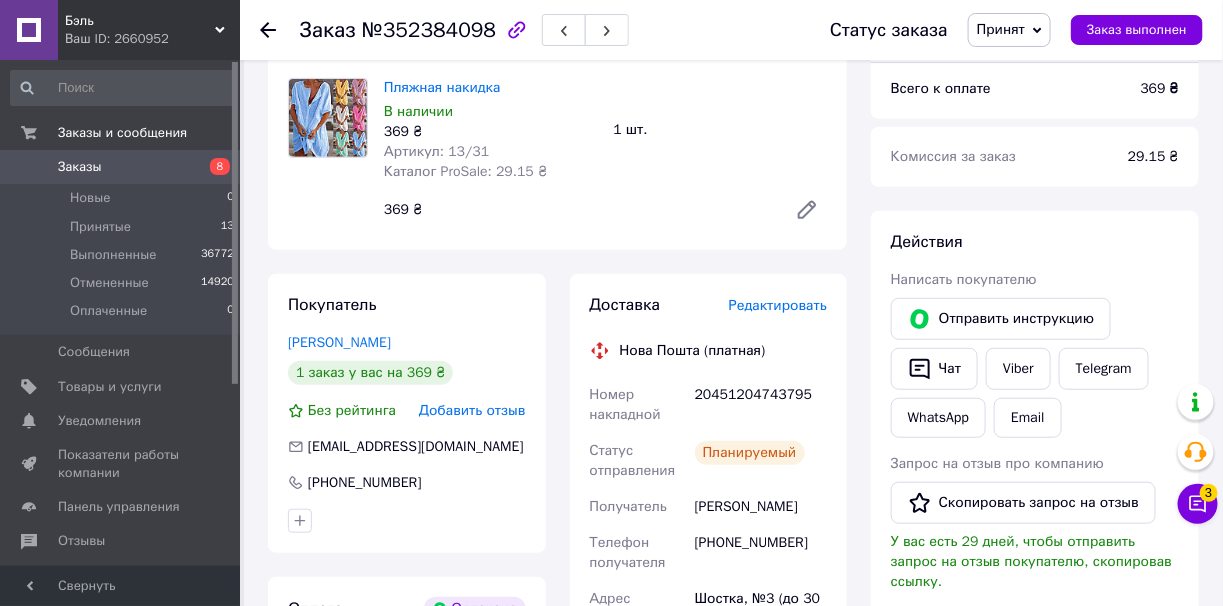 click on "20451204743795" at bounding box center [761, 405] 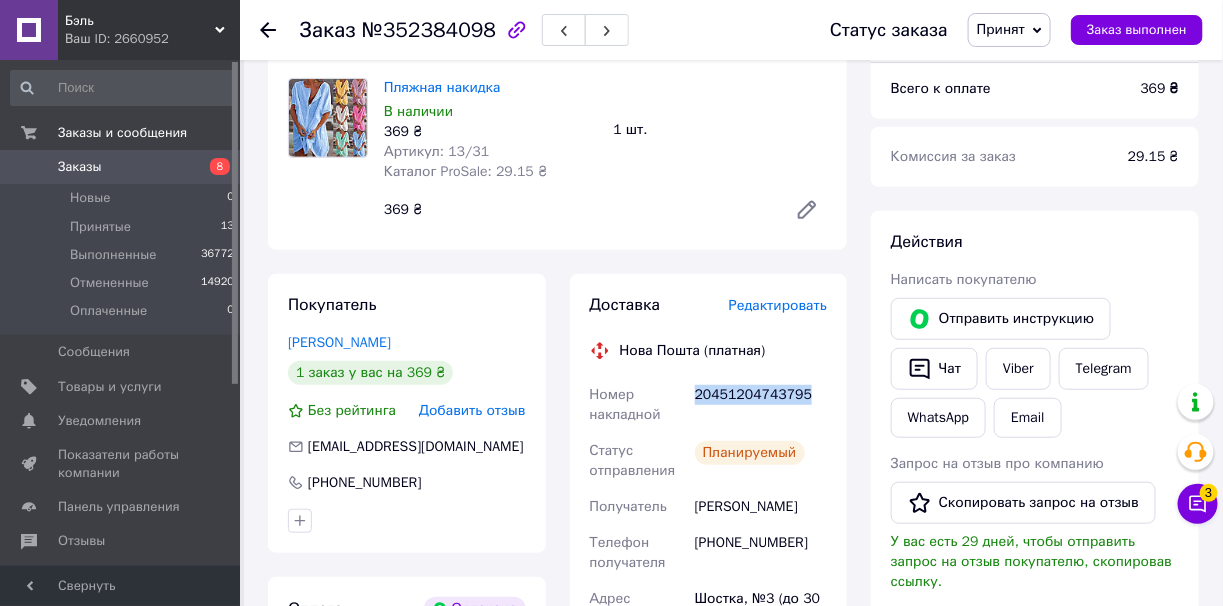 click on "20451204743795" at bounding box center (761, 405) 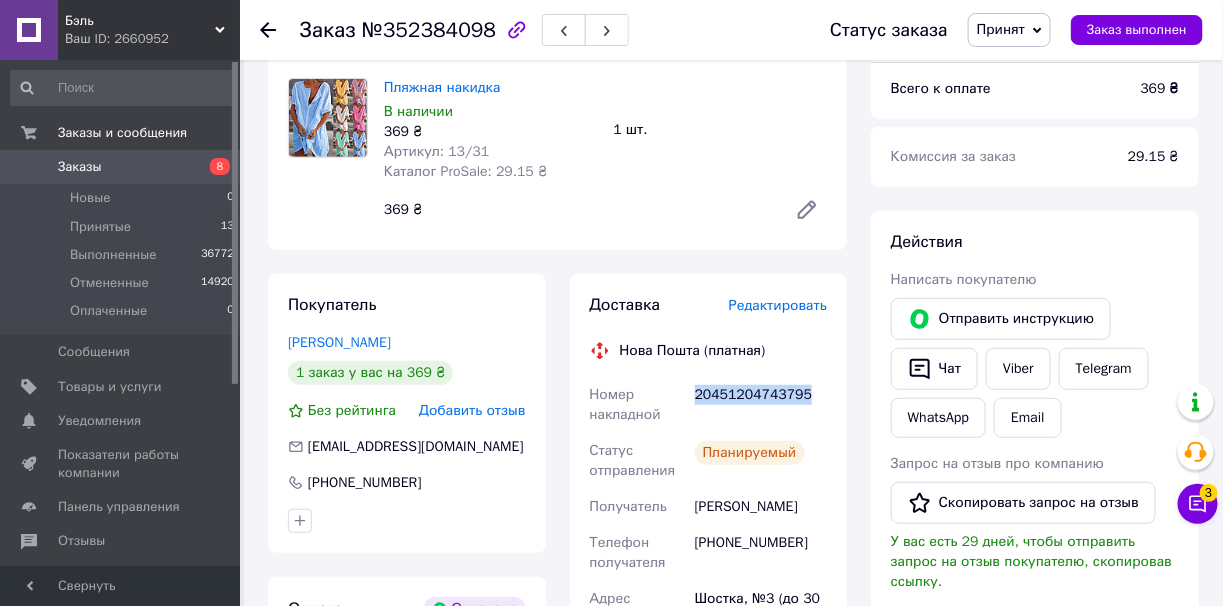copy on "20451204743795" 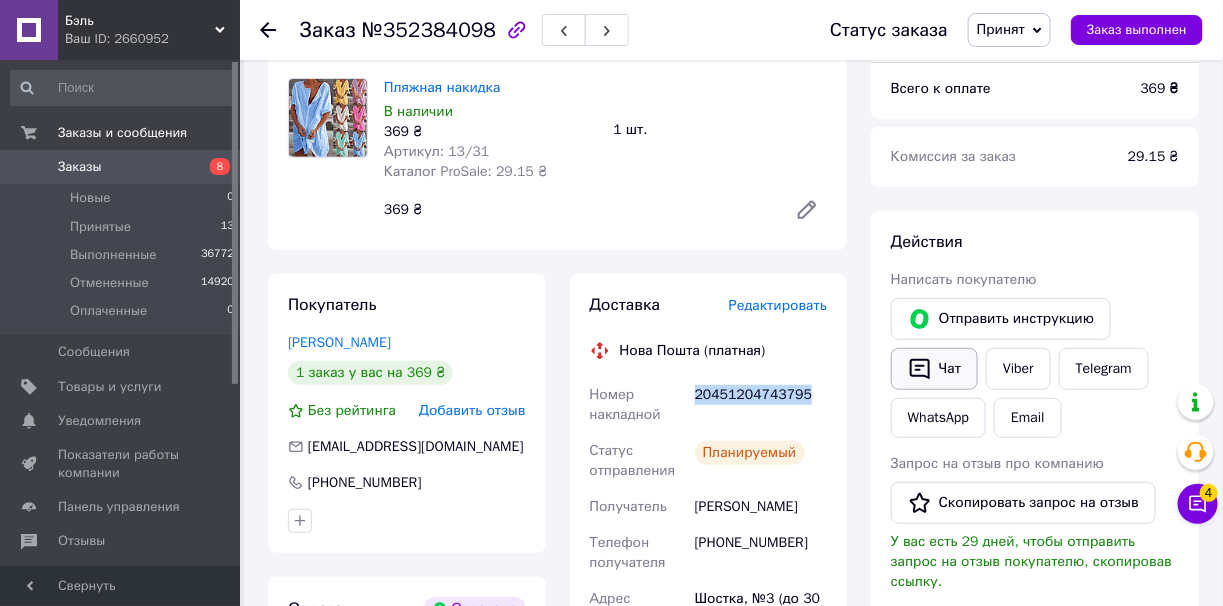 click 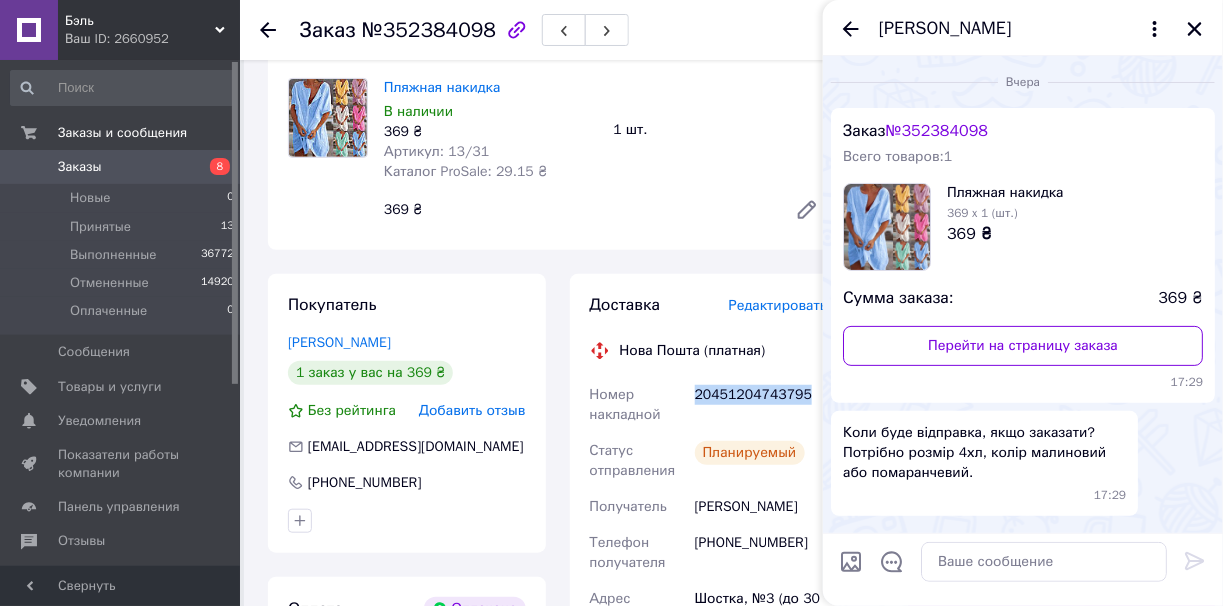 scroll, scrollTop: 134, scrollLeft: 0, axis: vertical 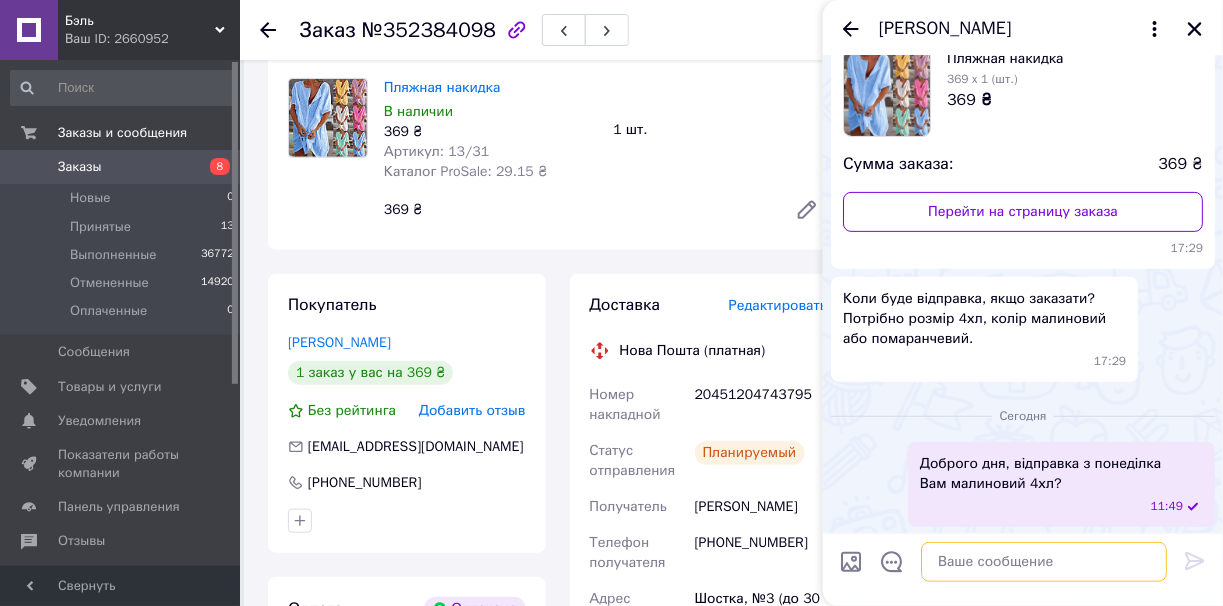paste on "20451204743795" 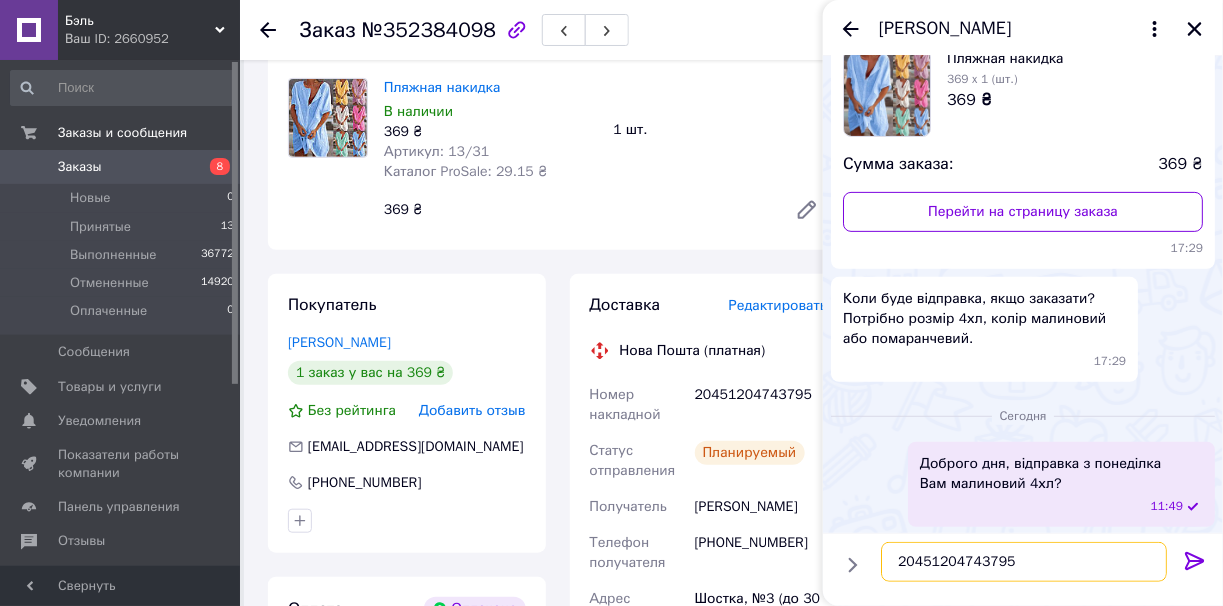 type on "20451204743795" 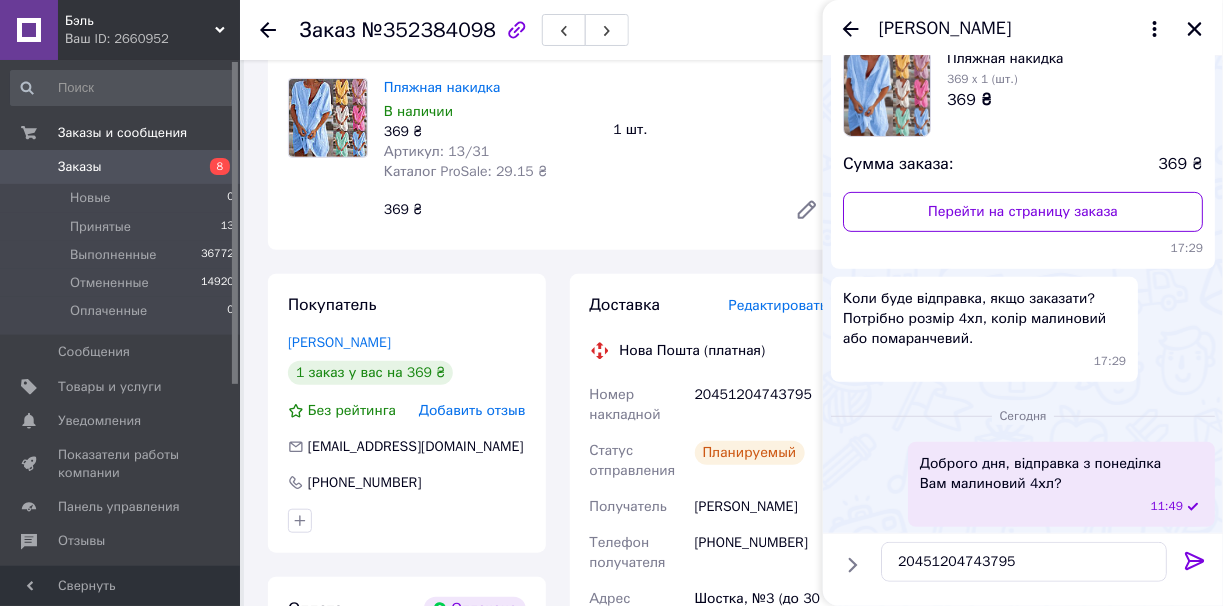 click 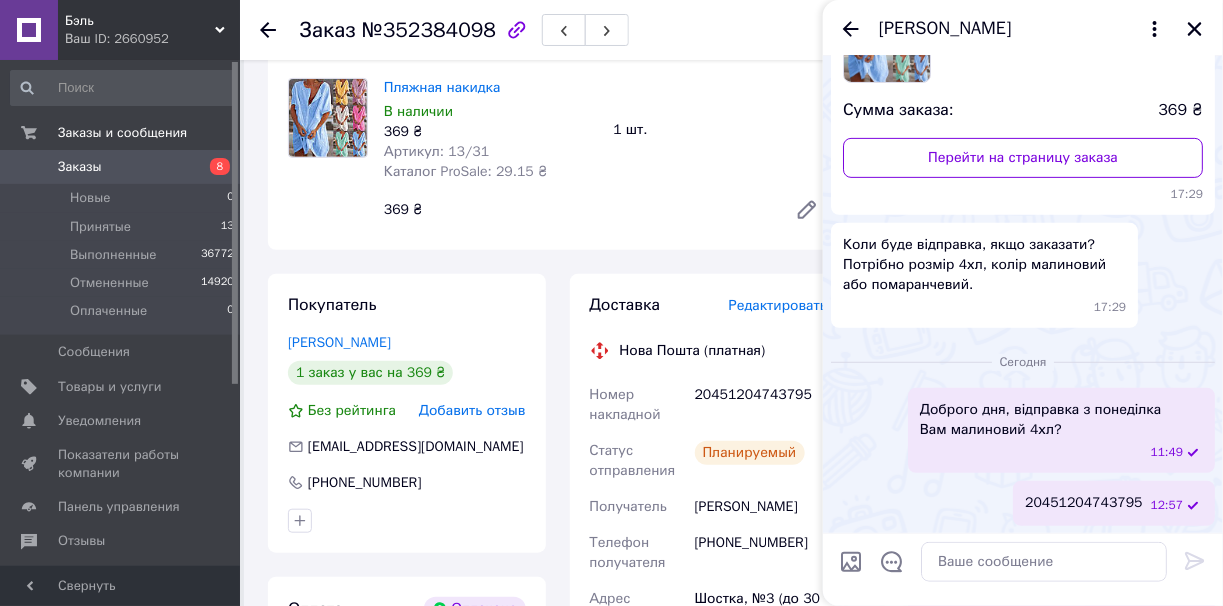 scroll, scrollTop: 300, scrollLeft: 0, axis: vertical 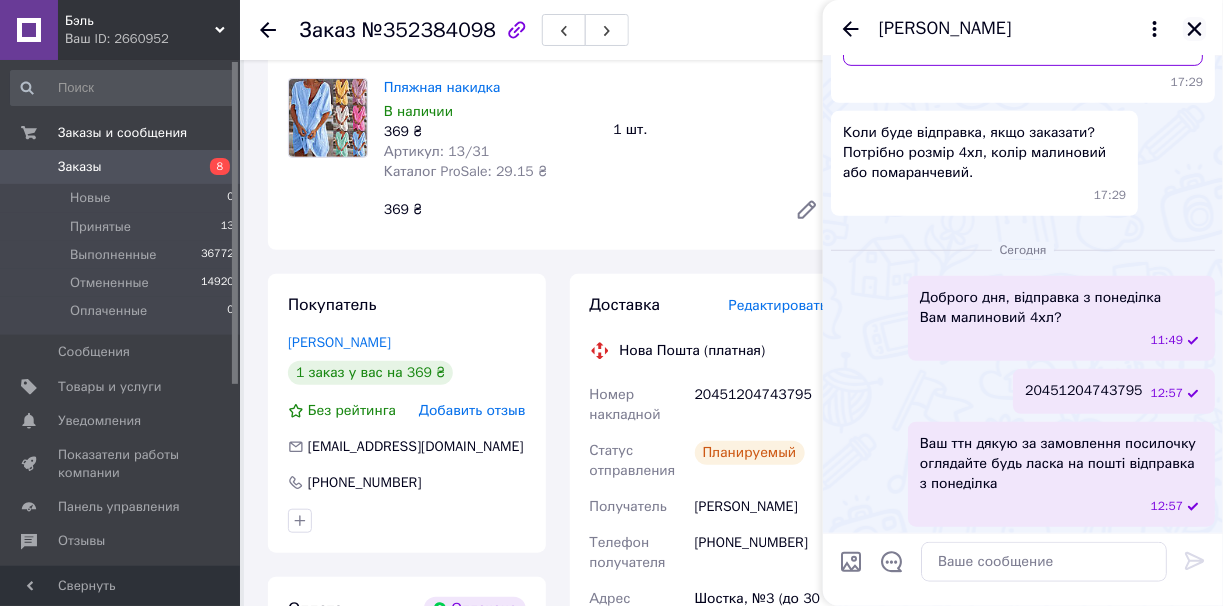 click 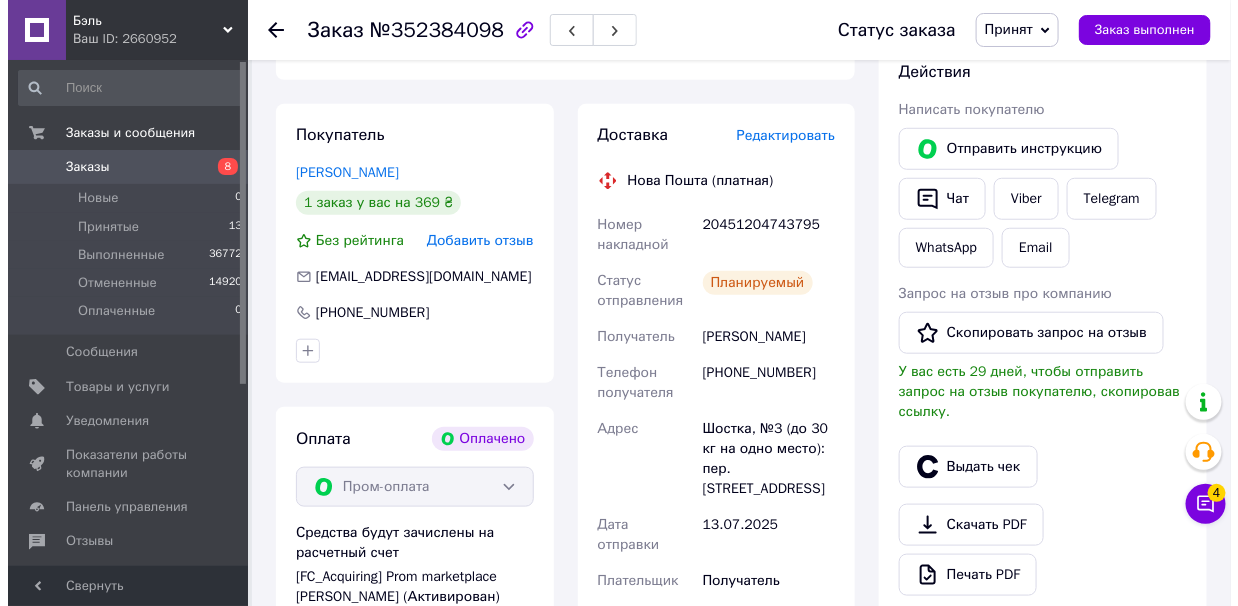scroll, scrollTop: 414, scrollLeft: 0, axis: vertical 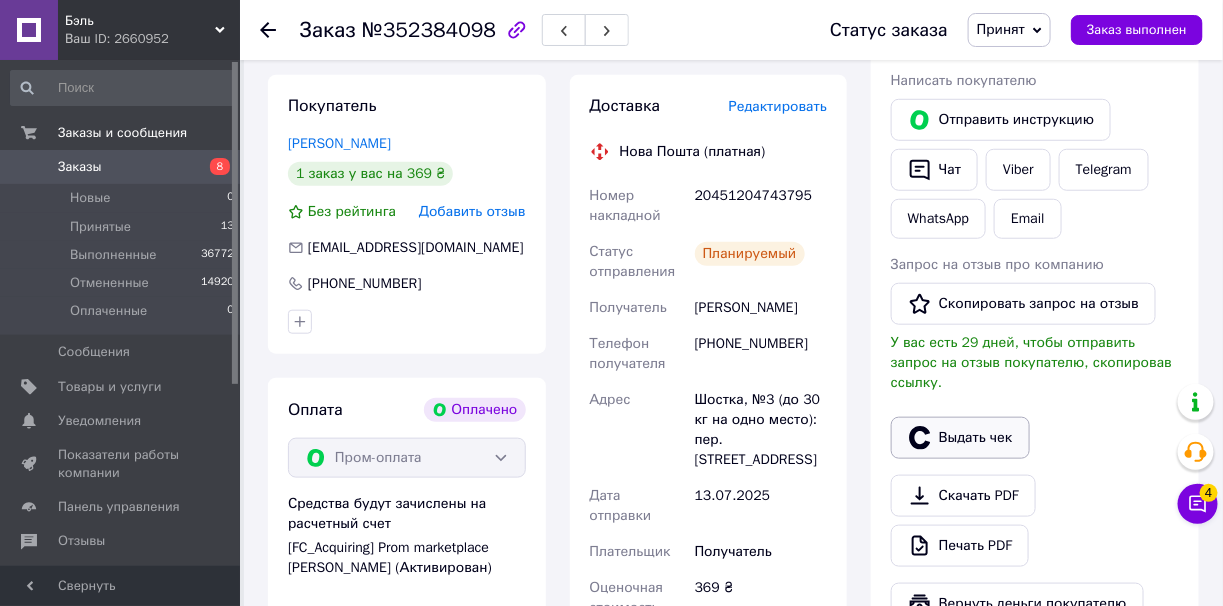 click on "Выдать чек" at bounding box center [960, 438] 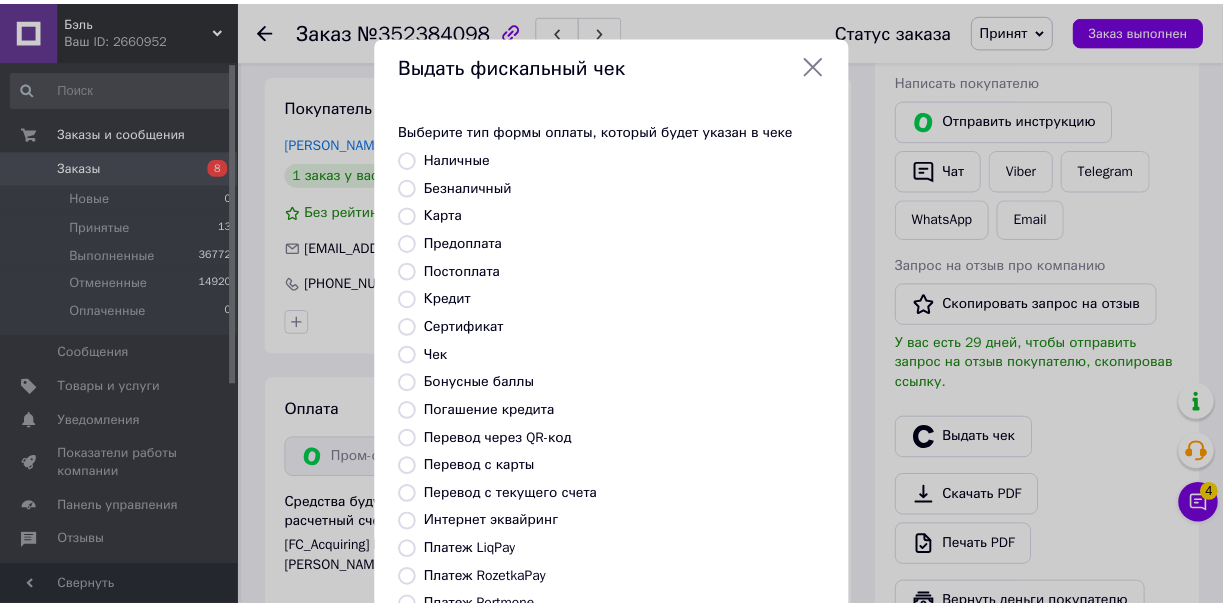 scroll, scrollTop: 199, scrollLeft: 0, axis: vertical 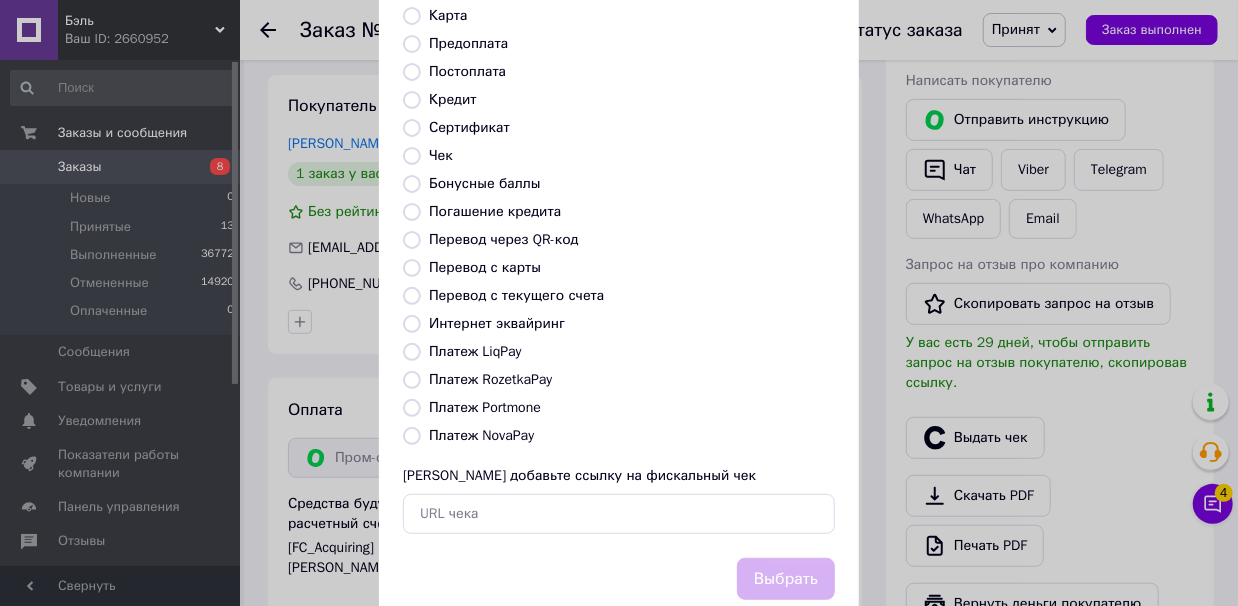 click on "Платеж RozetkaPay" at bounding box center (412, 380) 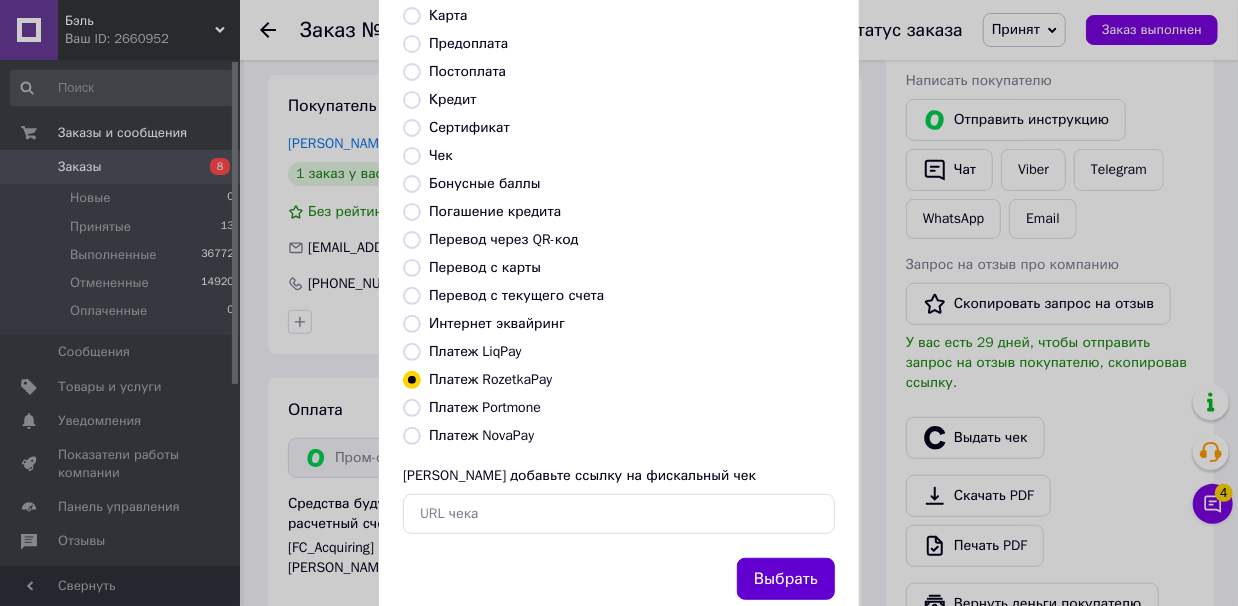 click on "Выбрать" at bounding box center [786, 579] 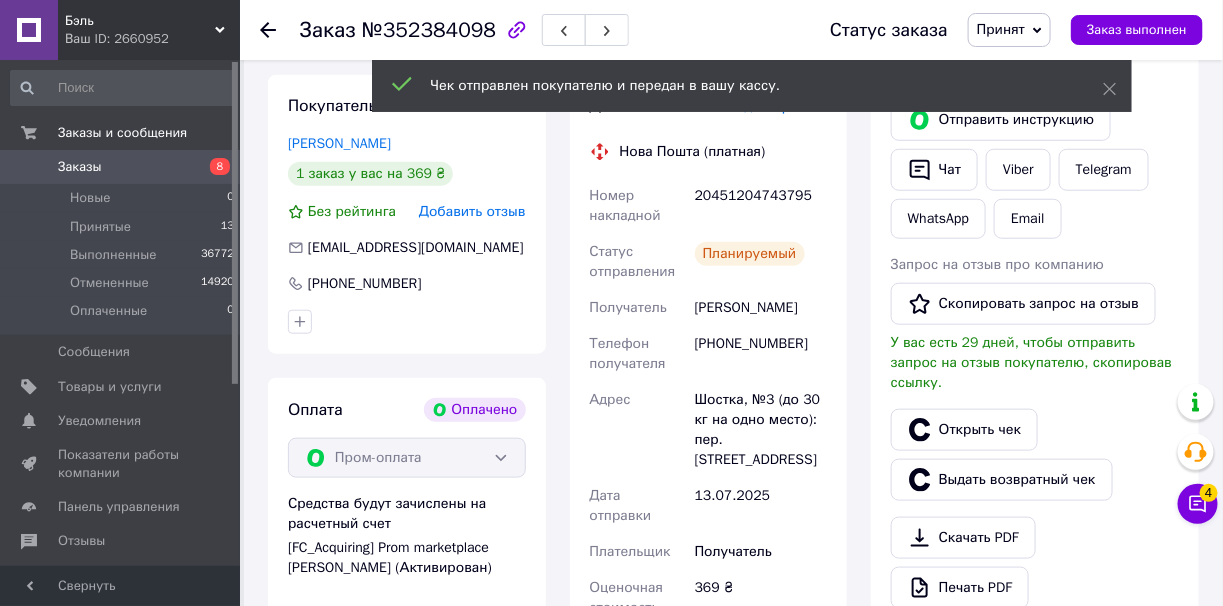 click on "Заказ выполнен" at bounding box center (1137, 30) 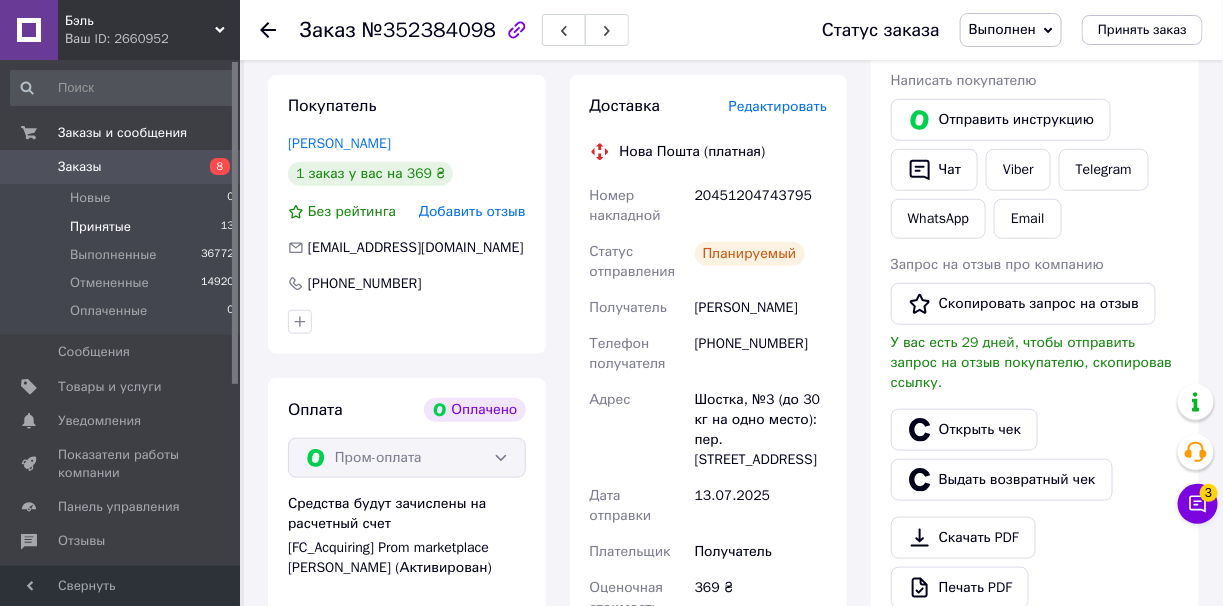 click on "Принятые" at bounding box center (100, 227) 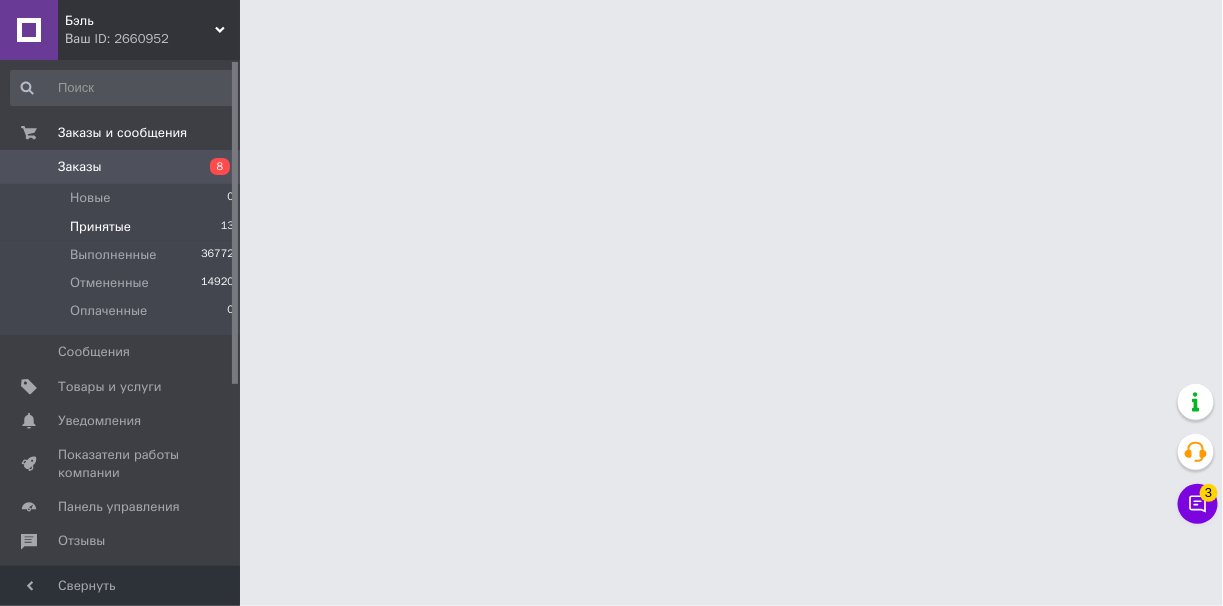 scroll, scrollTop: 0, scrollLeft: 0, axis: both 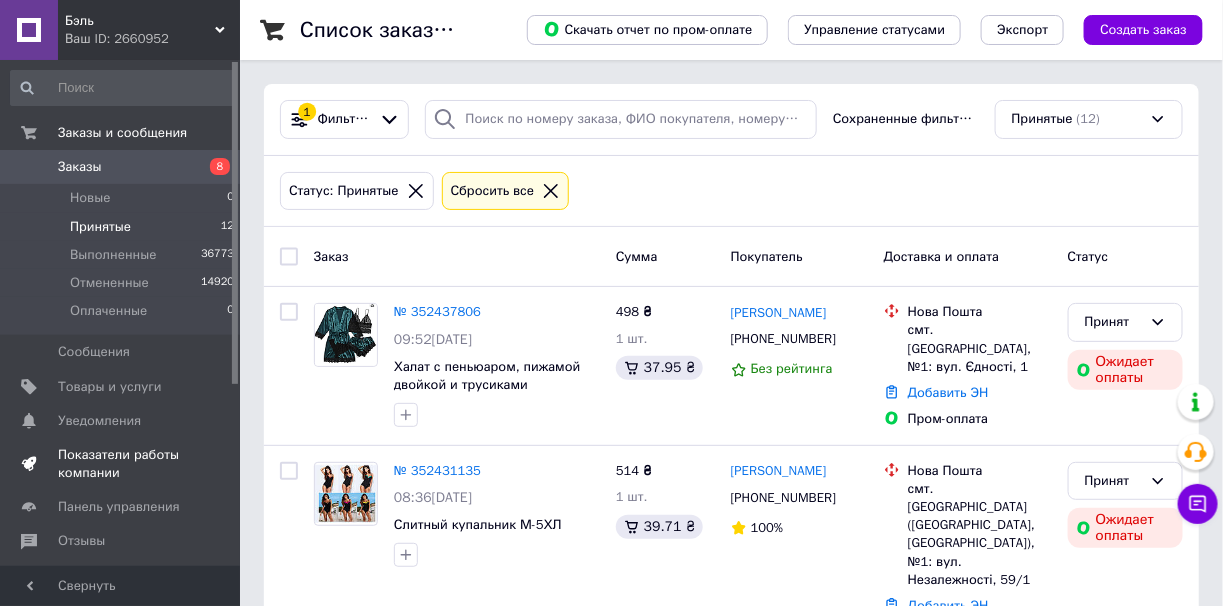 click on "Показатели работы компании" at bounding box center [123, 464] 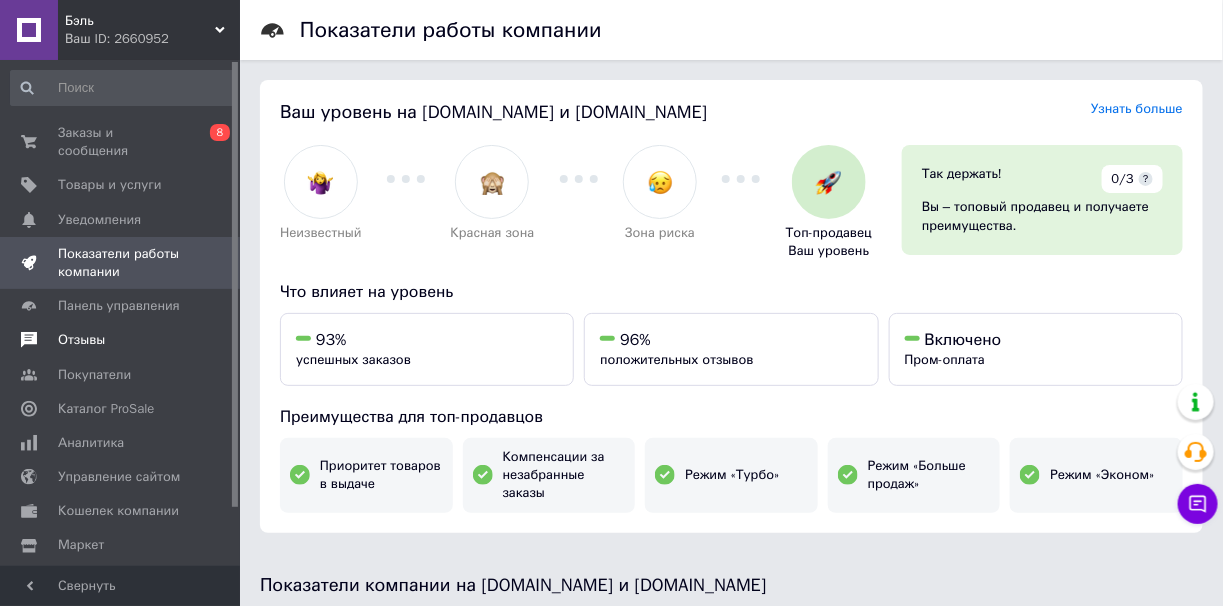 click on "Отзывы" at bounding box center (121, 340) 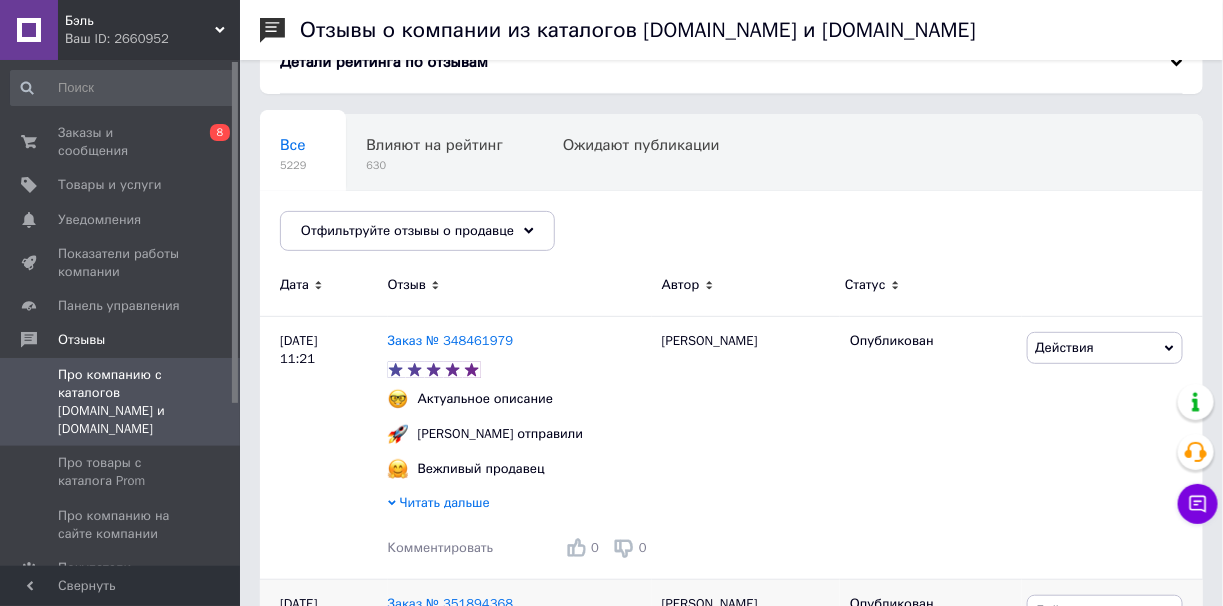 scroll, scrollTop: 99, scrollLeft: 0, axis: vertical 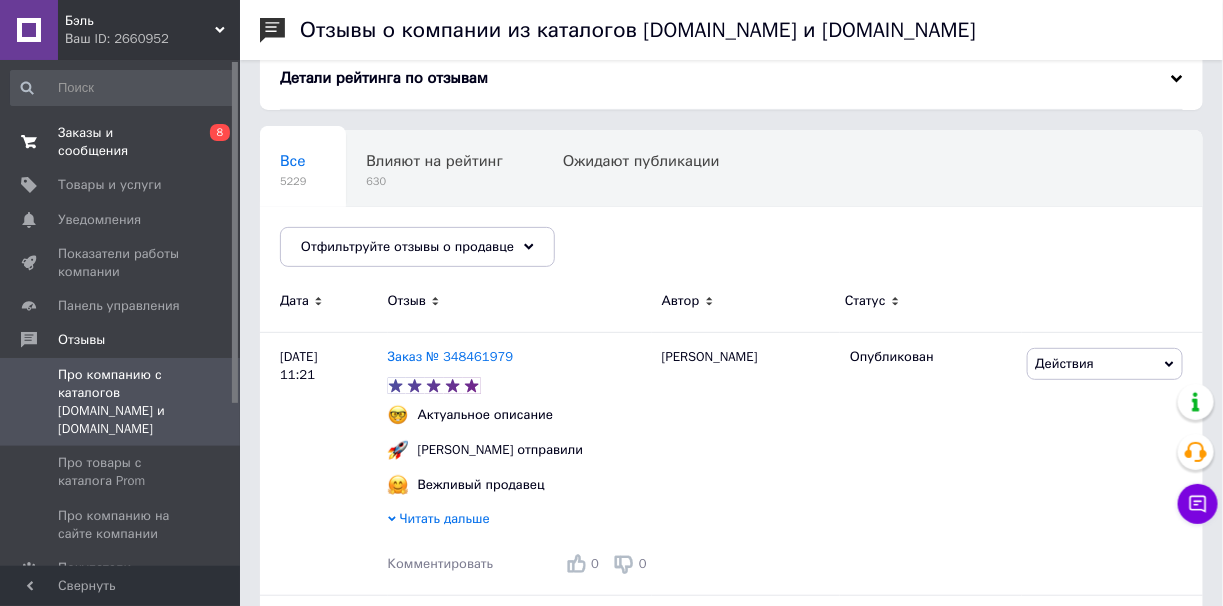 click on "Заказы и сообщения" at bounding box center [121, 142] 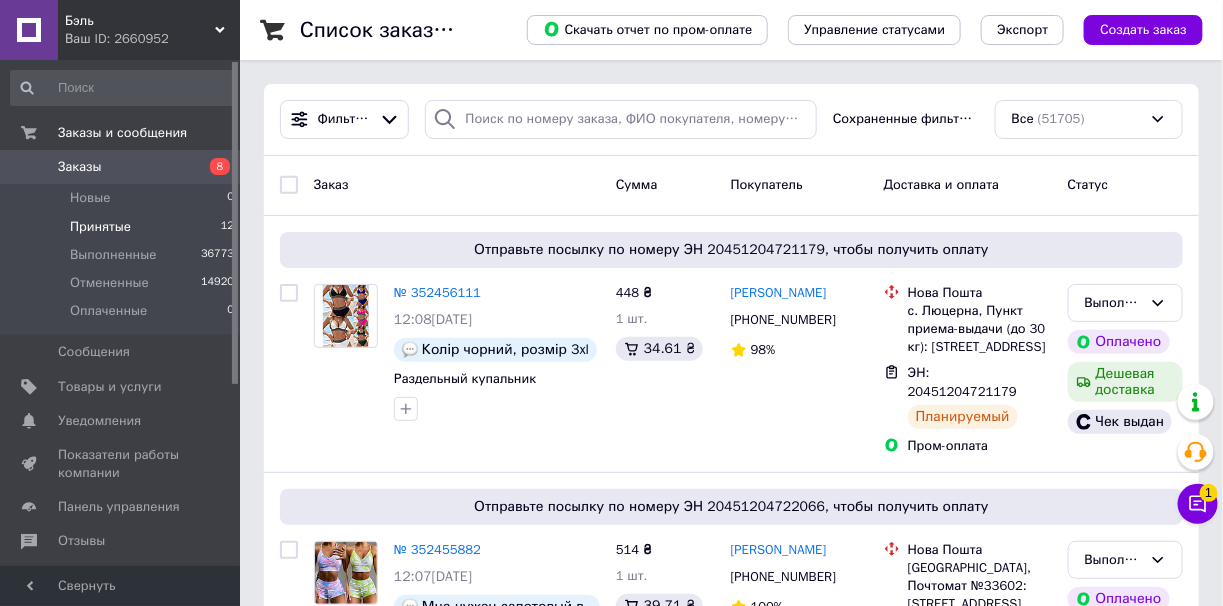 click on "Принятые 12" at bounding box center [123, 227] 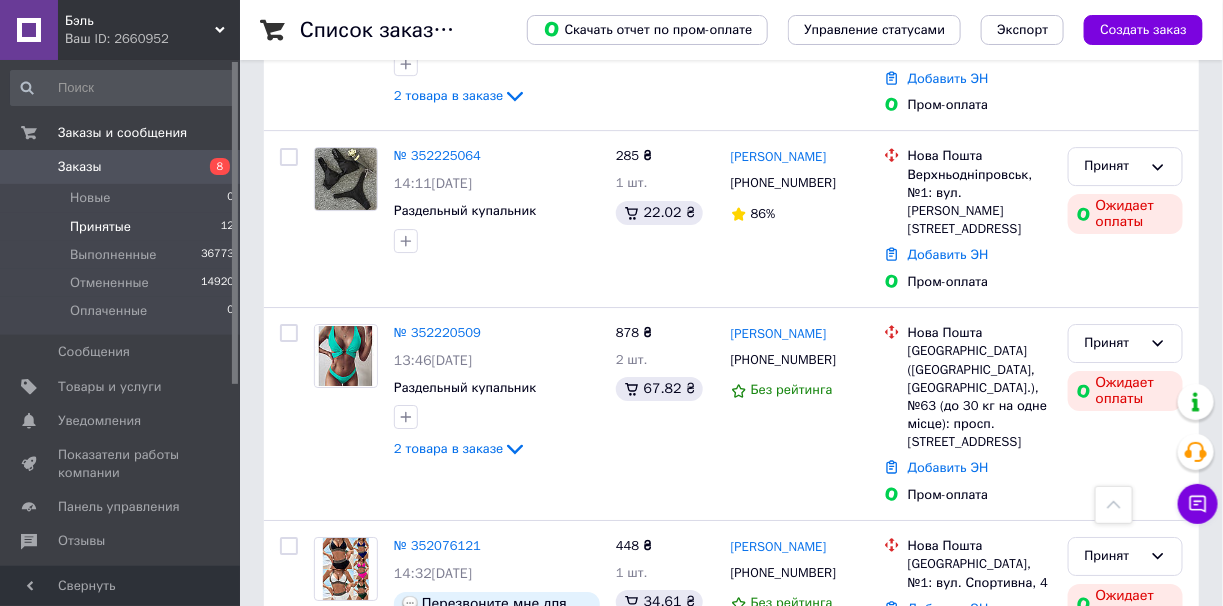 scroll, scrollTop: 1943, scrollLeft: 0, axis: vertical 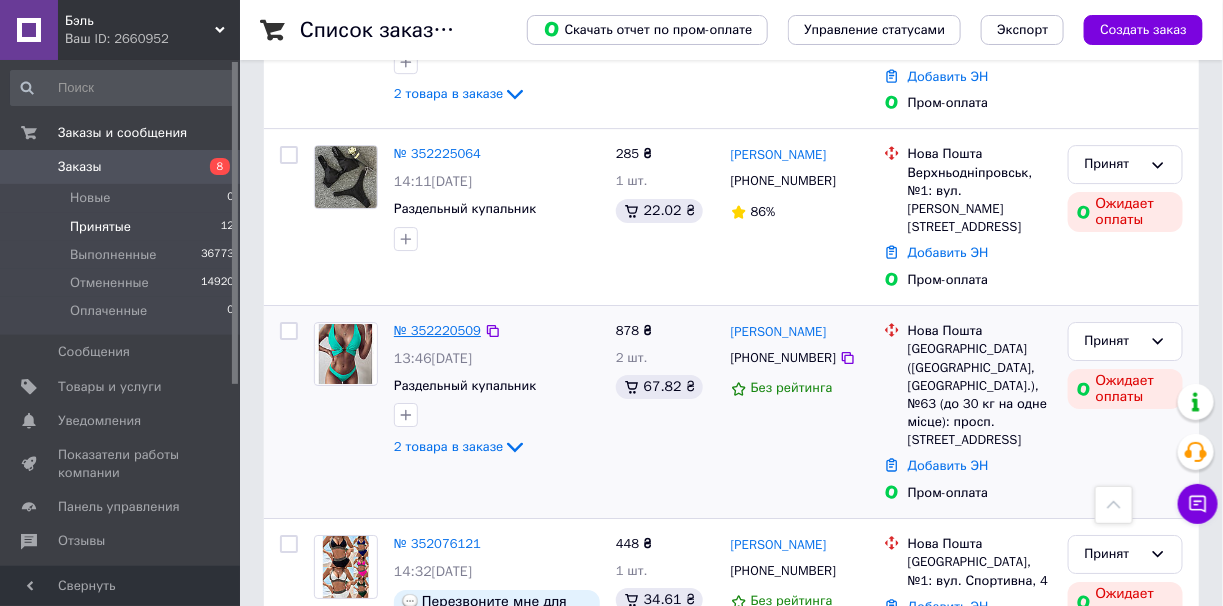 click on "№ 352220509" at bounding box center (437, 330) 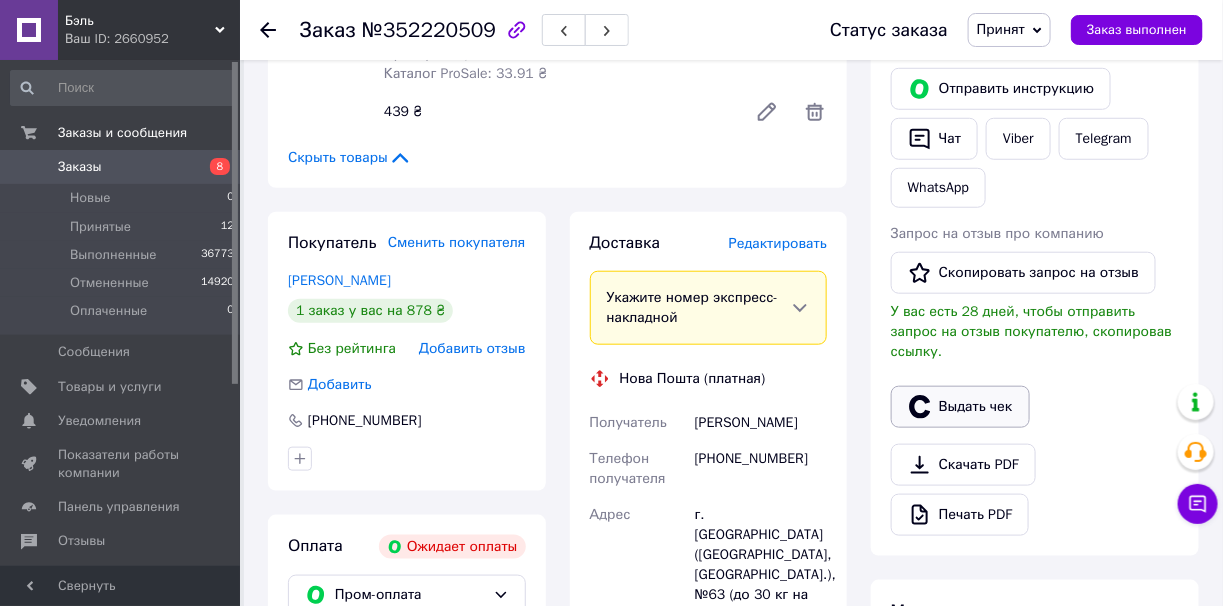 scroll, scrollTop: 298, scrollLeft: 0, axis: vertical 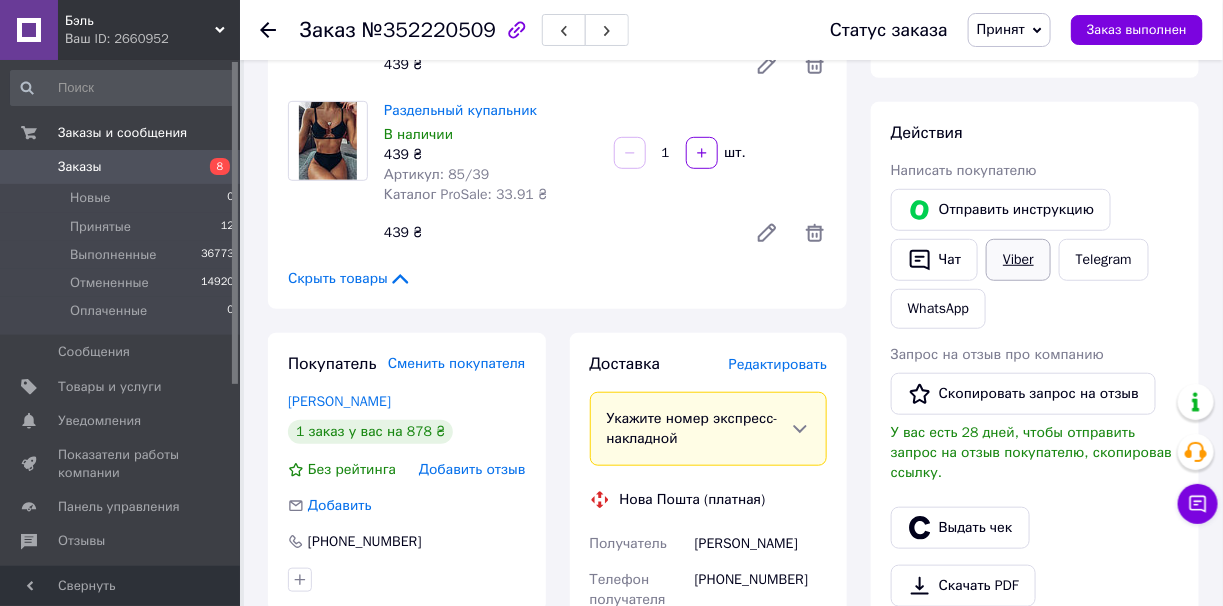 click on "Viber" at bounding box center [1018, 260] 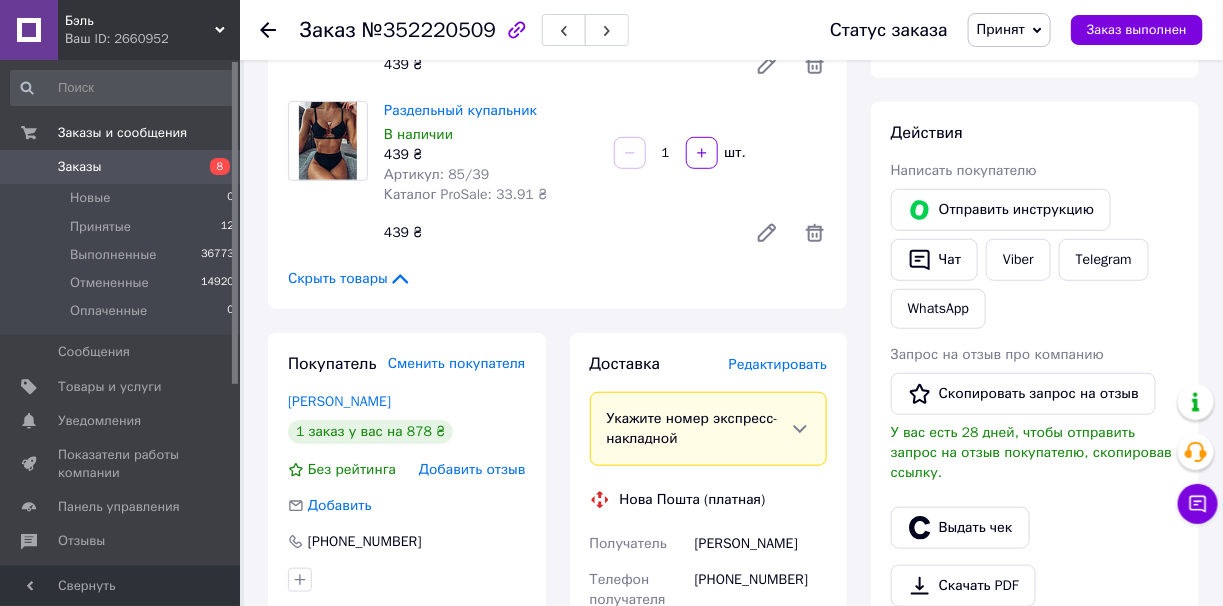 click on "Принят" at bounding box center [1001, 29] 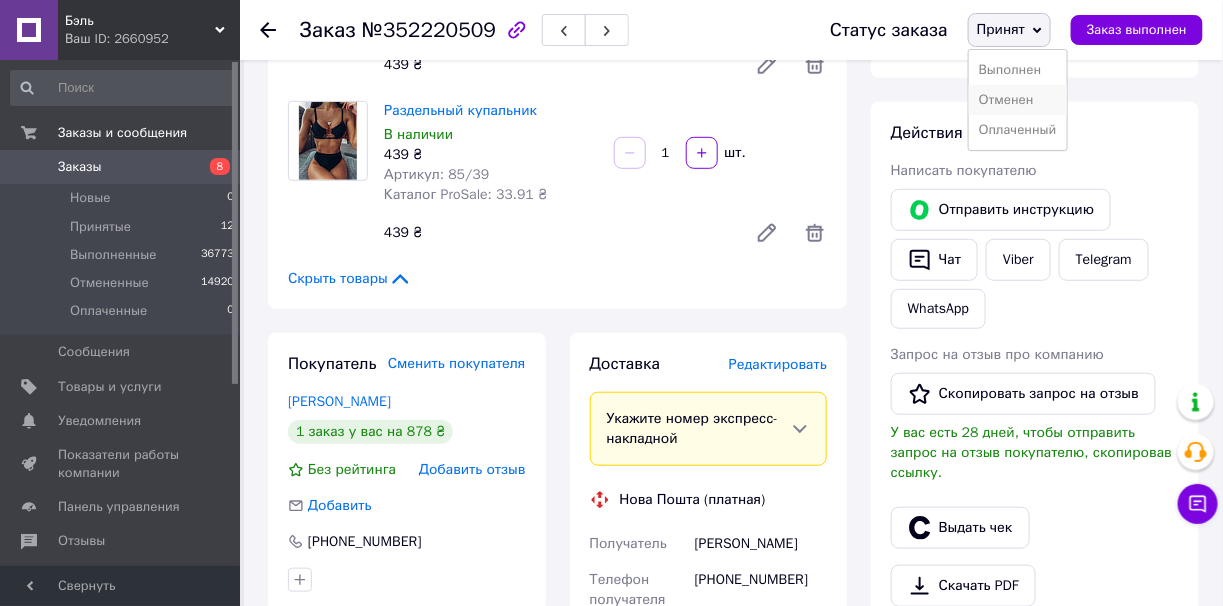 click on "Отменен" at bounding box center [1018, 100] 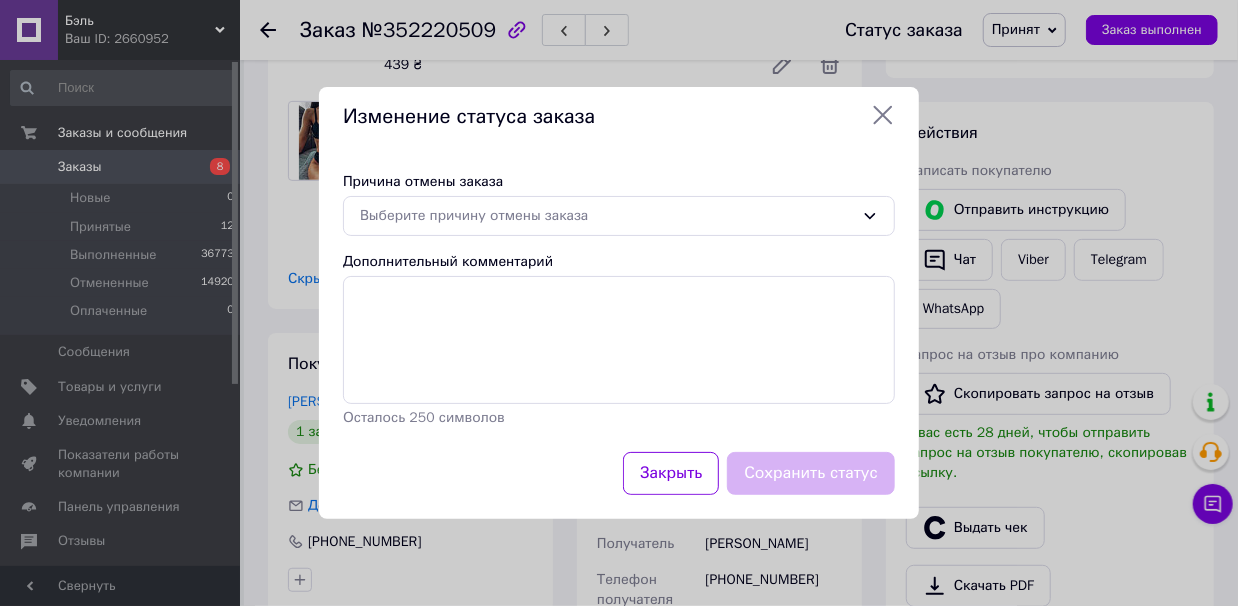 click on "Выберите причину отмены заказа" at bounding box center (607, 216) 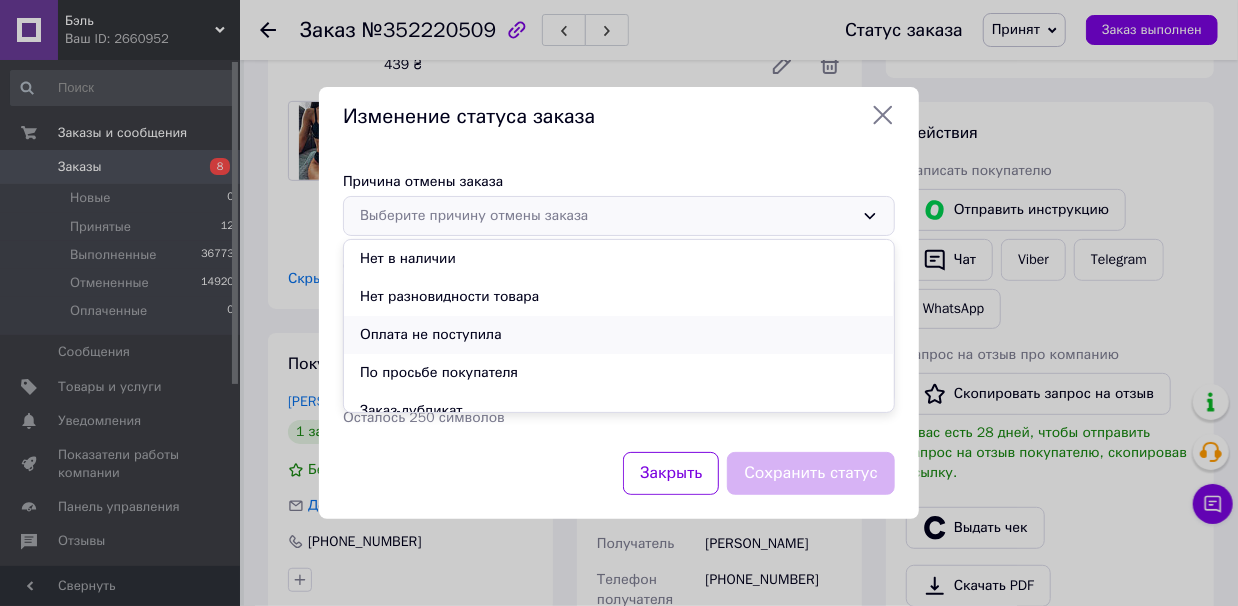 click on "Оплата не поступила" at bounding box center (619, 335) 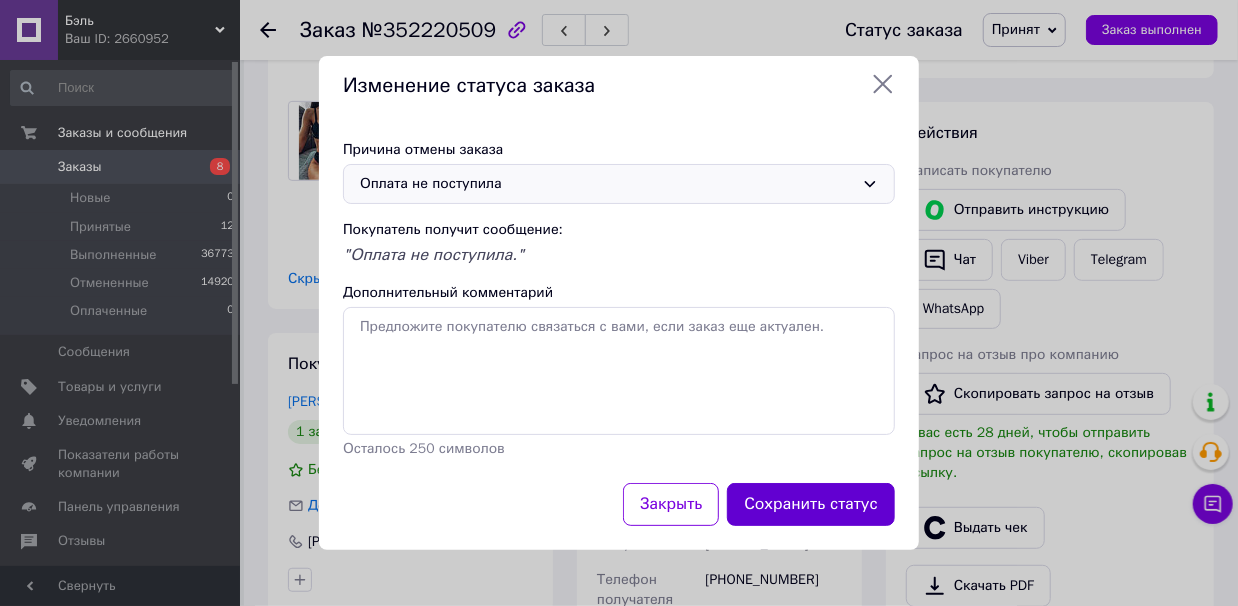 click on "Сохранить статус" at bounding box center (811, 504) 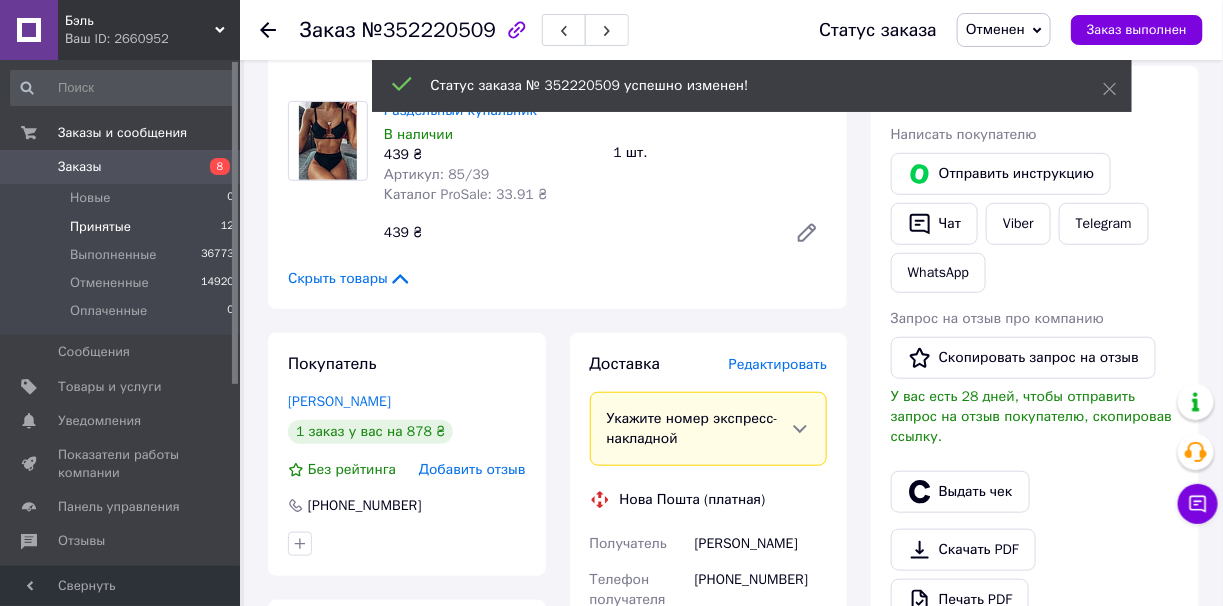 click on "Принятые 12" at bounding box center (123, 227) 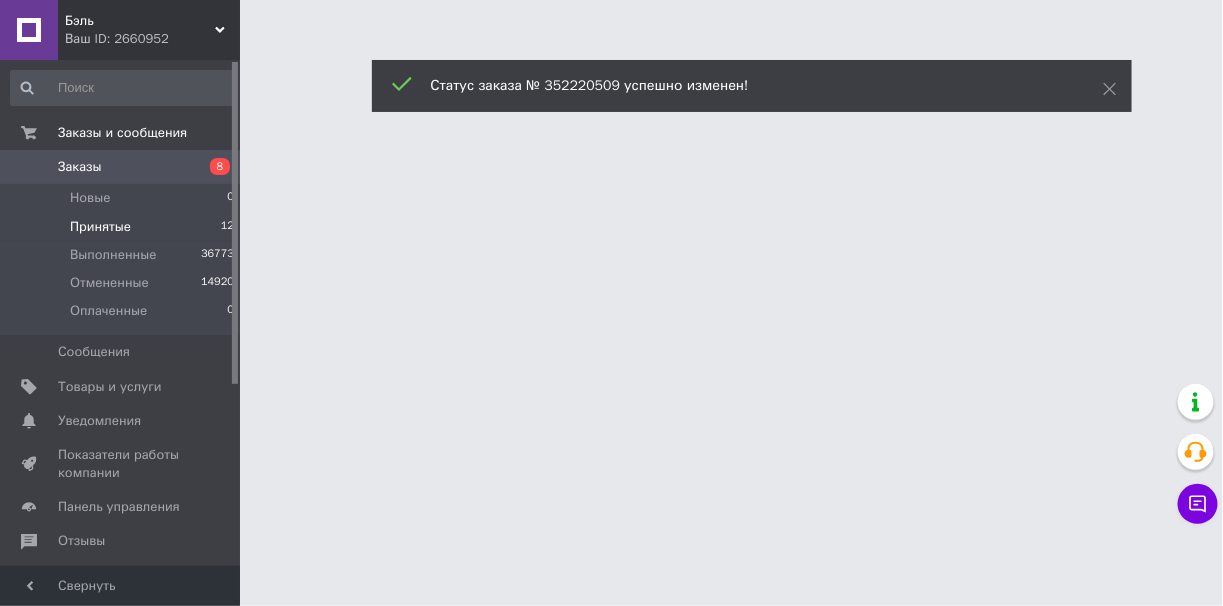 scroll, scrollTop: 0, scrollLeft: 0, axis: both 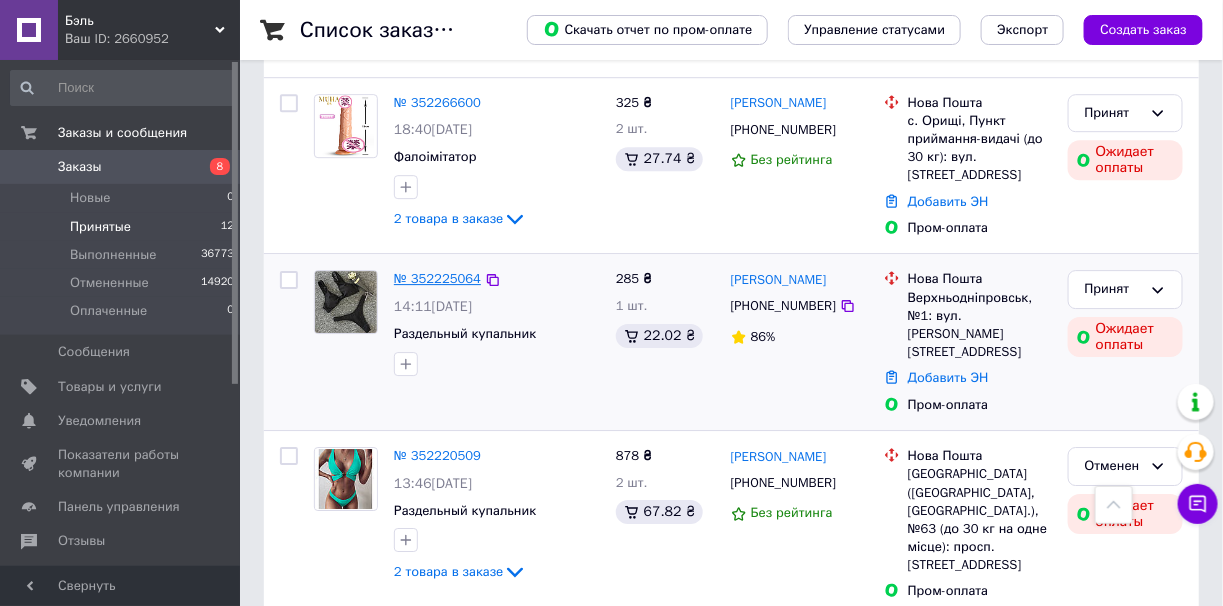click on "№ 352225064" at bounding box center [437, 278] 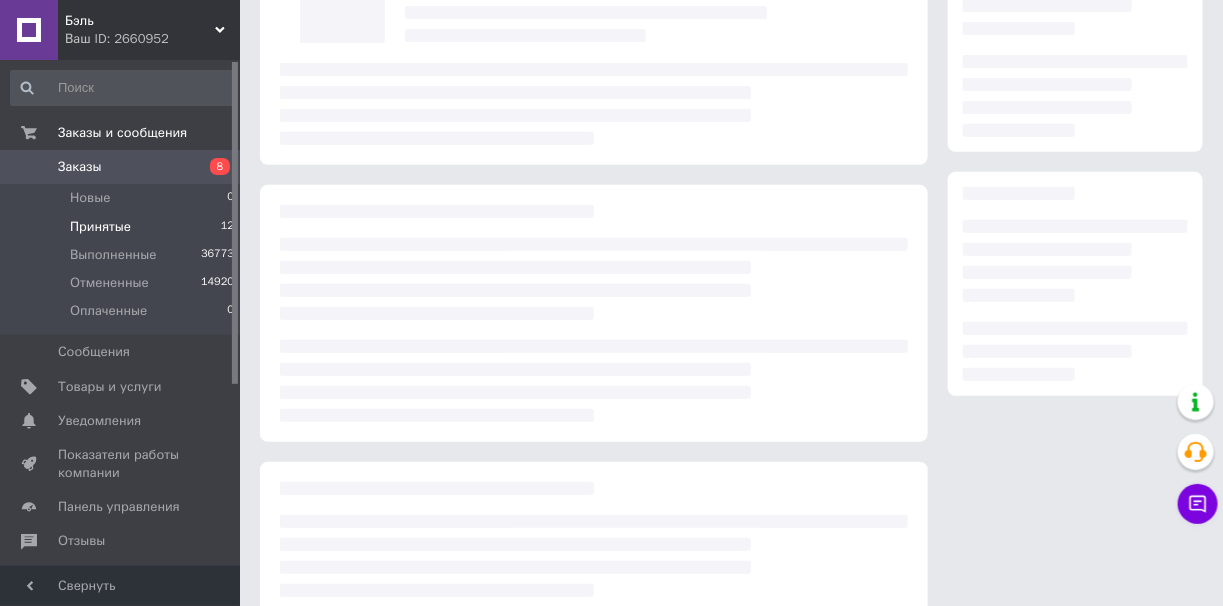 scroll, scrollTop: 106, scrollLeft: 0, axis: vertical 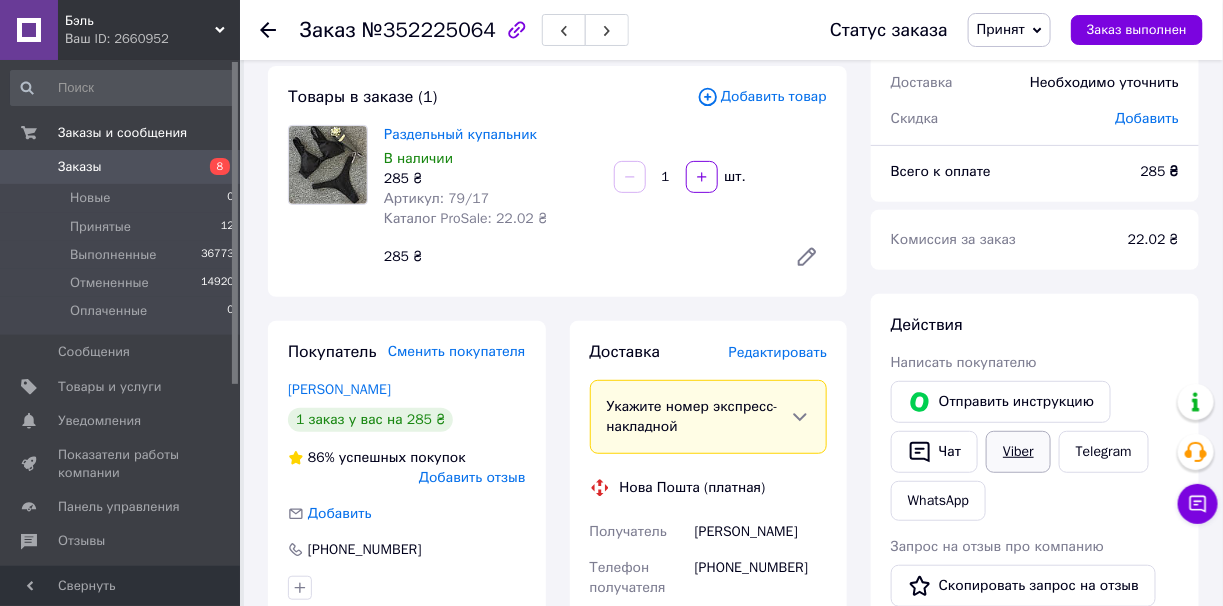 click on "Viber" at bounding box center [1018, 452] 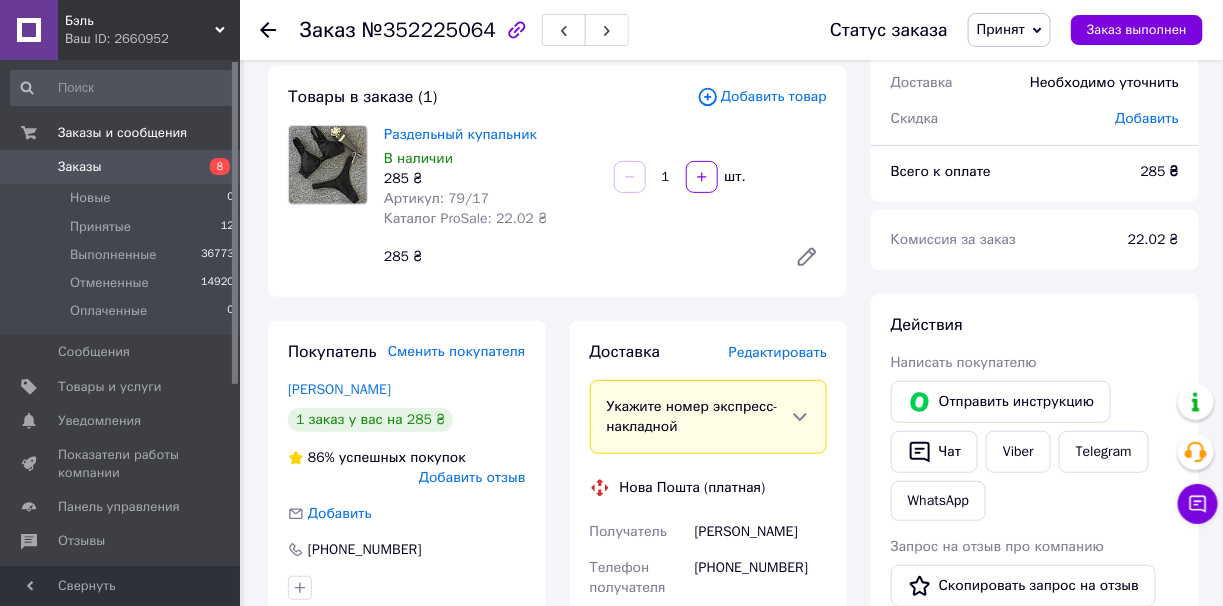 click on "Принят" at bounding box center (1009, 30) 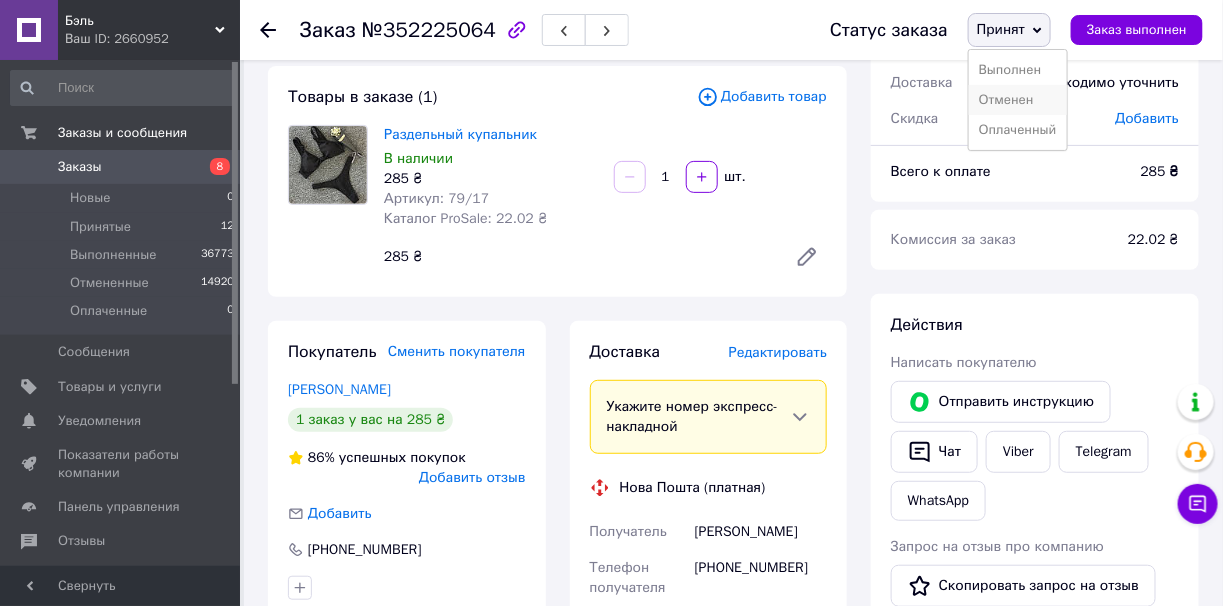 click on "Отменен" at bounding box center (1018, 100) 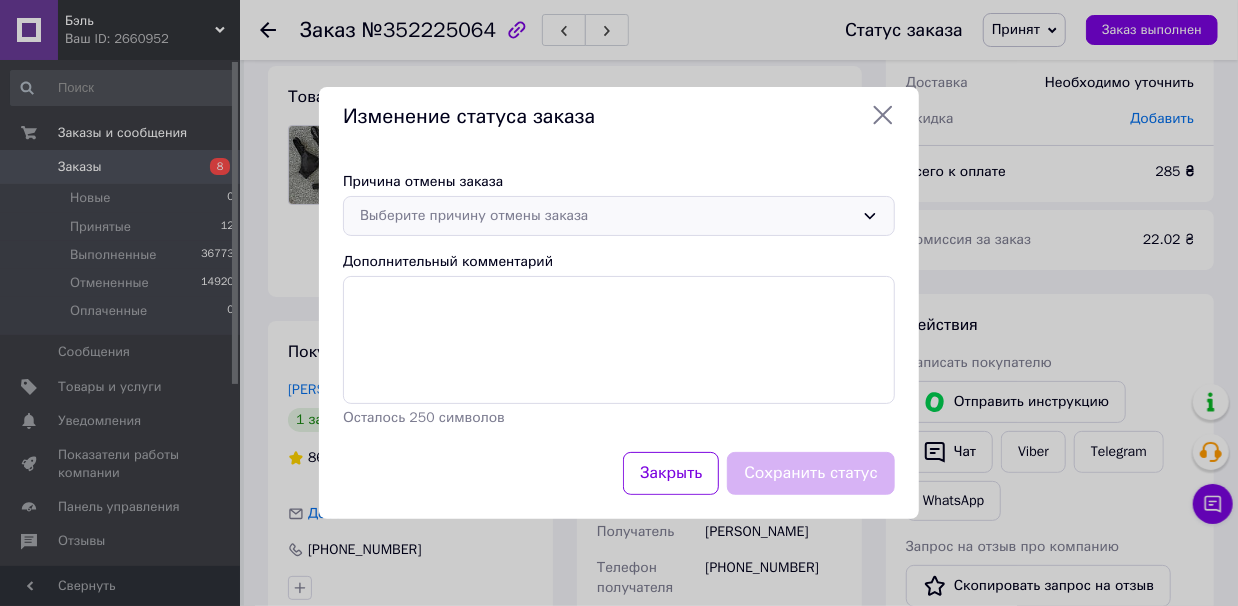 click on "Выберите причину отмены заказа" at bounding box center [607, 216] 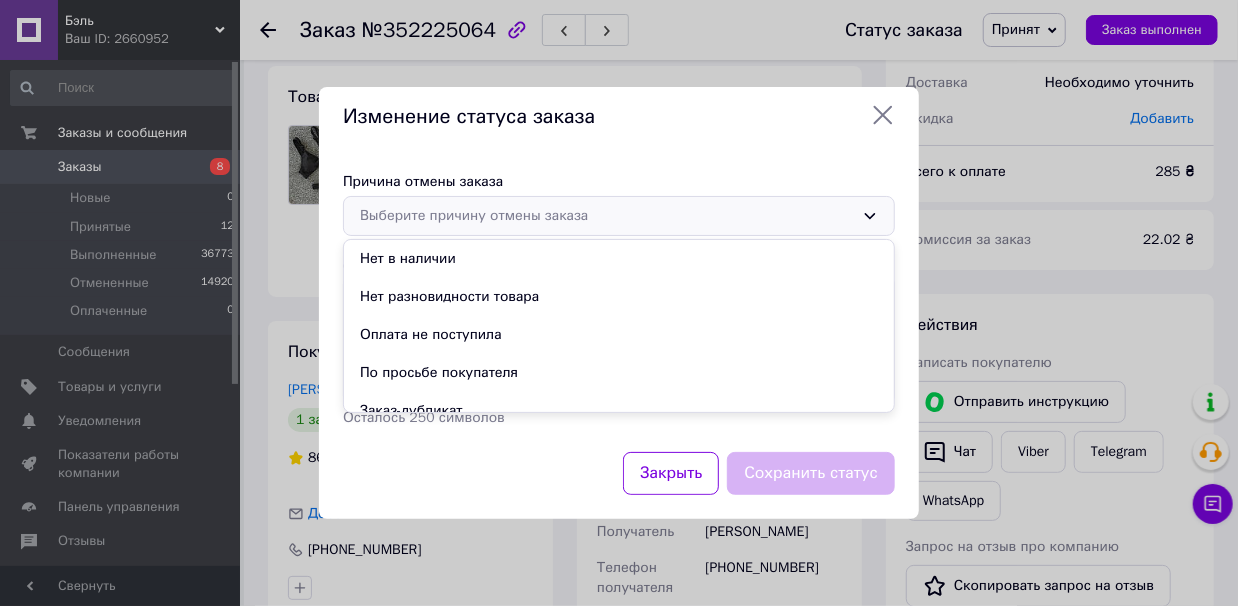 click on "Нет разновидности товара" at bounding box center [619, 297] 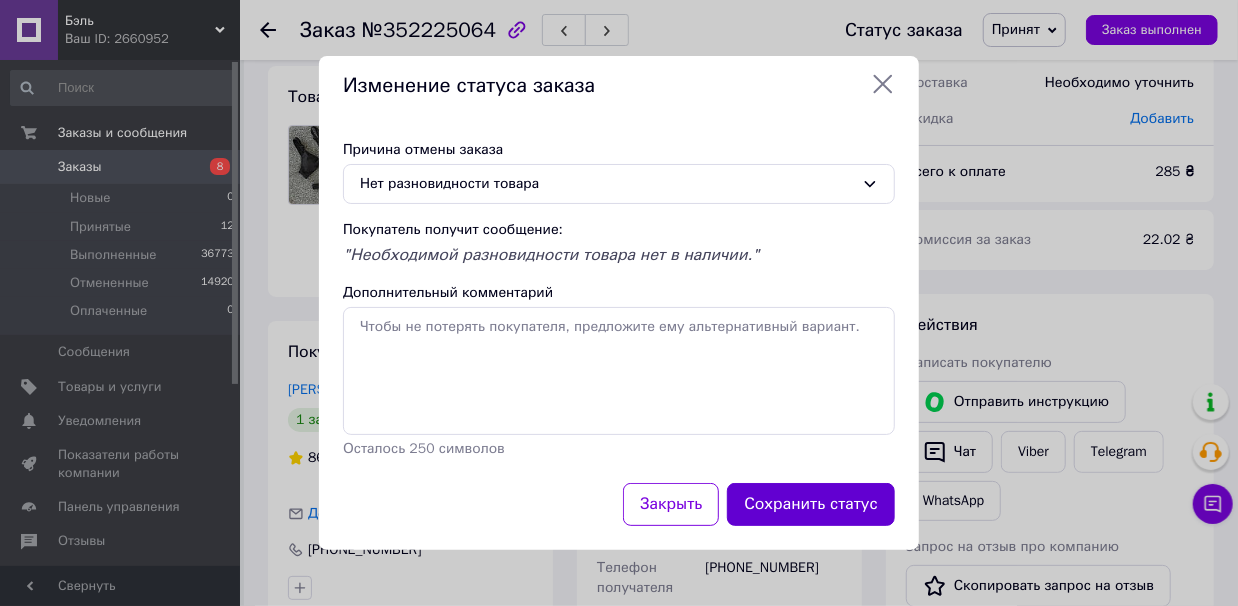 click on "Сохранить статус" at bounding box center [811, 504] 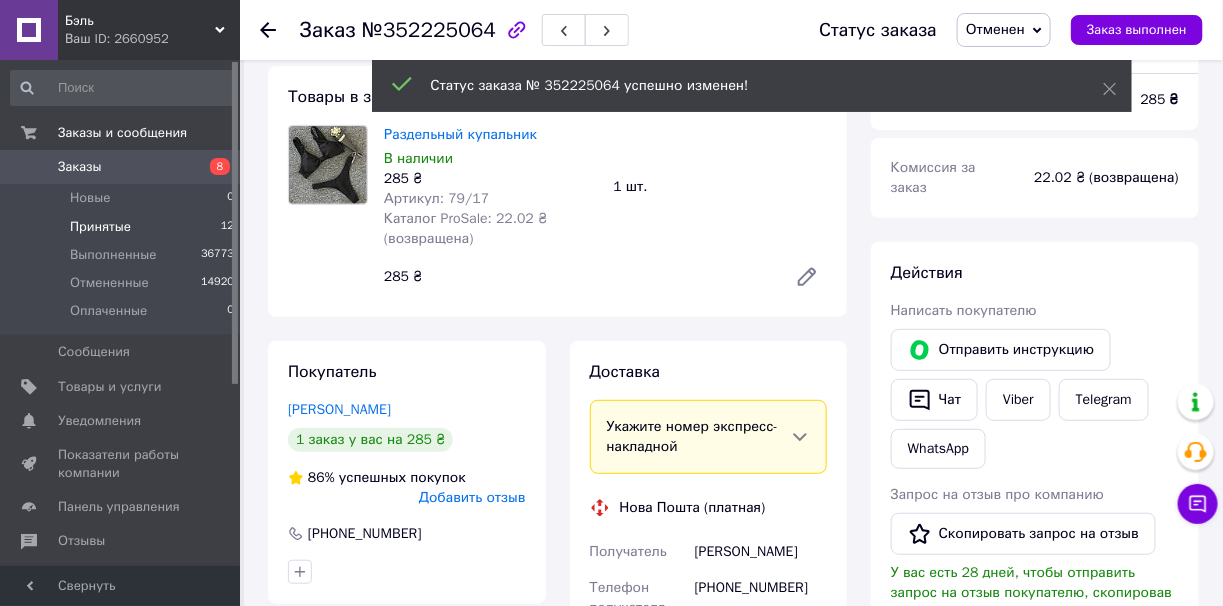 click on "Принятые 12" at bounding box center [123, 227] 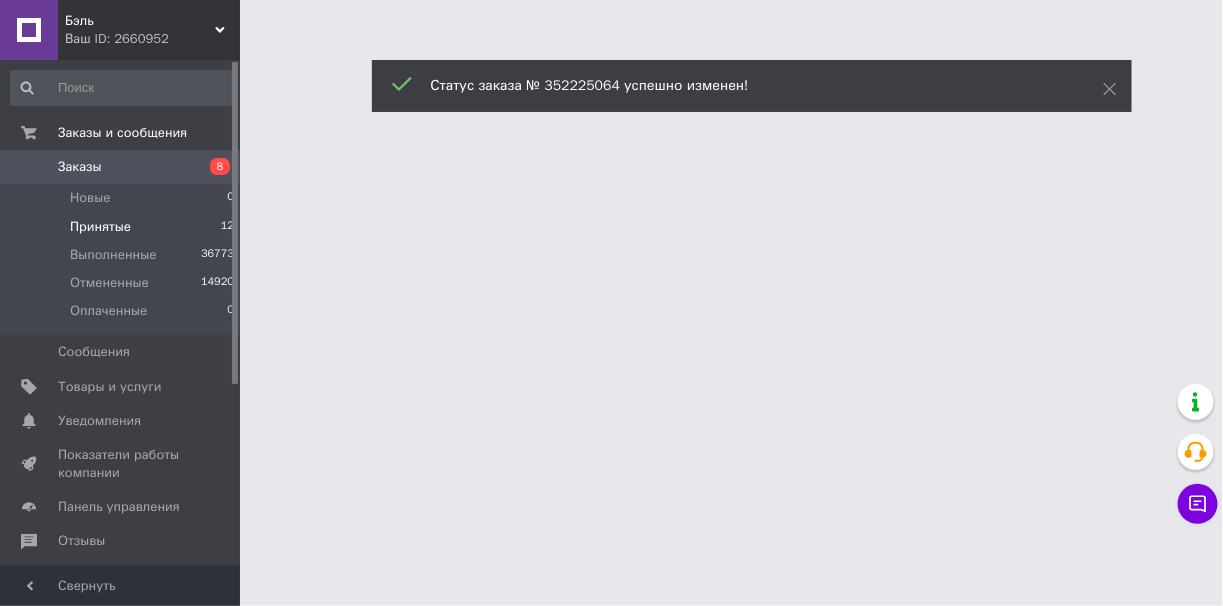 scroll, scrollTop: 0, scrollLeft: 0, axis: both 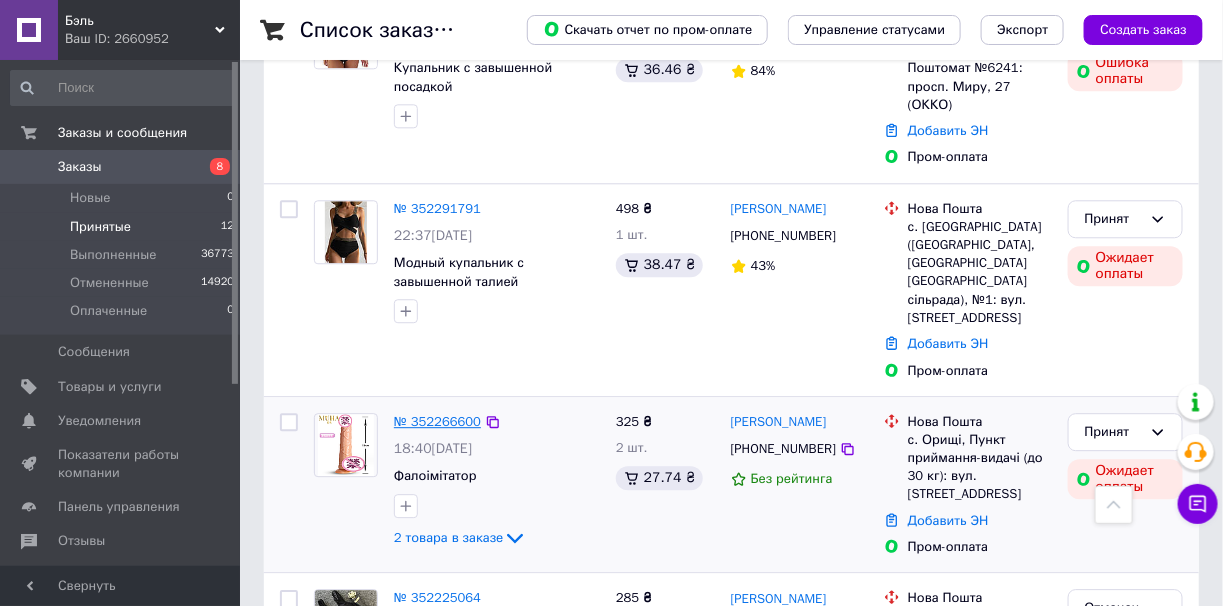 click on "№ 352266600" at bounding box center [437, 421] 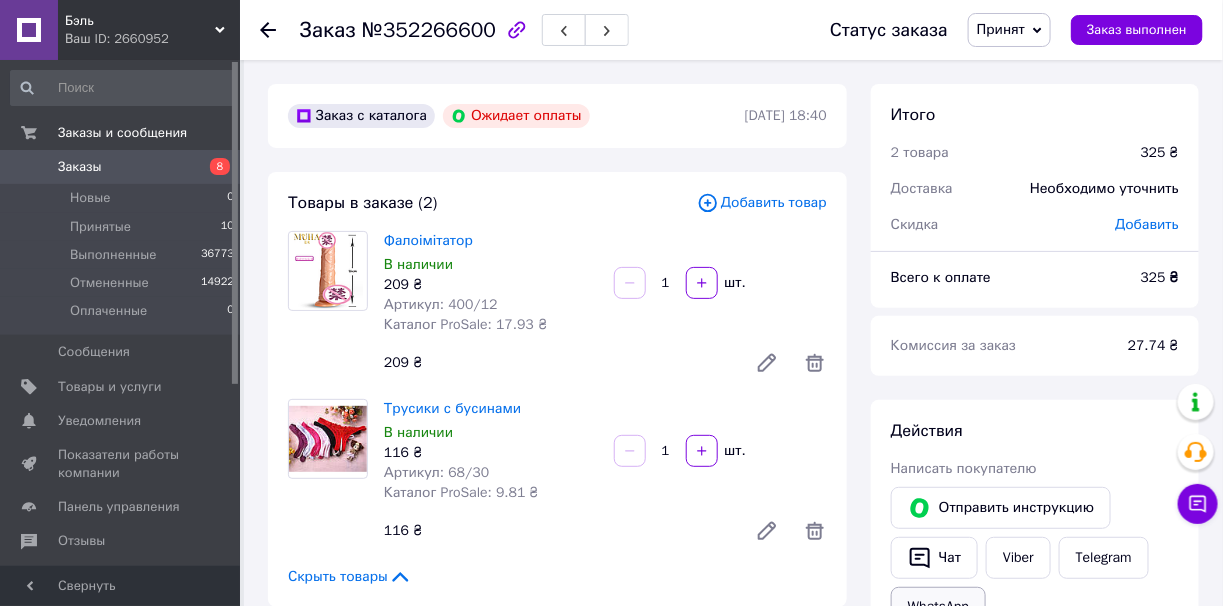 scroll, scrollTop: 0, scrollLeft: 0, axis: both 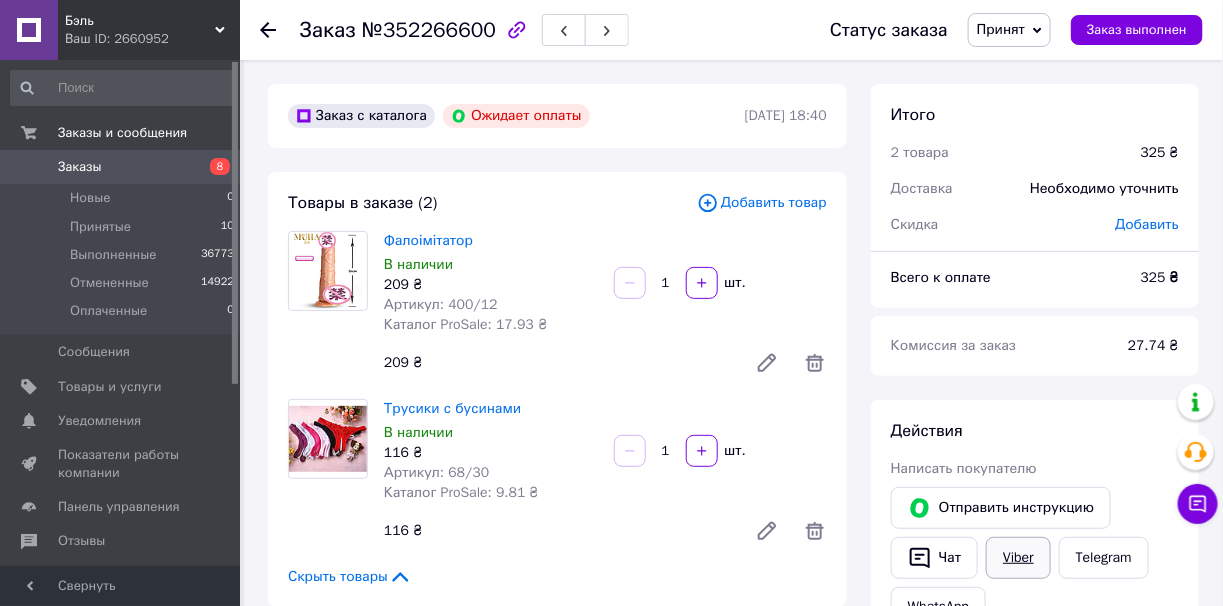 click on "Viber" at bounding box center [1018, 558] 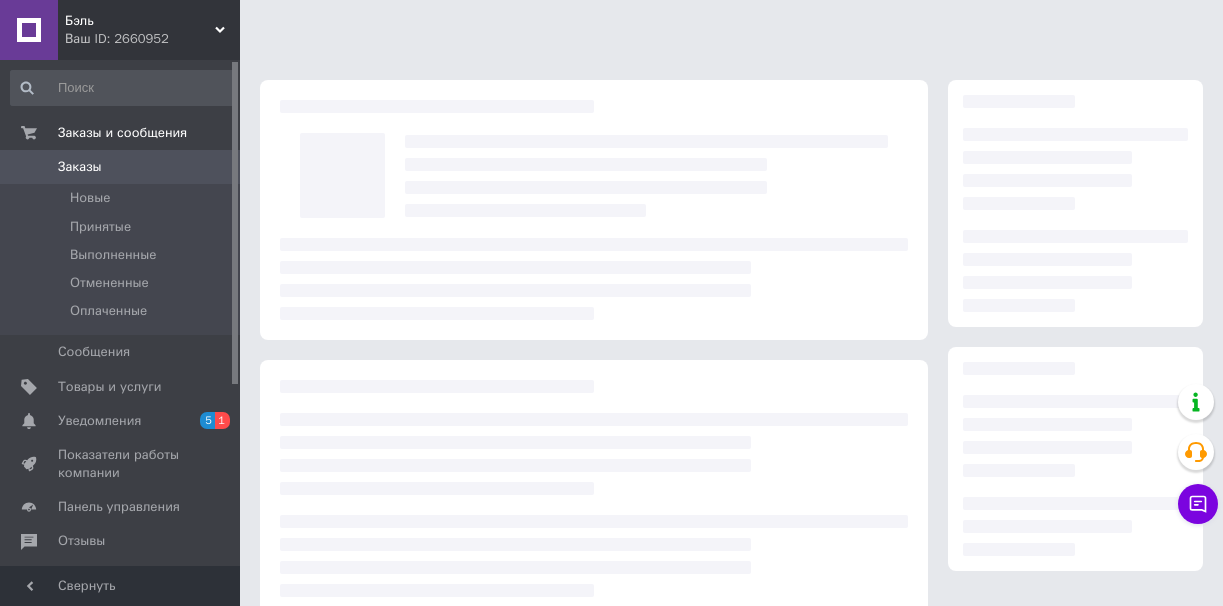 scroll, scrollTop: 0, scrollLeft: 0, axis: both 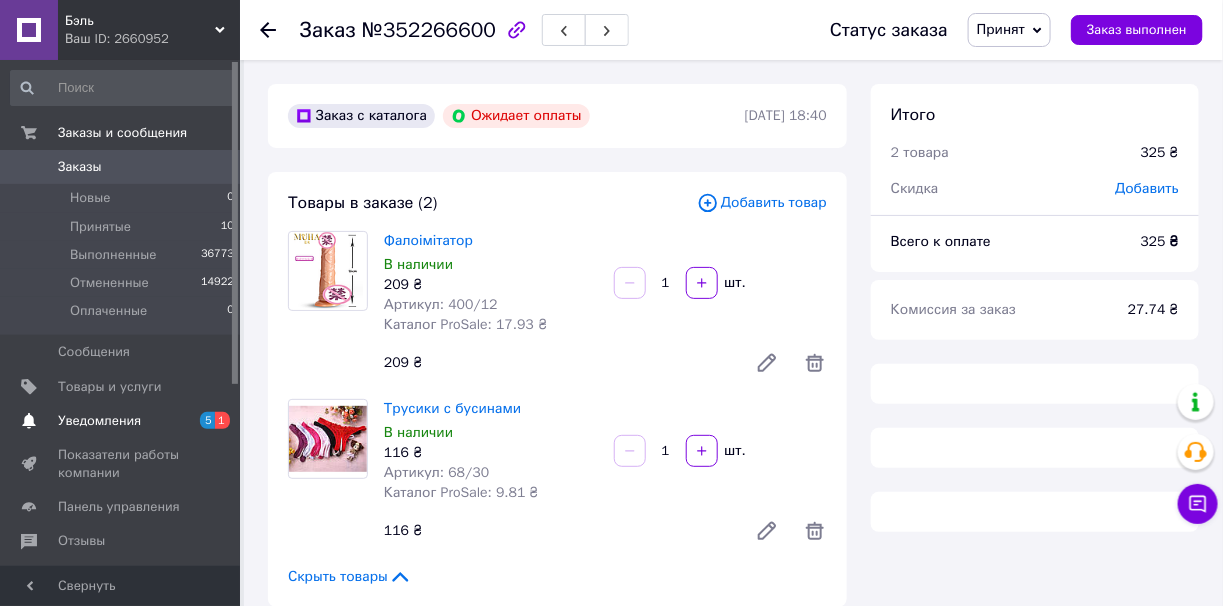 click on "Уведомления" at bounding box center (121, 421) 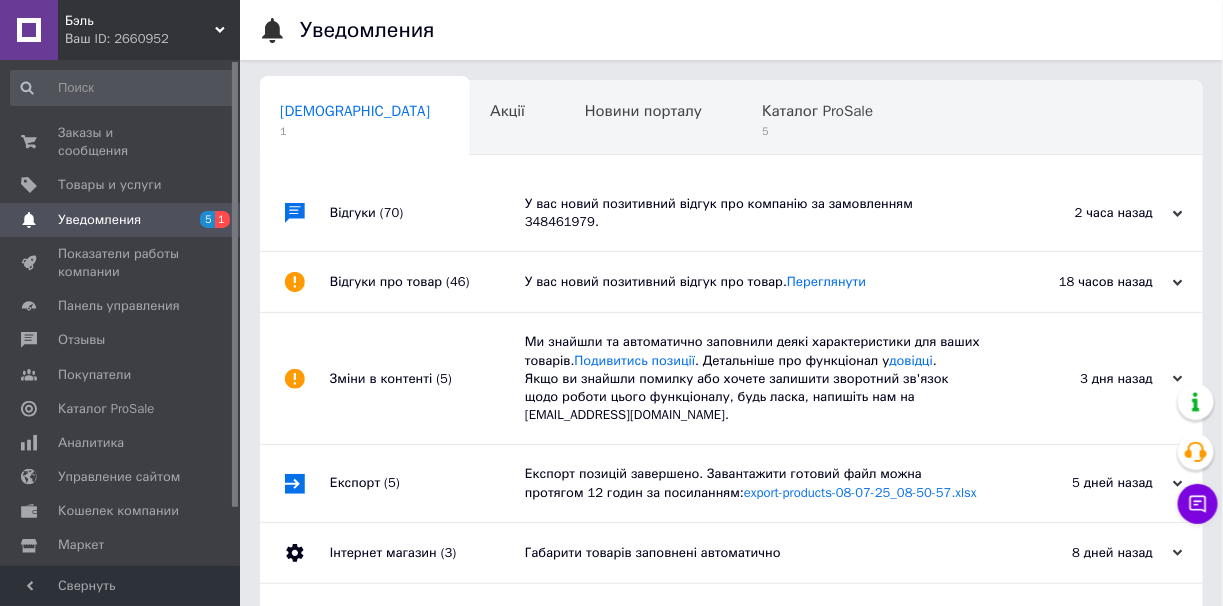 scroll, scrollTop: 0, scrollLeft: 7, axis: horizontal 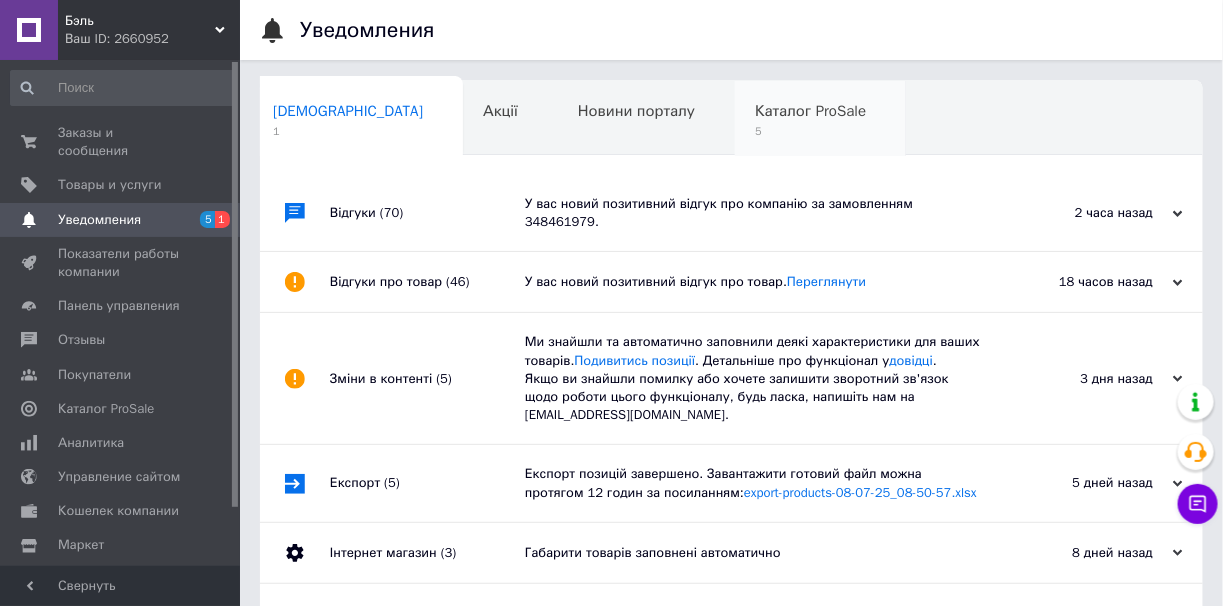 click on "Каталог ProSale 5" at bounding box center [820, 119] 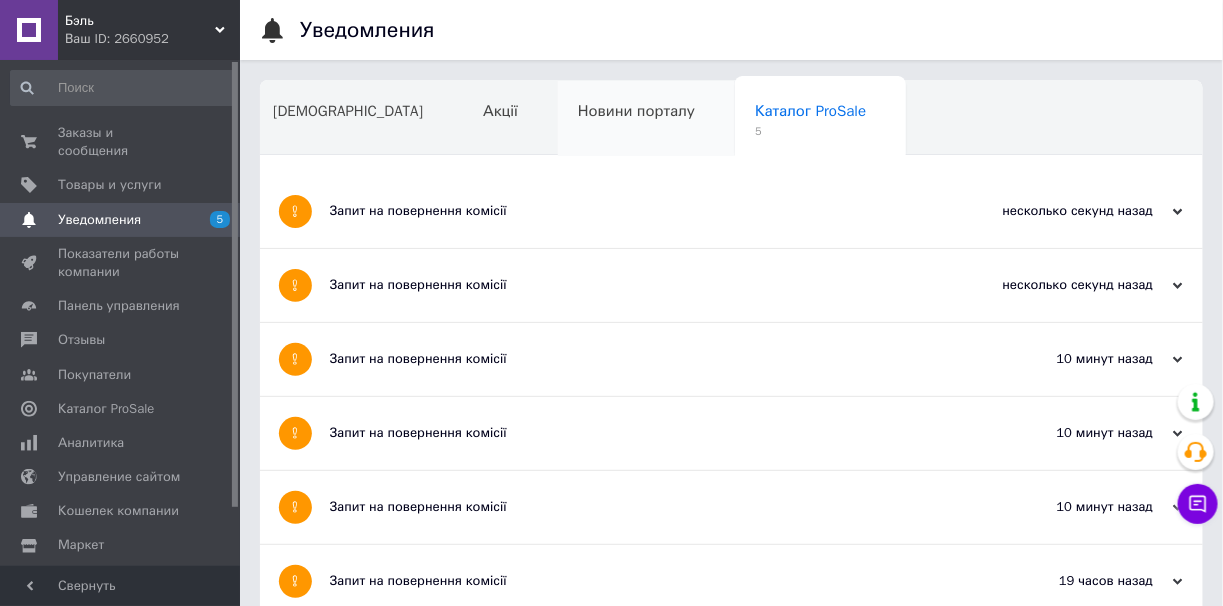click on "Новини порталу" at bounding box center (636, 111) 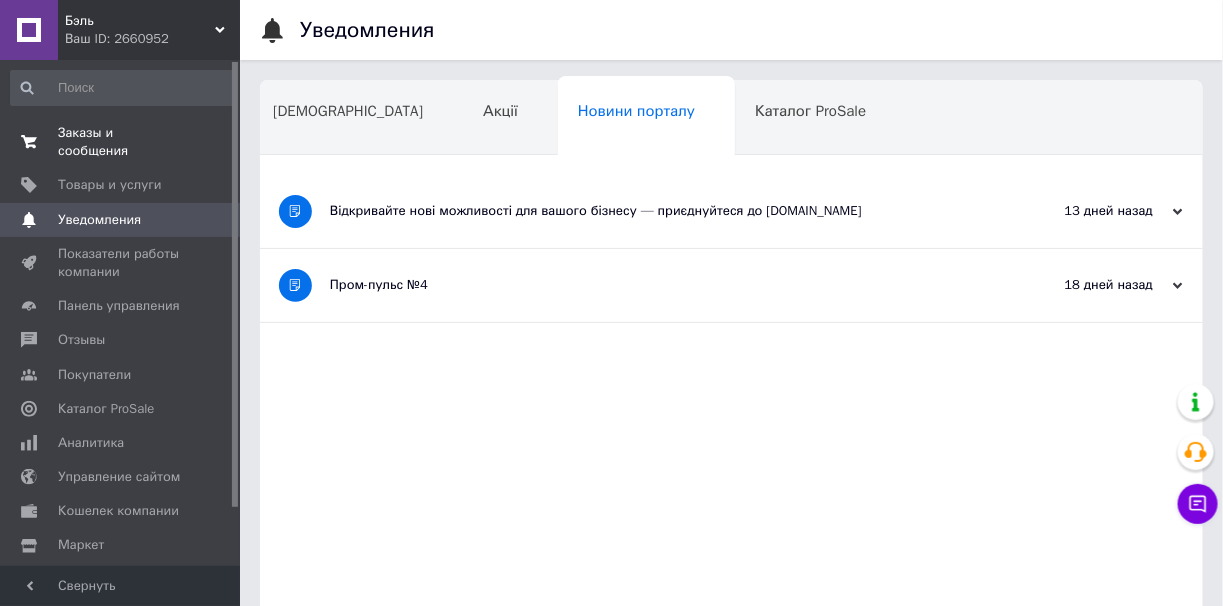 click on "Заказы и сообщения 0 0" at bounding box center [123, 142] 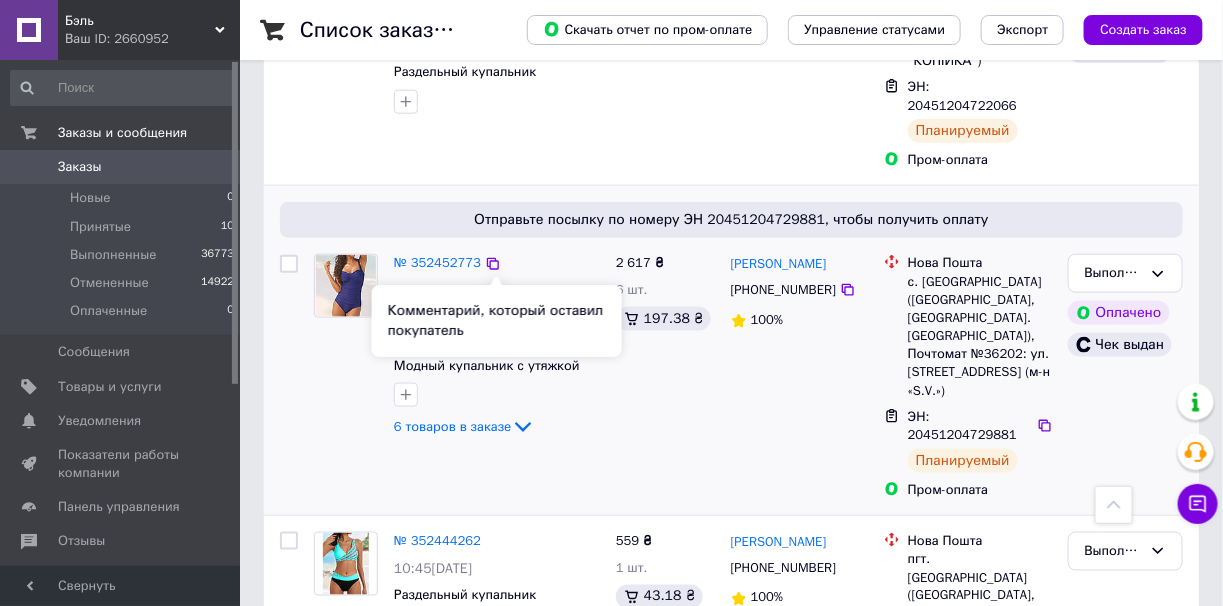 scroll, scrollTop: 699, scrollLeft: 0, axis: vertical 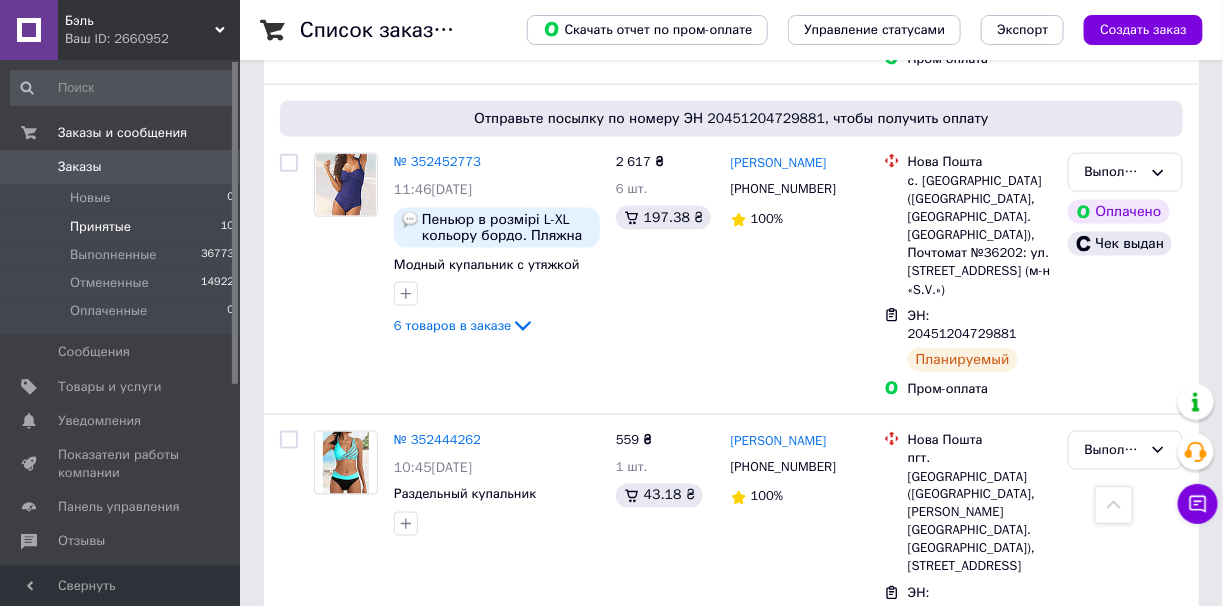 click on "Принятые 10" at bounding box center (123, 227) 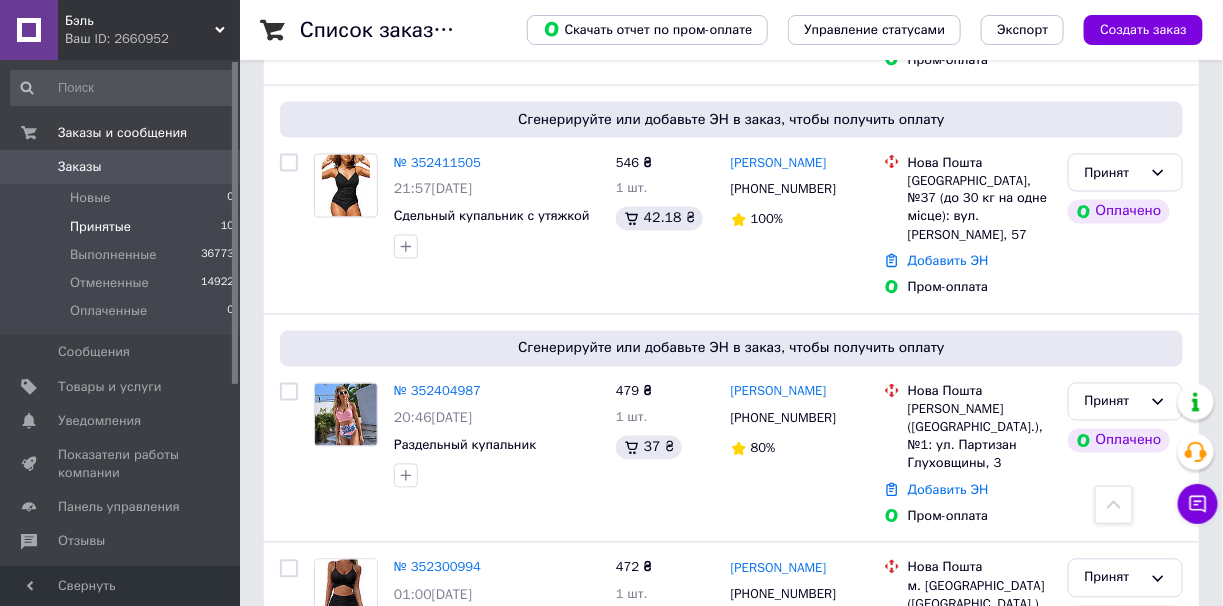 scroll, scrollTop: 1000, scrollLeft: 0, axis: vertical 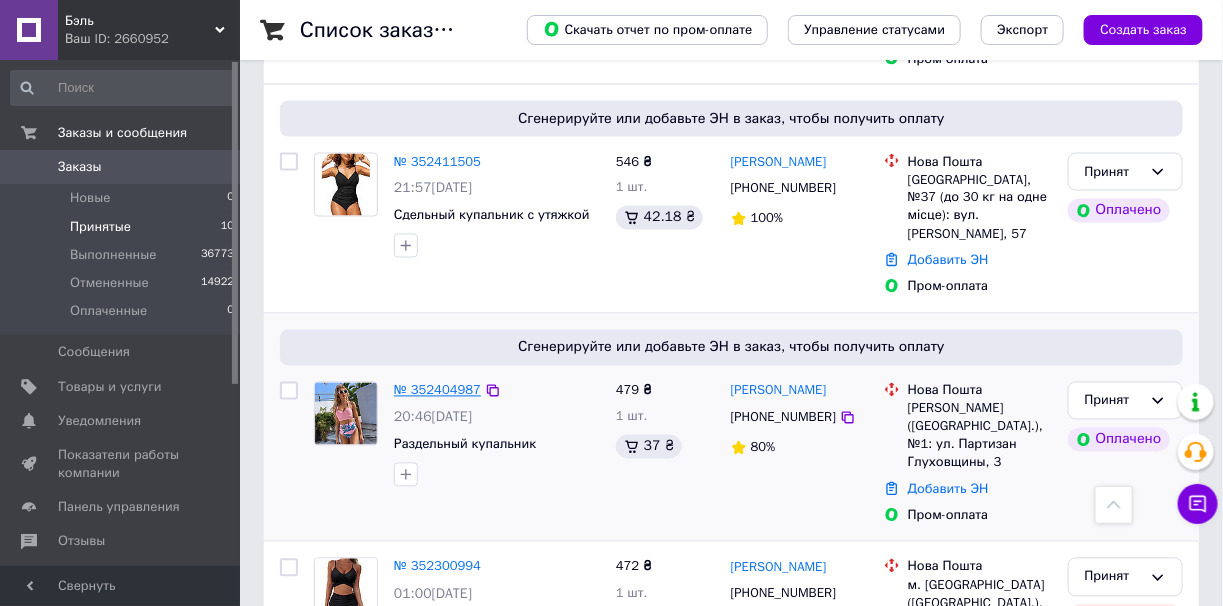 click on "№ 352404987" at bounding box center (437, 390) 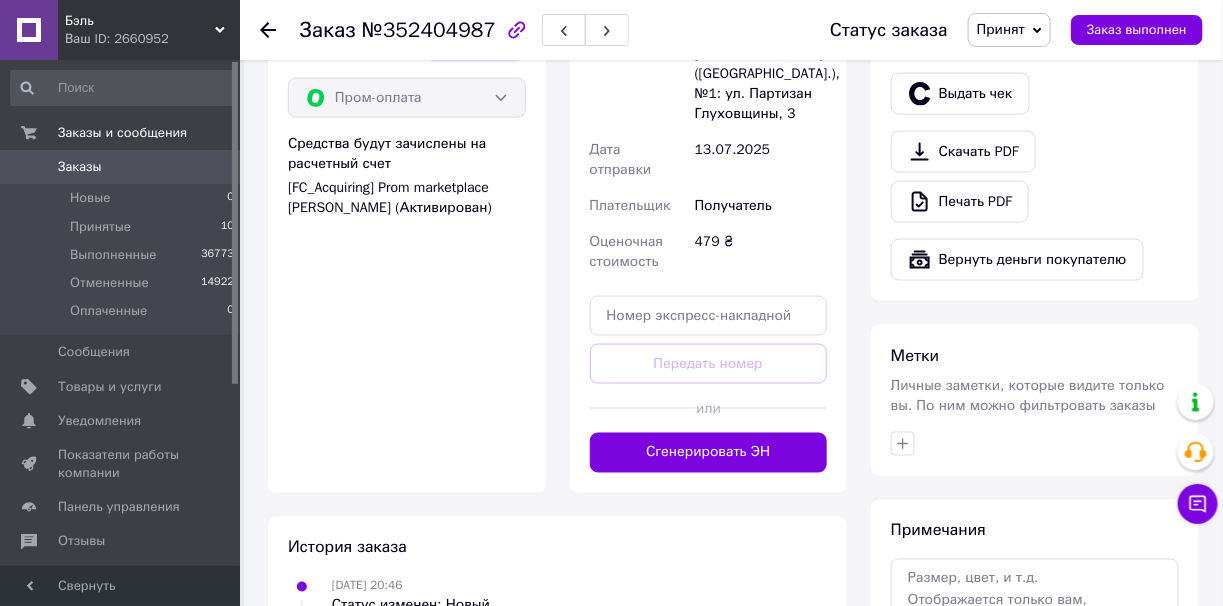 scroll, scrollTop: 1000, scrollLeft: 0, axis: vertical 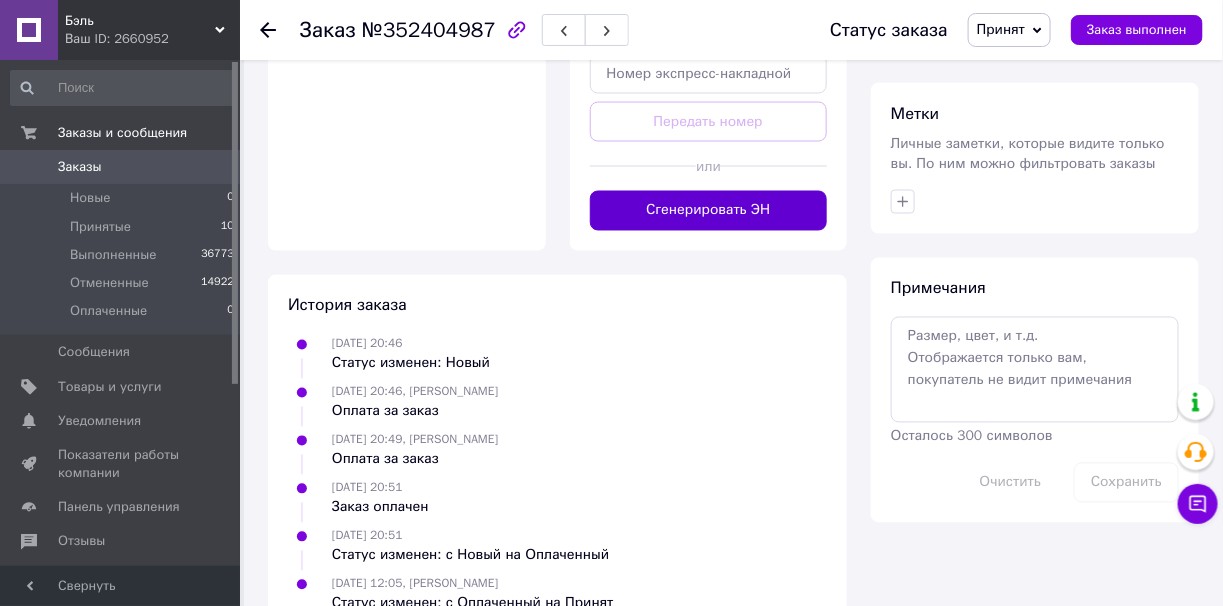 click on "Сгенерировать ЭН" at bounding box center [709, 211] 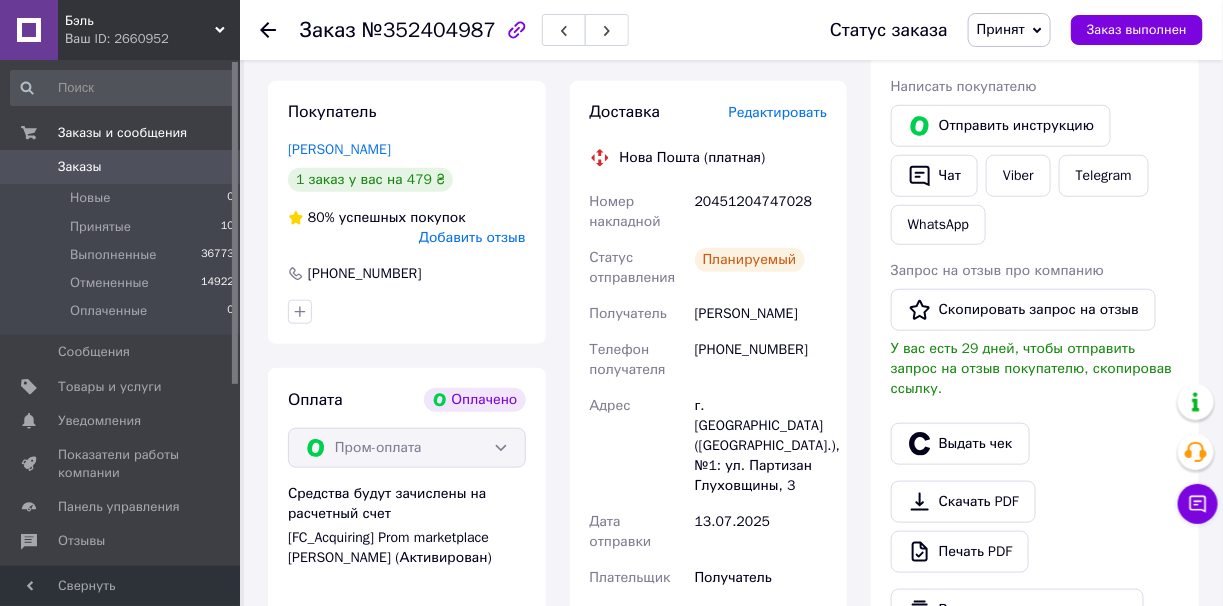 scroll, scrollTop: 400, scrollLeft: 0, axis: vertical 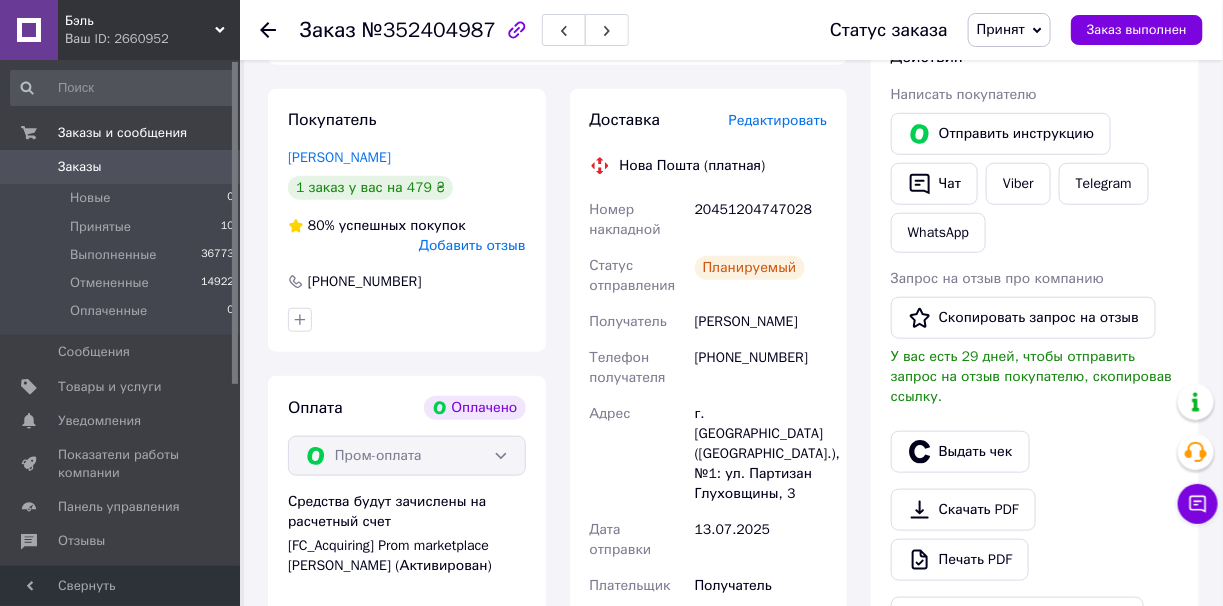click on "Доставка Редактировать Нова Пошта (платная) Номер накладной 20451204747028 Статус отправления Планируемый Получатель Бірюкова Екатерина Телефон получателя +380976536512 Адрес г. Глухов (Сумская обл.), №1: ул. Партизан Глуховщины, 3 Дата отправки 13.07.2025 Плательщик Получатель Оценочная стоимость 479 ₴ Стоимость доставки 80 ₴ Распечатать ЭН" at bounding box center (709, 440) 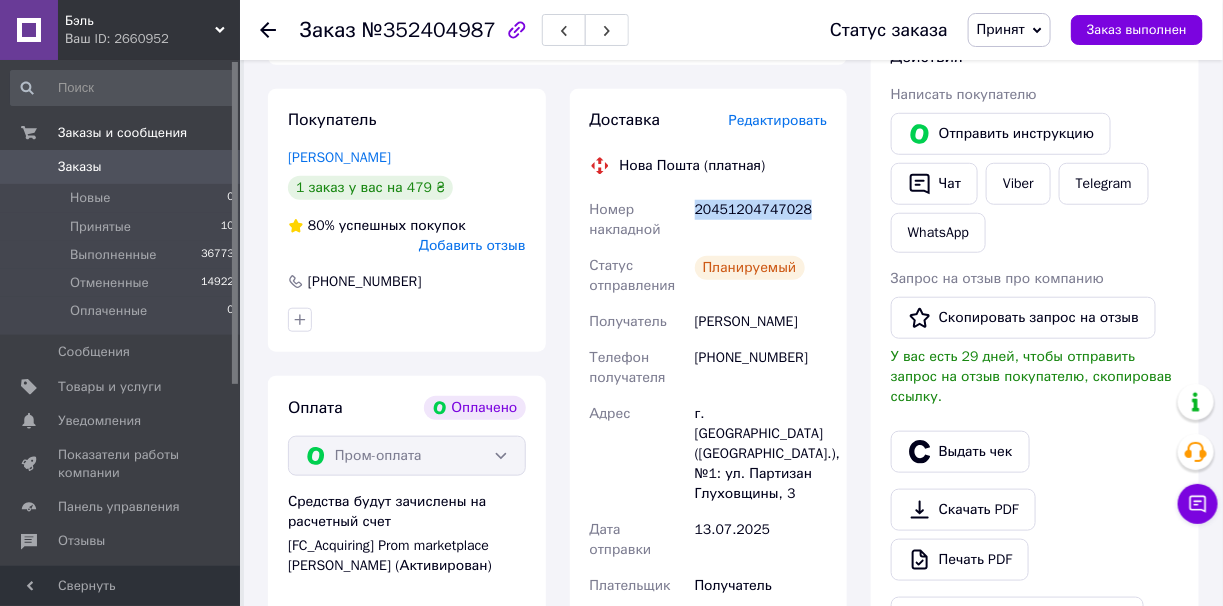 click on "Доставка Редактировать Нова Пошта (платная) Номер накладной 20451204747028 Статус отправления Планируемый Получатель Бірюкова Екатерина Телефон получателя +380976536512 Адрес г. Глухов (Сумская обл.), №1: ул. Партизан Глуховщины, 3 Дата отправки 13.07.2025 Плательщик Получатель Оценочная стоимость 479 ₴ Стоимость доставки 80 ₴ Распечатать ЭН" at bounding box center (709, 440) 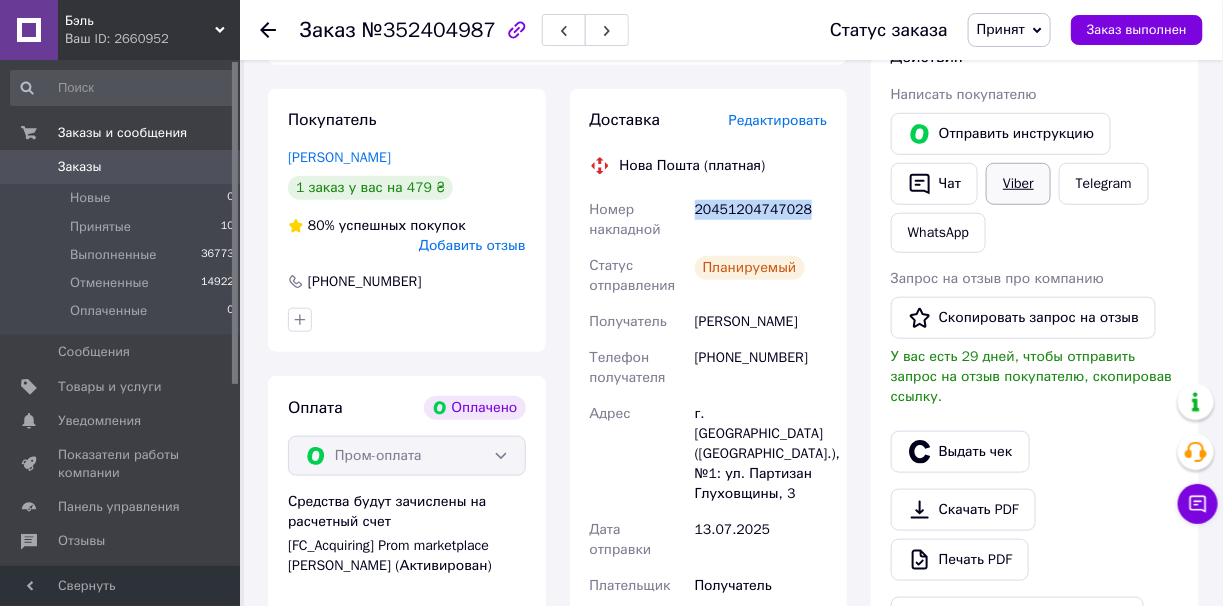 click on "Viber" at bounding box center (1018, 184) 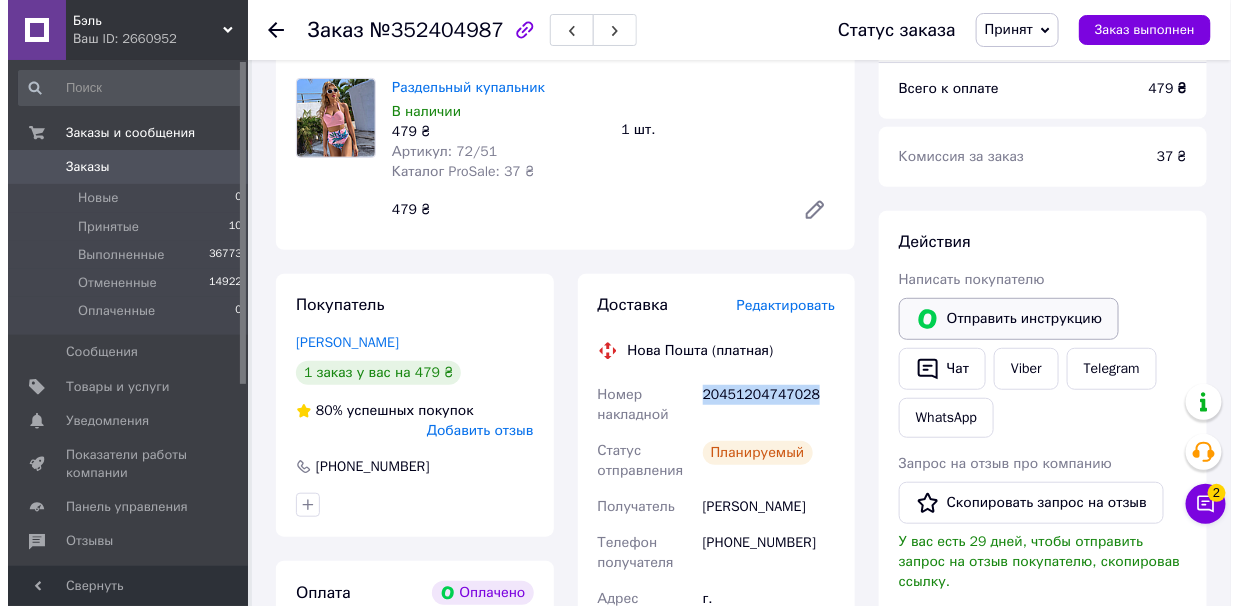 scroll, scrollTop: 400, scrollLeft: 0, axis: vertical 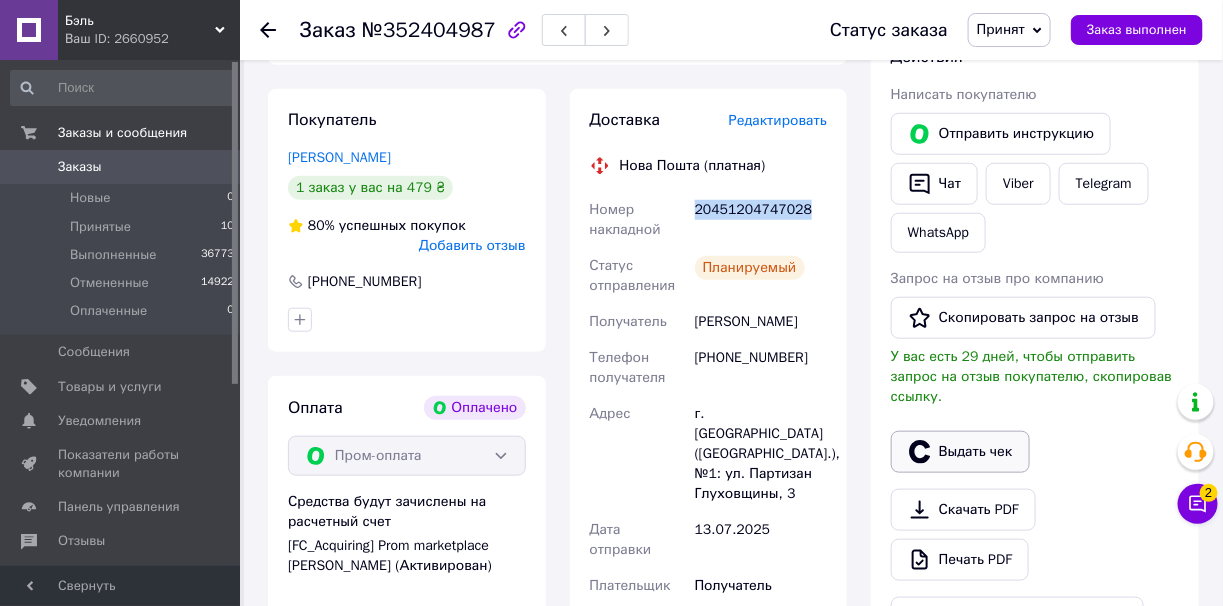 click on "Выдать чек" at bounding box center [960, 452] 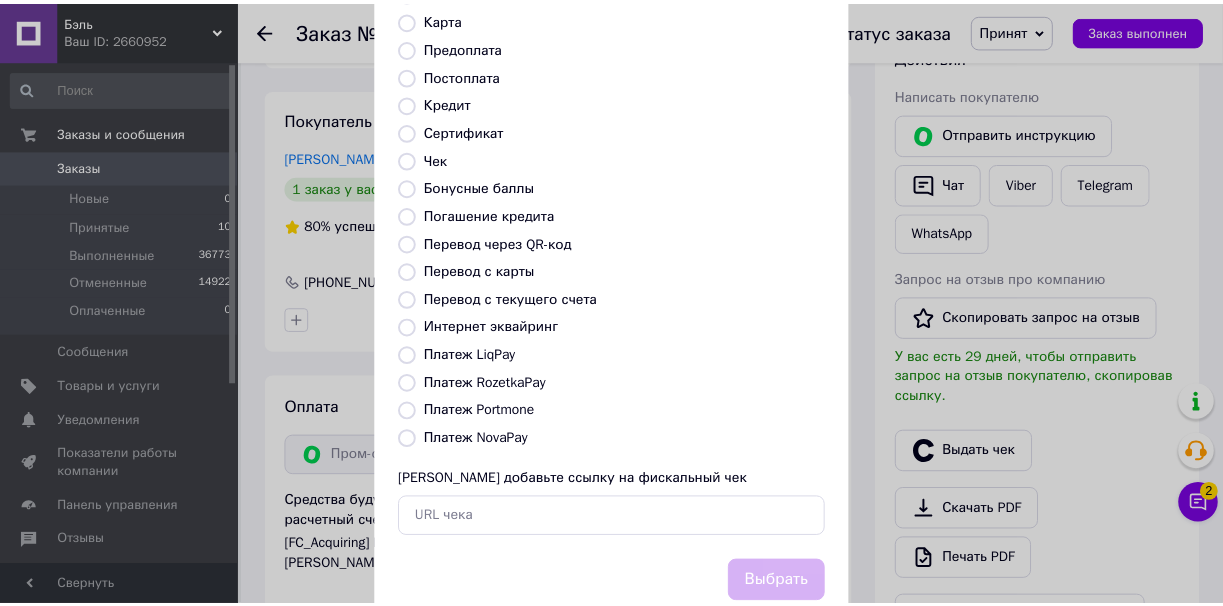 scroll, scrollTop: 199, scrollLeft: 0, axis: vertical 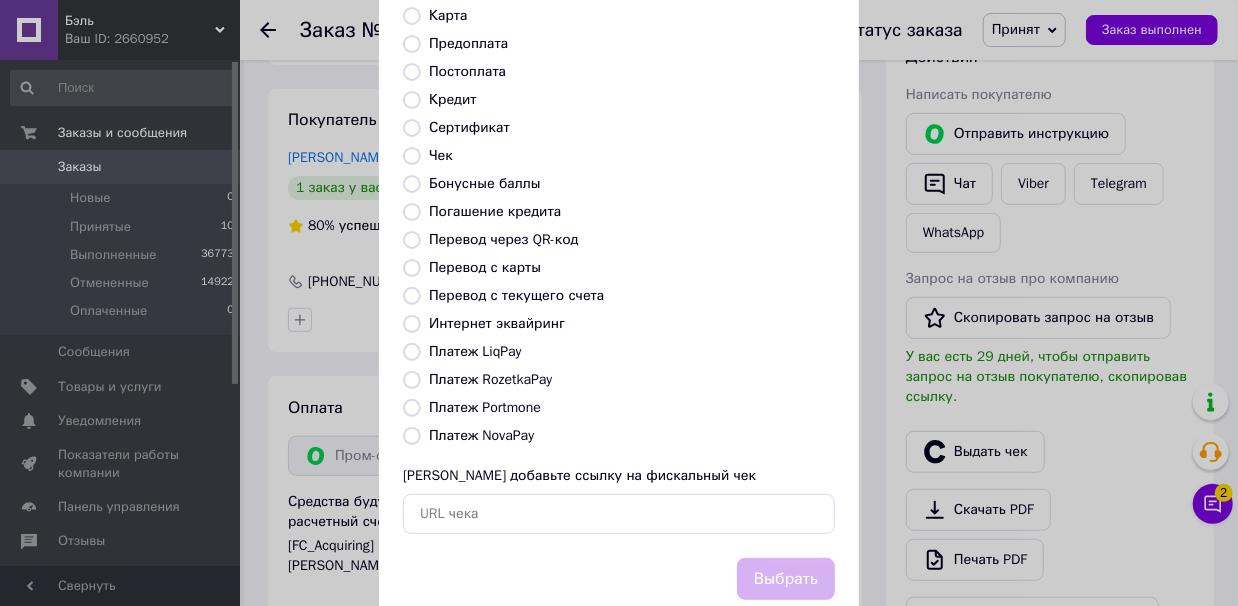 click at bounding box center [412, 380] 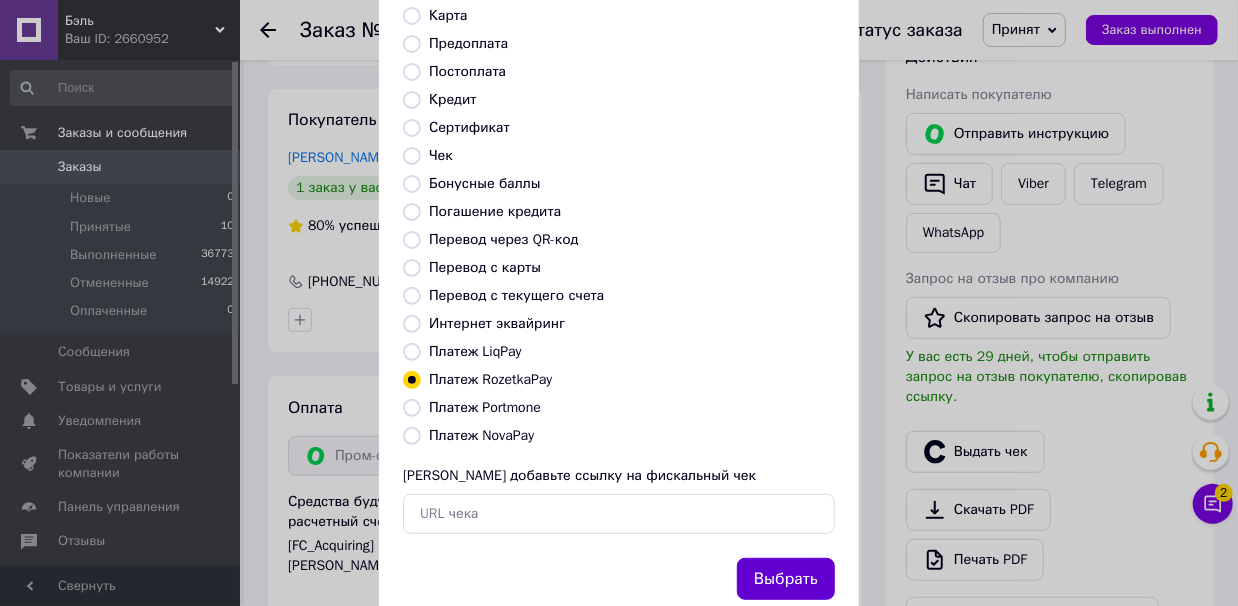 click on "Выбрать" at bounding box center (786, 579) 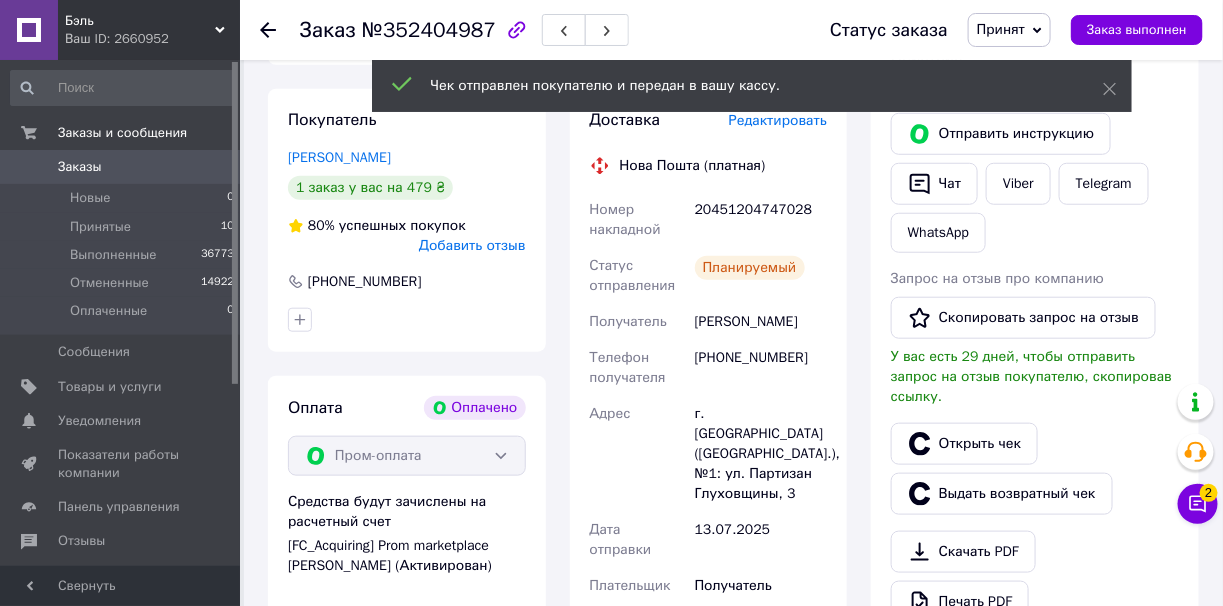 click on "Статус заказа Принят Выполнен Отменен Оплаченный Заказ выполнен" at bounding box center [1006, 30] 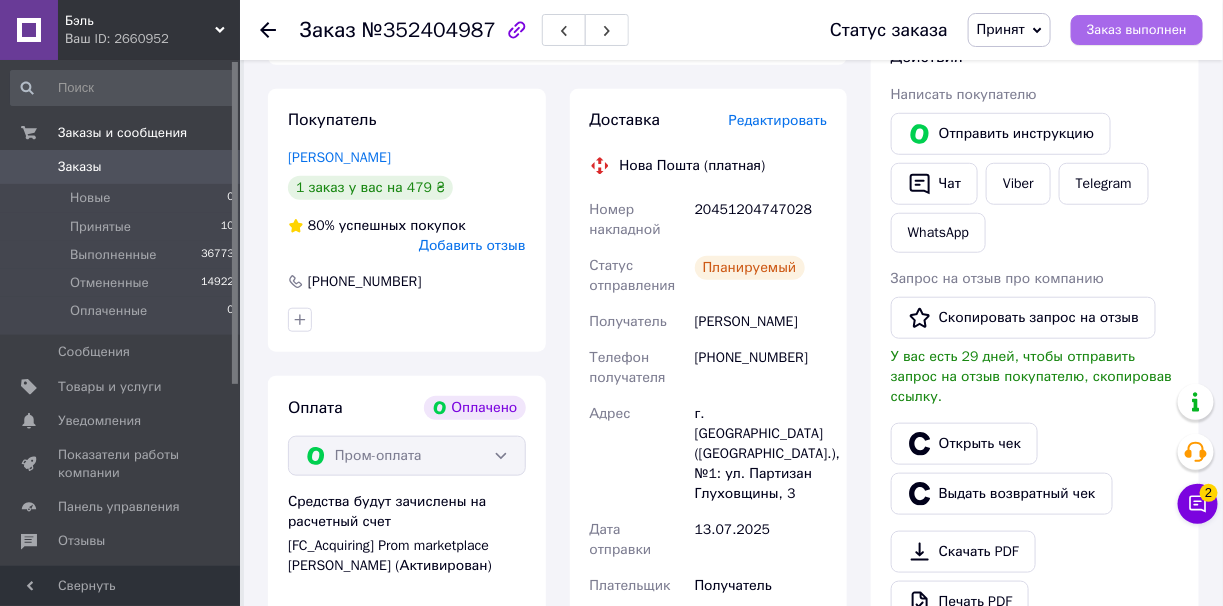 click on "Заказ выполнен" at bounding box center (1137, 30) 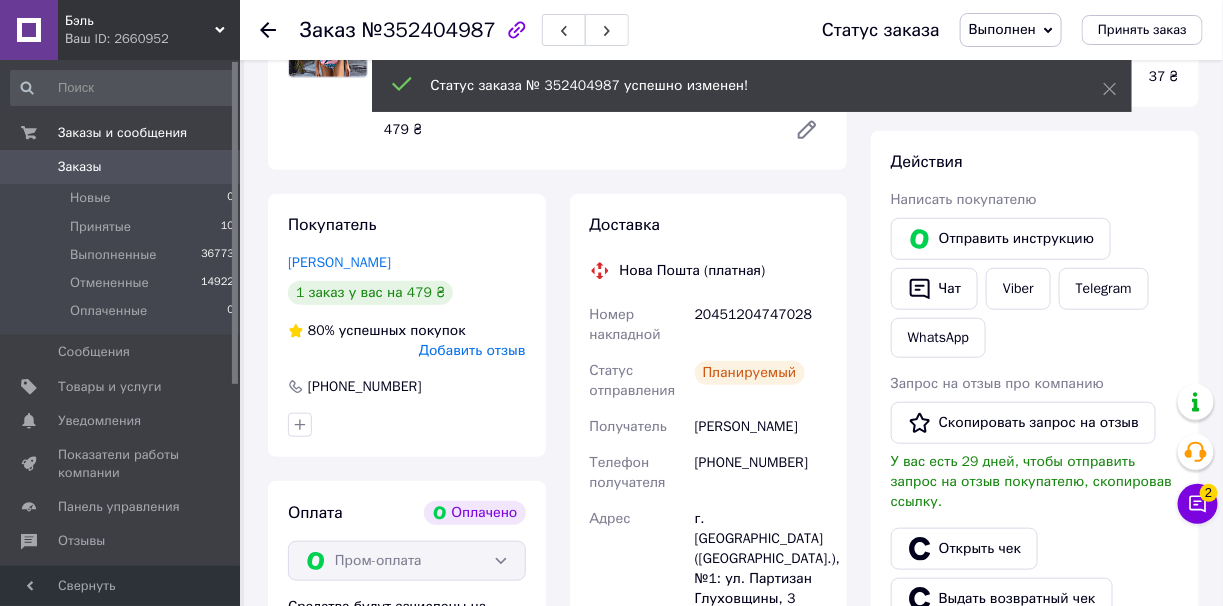 scroll, scrollTop: 200, scrollLeft: 0, axis: vertical 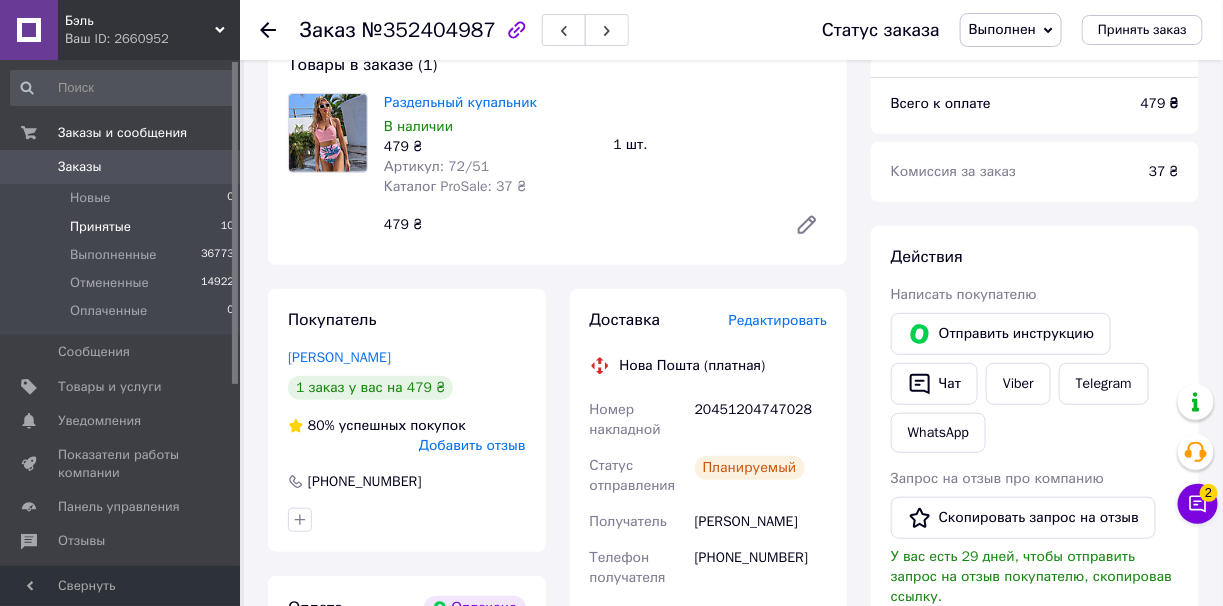 click on "Принятые 10" at bounding box center (123, 227) 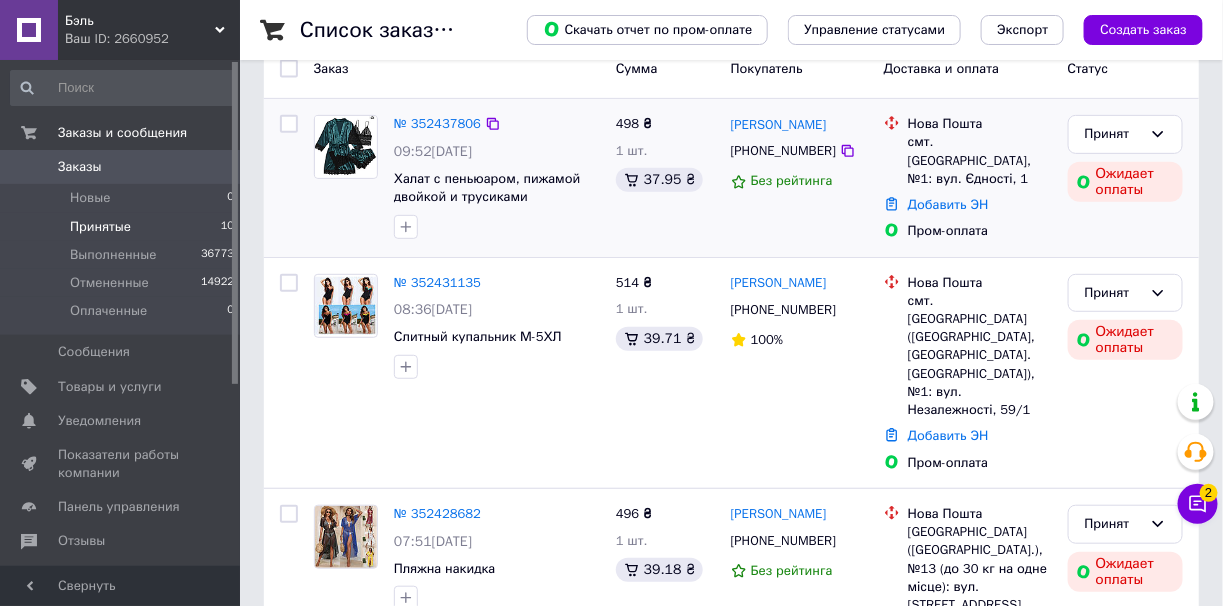 scroll, scrollTop: 199, scrollLeft: 0, axis: vertical 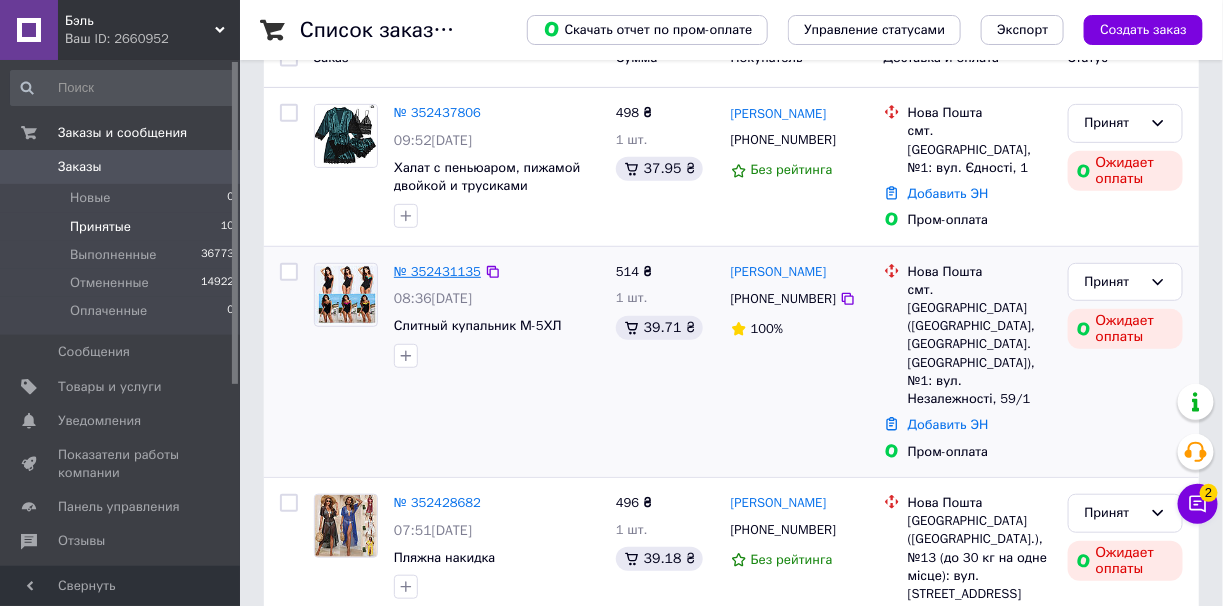 click on "№ 352431135" at bounding box center [437, 271] 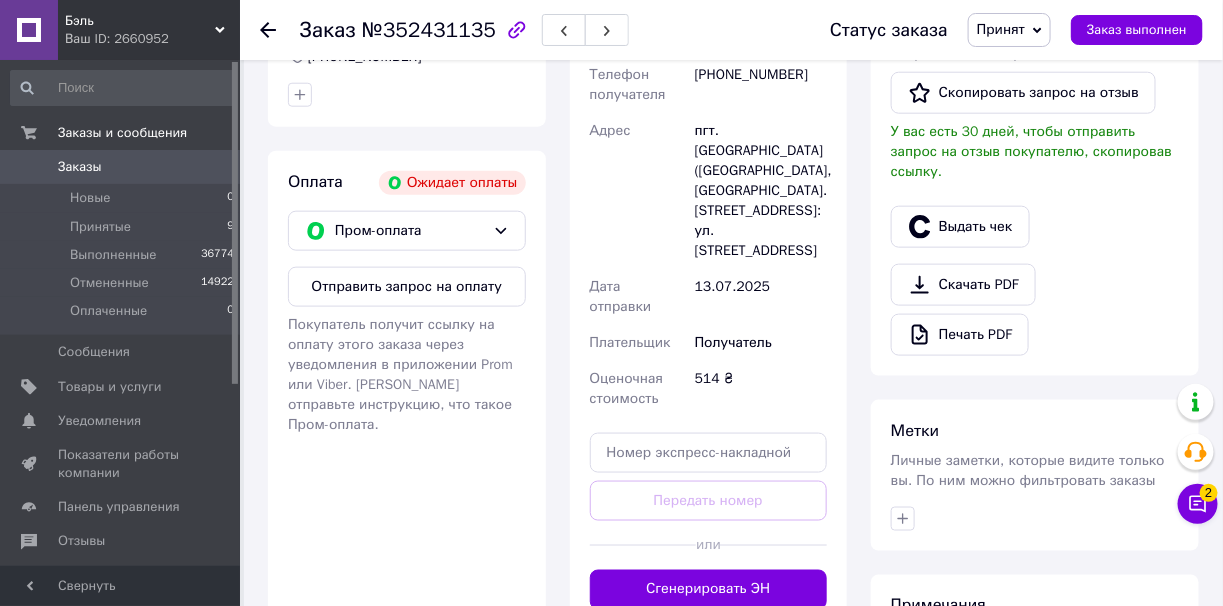 scroll, scrollTop: 599, scrollLeft: 0, axis: vertical 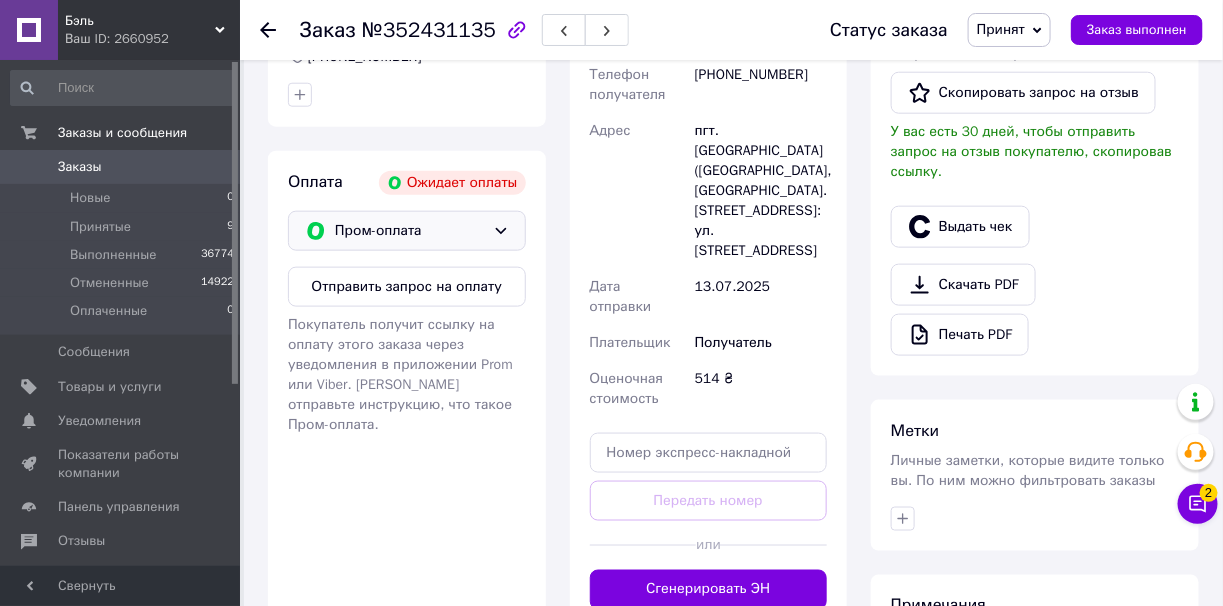 click on "Пром-оплата" at bounding box center (407, 231) 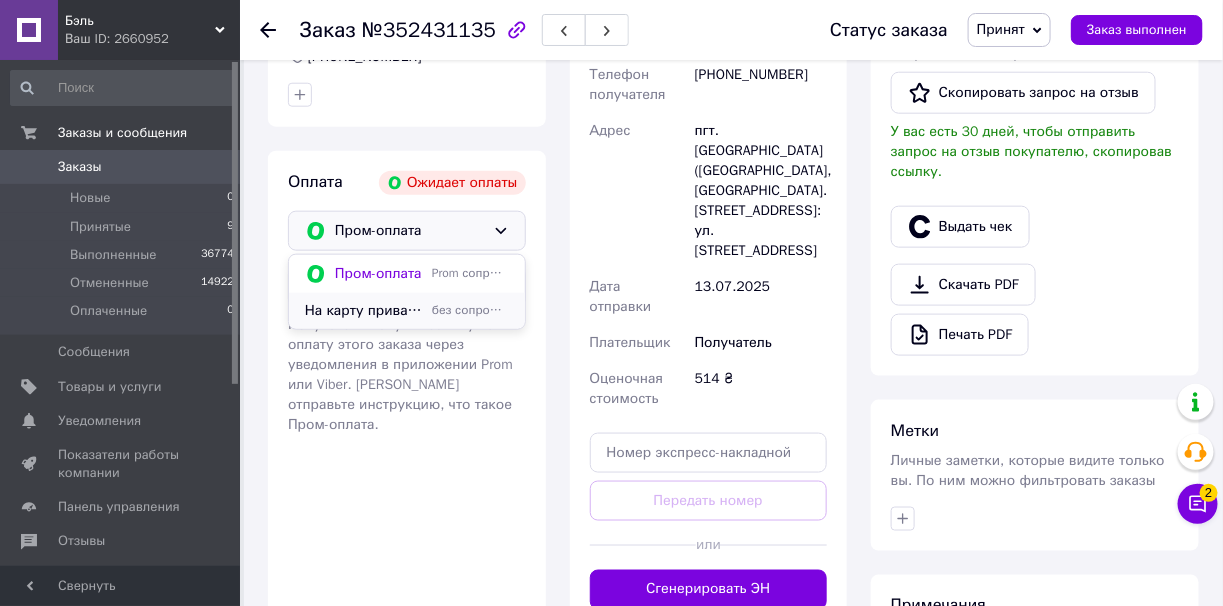 click on "без сопровождения Prom" at bounding box center (470, 310) 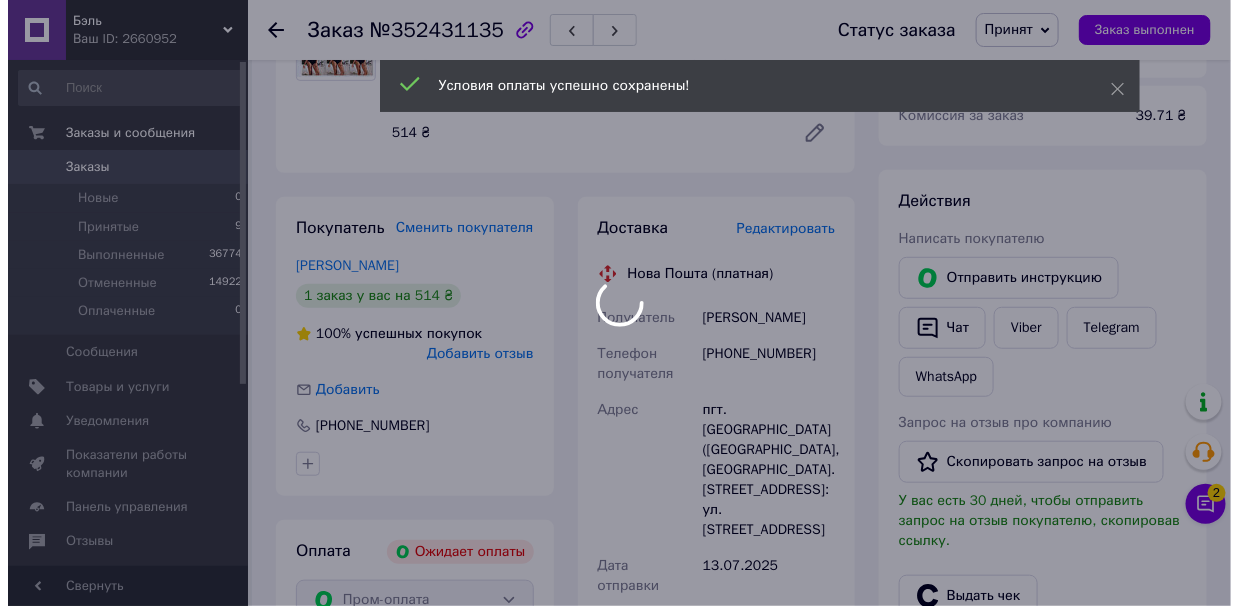 scroll, scrollTop: 199, scrollLeft: 0, axis: vertical 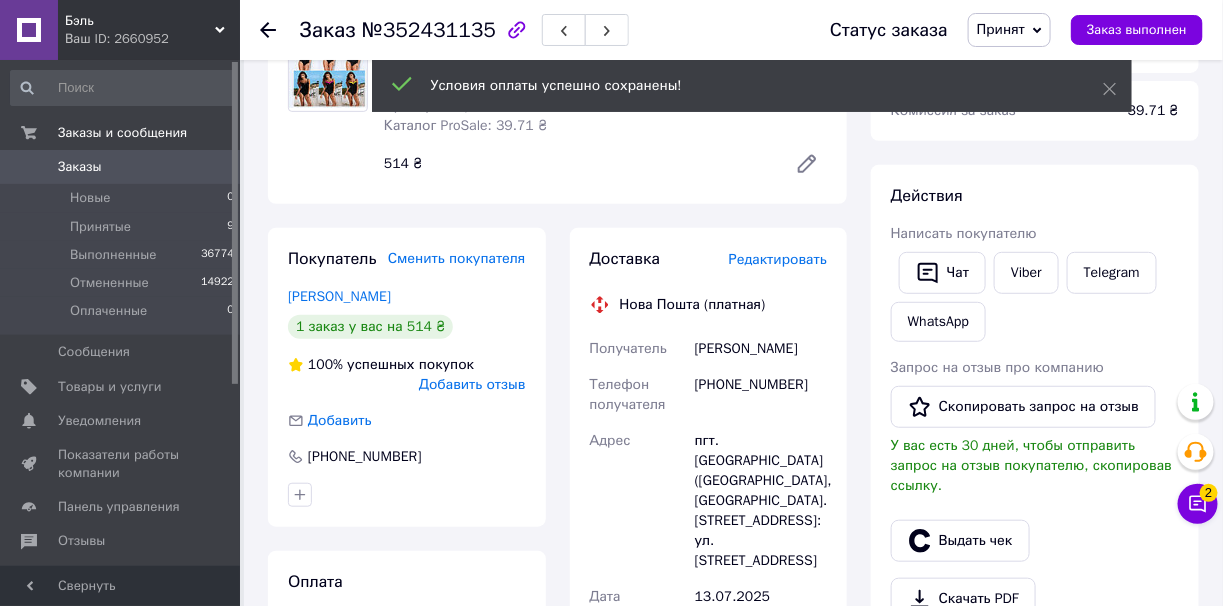 click on "Редактировать" at bounding box center [778, 259] 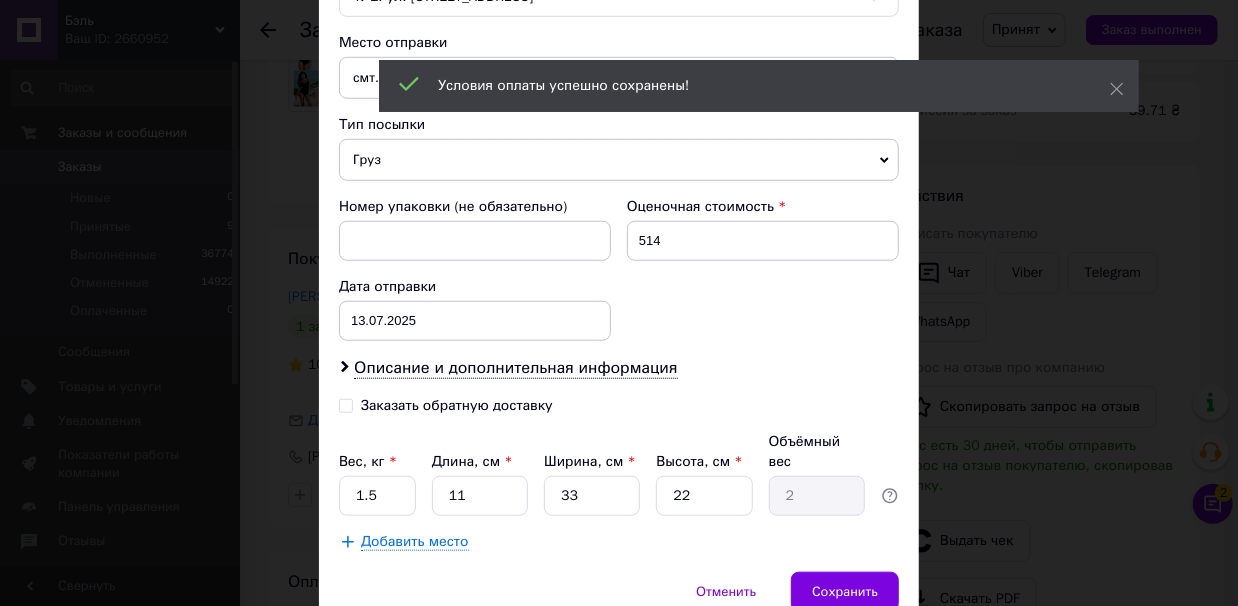 scroll, scrollTop: 769, scrollLeft: 0, axis: vertical 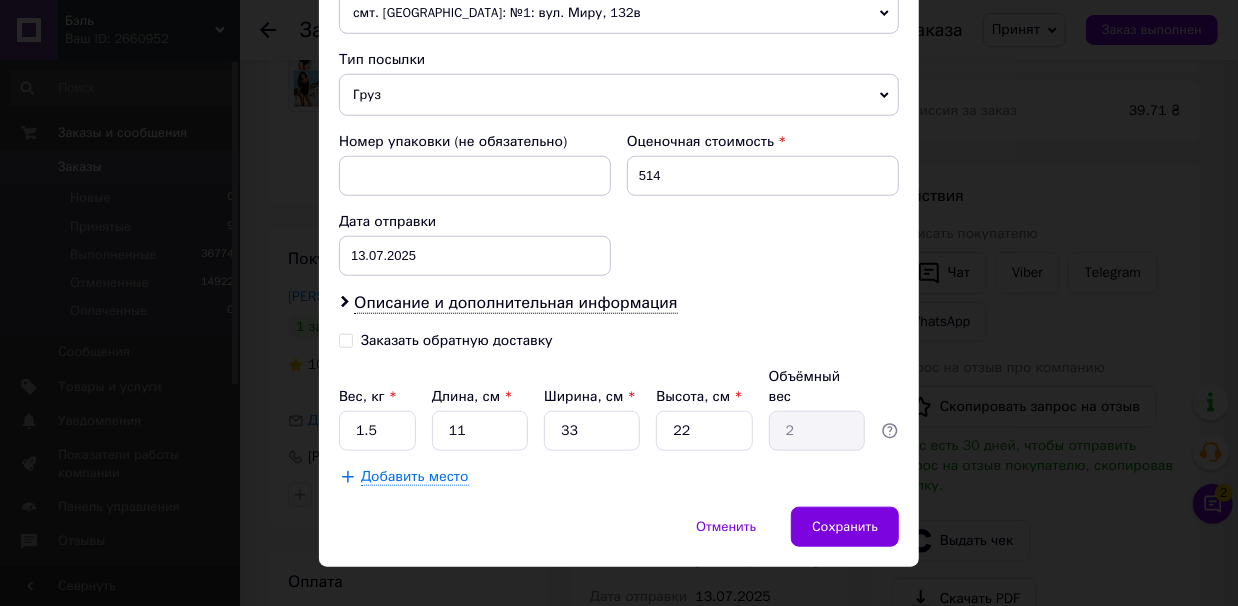 click on "Заказать обратную доставку" at bounding box center (479, 341) 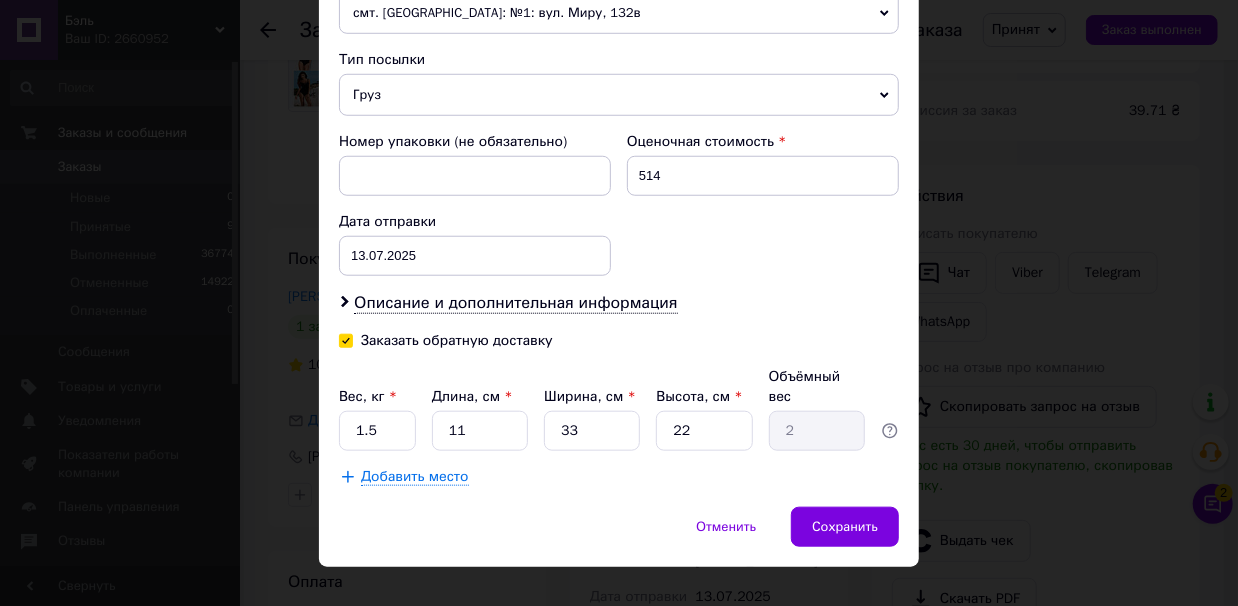 checkbox on "true" 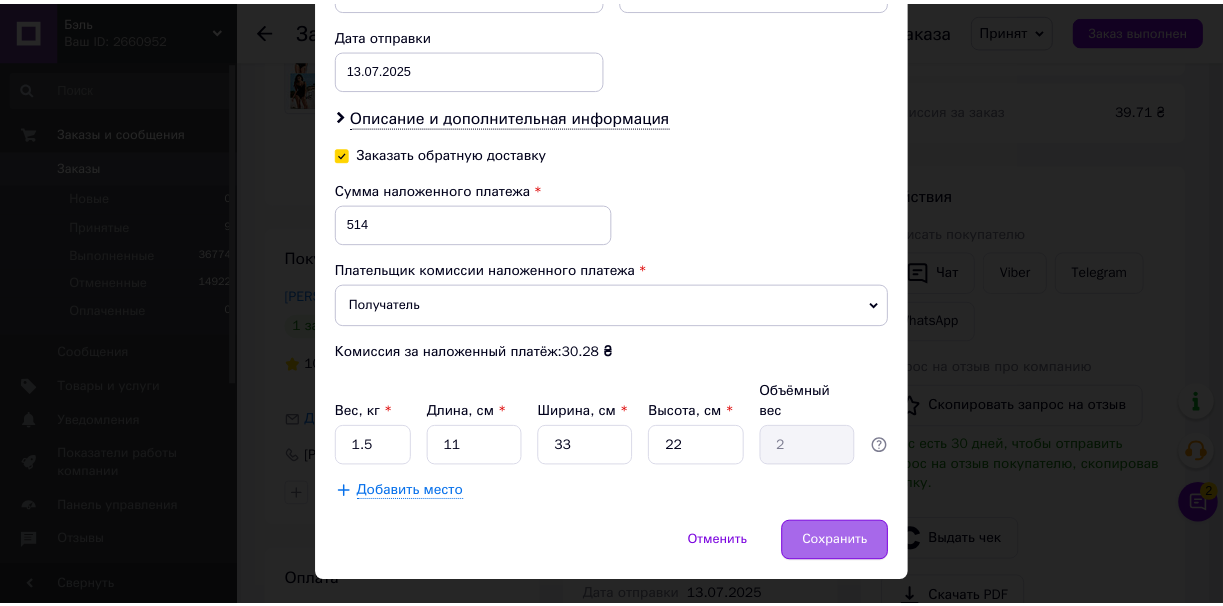 scroll, scrollTop: 969, scrollLeft: 0, axis: vertical 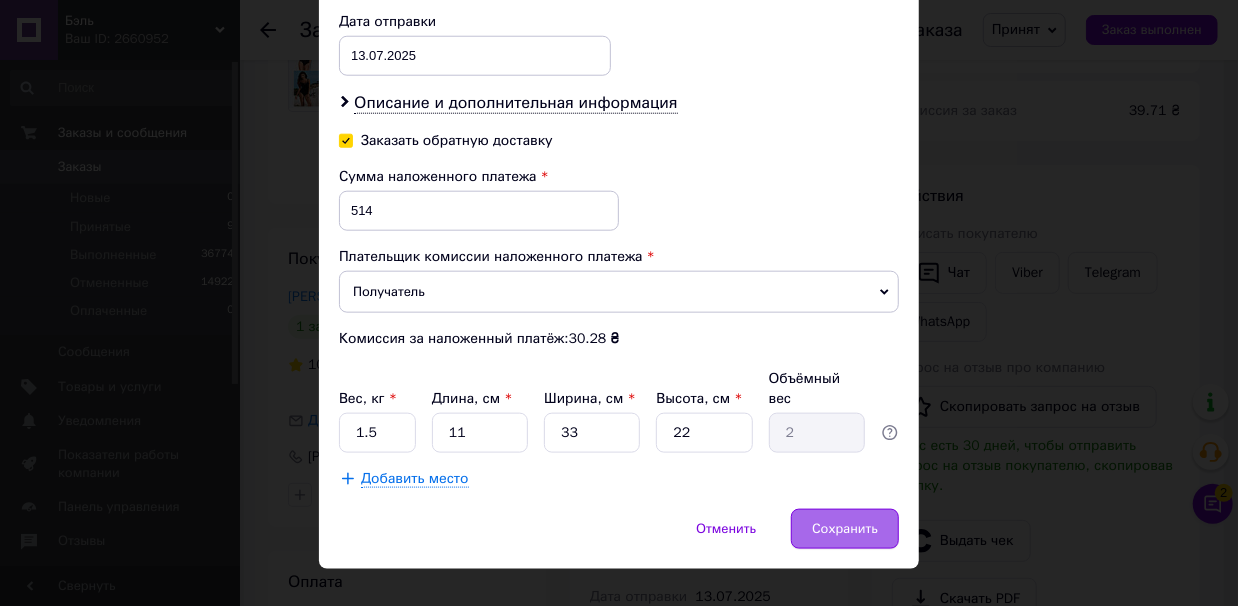 click on "Сохранить" at bounding box center [845, 529] 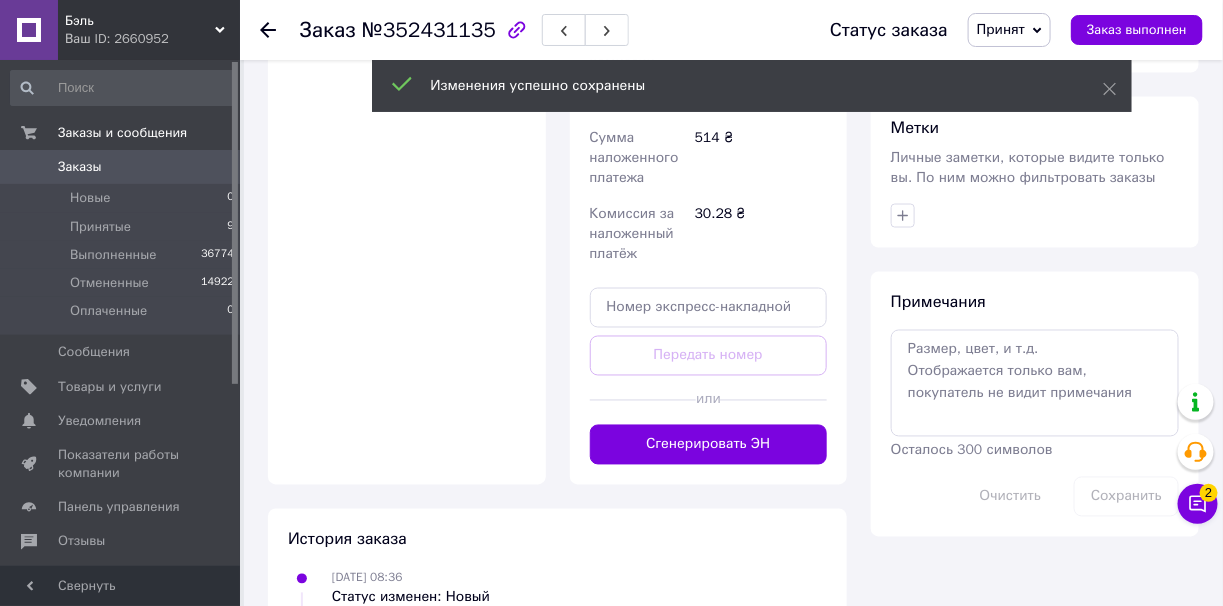 scroll, scrollTop: 999, scrollLeft: 0, axis: vertical 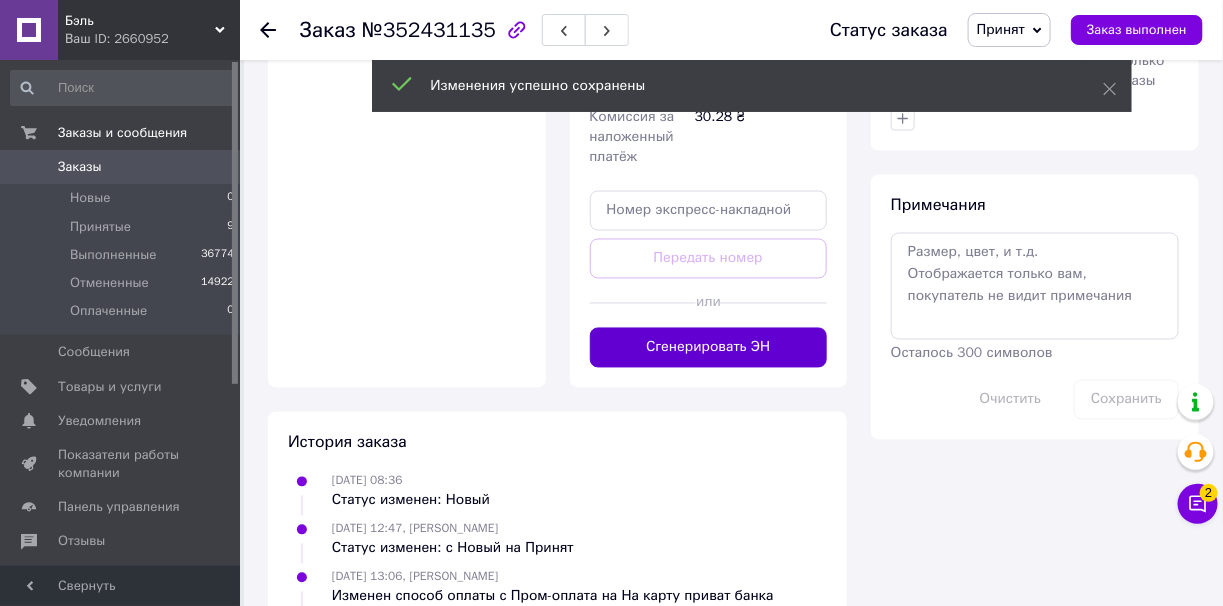 click on "Сгенерировать ЭН" at bounding box center (709, 348) 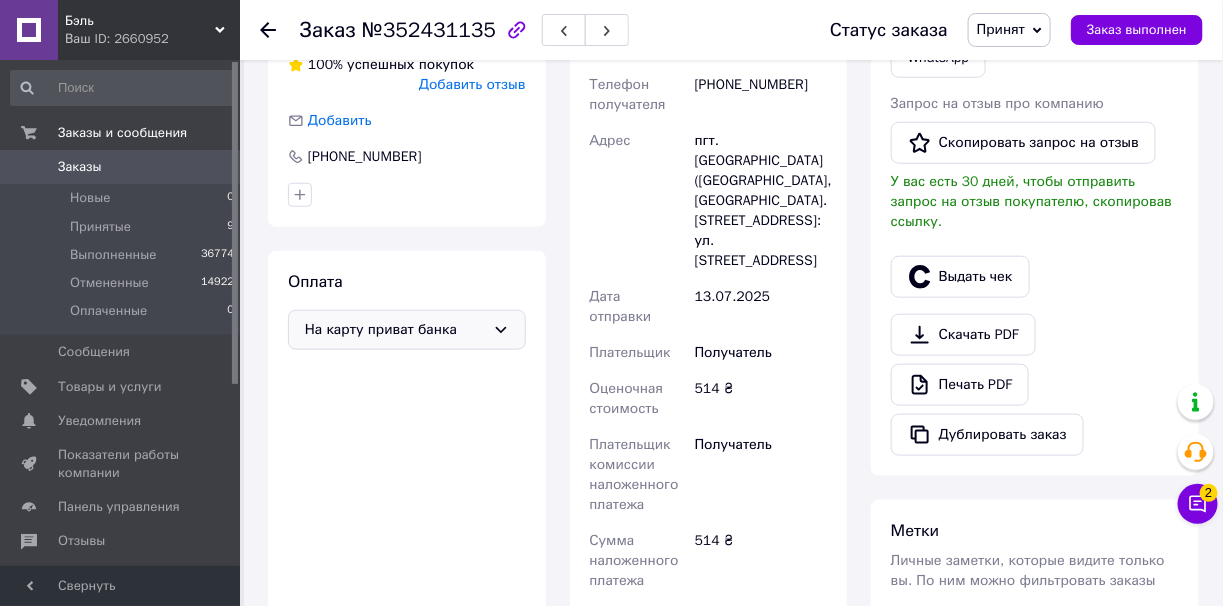 scroll, scrollTop: 400, scrollLeft: 0, axis: vertical 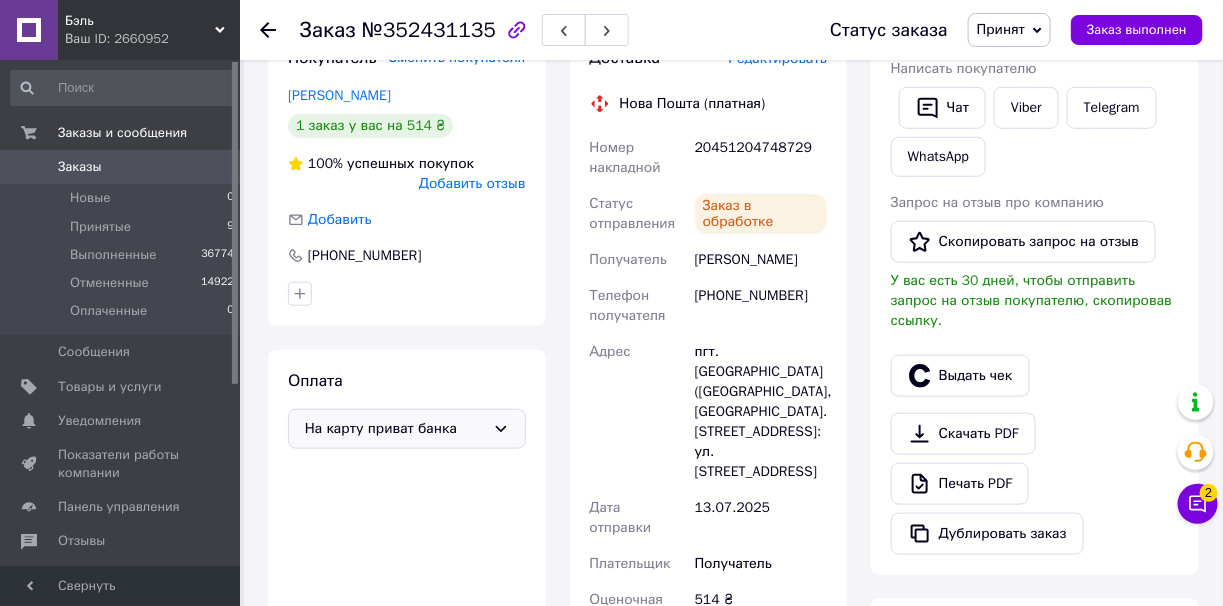 click on "20451204748729" at bounding box center (761, 158) 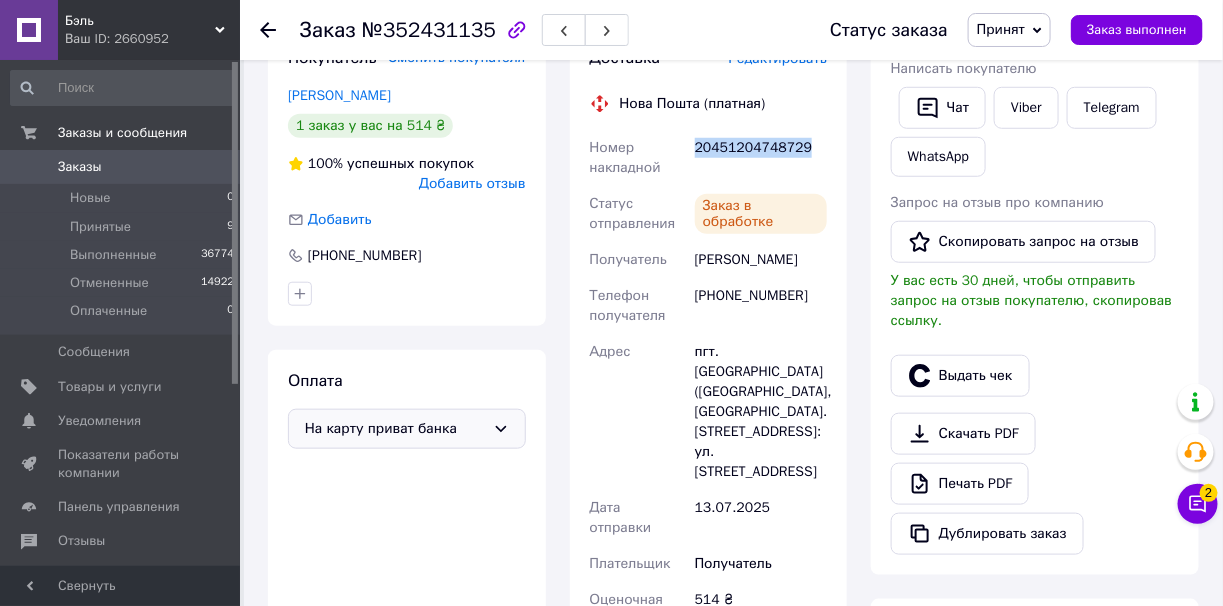 click on "20451204748729" at bounding box center (761, 158) 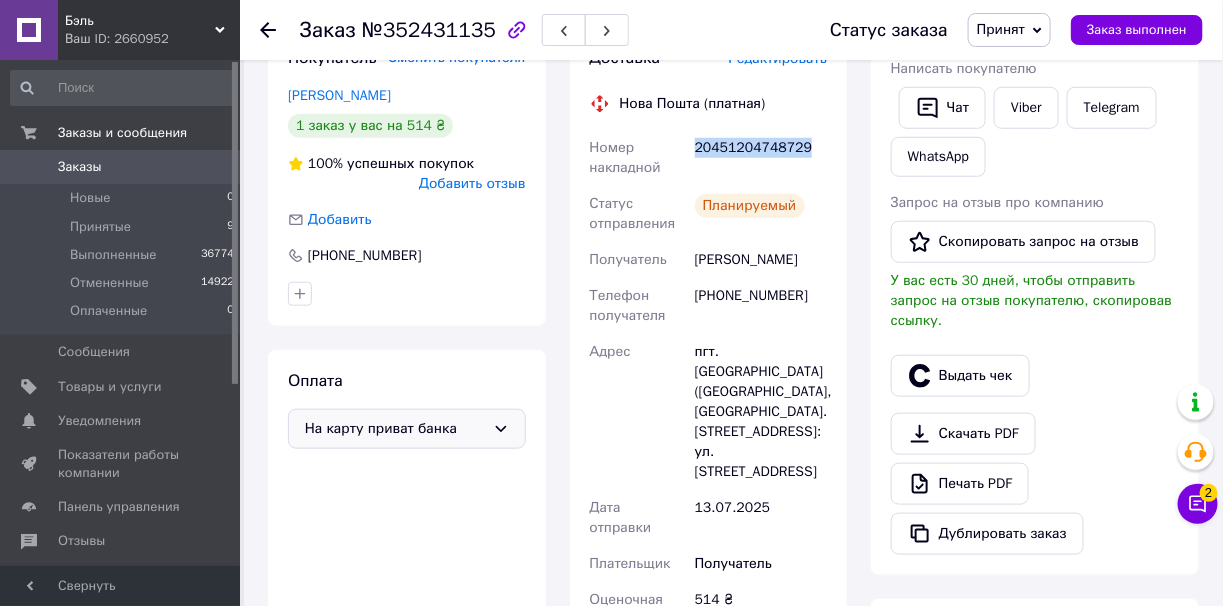 copy on "20451204748729" 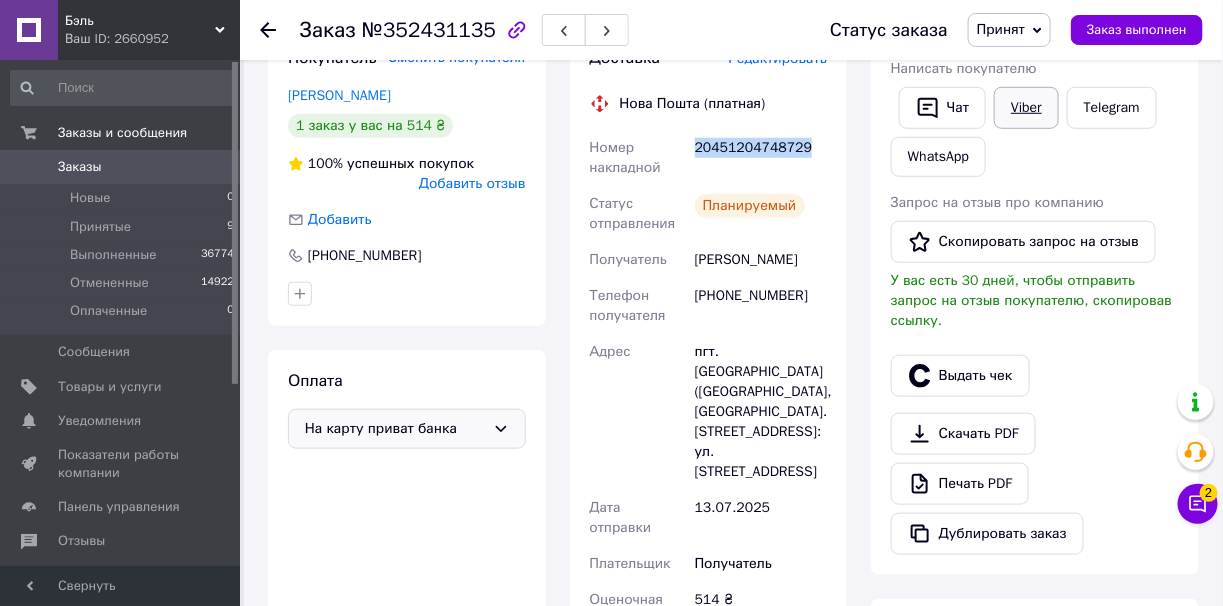 click on "Viber" at bounding box center (1026, 108) 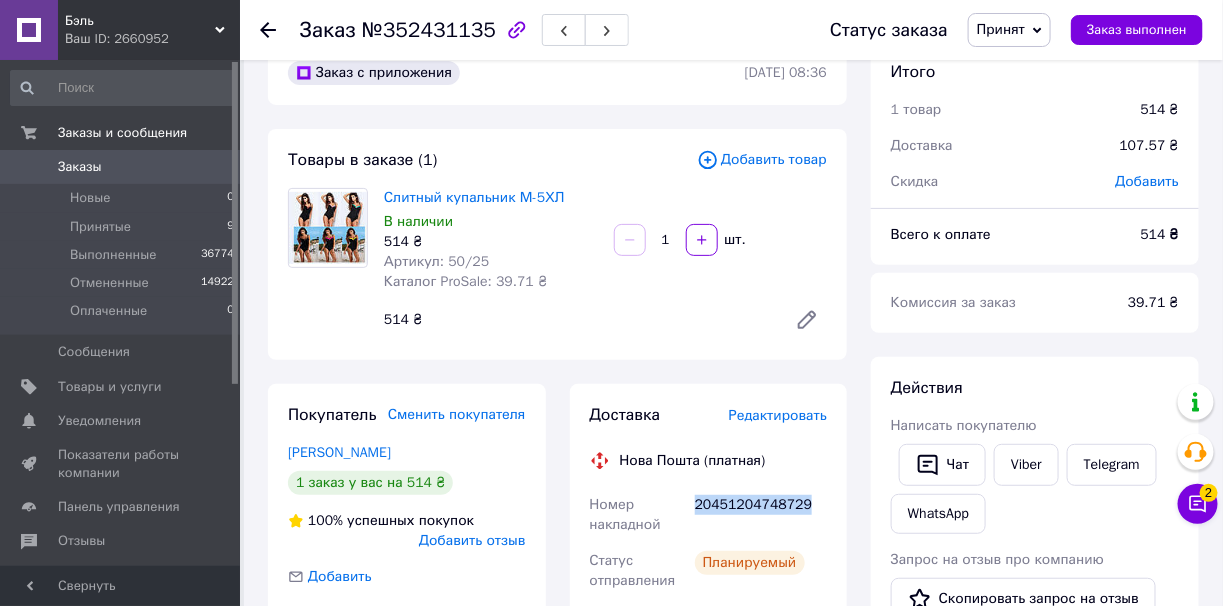 scroll, scrollTop: 0, scrollLeft: 0, axis: both 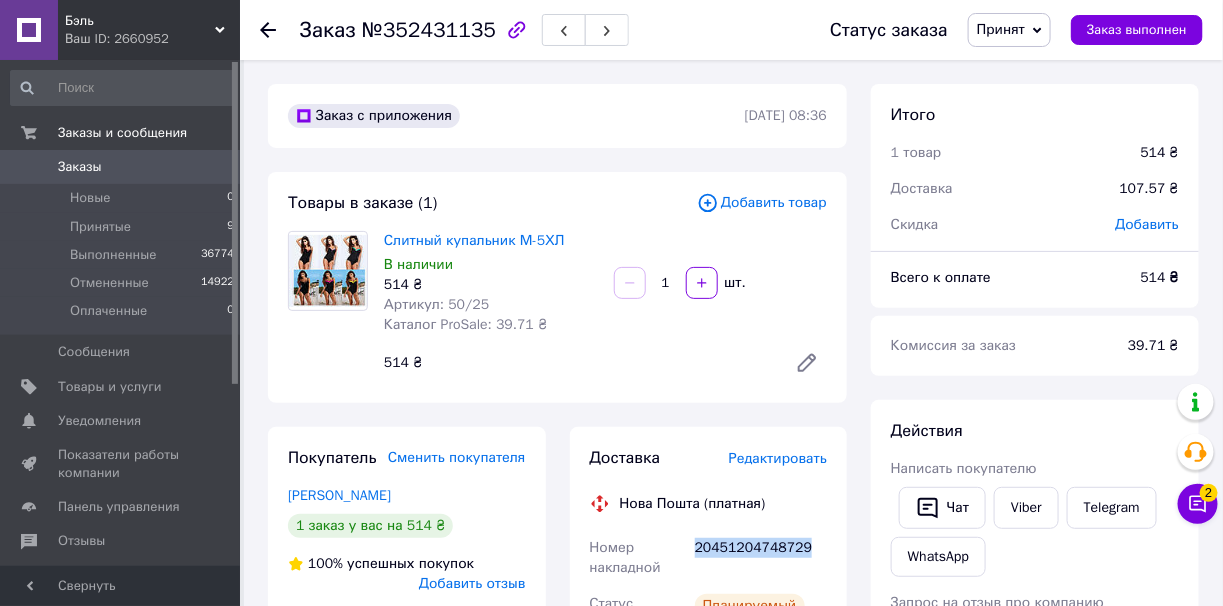 copy on "20451204748729" 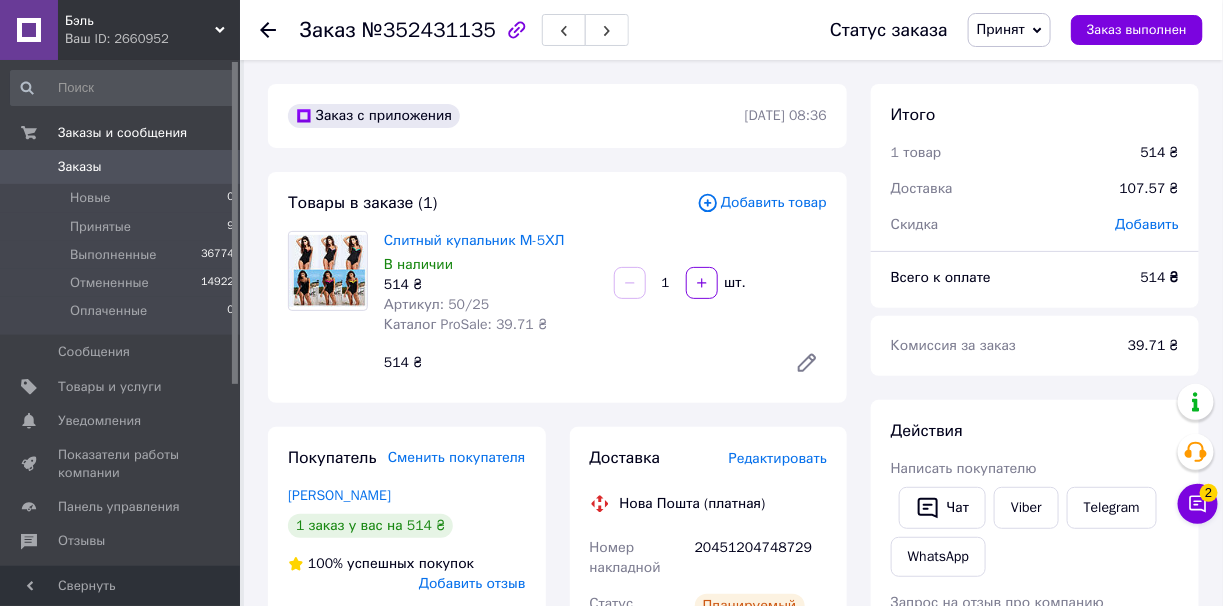 click on "514 ₴" at bounding box center (577, 363) 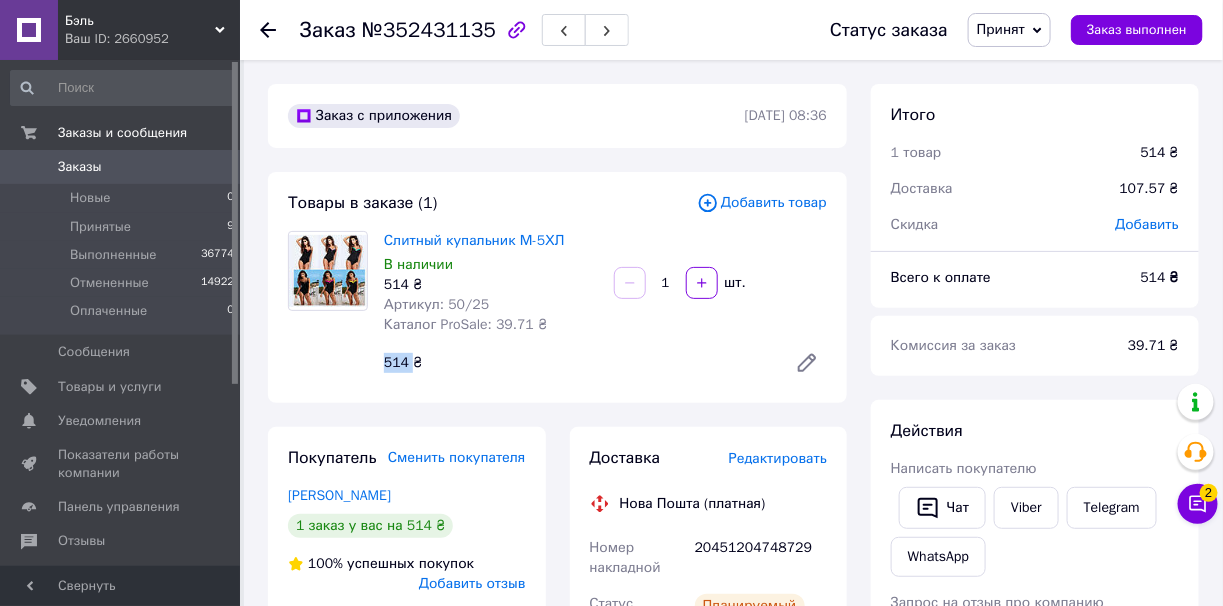click on "514 ₴" at bounding box center (577, 363) 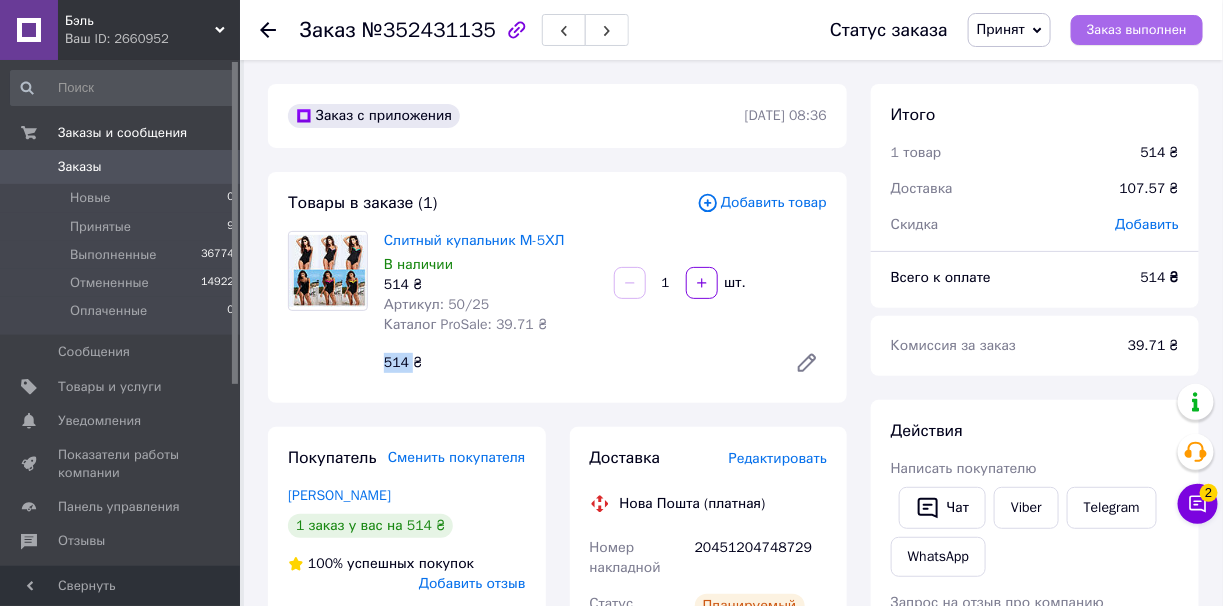 click on "Заказ выполнен" at bounding box center [1137, 30] 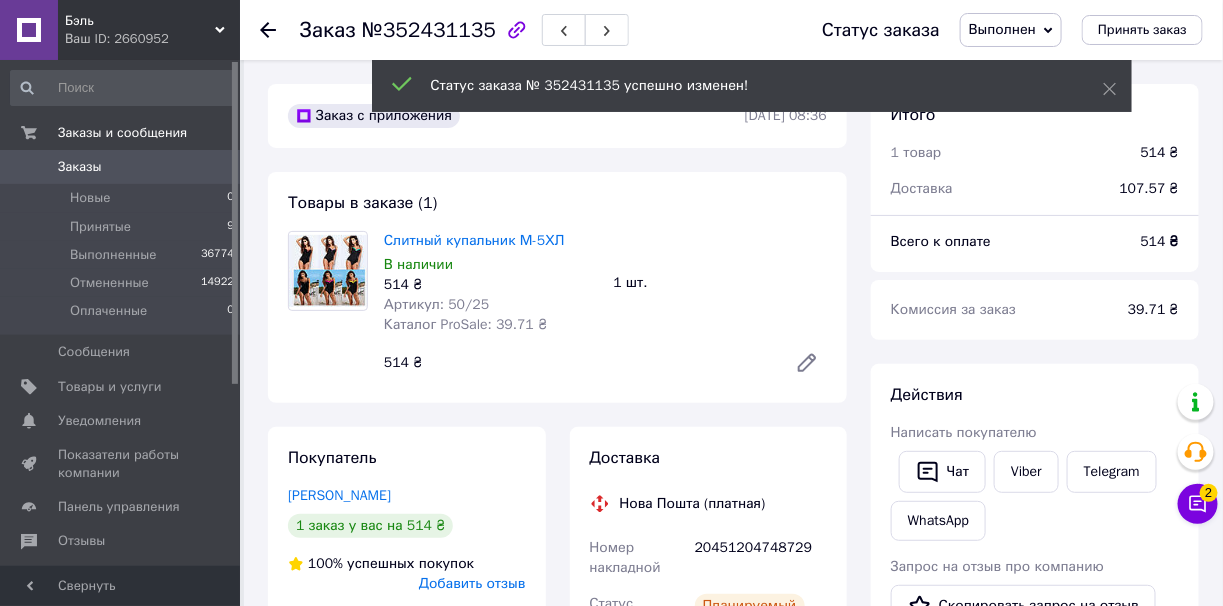 click on "Принятые 9" at bounding box center (123, 227) 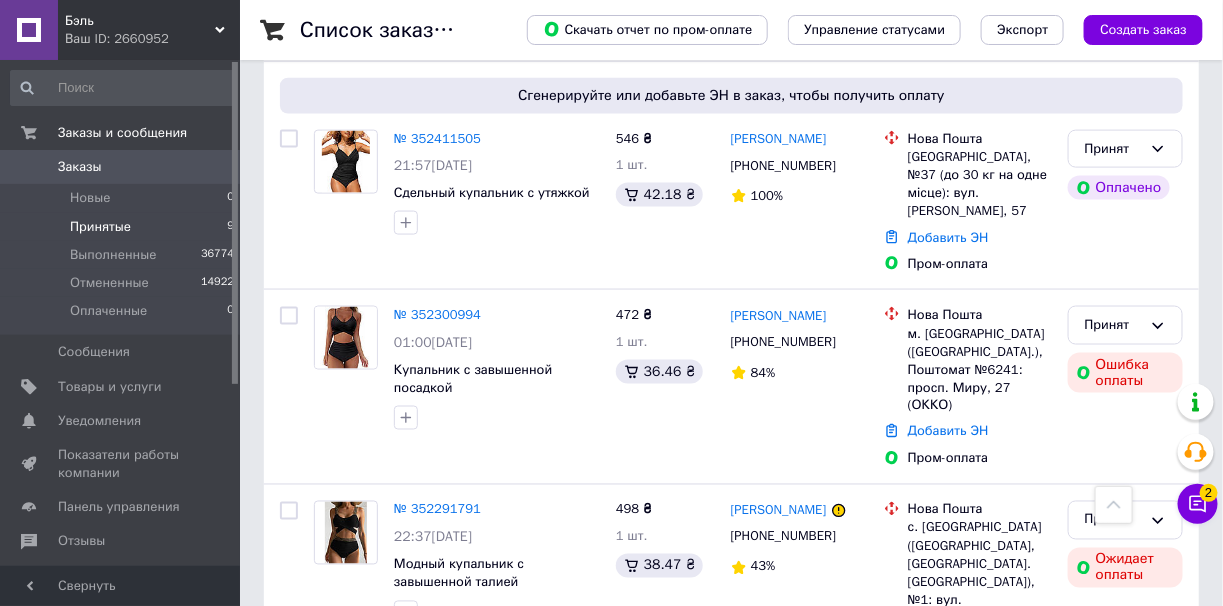 scroll, scrollTop: 685, scrollLeft: 0, axis: vertical 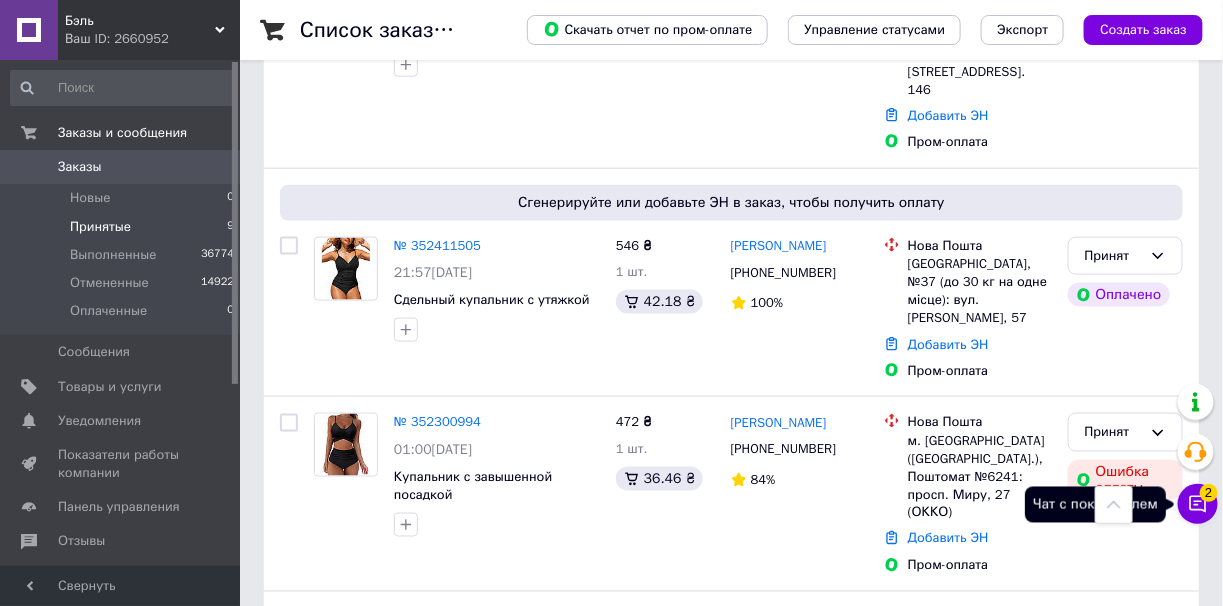 click 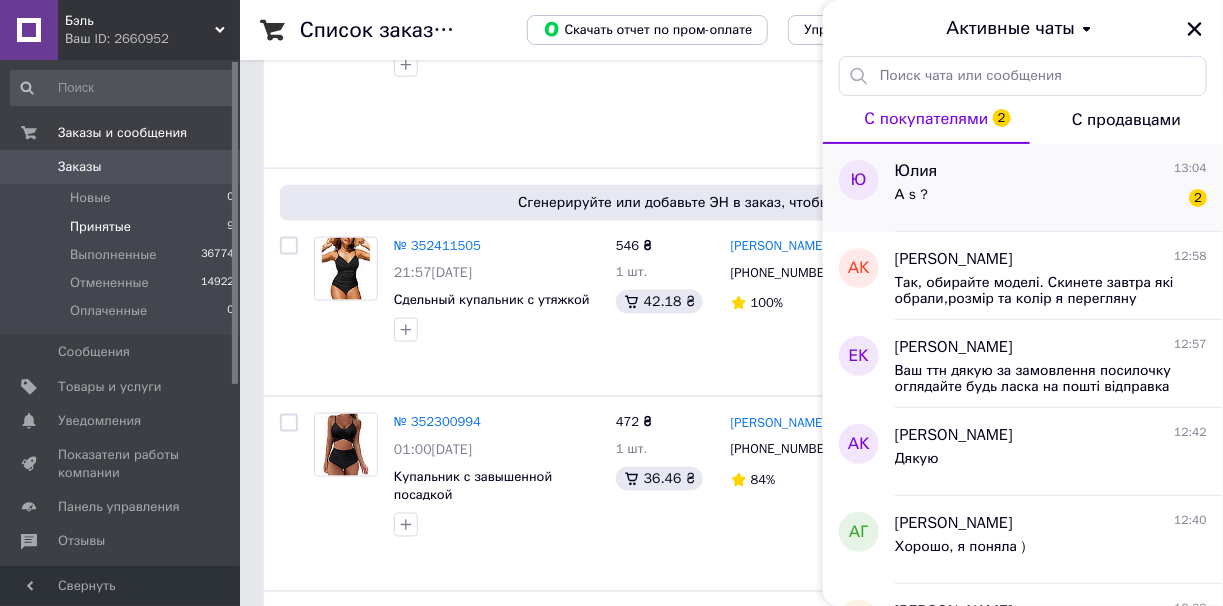click on "А s ? 2" at bounding box center (1051, 199) 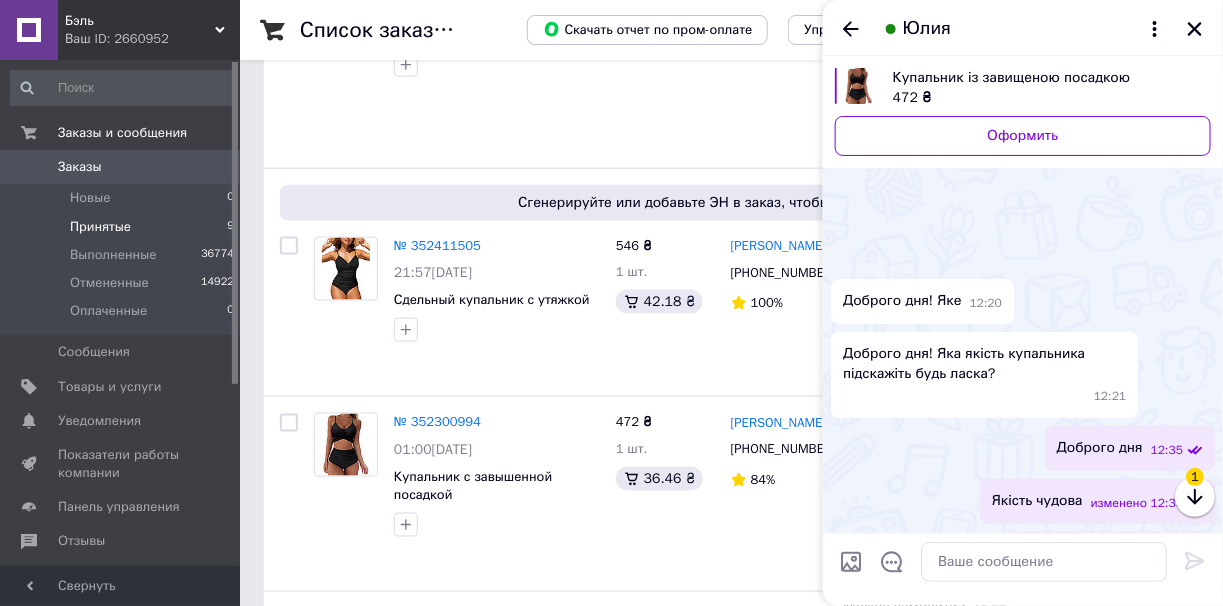 scroll, scrollTop: 499, scrollLeft: 0, axis: vertical 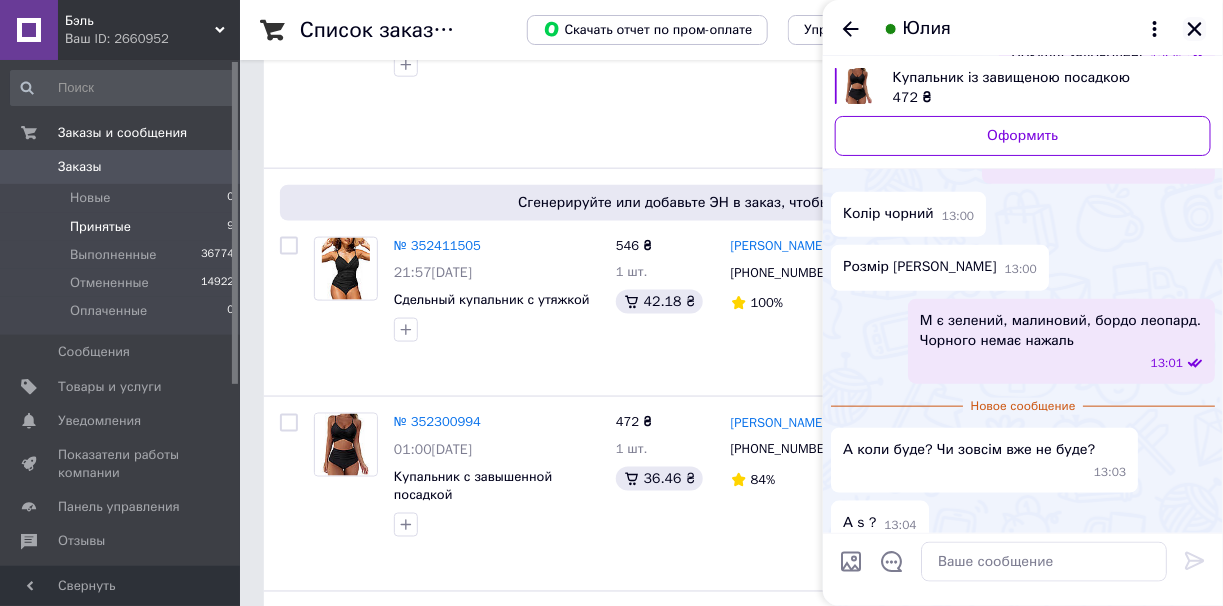 click 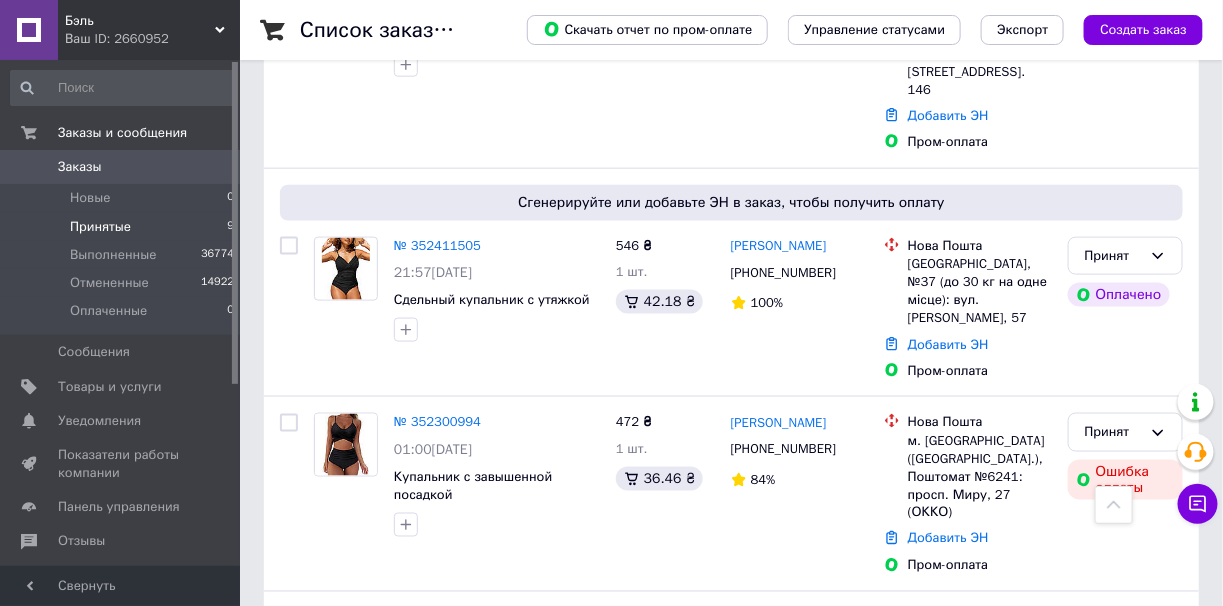 click on "Бэль" at bounding box center [140, 21] 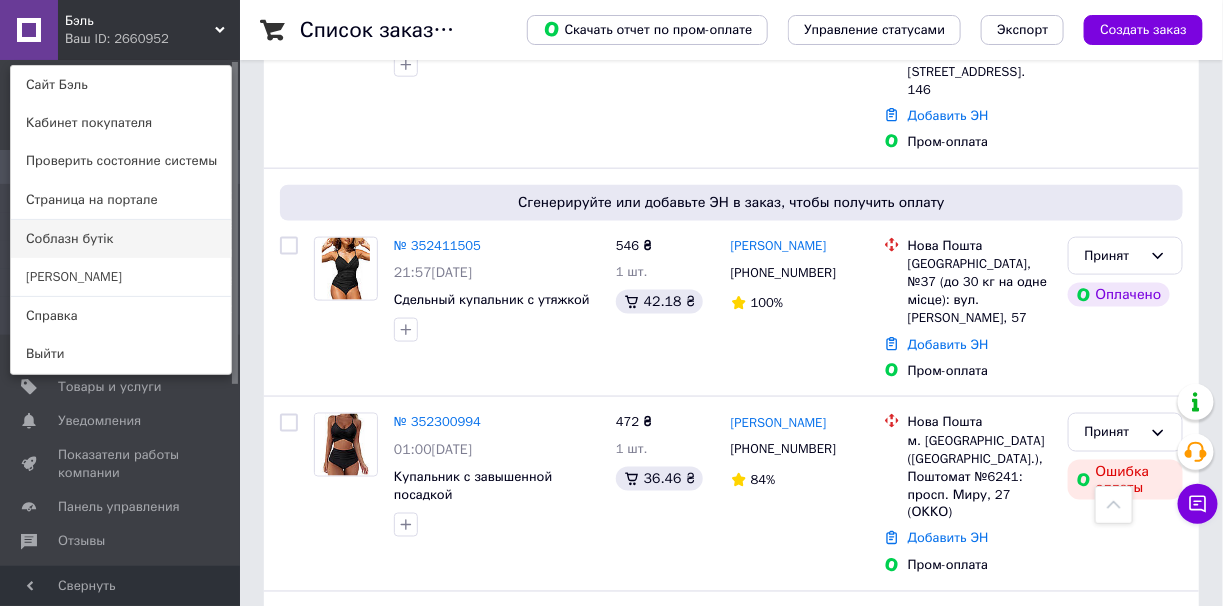 click on "Соблазн бутік" at bounding box center (121, 239) 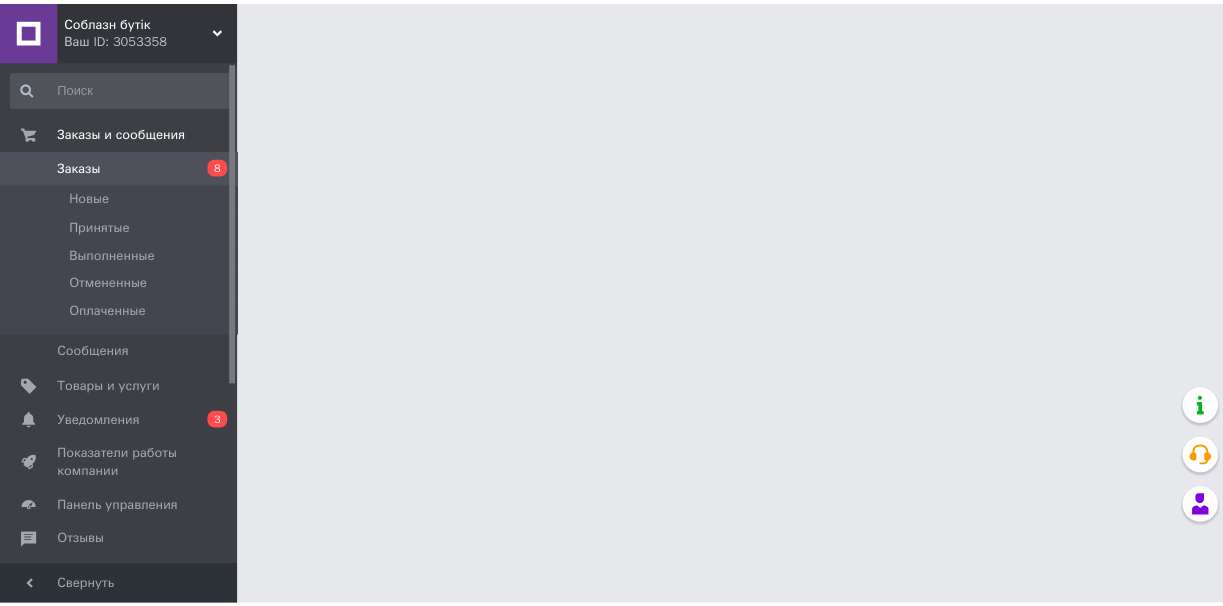 scroll, scrollTop: 0, scrollLeft: 0, axis: both 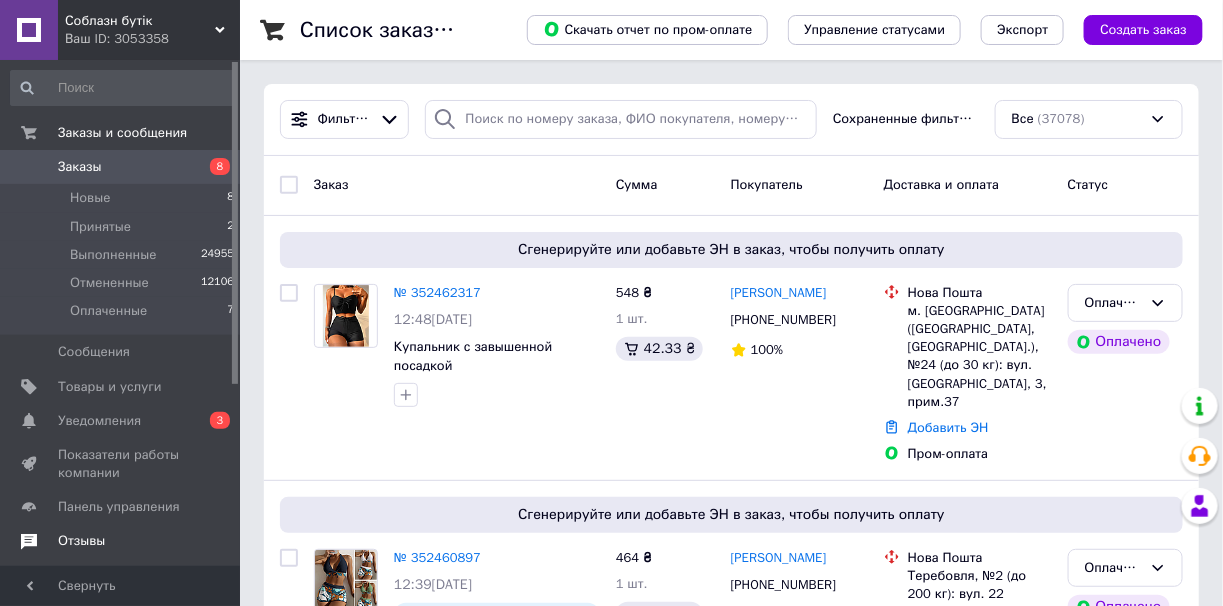 click on "Отзывы" at bounding box center (123, 541) 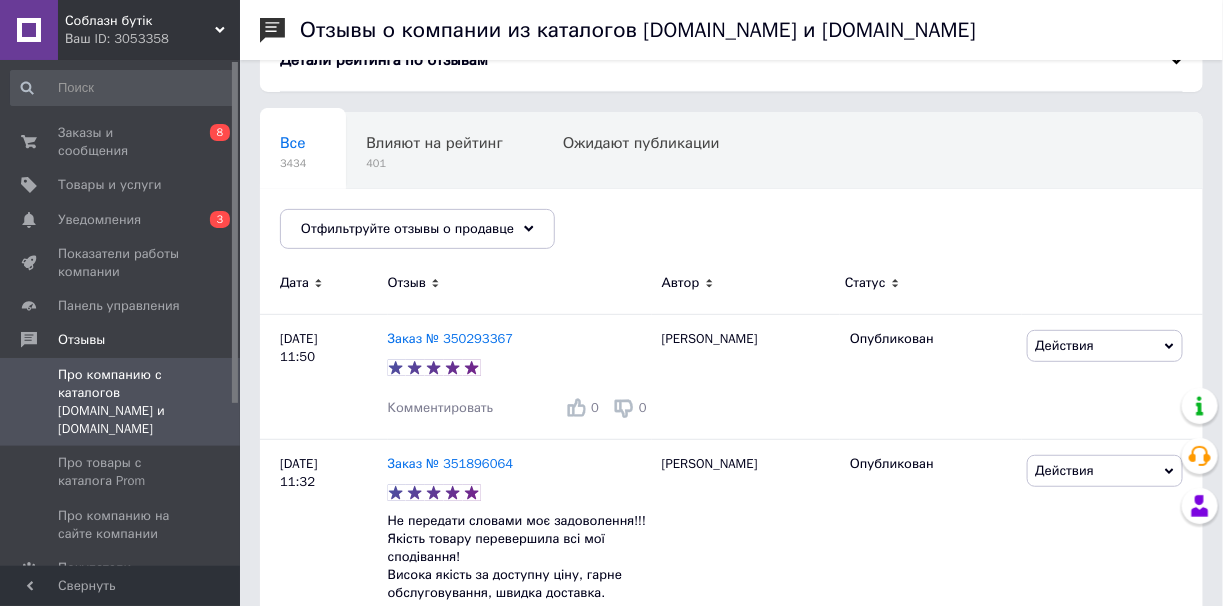 scroll, scrollTop: 99, scrollLeft: 0, axis: vertical 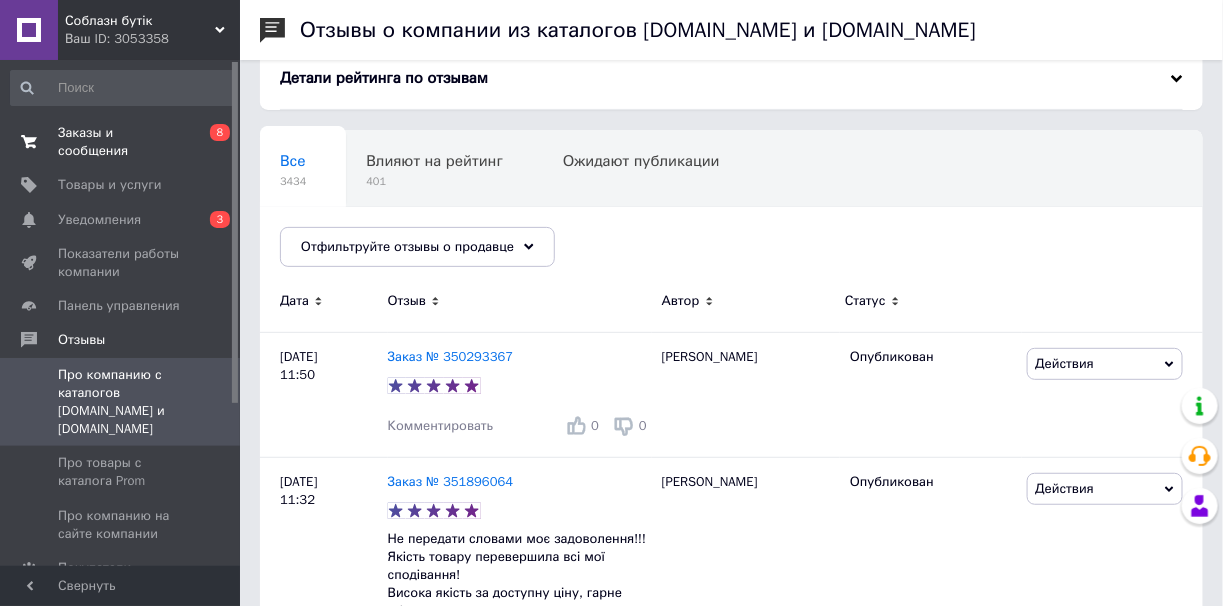 click on "Заказы и сообщения" at bounding box center [121, 142] 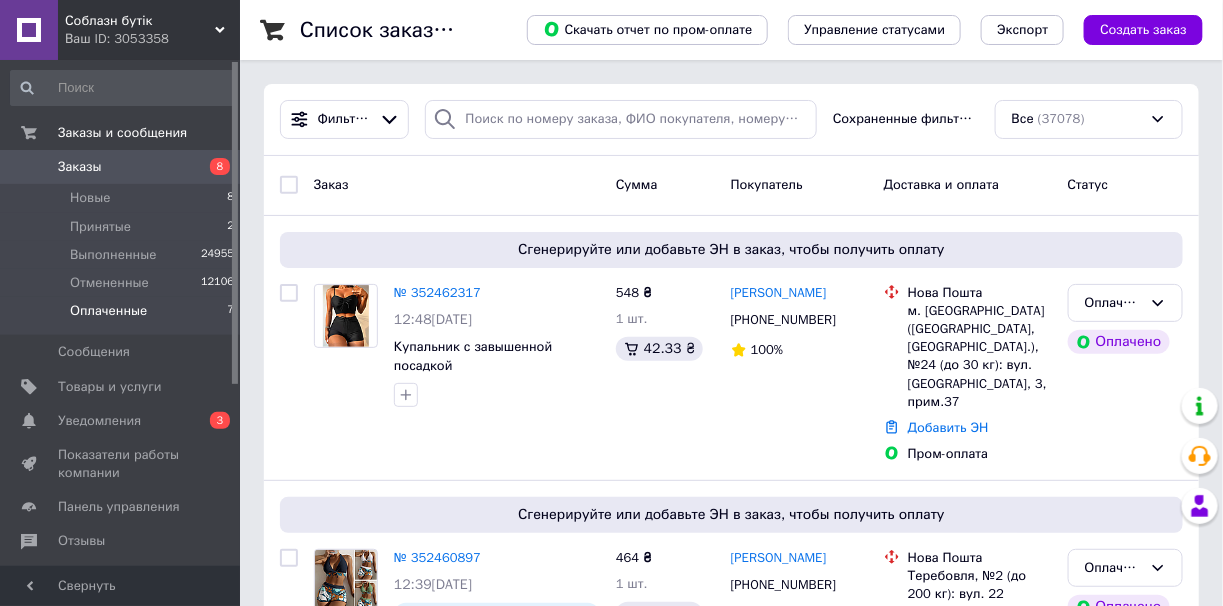 click on "Оплаченные" at bounding box center (108, 311) 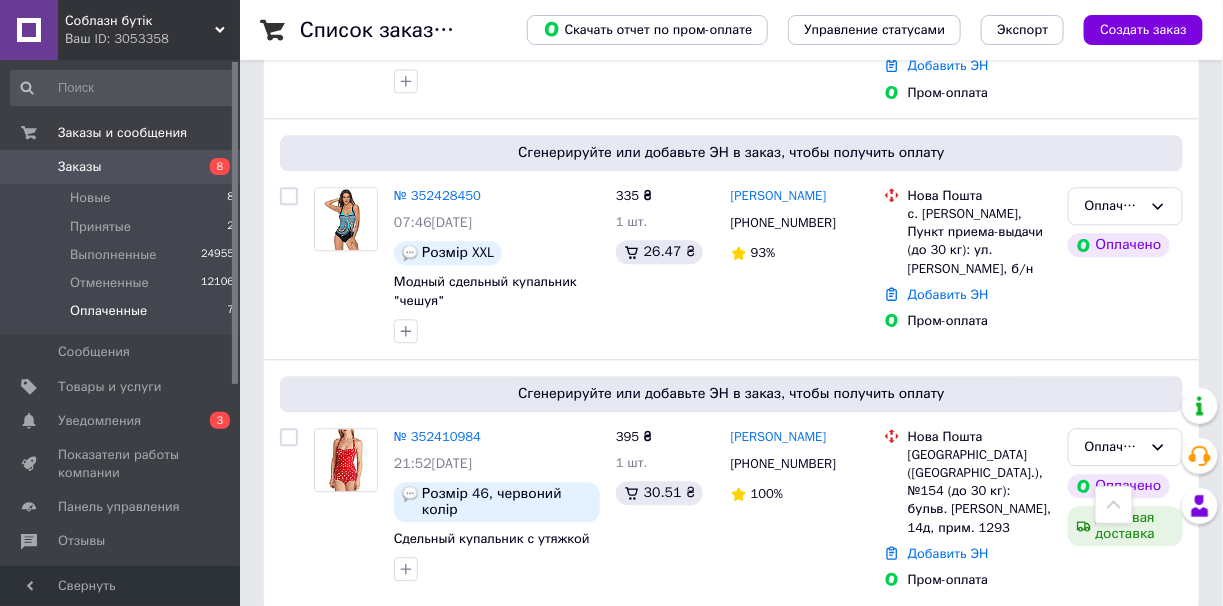 scroll, scrollTop: 1407, scrollLeft: 0, axis: vertical 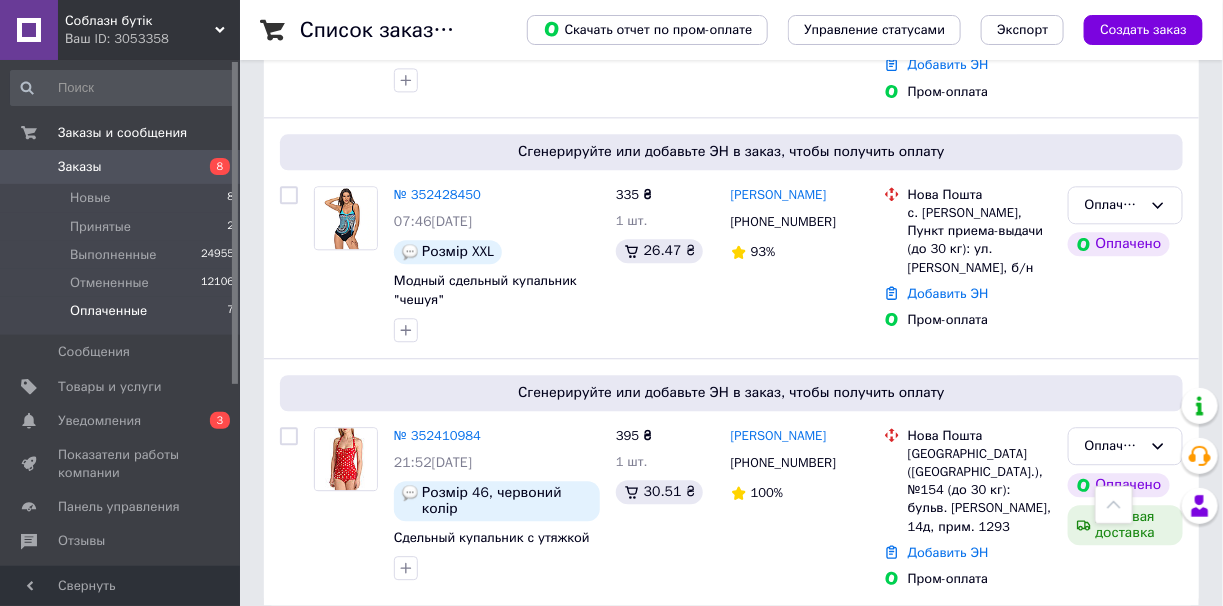 click on "Ваш ID: 3053358" at bounding box center (152, 39) 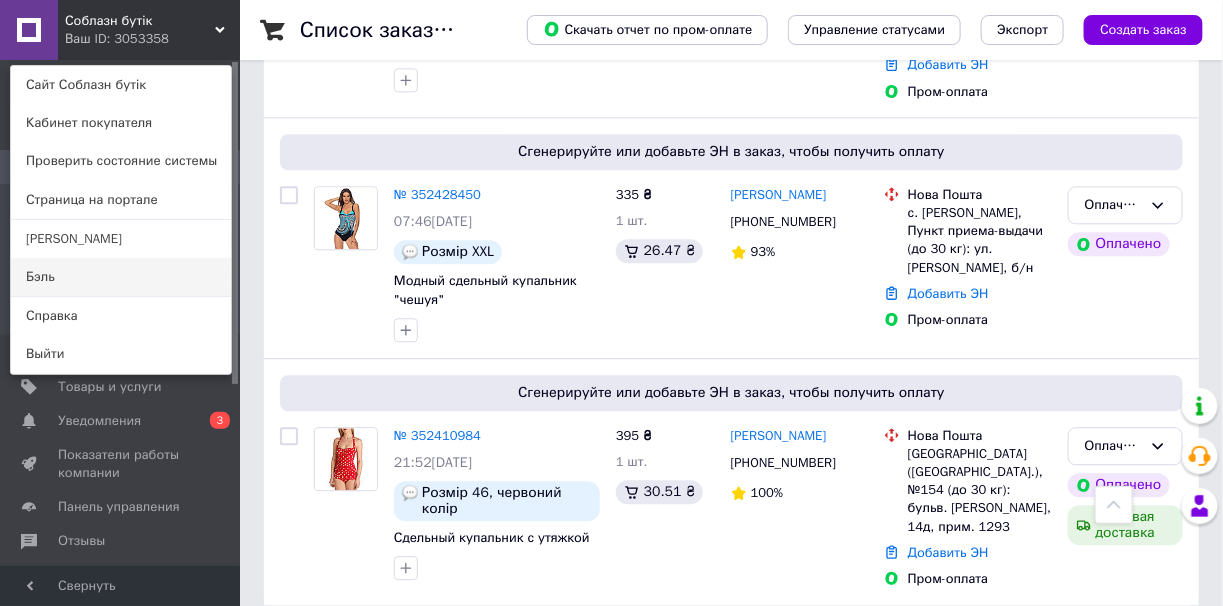 click on "Бэль" at bounding box center (121, 277) 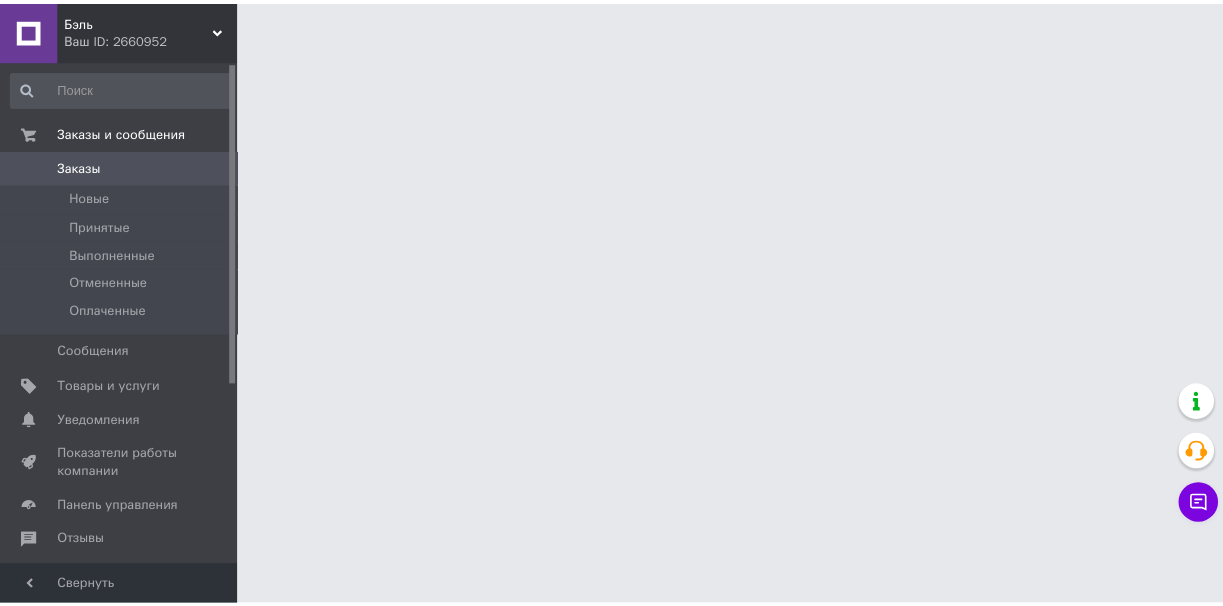 scroll, scrollTop: 0, scrollLeft: 0, axis: both 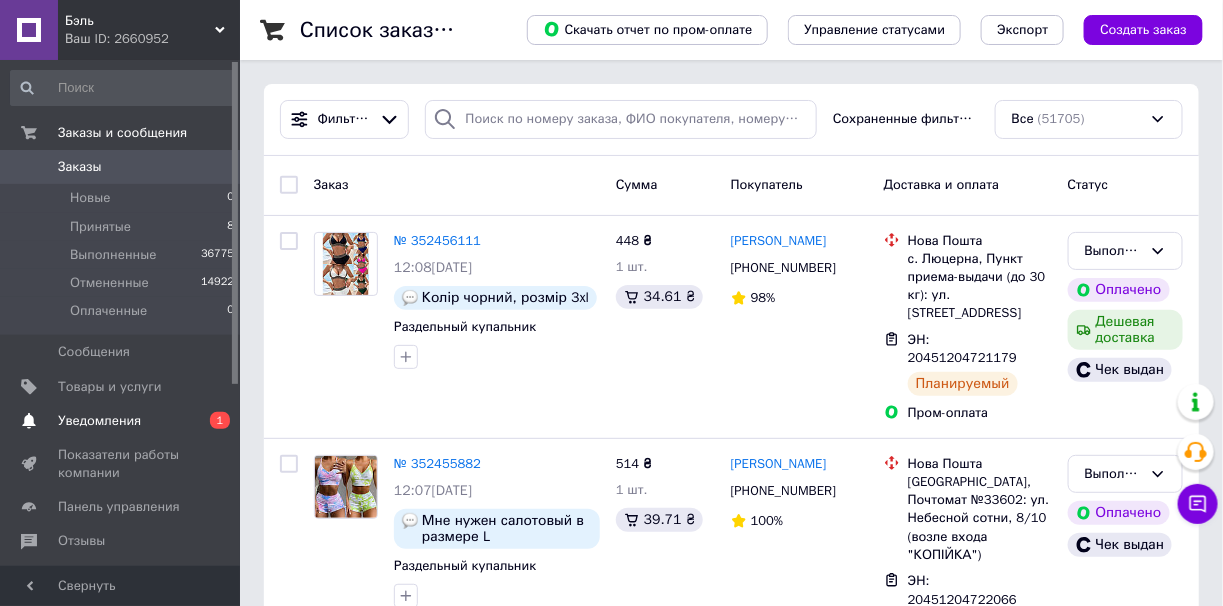 click on "Уведомления" at bounding box center (99, 421) 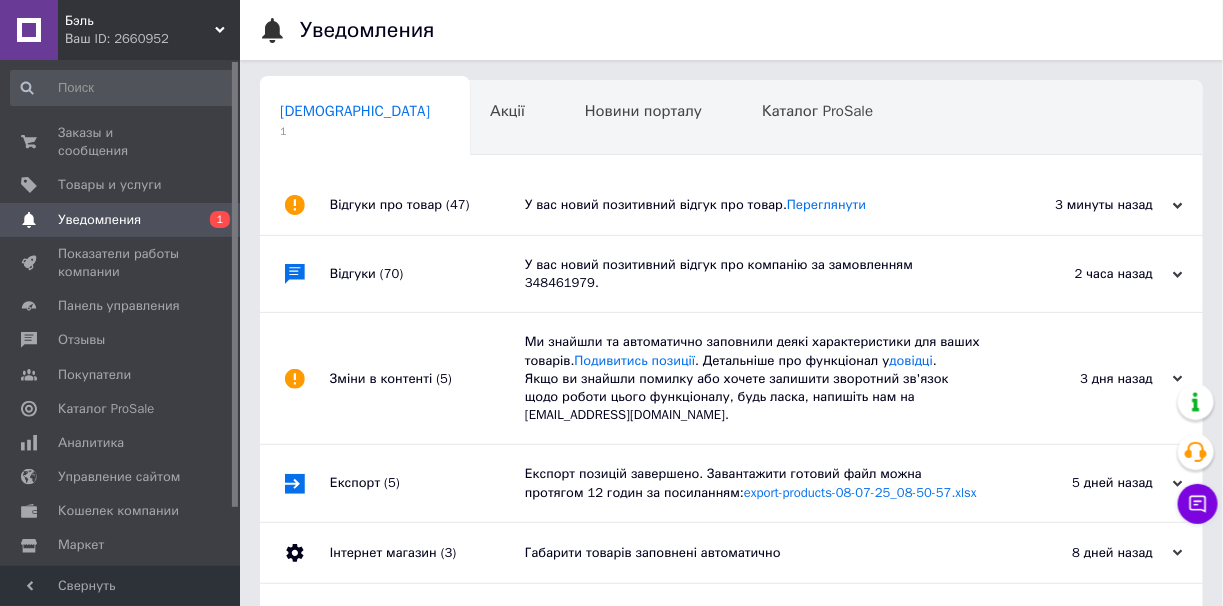 scroll, scrollTop: 0, scrollLeft: 7, axis: horizontal 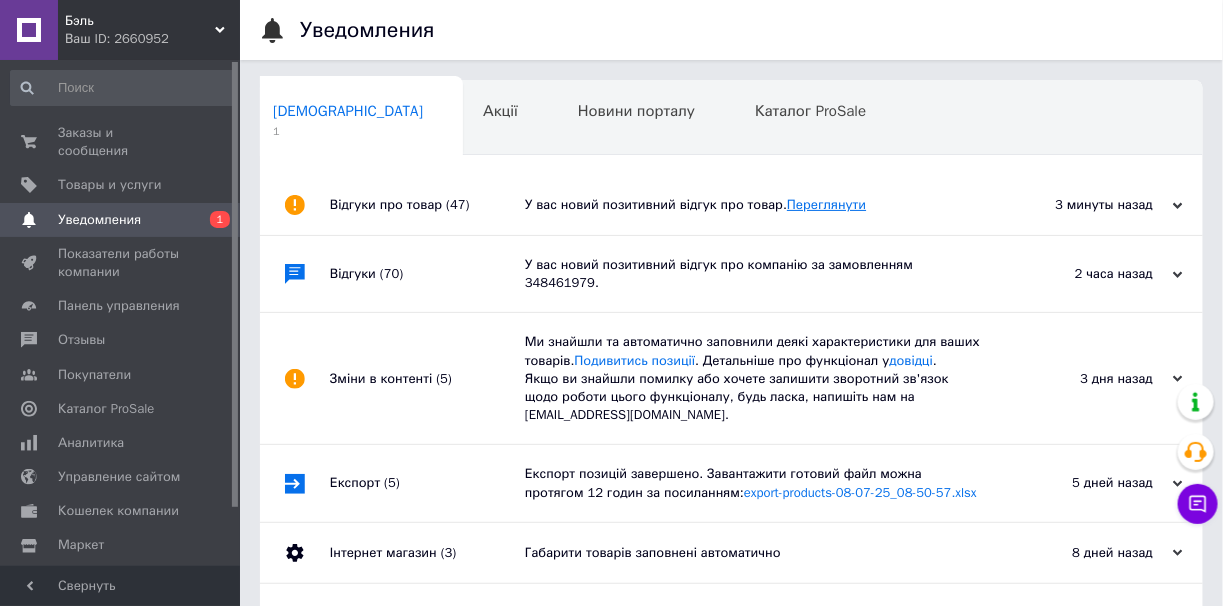 click on "Переглянути" at bounding box center (826, 204) 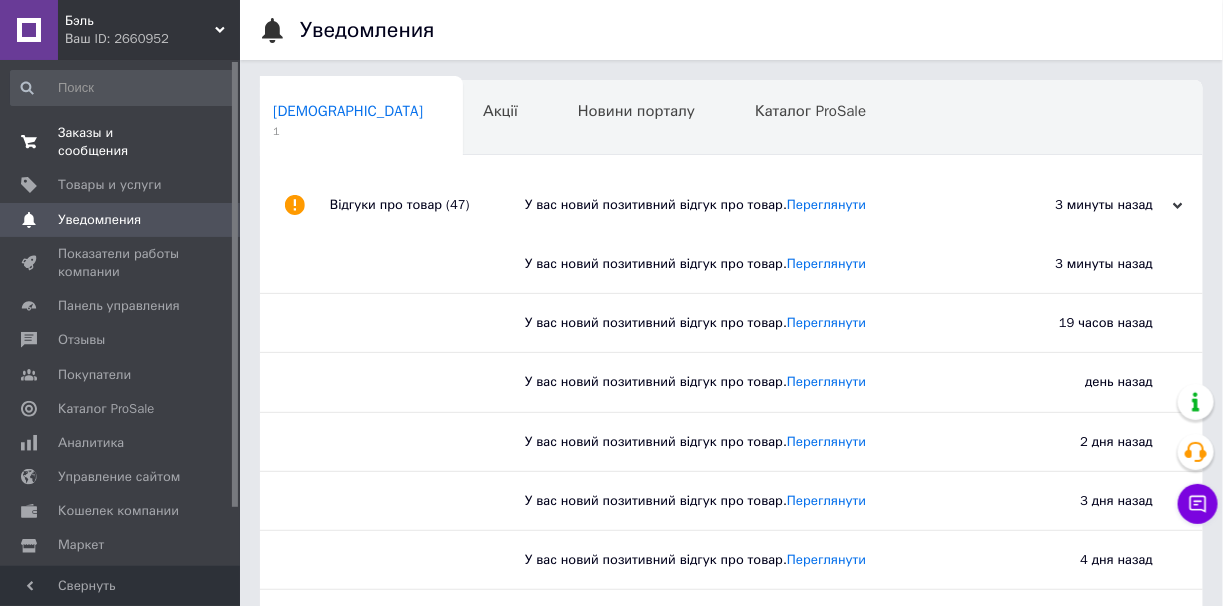 click on "Заказы и сообщения" at bounding box center (121, 142) 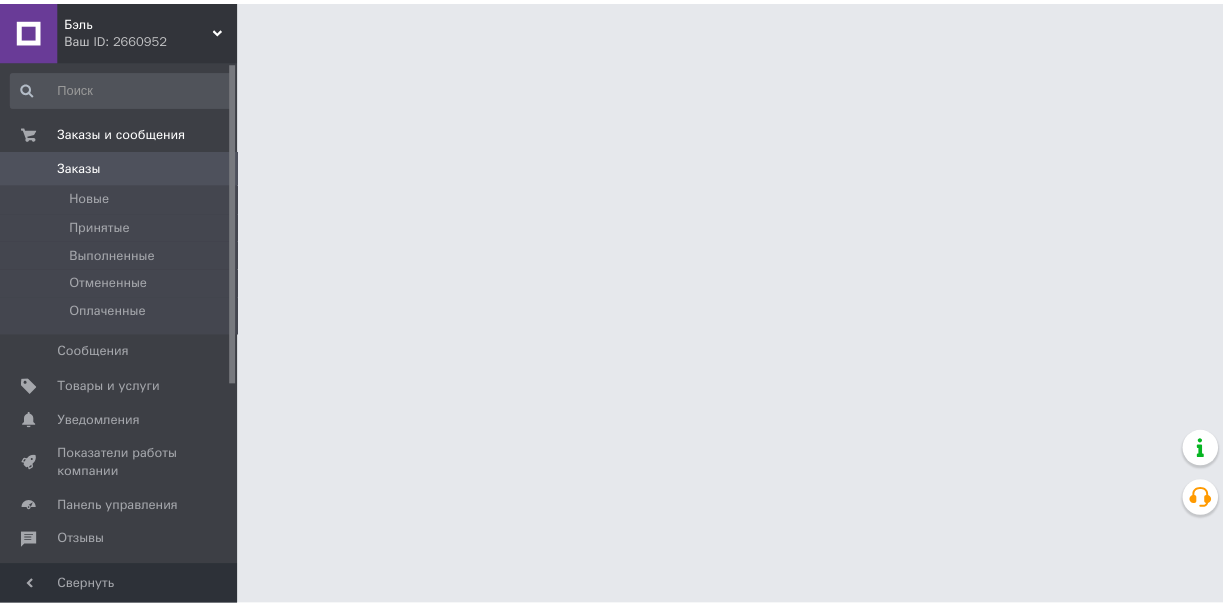 scroll, scrollTop: 0, scrollLeft: 0, axis: both 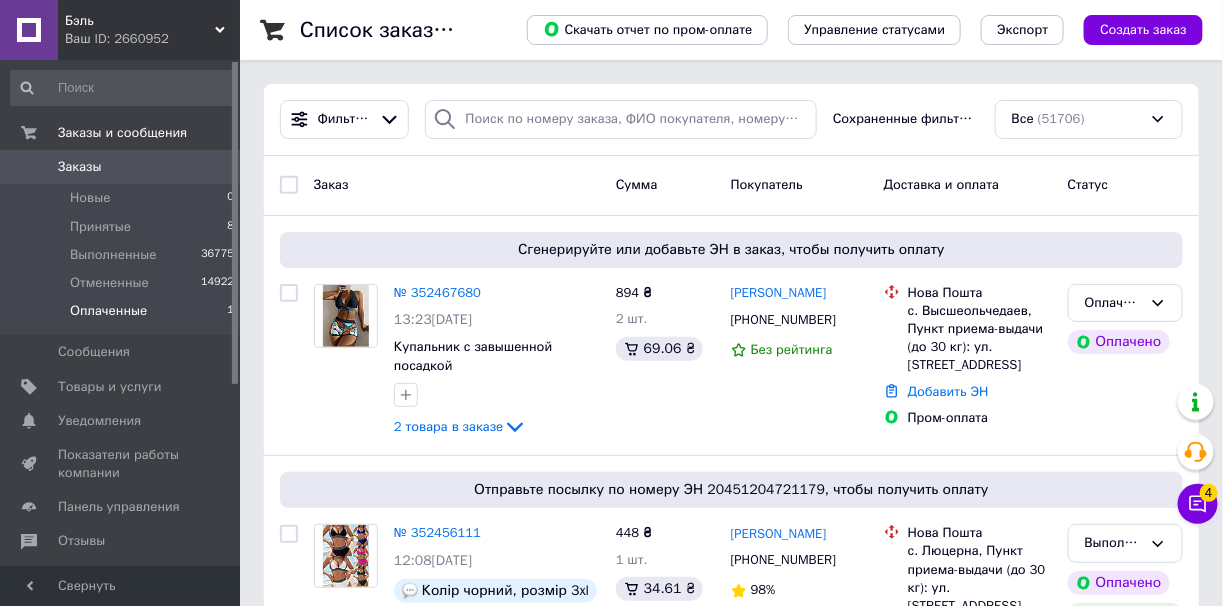 click on "Оплаченные 1" at bounding box center [123, 316] 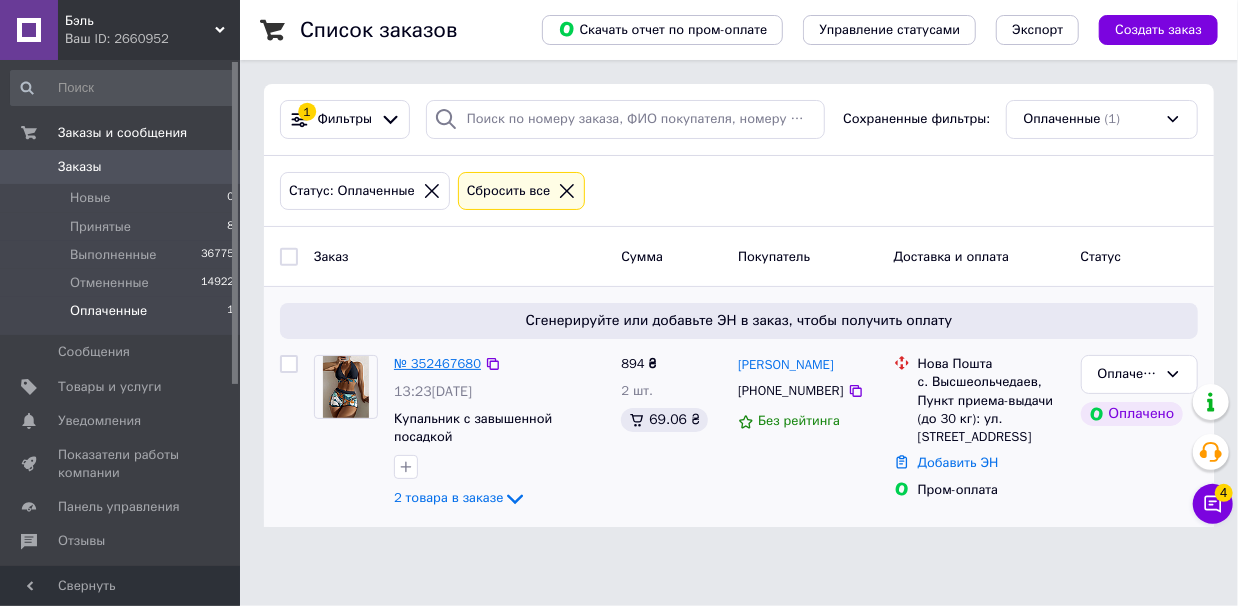 click on "№ 352467680" at bounding box center [437, 363] 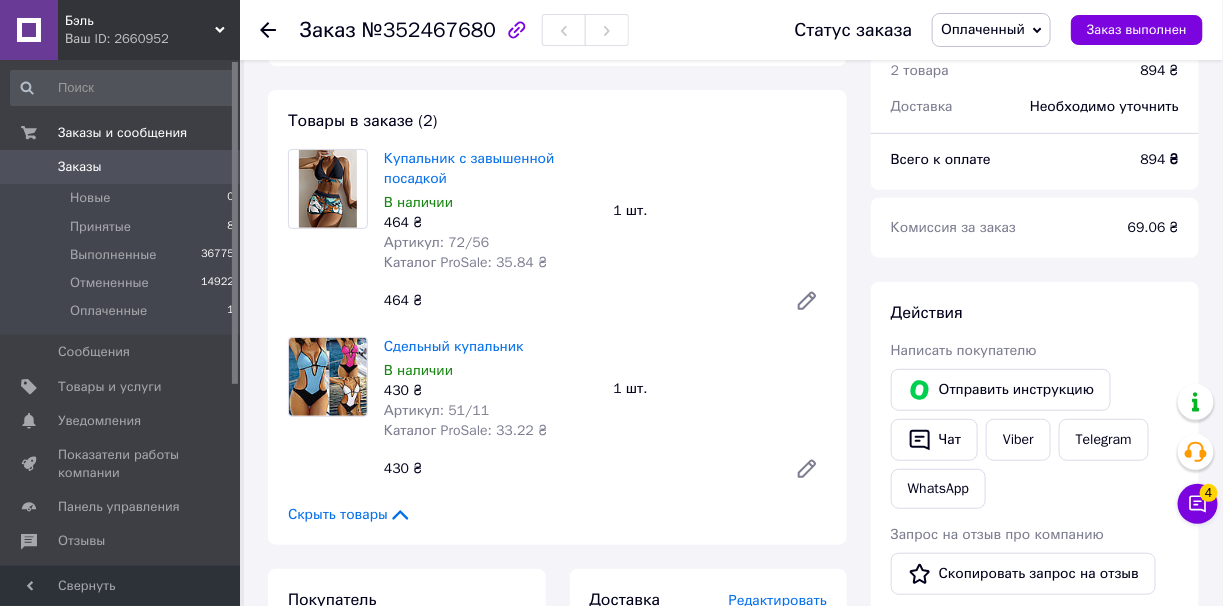 scroll, scrollTop: 199, scrollLeft: 0, axis: vertical 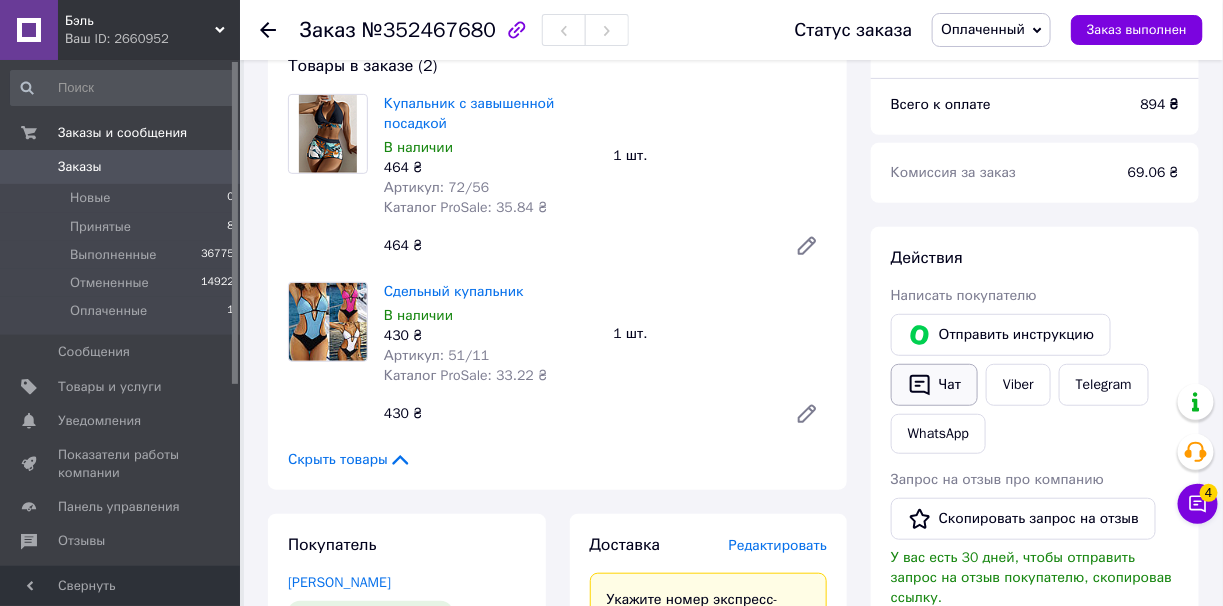 click on "Чат" at bounding box center (934, 385) 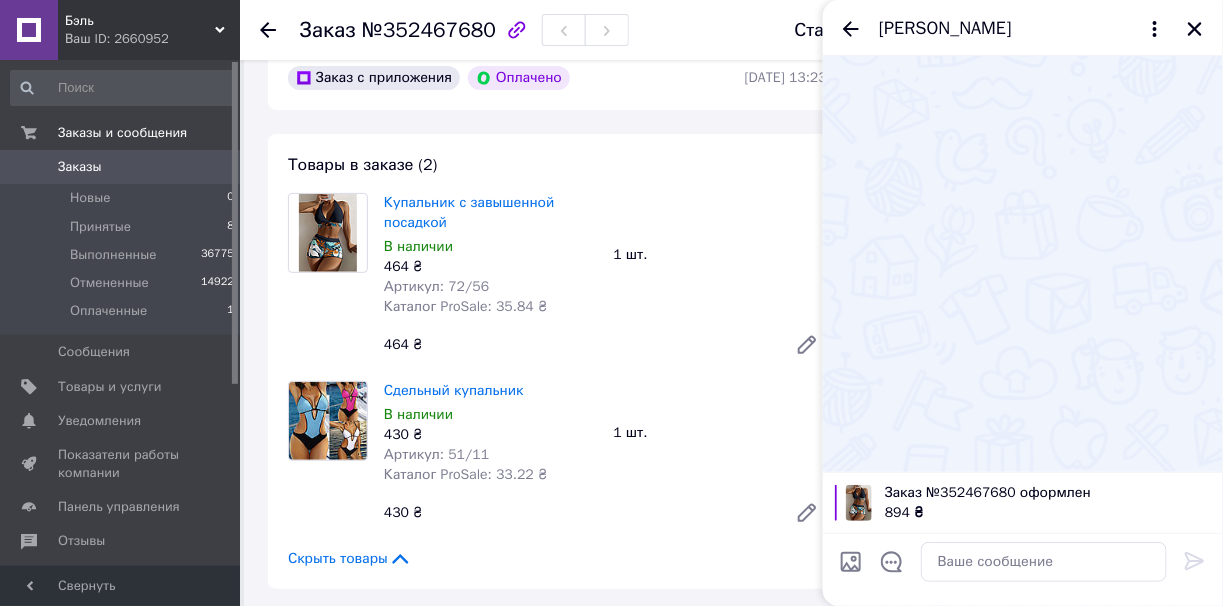 scroll, scrollTop: 99, scrollLeft: 0, axis: vertical 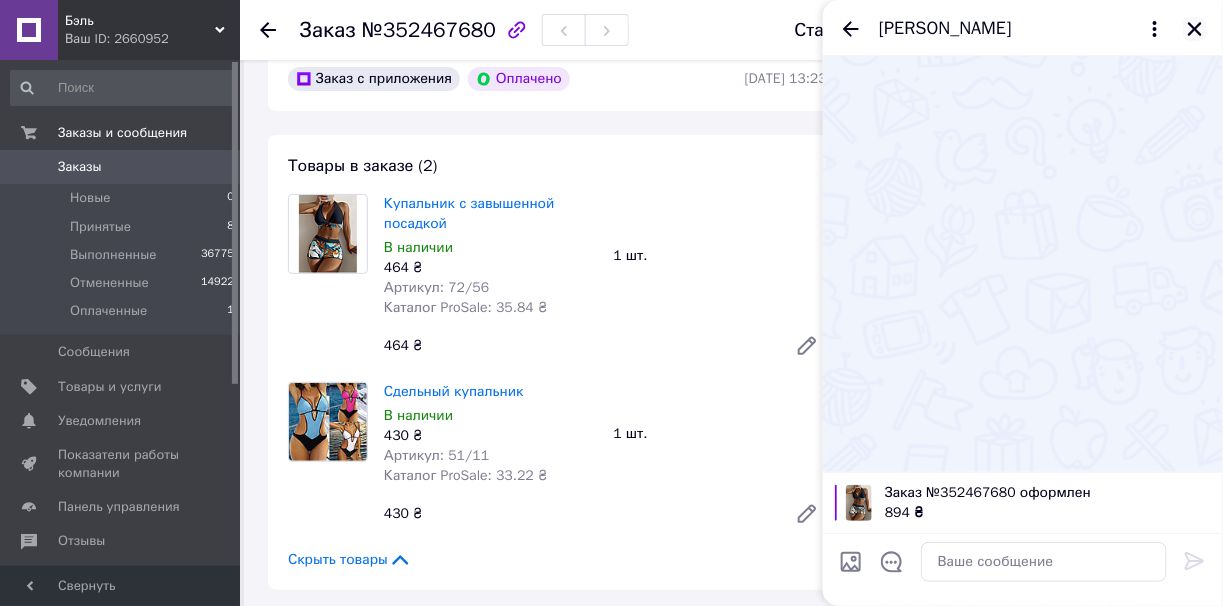 click 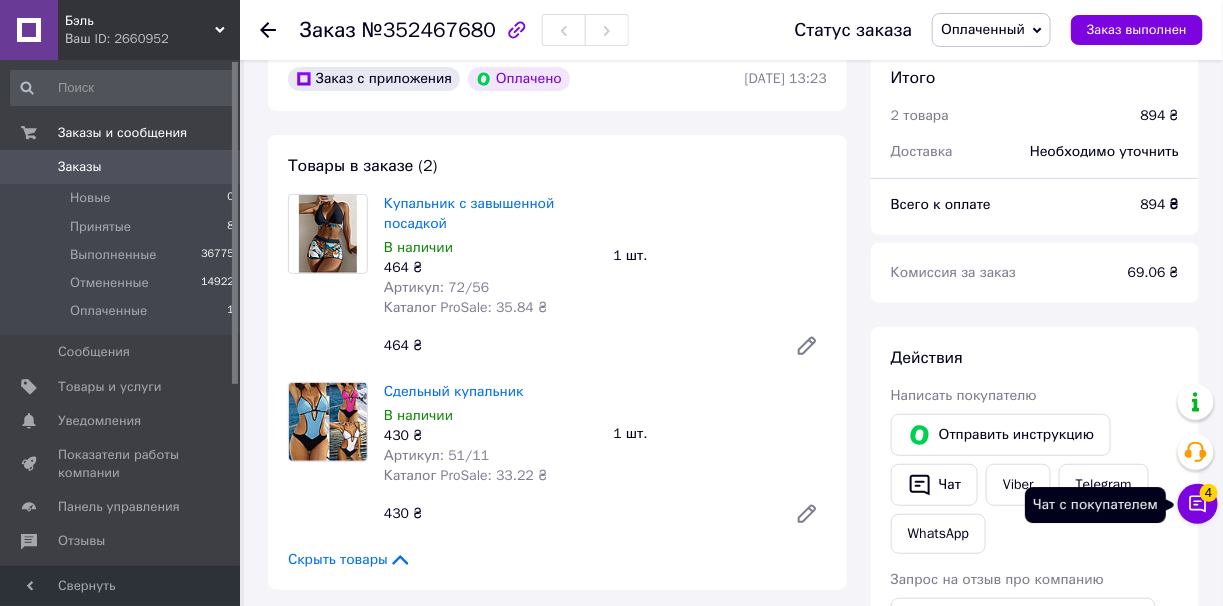 click on "Чат с покупателем 4" at bounding box center [1198, 504] 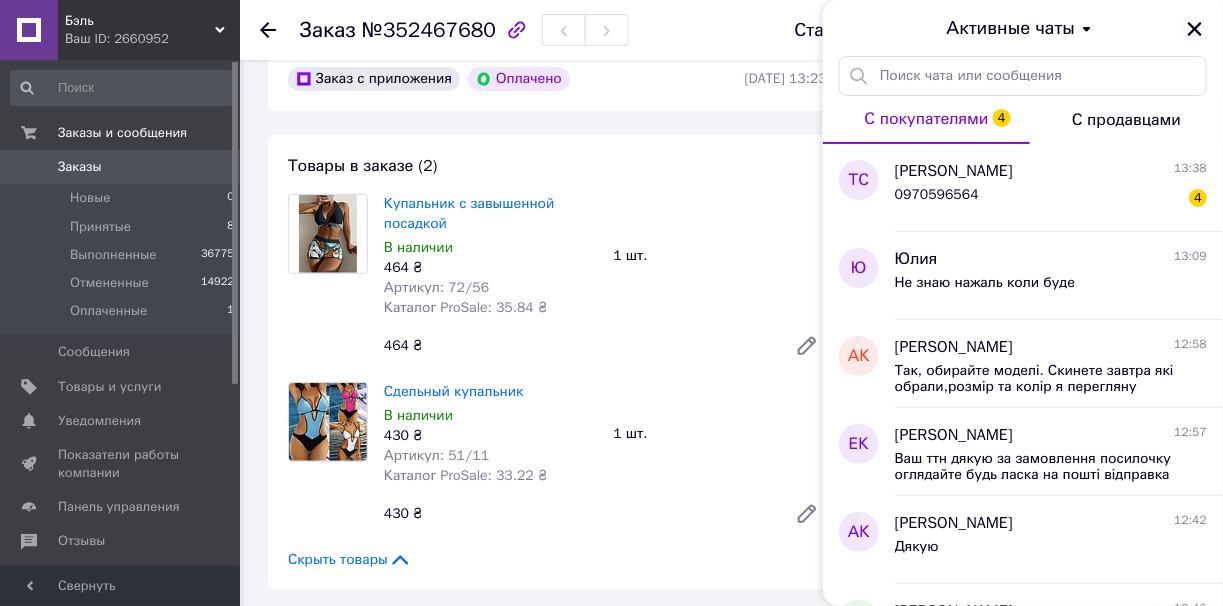 click 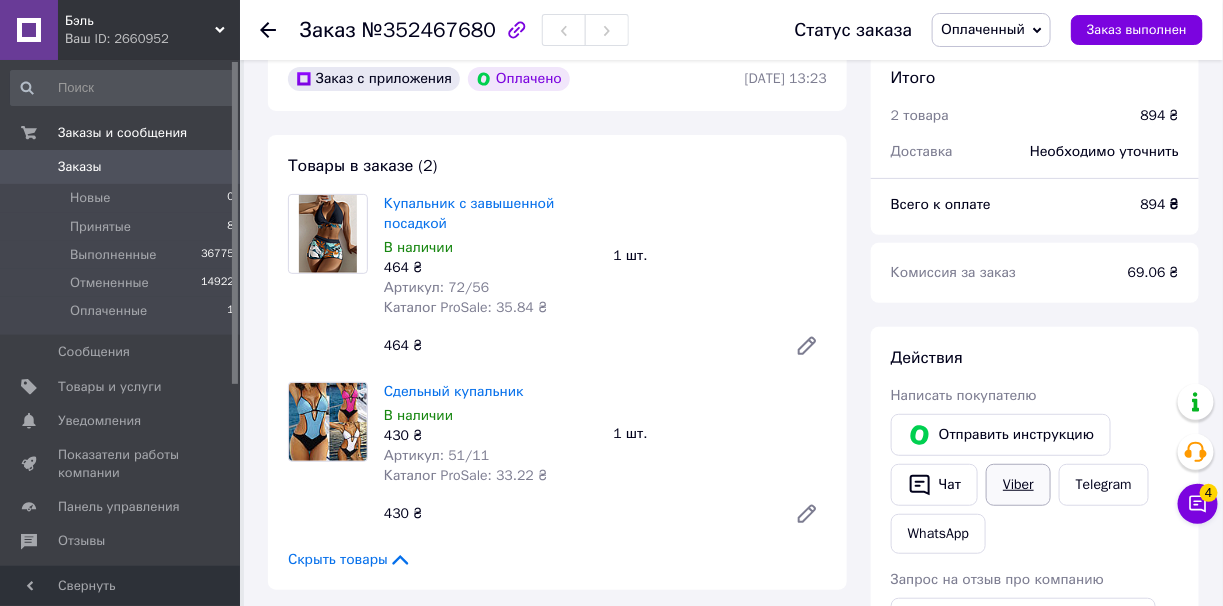 click on "Viber" at bounding box center [1018, 485] 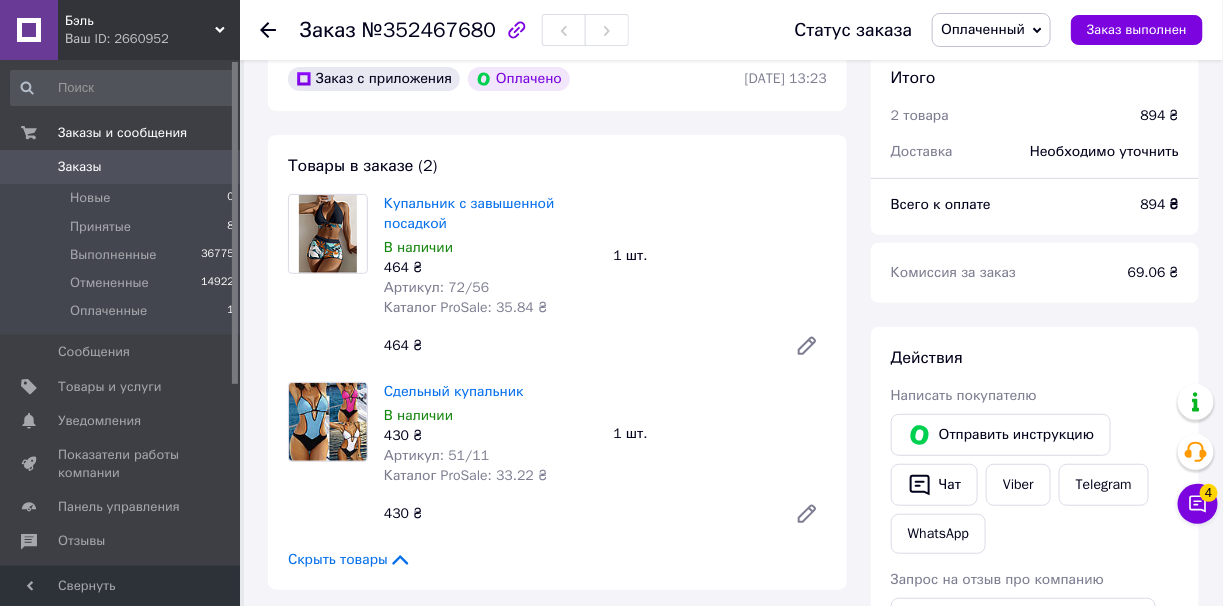 click on "Оплаченный" at bounding box center (983, 29) 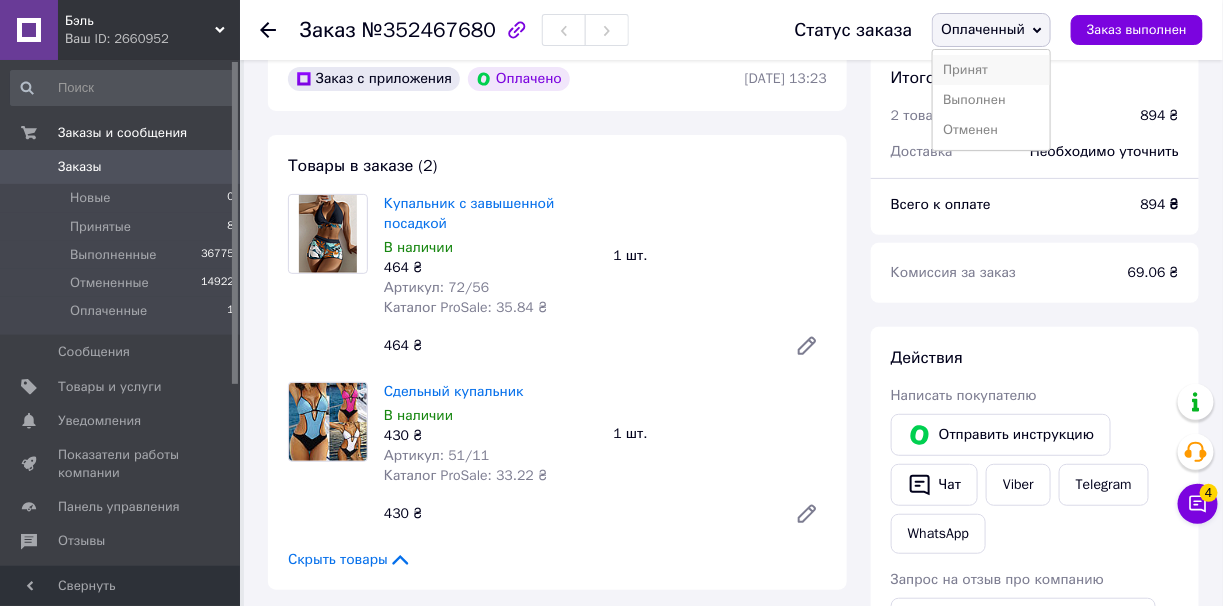 click on "Принят" at bounding box center (991, 70) 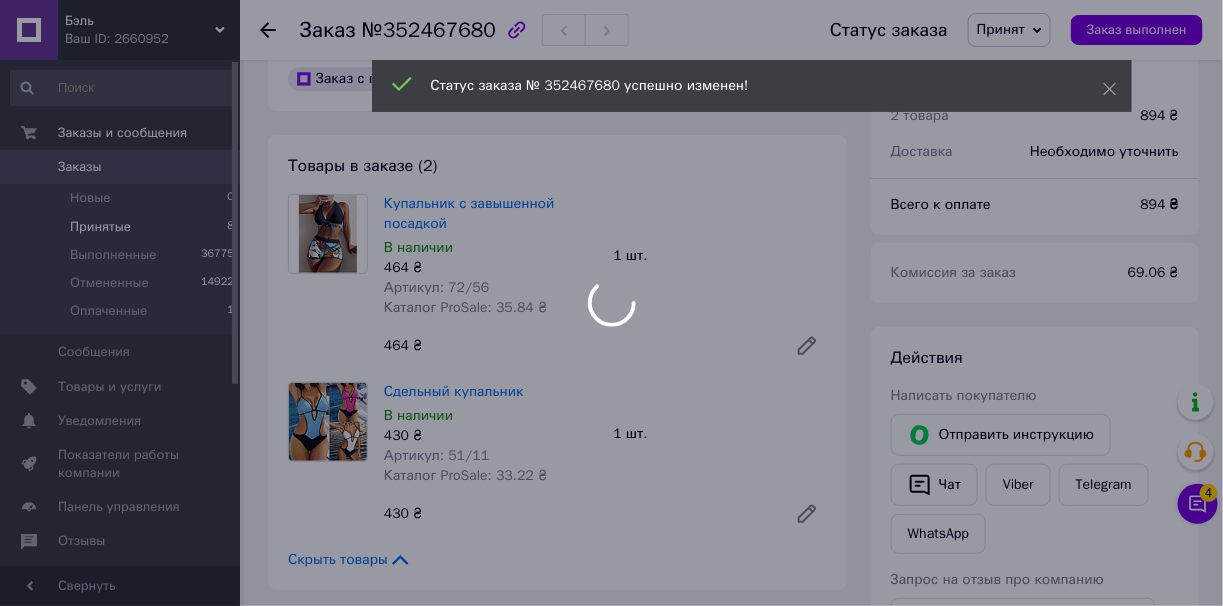 click at bounding box center (611, 303) 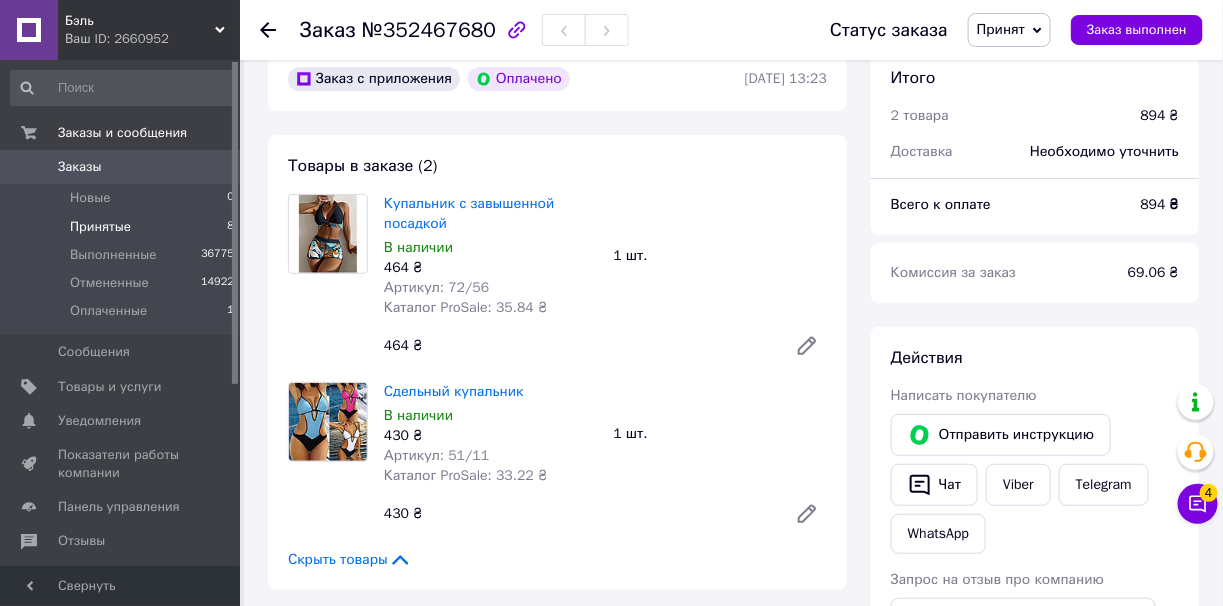 click on "Принятые" at bounding box center (100, 227) 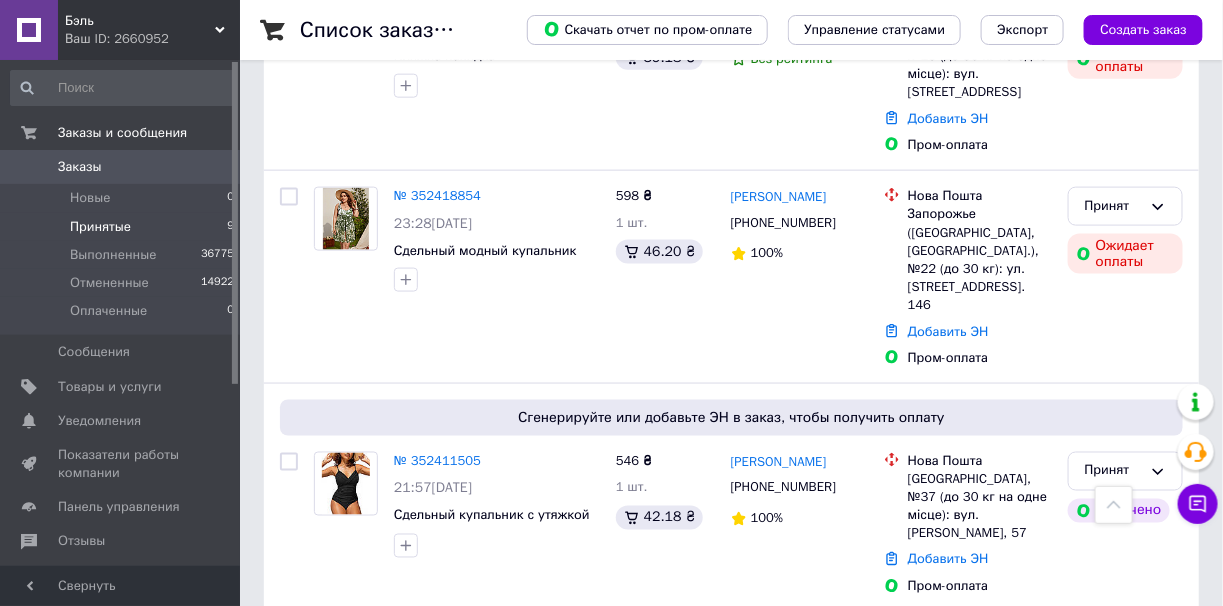 scroll, scrollTop: 699, scrollLeft: 0, axis: vertical 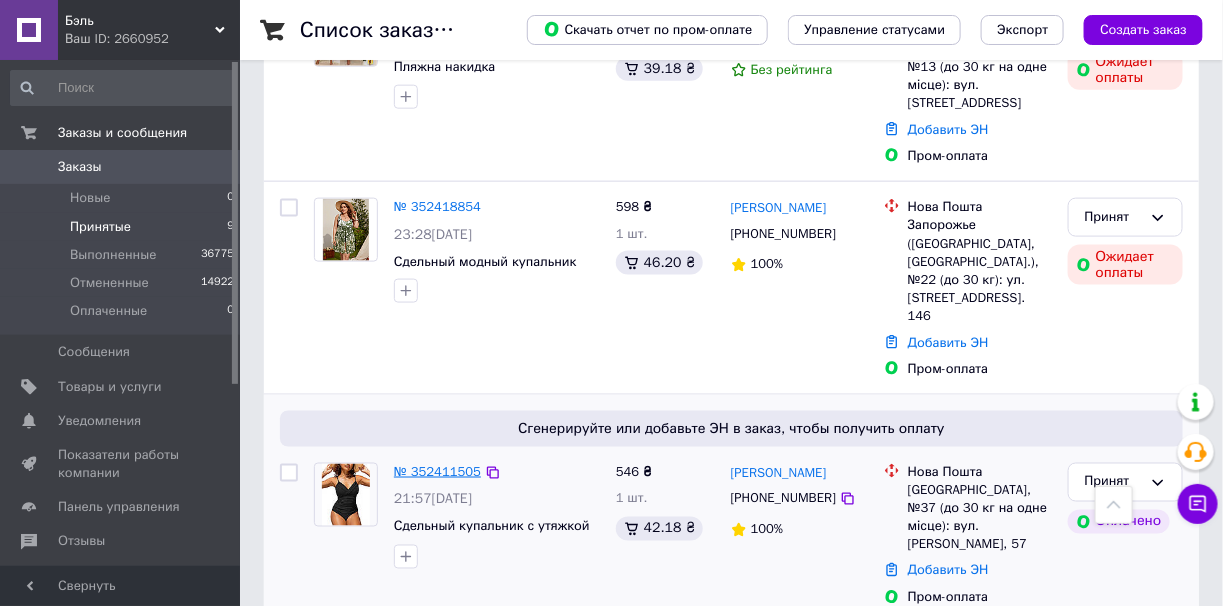 click on "№ 352411505" at bounding box center (437, 471) 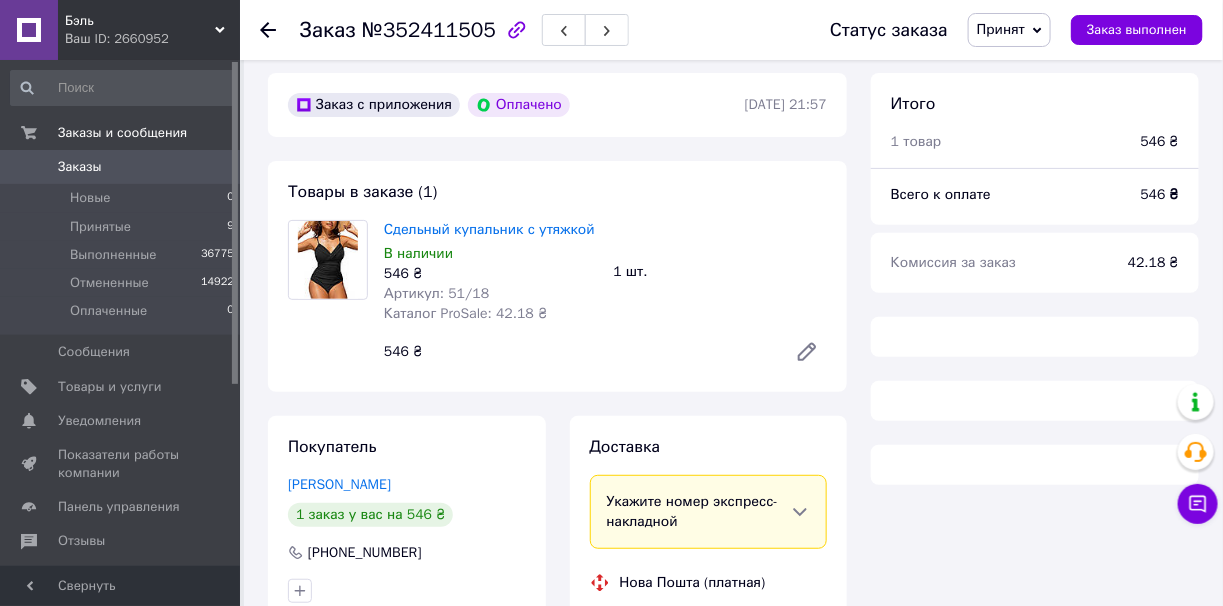scroll, scrollTop: 141, scrollLeft: 0, axis: vertical 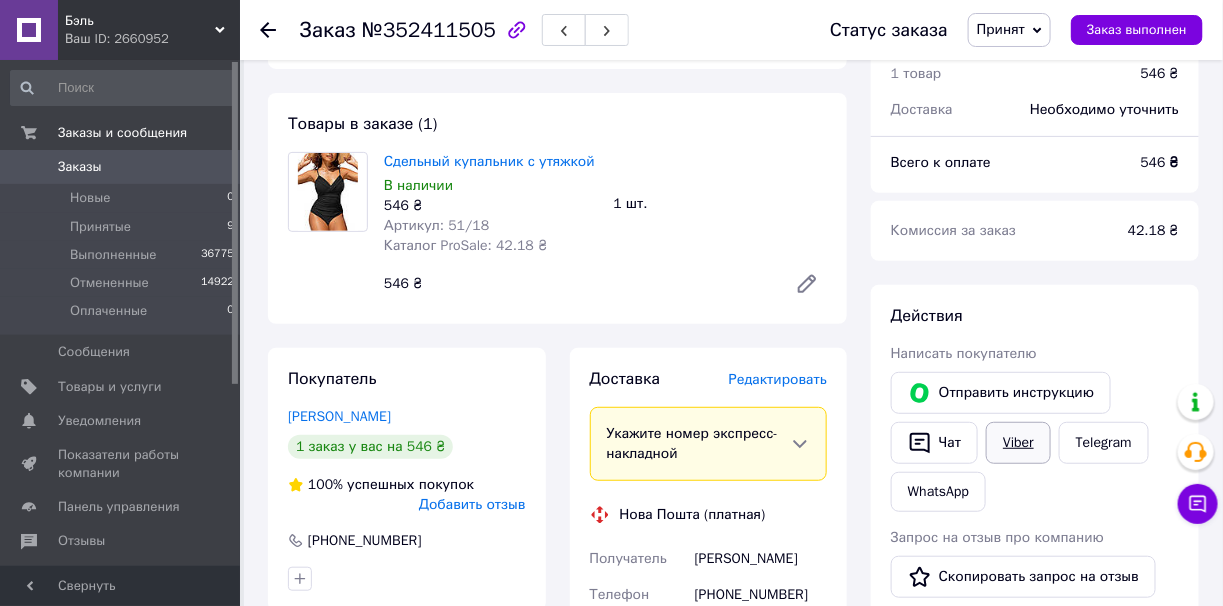 click on "Viber" at bounding box center [1018, 443] 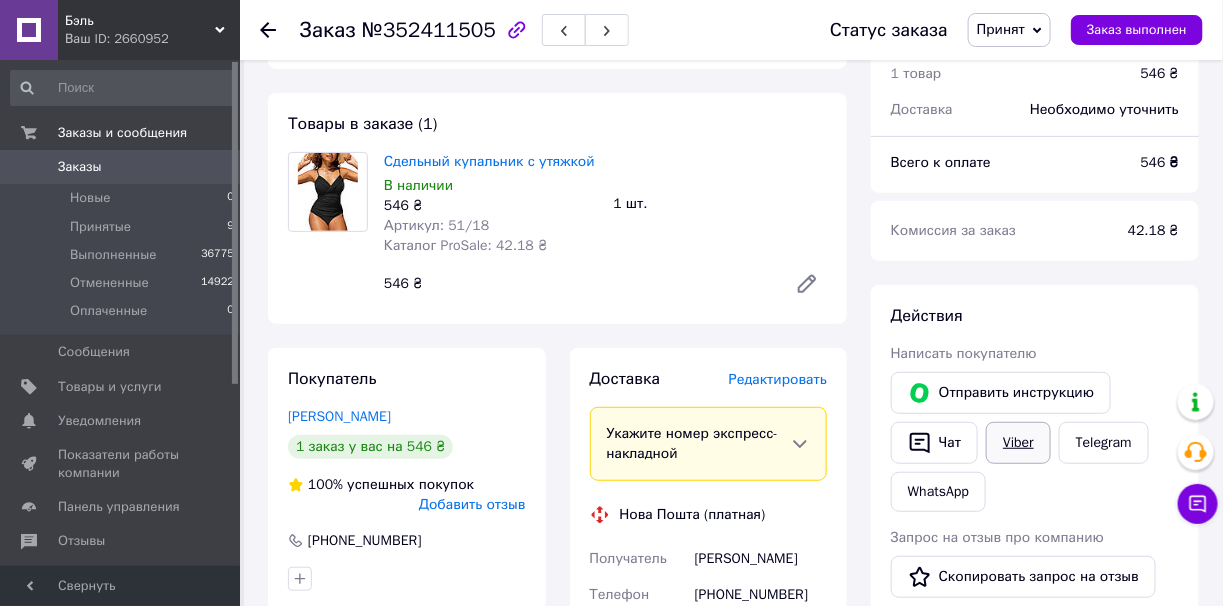 click on "Viber" at bounding box center [1018, 443] 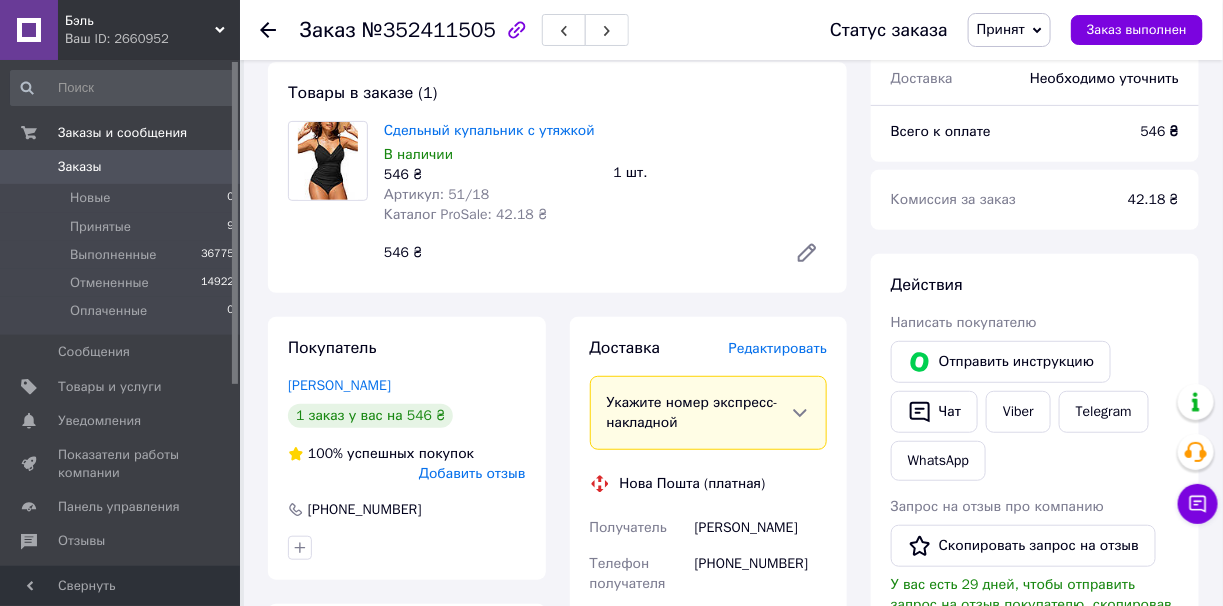 scroll, scrollTop: 141, scrollLeft: 0, axis: vertical 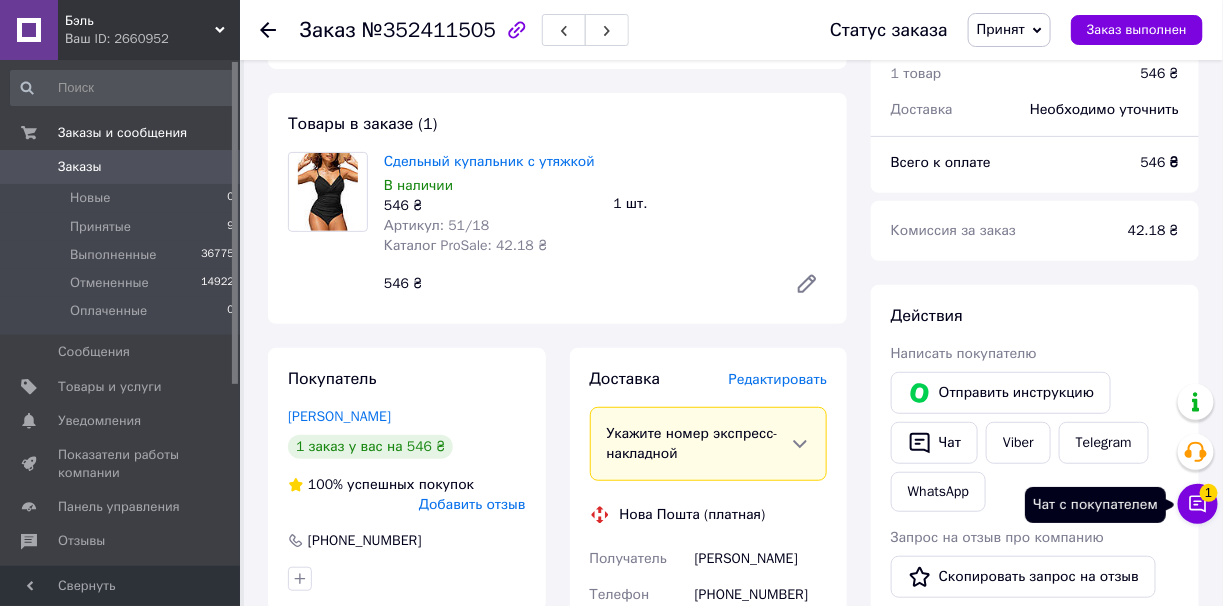 click on "Чат с покупателем 1" at bounding box center [1198, 504] 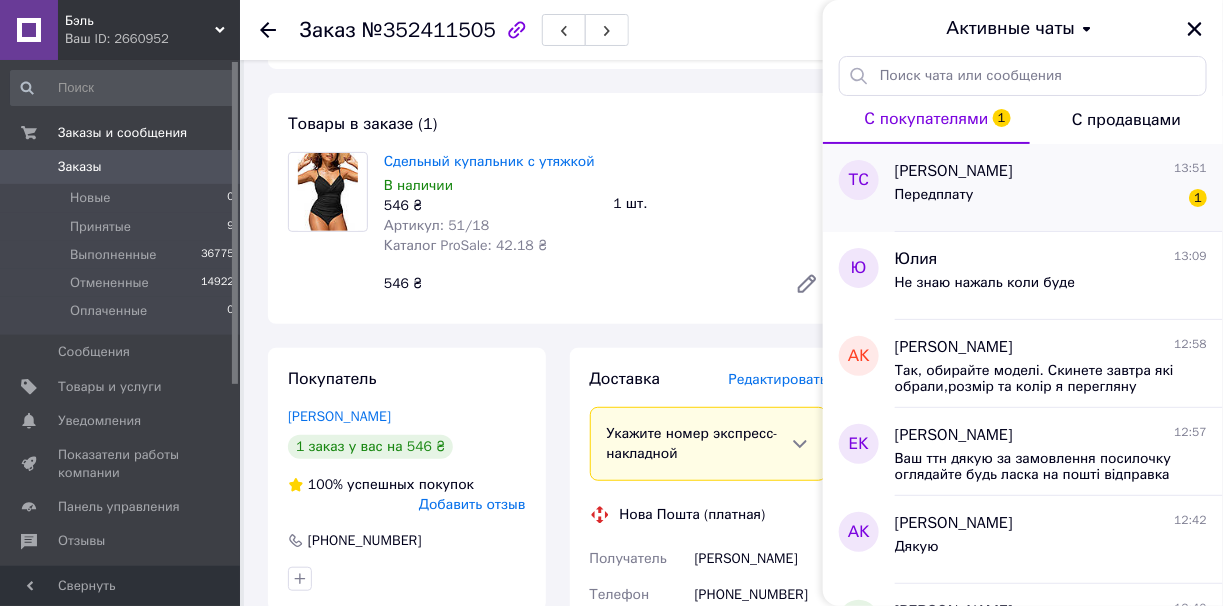click on "Татьяна Стасюк 13:51 Передплату 1" at bounding box center (1059, 188) 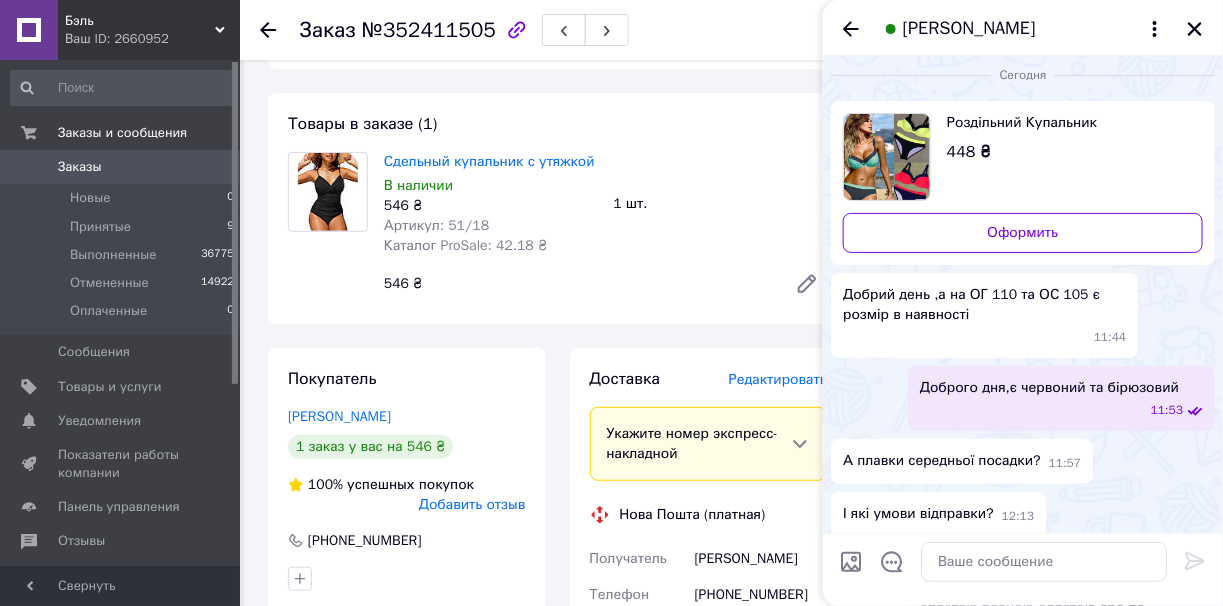 scroll, scrollTop: 106, scrollLeft: 0, axis: vertical 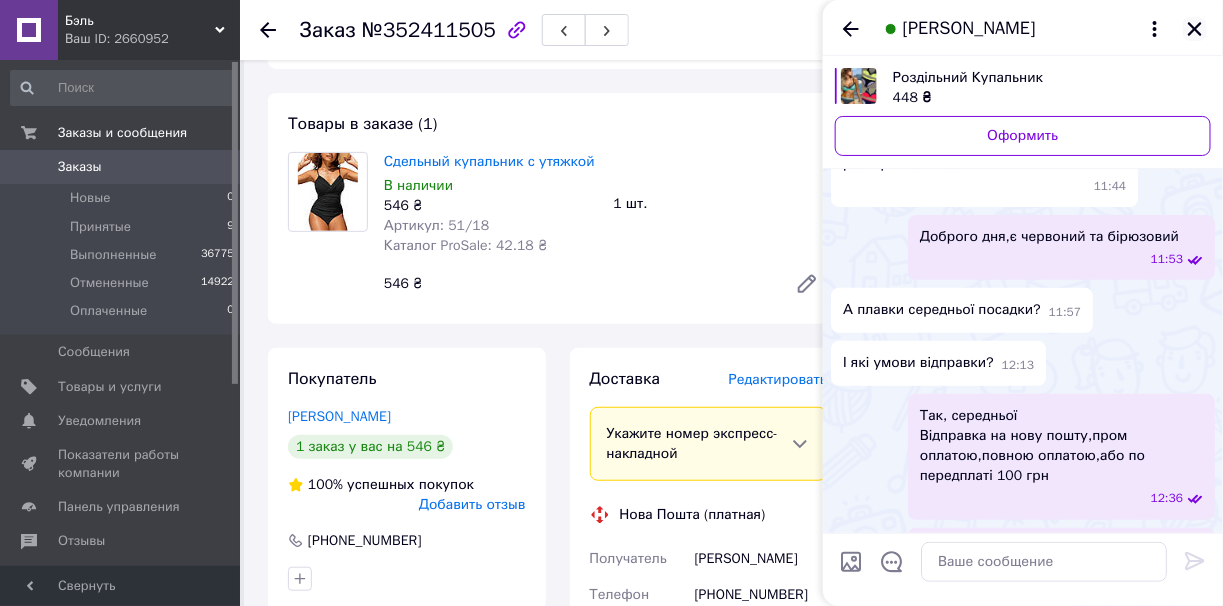 click 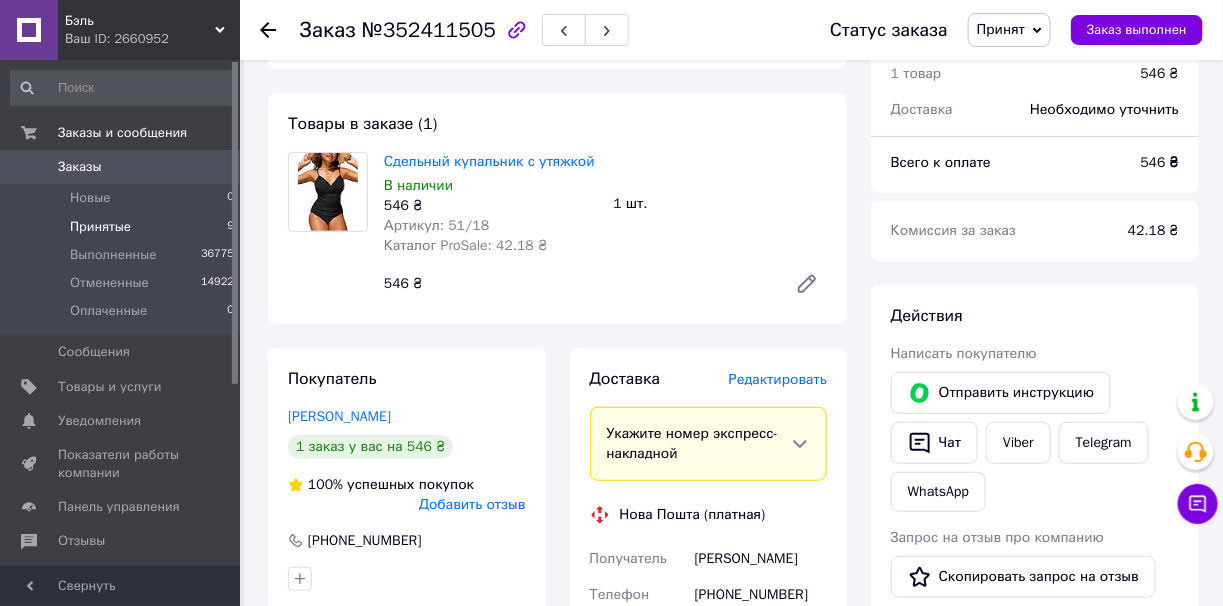 click on "Принятые 9" at bounding box center [123, 227] 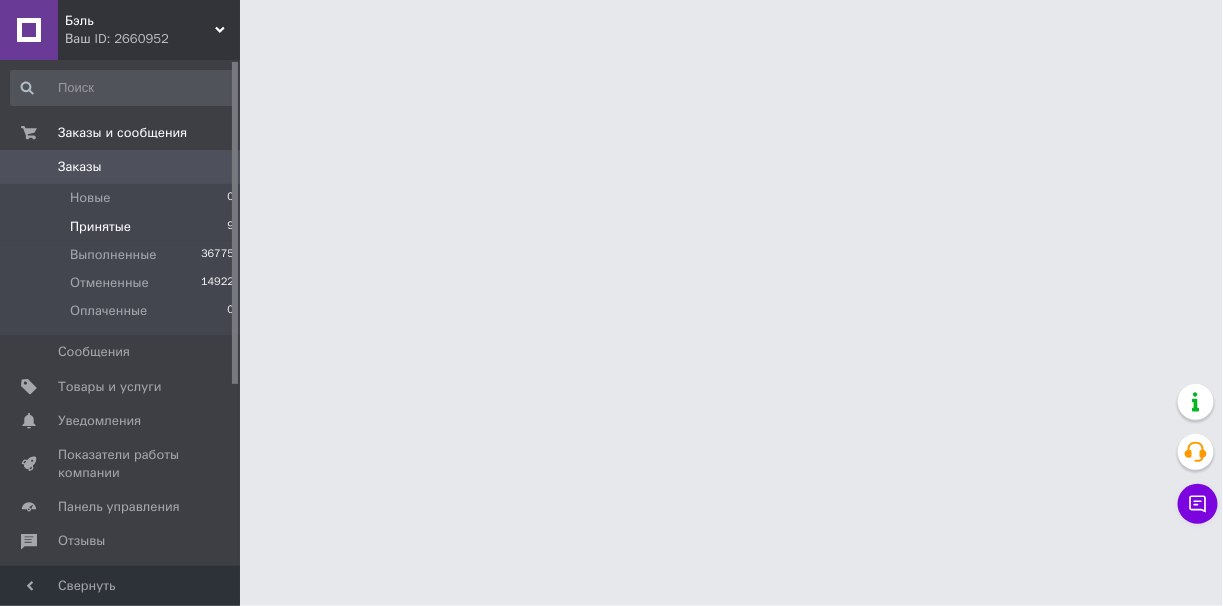 scroll, scrollTop: 0, scrollLeft: 0, axis: both 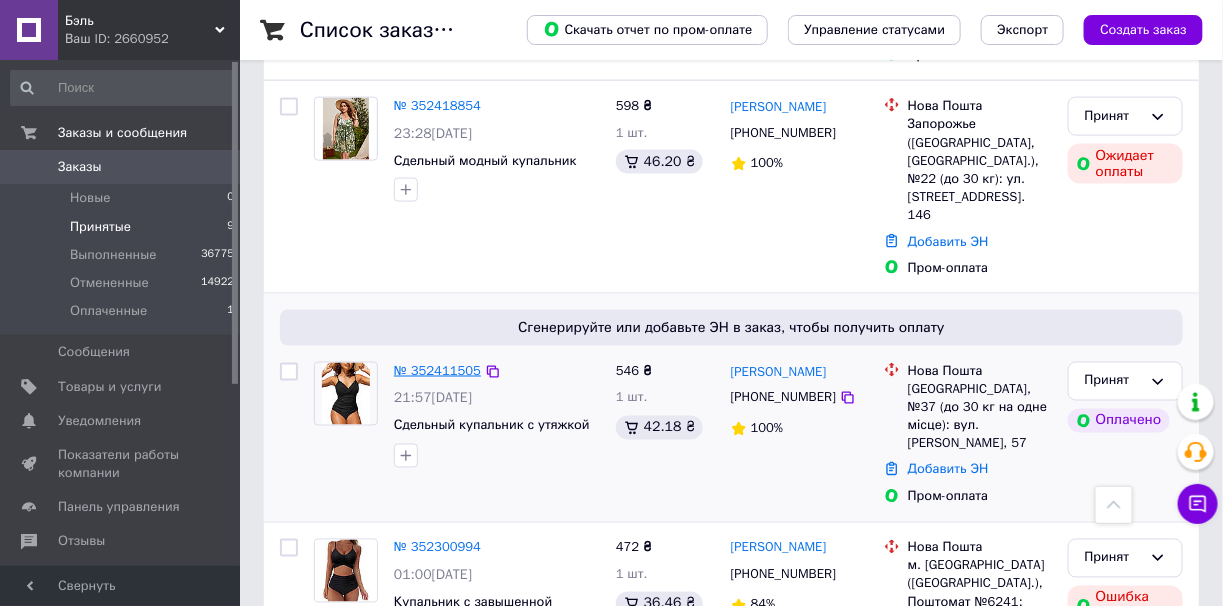 click on "№ 352411505" at bounding box center (437, 370) 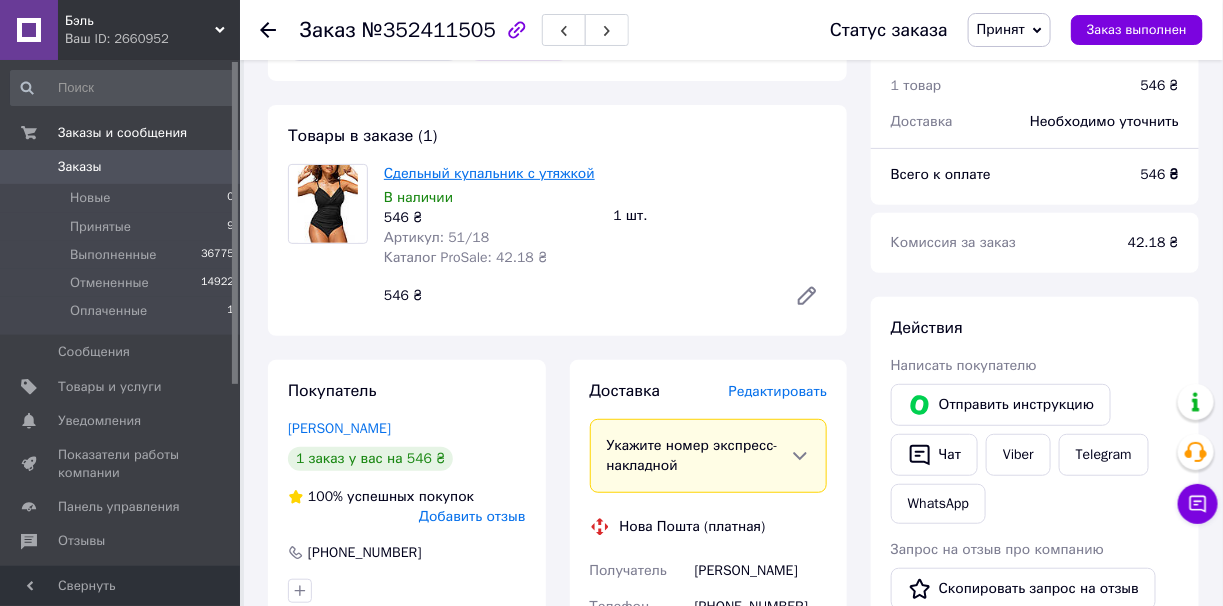scroll, scrollTop: 99, scrollLeft: 0, axis: vertical 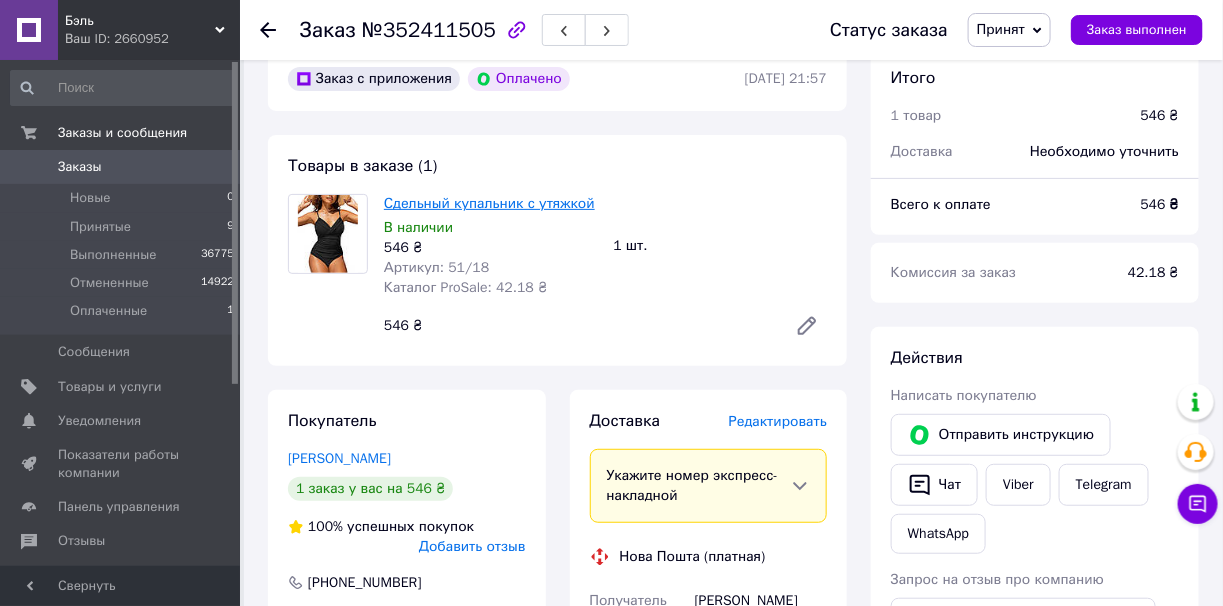 click on "Сдельный купальник с утяжкой" at bounding box center (489, 203) 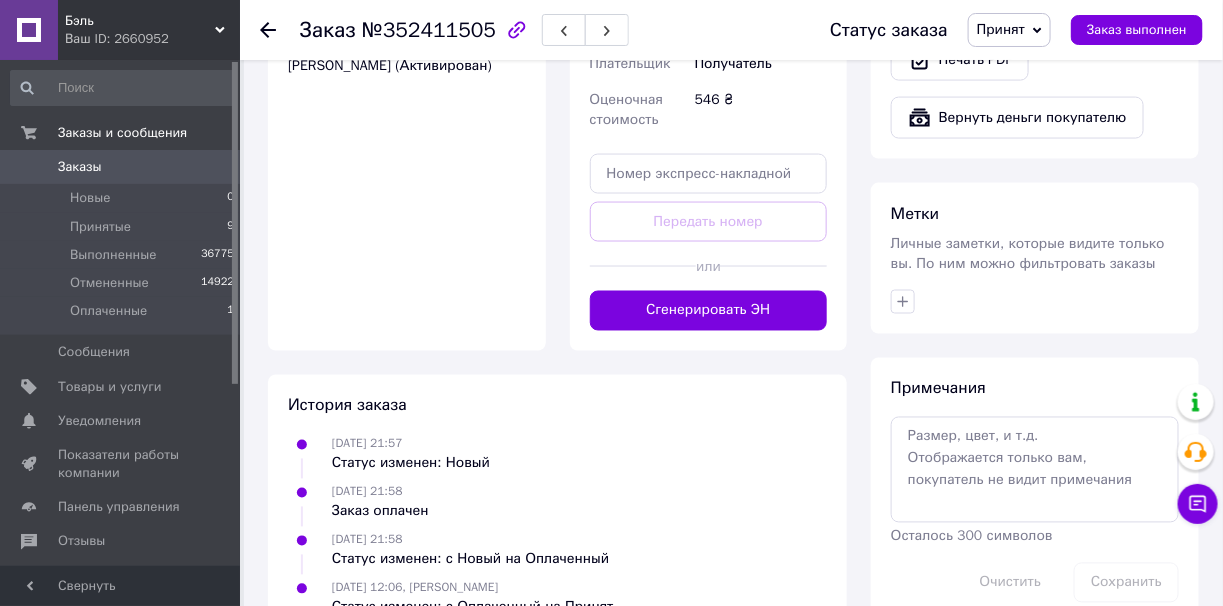 scroll, scrollTop: 914, scrollLeft: 0, axis: vertical 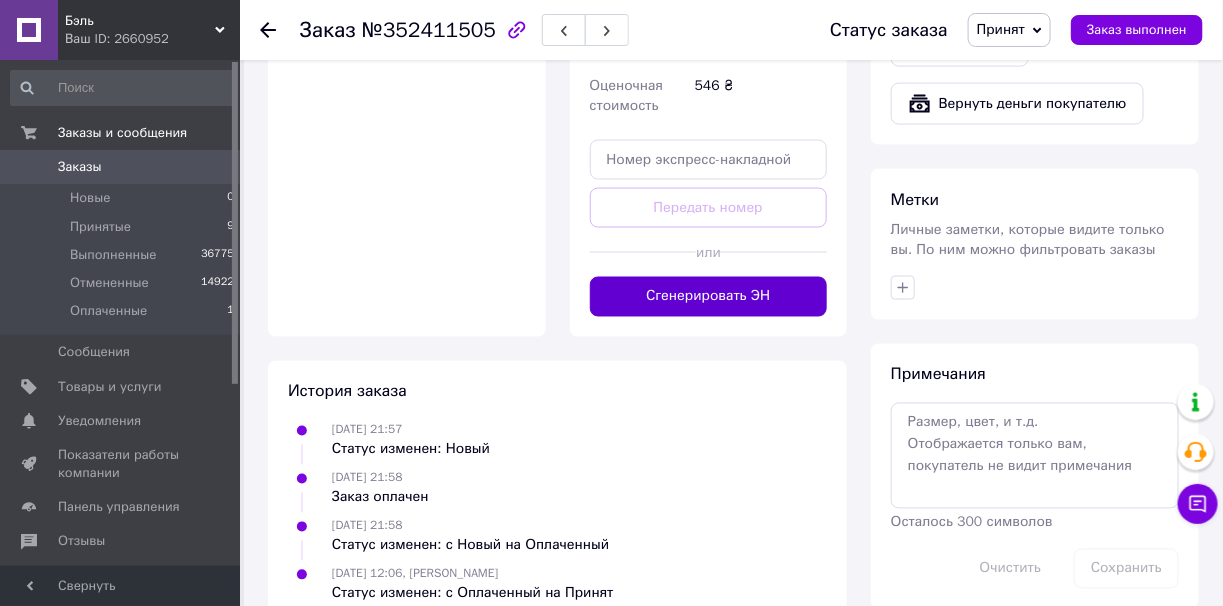 click on "Сгенерировать ЭН" at bounding box center [709, 297] 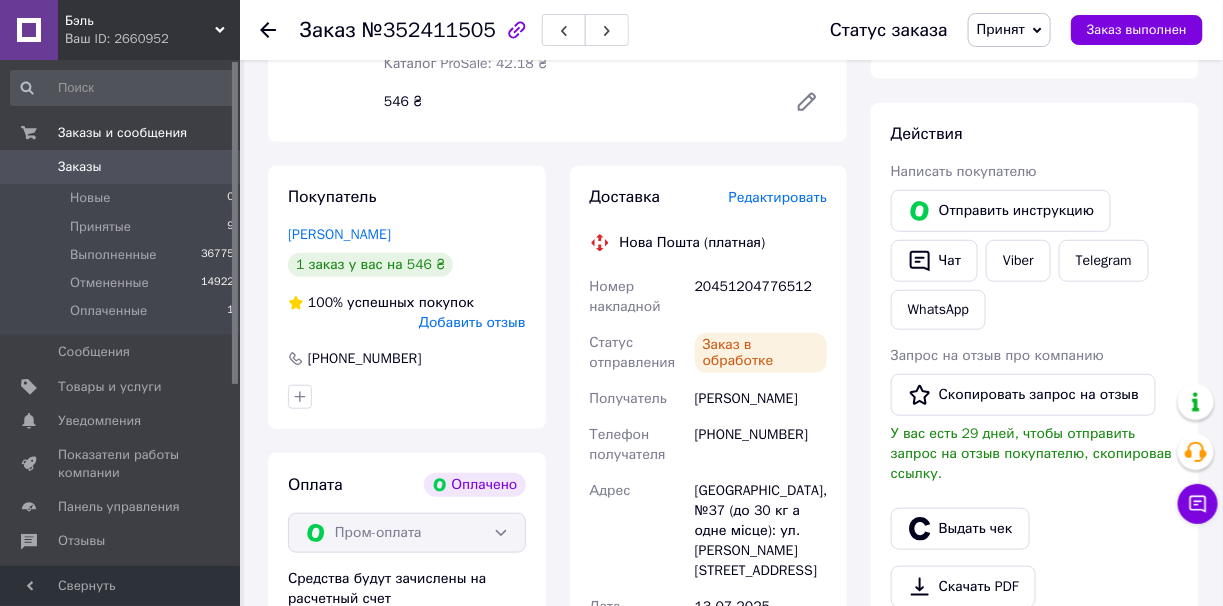 scroll, scrollTop: 215, scrollLeft: 0, axis: vertical 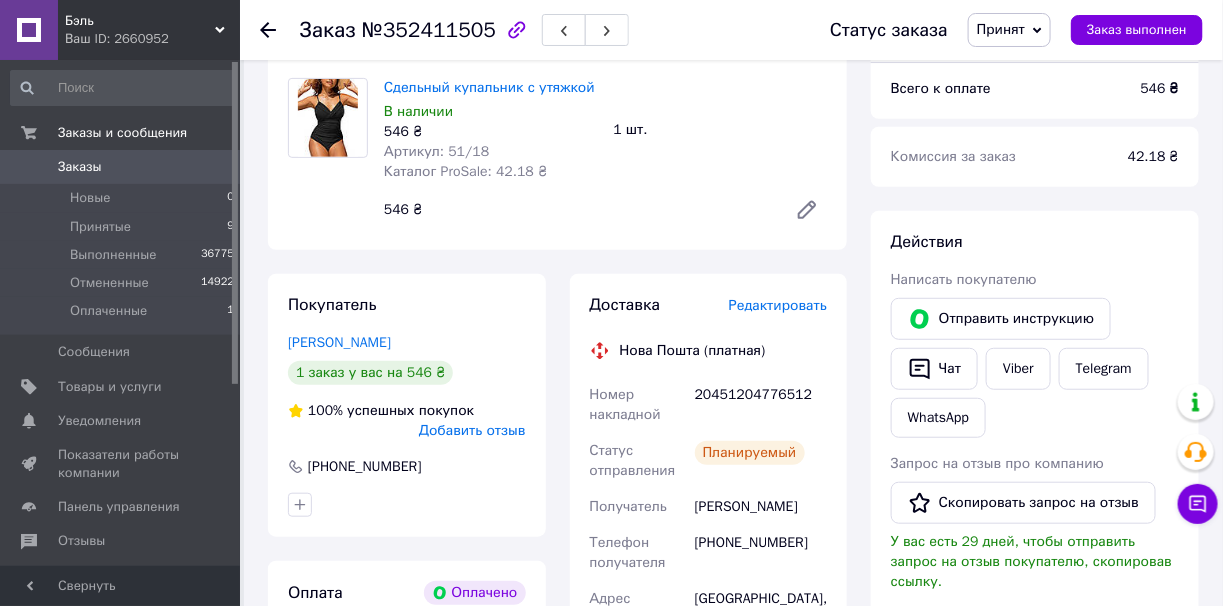 click on "Доставка Редактировать Нова Пошта (платная) Номер накладной 20451204776512 Статус отправления Планируемый Получатель Будеску Дина Телефон получателя +380663489187 Адрес Одесса, №37 (до 30 кг а одне місце): ул. Сергея Шелухина, 57 Дата отправки 13.07.2025 Плательщик Получатель Оценочная стоимость 546 ₴ Стоимость доставки 82.73 ₴ Распечатать ЭН" at bounding box center [709, 625] 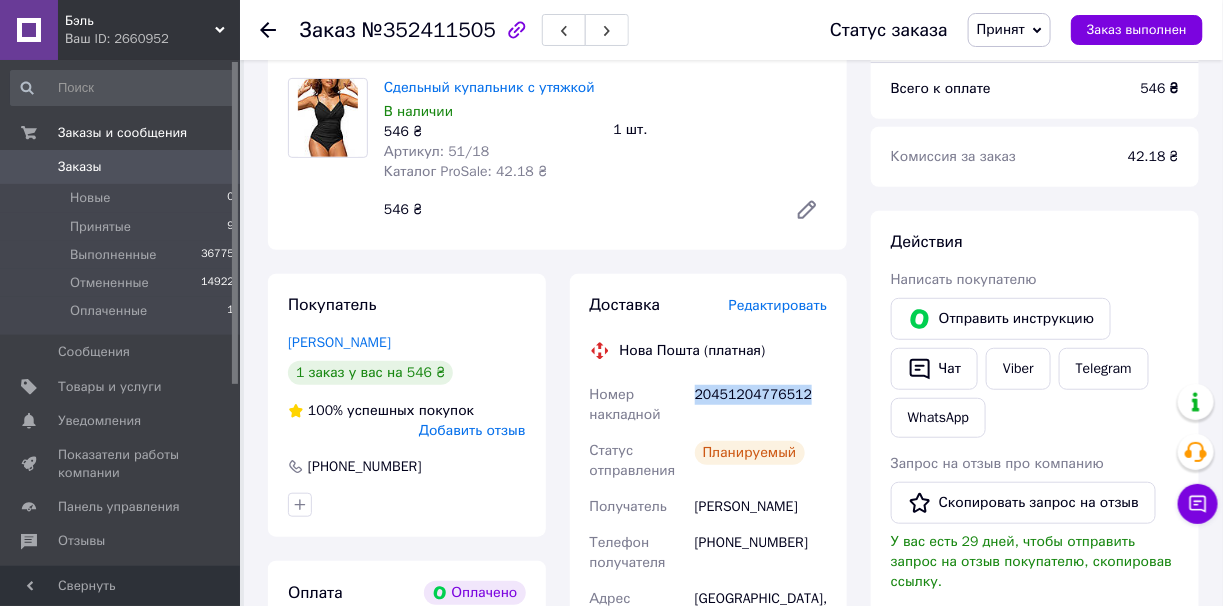 click on "Доставка Редактировать Нова Пошта (платная) Номер накладной 20451204776512 Статус отправления Планируемый Получатель Будеску Дина Телефон получателя +380663489187 Адрес Одесса, №37 (до 30 кг а одне місце): ул. Сергея Шелухина, 57 Дата отправки 13.07.2025 Плательщик Получатель Оценочная стоимость 546 ₴ Стоимость доставки 82.73 ₴ Распечатать ЭН" at bounding box center [709, 625] 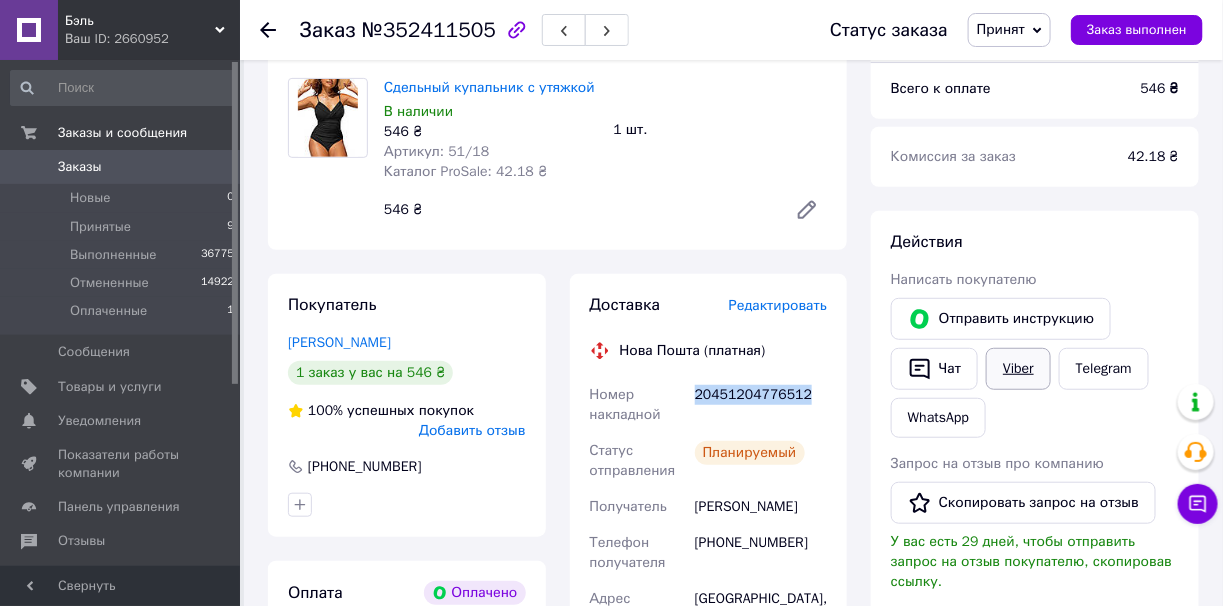 click on "Viber" at bounding box center (1018, 369) 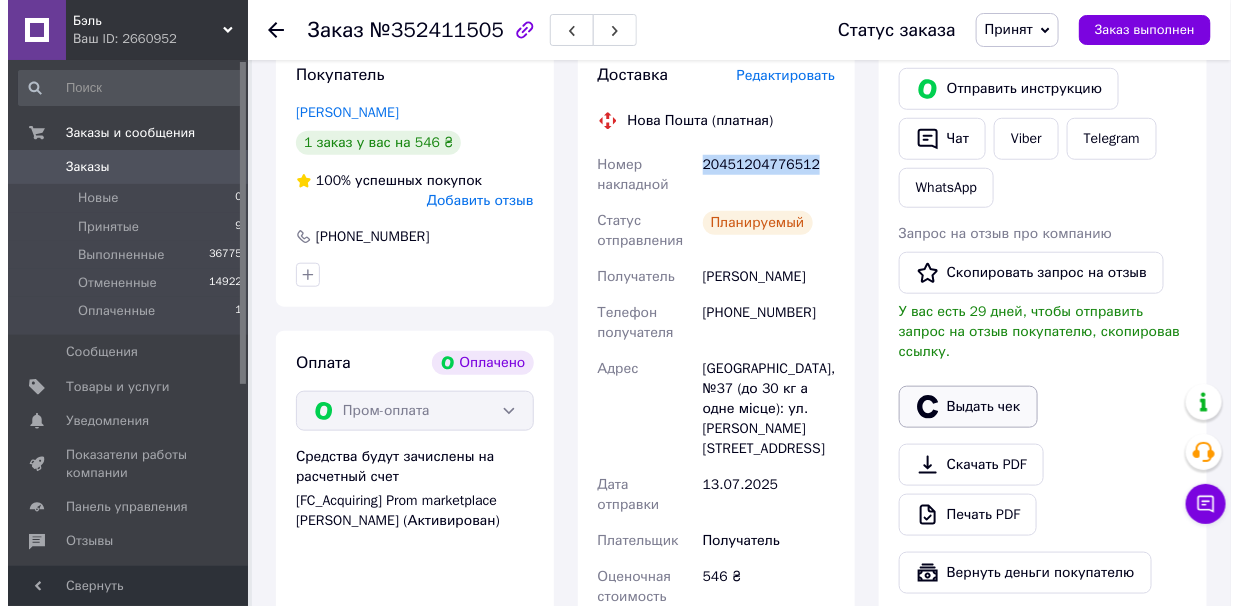 scroll, scrollTop: 514, scrollLeft: 0, axis: vertical 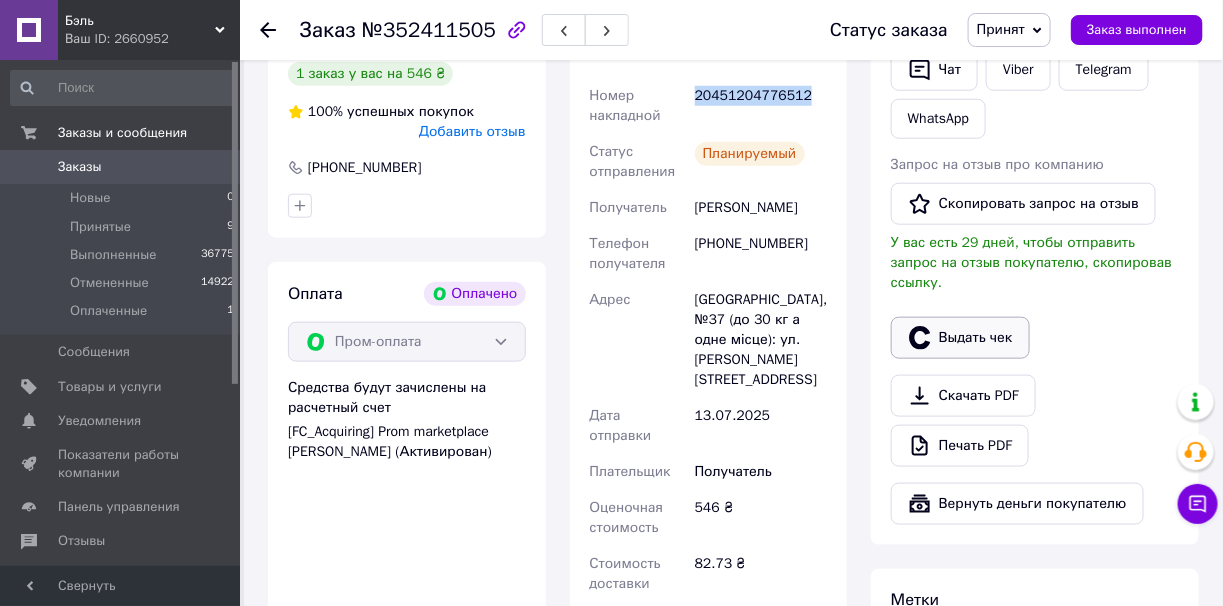 click on "Выдать чек" at bounding box center (960, 338) 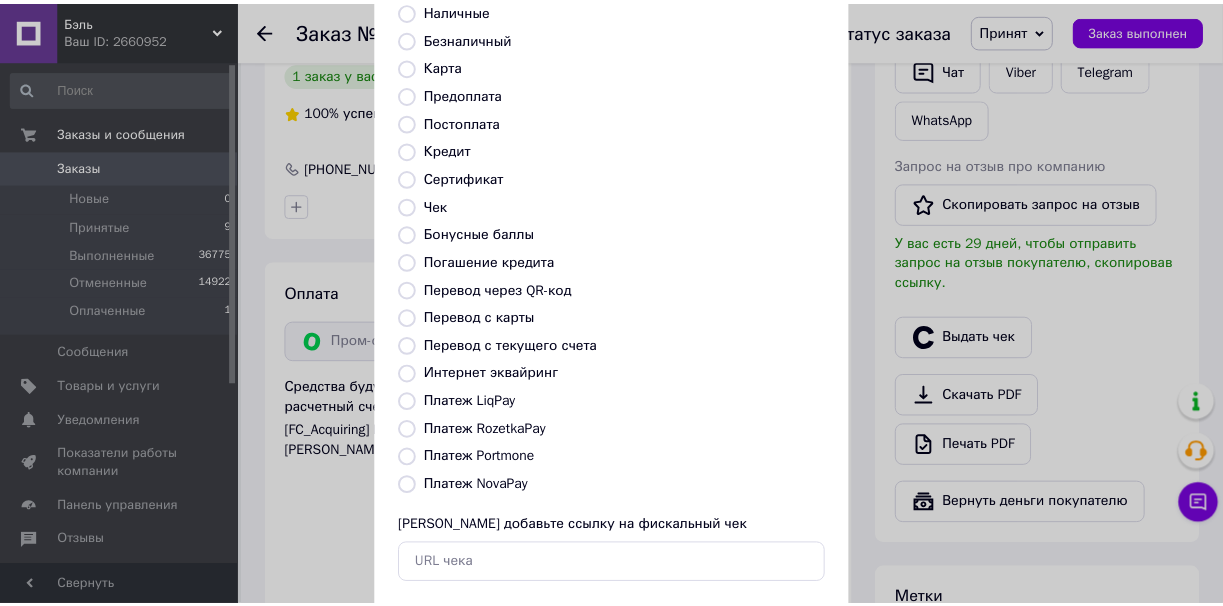 scroll, scrollTop: 251, scrollLeft: 0, axis: vertical 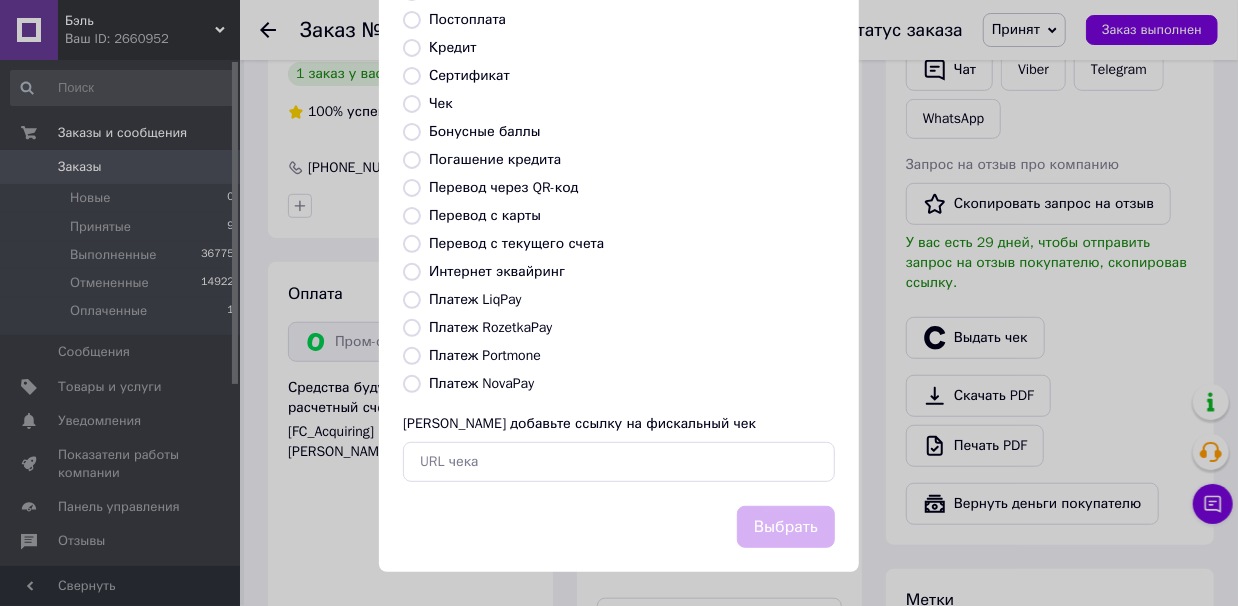 click on "Платеж RozetkaPay" at bounding box center [412, 328] 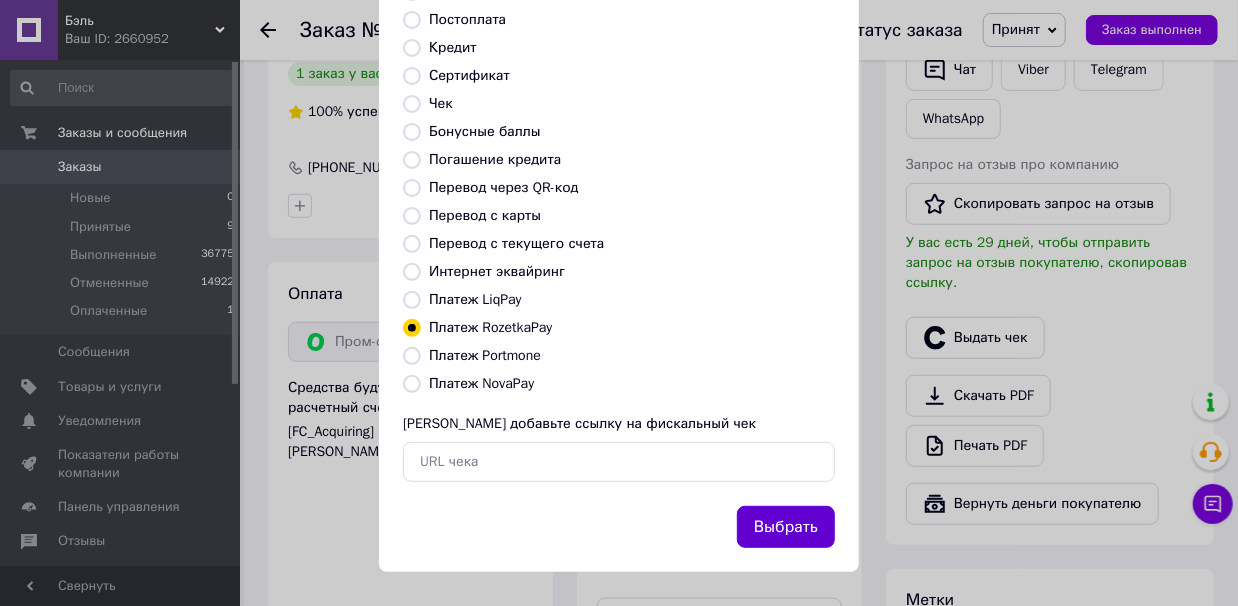 click on "Выбрать" at bounding box center (786, 527) 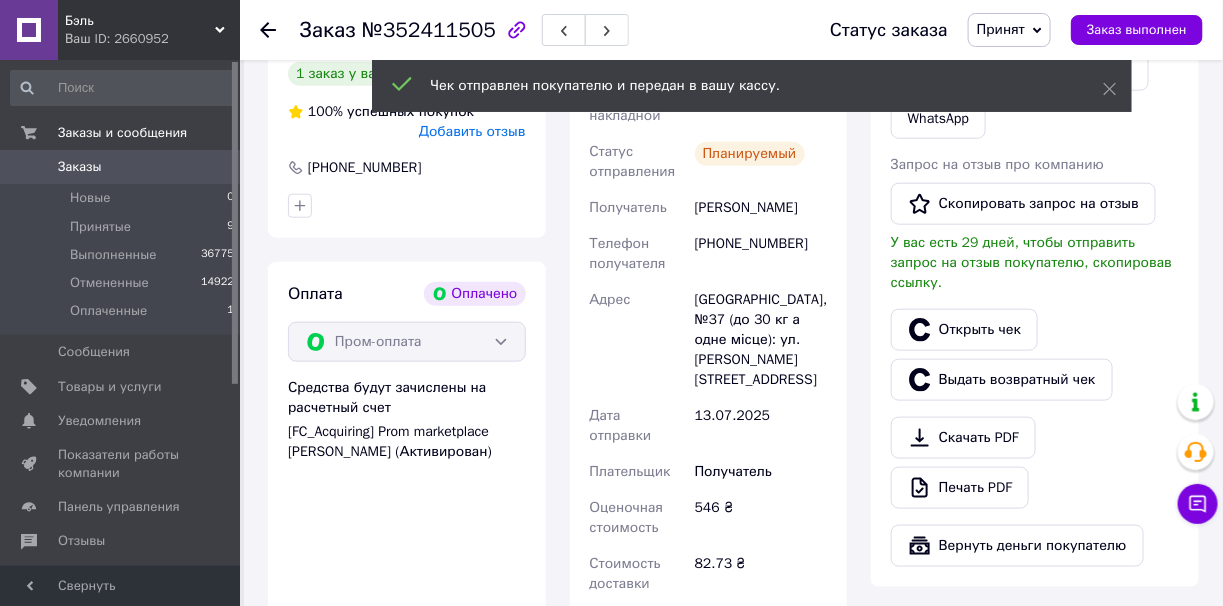 click on "Заказ выполнен" at bounding box center [1137, 30] 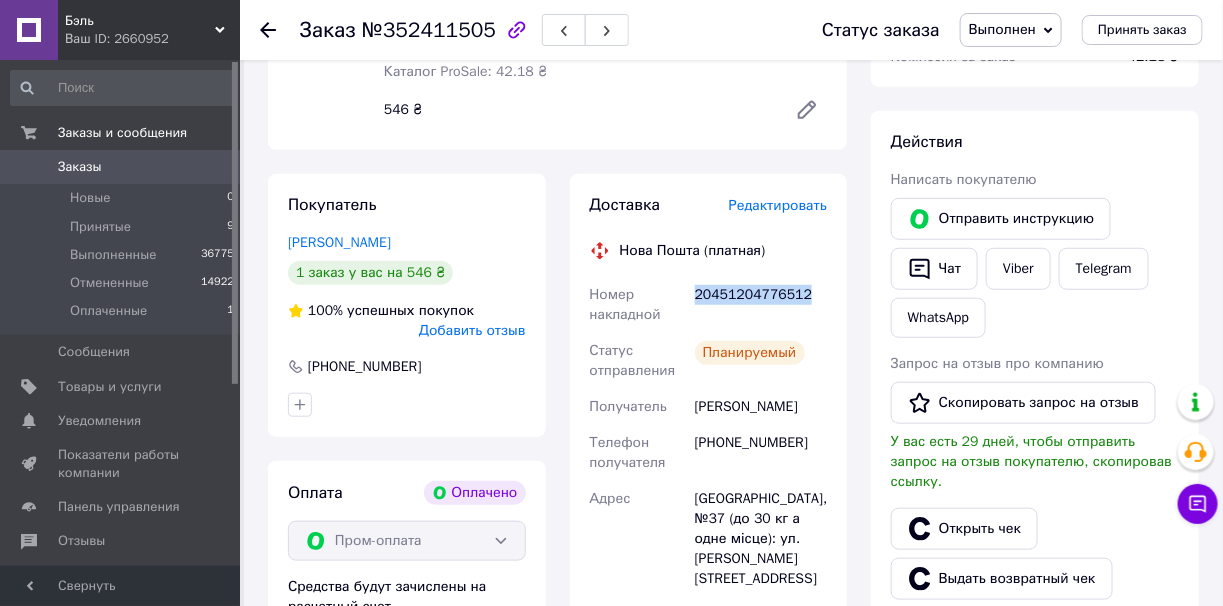 scroll, scrollTop: 14, scrollLeft: 0, axis: vertical 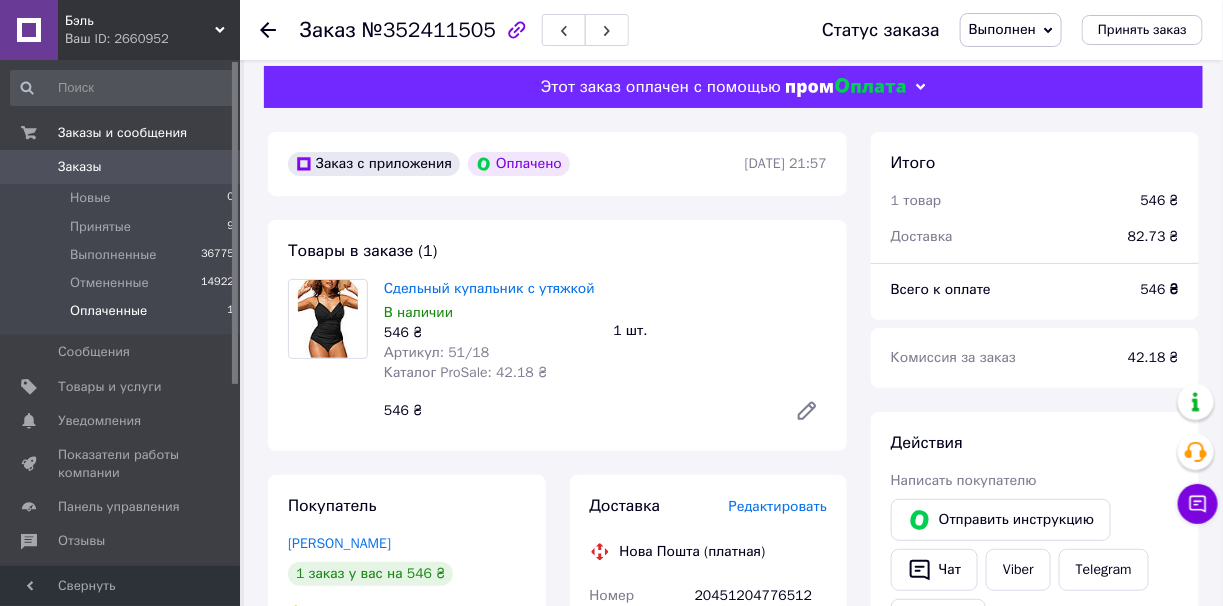 click on "Оплаченные" at bounding box center (108, 311) 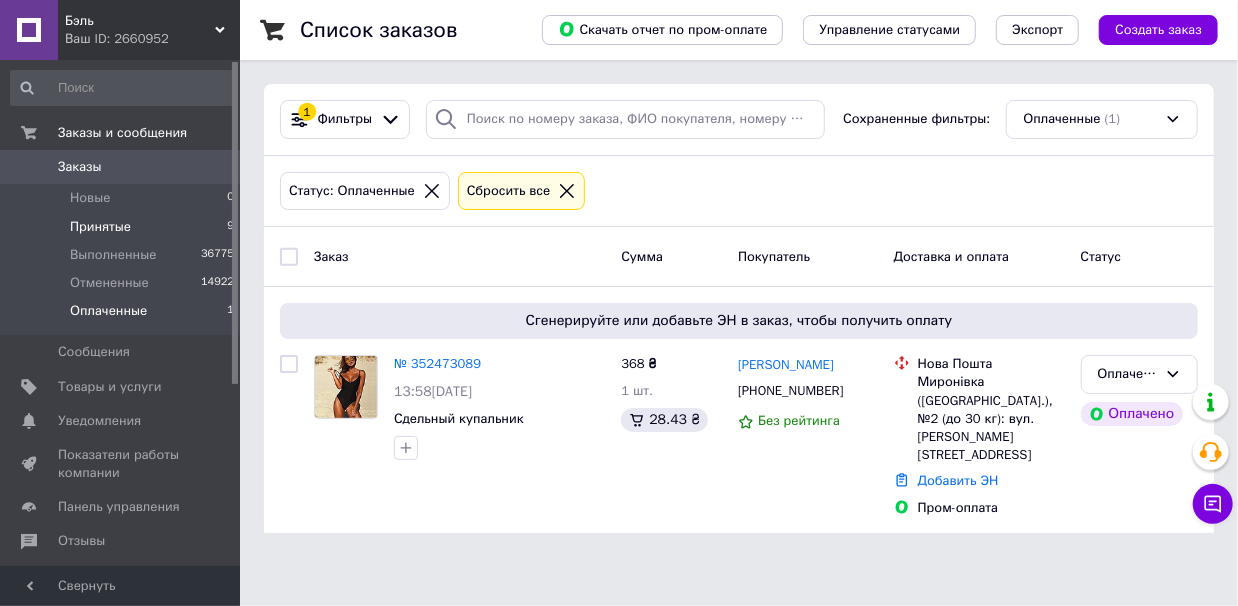 click on "Принятые 9" at bounding box center (123, 227) 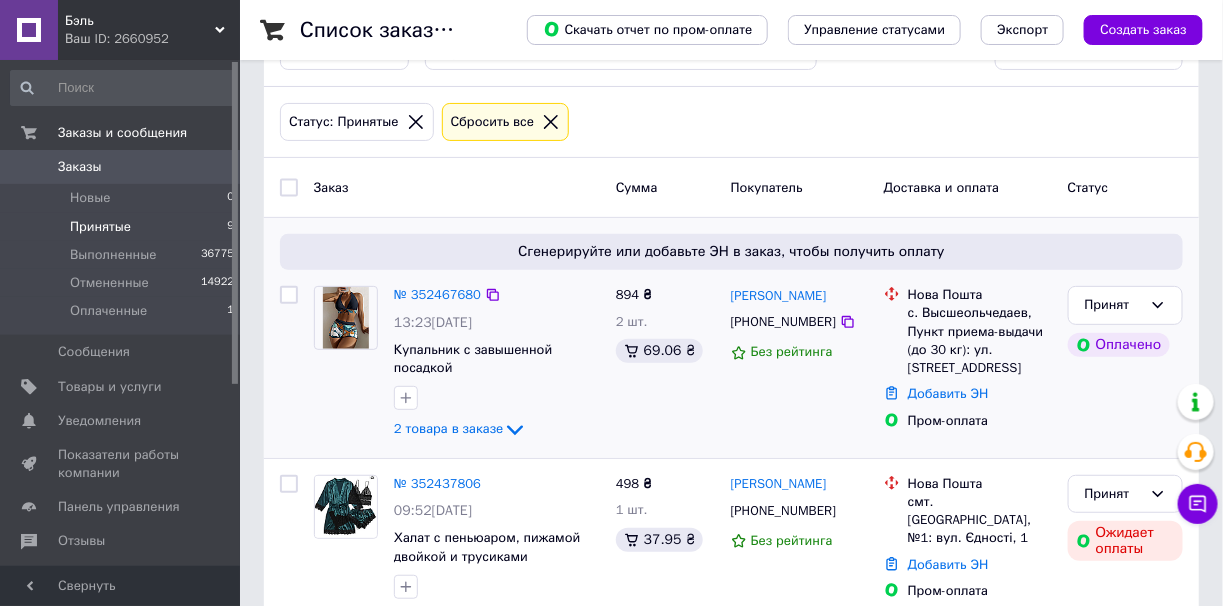 scroll, scrollTop: 99, scrollLeft: 0, axis: vertical 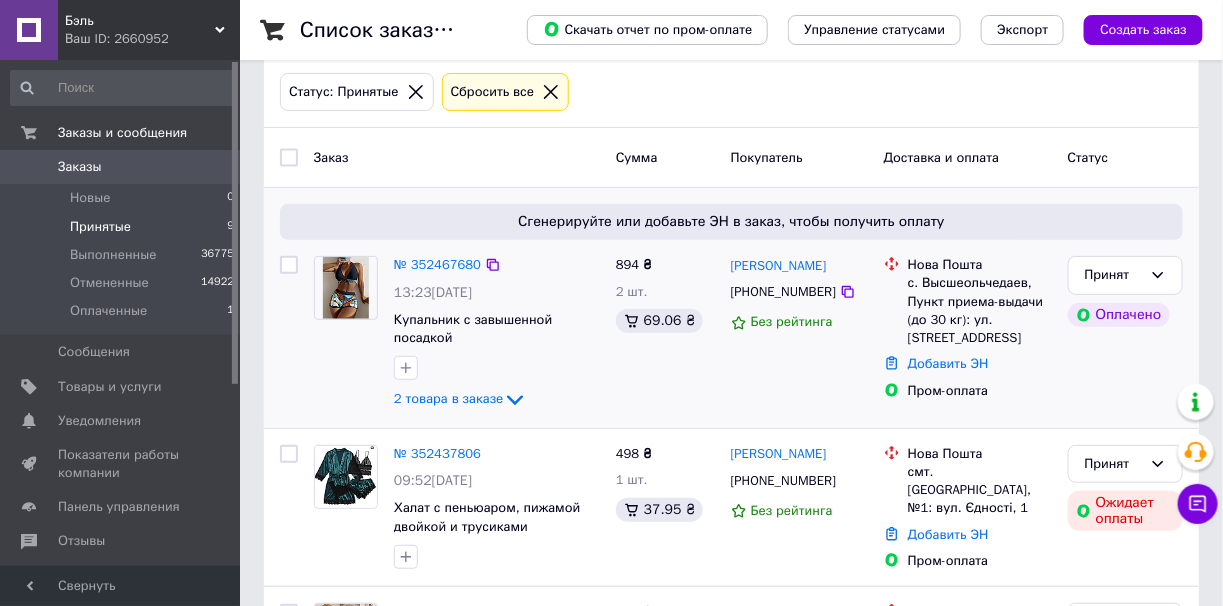 click on "№ 352467680" at bounding box center [437, 265] 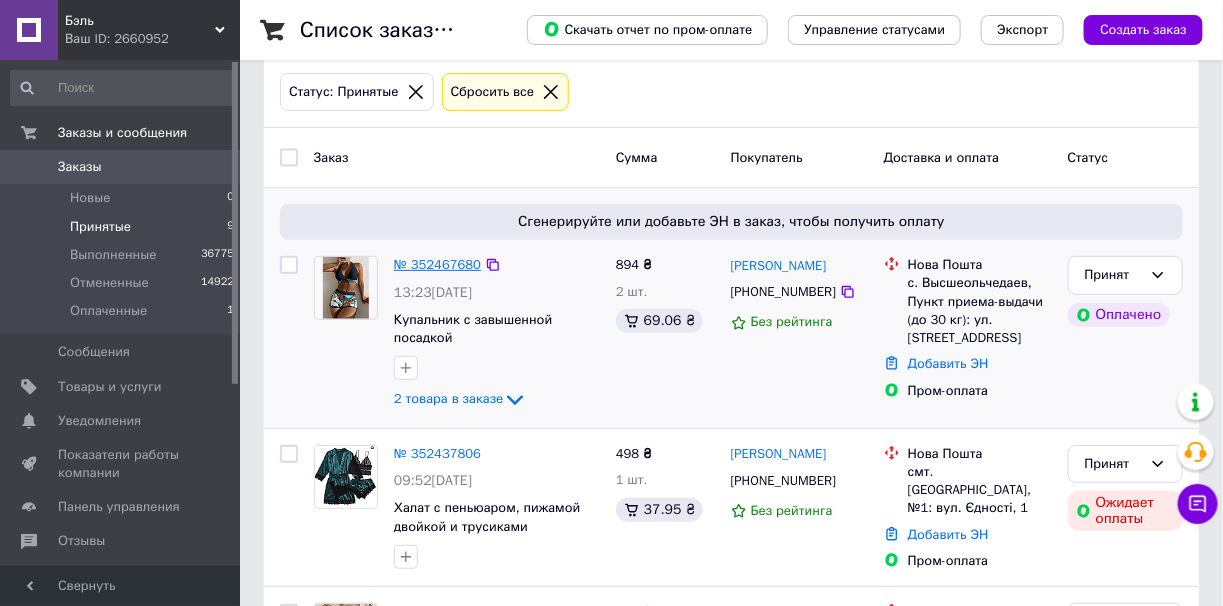 click on "№ 352467680" at bounding box center [437, 264] 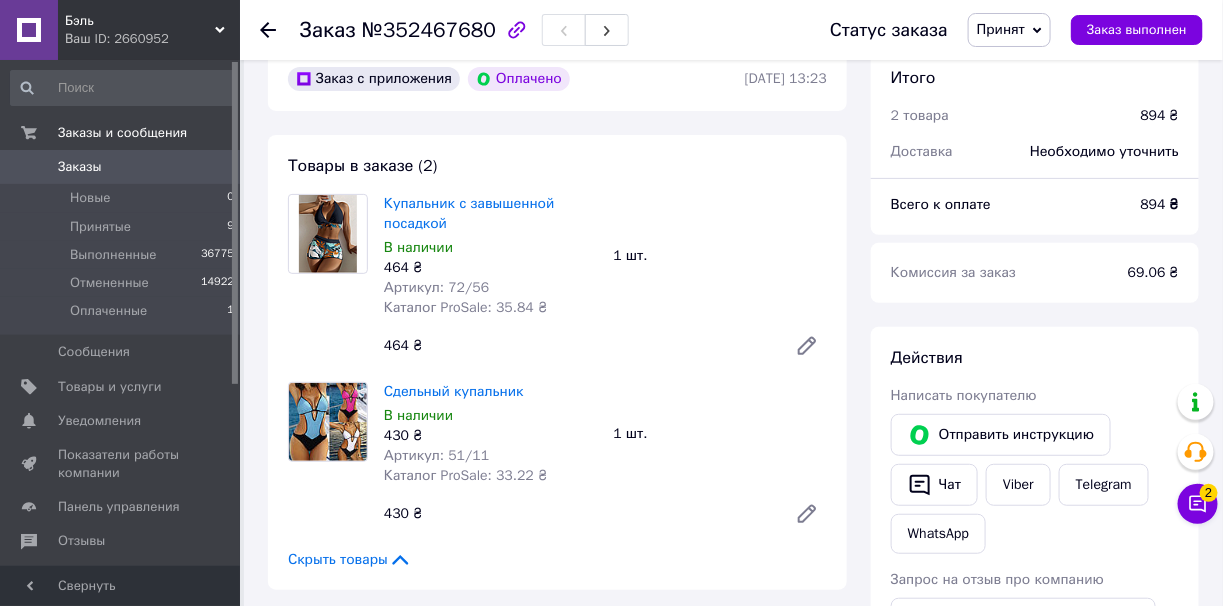click on "Ваш ID: 2660952" at bounding box center (152, 39) 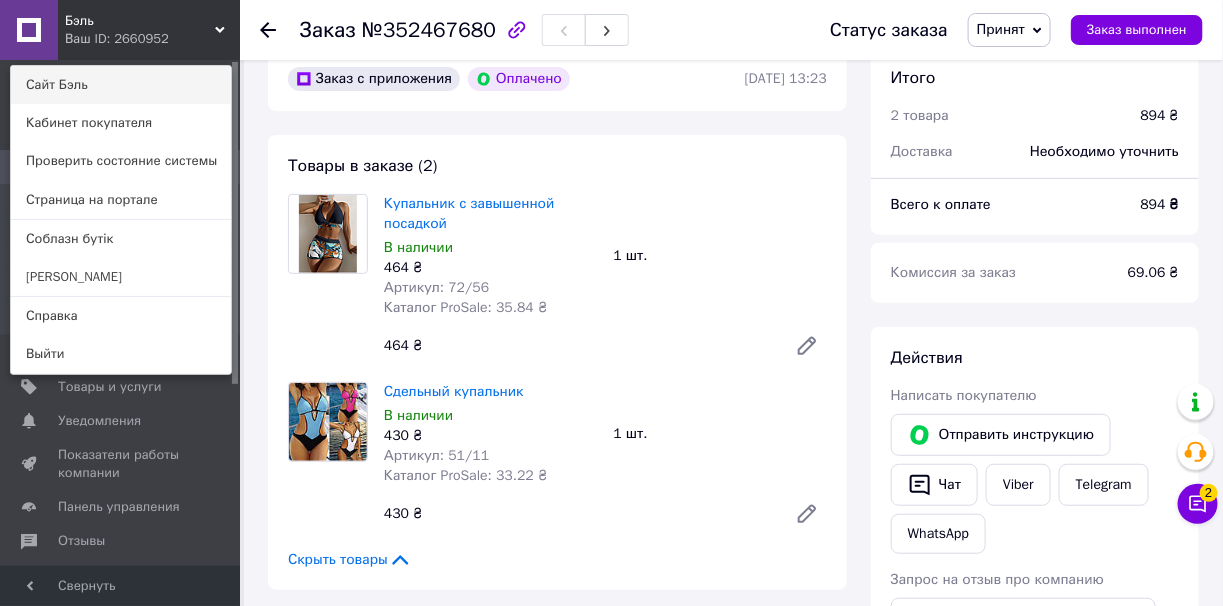 click on "Сайт Бэль" at bounding box center (121, 85) 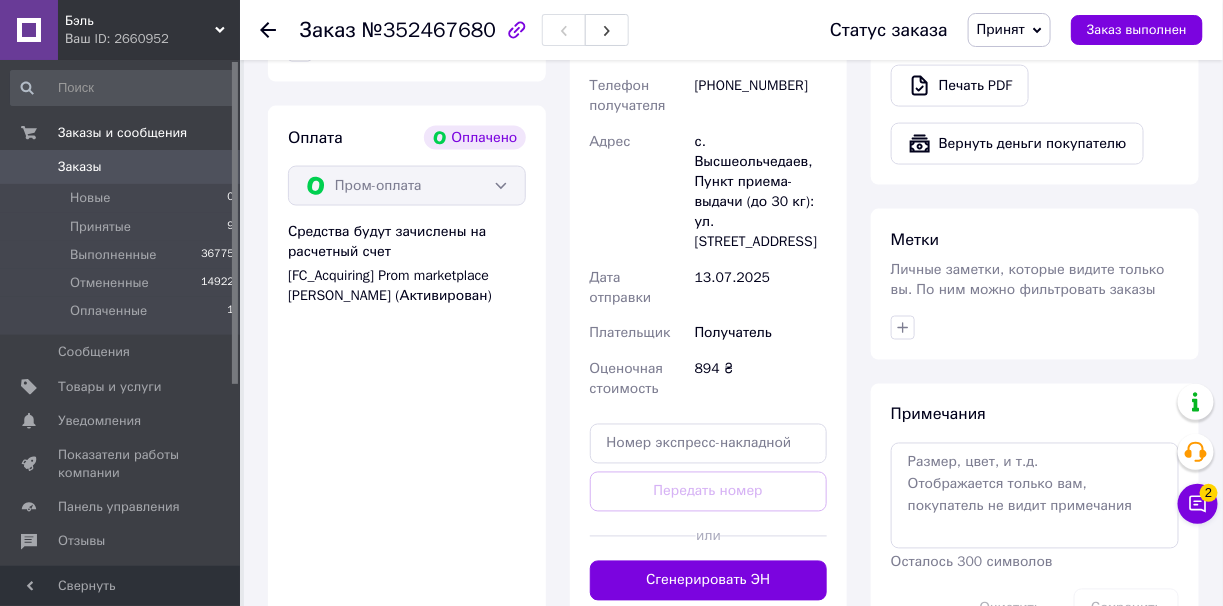 scroll, scrollTop: 900, scrollLeft: 0, axis: vertical 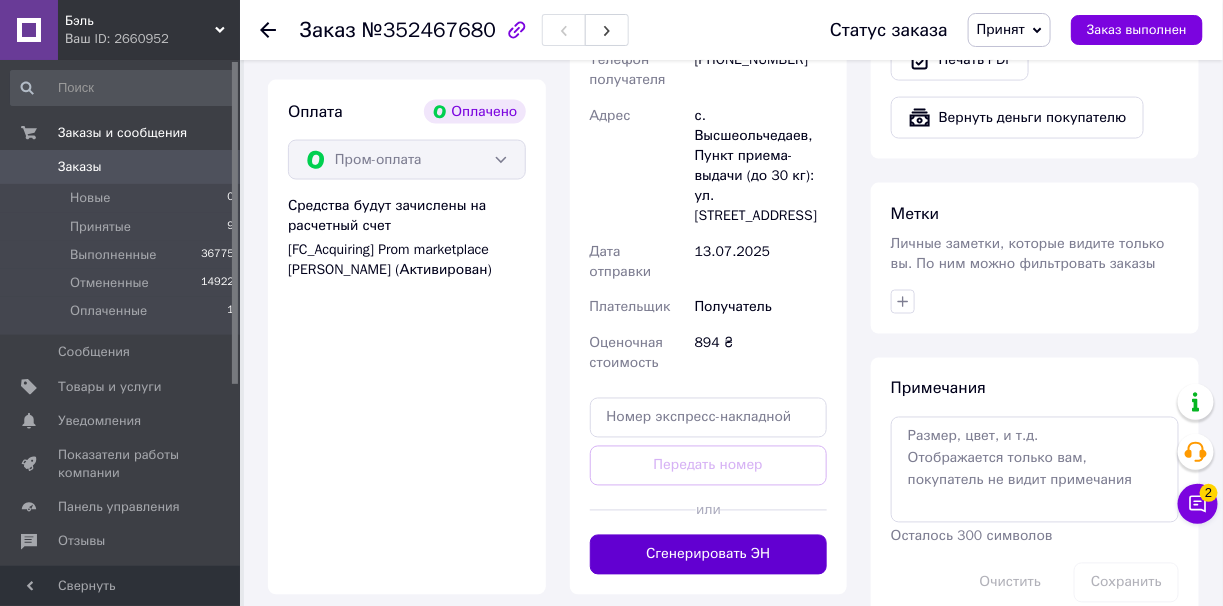 click on "Сгенерировать ЭН" at bounding box center [709, 555] 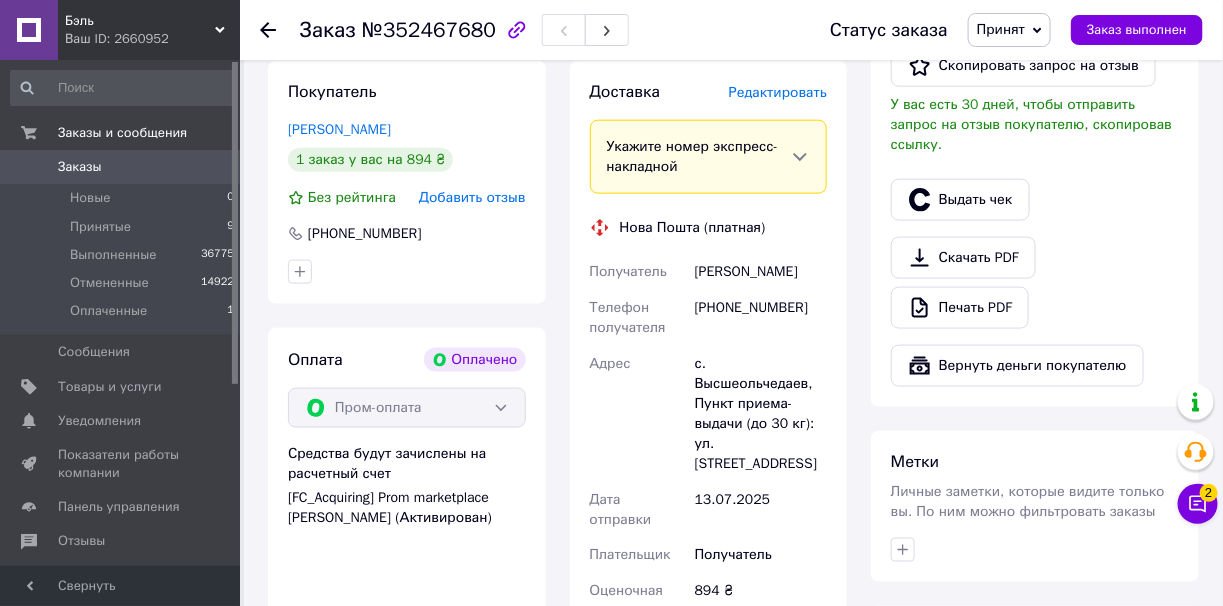 scroll, scrollTop: 499, scrollLeft: 0, axis: vertical 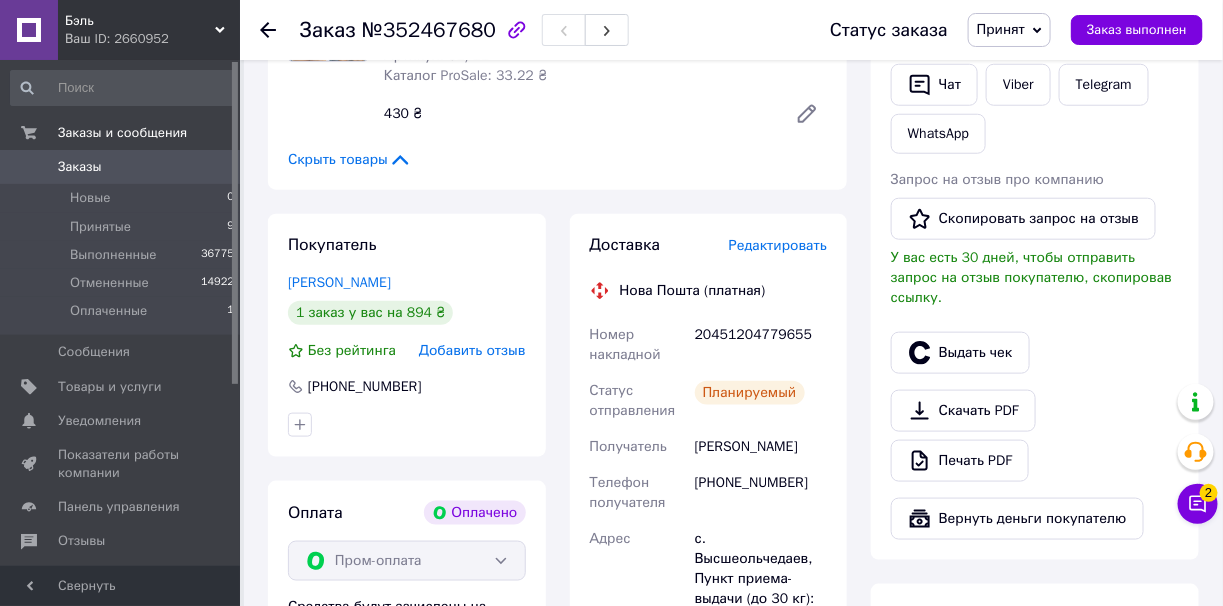click on "20451204779655" at bounding box center [761, 345] 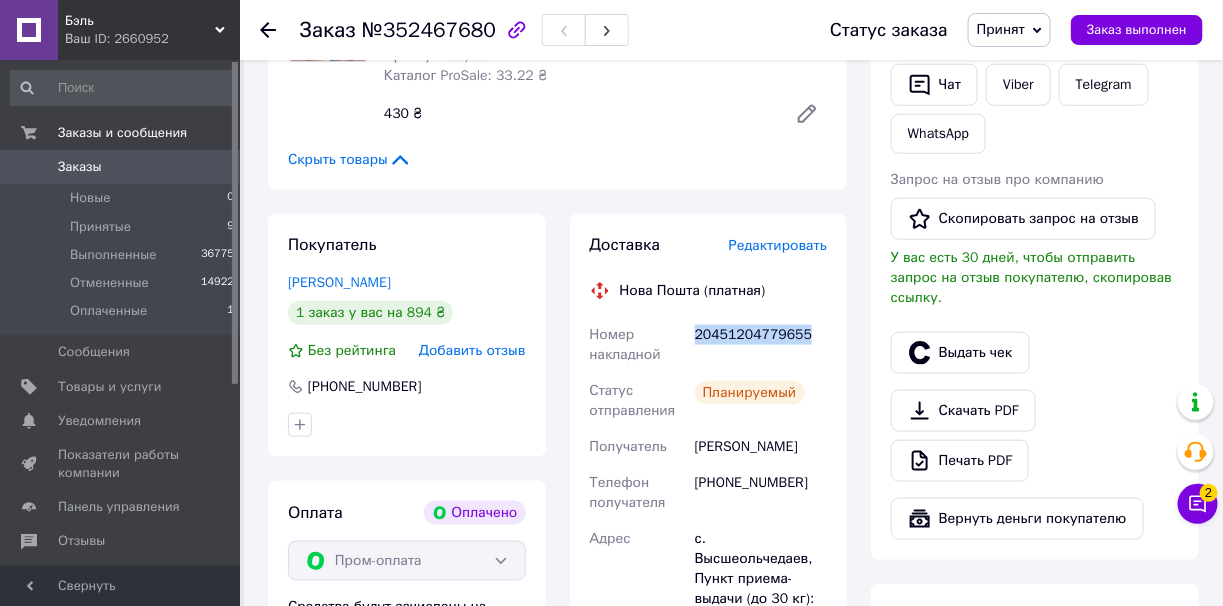 click on "20451204779655" at bounding box center (761, 345) 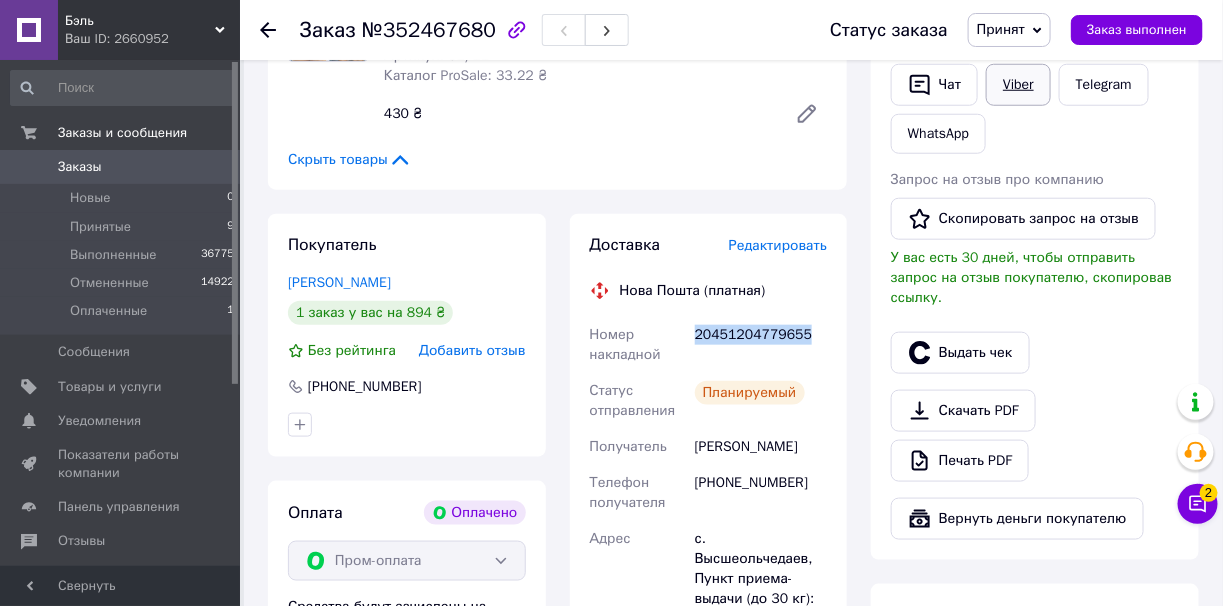 click on "Viber" at bounding box center [1018, 85] 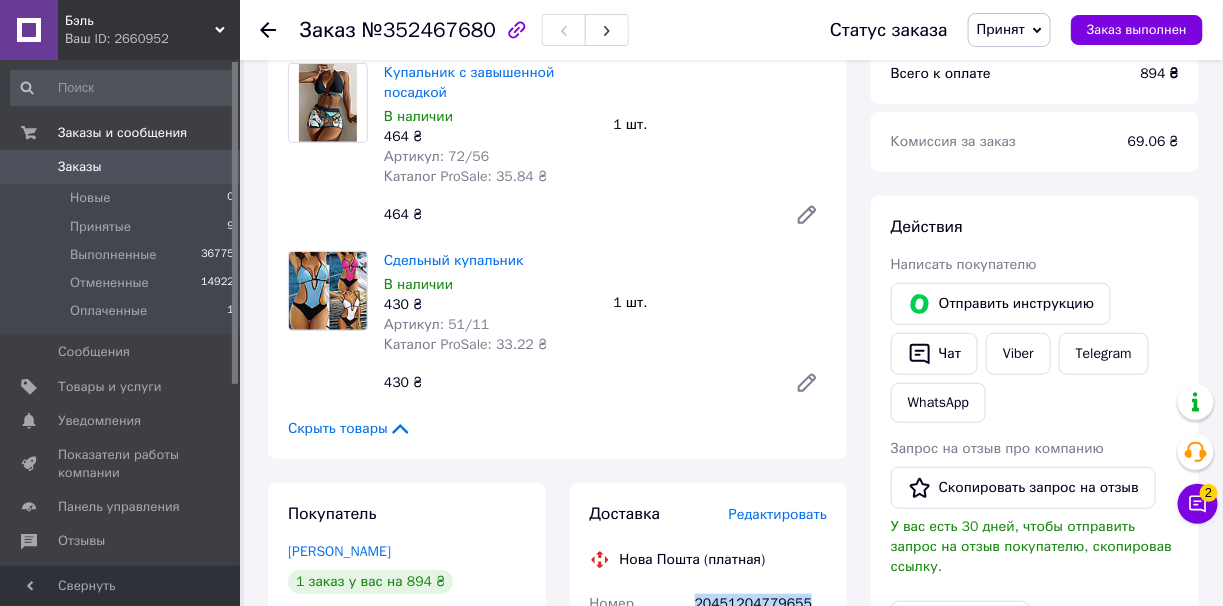 scroll, scrollTop: 199, scrollLeft: 0, axis: vertical 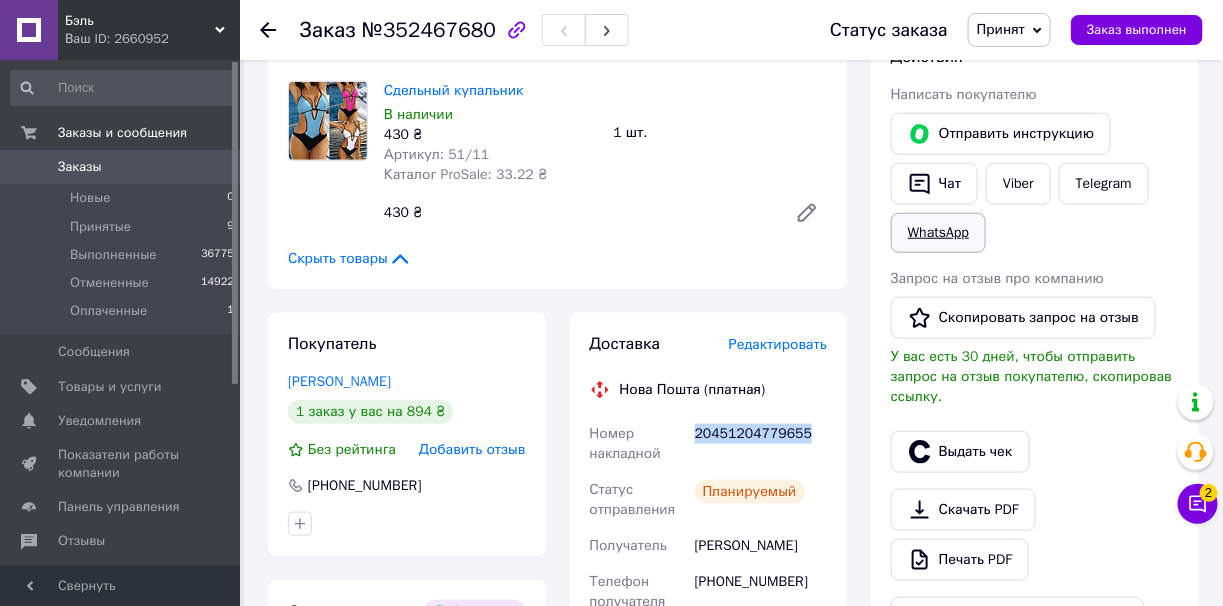 click on "Выдать чек" at bounding box center [960, 452] 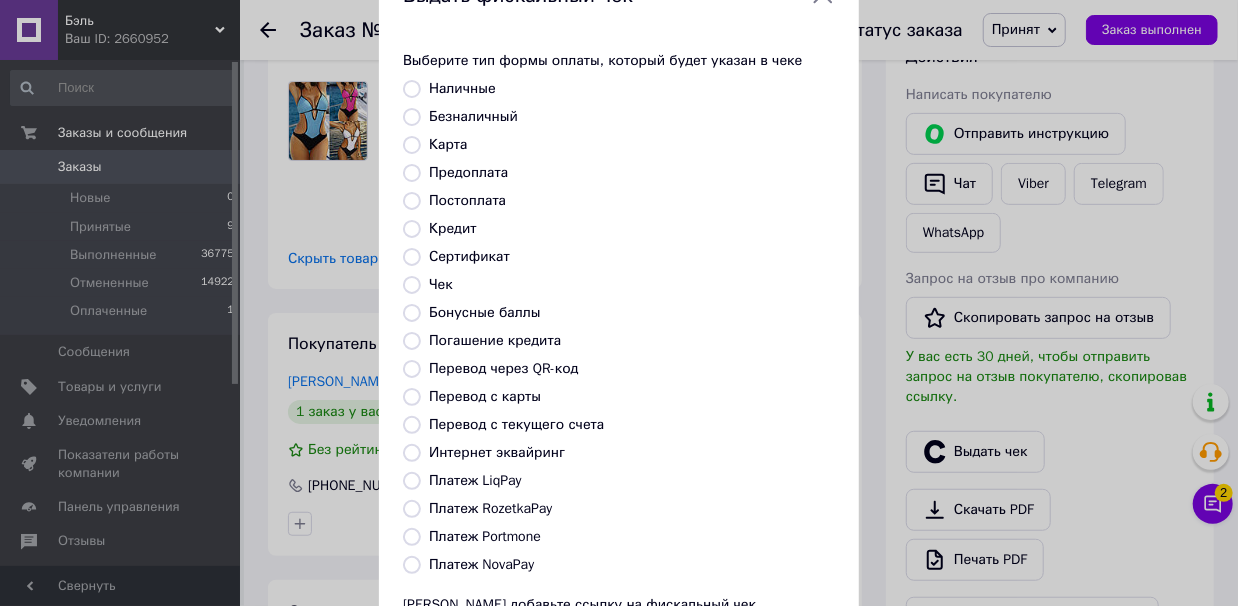 scroll, scrollTop: 99, scrollLeft: 0, axis: vertical 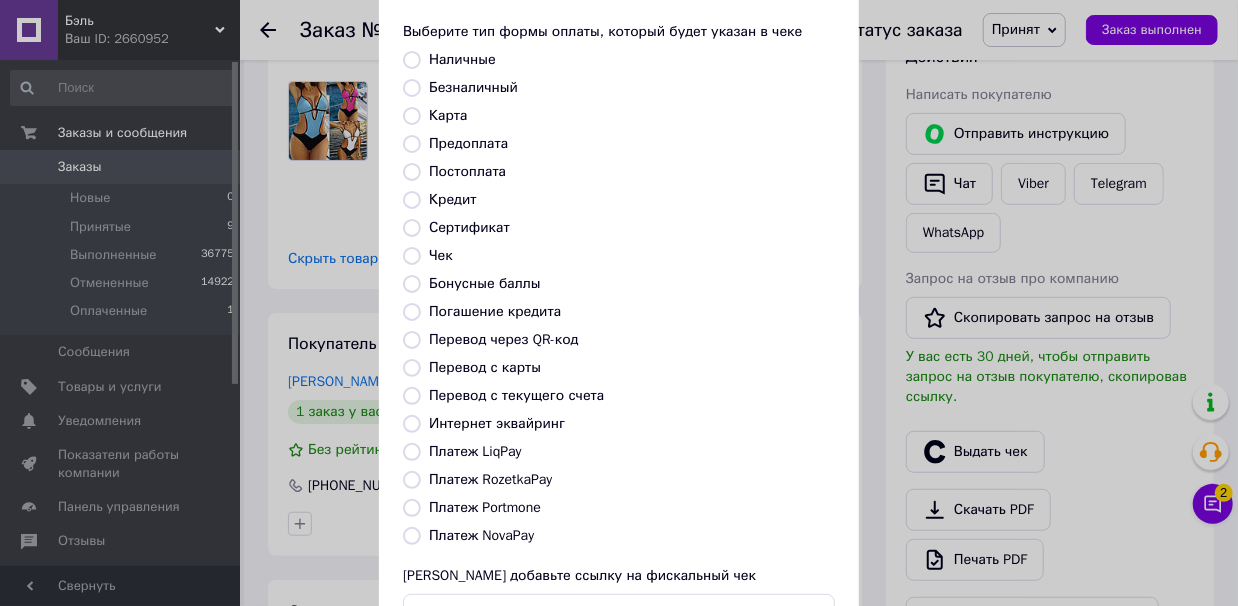 click on "Платеж RozetkaPay" at bounding box center (412, 480) 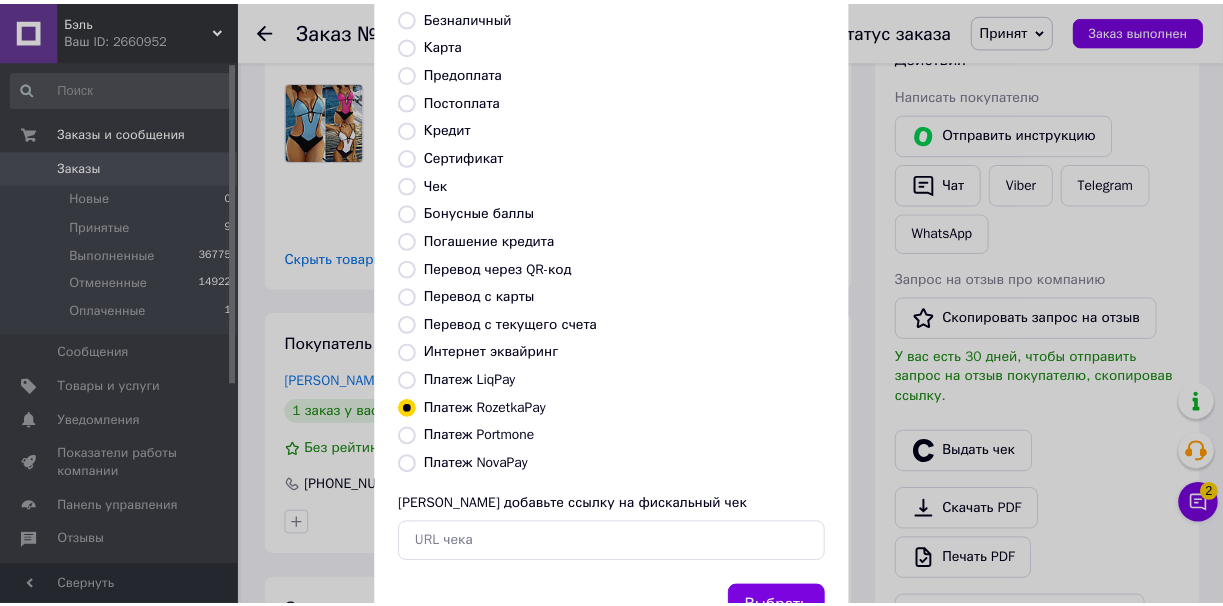 scroll, scrollTop: 251, scrollLeft: 0, axis: vertical 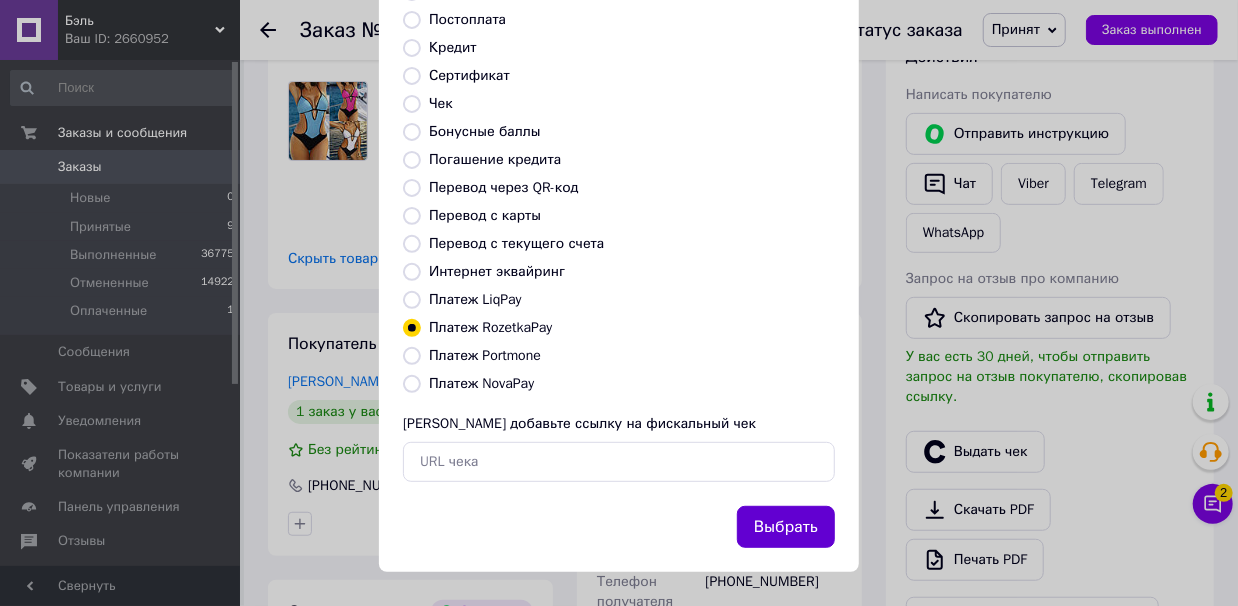 click on "Выбрать" at bounding box center (786, 527) 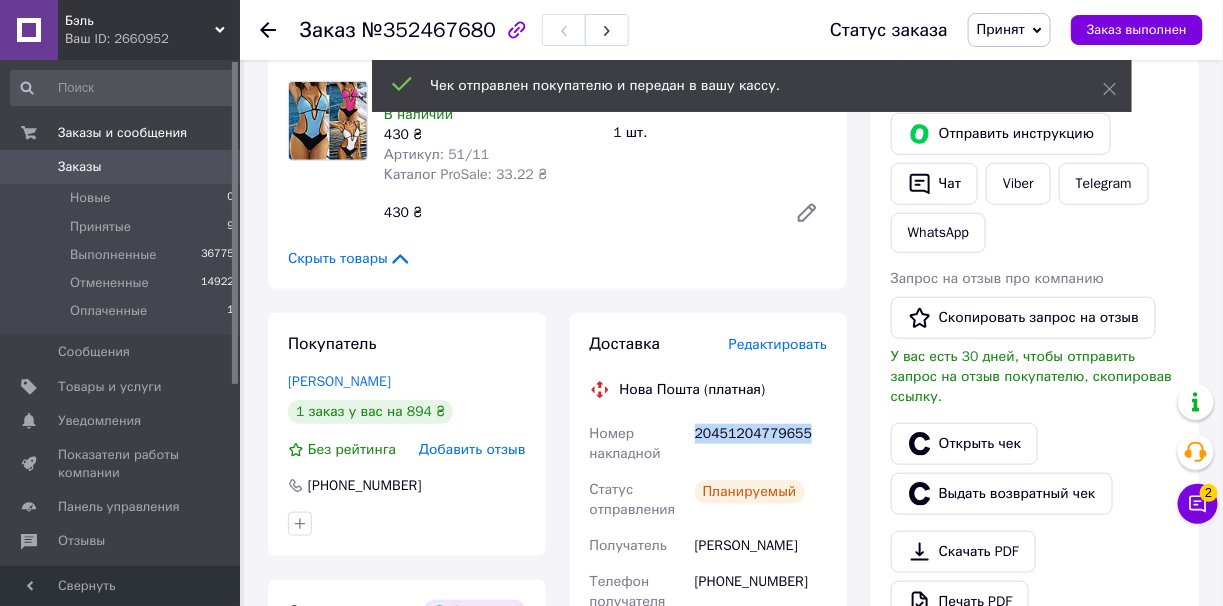 click on "Заказ выполнен" at bounding box center [1137, 30] 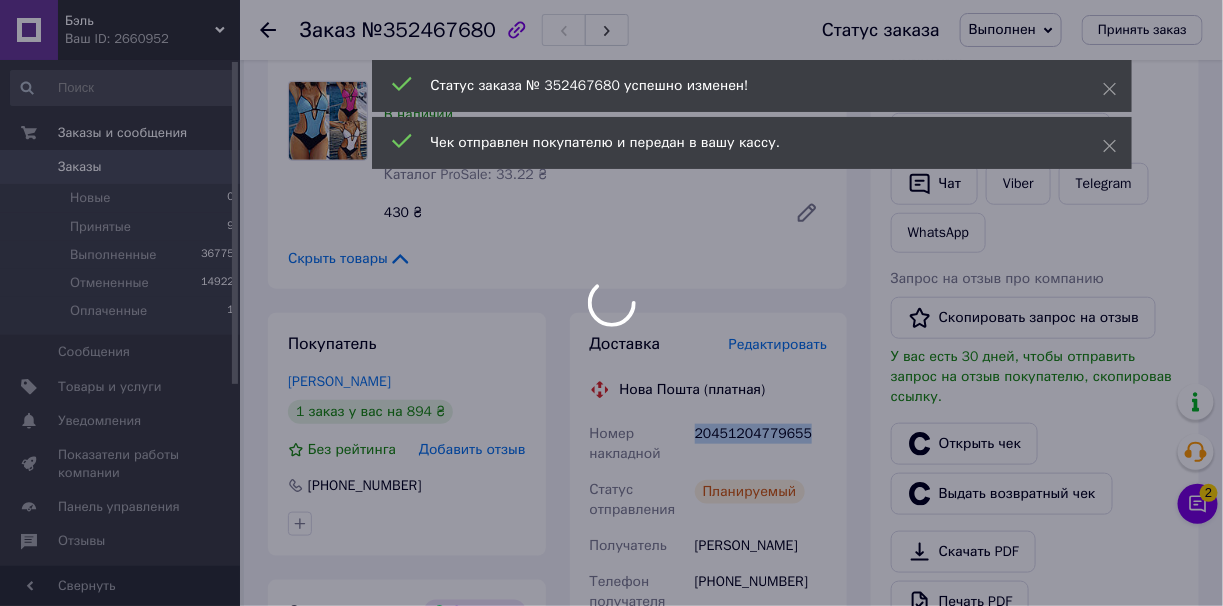 scroll, scrollTop: 84, scrollLeft: 0, axis: vertical 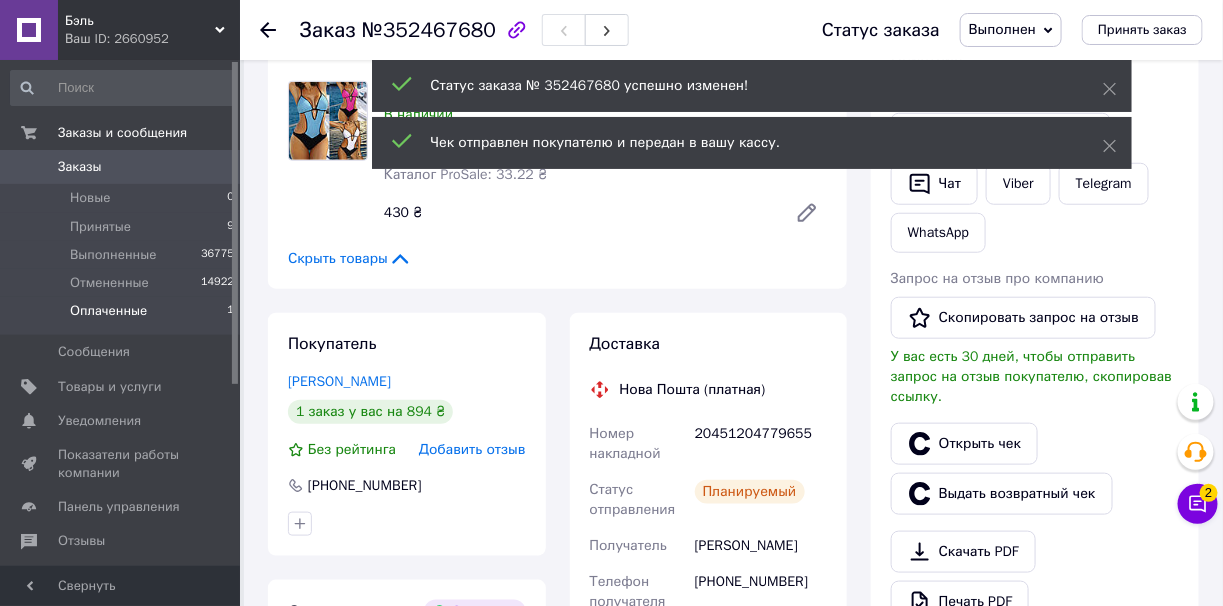 click on "Оплаченные 1" at bounding box center (123, 316) 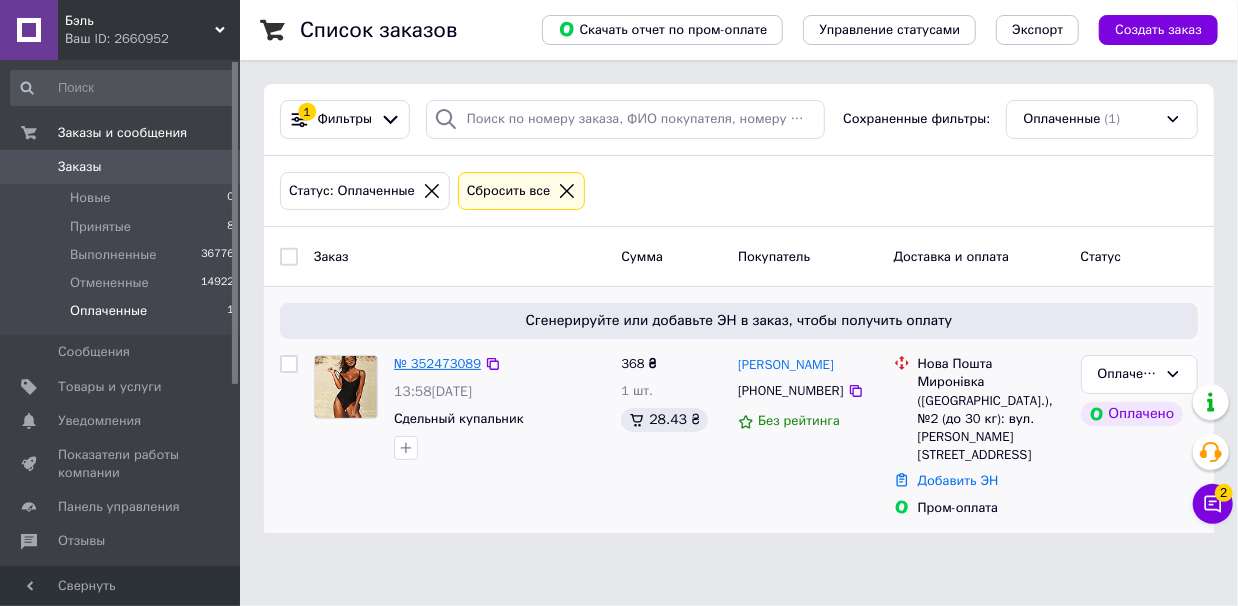 click on "№ 352473089" at bounding box center [437, 363] 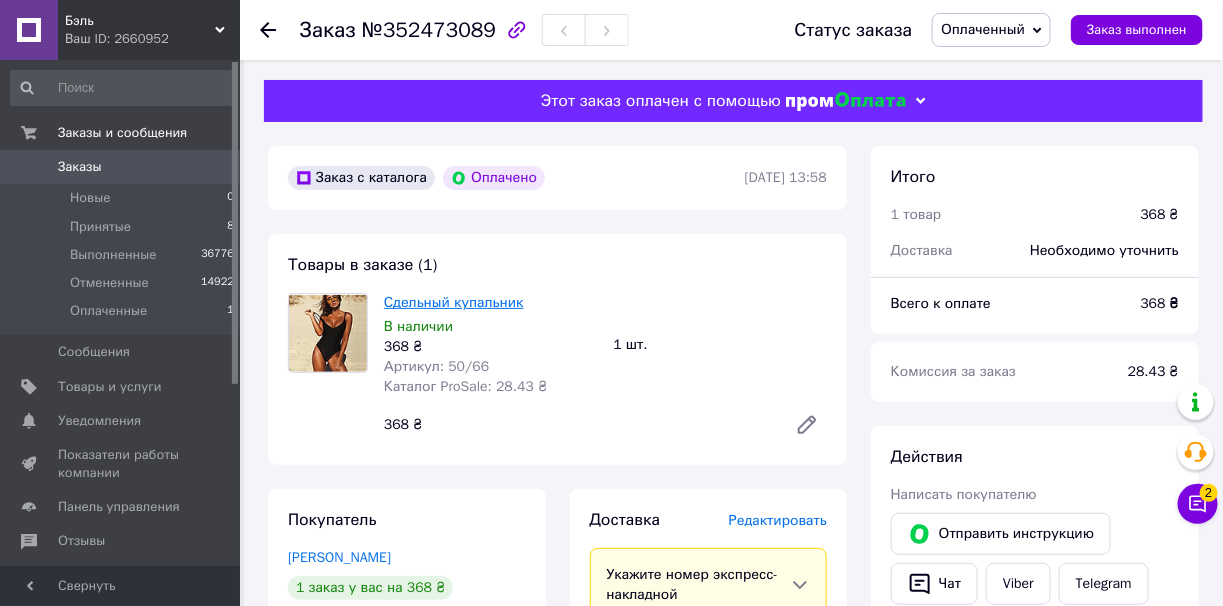 click on "Сдельный купальник" at bounding box center (454, 302) 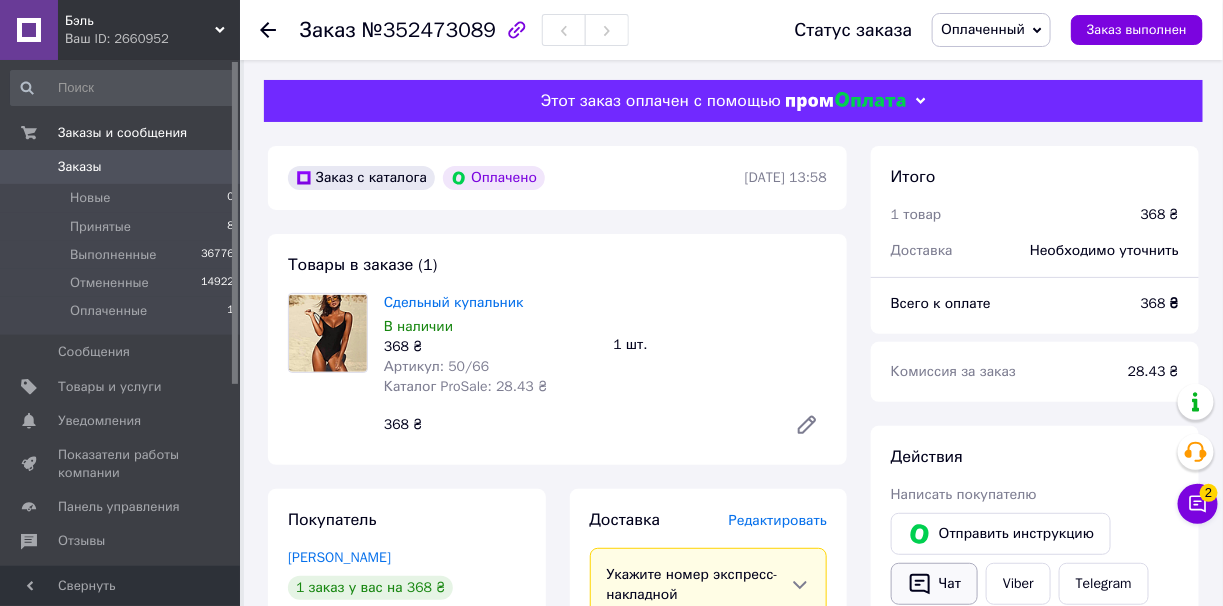 click on "Чат" at bounding box center (934, 584) 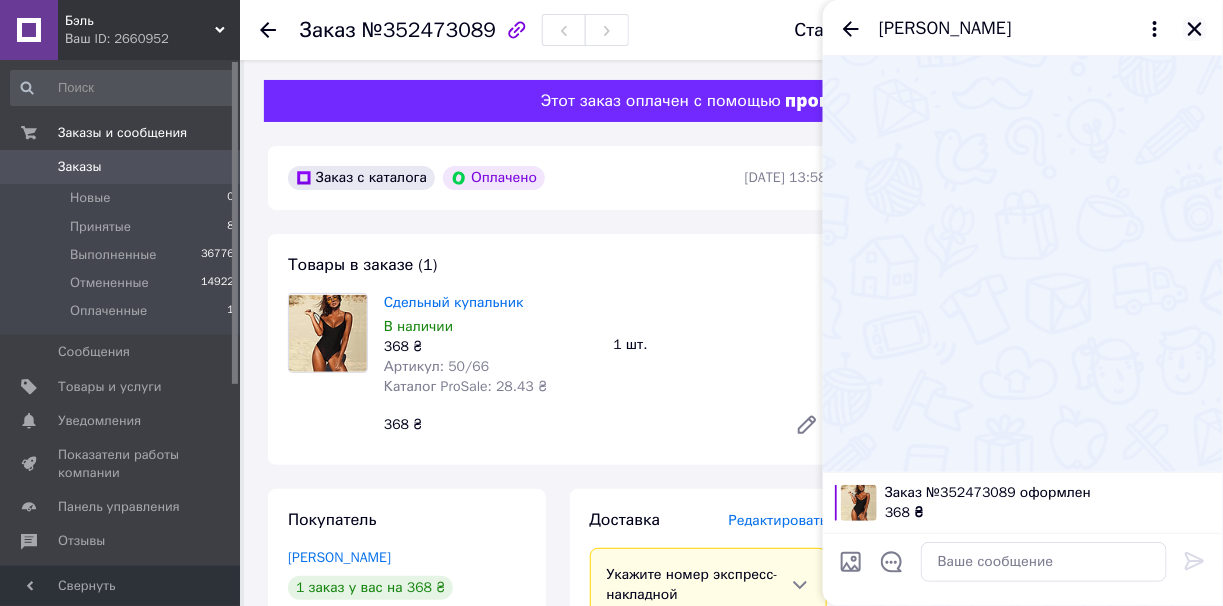click 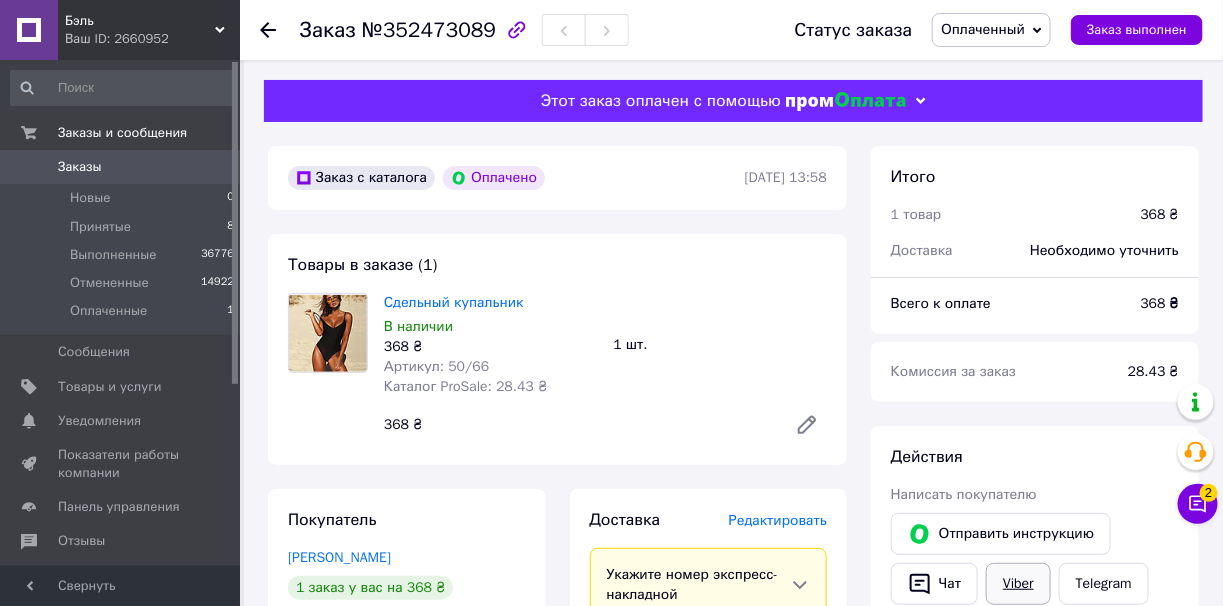 click on "Viber" at bounding box center (1018, 584) 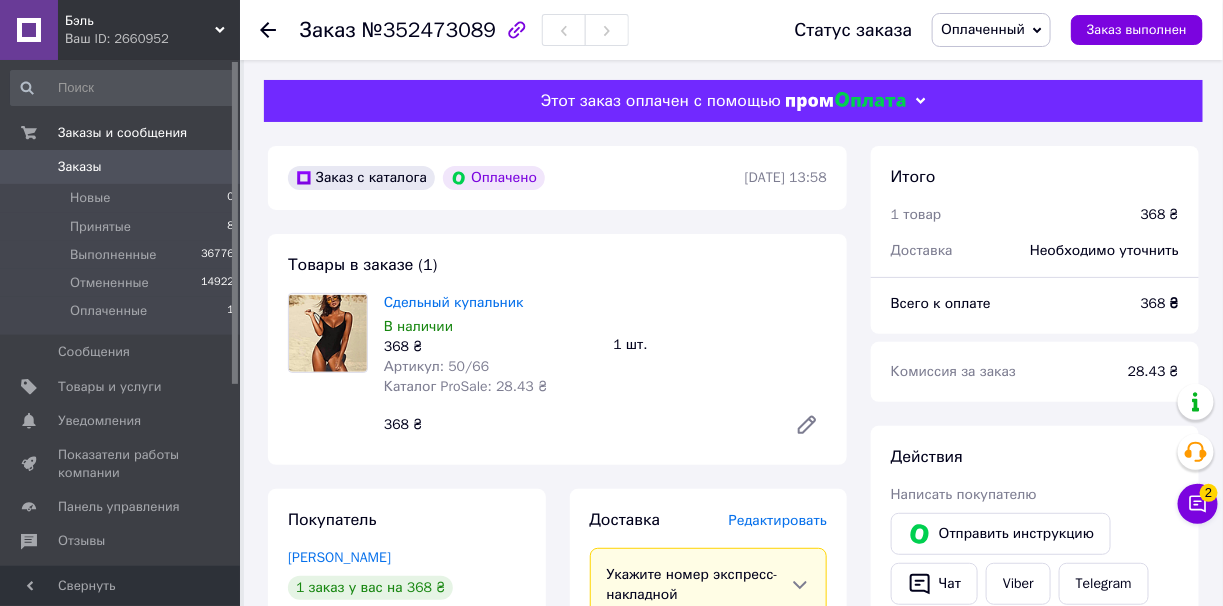 click on "Оплаченный" at bounding box center [983, 29] 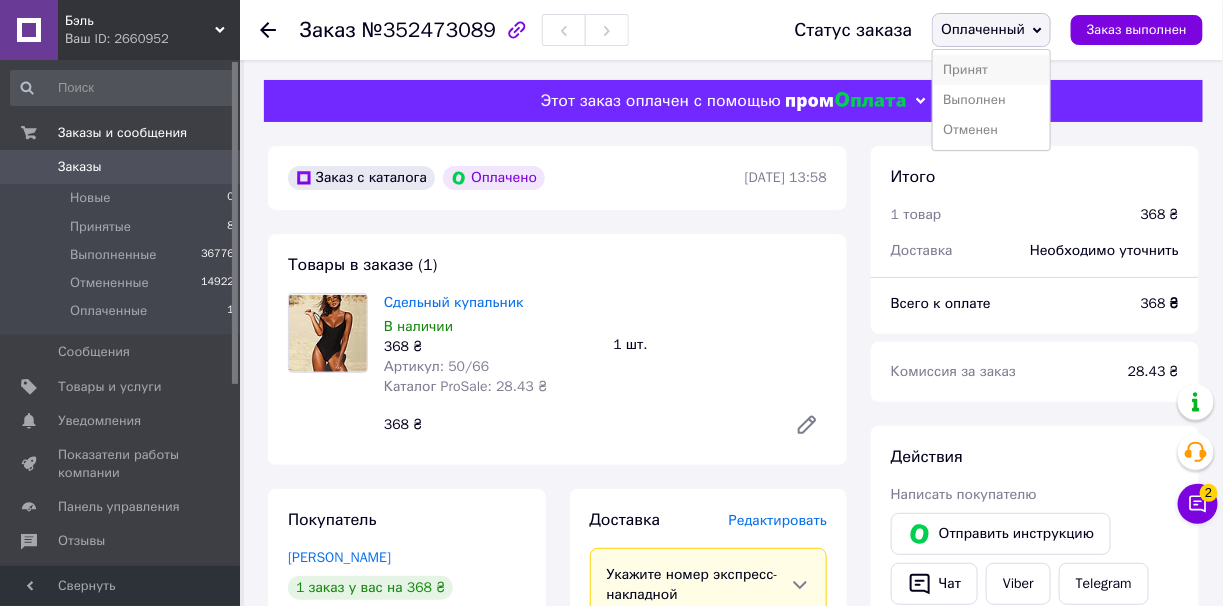 click on "Принят" at bounding box center (991, 70) 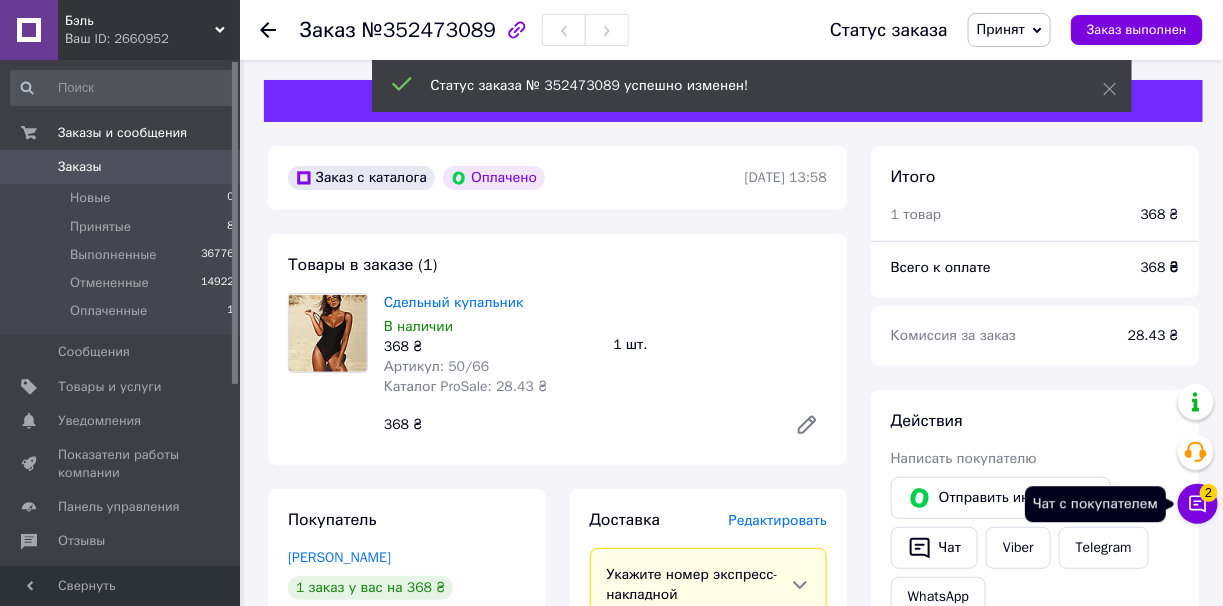 click on "2" at bounding box center (1209, 493) 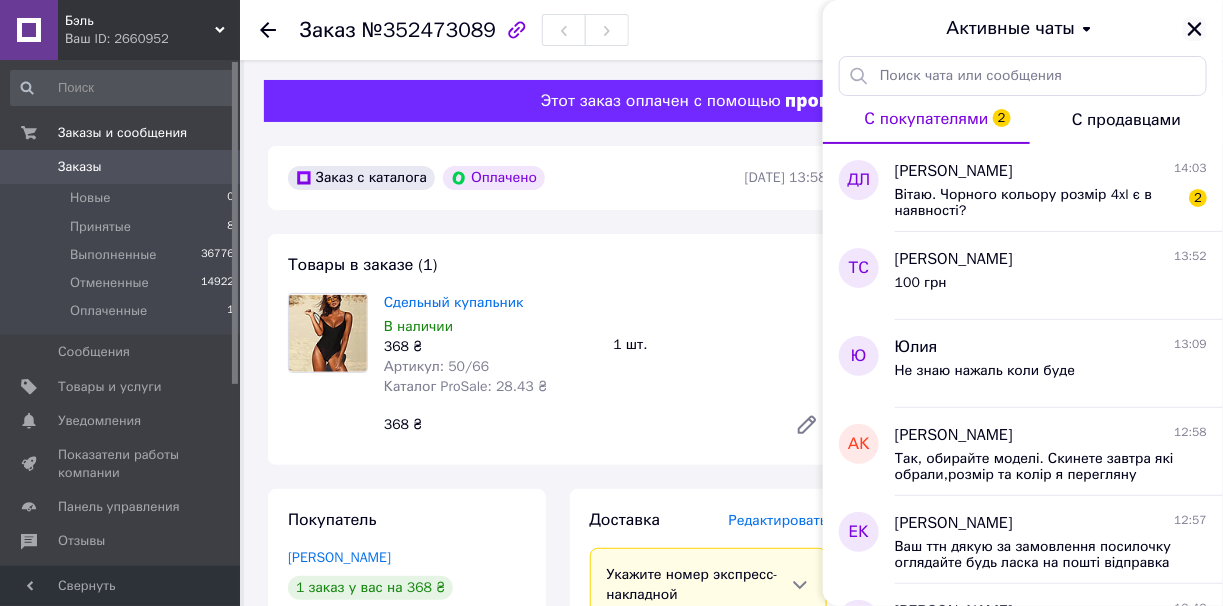 click 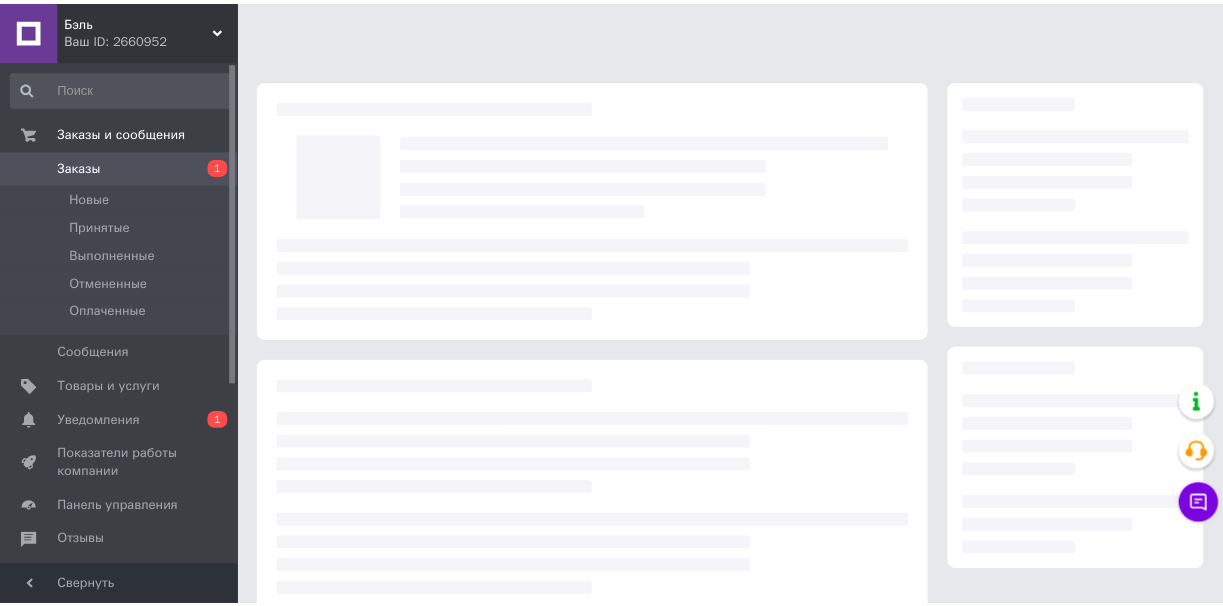 scroll, scrollTop: 0, scrollLeft: 0, axis: both 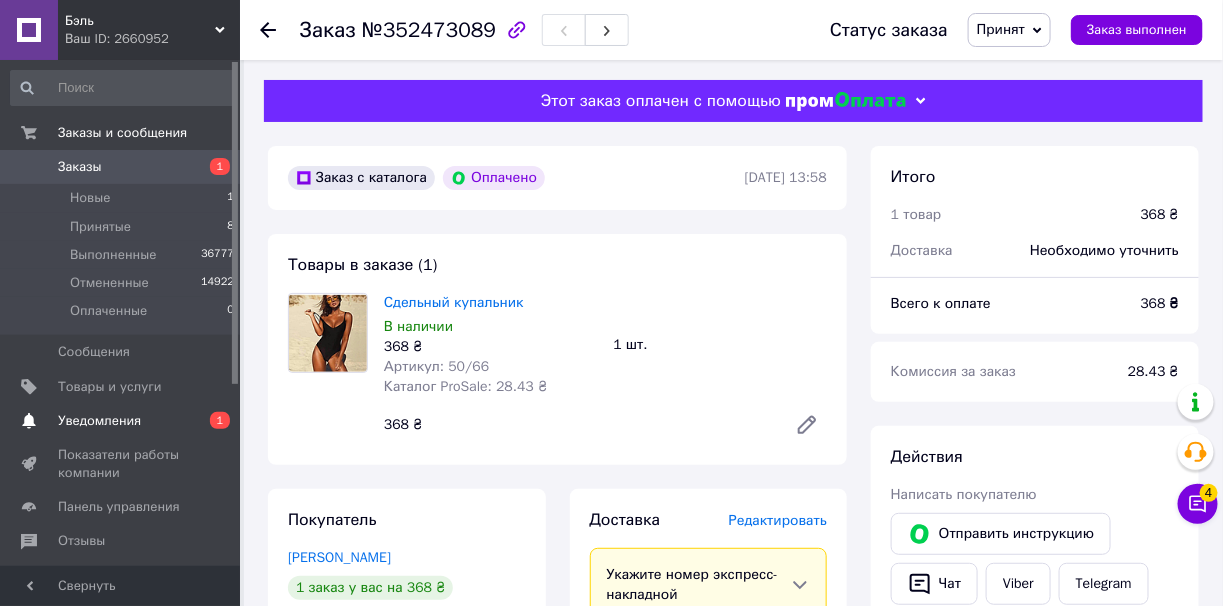 click on "Уведомления" at bounding box center [99, 421] 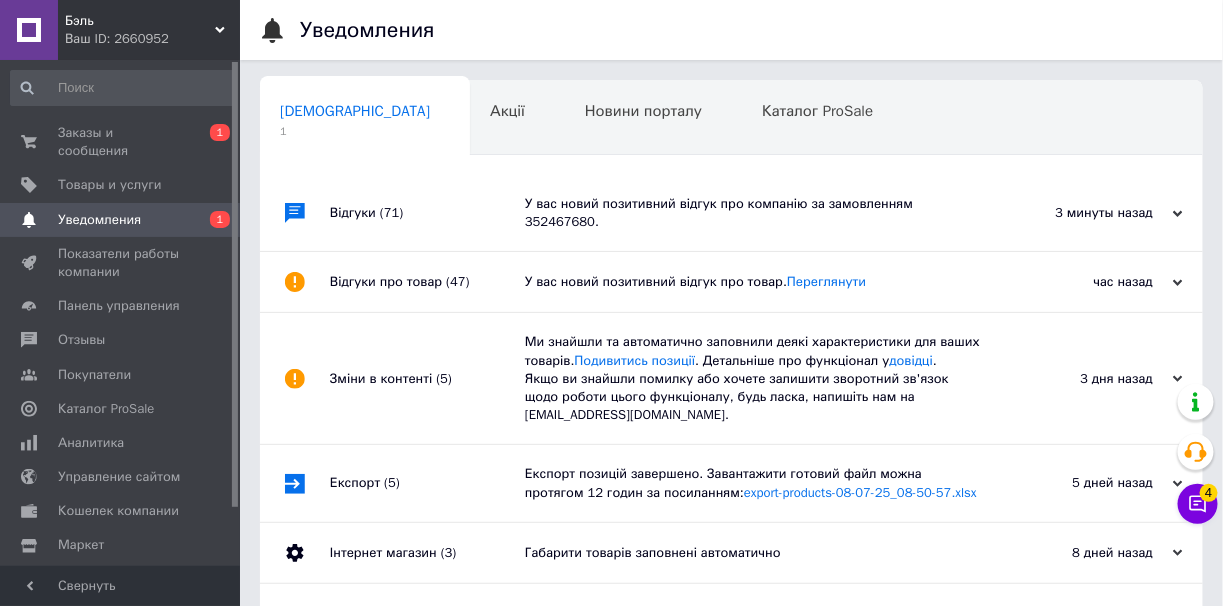 scroll, scrollTop: 0, scrollLeft: 7, axis: horizontal 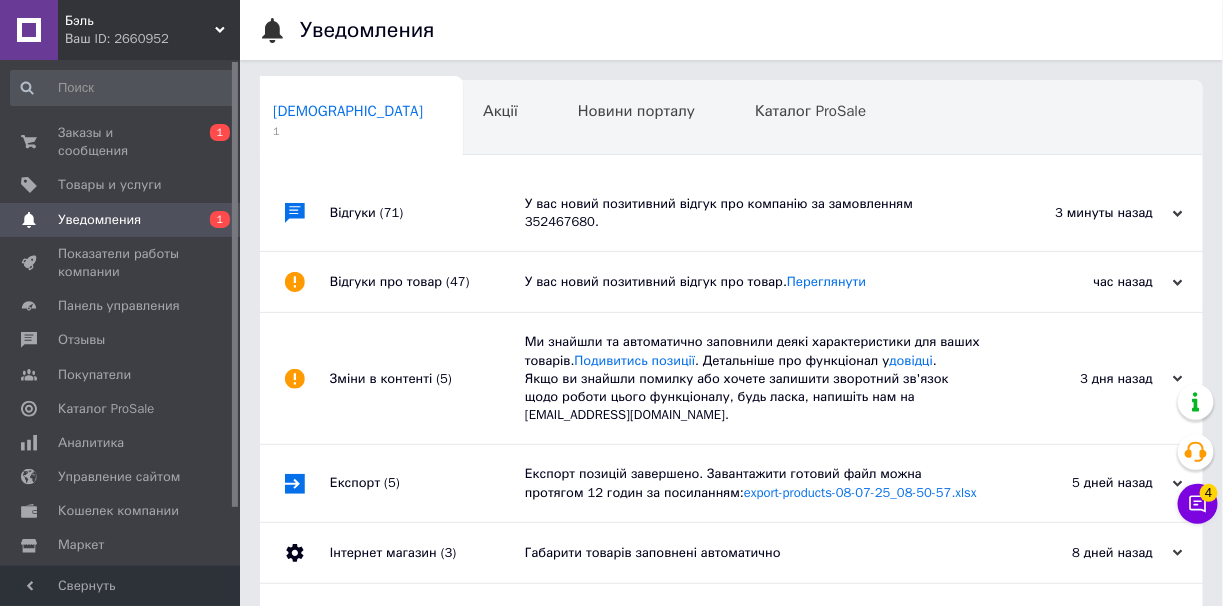 click on "У вас новий позитивний відгук про компанію за замовленням 352467680." at bounding box center [754, 213] 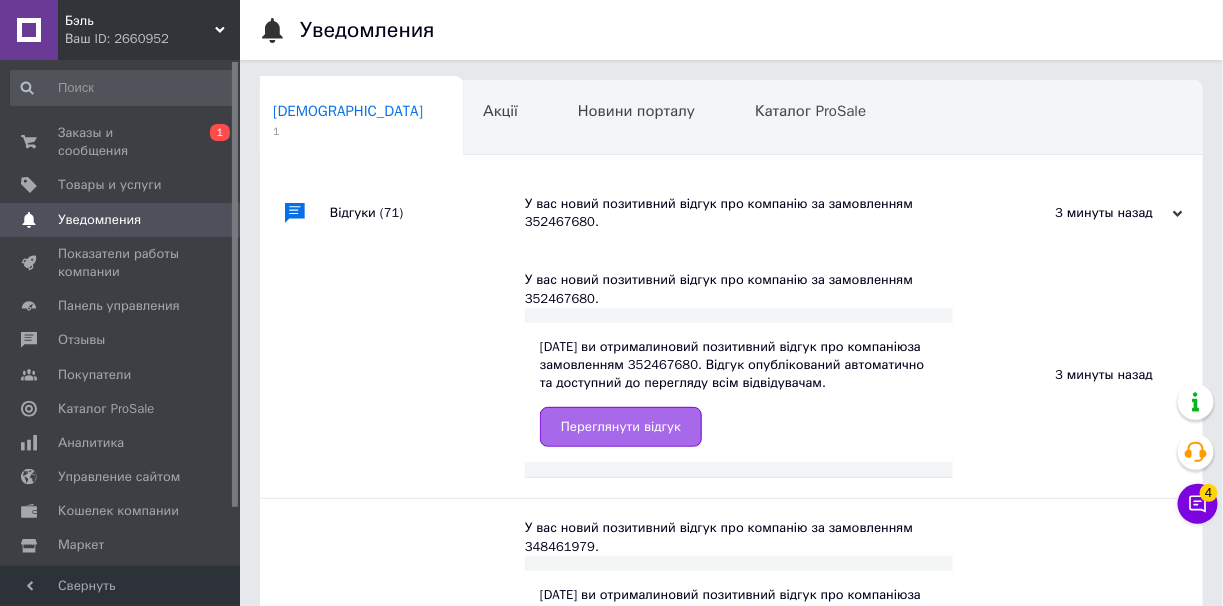 click on "Переглянути відгук" at bounding box center [621, 427] 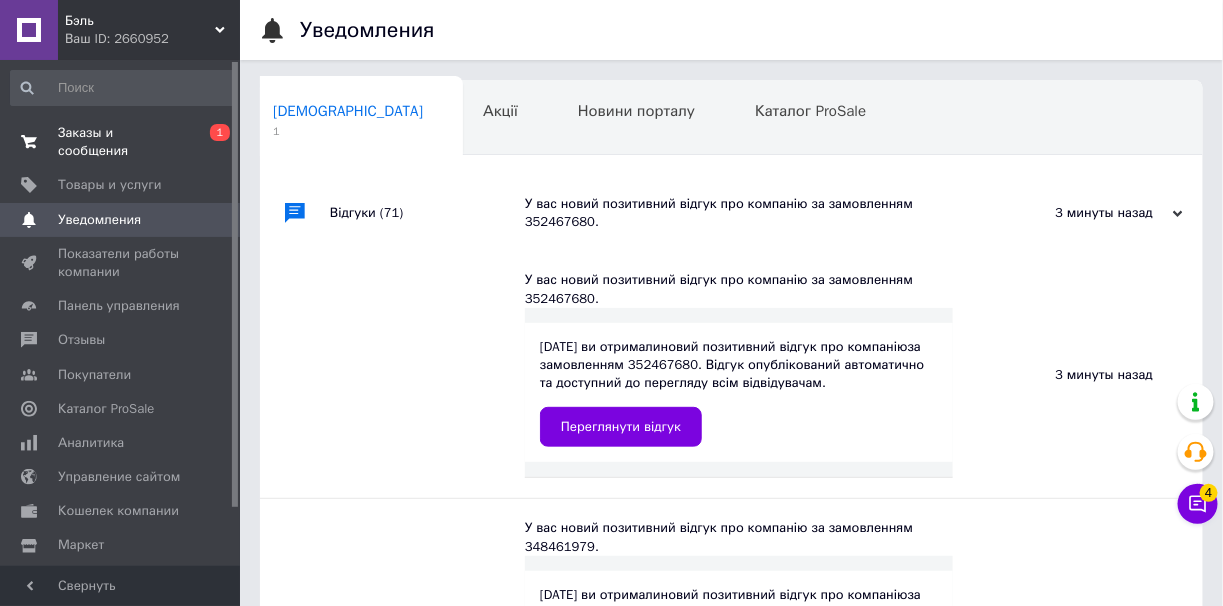 click on "1" at bounding box center (220, 132) 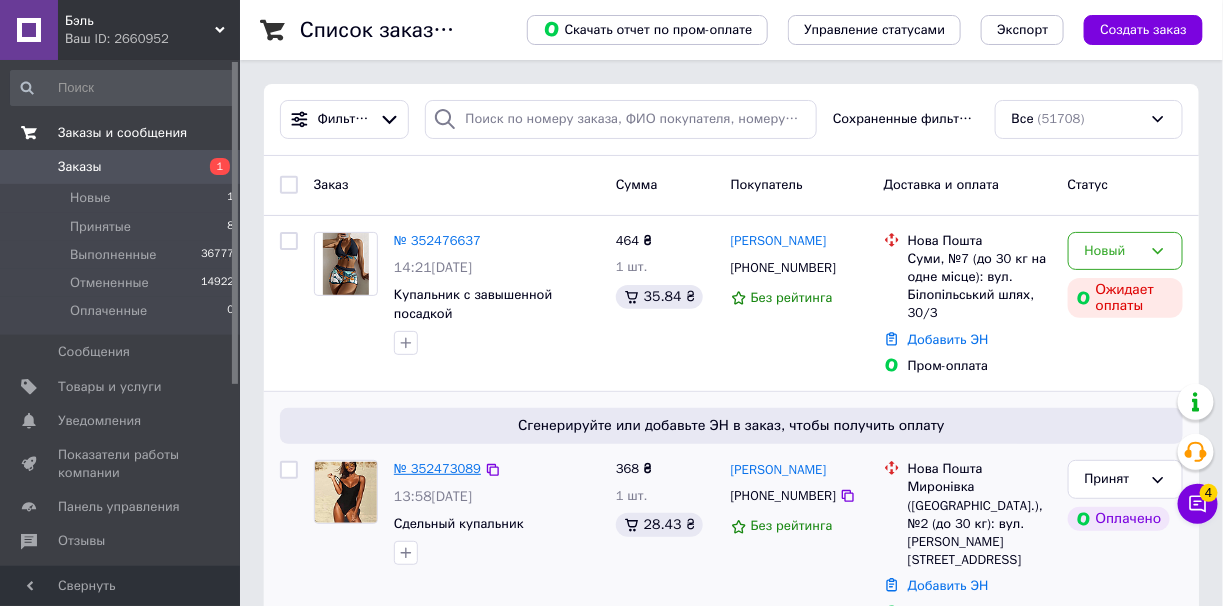 click on "№ 352473089" at bounding box center [437, 468] 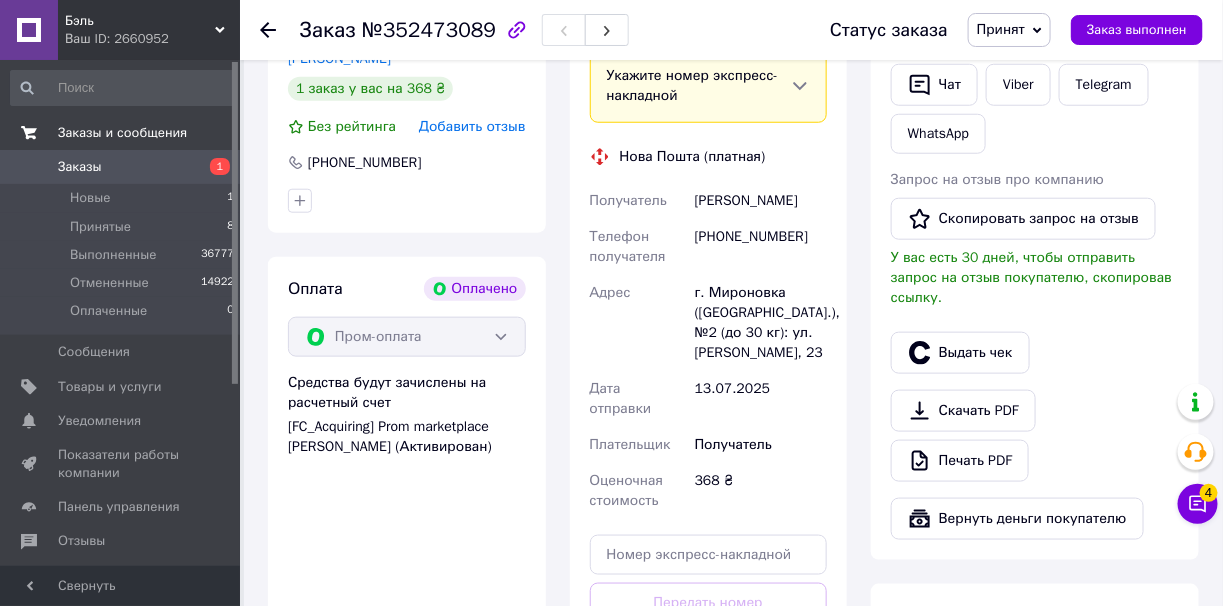 scroll, scrollTop: 800, scrollLeft: 0, axis: vertical 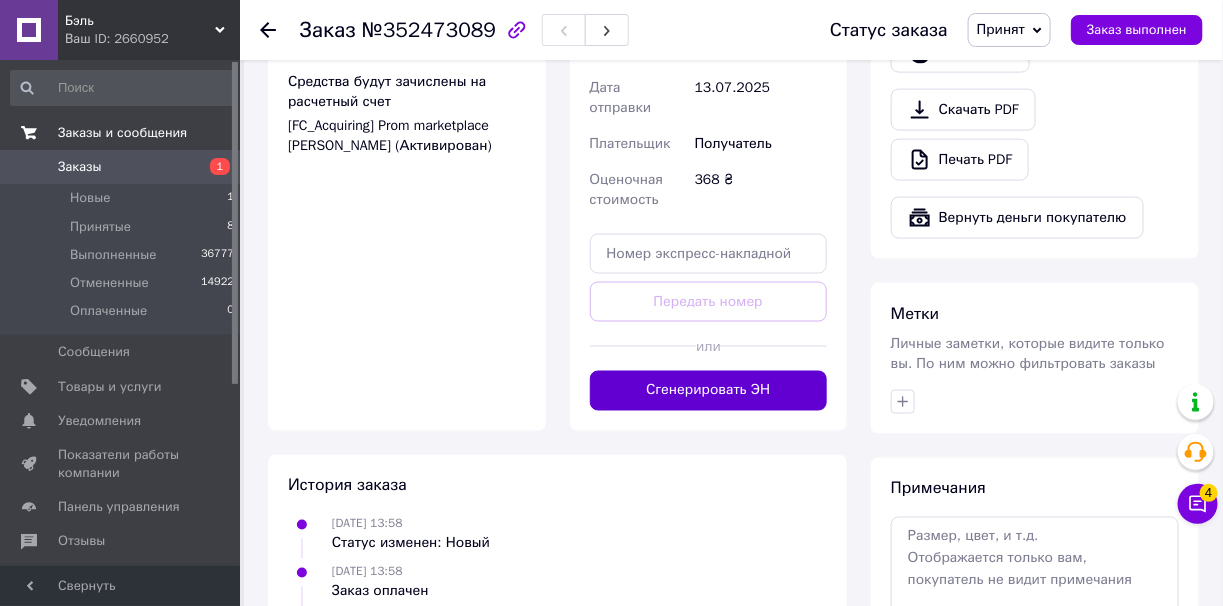click on "Сгенерировать ЭН" at bounding box center [709, 391] 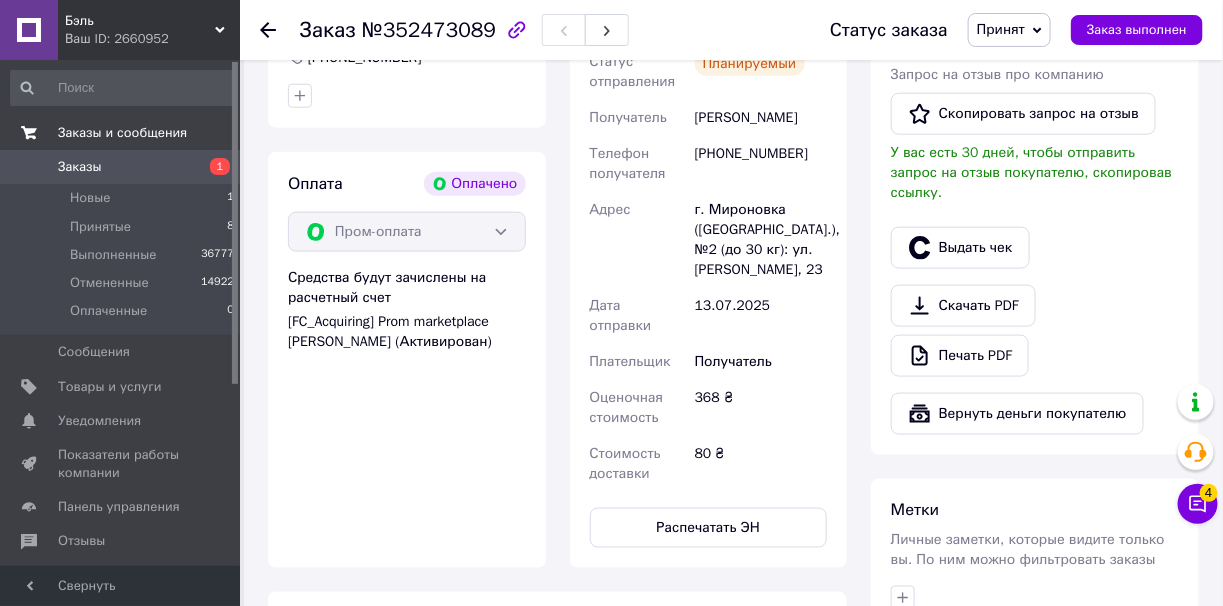 scroll, scrollTop: 300, scrollLeft: 0, axis: vertical 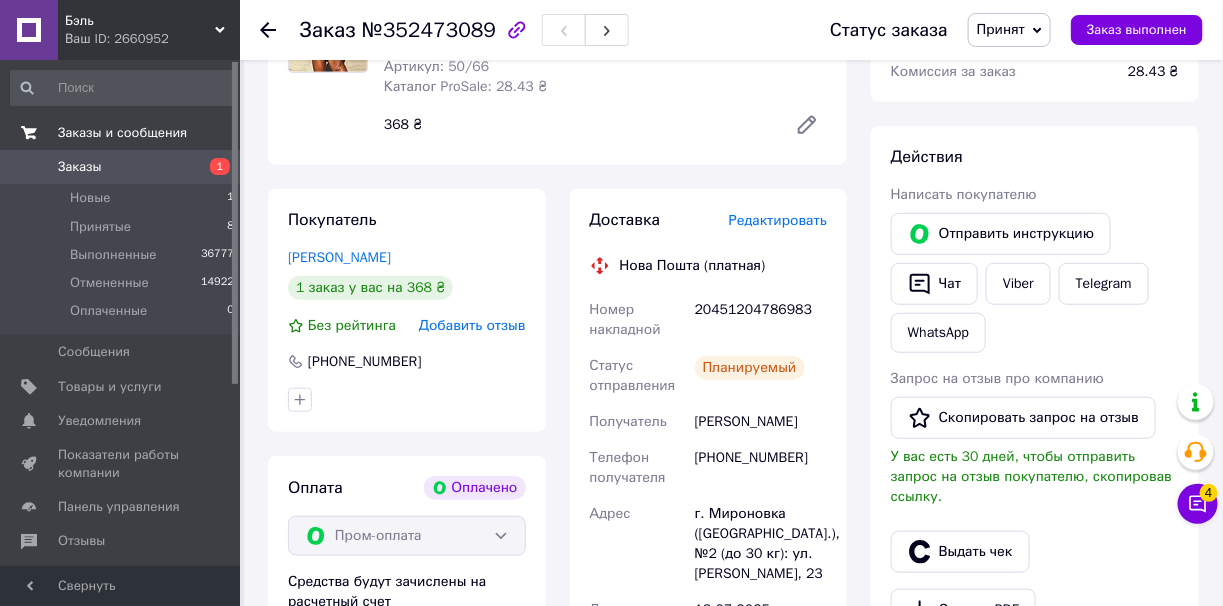 click on "20451204786983" at bounding box center [761, 320] 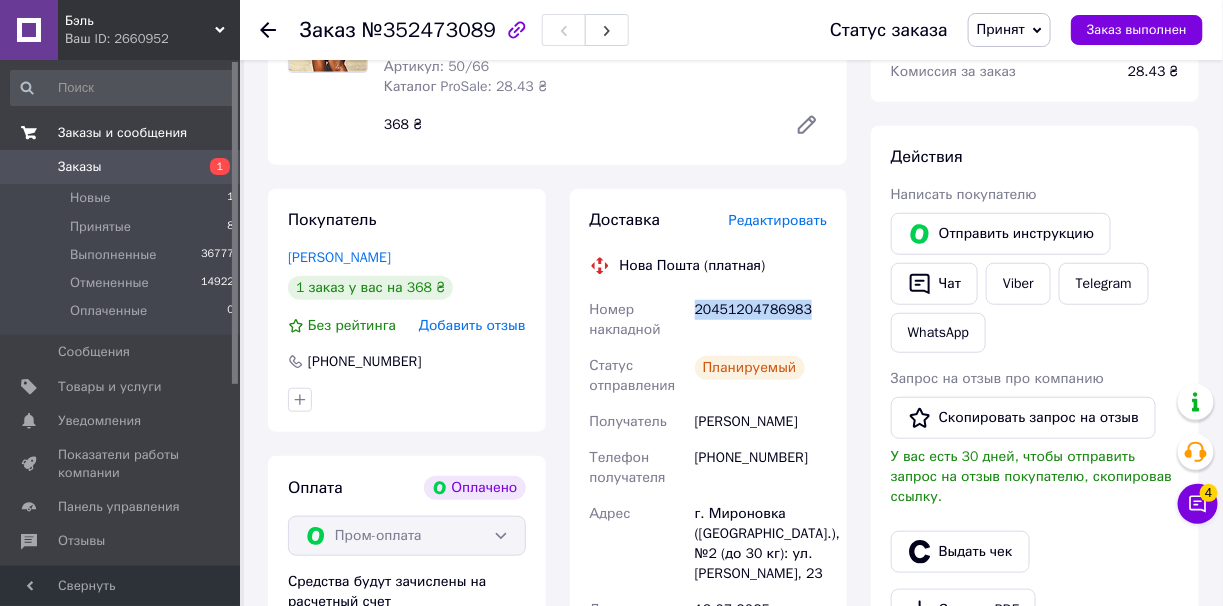 click on "20451204786983" at bounding box center [761, 320] 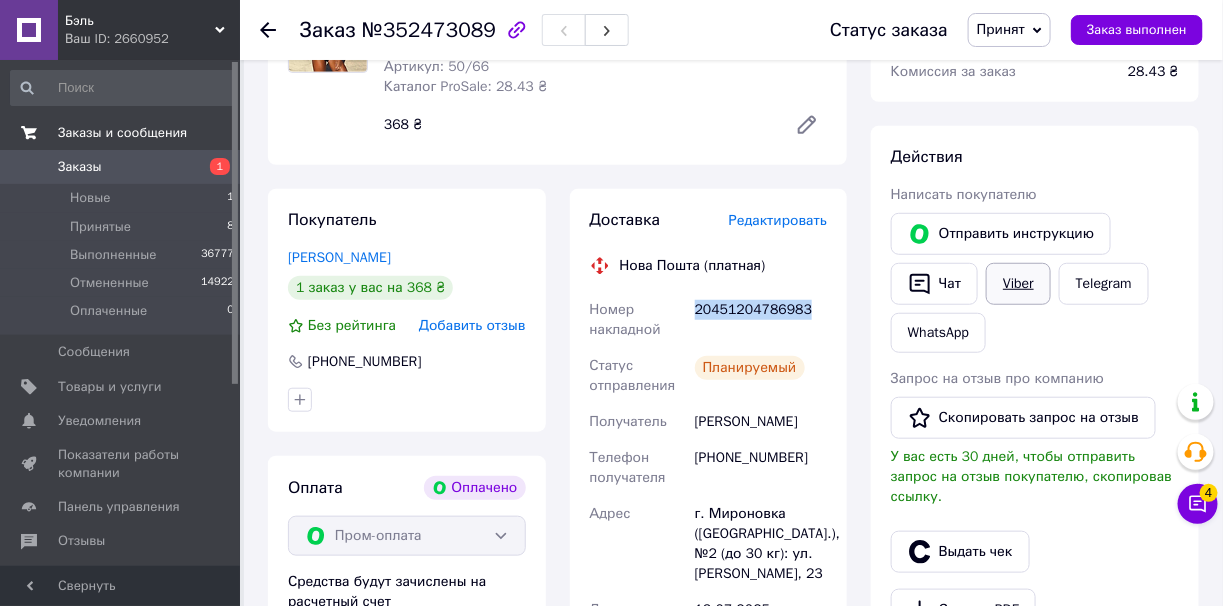 click on "Viber" at bounding box center [1018, 284] 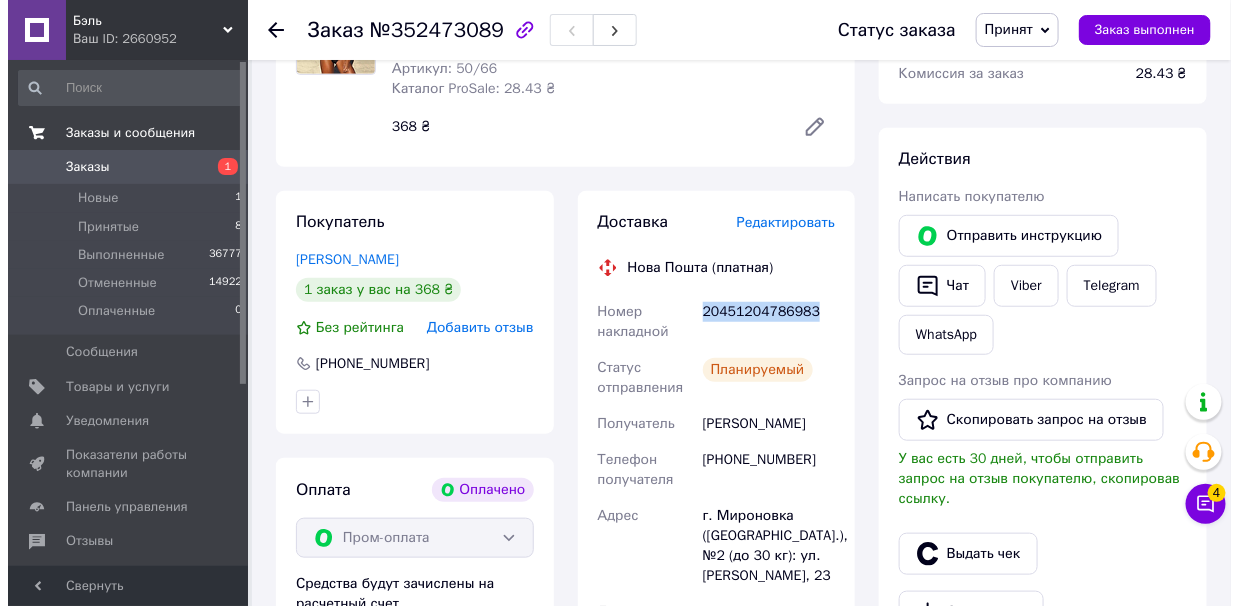 scroll, scrollTop: 300, scrollLeft: 0, axis: vertical 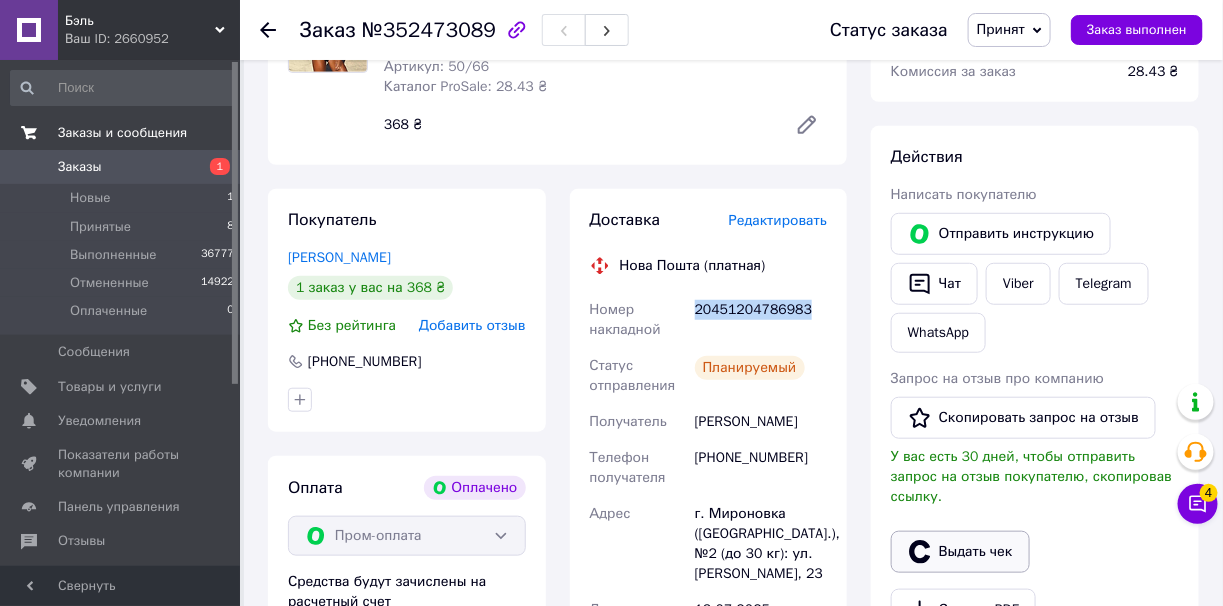 click on "Выдать чек" at bounding box center [960, 552] 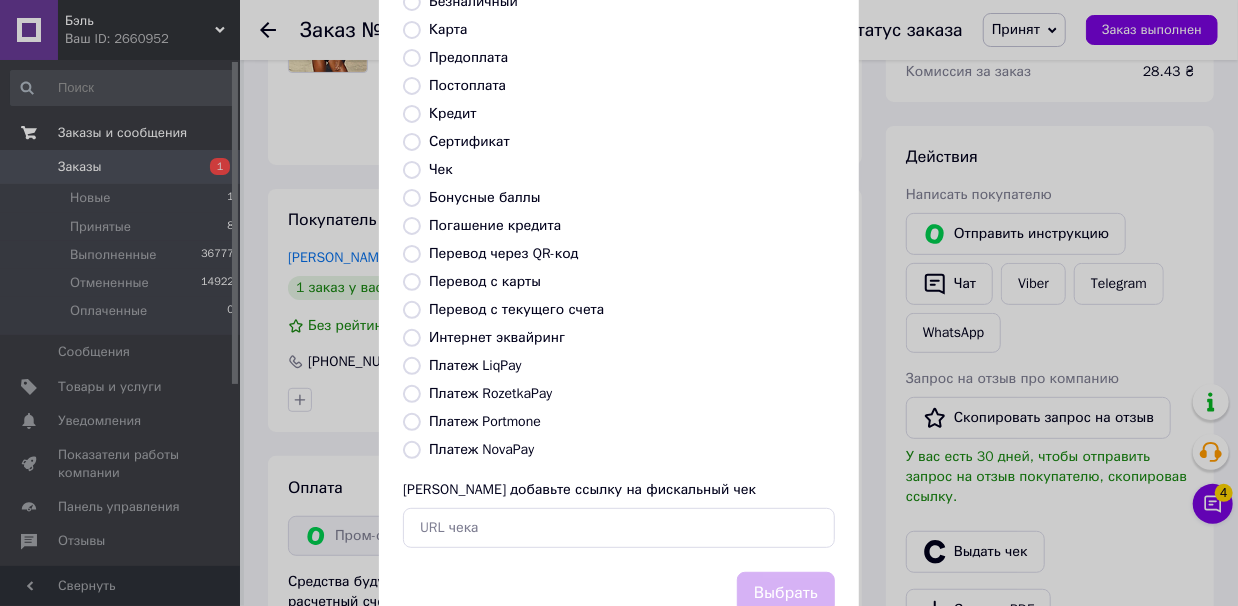 scroll, scrollTop: 152, scrollLeft: 0, axis: vertical 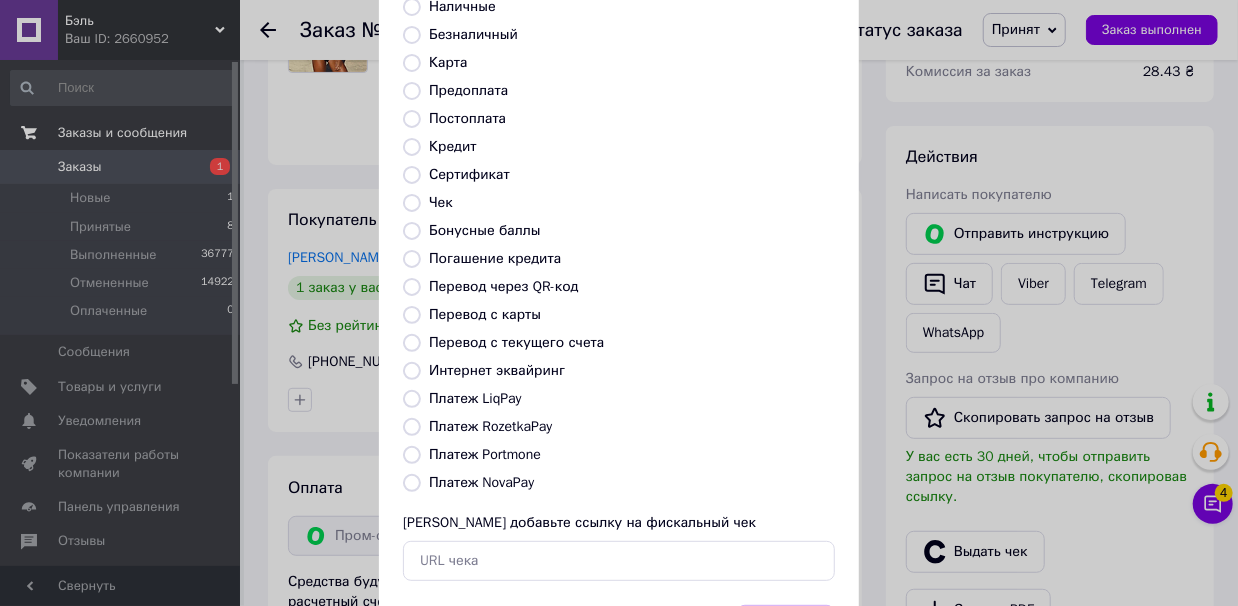 click on "Платеж RozetkaPay" at bounding box center [412, 427] 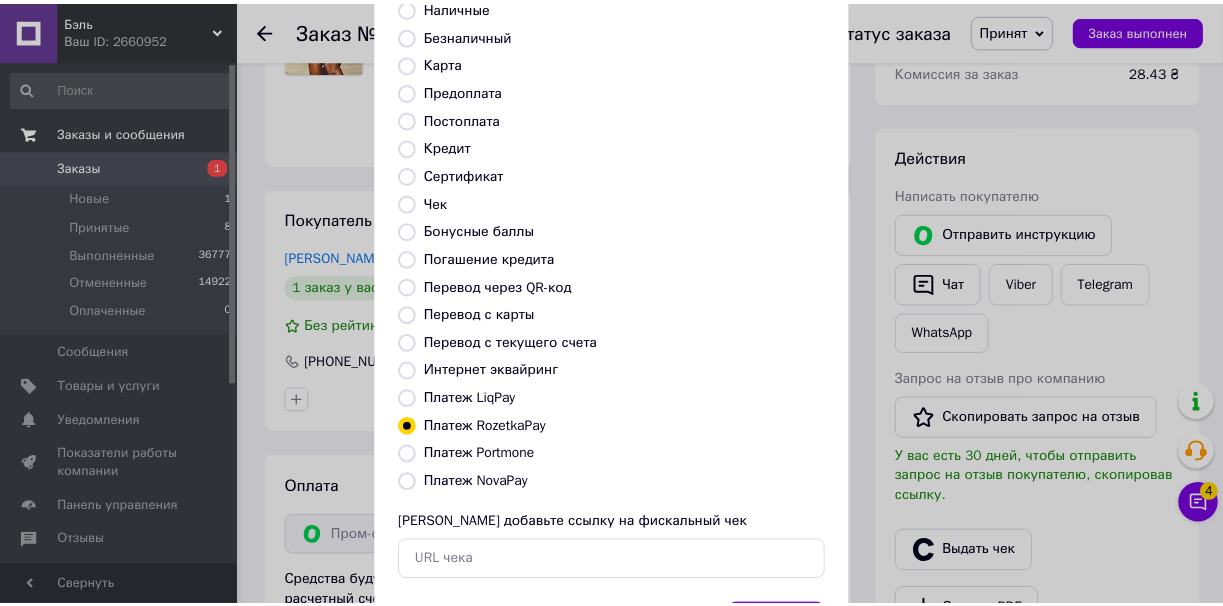 scroll, scrollTop: 251, scrollLeft: 0, axis: vertical 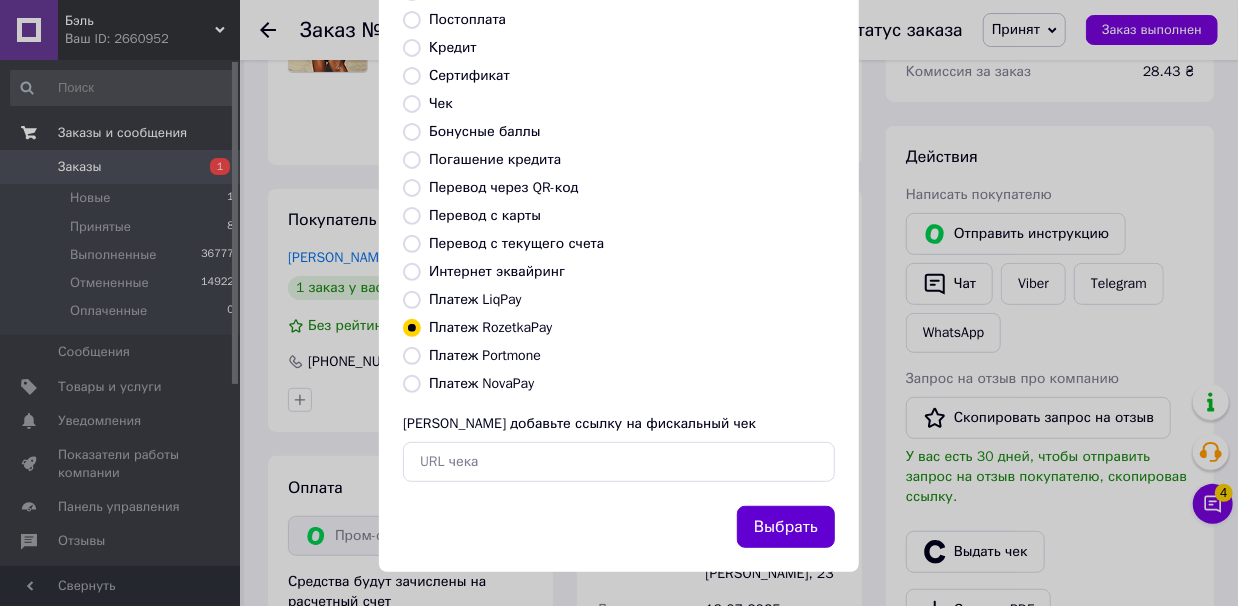 click on "Выбрать" at bounding box center (786, 527) 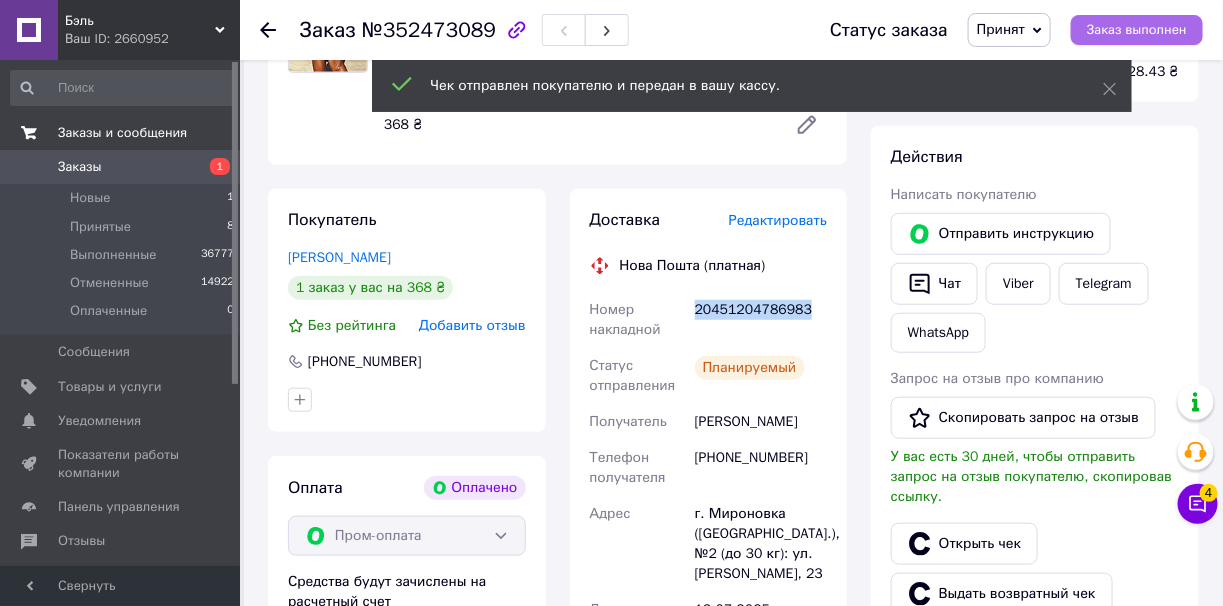 click on "Заказ выполнен" at bounding box center (1137, 30) 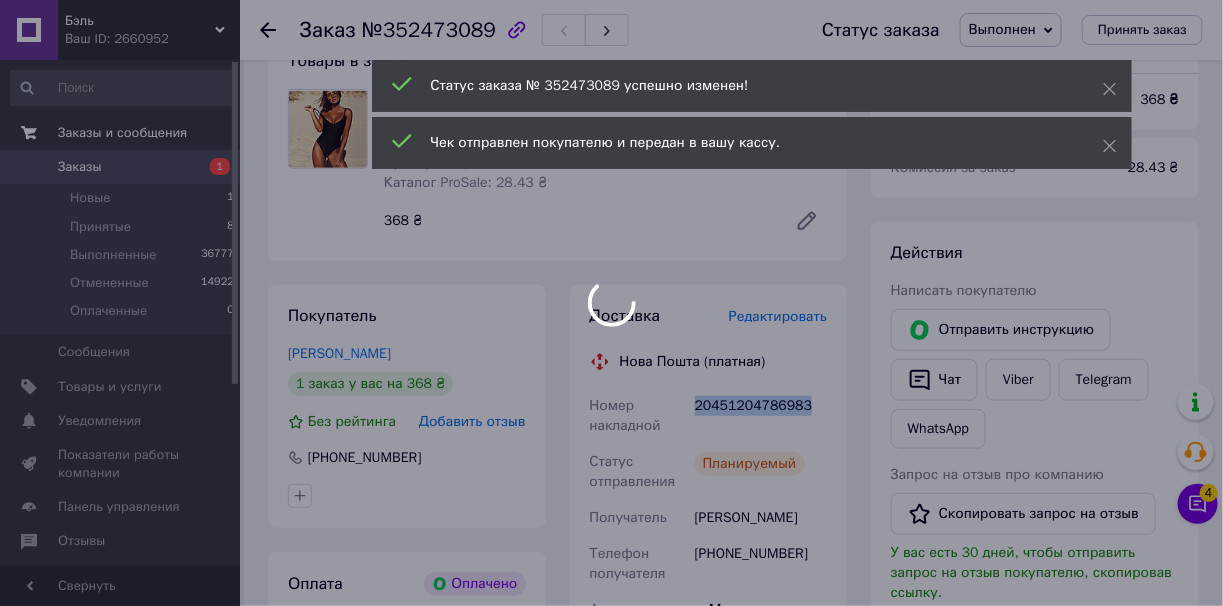 scroll, scrollTop: 99, scrollLeft: 0, axis: vertical 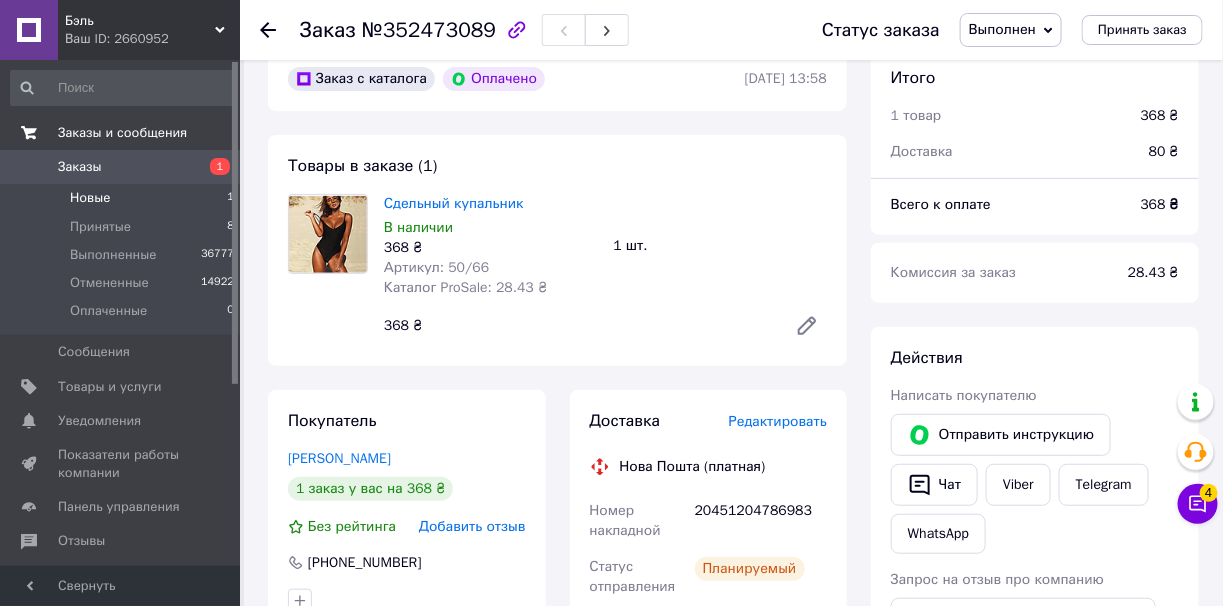 click on "Новые 1" at bounding box center (123, 198) 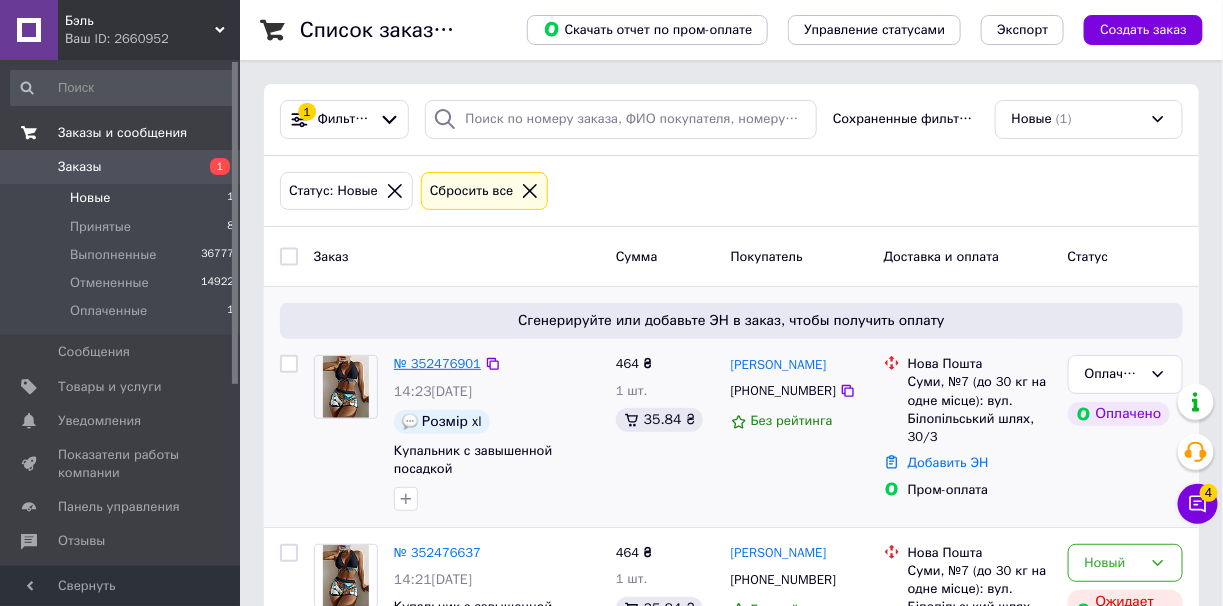 click on "№ 352476901" at bounding box center [437, 363] 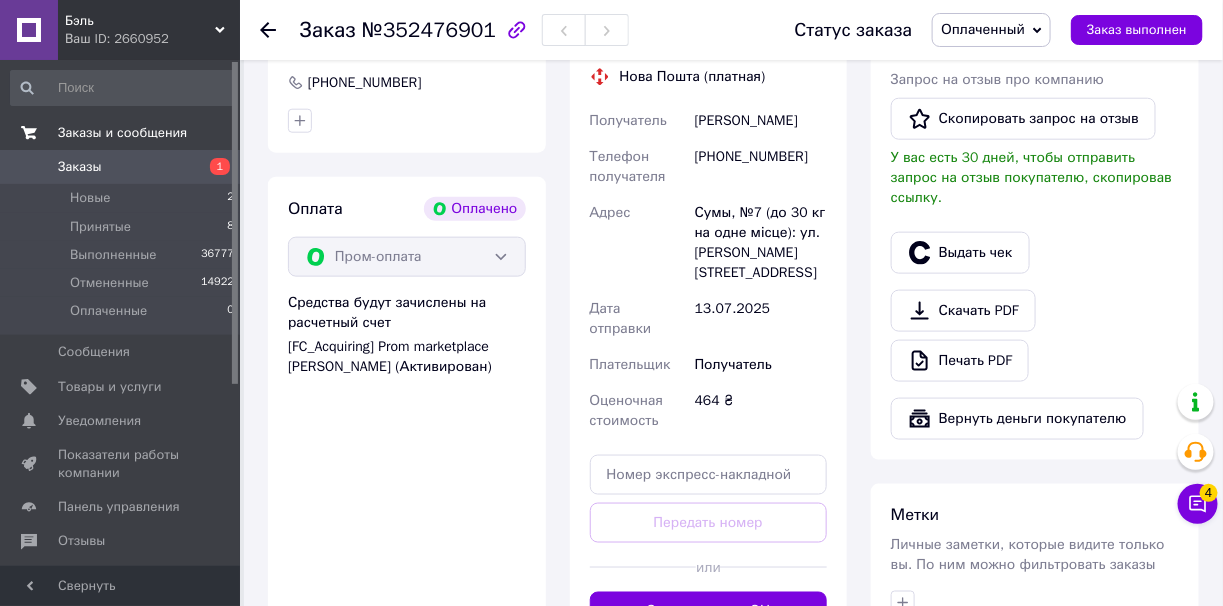 scroll, scrollTop: 800, scrollLeft: 0, axis: vertical 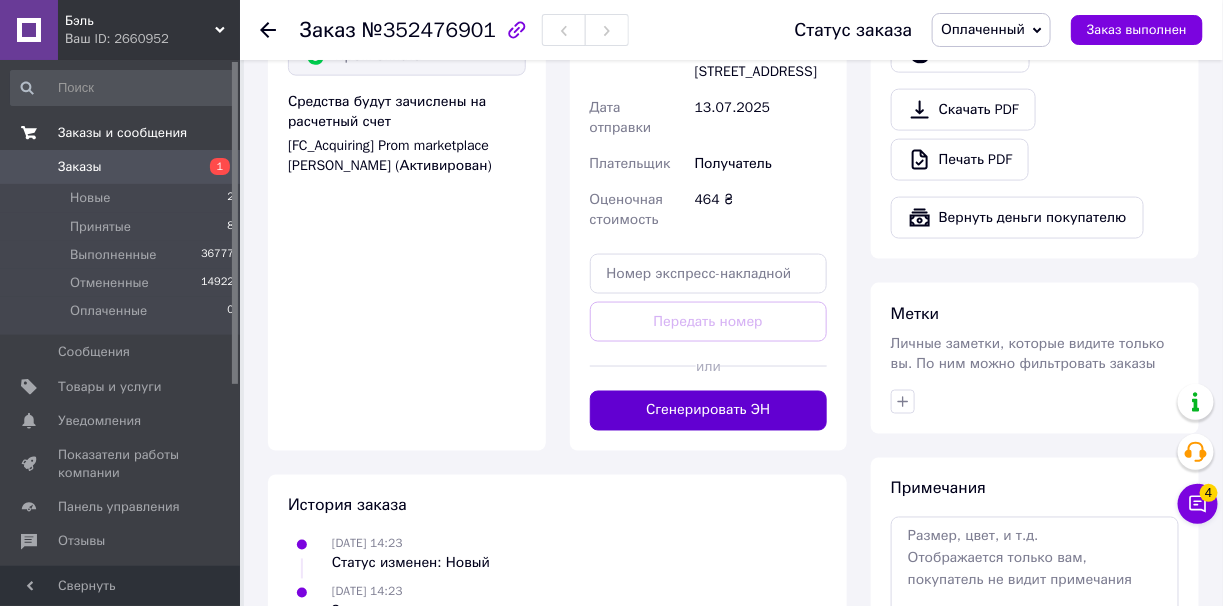 click on "Сгенерировать ЭН" at bounding box center (709, 411) 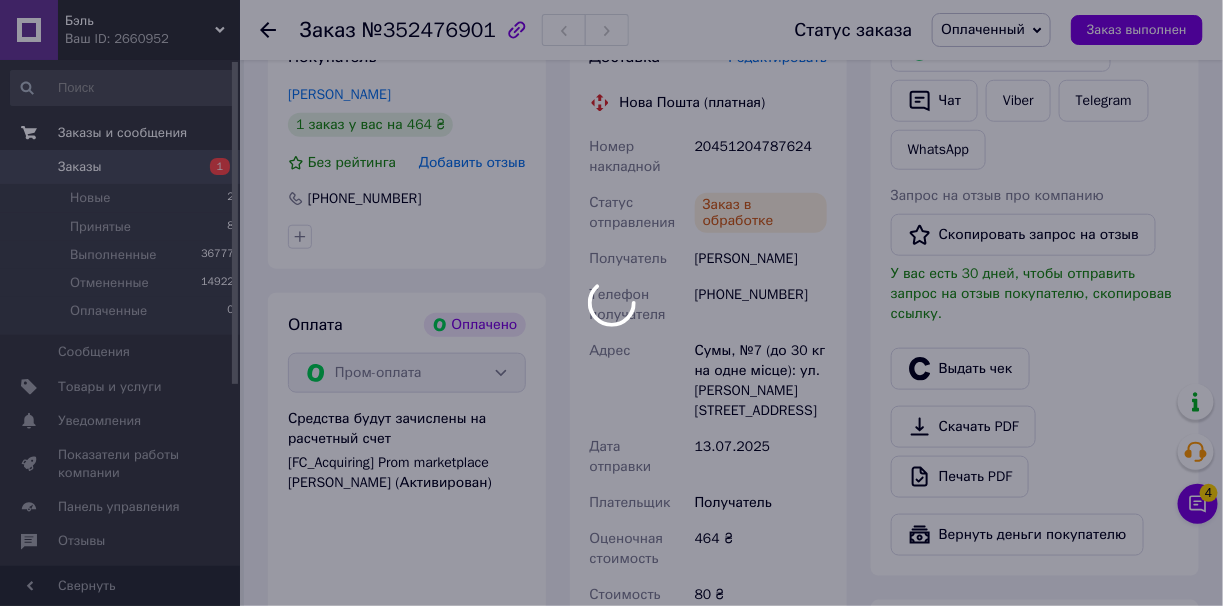 scroll, scrollTop: 400, scrollLeft: 0, axis: vertical 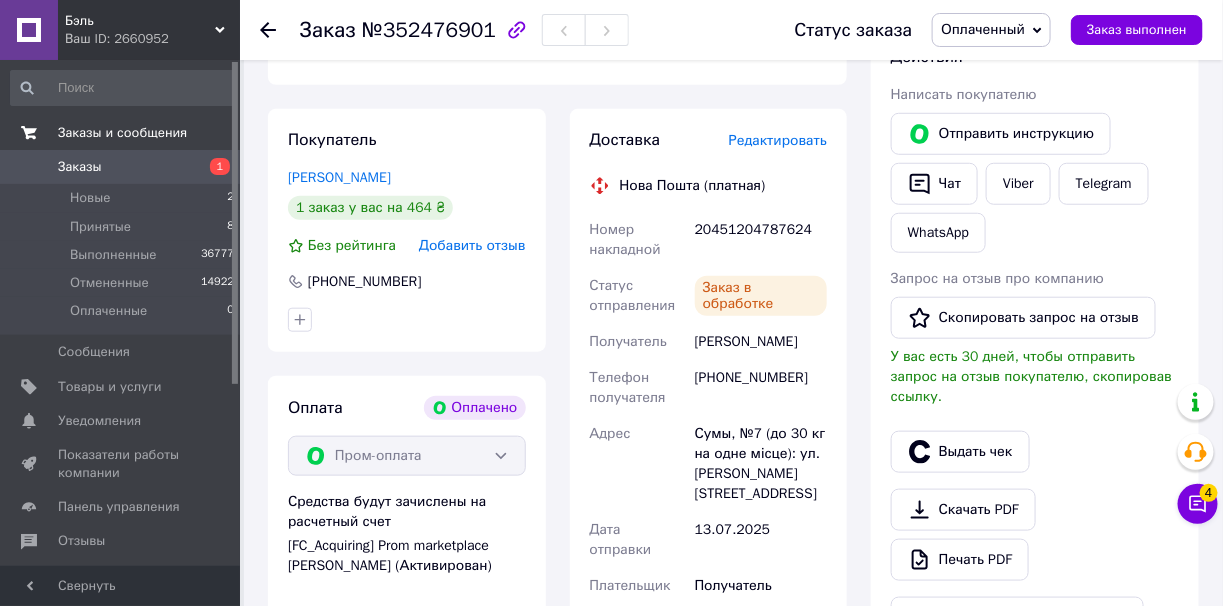 click on "Нова Пошта (платная)" at bounding box center [709, 186] 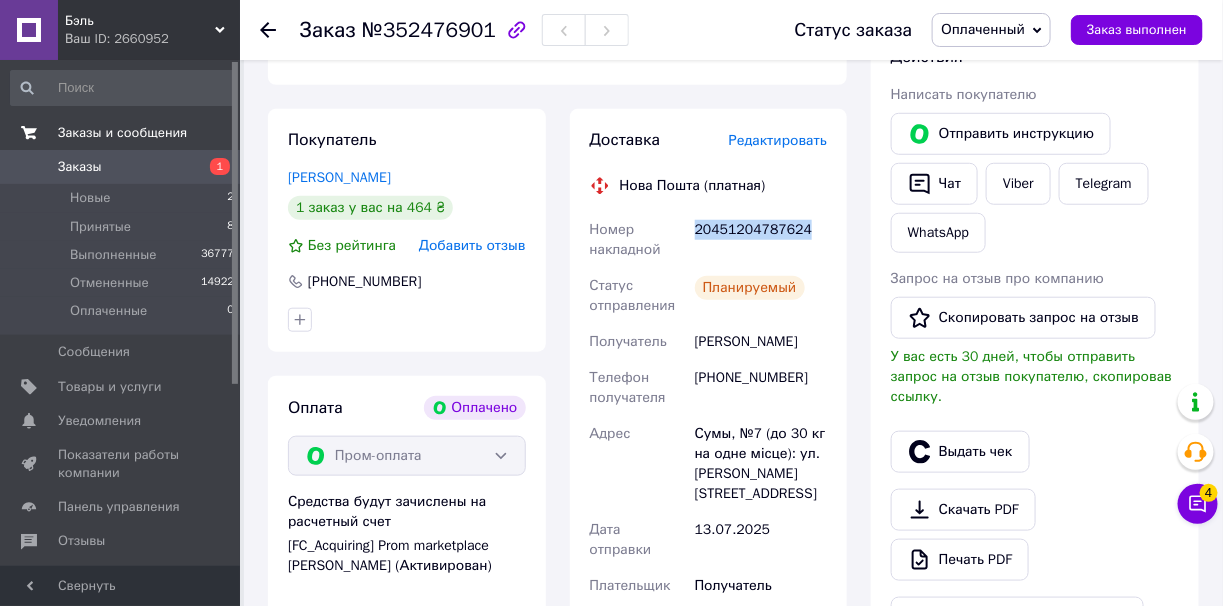 click on "20451204787624" at bounding box center (761, 240) 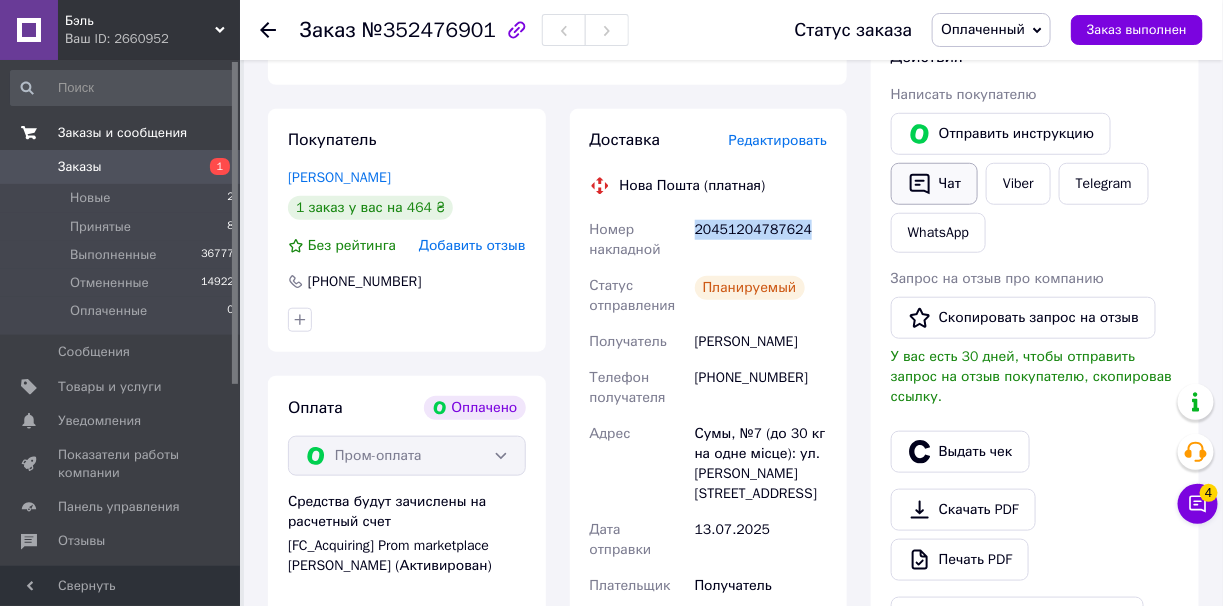 click 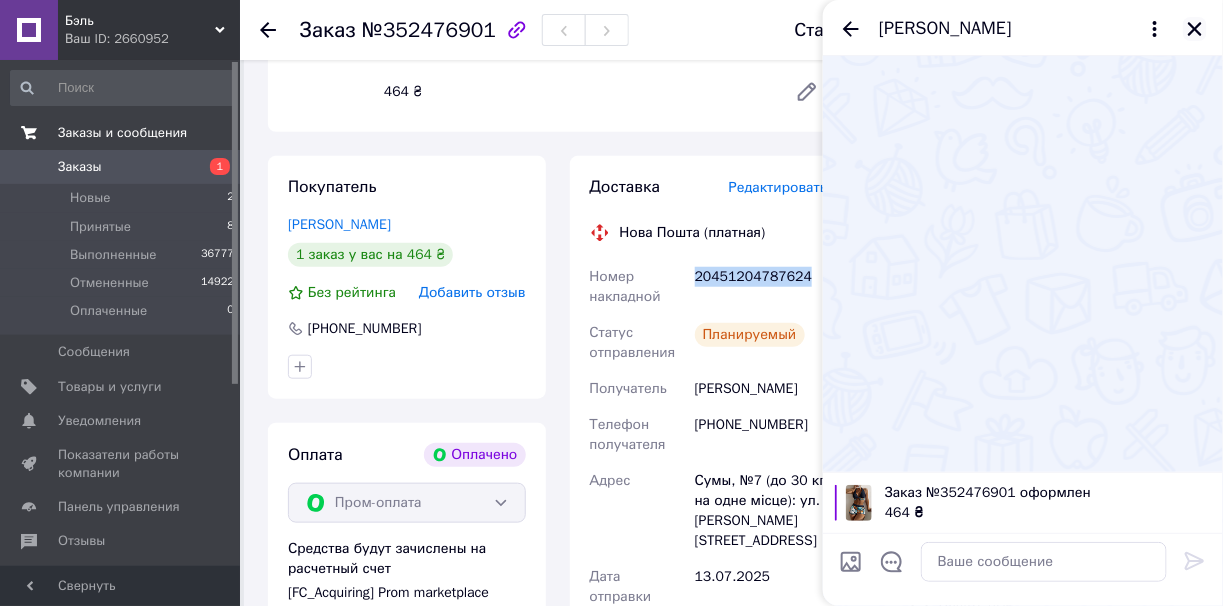 click 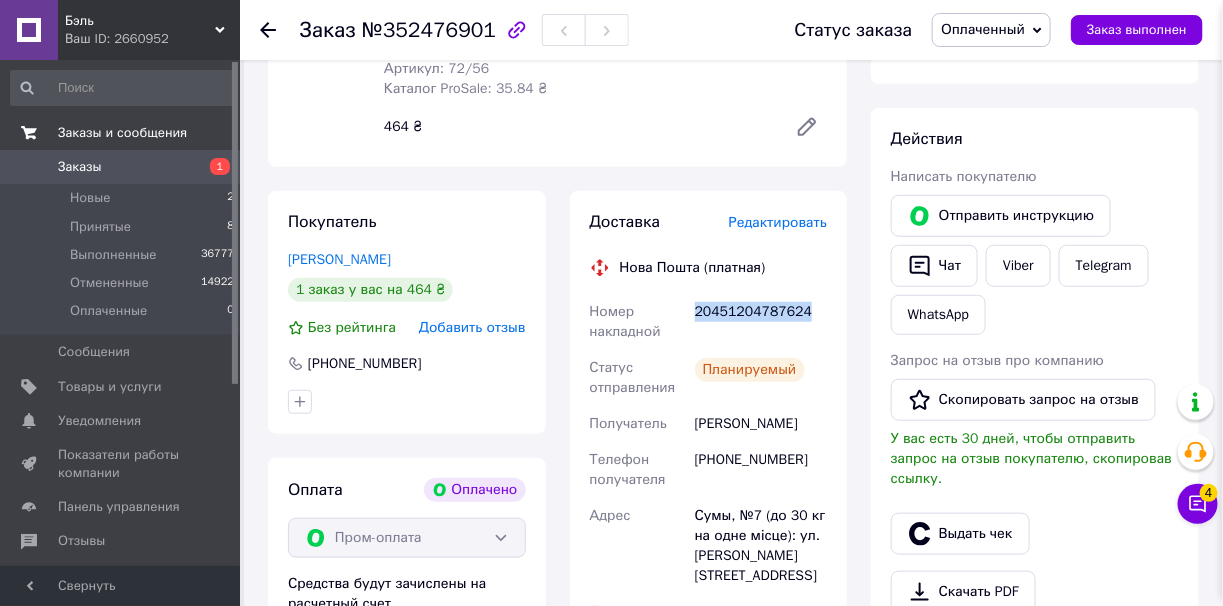 scroll, scrollTop: 300, scrollLeft: 0, axis: vertical 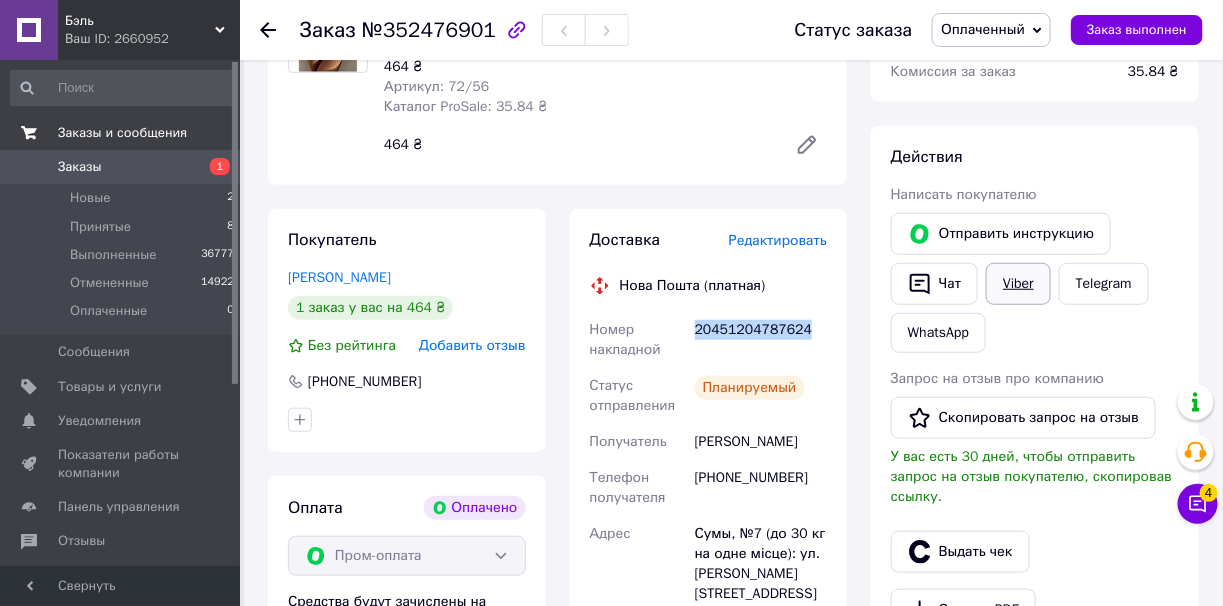 click on "Viber" at bounding box center [1018, 284] 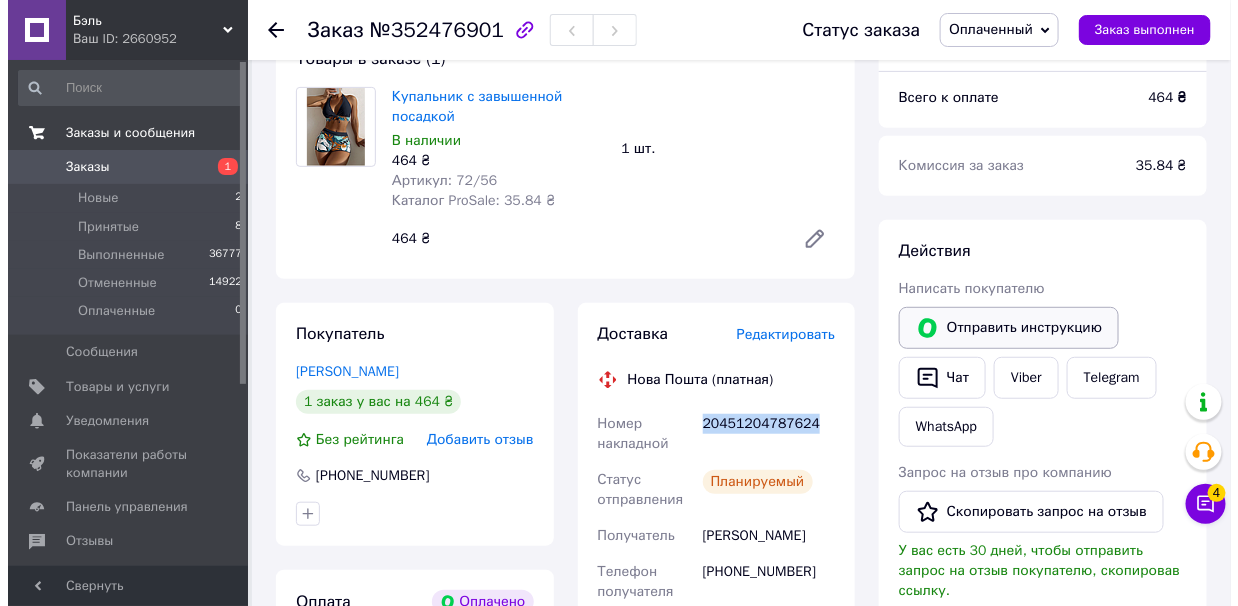 scroll, scrollTop: 400, scrollLeft: 0, axis: vertical 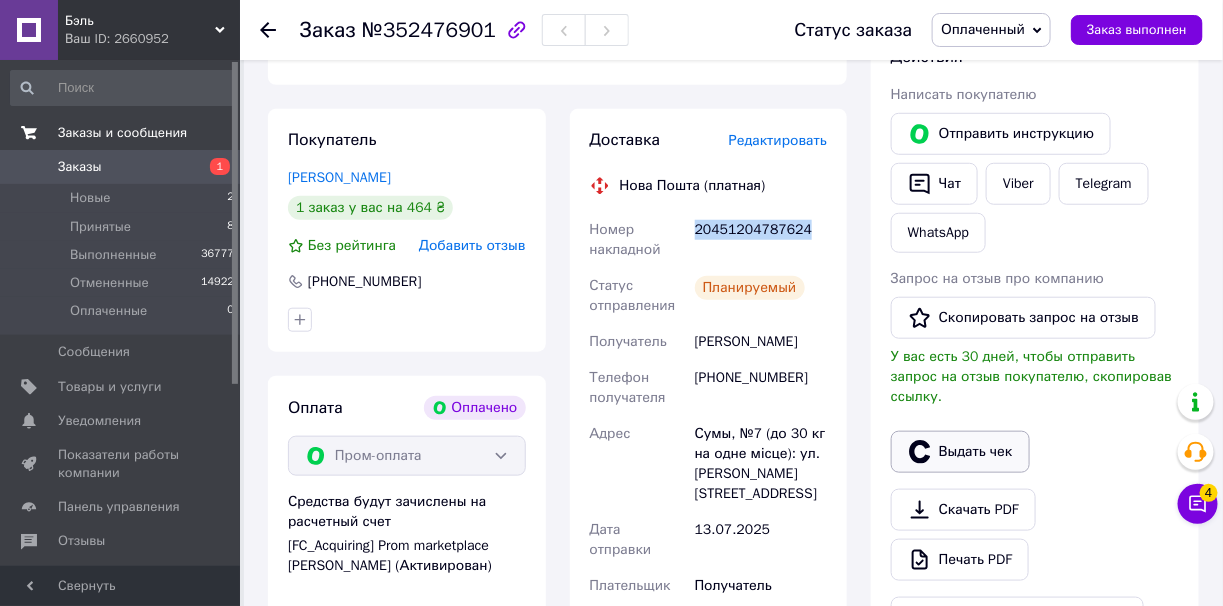 click on "Выдать чек" at bounding box center (960, 452) 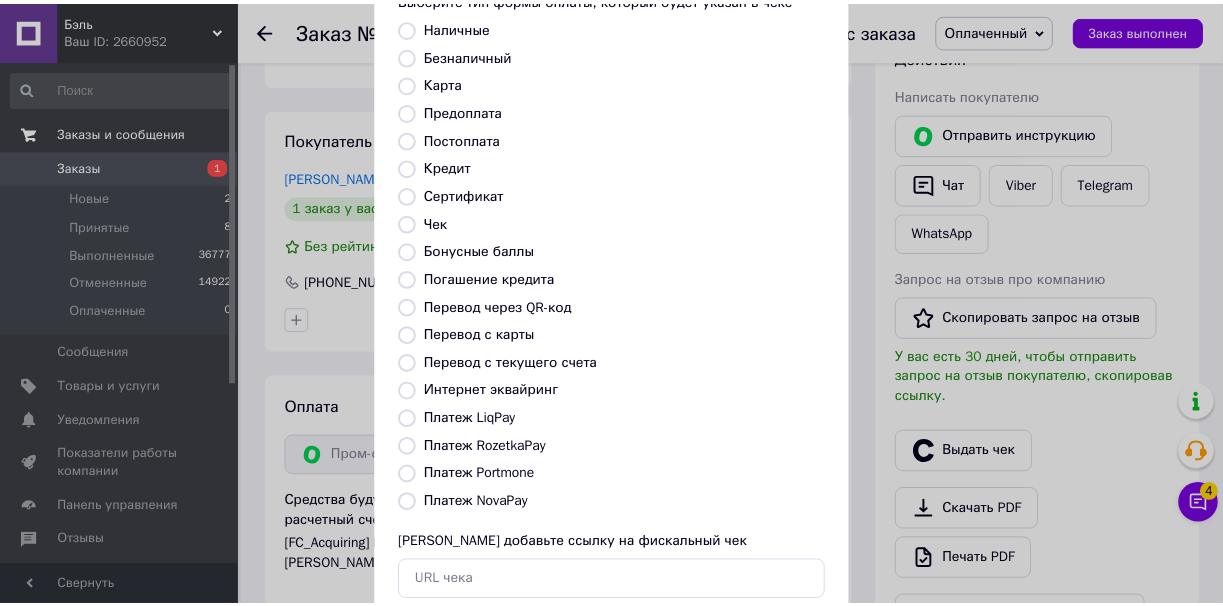 scroll, scrollTop: 199, scrollLeft: 0, axis: vertical 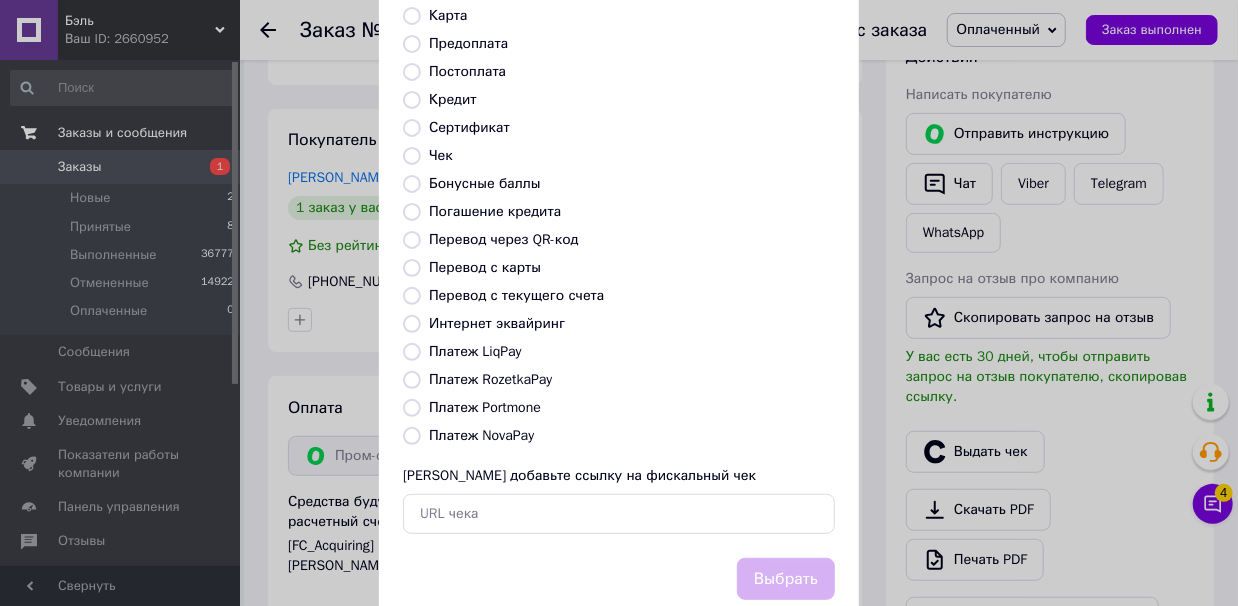 click on "Платеж RozetkaPay" at bounding box center [412, 380] 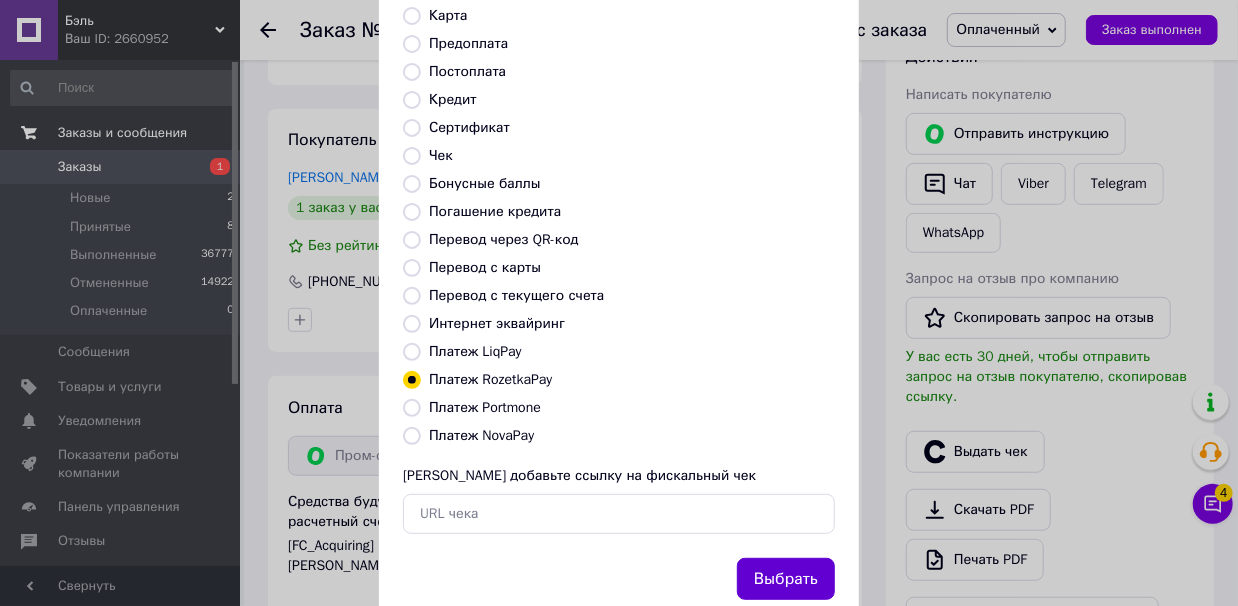 click on "Выбрать" at bounding box center [786, 579] 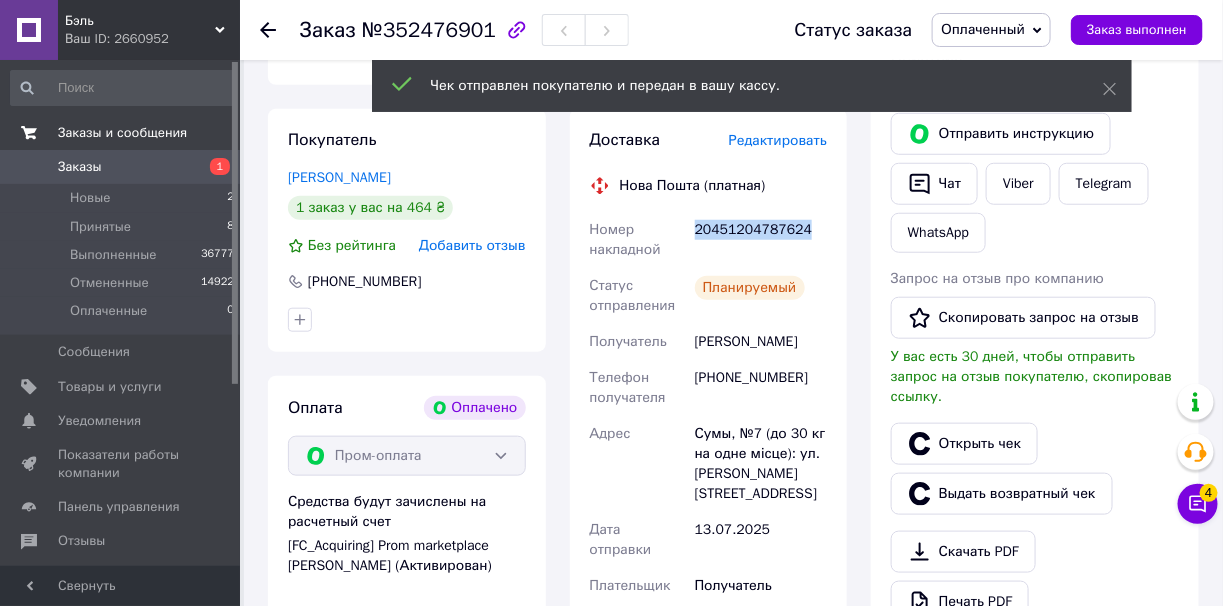 click on "Заказ выполнен" at bounding box center (1137, 30) 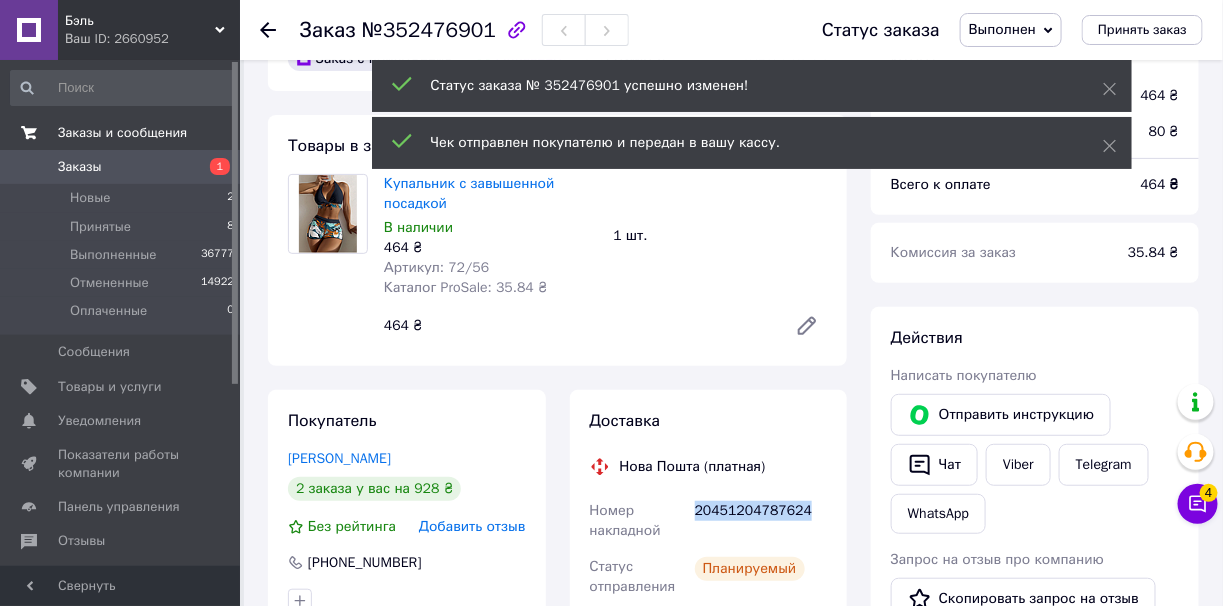 scroll, scrollTop: 99, scrollLeft: 0, axis: vertical 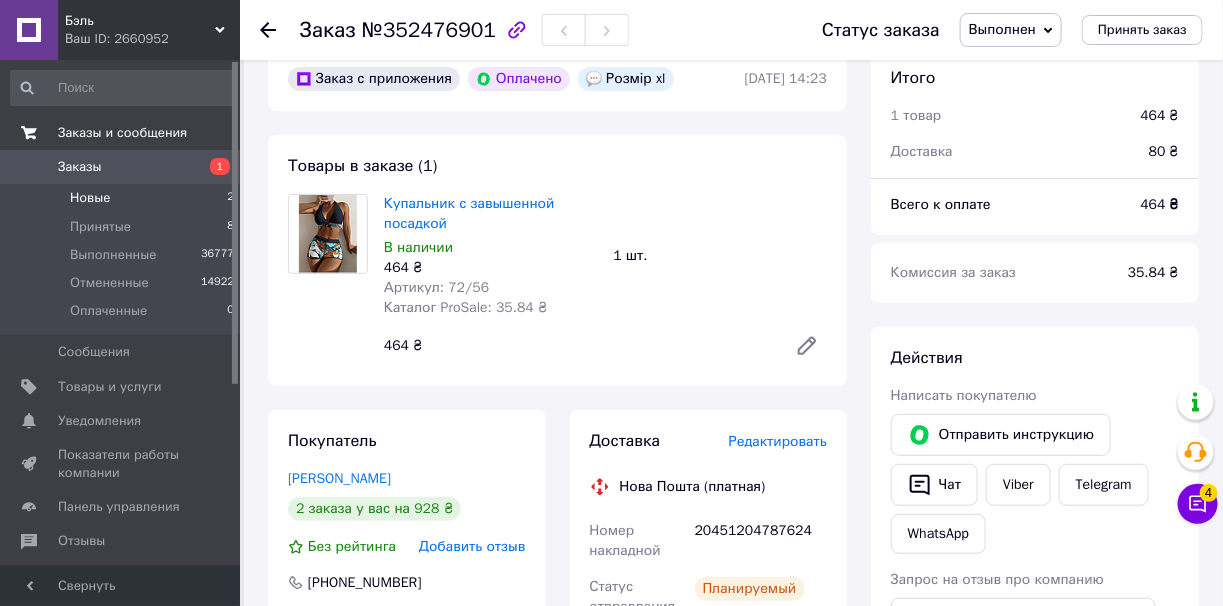 click on "Новые 2" at bounding box center (123, 198) 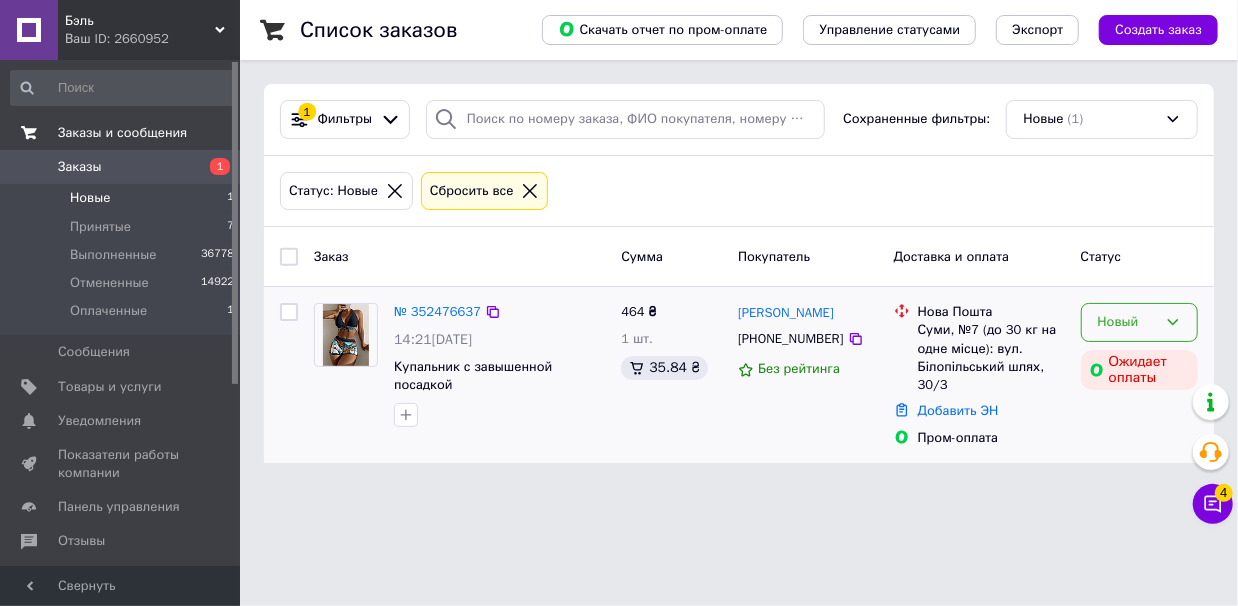 click on "Новый" at bounding box center [1127, 322] 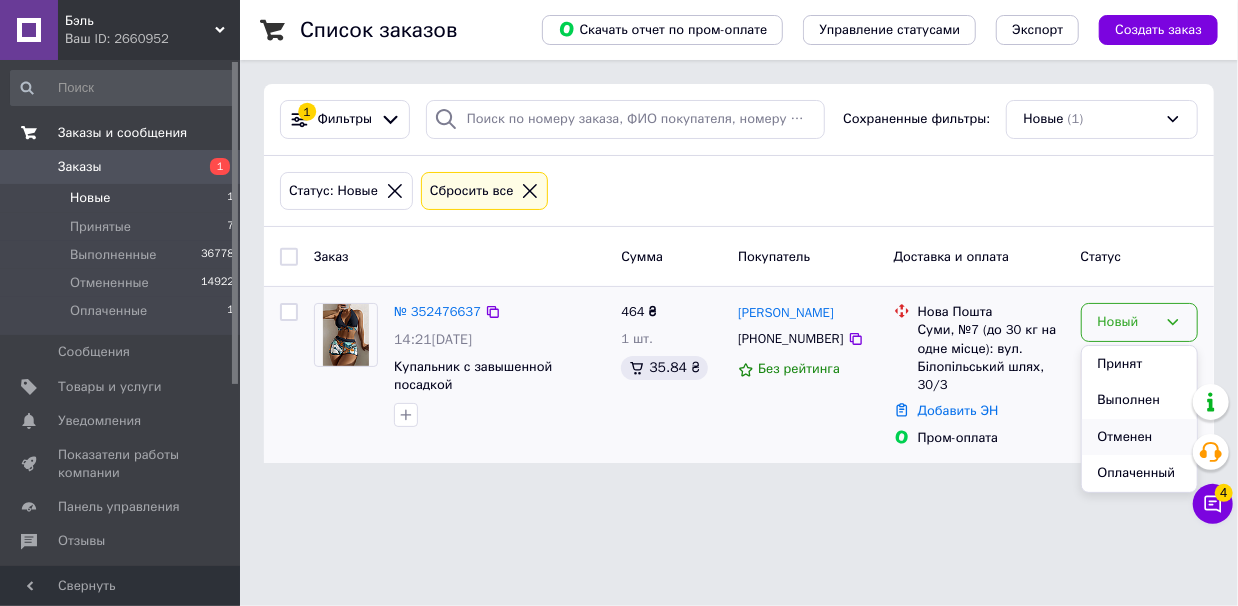 click on "Отменен" at bounding box center (1139, 437) 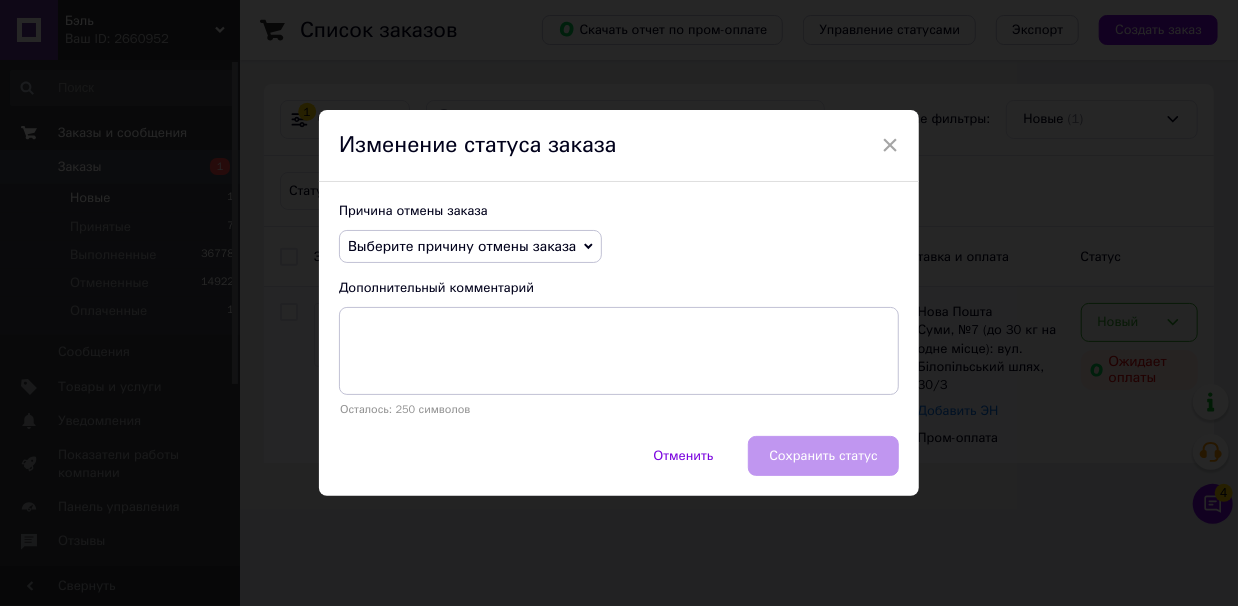 click on "Выберите причину отмены заказа" at bounding box center [470, 247] 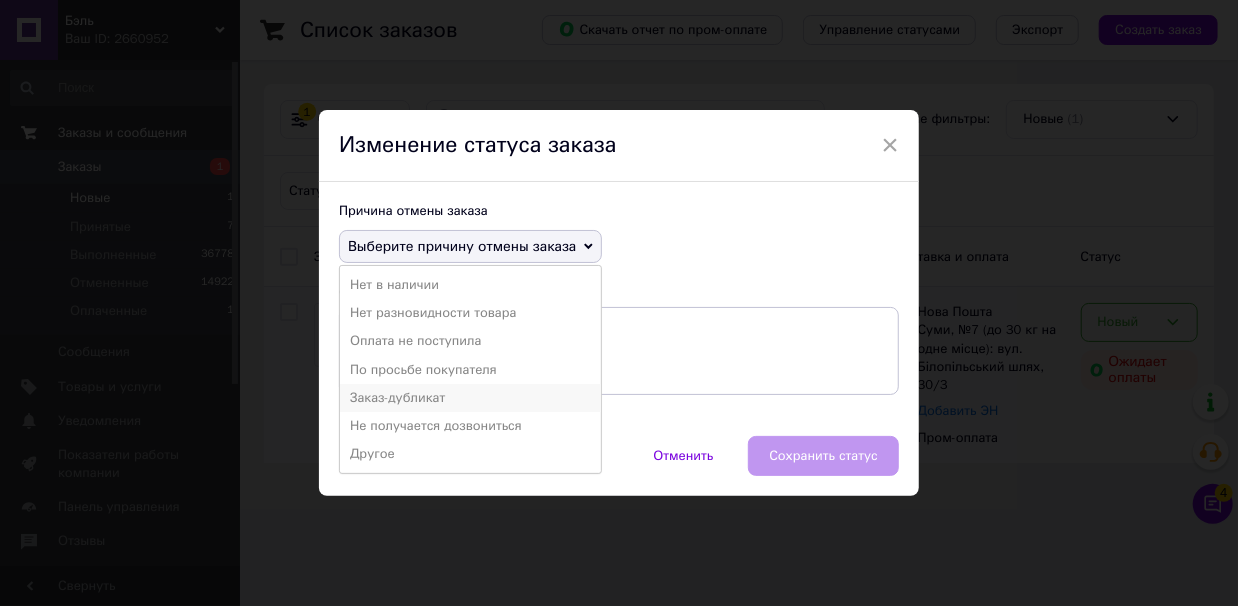 click on "Заказ-дубликат" at bounding box center [470, 398] 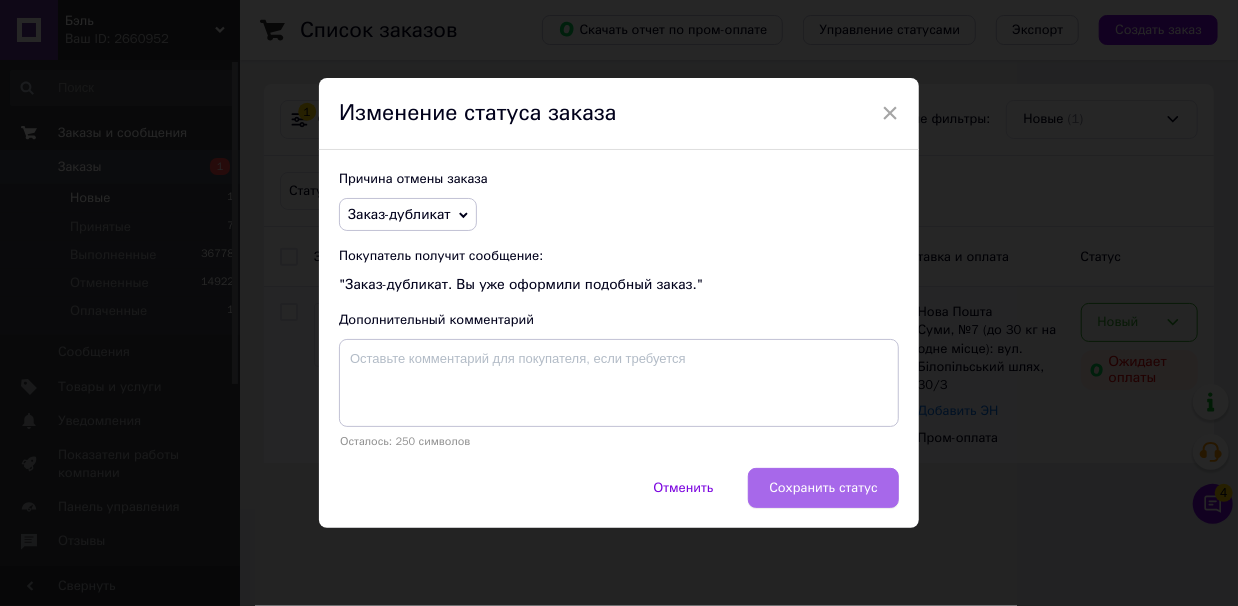 click on "Сохранить статус" at bounding box center [823, 488] 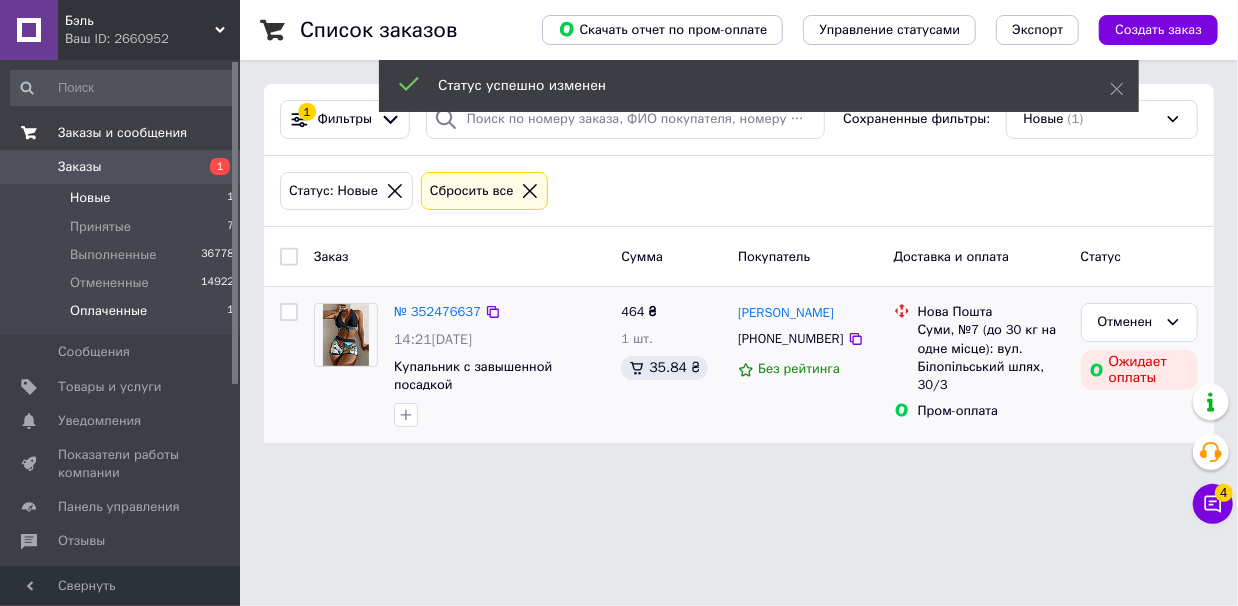 click on "Оплаченные" at bounding box center (108, 311) 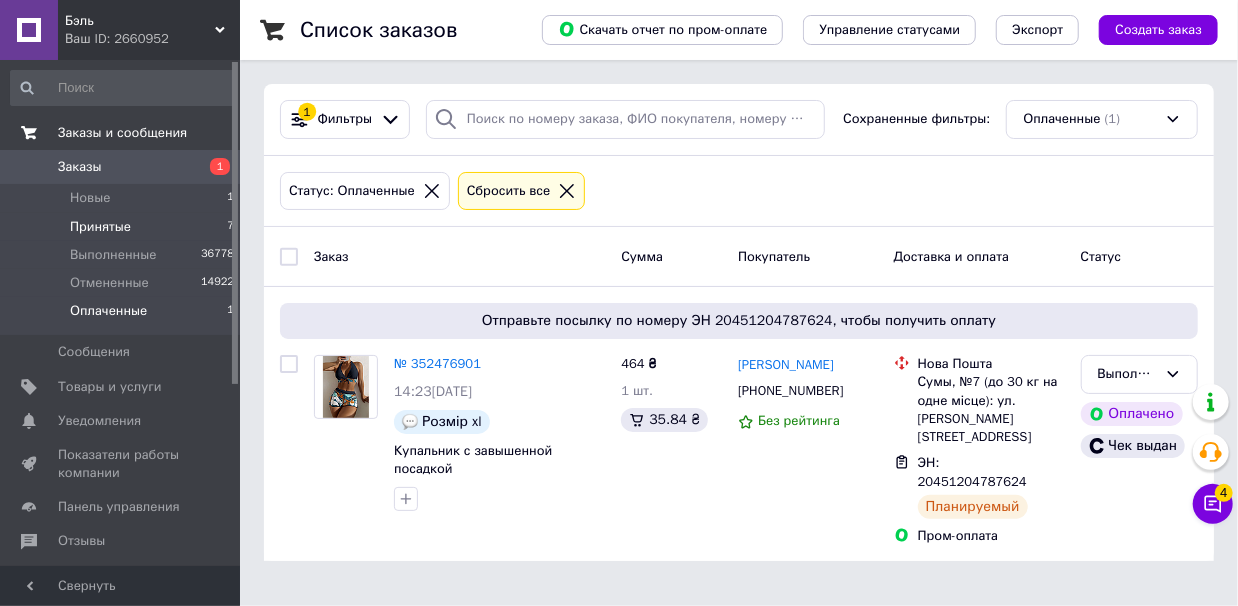 click on "Принятые" at bounding box center (100, 227) 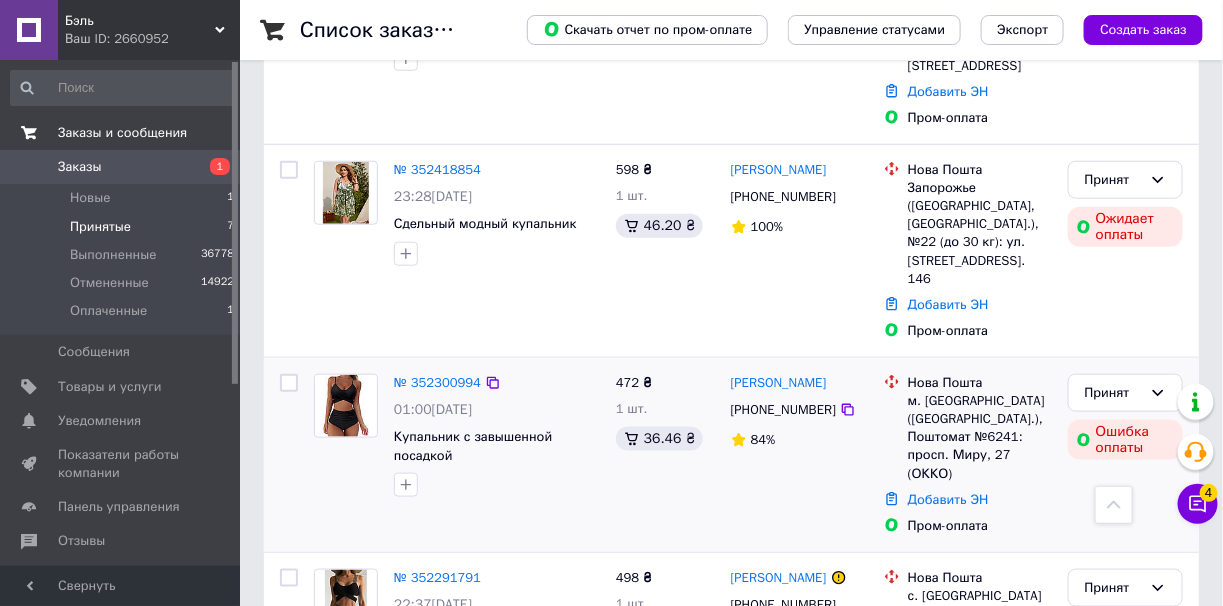 scroll, scrollTop: 475, scrollLeft: 0, axis: vertical 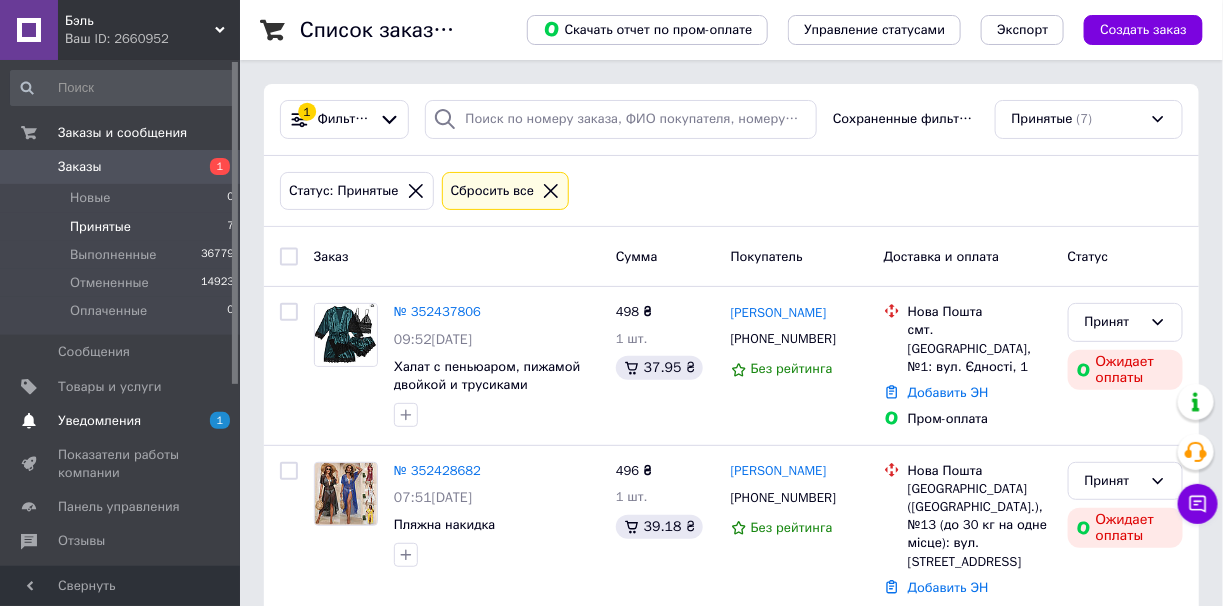 click on "Уведомления" at bounding box center (121, 421) 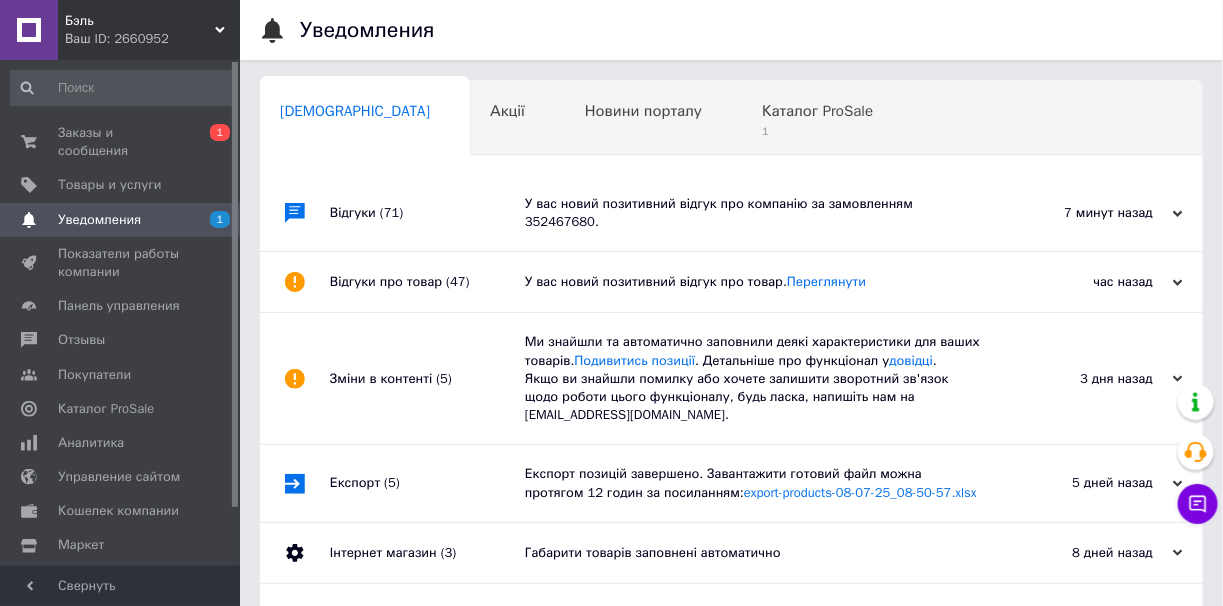 scroll, scrollTop: 0, scrollLeft: 7, axis: horizontal 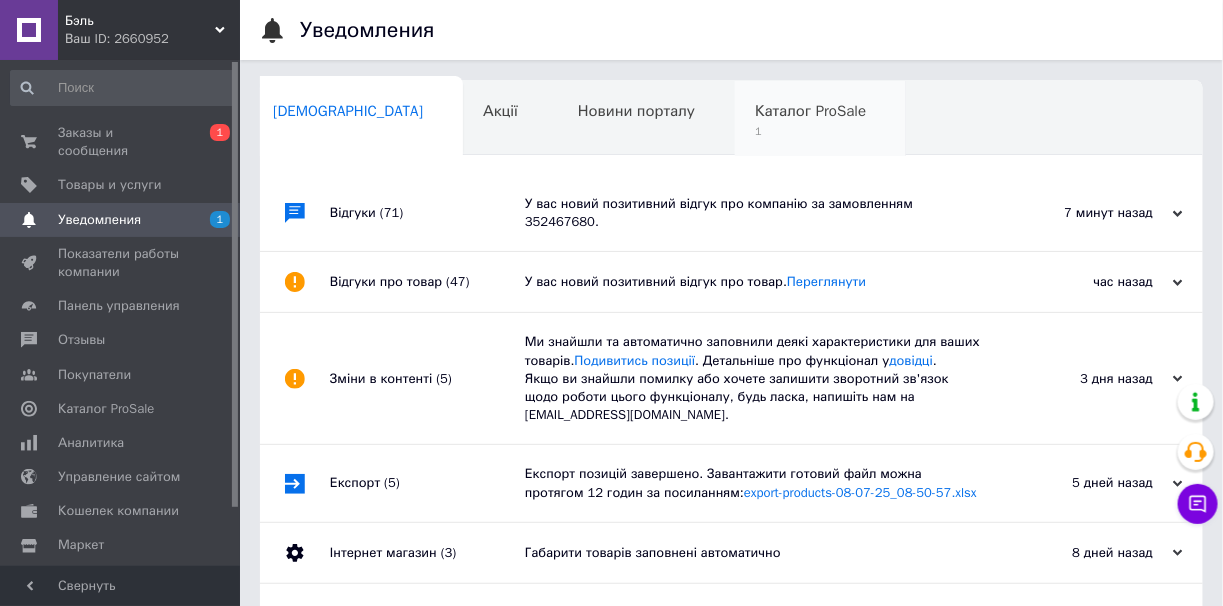 click on "Каталог ProSale 1" at bounding box center (820, 119) 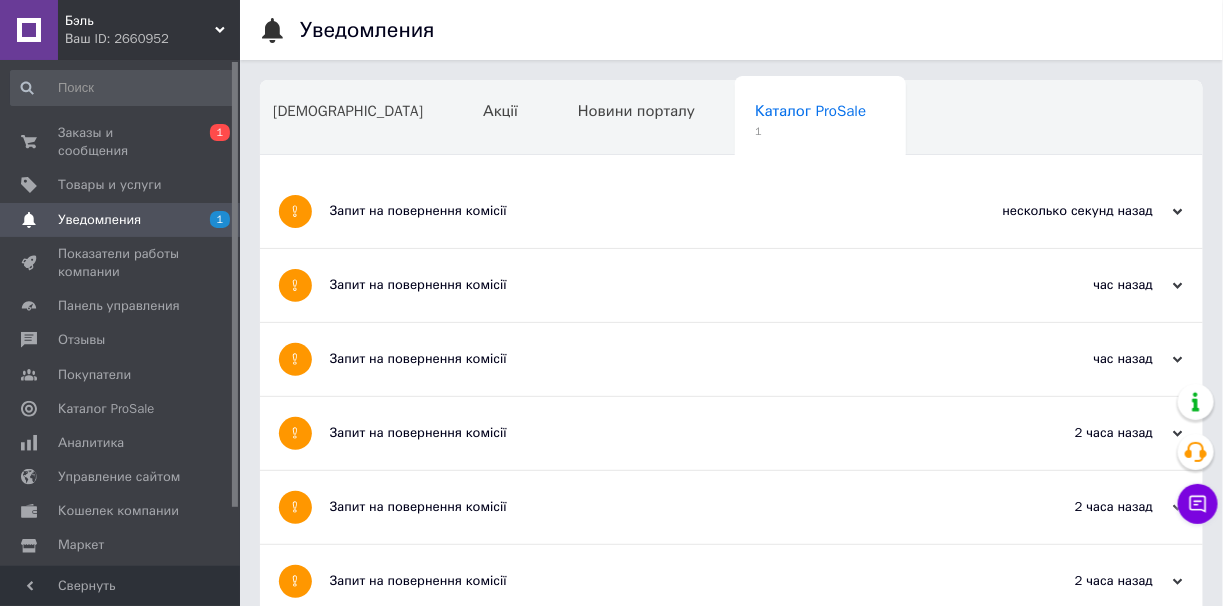 click on "Новини порталу" at bounding box center [646, 119] 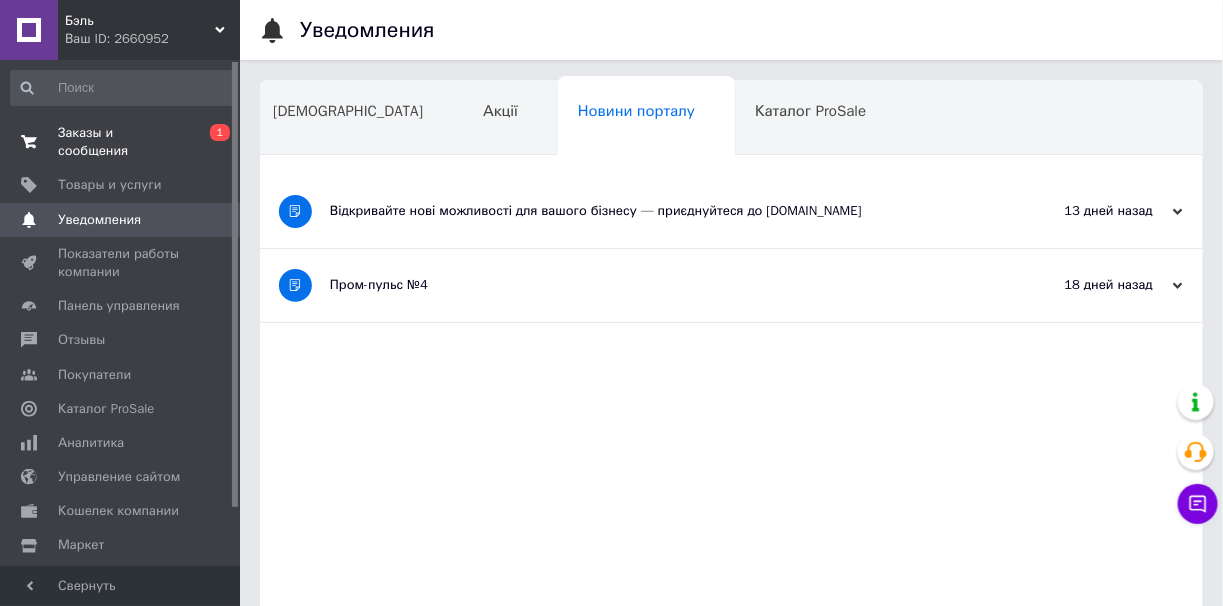 click on "Заказы и сообщения" at bounding box center [121, 142] 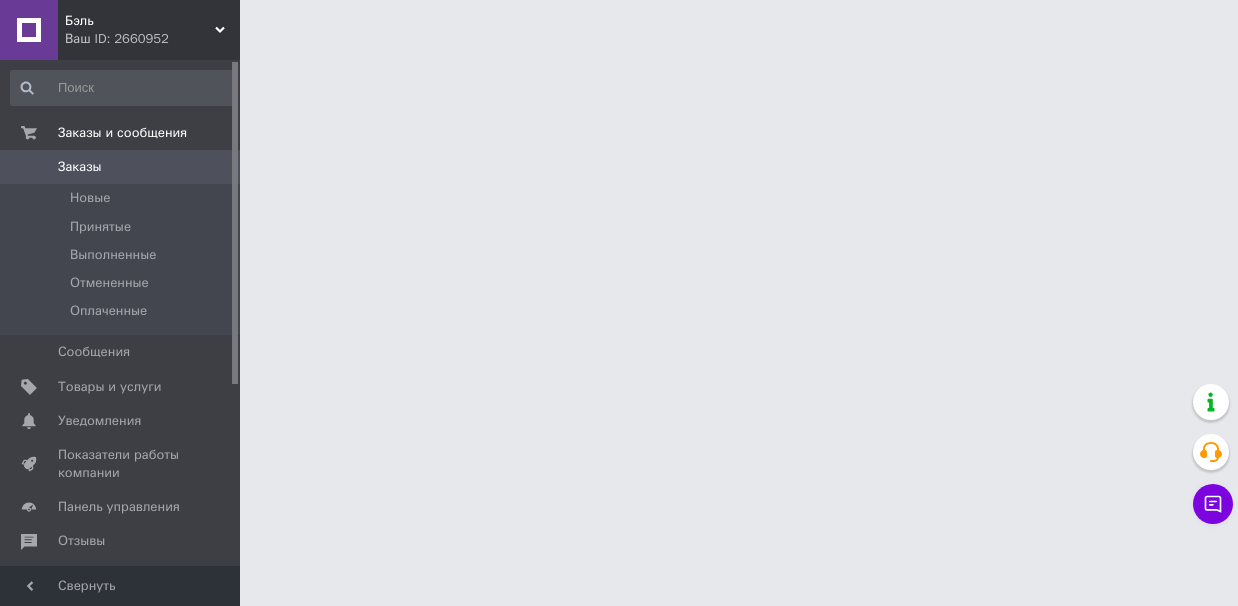 scroll, scrollTop: 0, scrollLeft: 0, axis: both 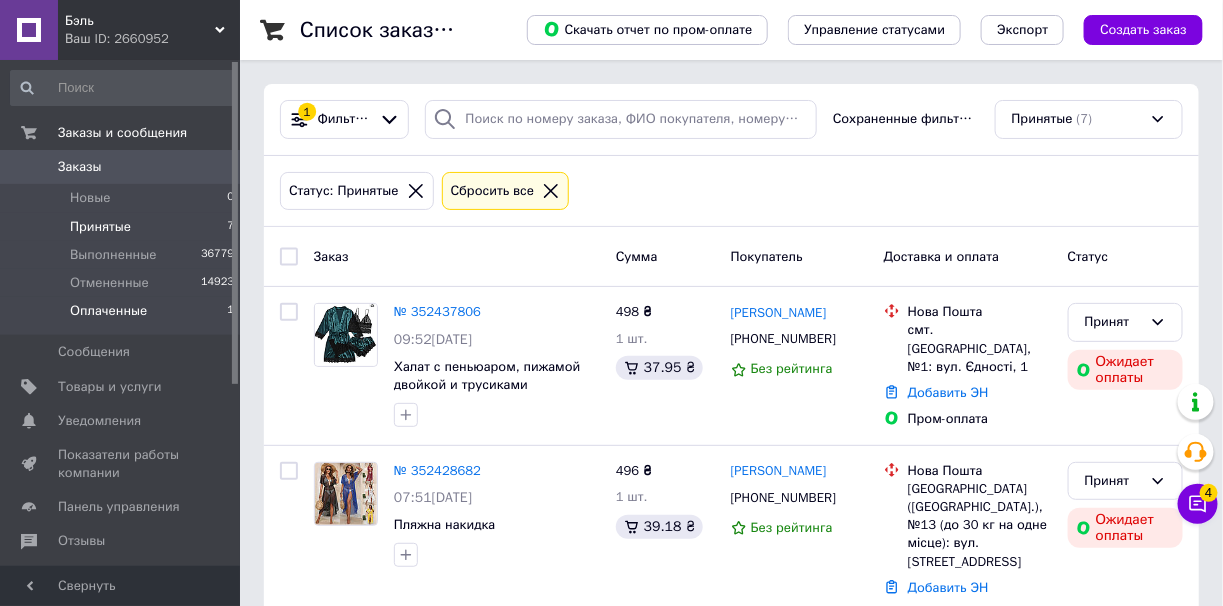 click on "Оплаченные 1" at bounding box center (123, 316) 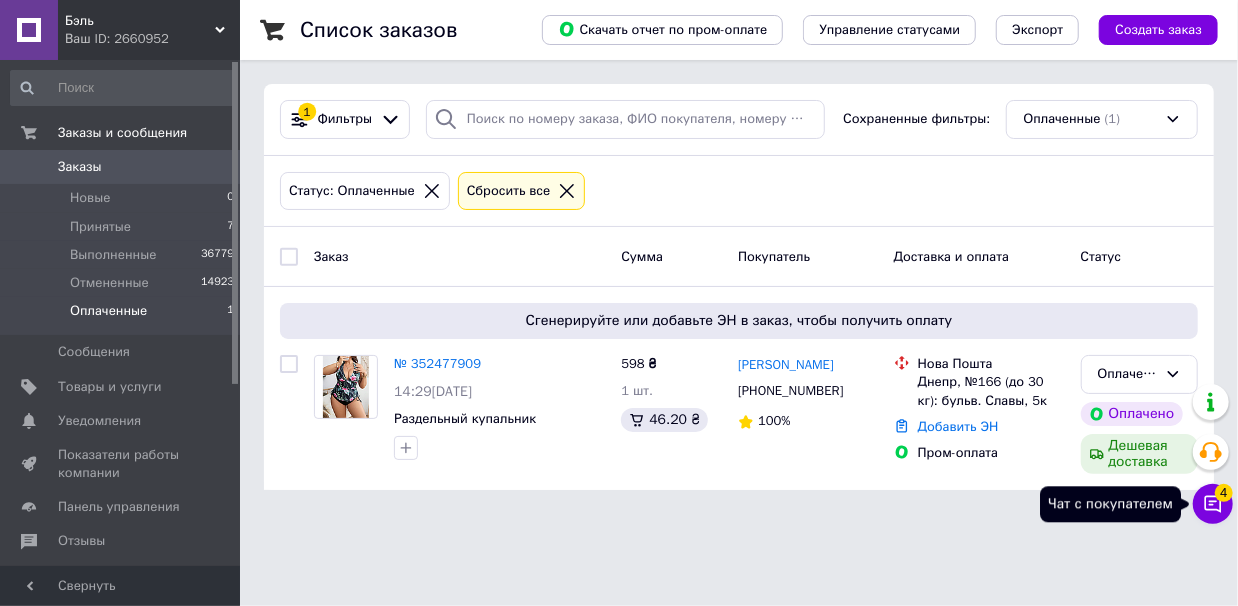click 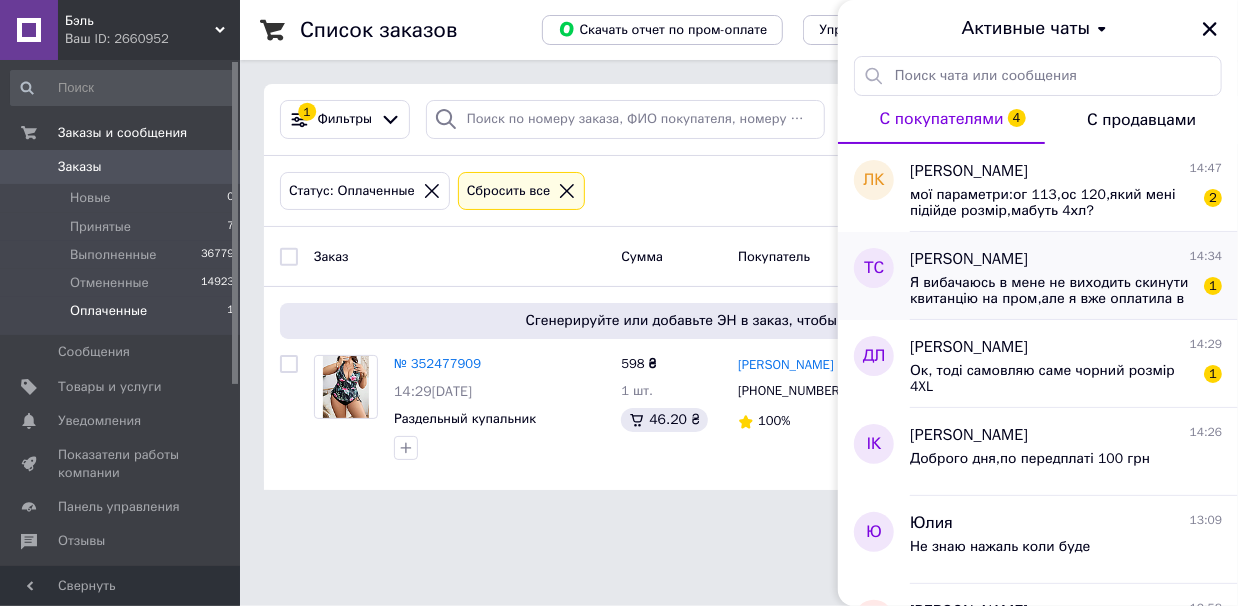 click on "[PERSON_NAME] 14:34 Я вибачаюсь в мене не виходить скинути квитанцію на пром,але я вже оплатила в 1" at bounding box center (1074, 276) 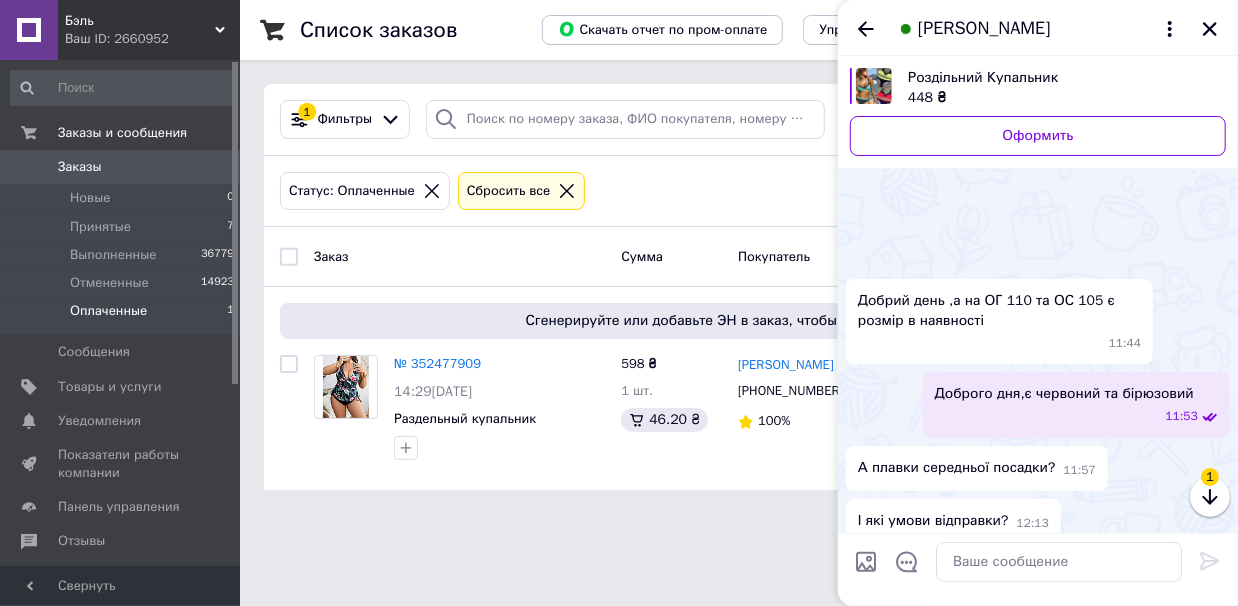 scroll, scrollTop: 1184, scrollLeft: 0, axis: vertical 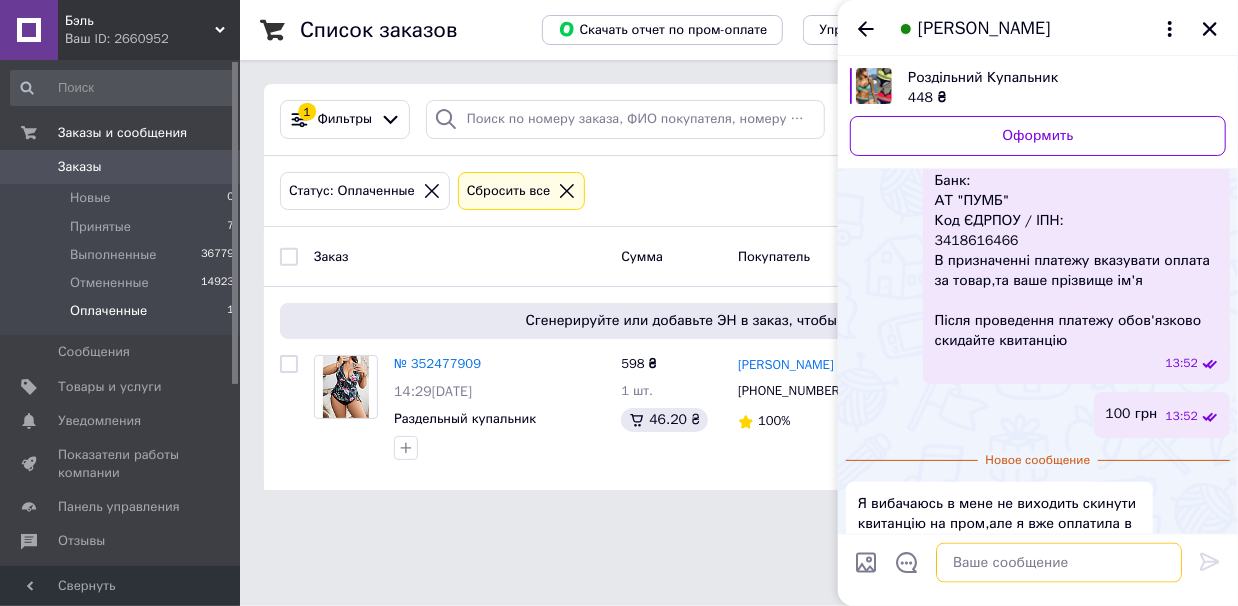 paste on "Чекайте на ТТН" 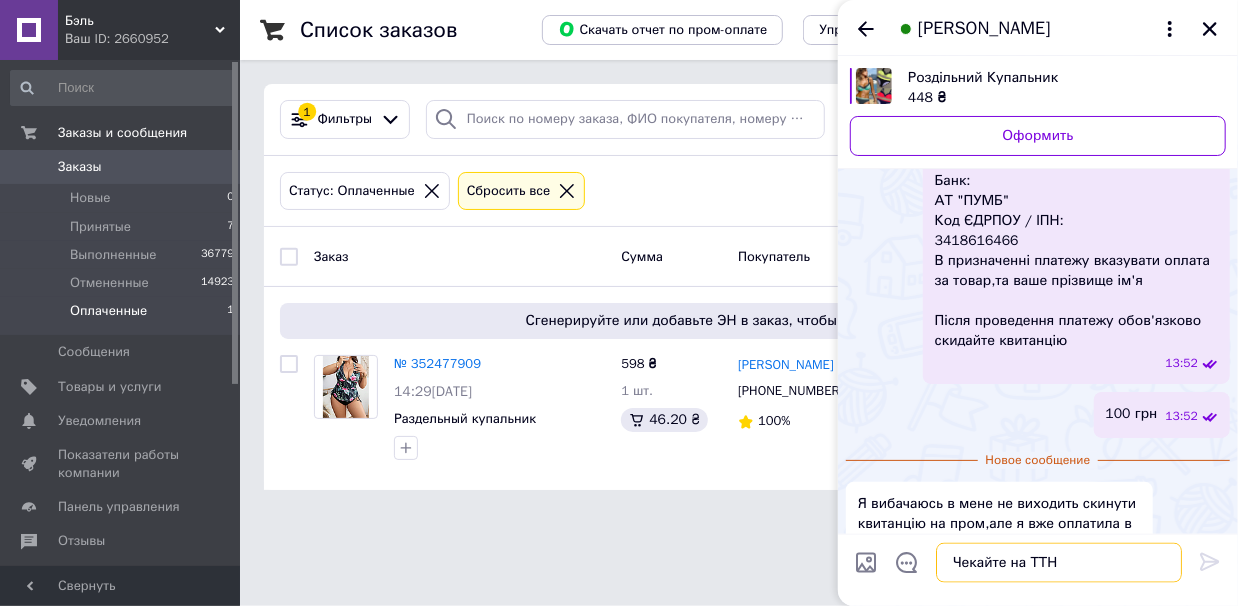 scroll, scrollTop: 11, scrollLeft: 0, axis: vertical 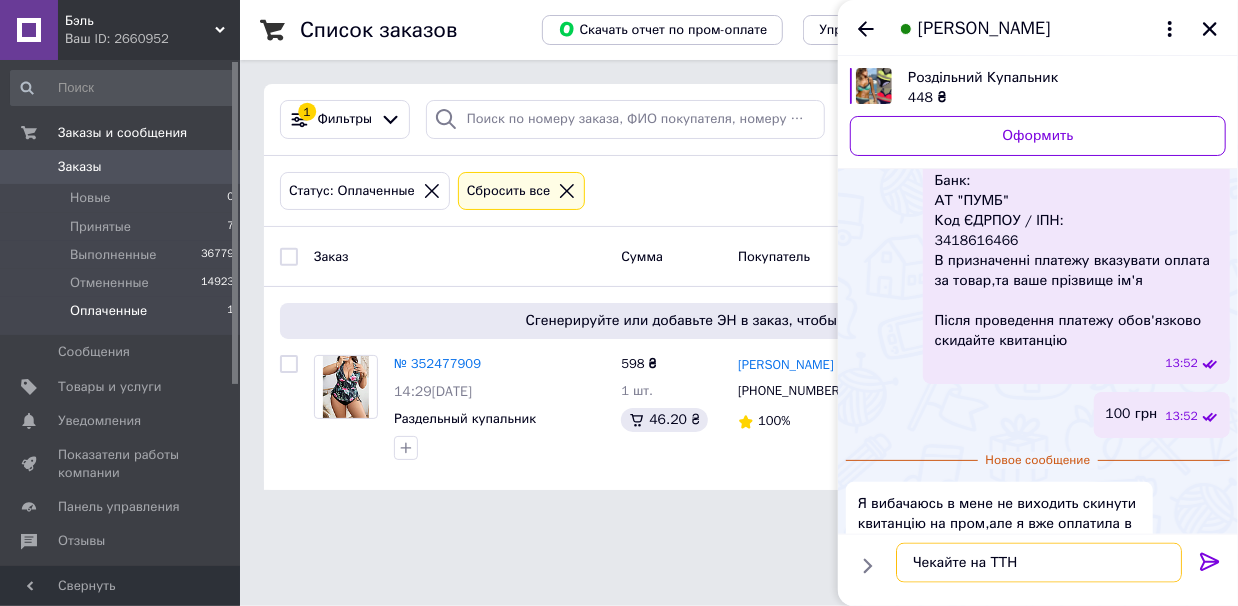 type on "Чекайте на ТТН" 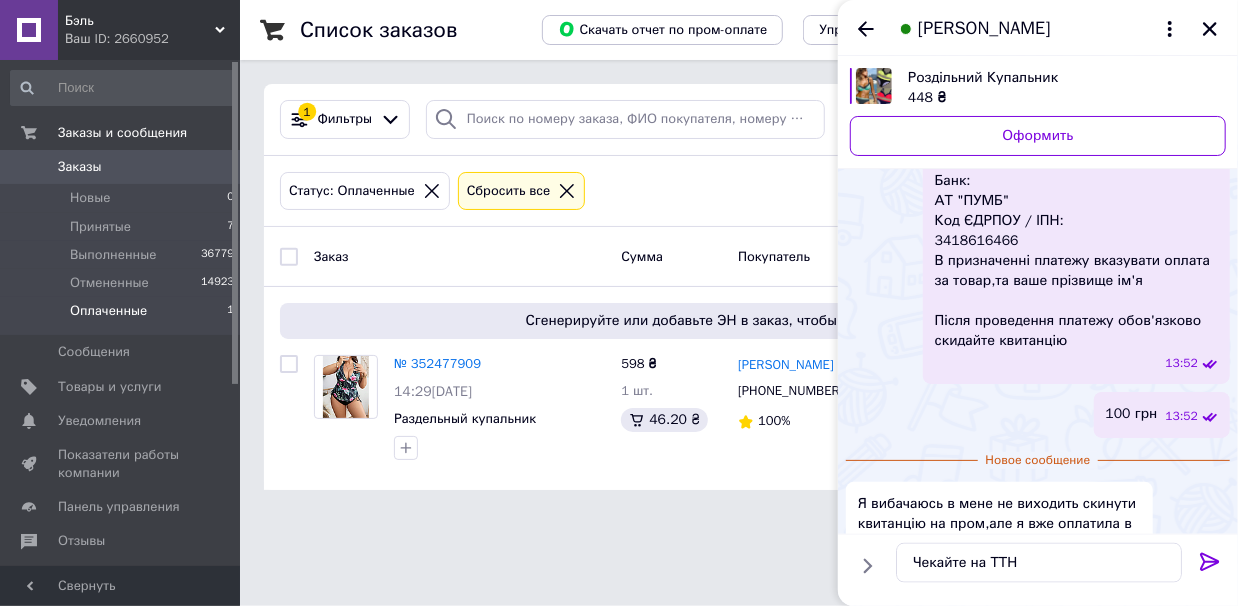 click 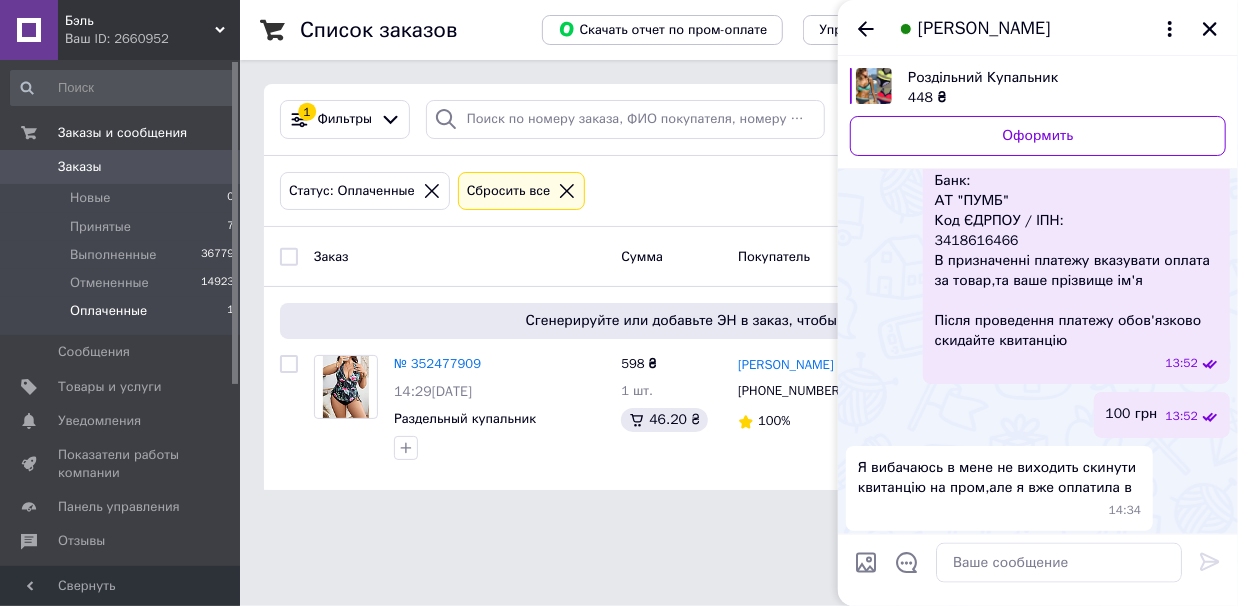 scroll, scrollTop: 0, scrollLeft: 0, axis: both 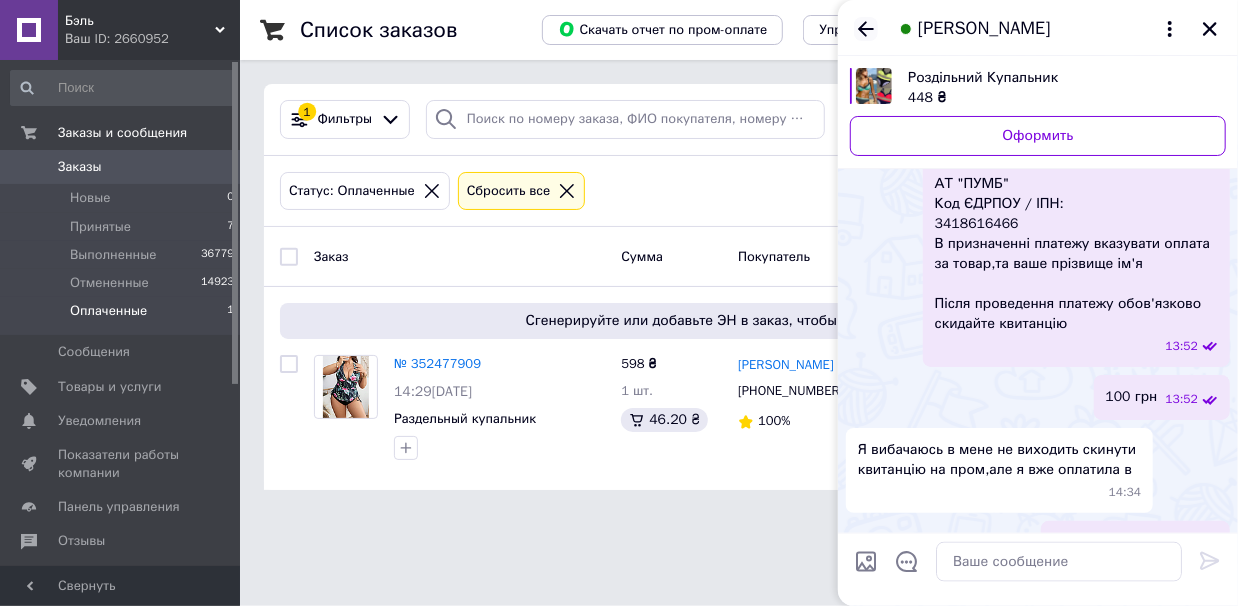 click 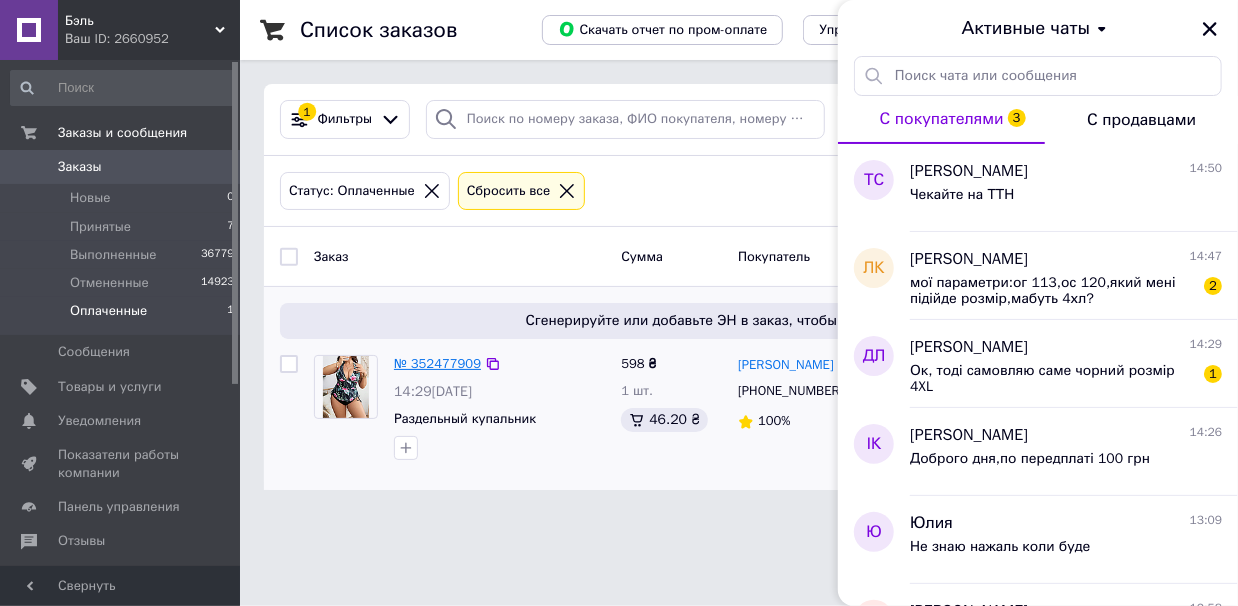 click on "№ 352477909" at bounding box center (437, 363) 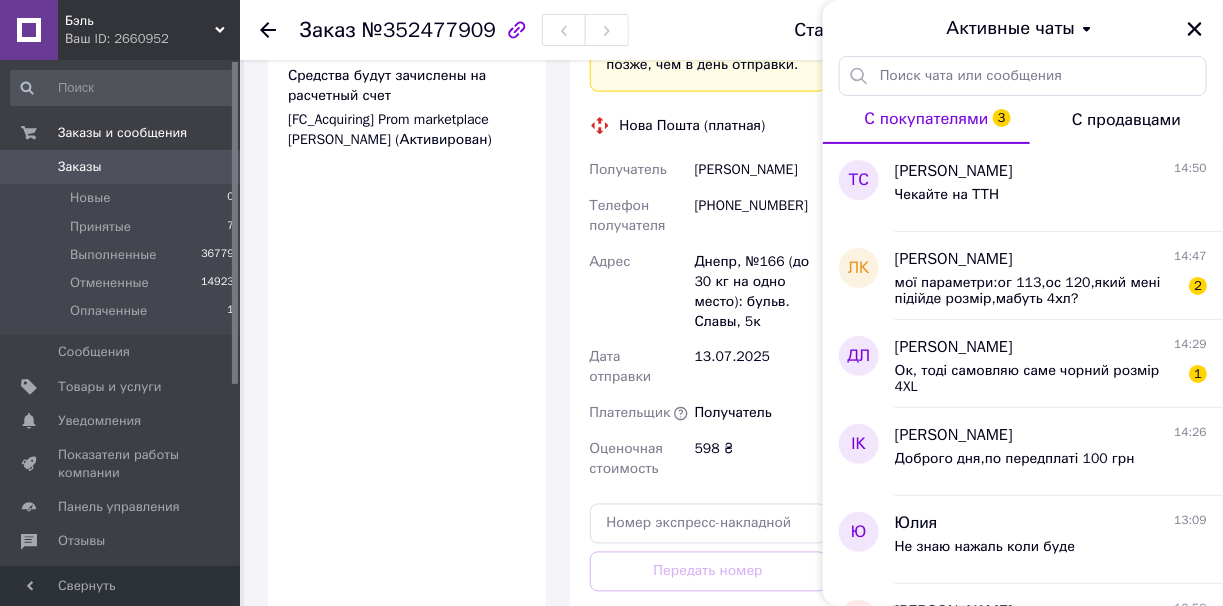 scroll, scrollTop: 900, scrollLeft: 0, axis: vertical 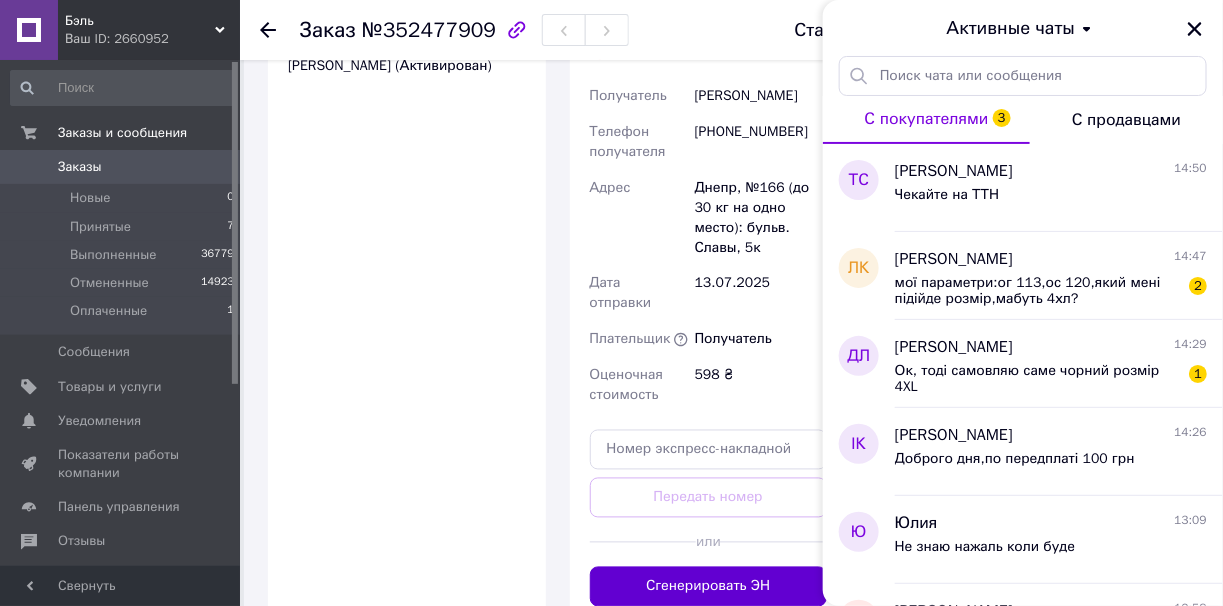 click on "Сгенерировать ЭН" at bounding box center (709, 587) 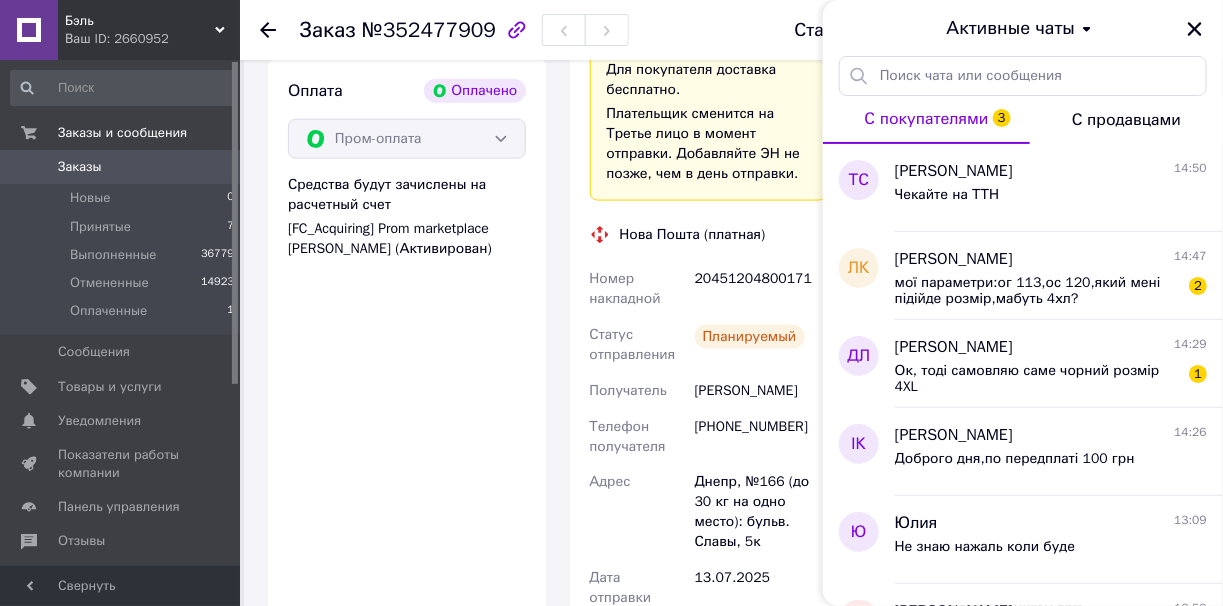 scroll, scrollTop: 699, scrollLeft: 0, axis: vertical 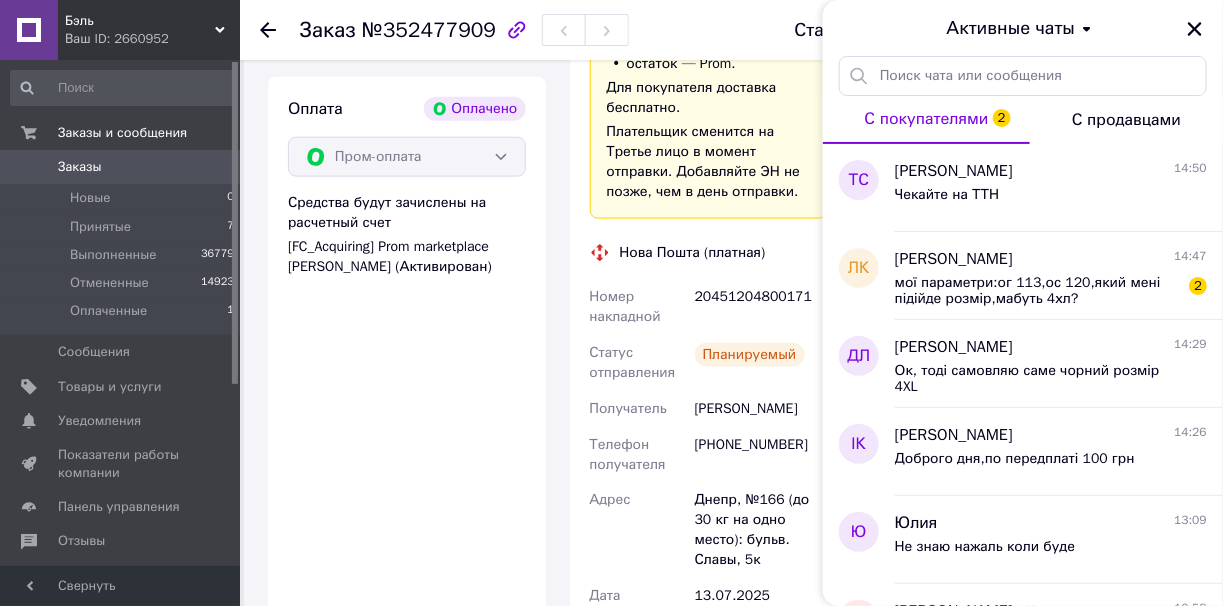 click on "20451204800171" at bounding box center (761, 307) 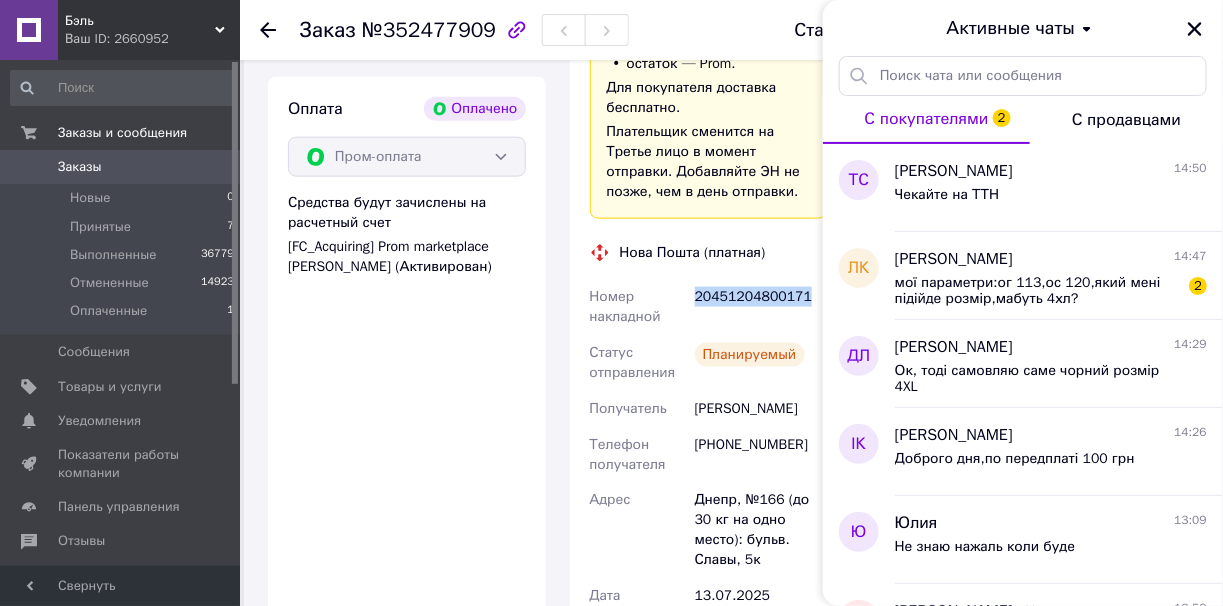click on "20451204800171" at bounding box center (761, 307) 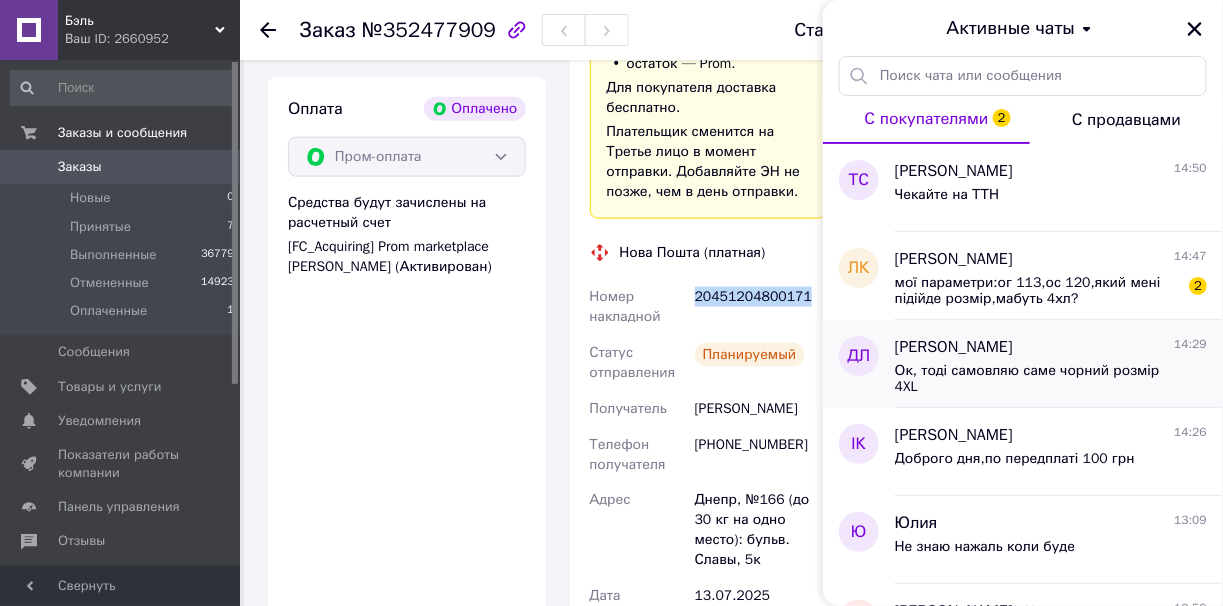 click on "Ок, тоді самовляю саме чорний розмір 4XL" at bounding box center [1037, 379] 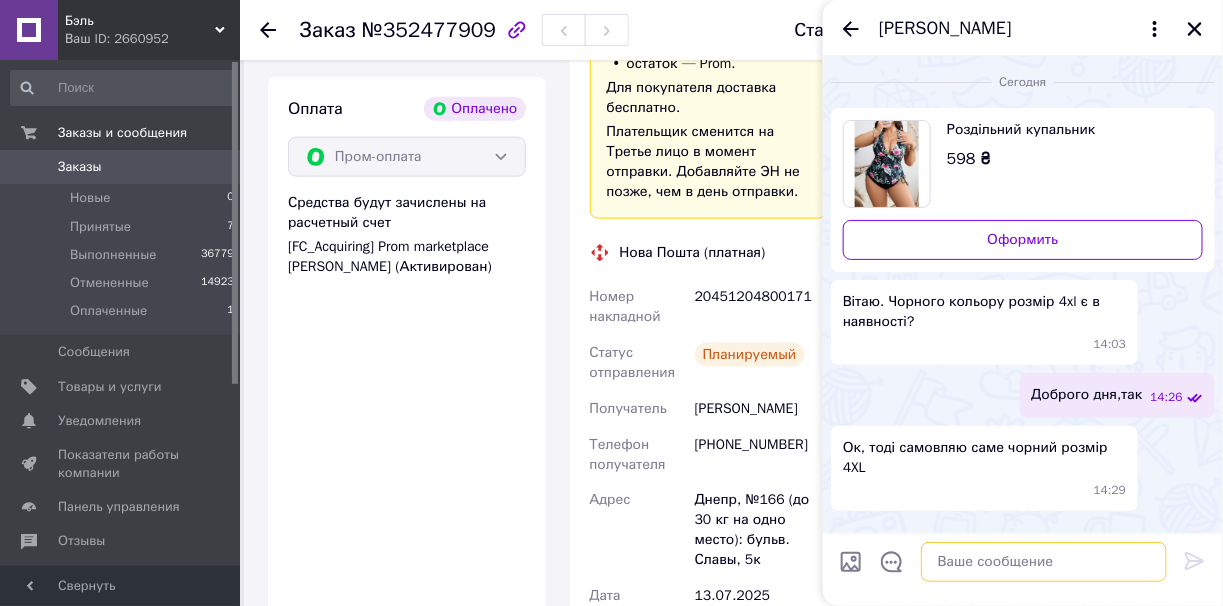 paste on "20451204800171" 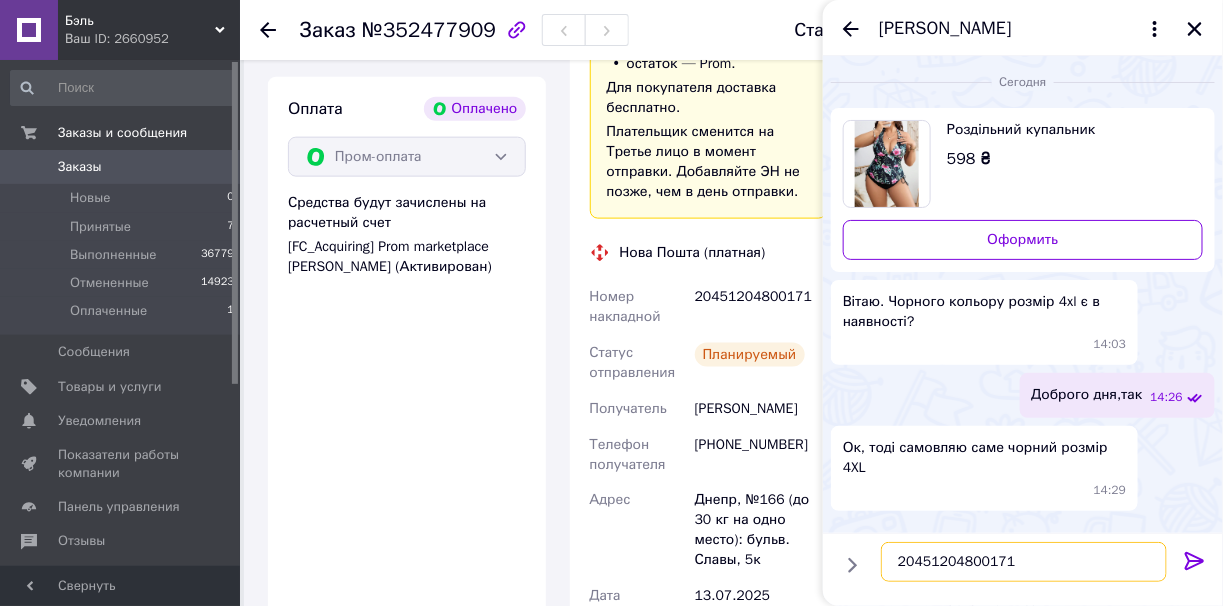type on "20451204800171" 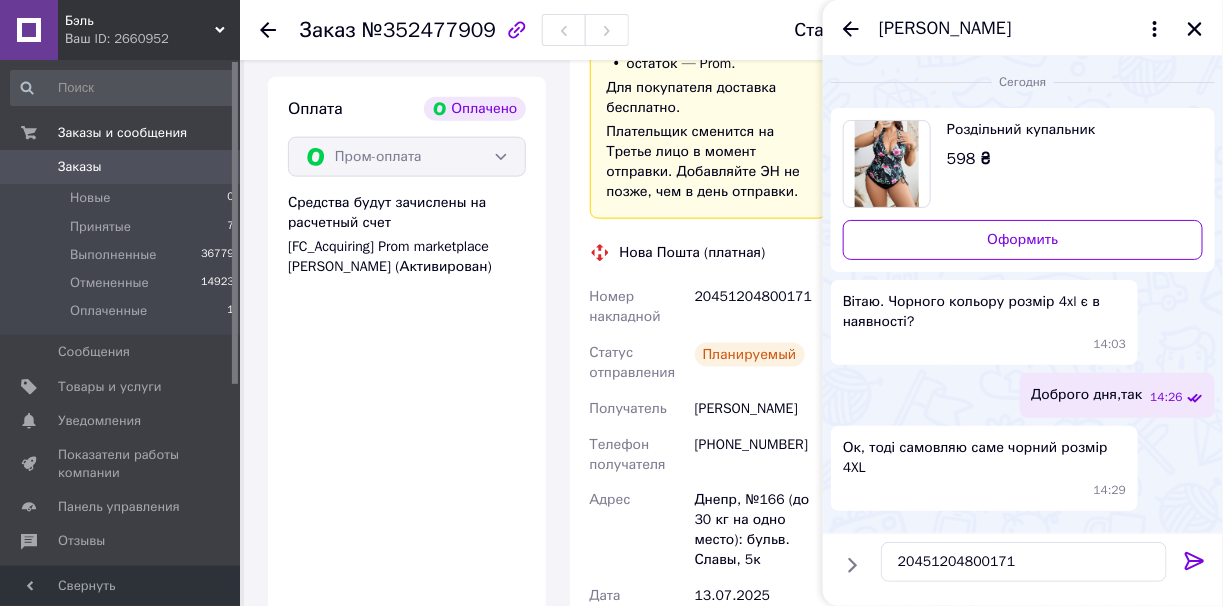 click 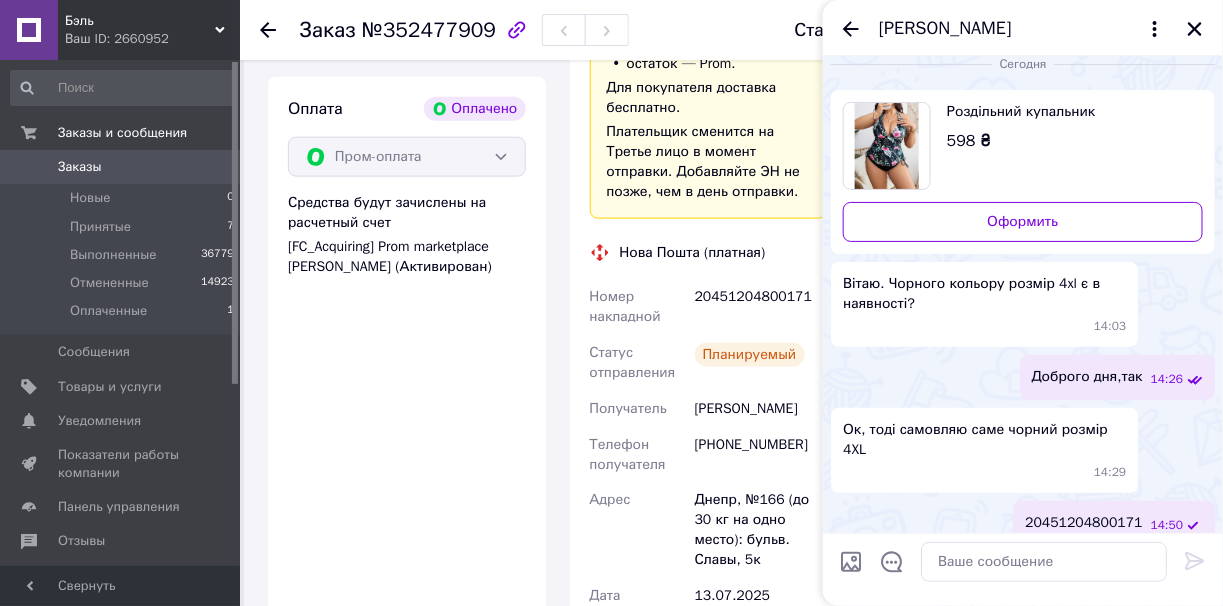 scroll, scrollTop: 131, scrollLeft: 0, axis: vertical 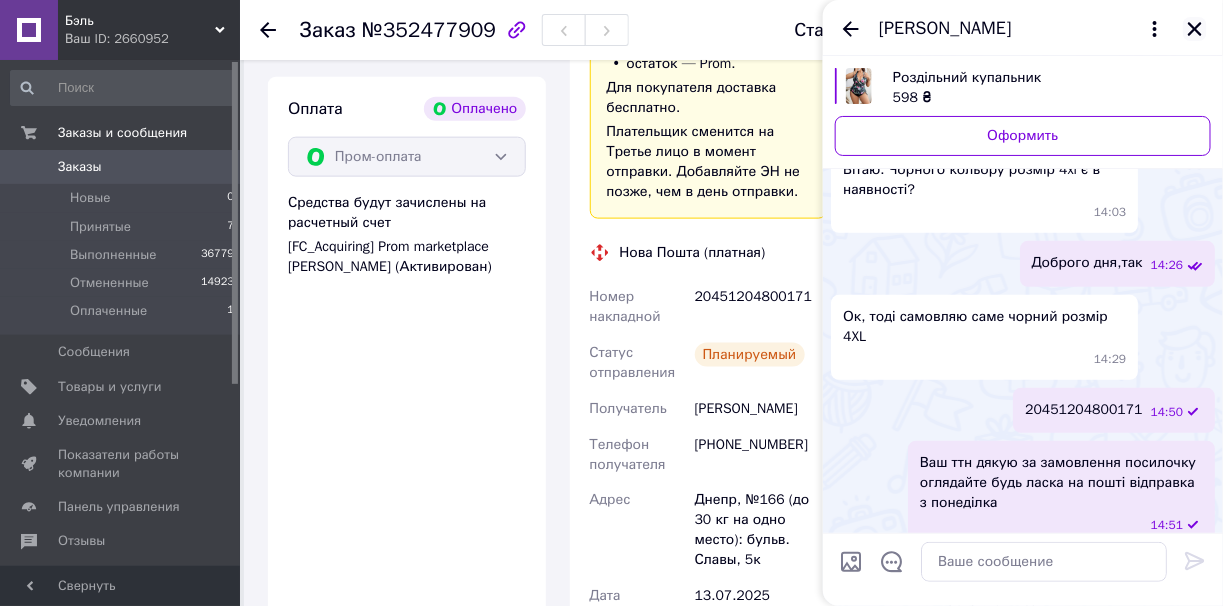 click 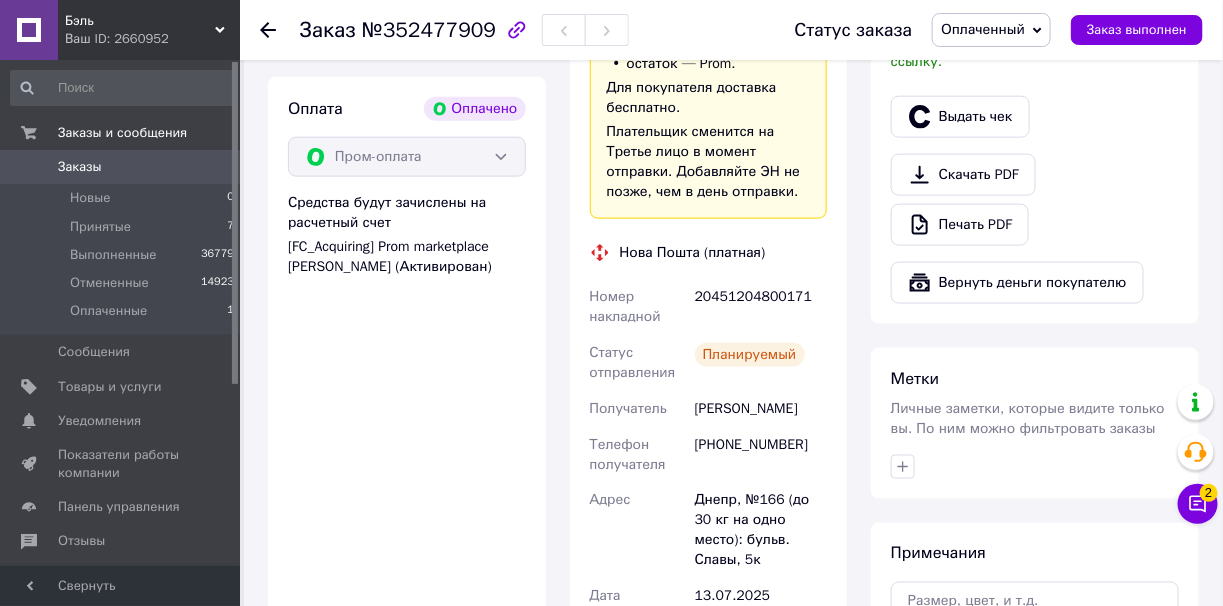 scroll, scrollTop: 400, scrollLeft: 0, axis: vertical 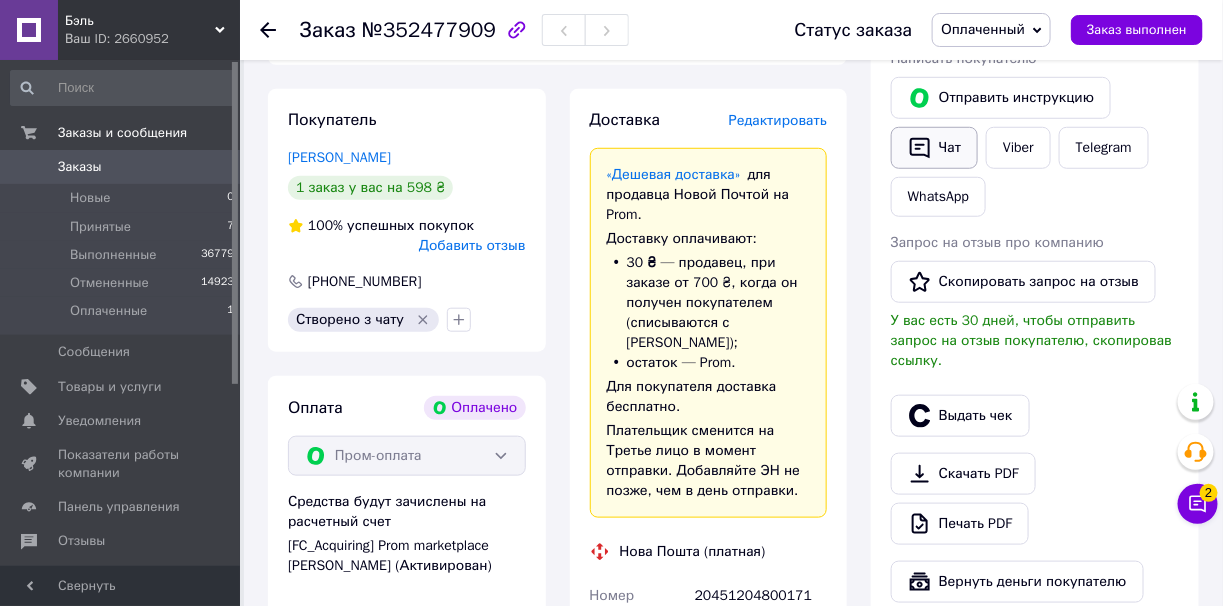 click on "Чат" at bounding box center (934, 148) 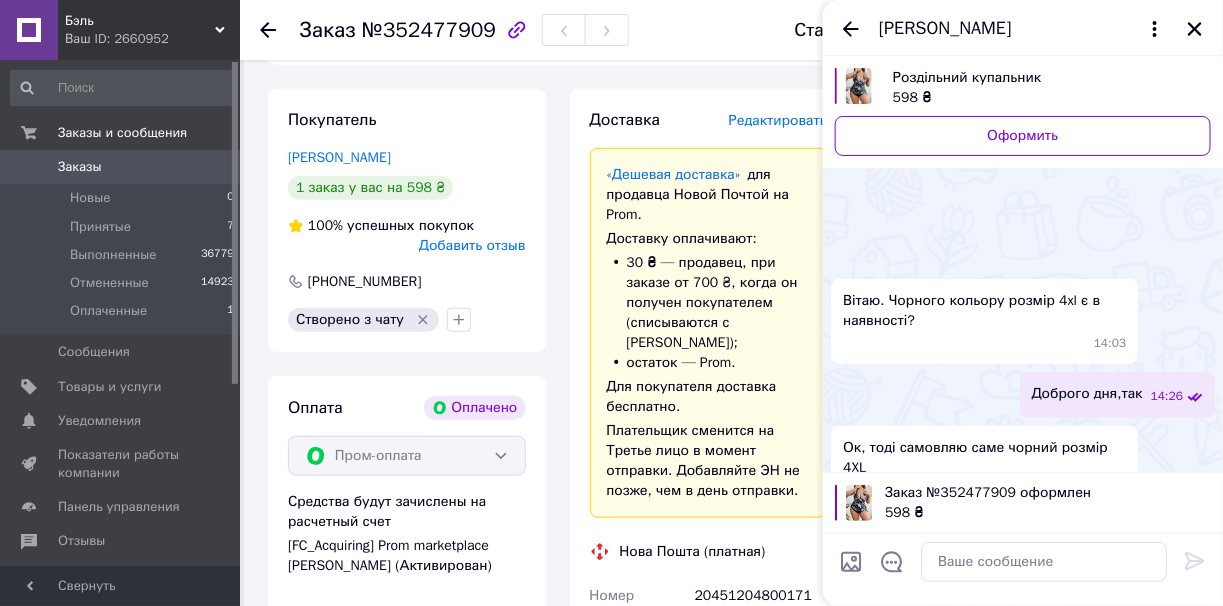 scroll, scrollTop: 192, scrollLeft: 0, axis: vertical 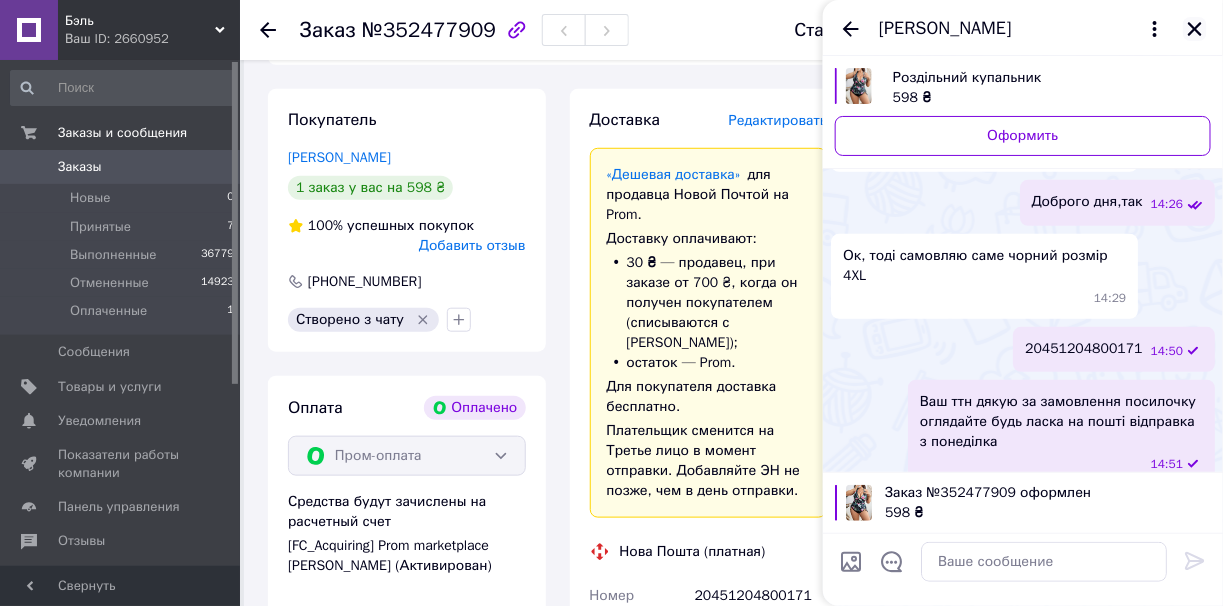 click 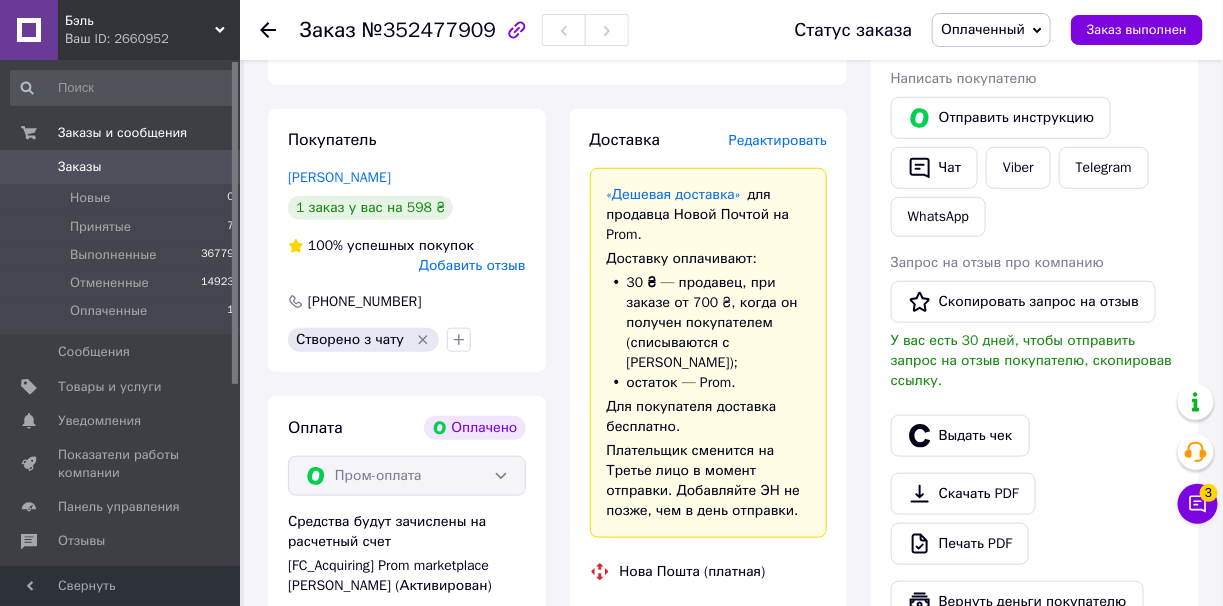 scroll, scrollTop: 300, scrollLeft: 0, axis: vertical 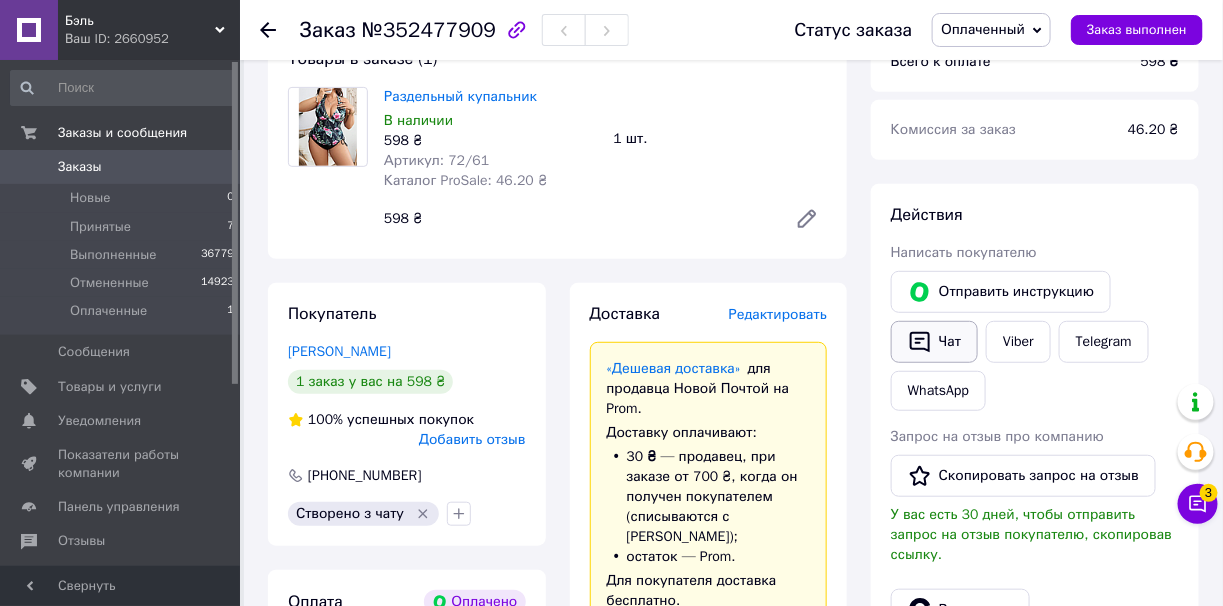 click on "Действия Написать покупателю   Отправить инструкцию   Чат Viber Telegram WhatsApp Запрос на отзыв про компанию   Скопировать запрос на отзыв У вас есть 30 дней, чтобы отправить запрос на отзыв покупателю, скопировав ссылку.   Выдать чек   Скачать PDF   Печать PDF   Вернуть деньги покупателю" at bounding box center [1035, 500] 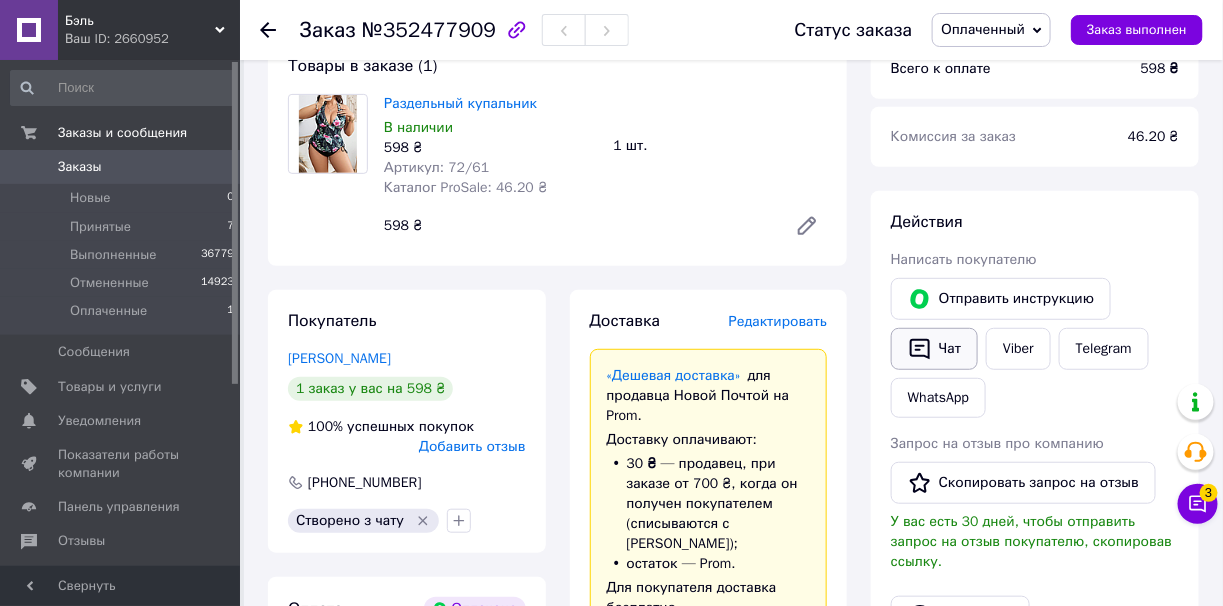 click on "Чат" at bounding box center (934, 349) 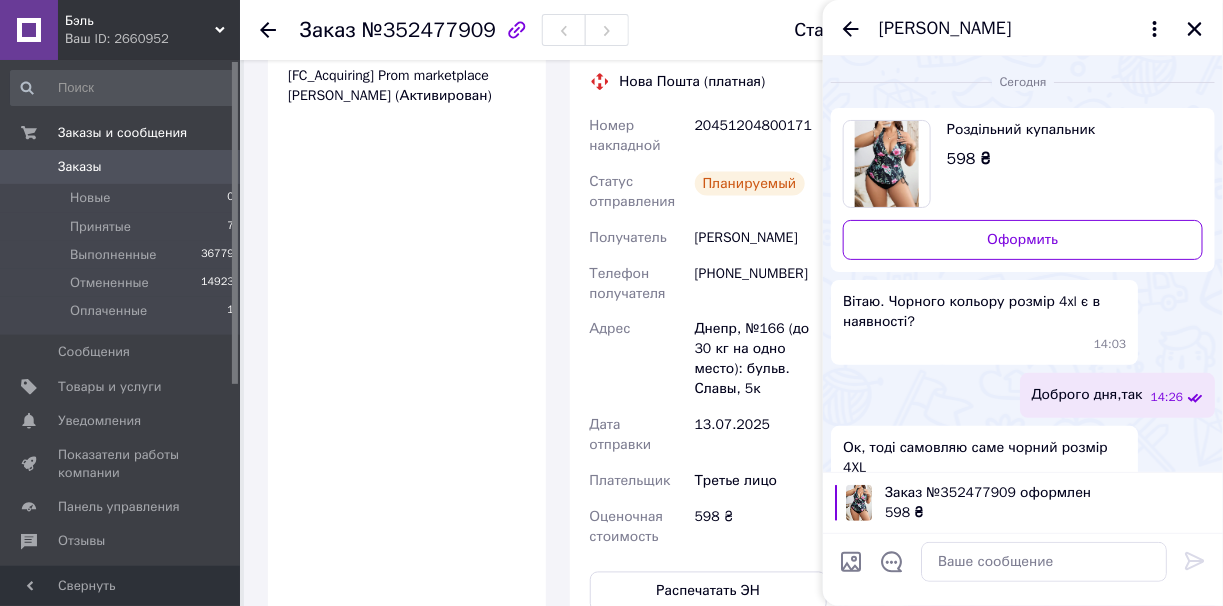 scroll, scrollTop: 900, scrollLeft: 0, axis: vertical 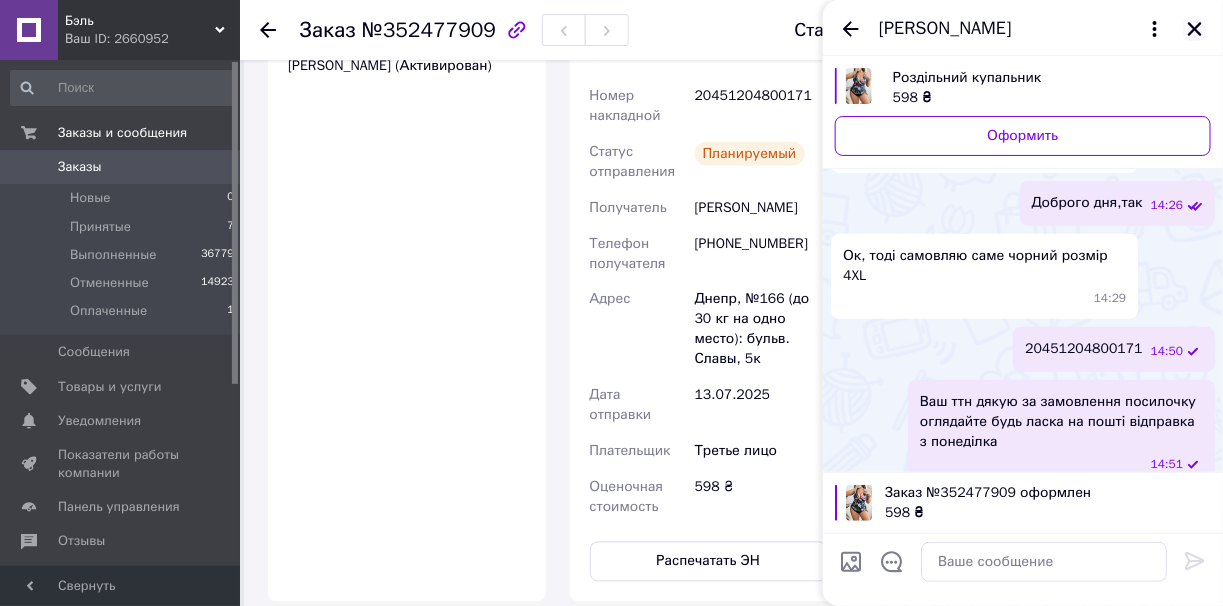 click 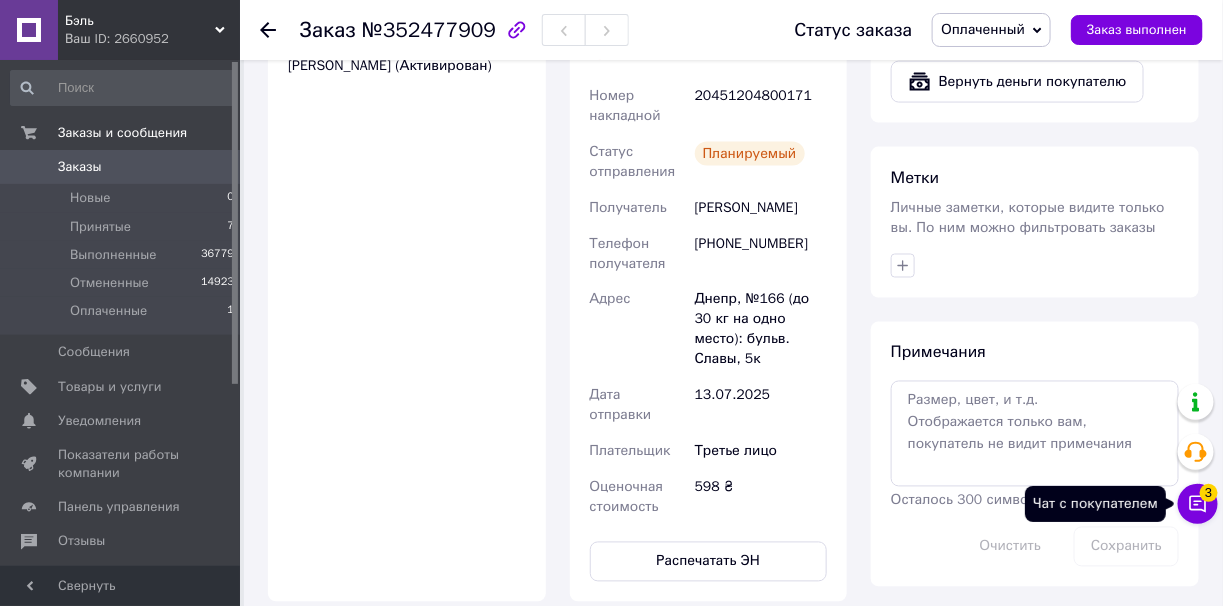click 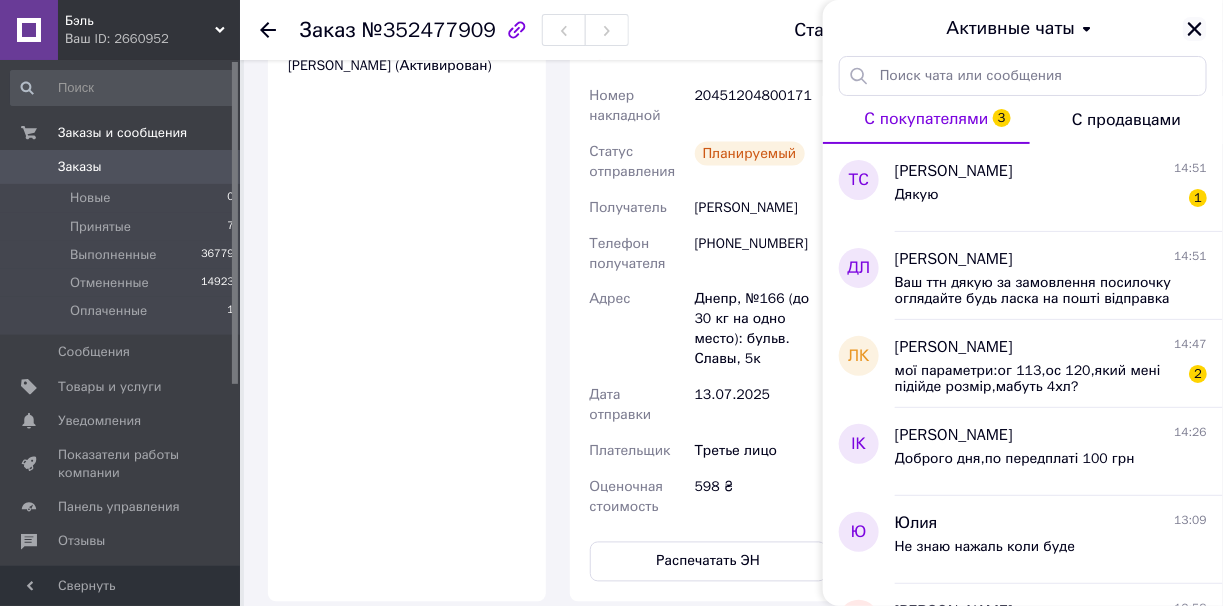 click 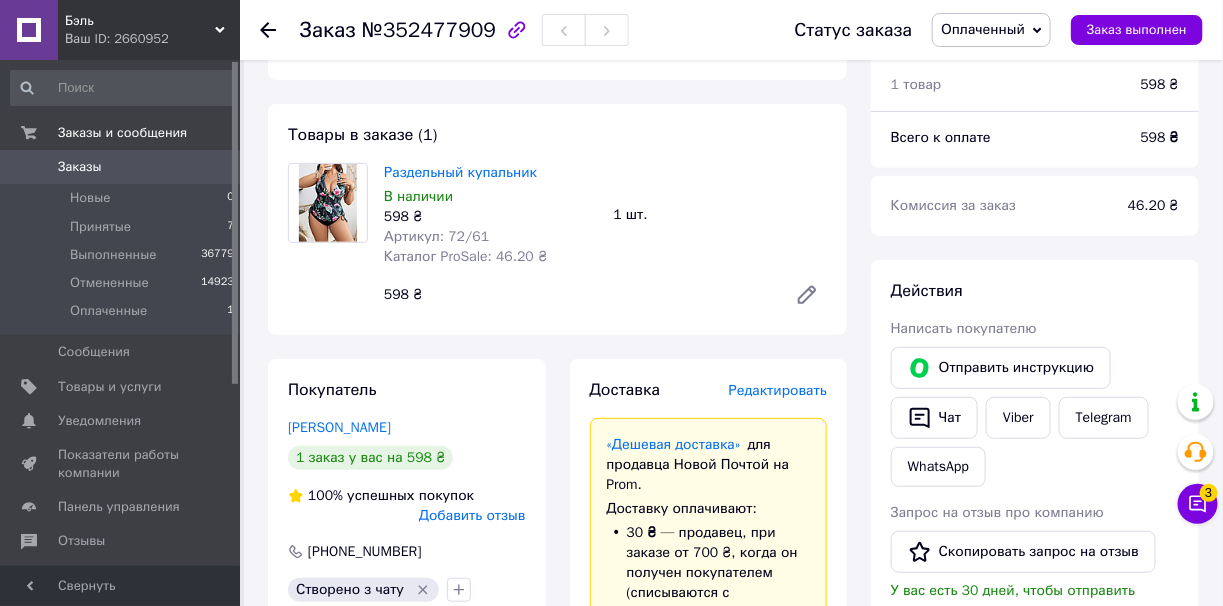 scroll, scrollTop: 99, scrollLeft: 0, axis: vertical 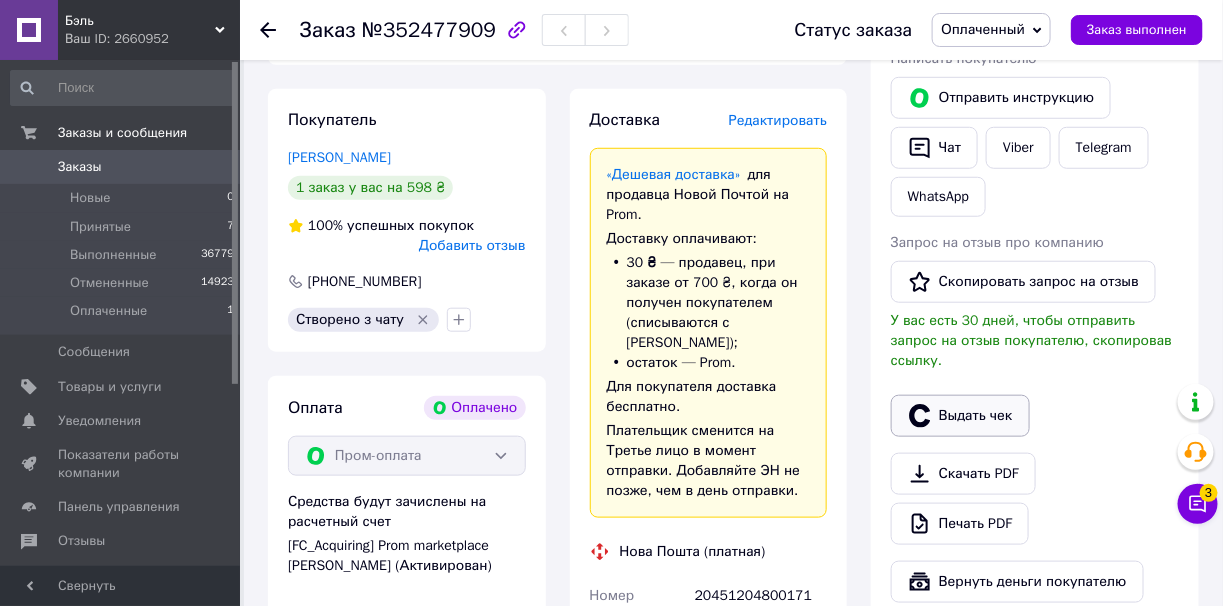 click on "Выдать чек" at bounding box center [960, 416] 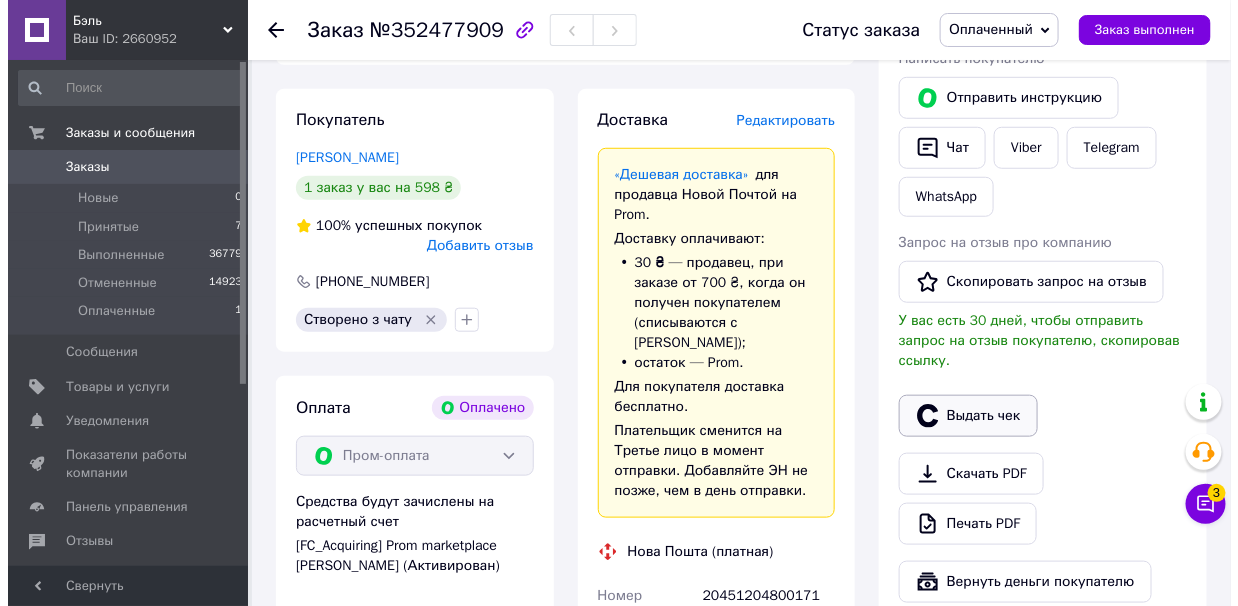 scroll, scrollTop: 367, scrollLeft: 0, axis: vertical 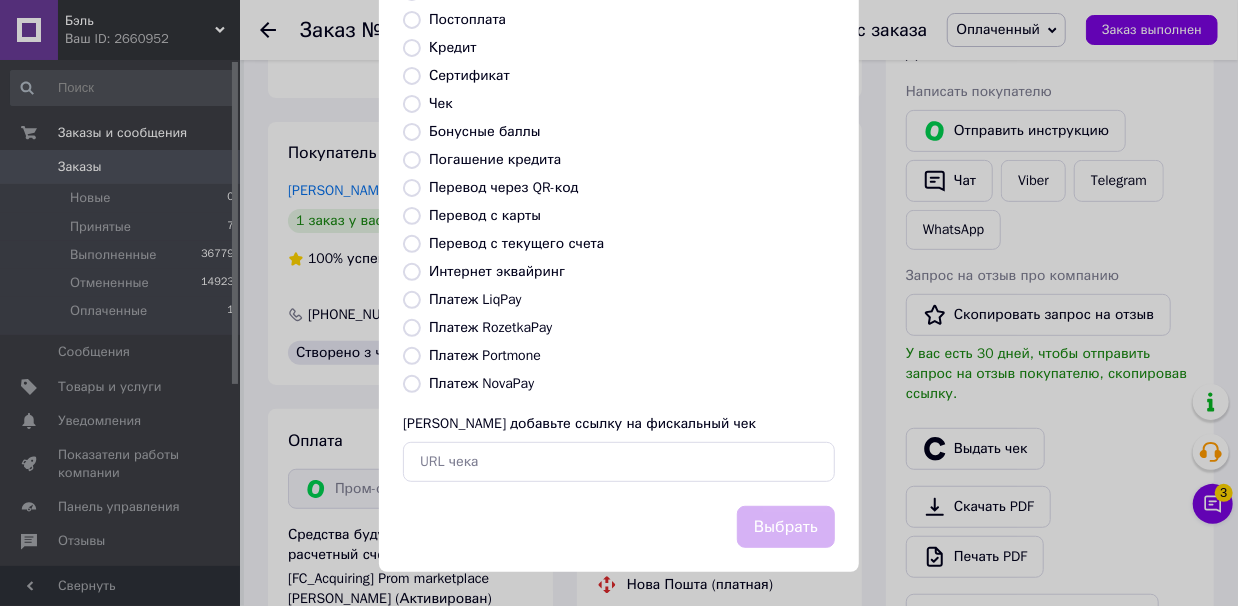 click at bounding box center (412, 328) 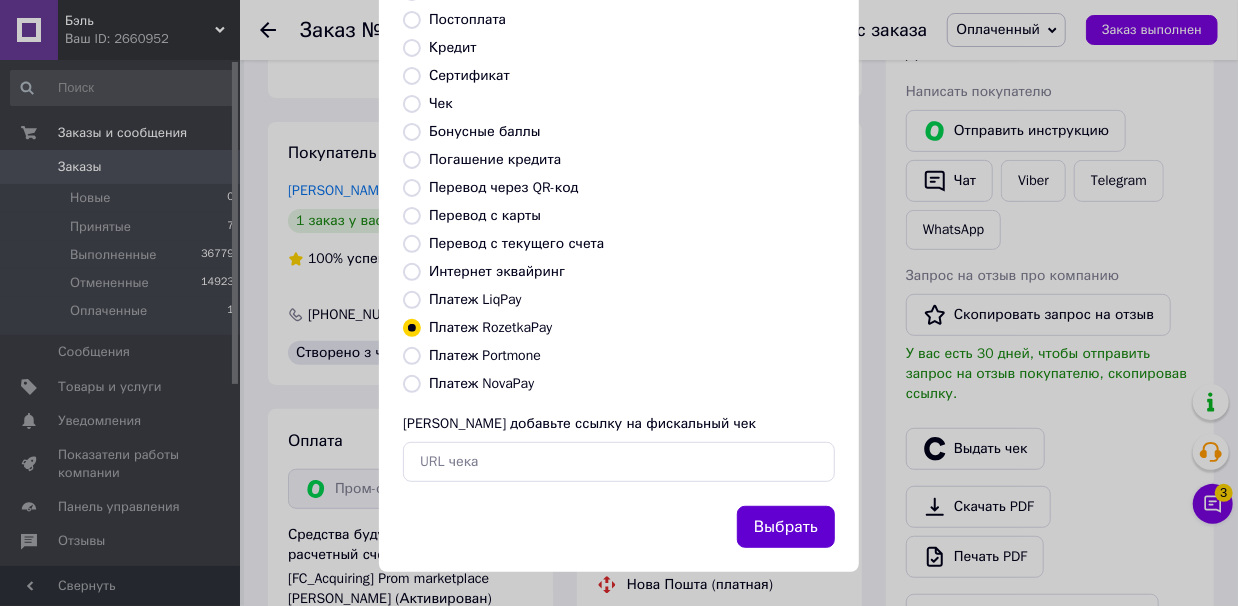 click on "Выбрать" at bounding box center [786, 527] 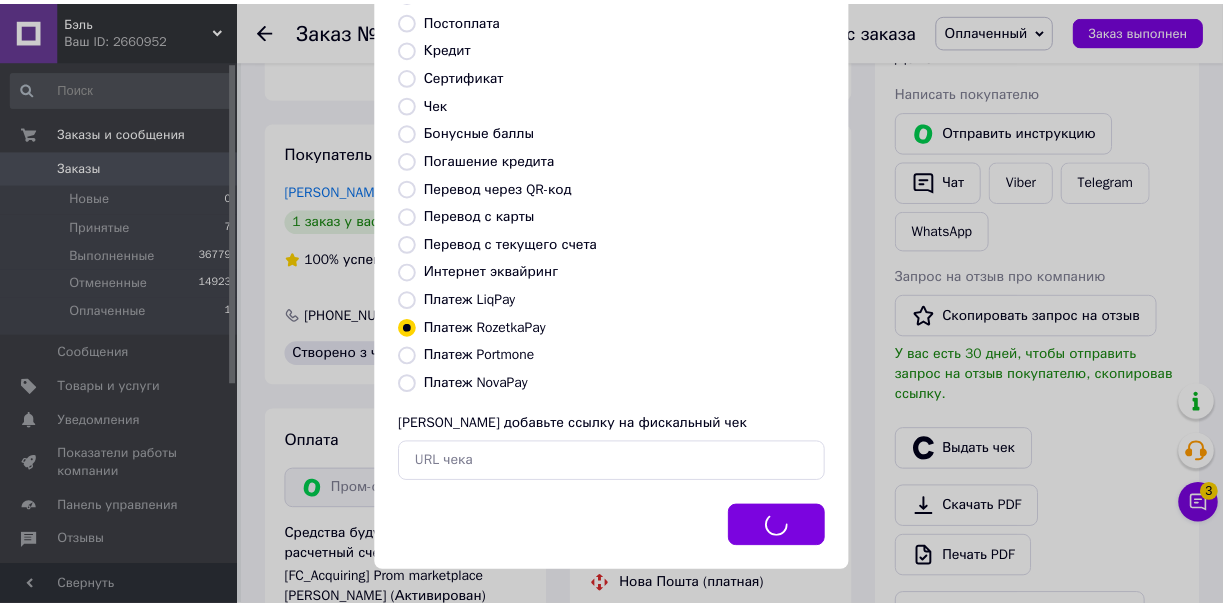 scroll, scrollTop: 400, scrollLeft: 0, axis: vertical 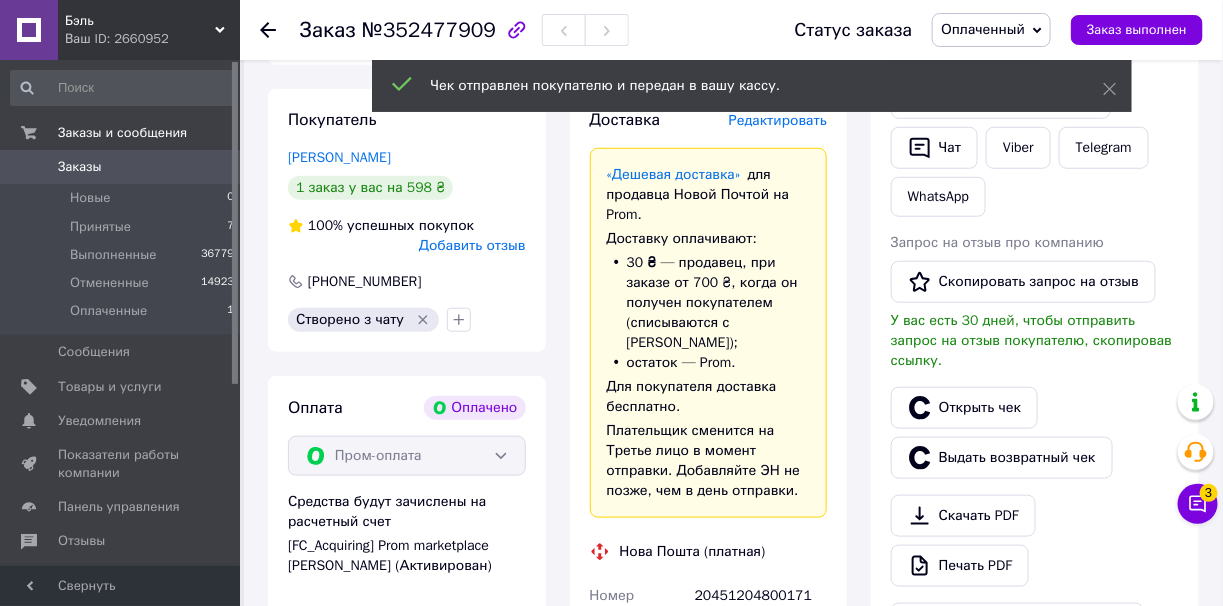 click on "Заказ выполнен" at bounding box center (1137, 30) 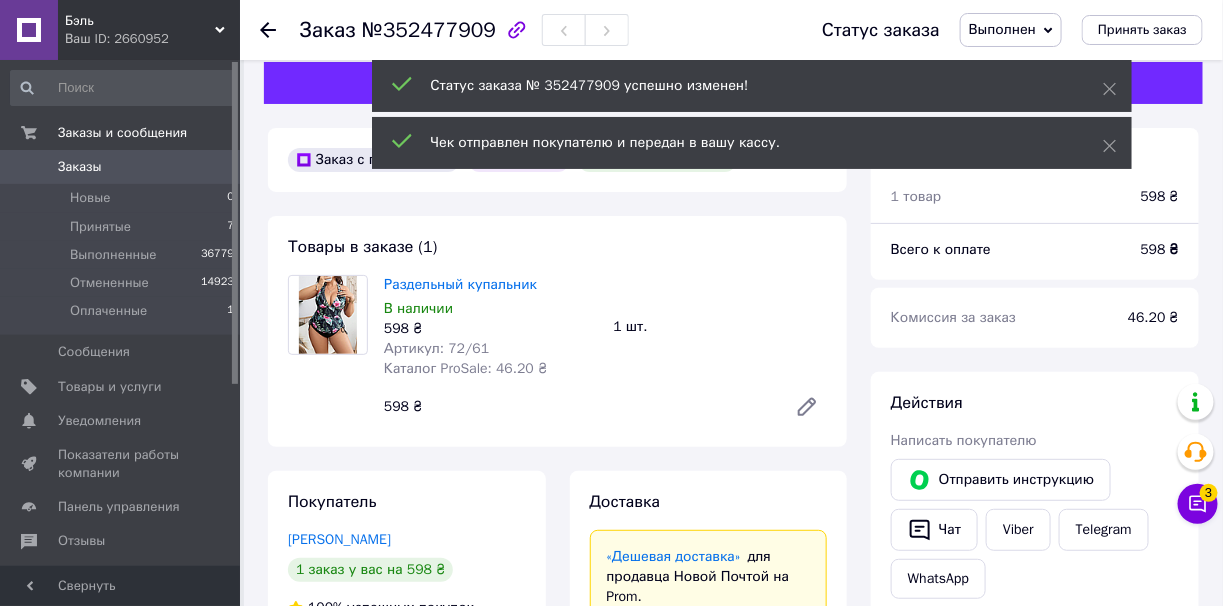 scroll, scrollTop: 0, scrollLeft: 0, axis: both 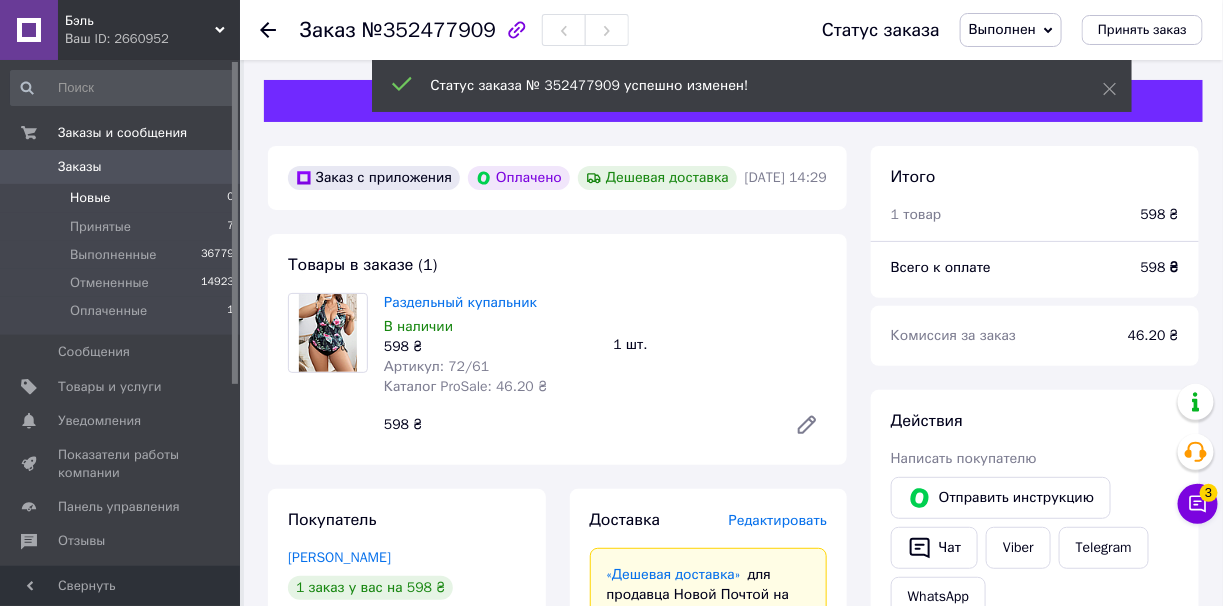 click on "Новые 0" at bounding box center (123, 198) 